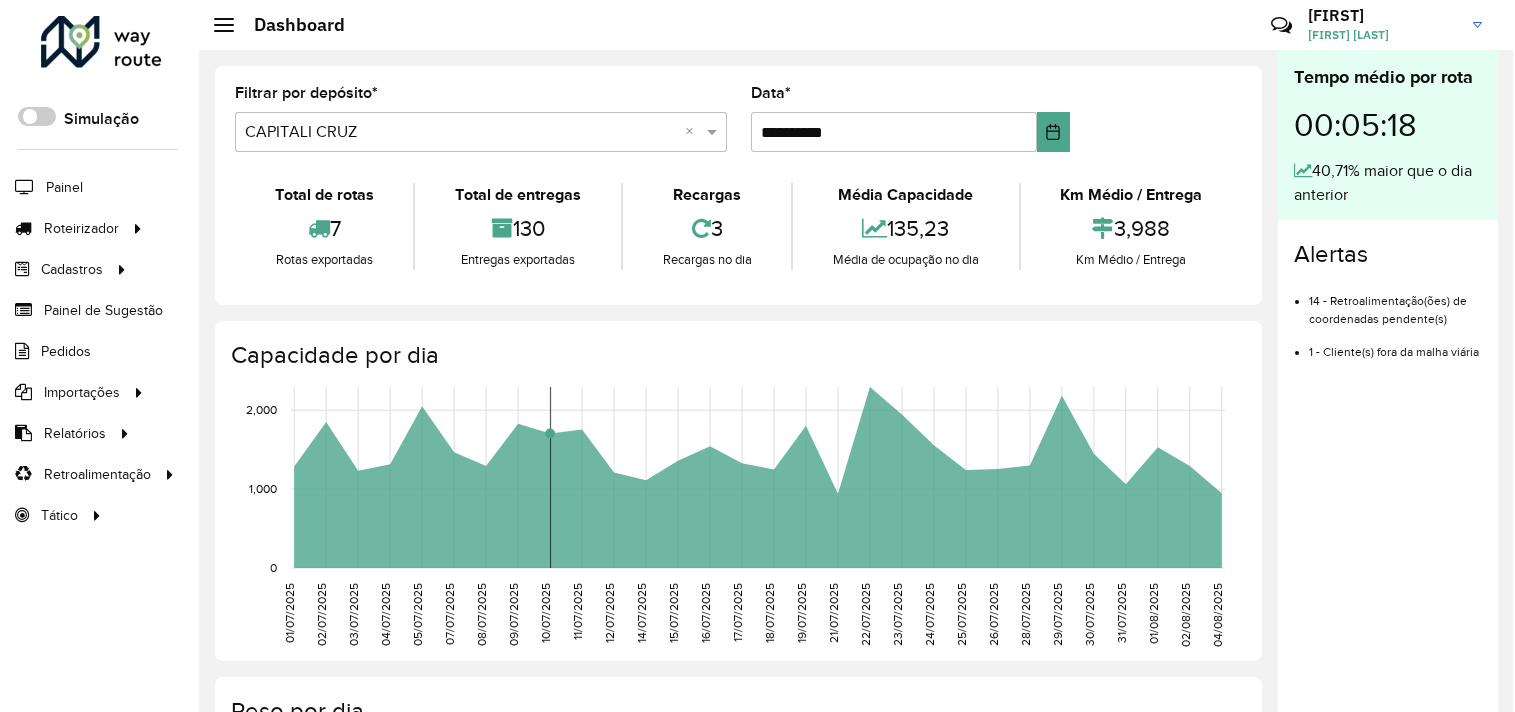 scroll, scrollTop: 0, scrollLeft: 0, axis: both 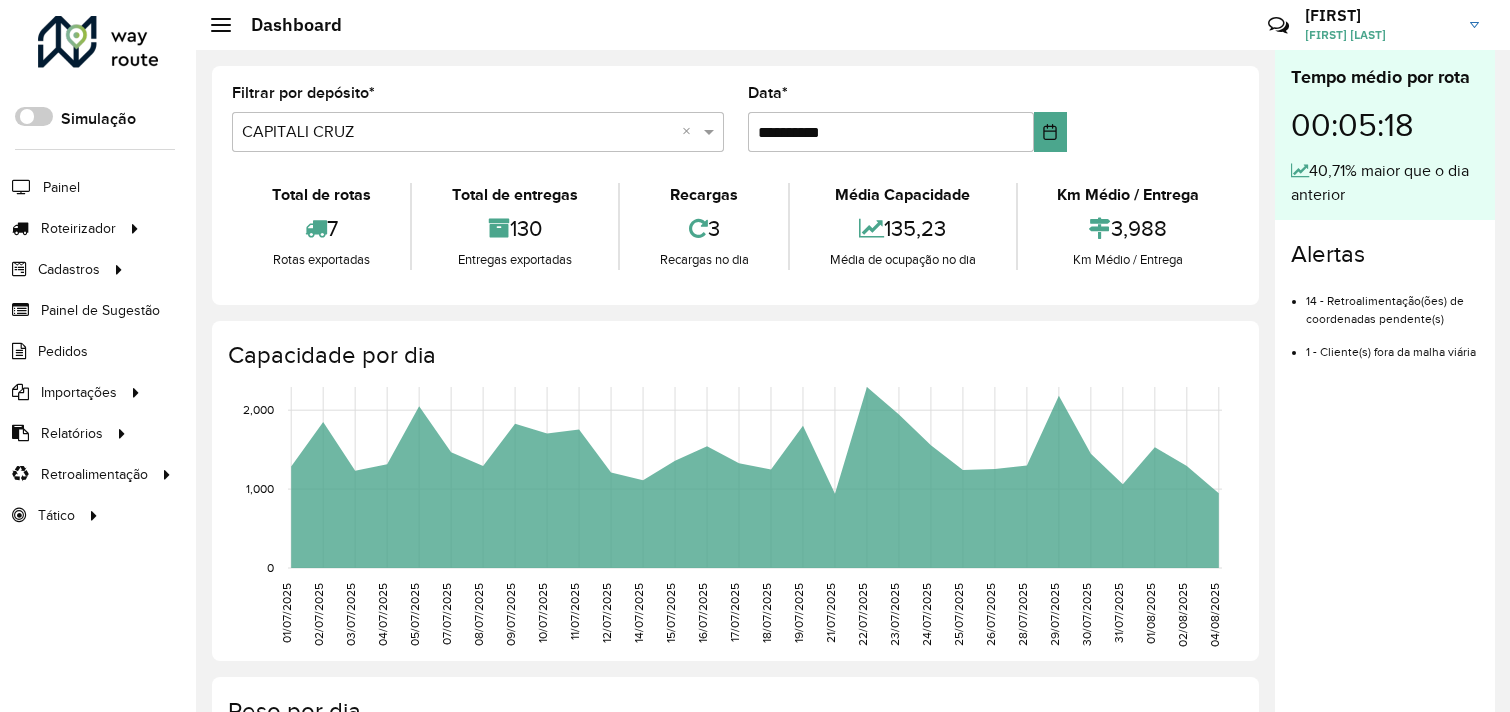 click 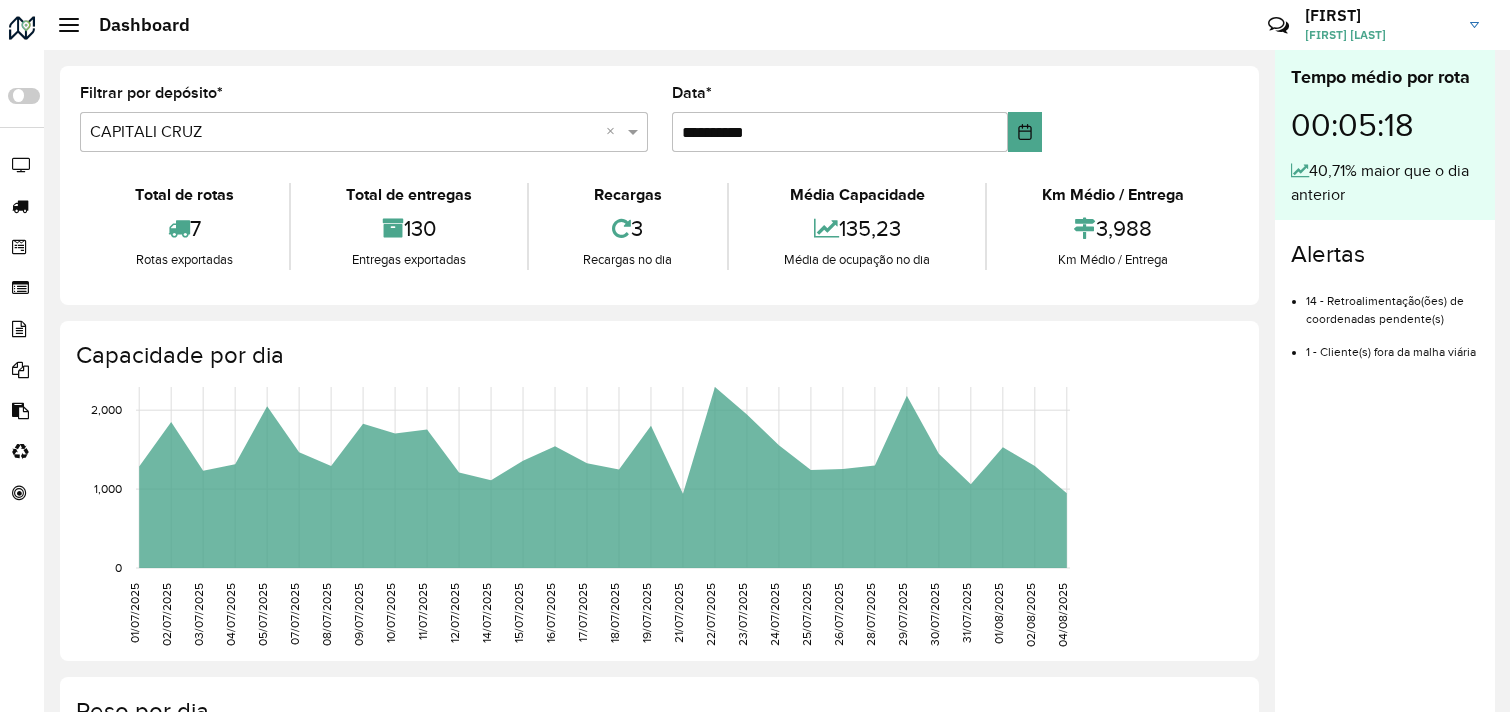 click 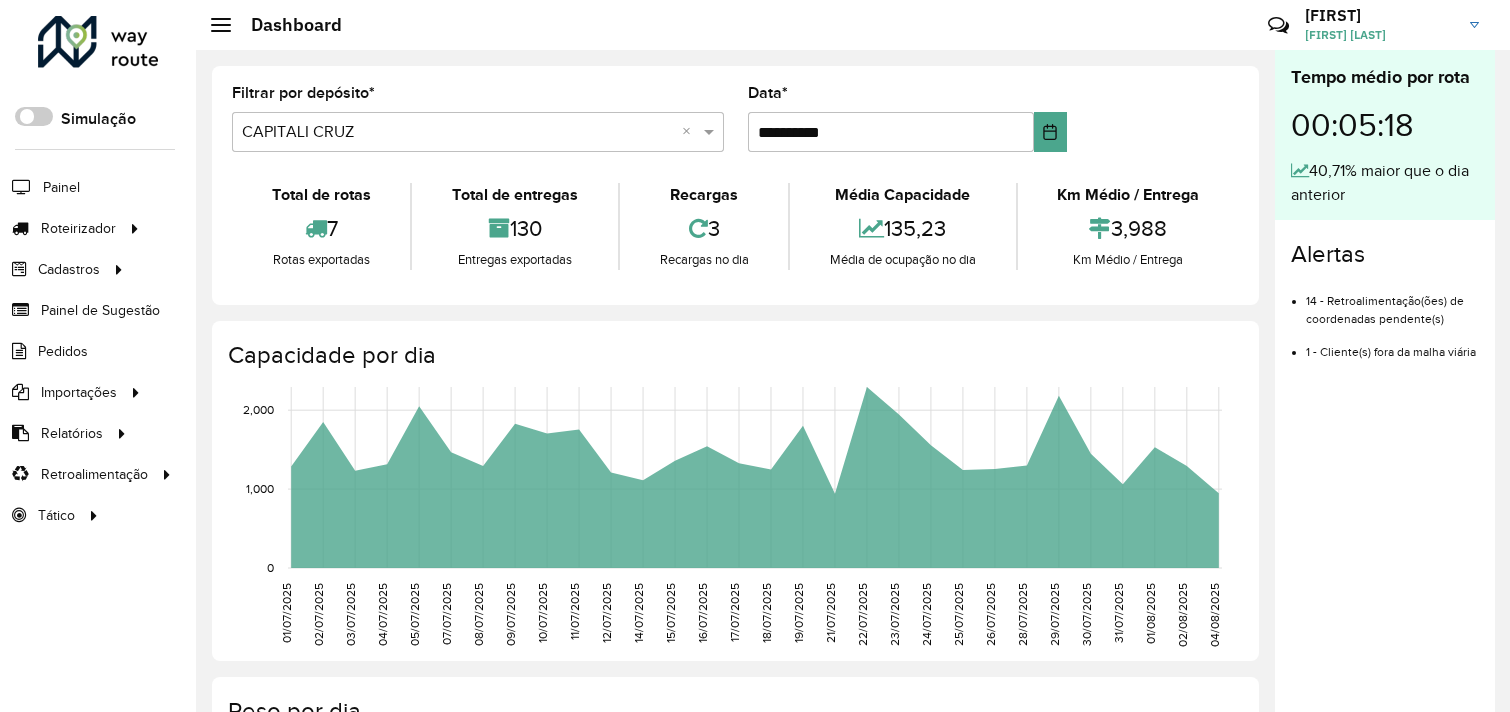 click on "Dashboard" 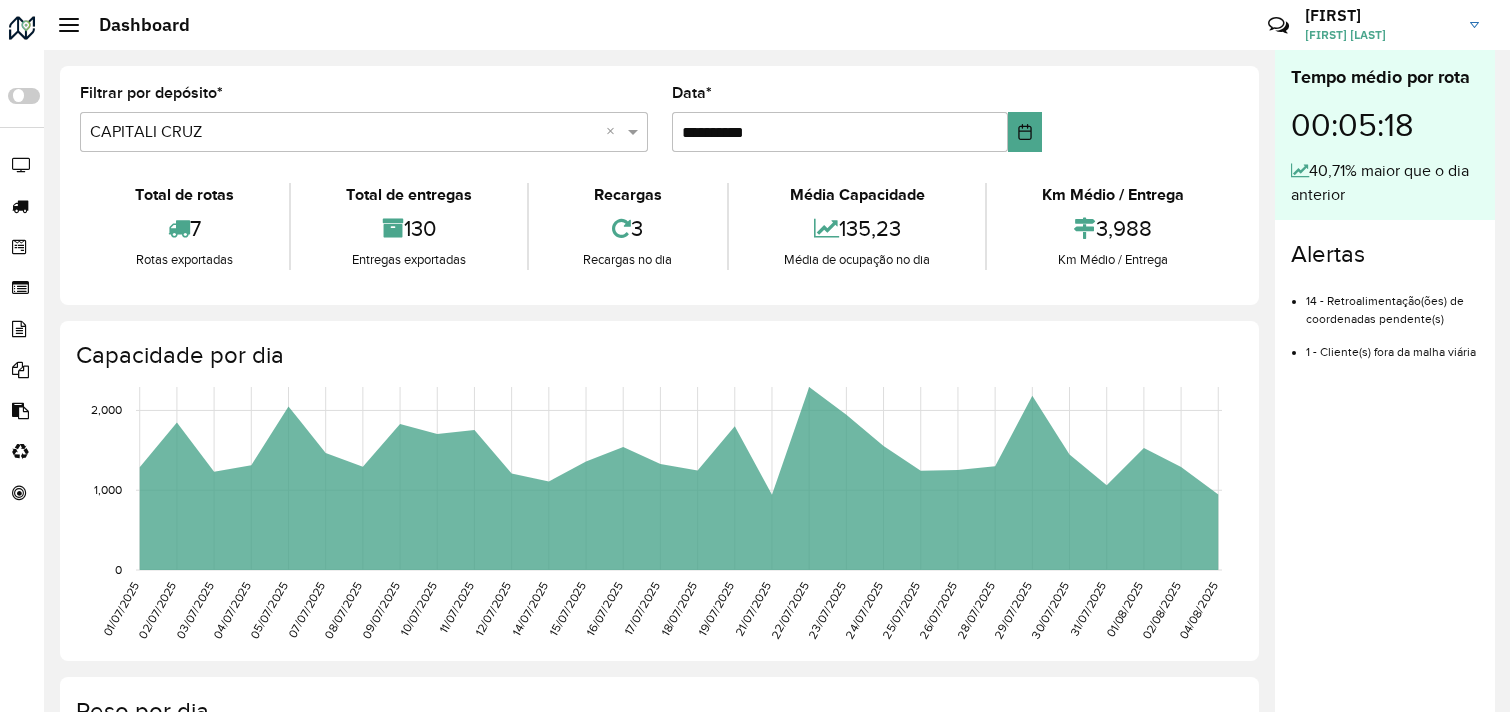 click 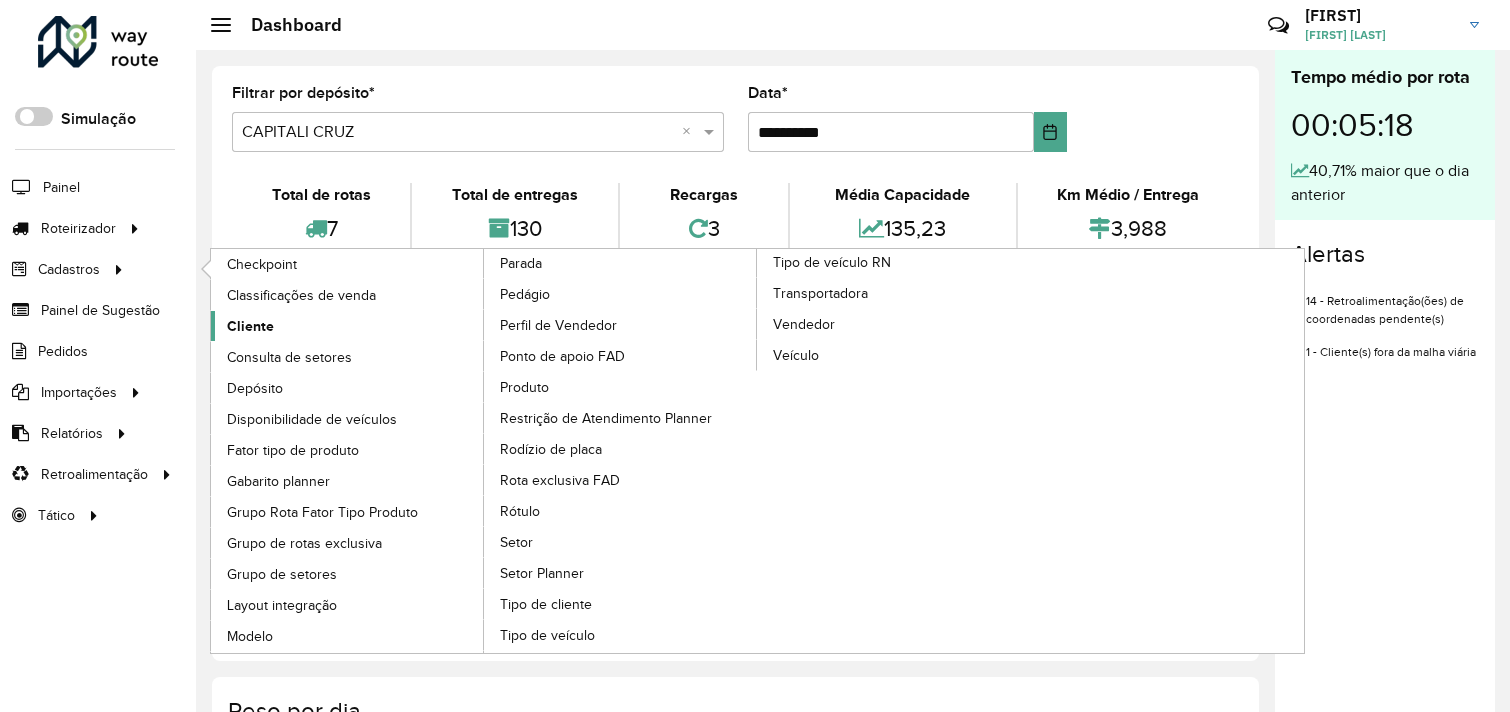 click on "Cliente" 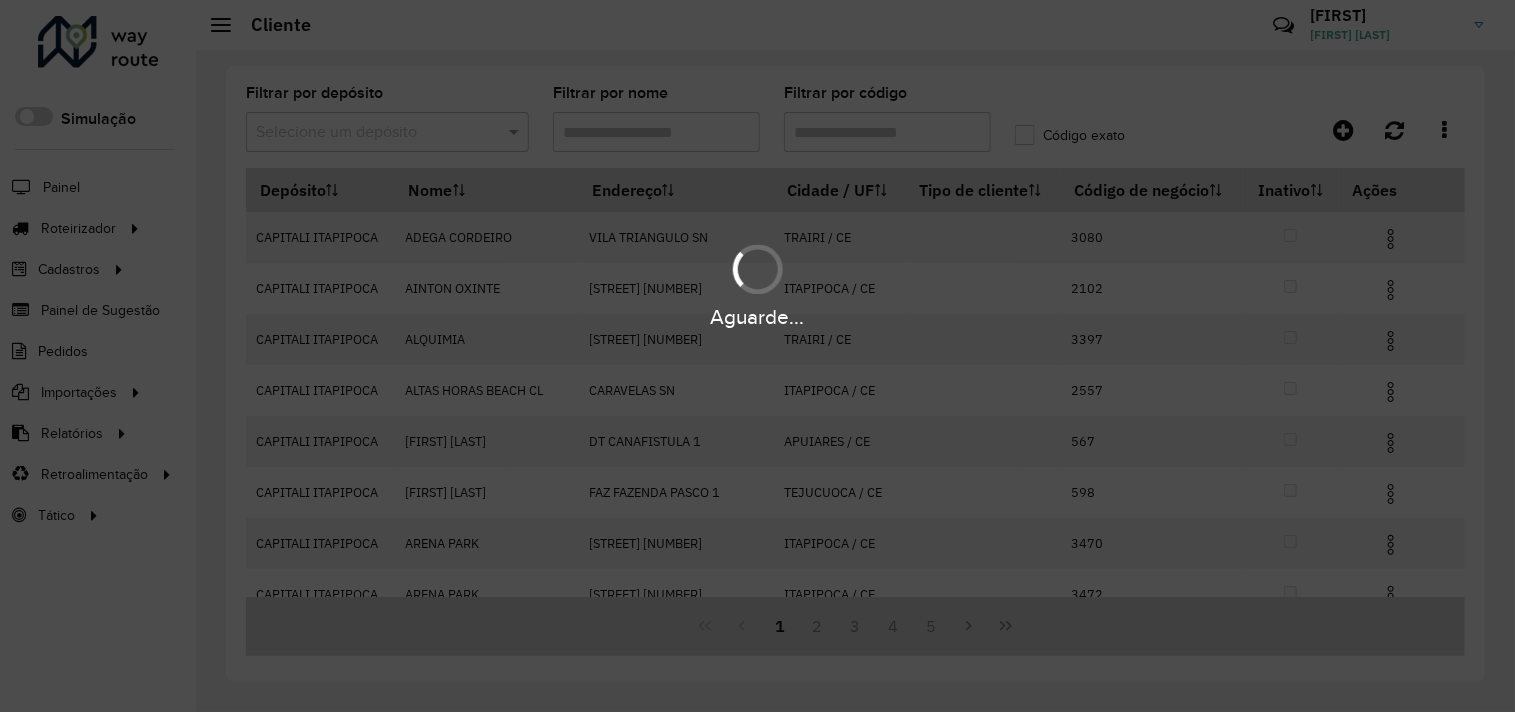 click on "Aguarde..." at bounding box center (757, 356) 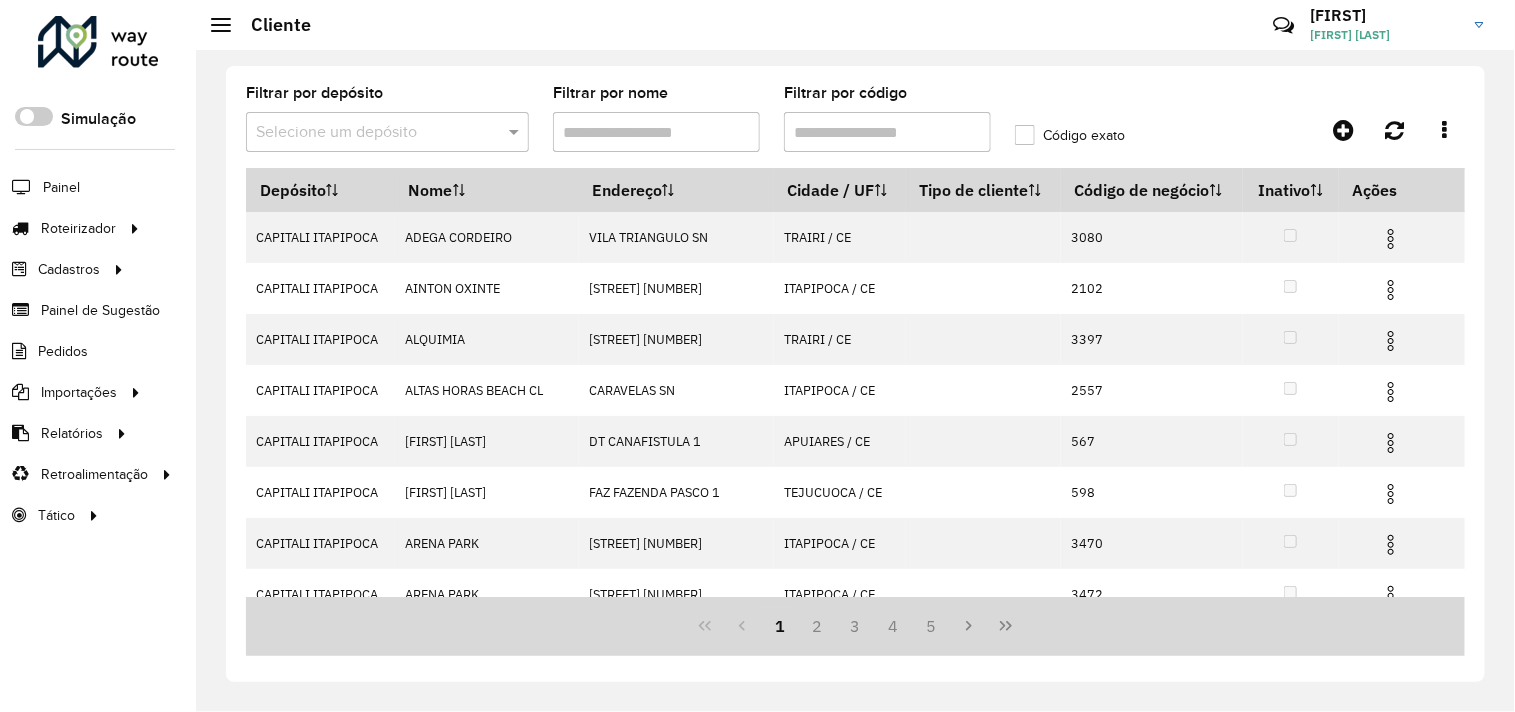 click at bounding box center [367, 133] 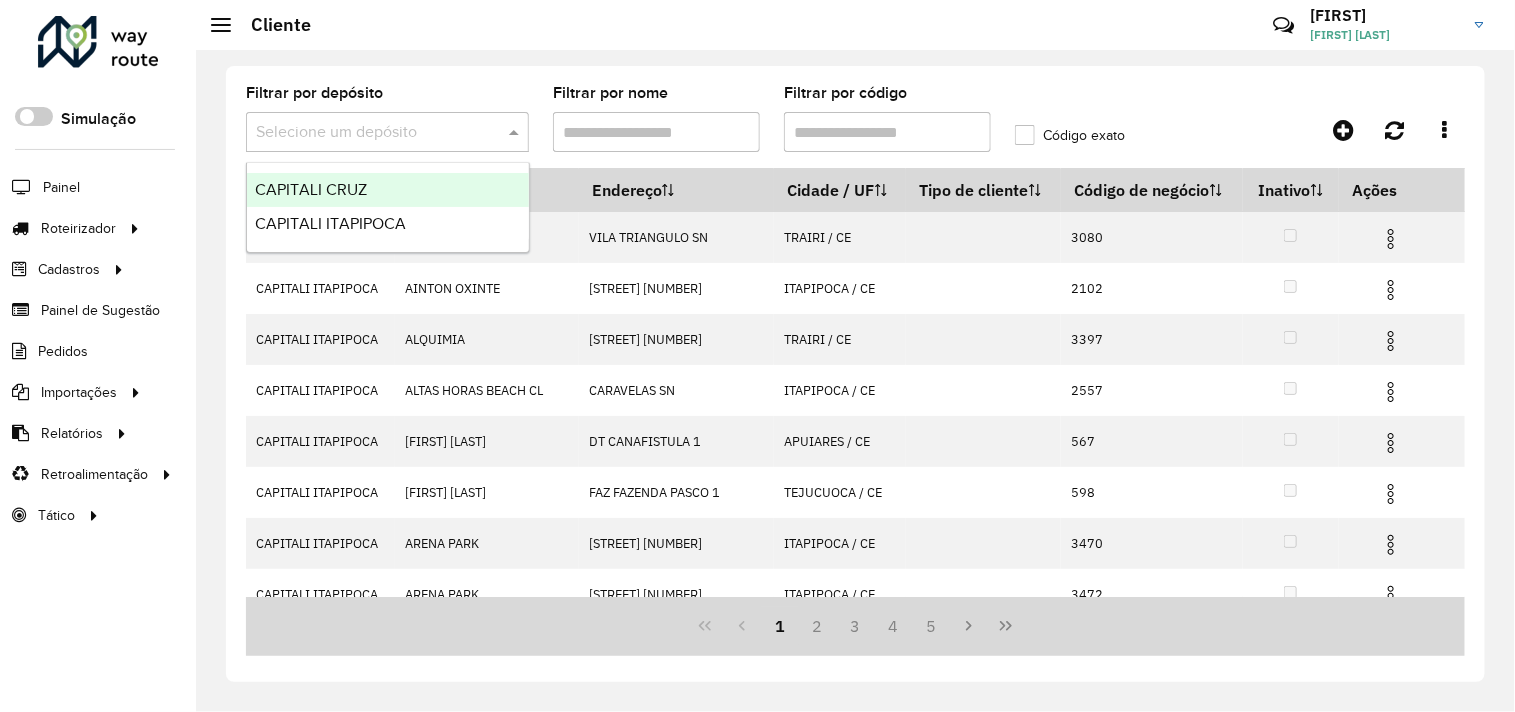 click on "CAPITALI CRUZ" at bounding box center [388, 190] 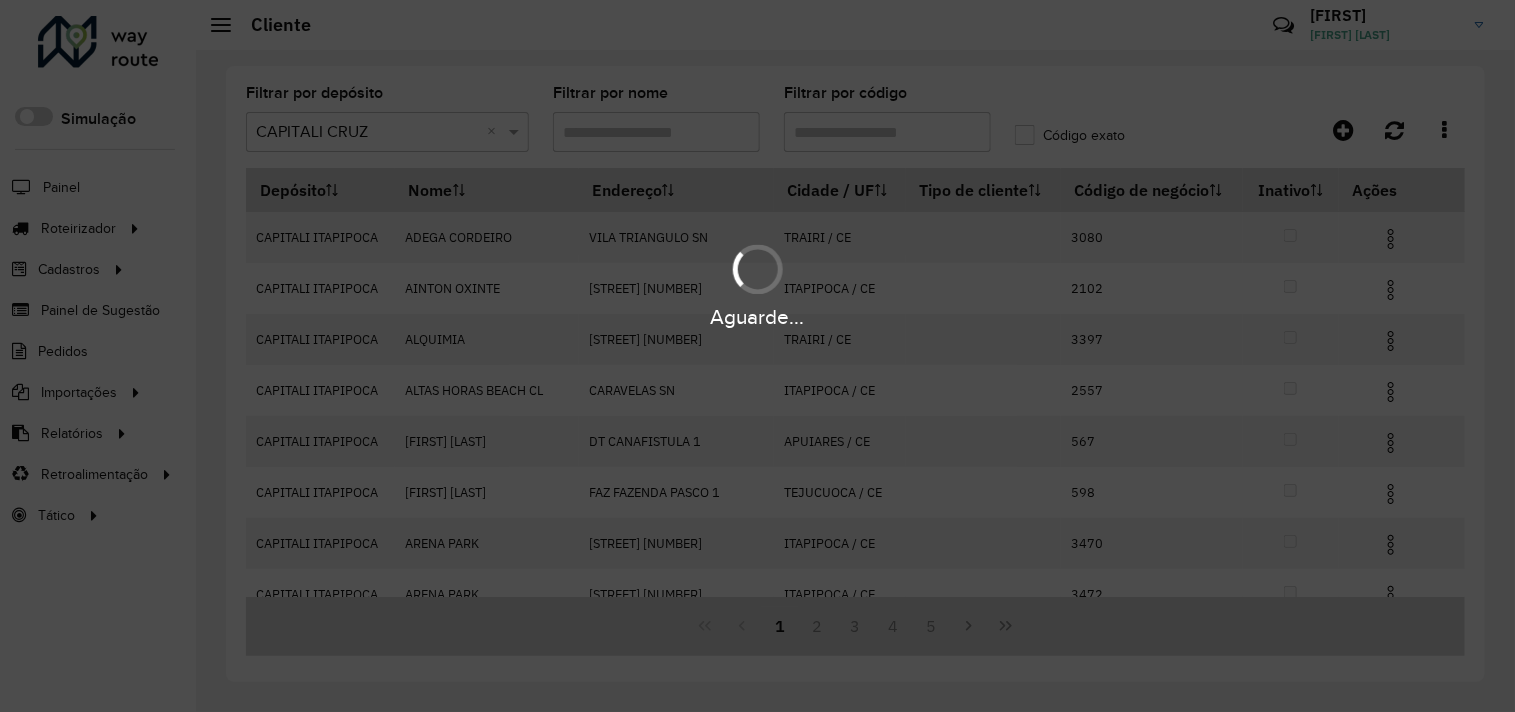 click on "Aguarde..." at bounding box center [757, 356] 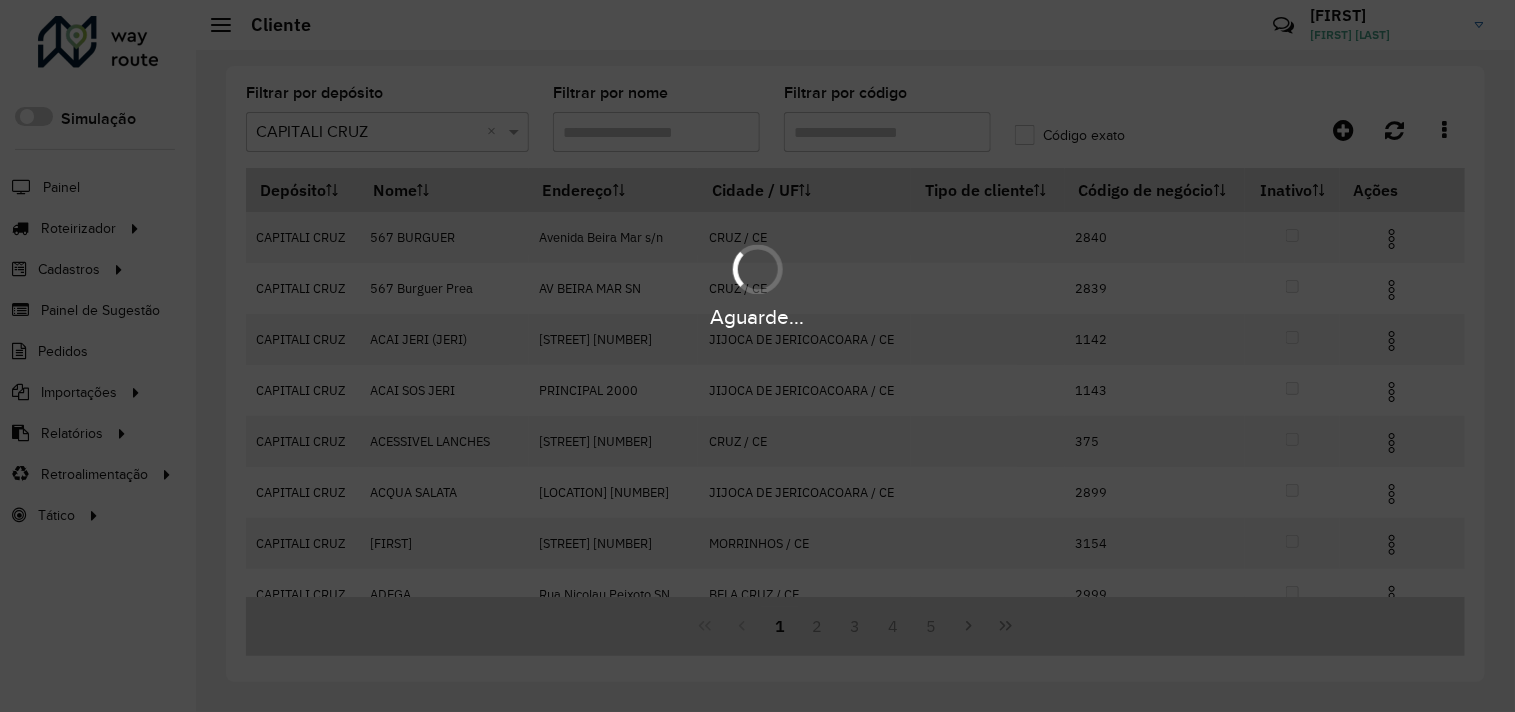click on "Aguarde..." at bounding box center (757, 356) 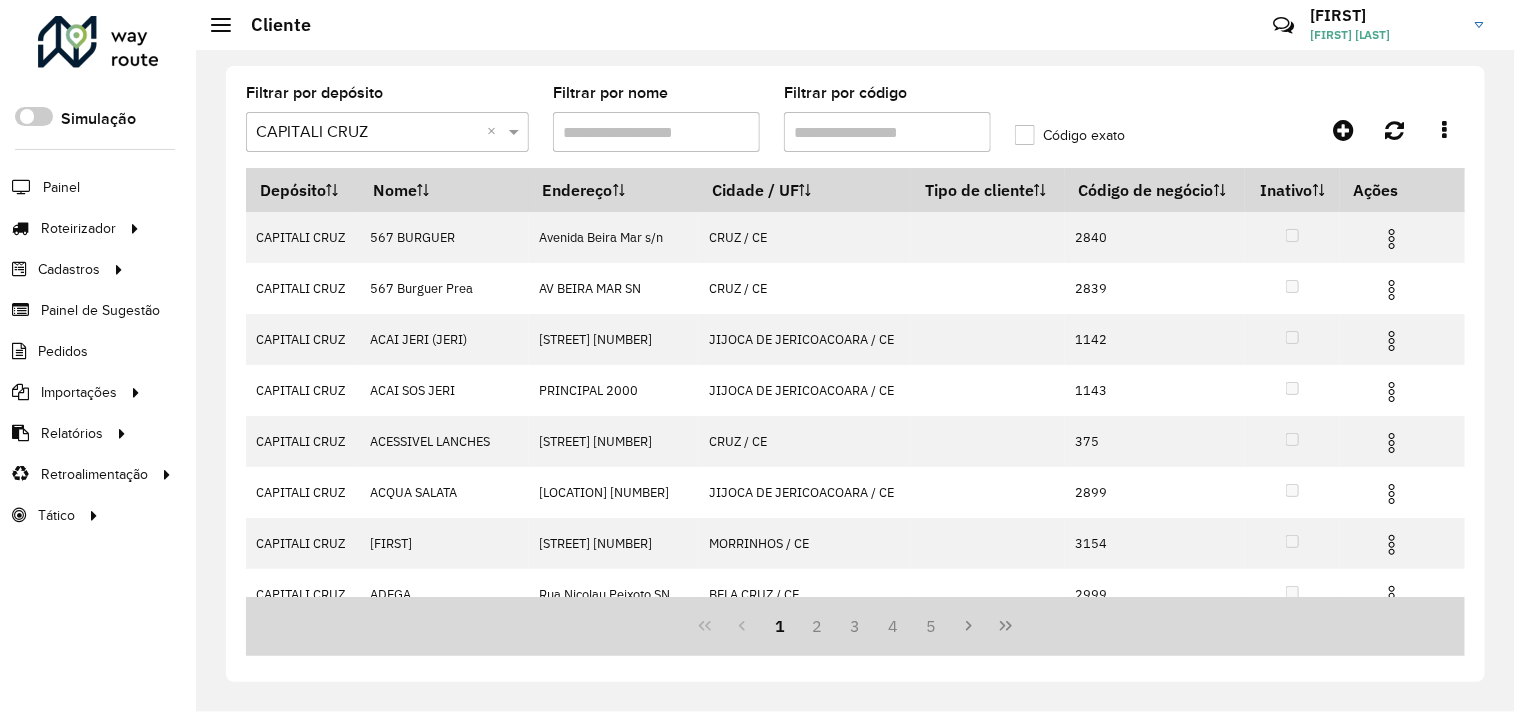 click on "Filtrar por código" at bounding box center (887, 132) 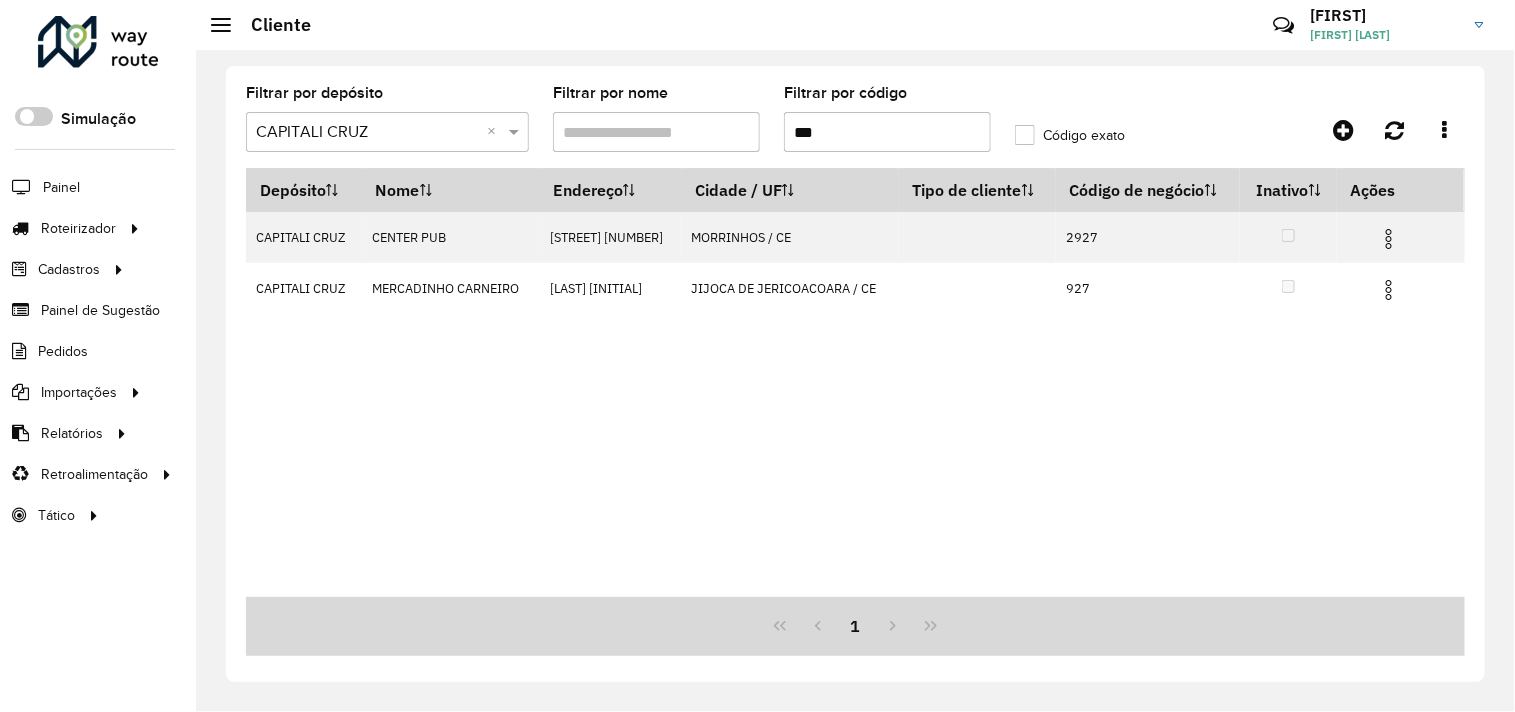 type on "***" 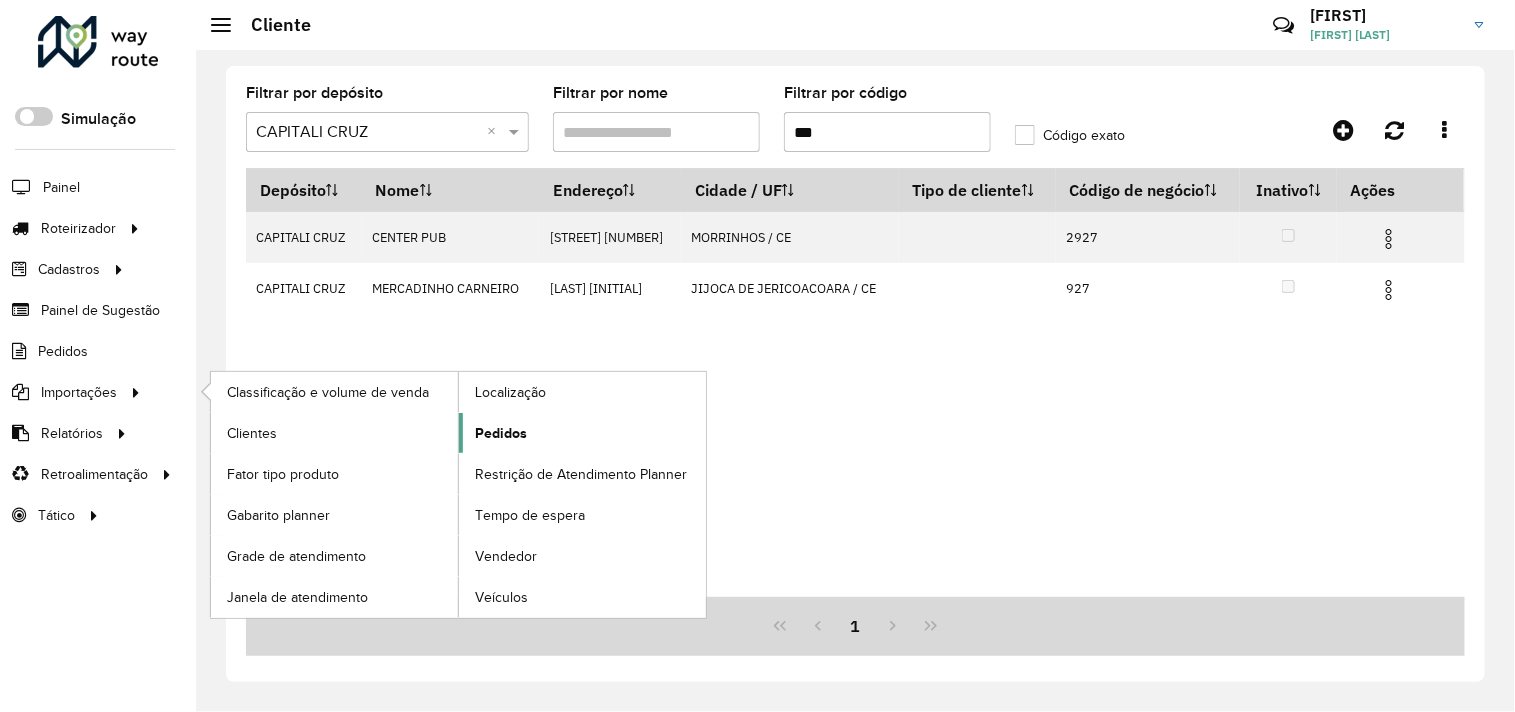 click on "Pedidos" 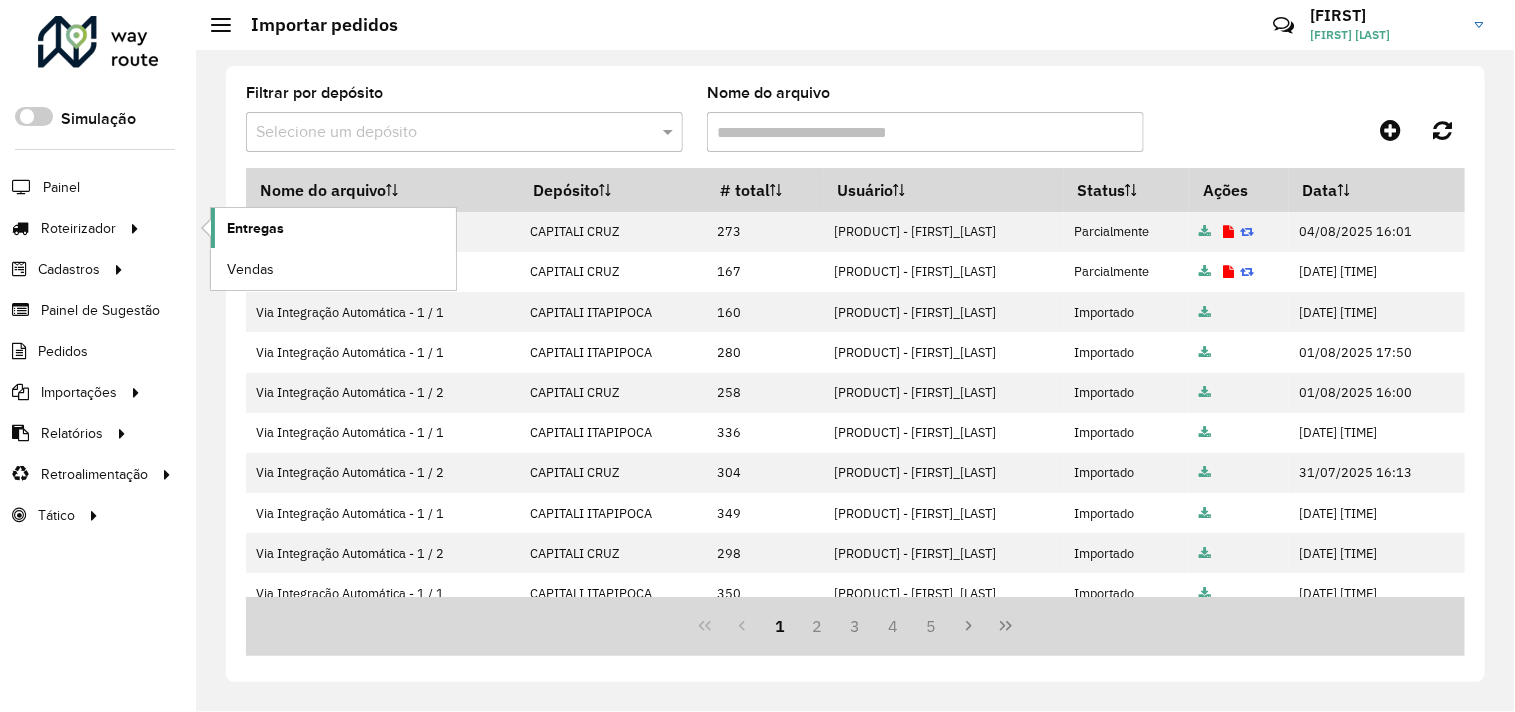 click on "Entregas" 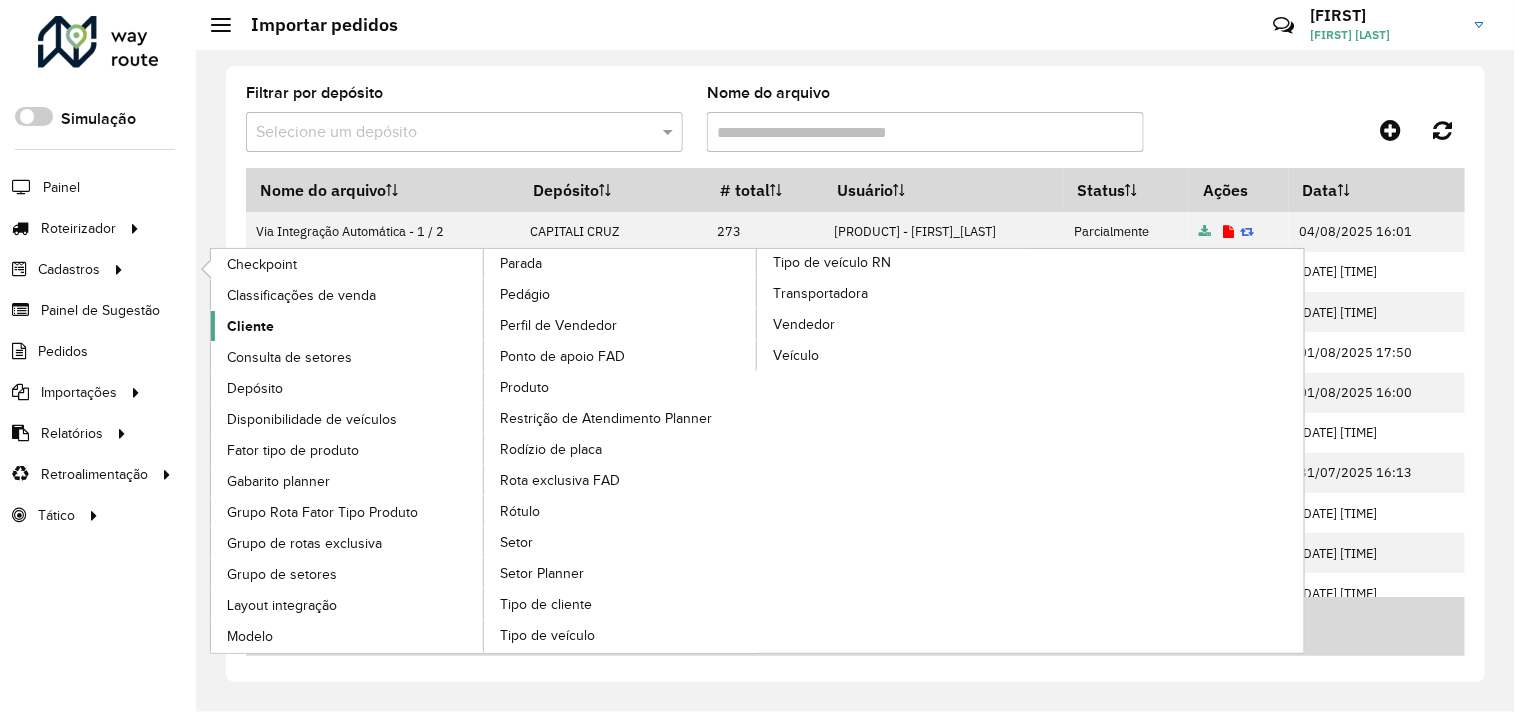 click on "Cliente" 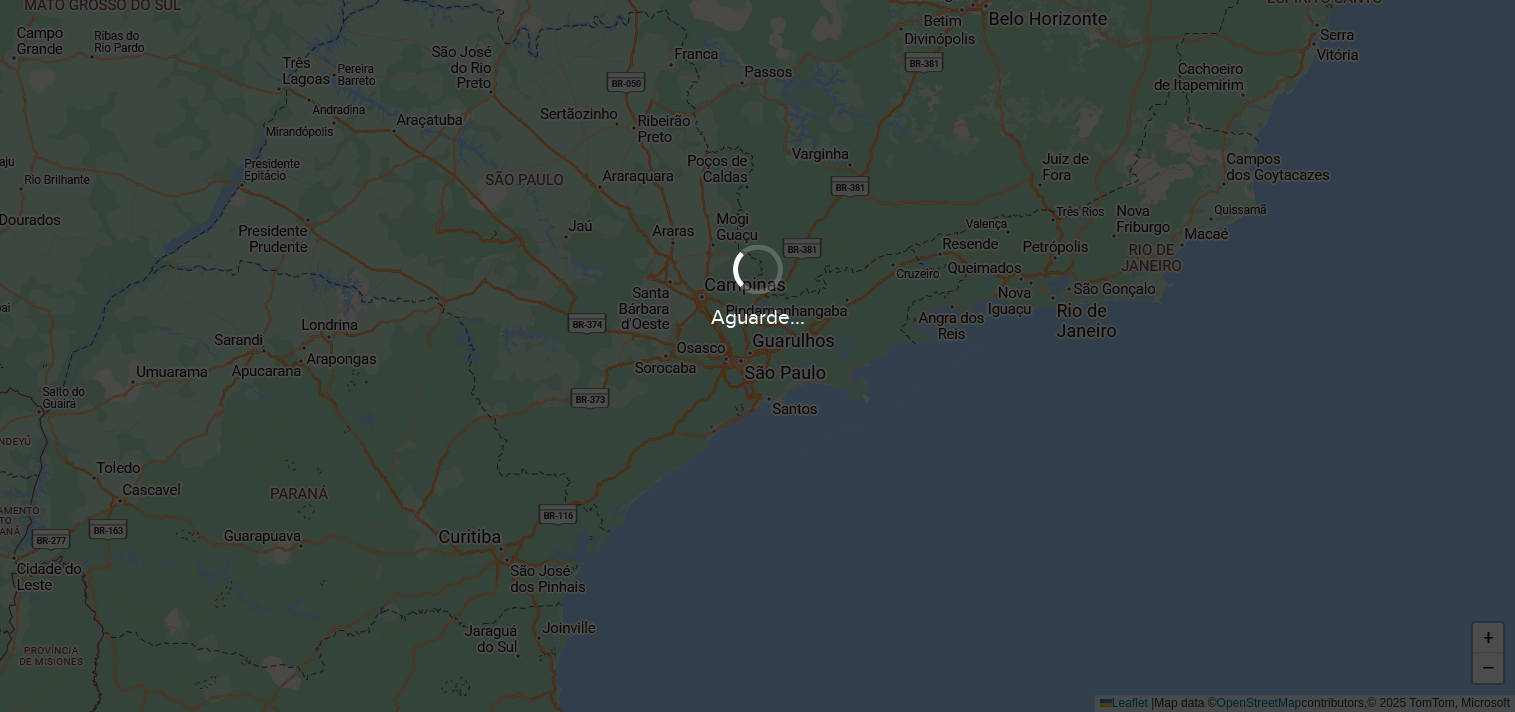 scroll, scrollTop: 0, scrollLeft: 0, axis: both 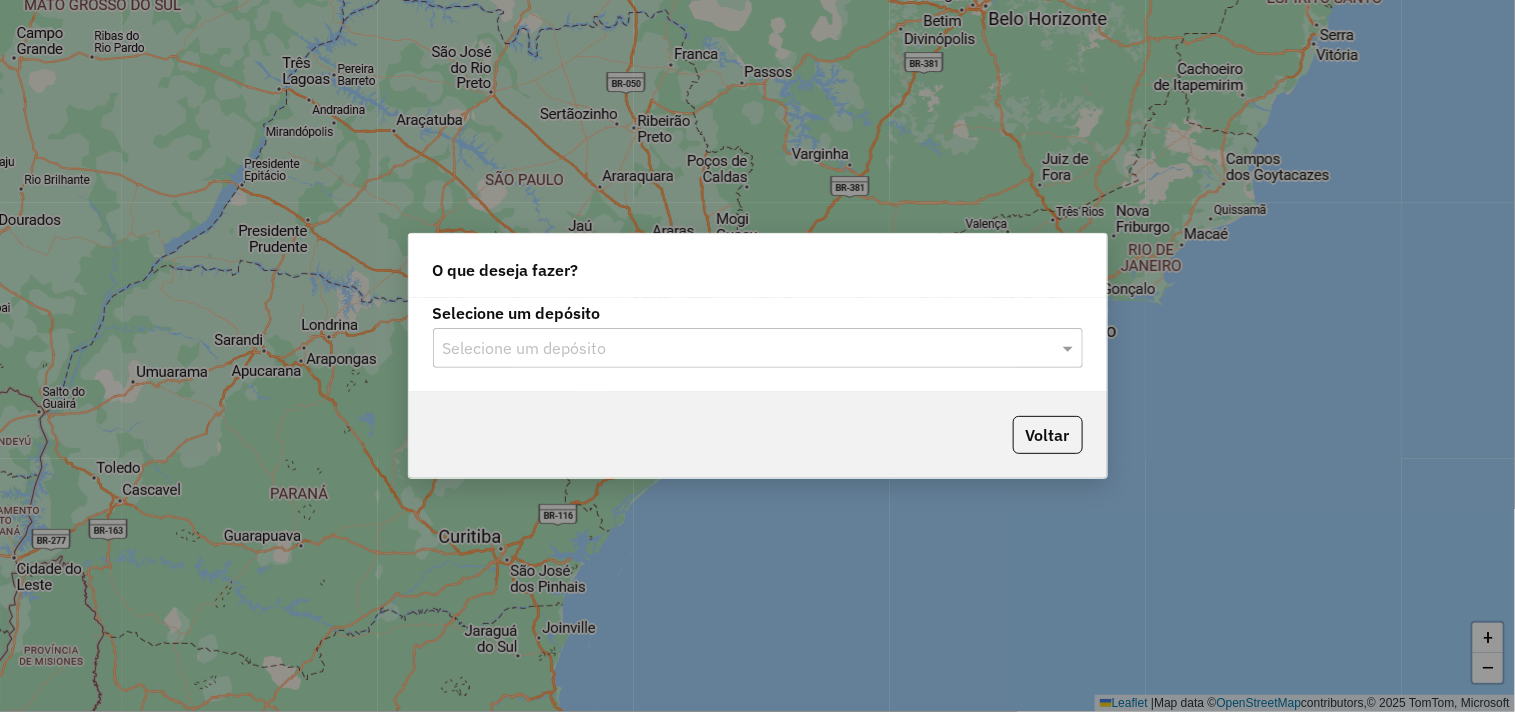 click 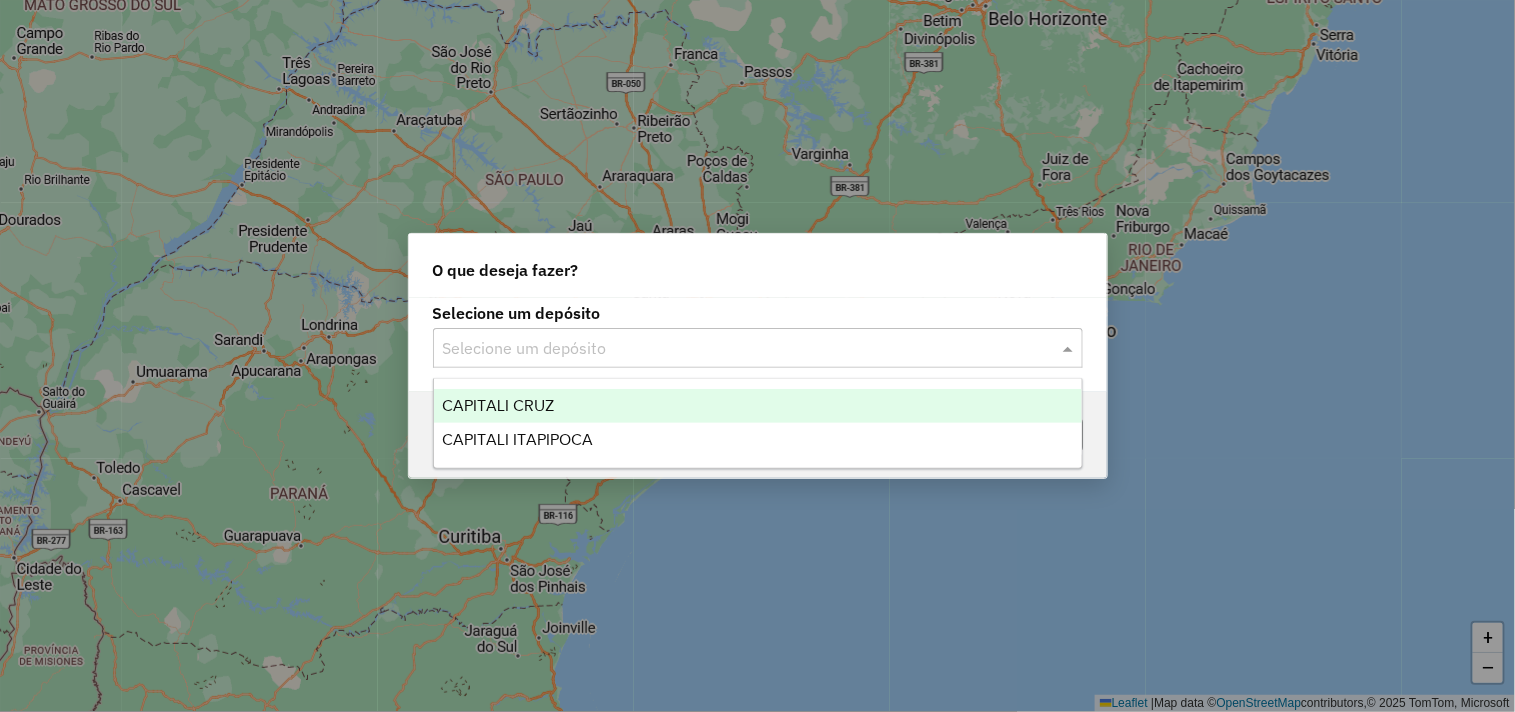 click on "CAPITALI CRUZ" at bounding box center (498, 405) 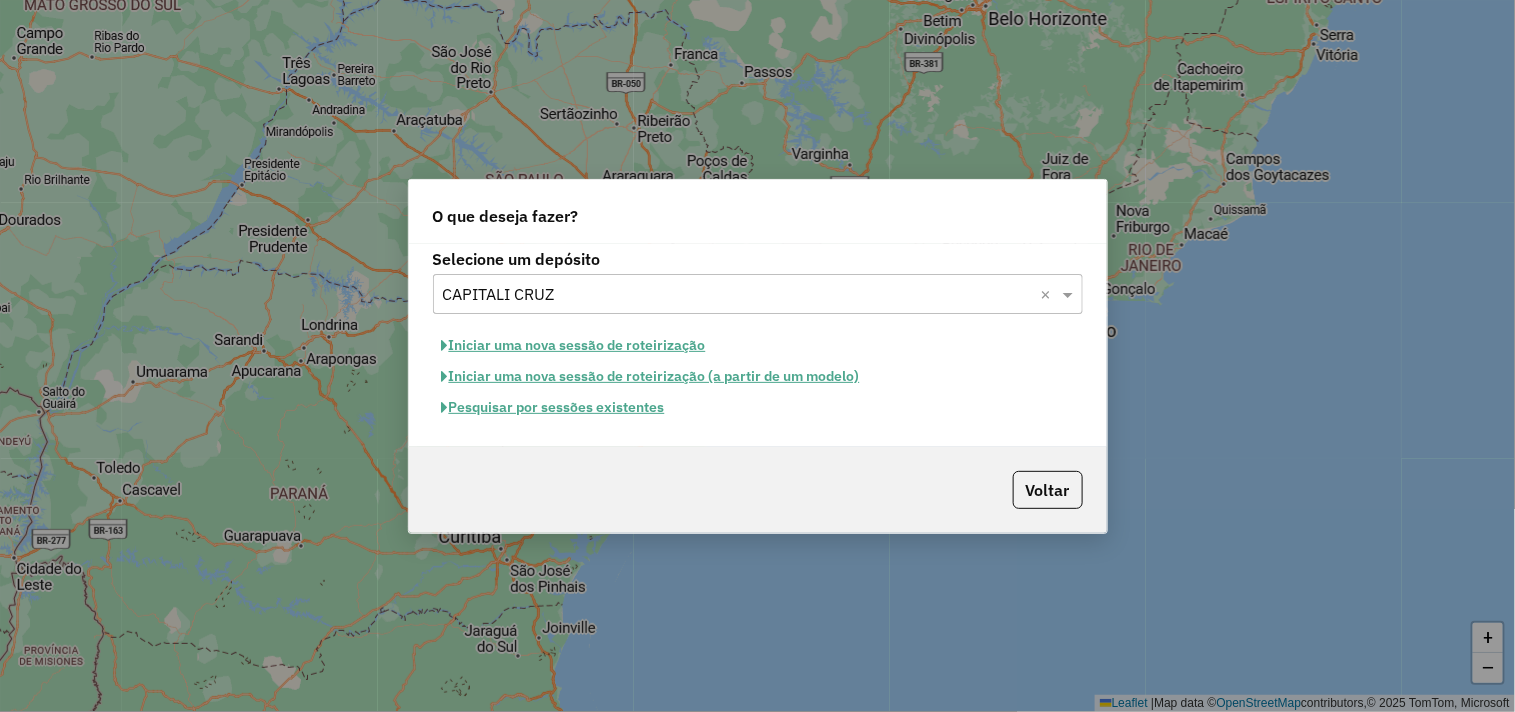 click on "Iniciar uma nova sessão de roteirização" 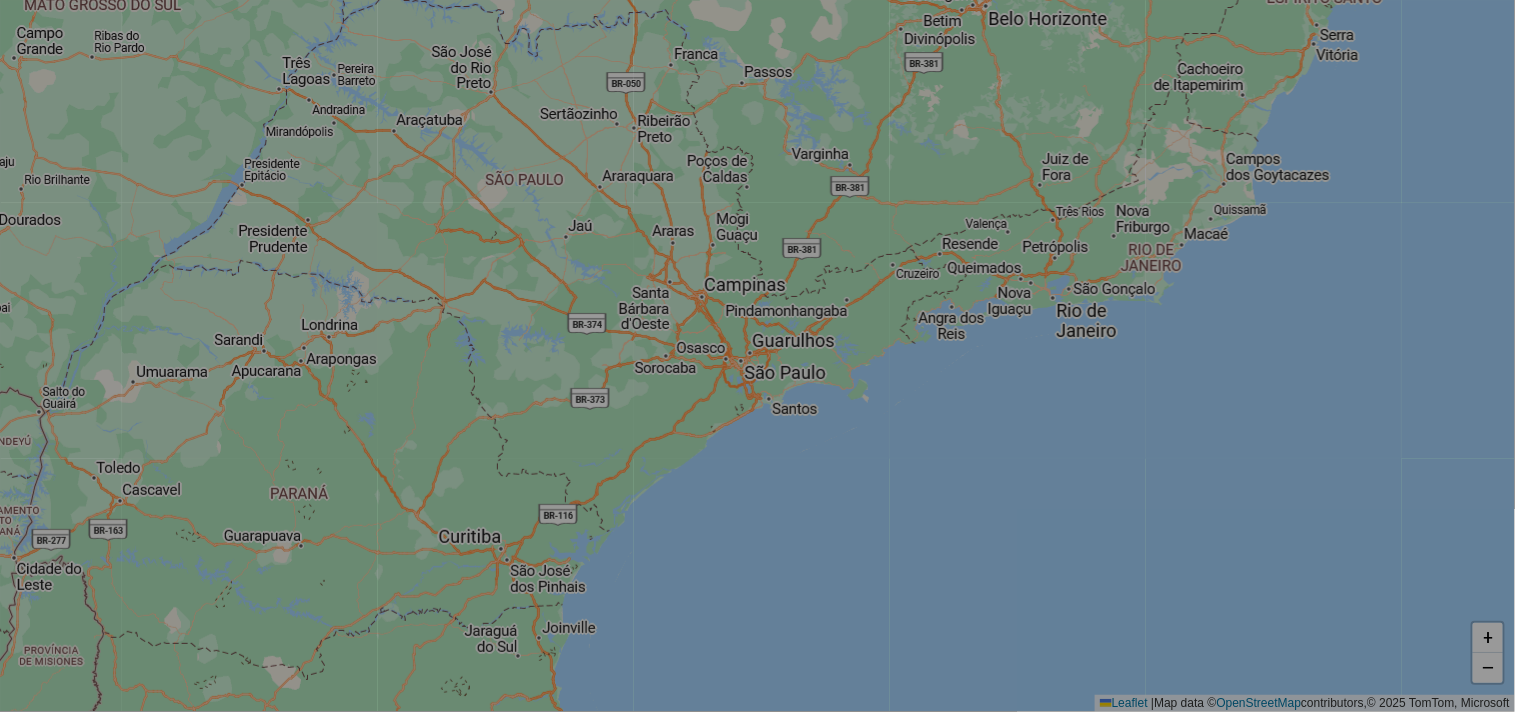 select on "*" 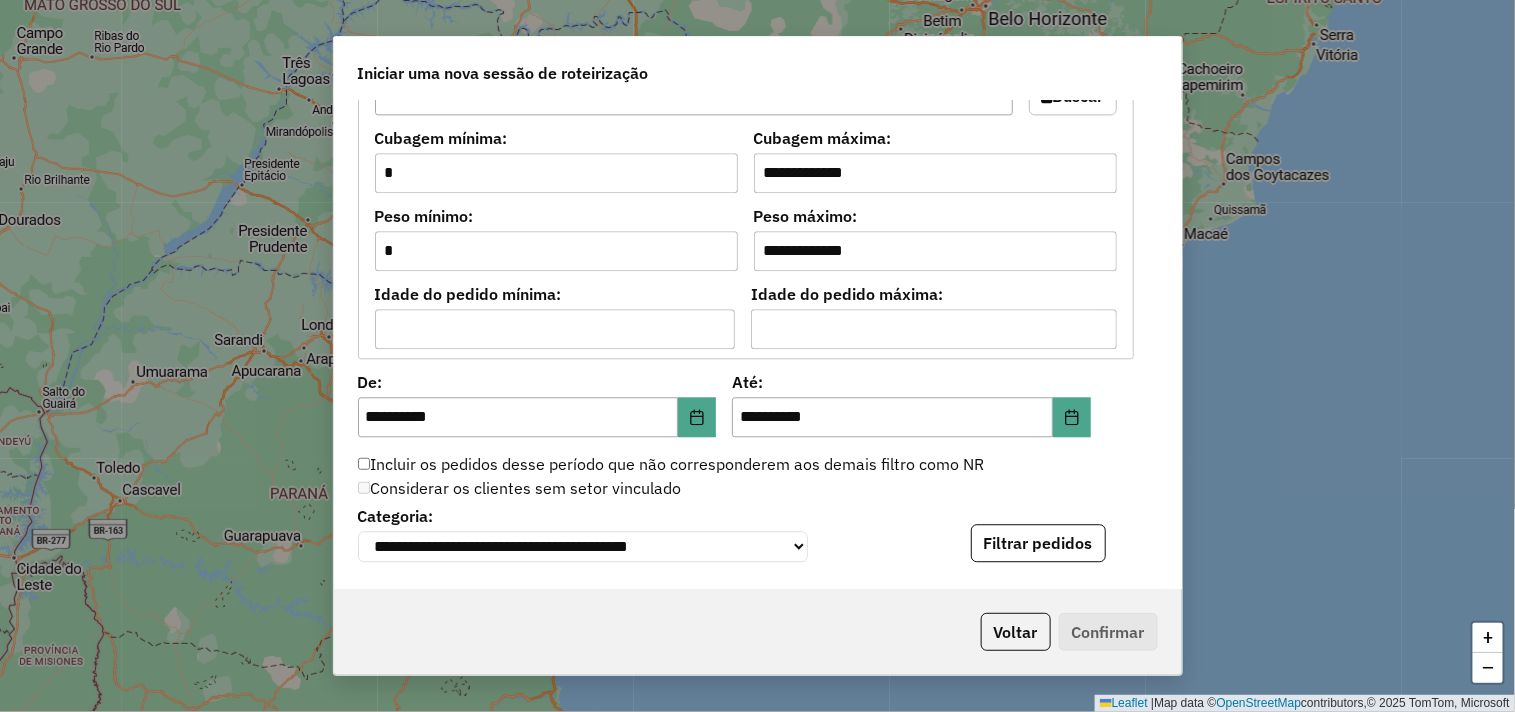 scroll, scrollTop: 1777, scrollLeft: 0, axis: vertical 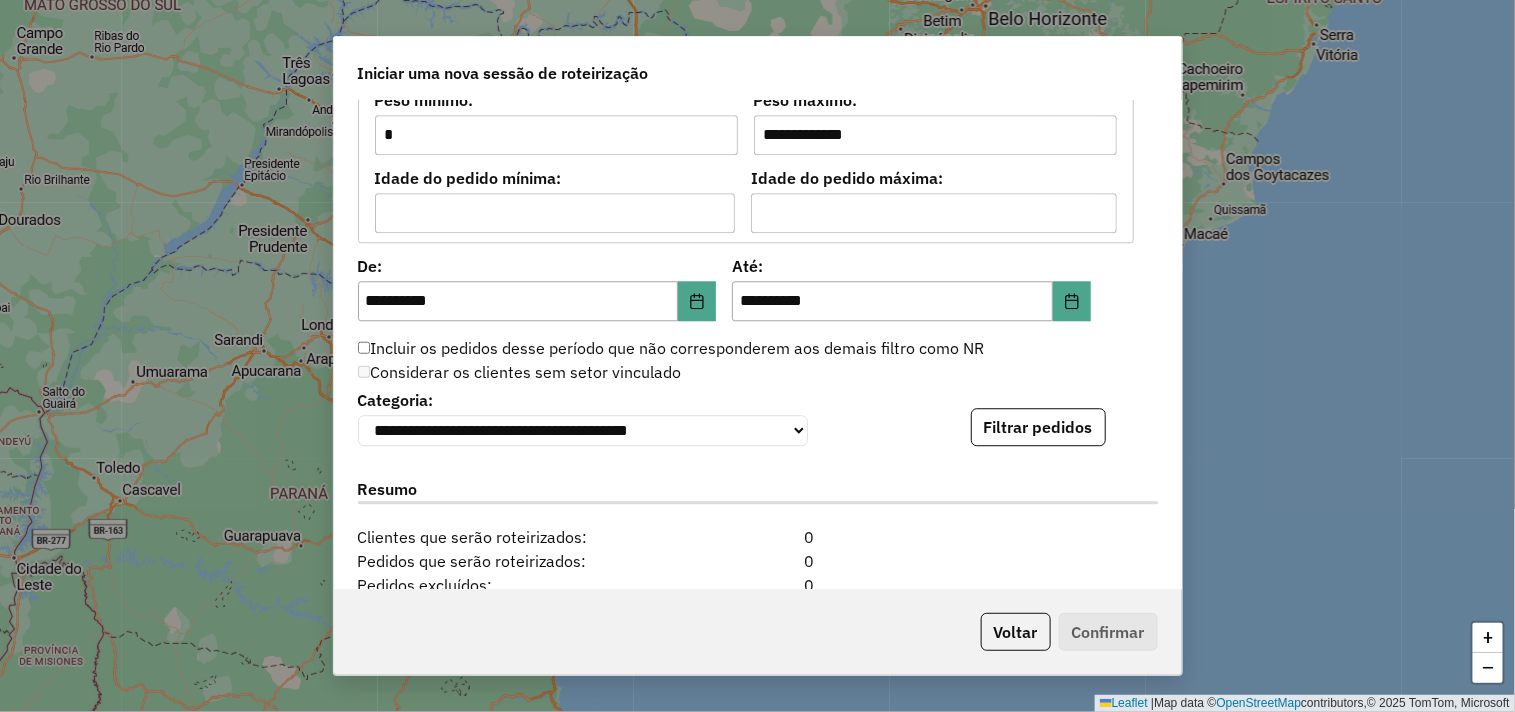 click on "Filtrar pedidos" 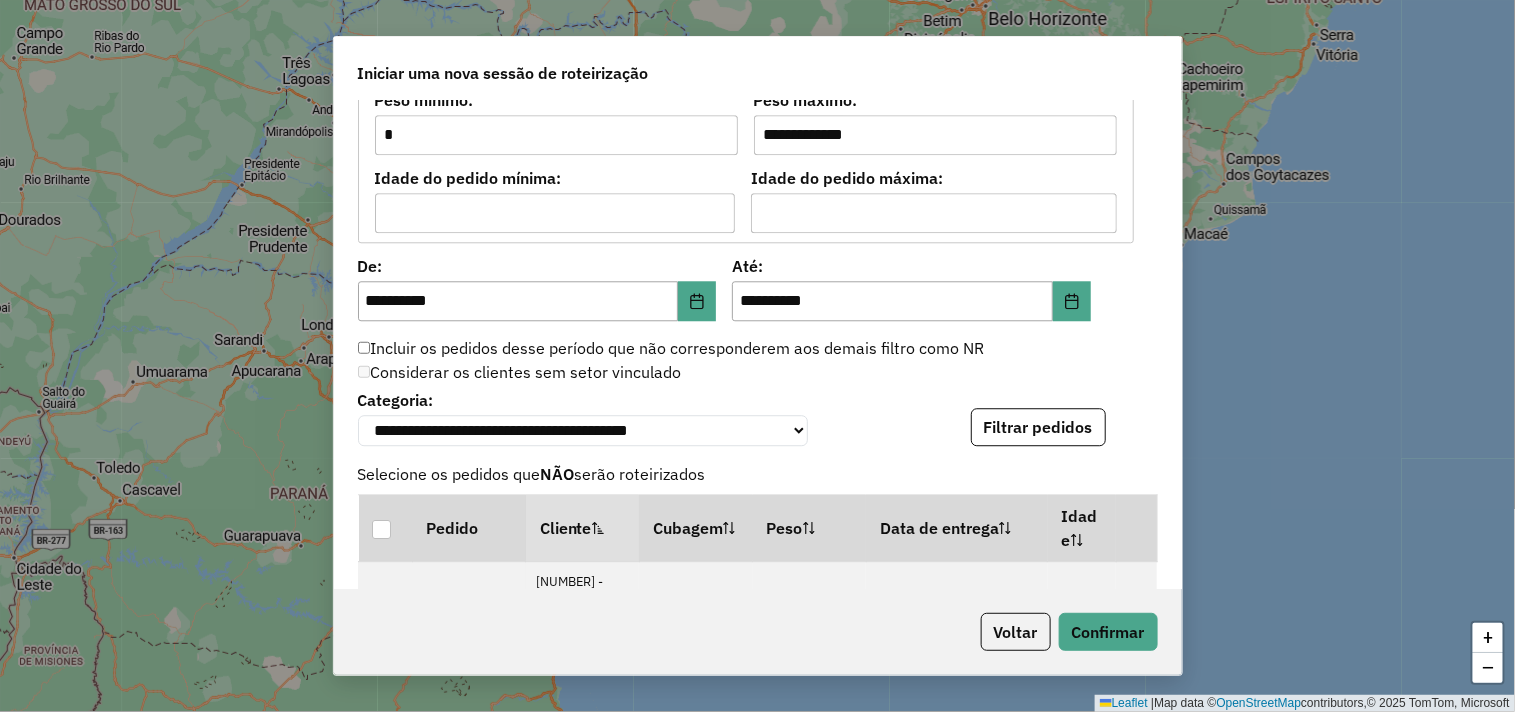 scroll, scrollTop: 2456, scrollLeft: 0, axis: vertical 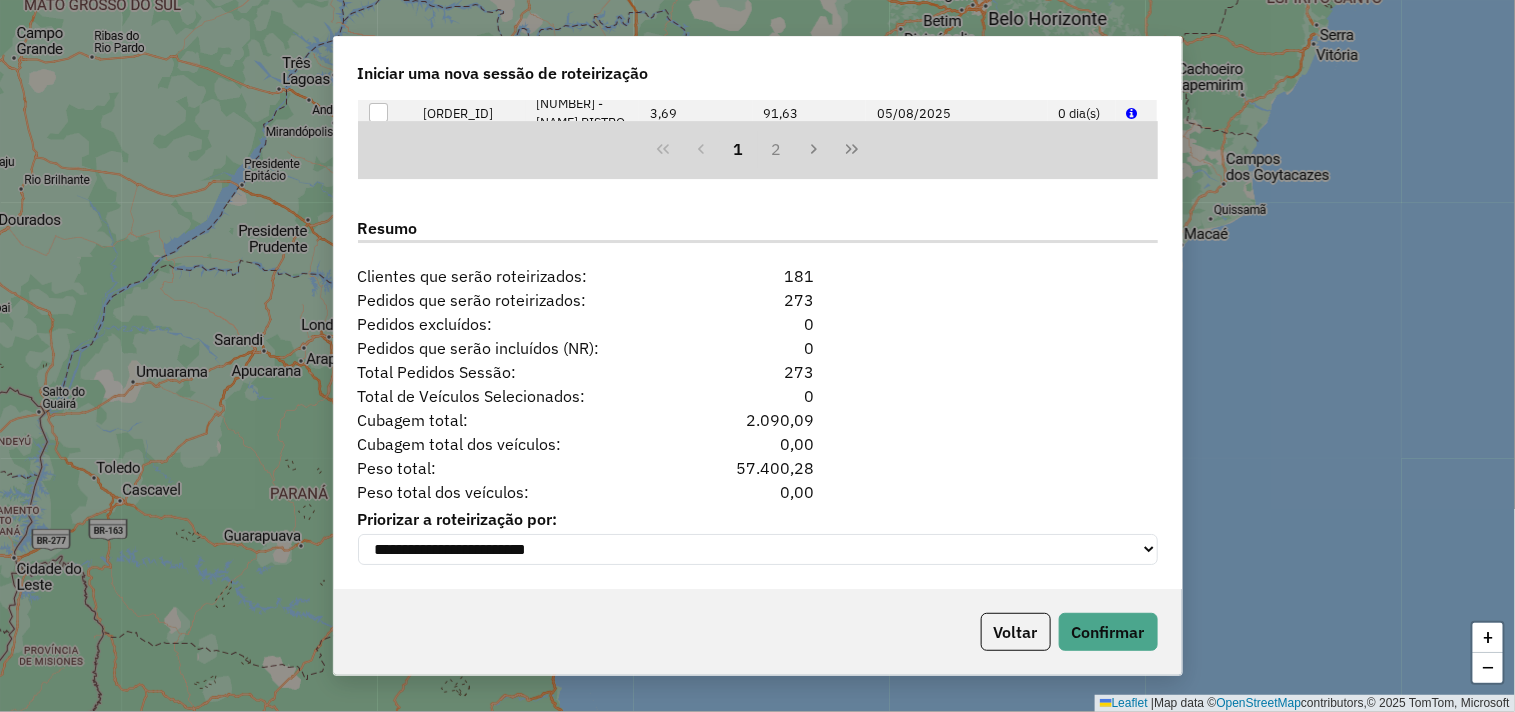 click on "Voltar   Confirmar" 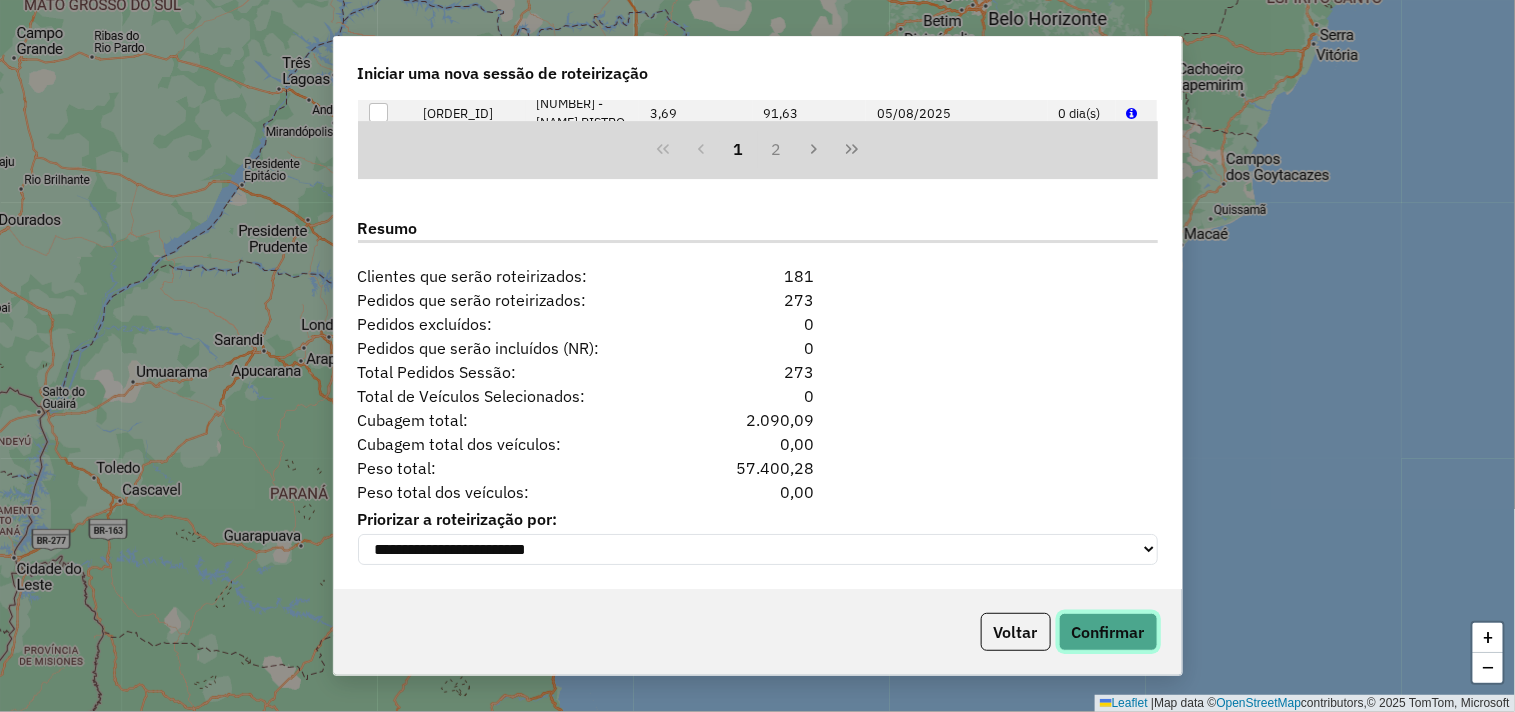 click on "Confirmar" 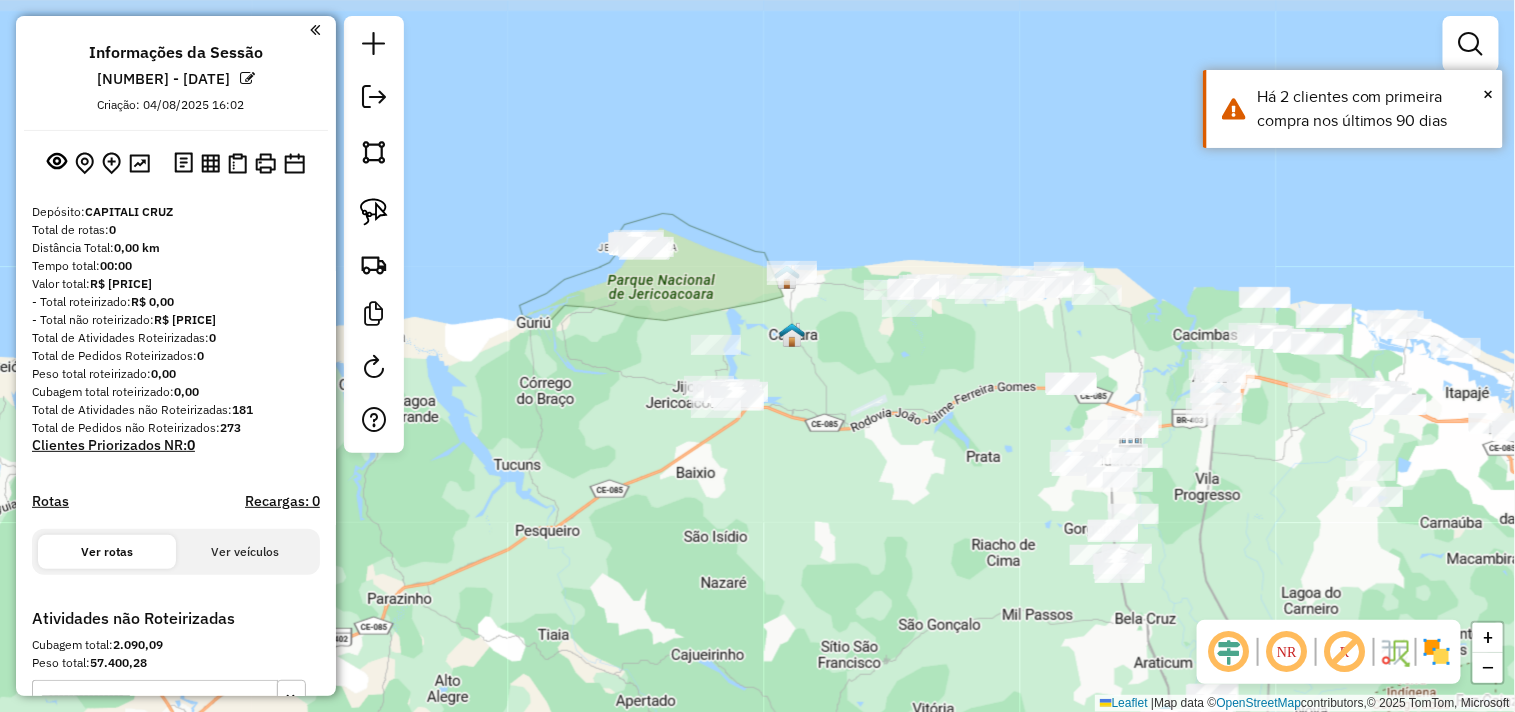 drag, startPoint x: 520, startPoint y: 423, endPoint x: 896, endPoint y: 527, distance: 390.11792 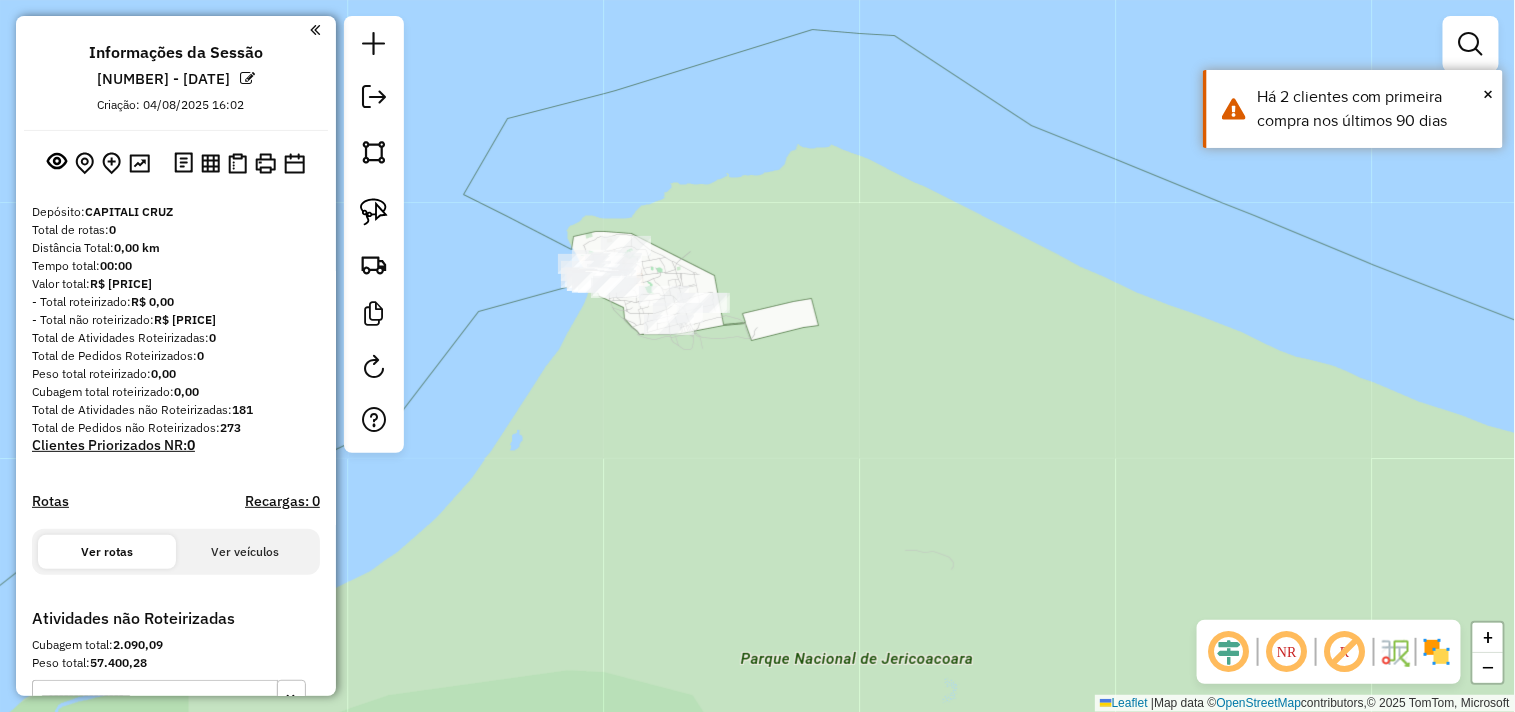 drag, startPoint x: 362, startPoint y: 221, endPoint x: 596, endPoint y: 386, distance: 286.32324 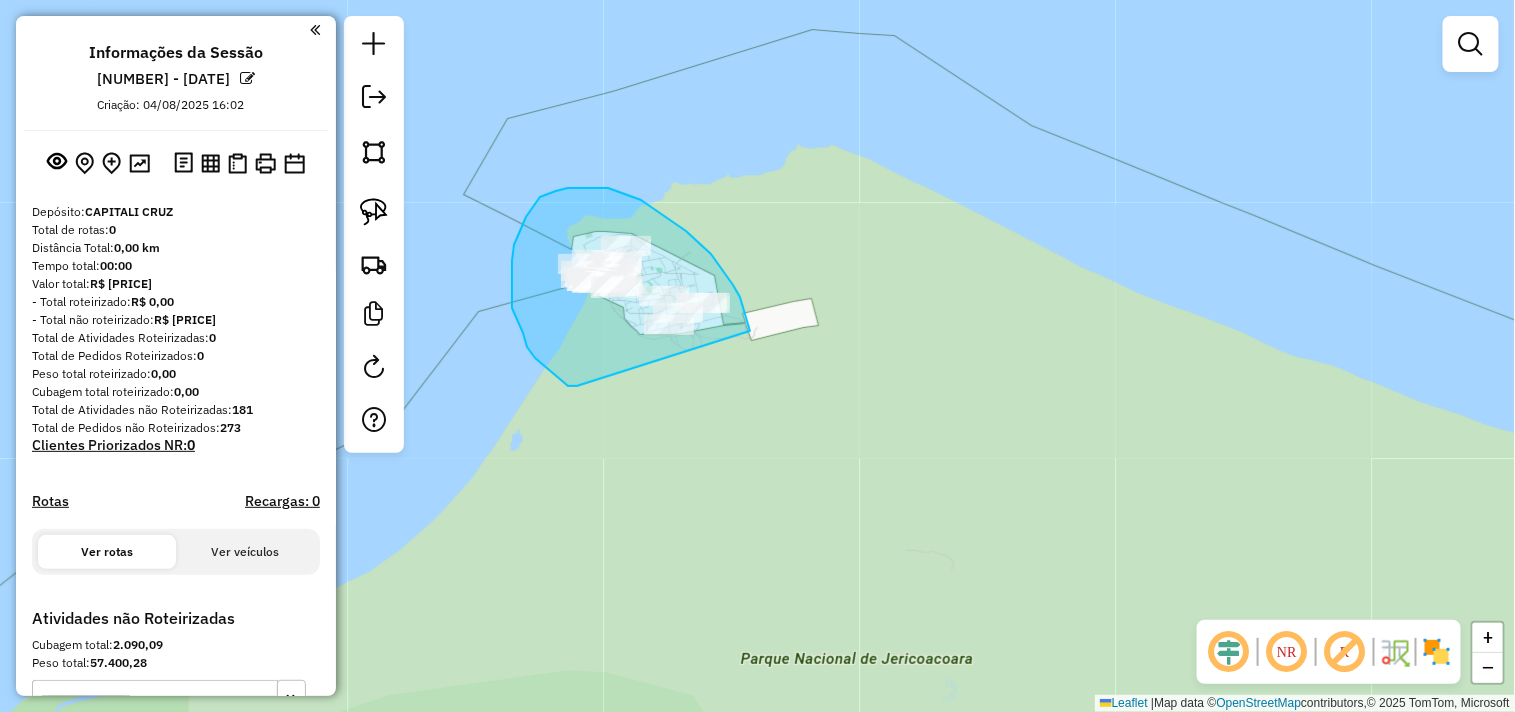 drag, startPoint x: 527, startPoint y: 347, endPoint x: 728, endPoint y: 371, distance: 202.42776 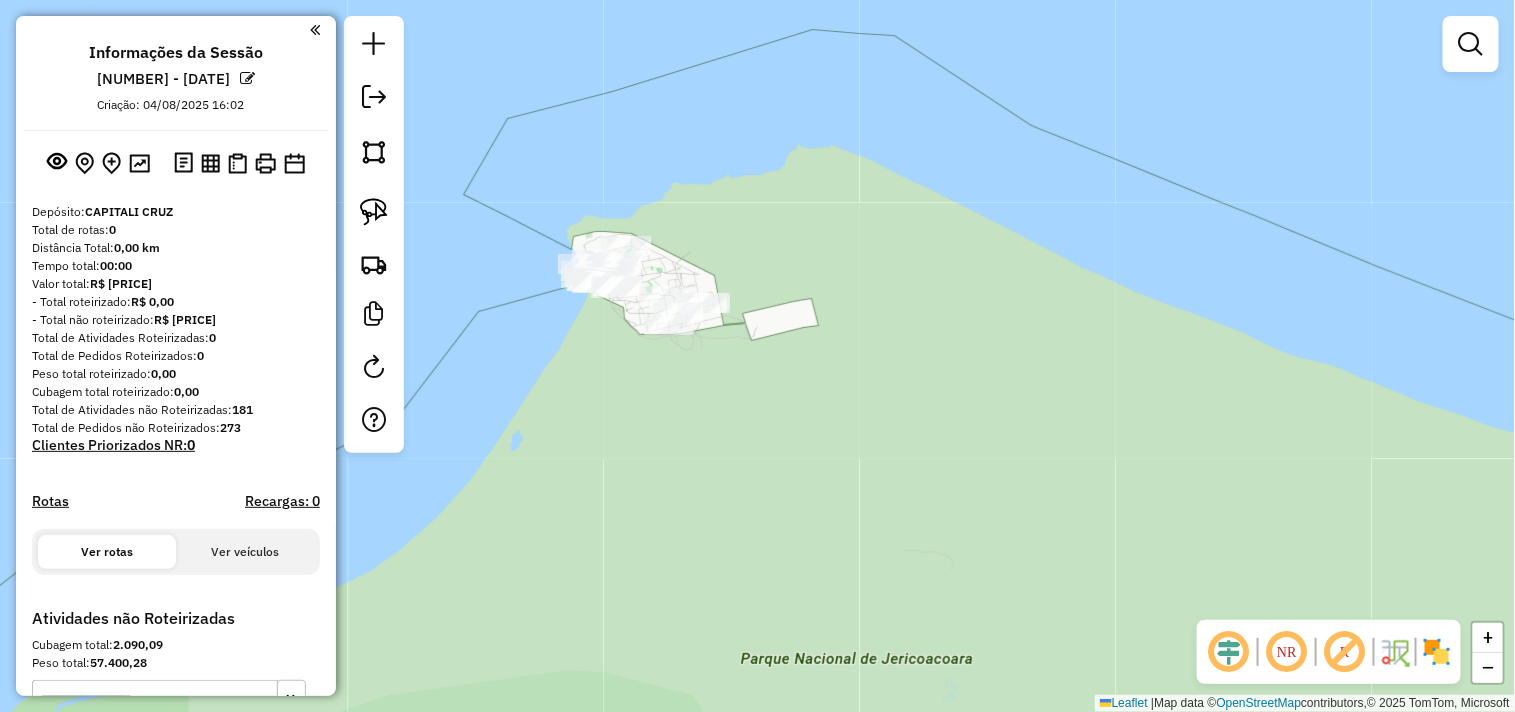 drag, startPoint x: 896, startPoint y: 382, endPoint x: 805, endPoint y: 262, distance: 150.60213 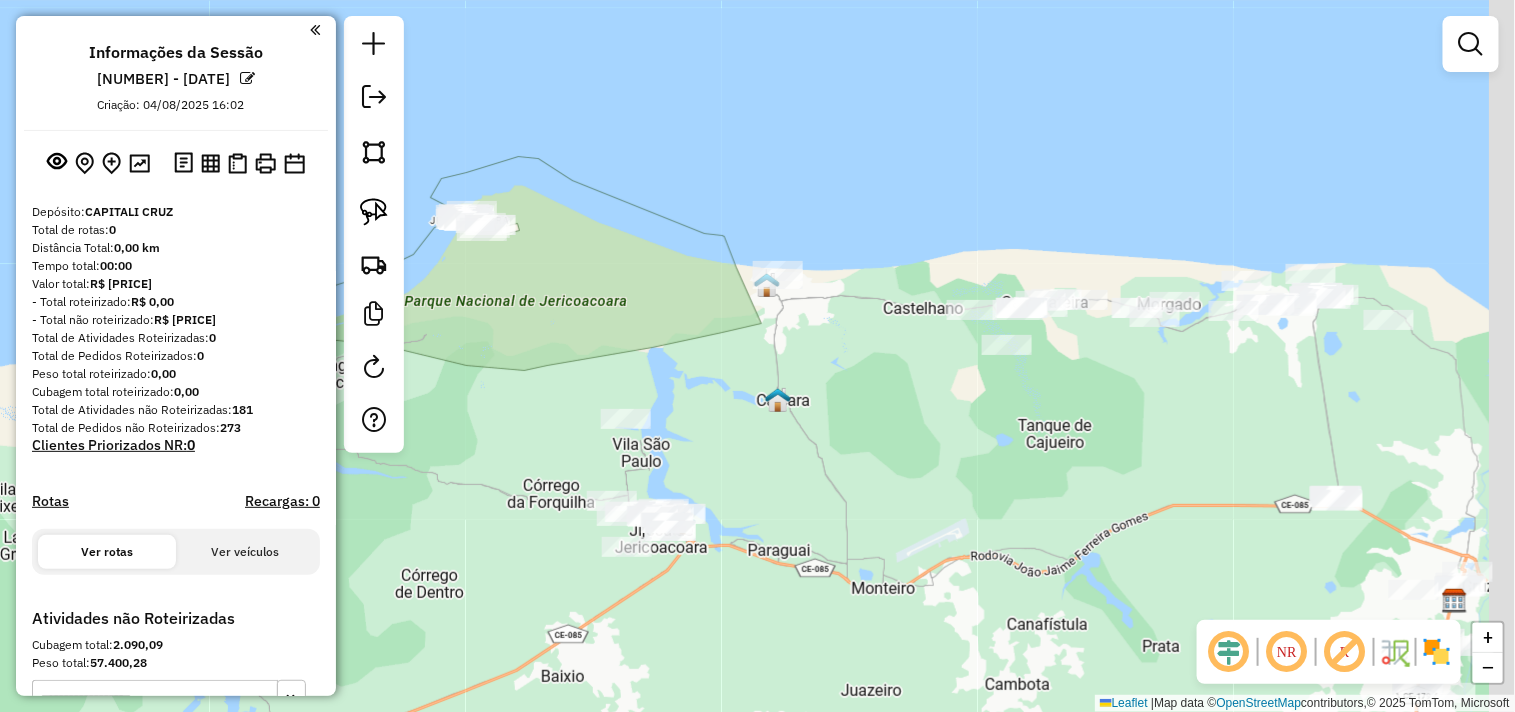 drag, startPoint x: 920, startPoint y: 357, endPoint x: 778, endPoint y: 322, distance: 146.24979 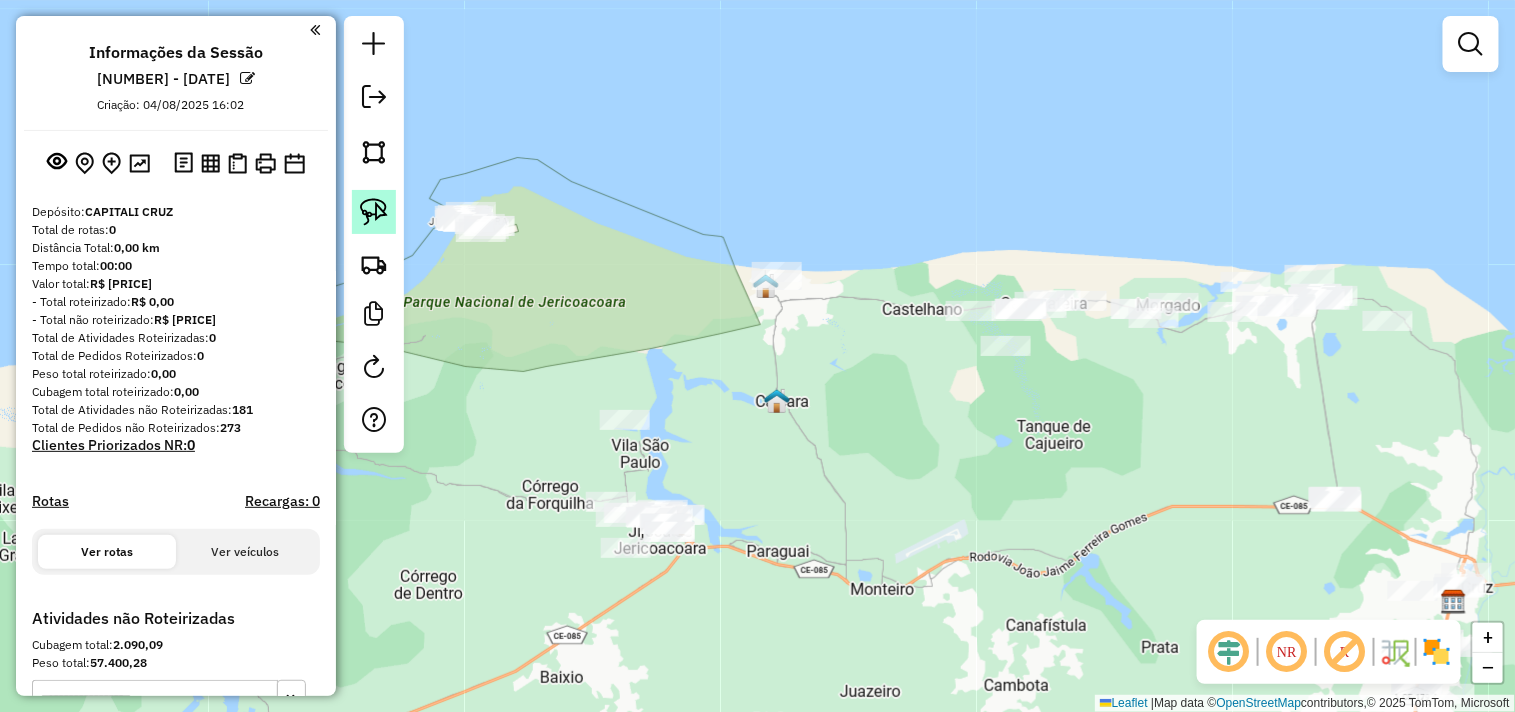 click 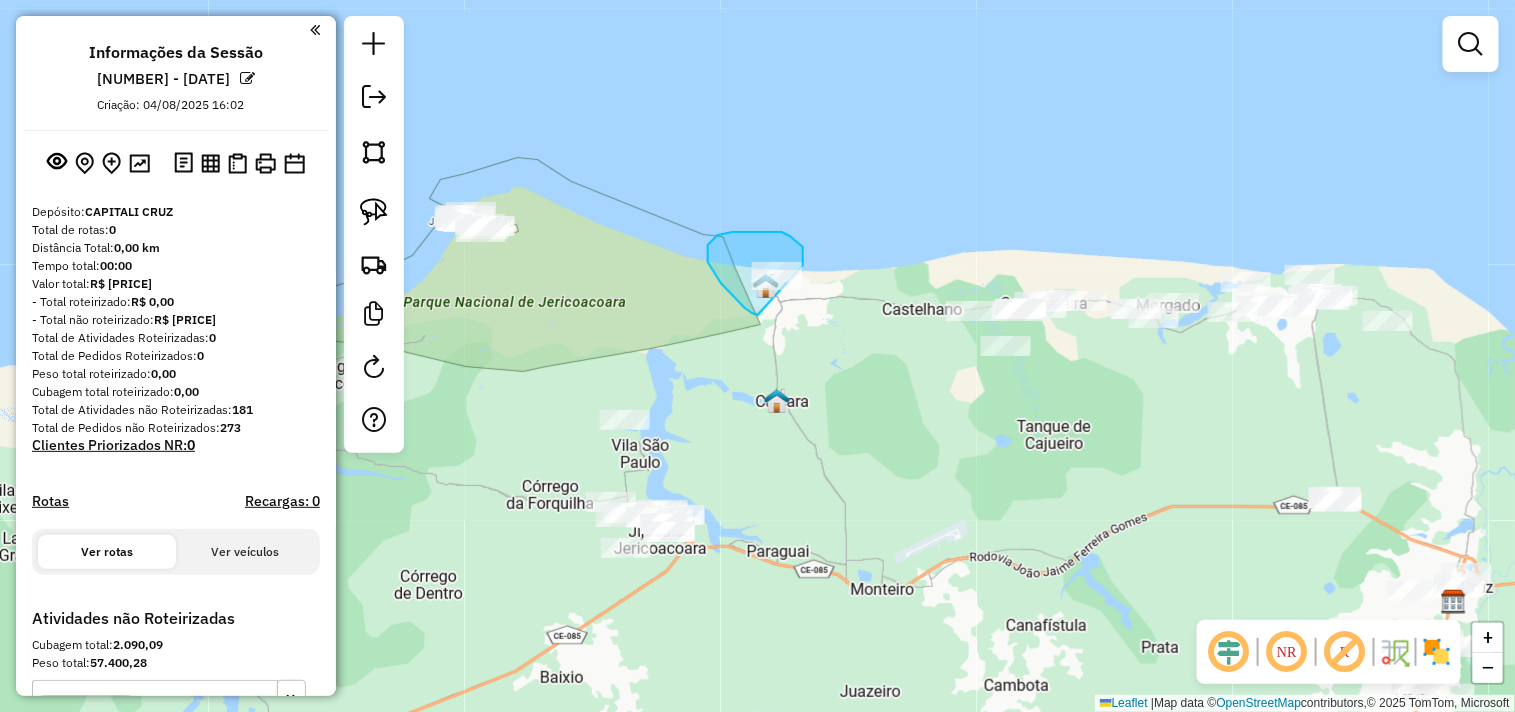 drag, startPoint x: 708, startPoint y: 262, endPoint x: 757, endPoint y: 300, distance: 62.008064 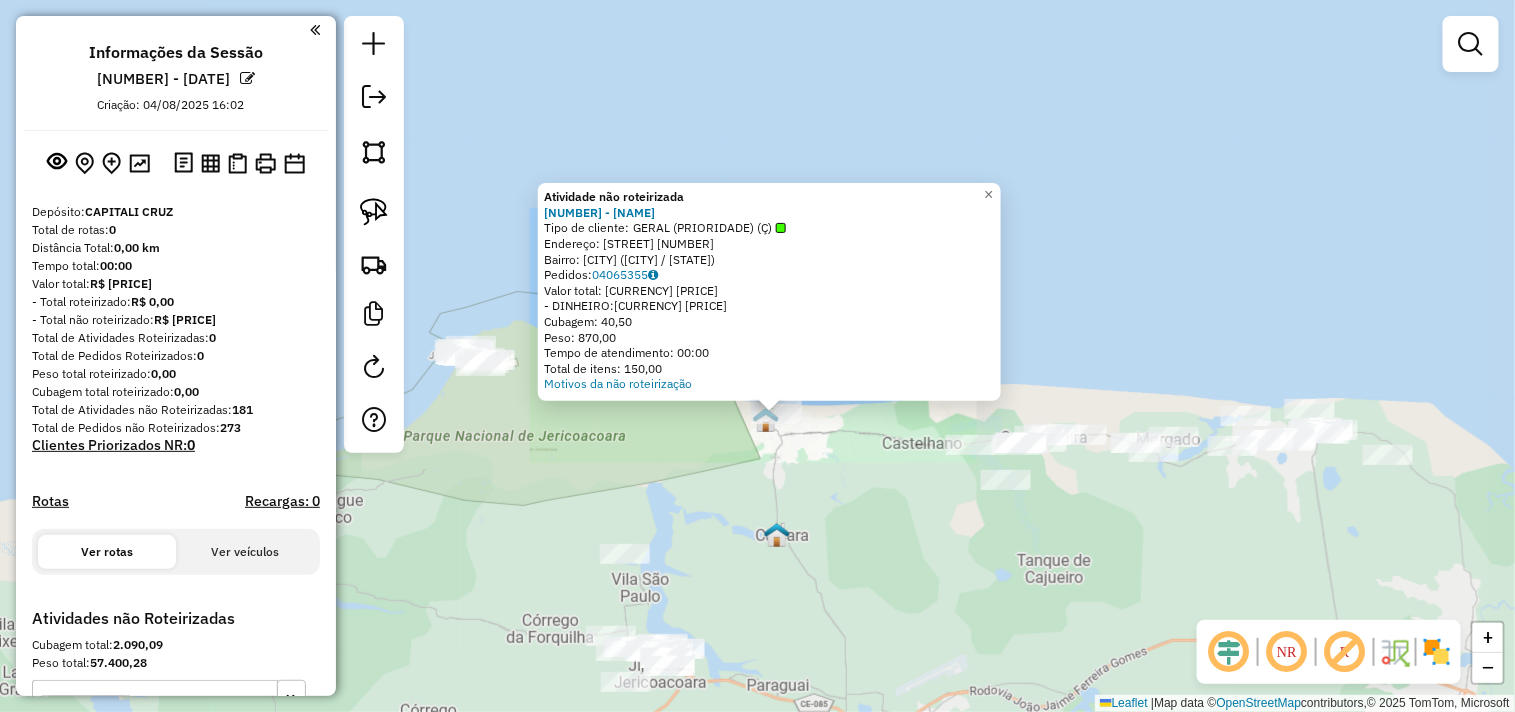 click on "Endereço:  [STREET] [NUMBER]   Bairro: [NEIGHBORHOOD] ([CITY] / [STATE])   Pedidos:  [ORDER_ID]   Valor total: [CURRENCY] [PRICE]   Cubagem: [PRICE]   Peso: [PRICE]   Tempo de atendimento: [TIME]   Total de itens: [PRICE]  Motivos da não roteirização × Janela de atendimento Grade de atendimento Capacidade Transportadoras Veículos Cliente Pedidos  Rotas Selecione os dias de semana para filtrar as janelas de atendimento  Seg   Ter   Qua   Qui   Sex   Sáb   Dom  Informe o período da janela de atendimento: De: Até:  Filtrar exatamente a janela do cliente  Considerar janela de atendimento padrão  Selecione os dias de semana para filtrar as grades de atendimento  Seg   Ter   Qua   Qui   Sex   Sáb   Dom   Considerar clientes sem dia de atendimento cadastrado  Clientes fora do dia de atendimento selecionado Filtrar as atividades entre os valores definidos abaixo:  Peso mínimo:   Peso máximo:   Cubagem mínima:  +" 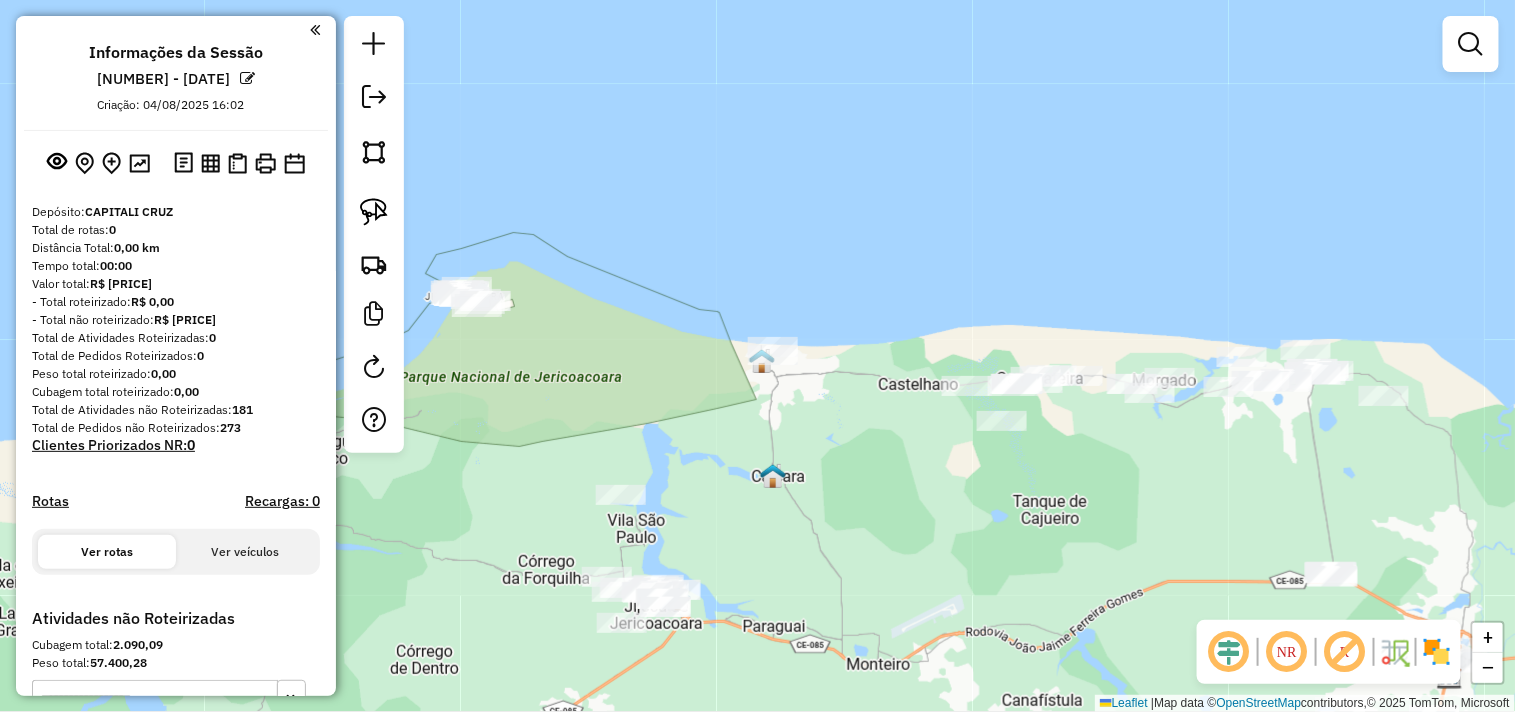 drag, startPoint x: 841, startPoint y: 560, endPoint x: 813, endPoint y: 421, distance: 141.7921 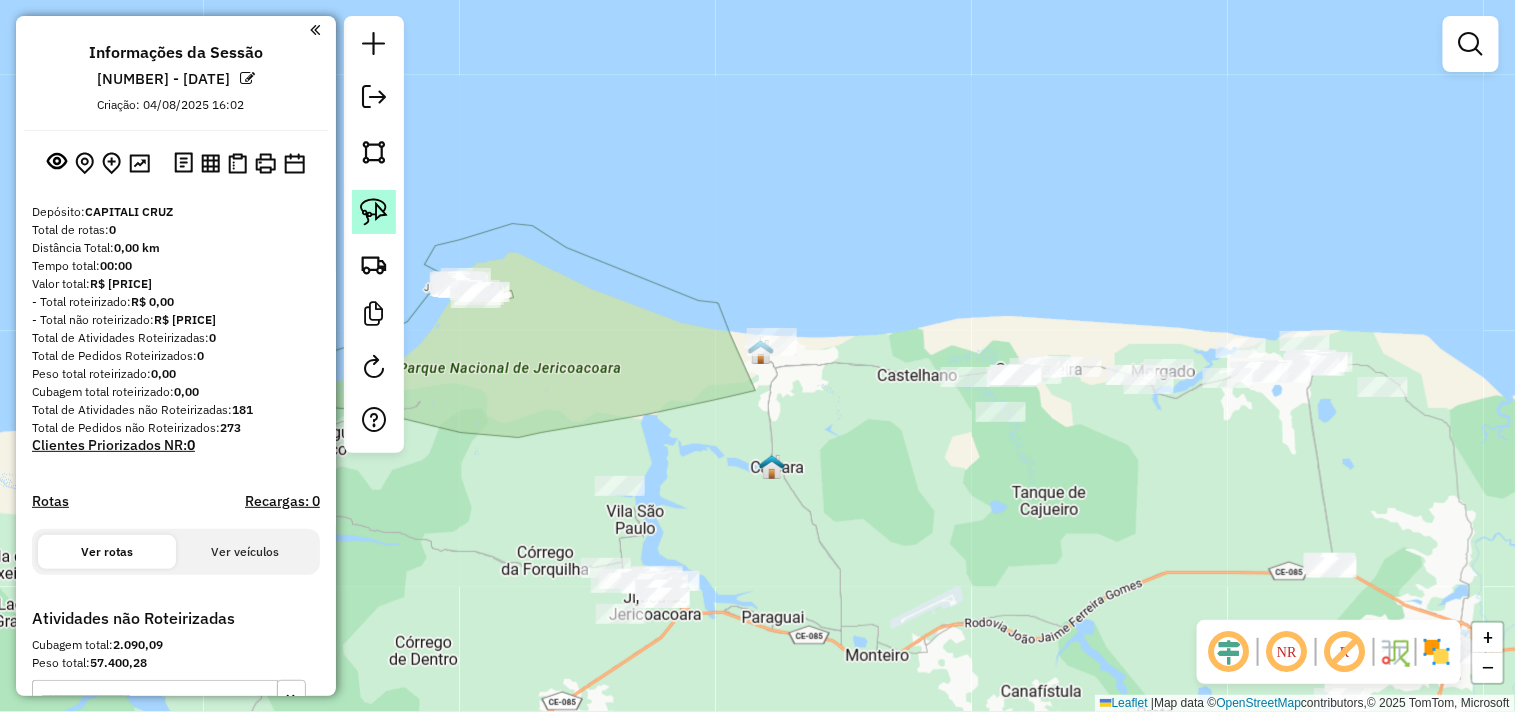 click 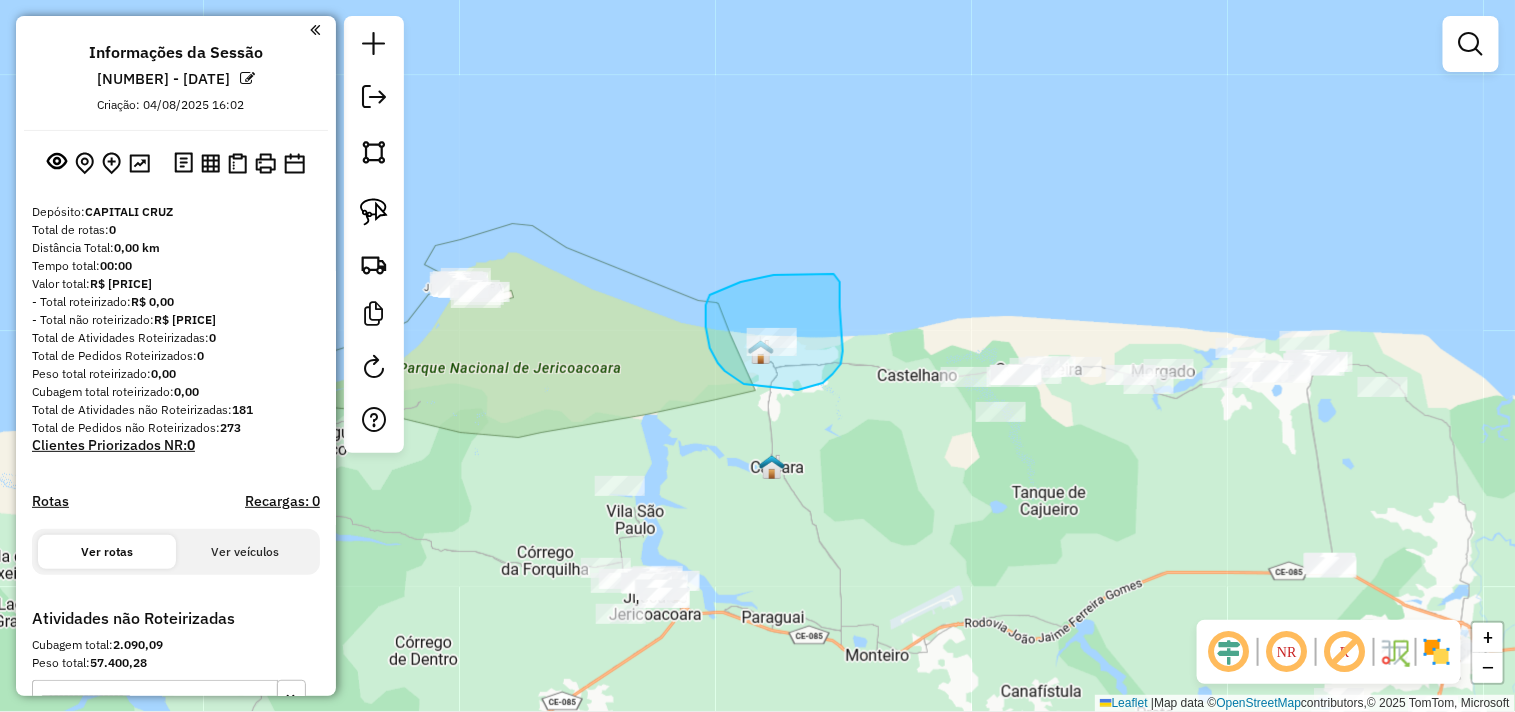 drag, startPoint x: 718, startPoint y: 363, endPoint x: 773, endPoint y: 404, distance: 68.60029 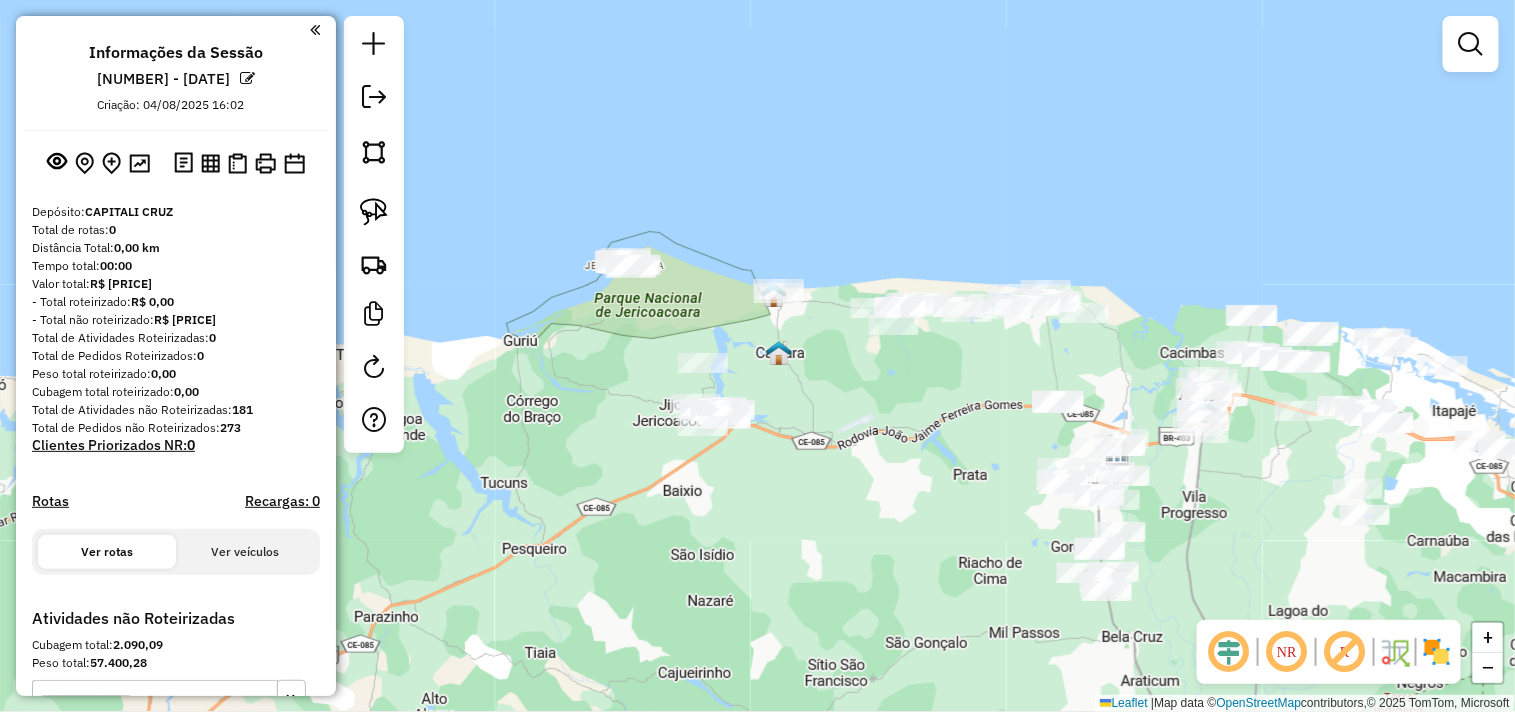 drag, startPoint x: 858, startPoint y: 542, endPoint x: 804, endPoint y: 362, distance: 187.92552 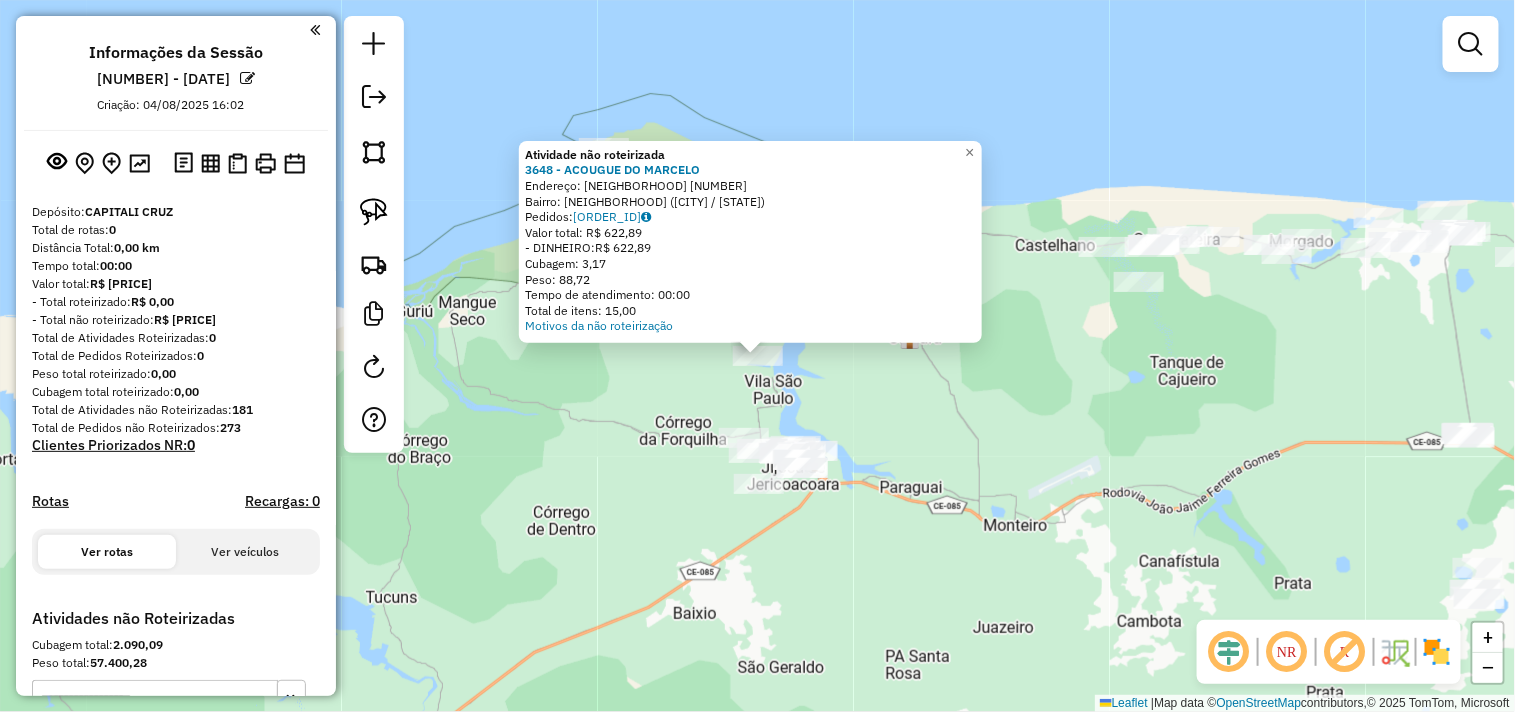 click on "Atividade não roteirizada 3648 - ACOUGUE DO MARCELO  Endereço:  CORREGO DO URUBU II sn   Bairro: CORREGO DO URUBU 01 ([CITY] / [STATE])   Pedidos:  04065470   Valor total: R$ 622,89   - DINHEIRO:  R$ 622,89   Cubagem: 3,17   Peso: 88,72   Tempo de atendimento: 00:00   Total de itens: 15,00  Motivos da não roteirização × Janela de atendimento Grade de atendimento Capacidade Transportadoras Veículos Cliente Pedidos  Rotas Selecione os dias de semana para filtrar as janelas de atendimento  Seg   Ter   Qua   Qui   Sex   Sáb   Dom  Informe o período da janela de atendimento: De: Até:  Filtrar exatamente a janela do cliente  Considerar janela de atendimento padrão  Selecione os dias de semana para filtrar as grades de atendimento  Seg   Ter   Qua   Qui   Sex   Sáb   Dom   Considerar clientes sem dia de atendimento cadastrado  Clientes fora do dia de atendimento selecionado Filtrar as atividades entre os valores definidos abaixo:  Peso mínimo:   Peso máximo:   Cubagem mínima:   De:" 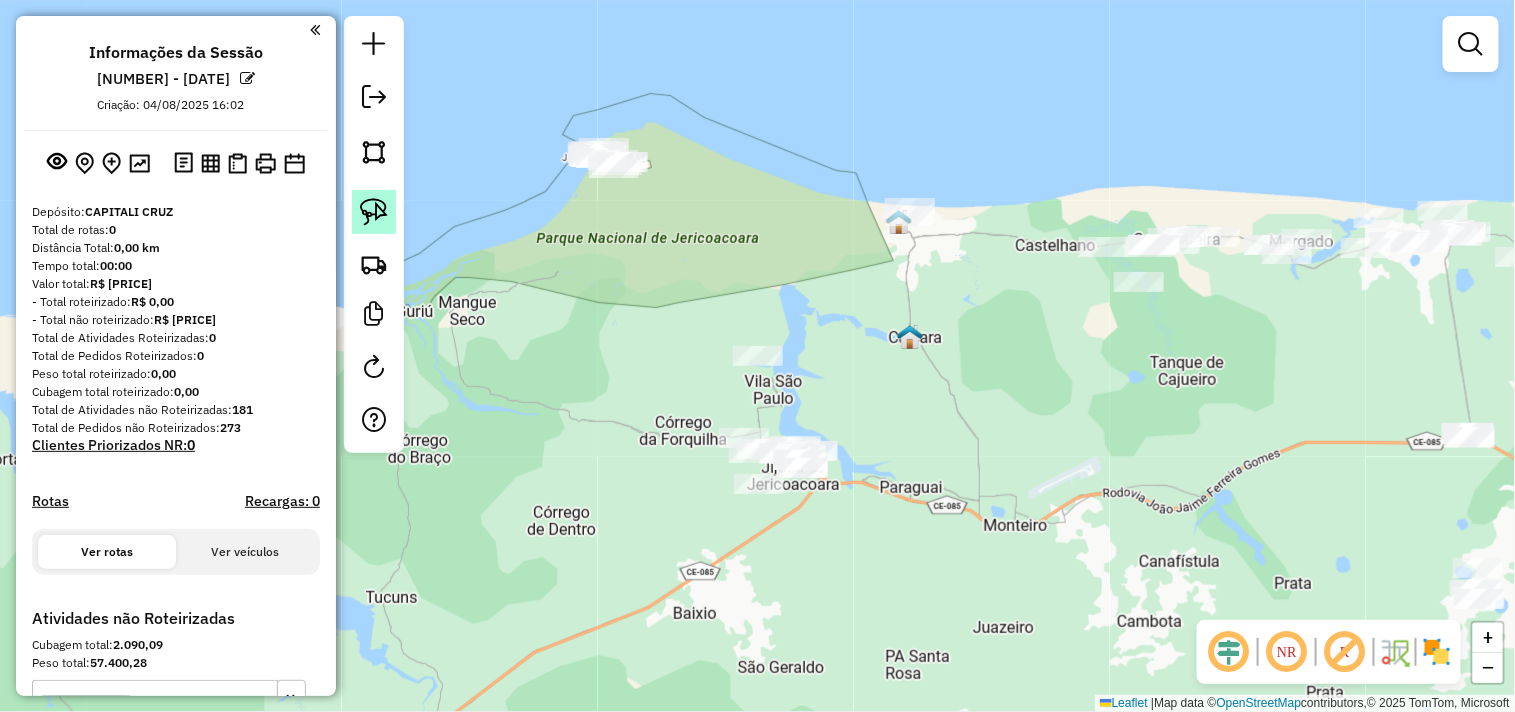 click 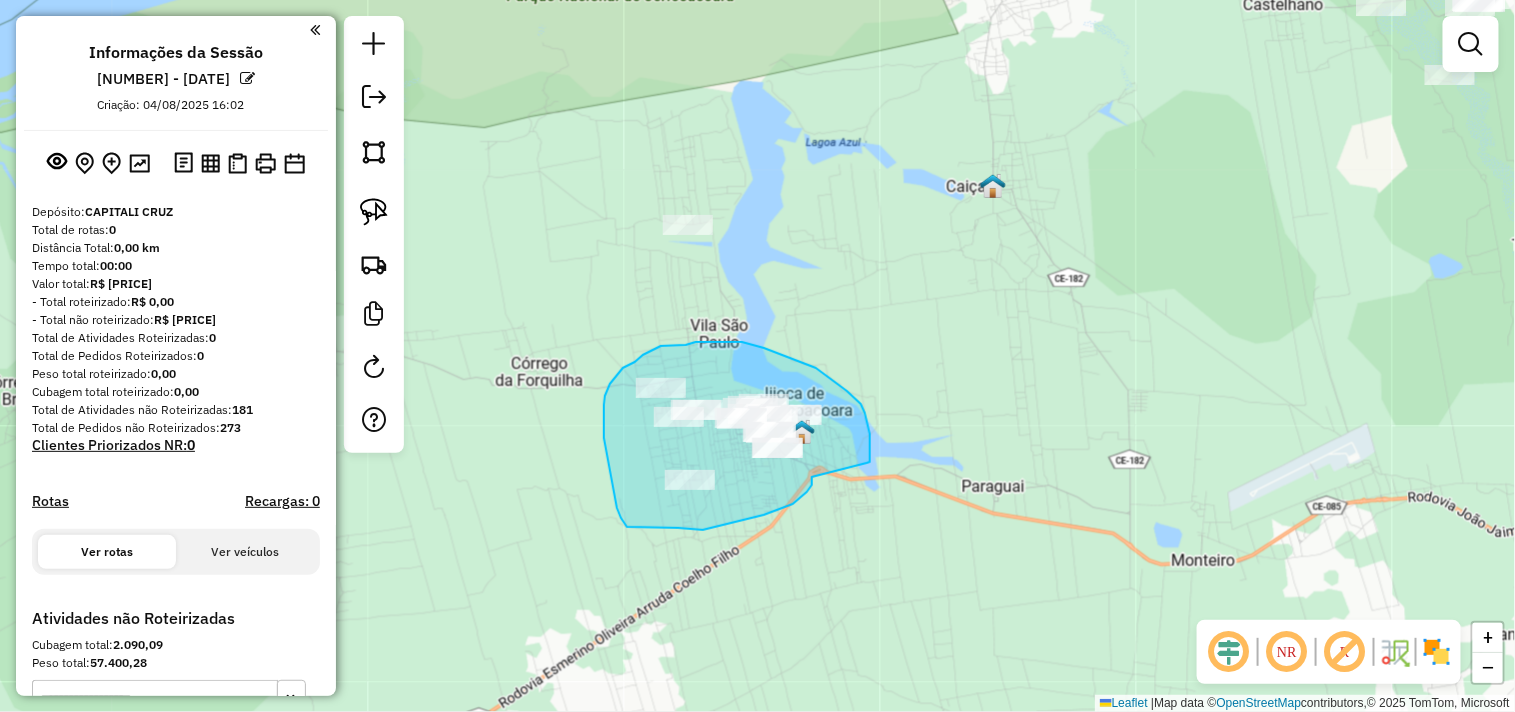drag, startPoint x: 764, startPoint y: 515, endPoint x: 867, endPoint y: 463, distance: 115.38197 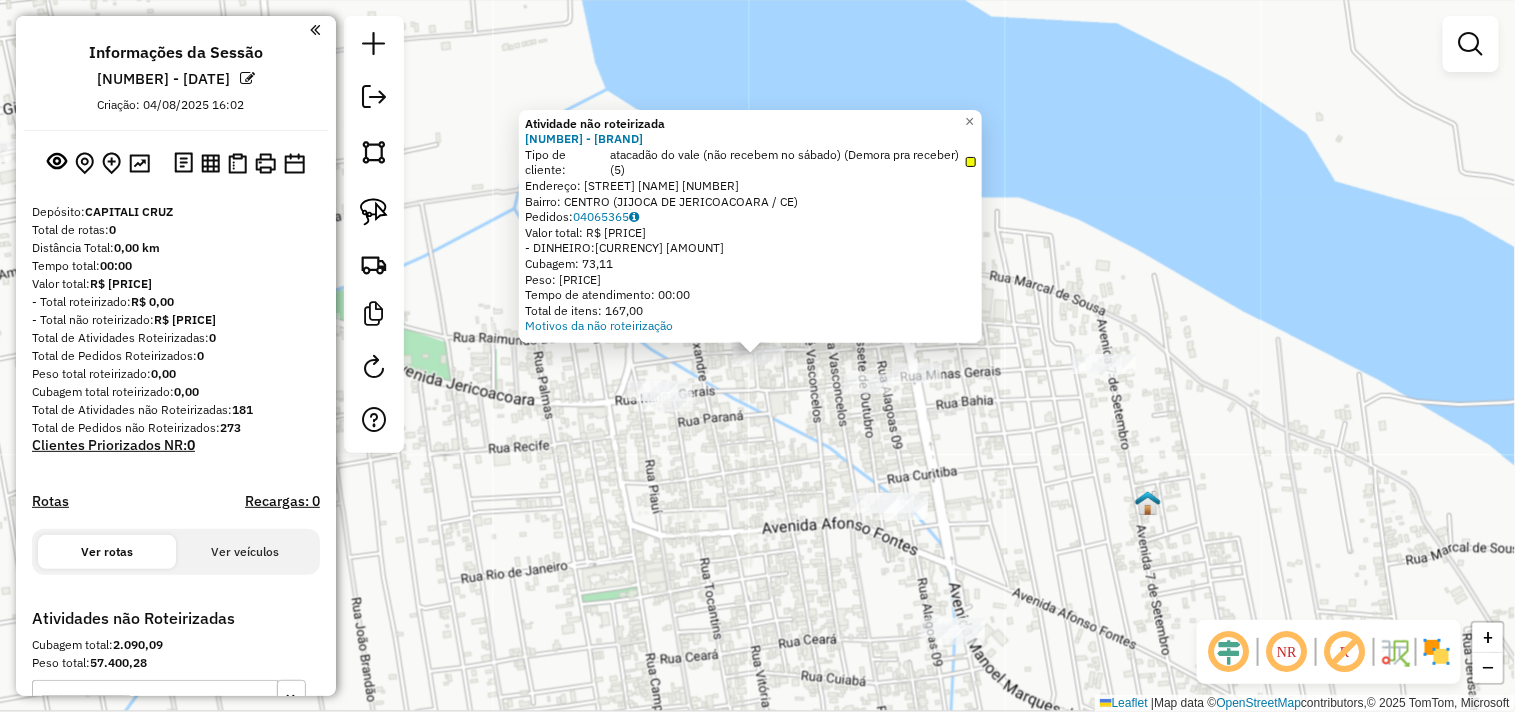 click on "[NUMBER] - [MERCHANT_NAME]  Tipo de cliente:   [CLIENT_TYPE] ([CLIENT_TYPE]) ([CLIENT_TYPE])   Endereço:  [STREET] [NUMBER]   Bairro: [NEIGHBORHOOD] ([CITY] / [STATE])   Pedidos:  [ORDER_ID]   Valor total: [CURRENCY] [AMOUNT]   - [PAYMENT_METHOD]: [CURRENCY] [AMOUNT]   Cubagem: [CUBAGE]   Peso: [WEIGHT]   Tempo de atendimento: [TIME]   Total de itens: [ITEMS]  Motivos da não roteirização × Janela de atendimento Grade de atendimento Capacidade Transportadoras Veículos Cliente Pedidos  Rotas Selecione os dias de semana para filtrar as janelas de atendimento  Seg   Ter   Qua   Qui   Sex   Sáb   Dom  Informe o período da janela de atendimento: De: Até:  Filtrar exatamente a janela do cliente  Considerar janela de atendimento padrão  Selecione os dias de semana para filtrar as grades de atendimento  Seg   Ter   Qua   Qui   Sex   Sáb   Dom   Considerar clientes sem dia de atendimento cadastrado  Clientes fora do dia de atendimento selecionado  Peso mínimo:   Peso máximo:  De:" 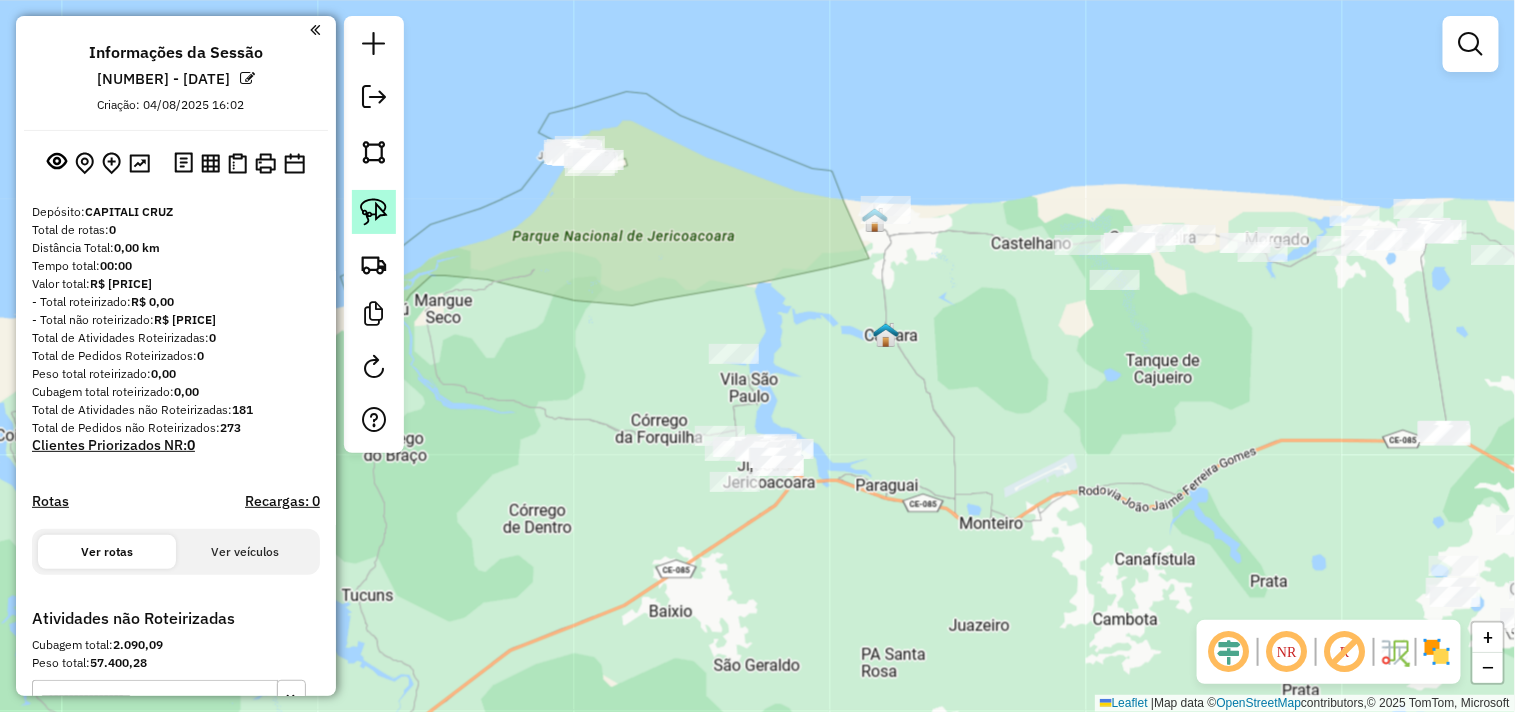 click 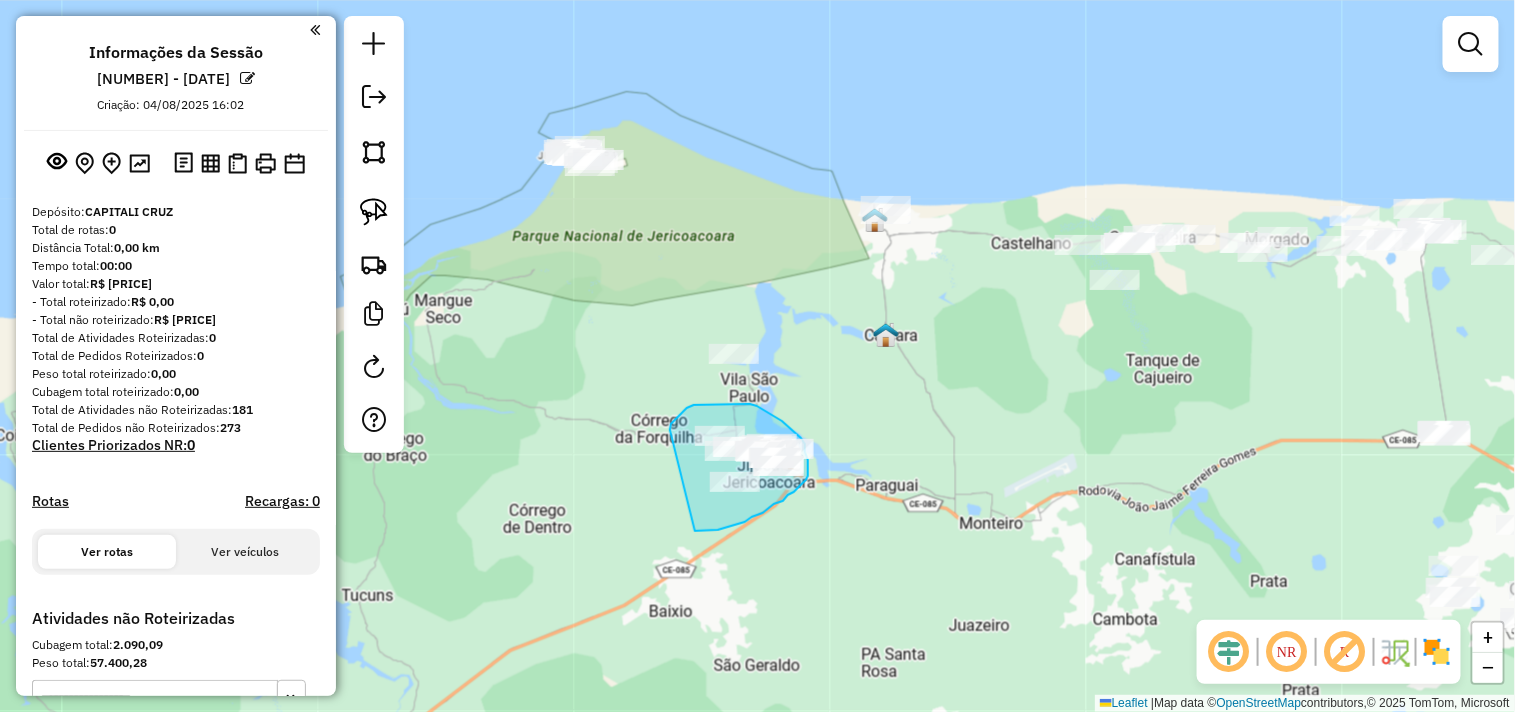 drag, startPoint x: 674, startPoint y: 422, endPoint x: 691, endPoint y: 531, distance: 110.317726 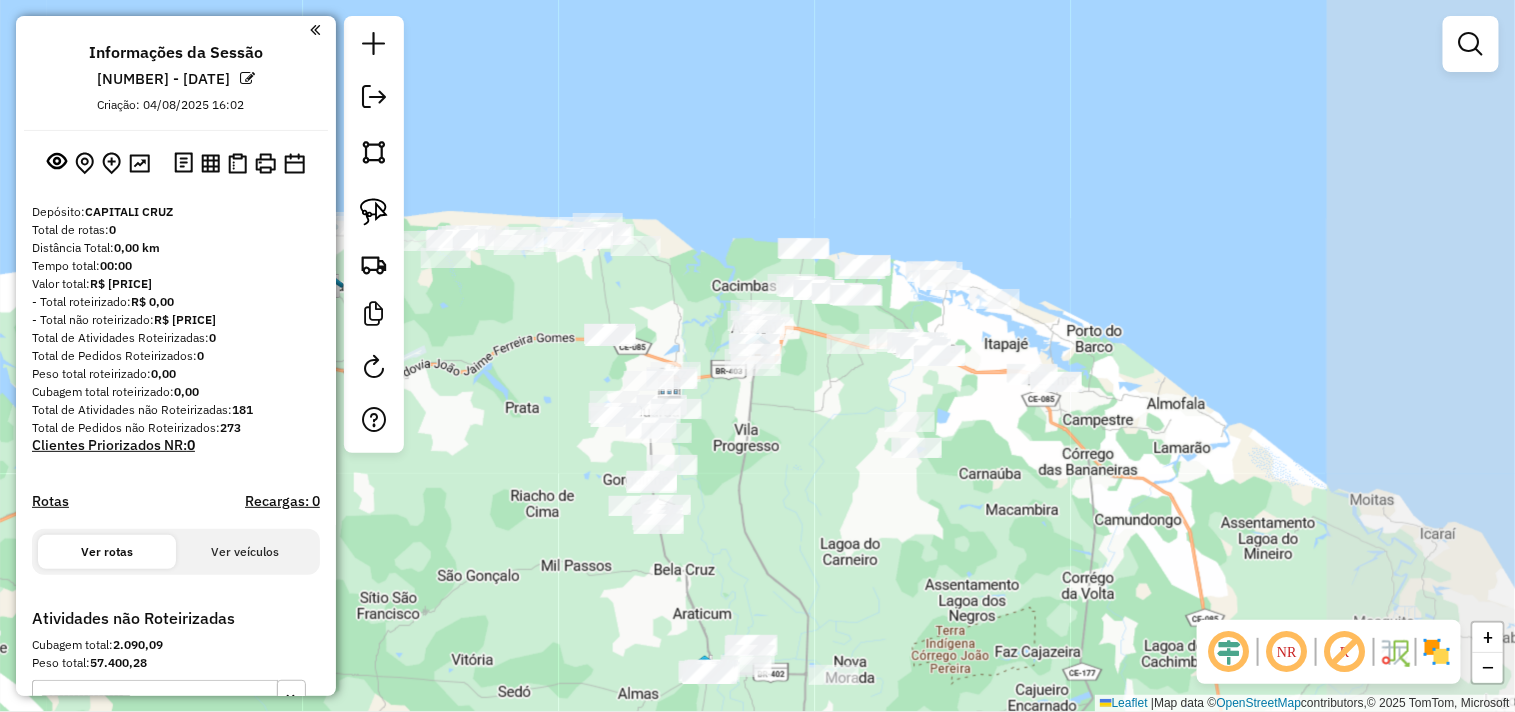 drag, startPoint x: 986, startPoint y: 443, endPoint x: 502, endPoint y: 324, distance: 498.4145 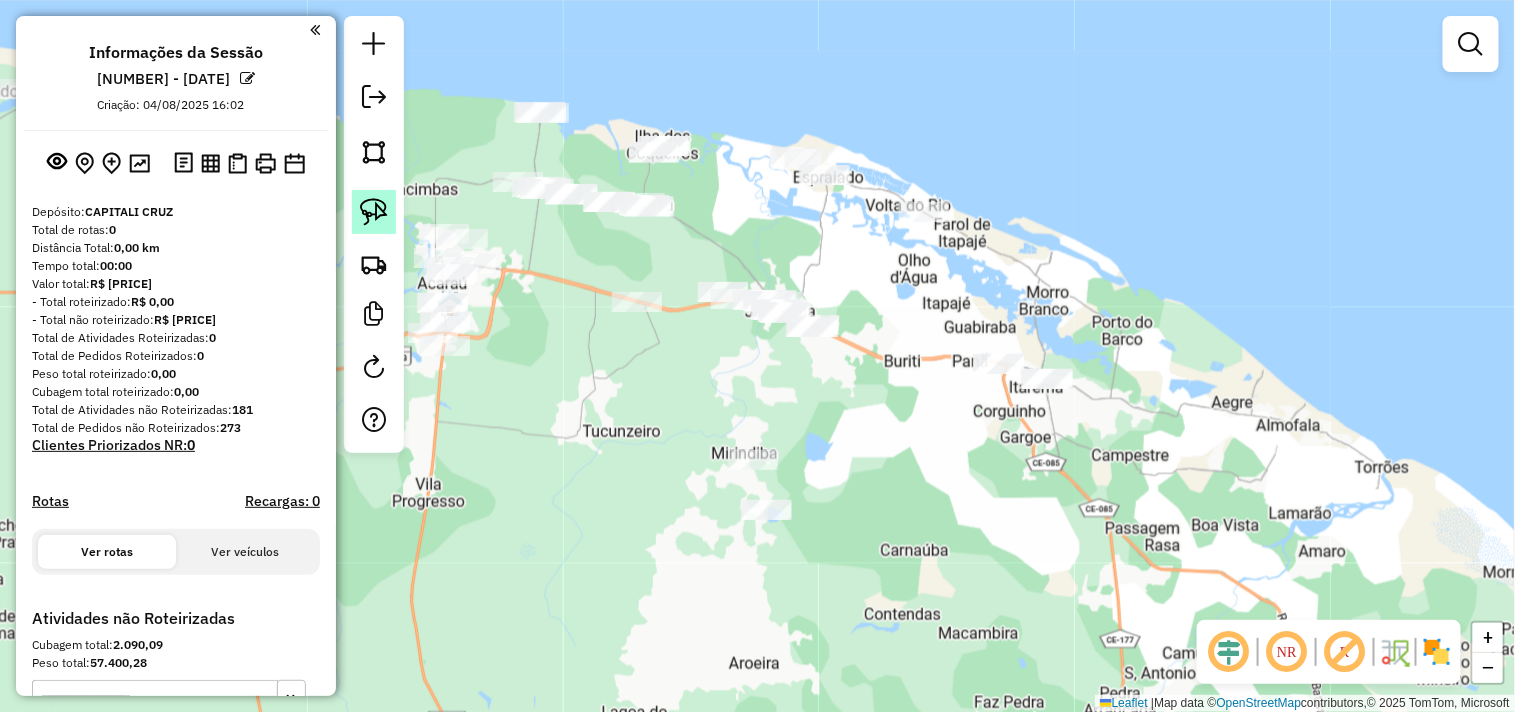click 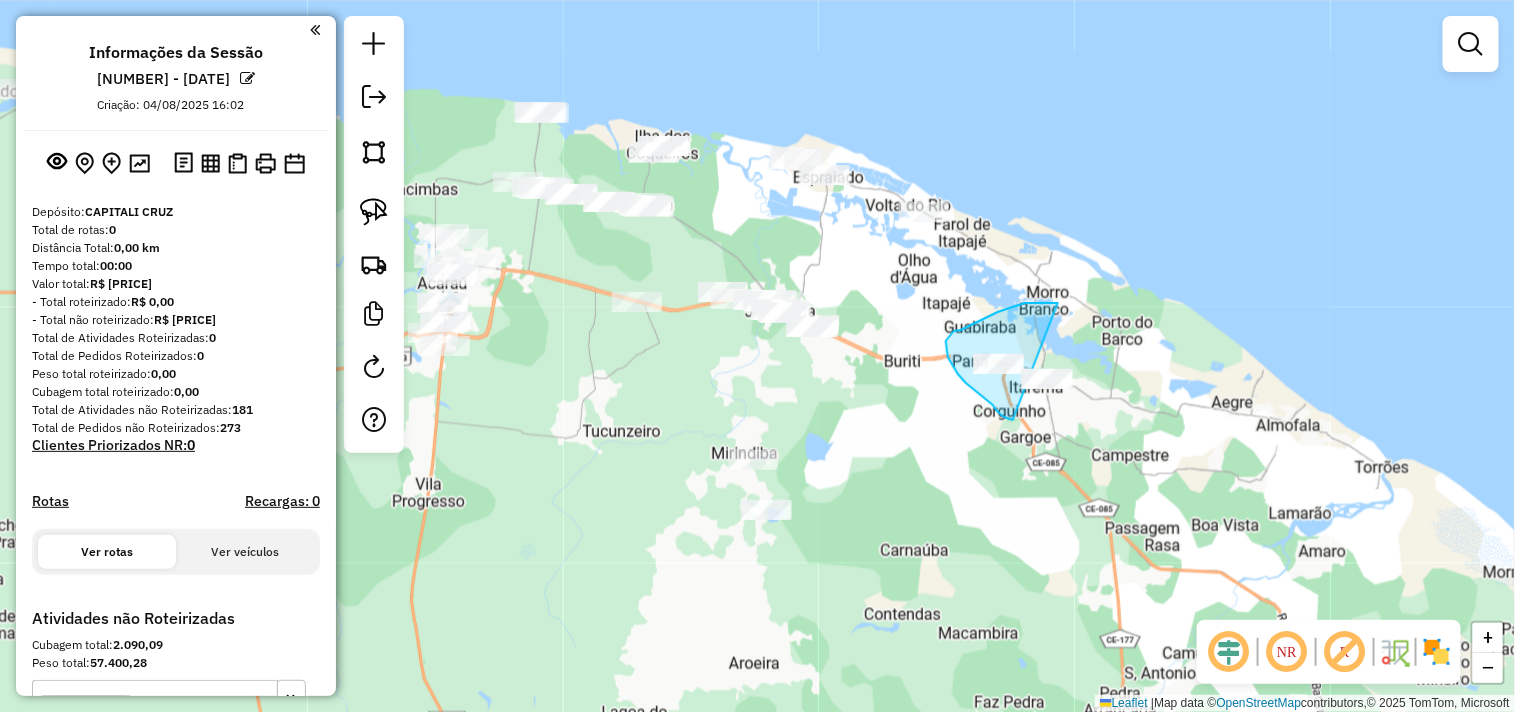 drag, startPoint x: 997, startPoint y: 411, endPoint x: 1130, endPoint y: 456, distance: 140.40656 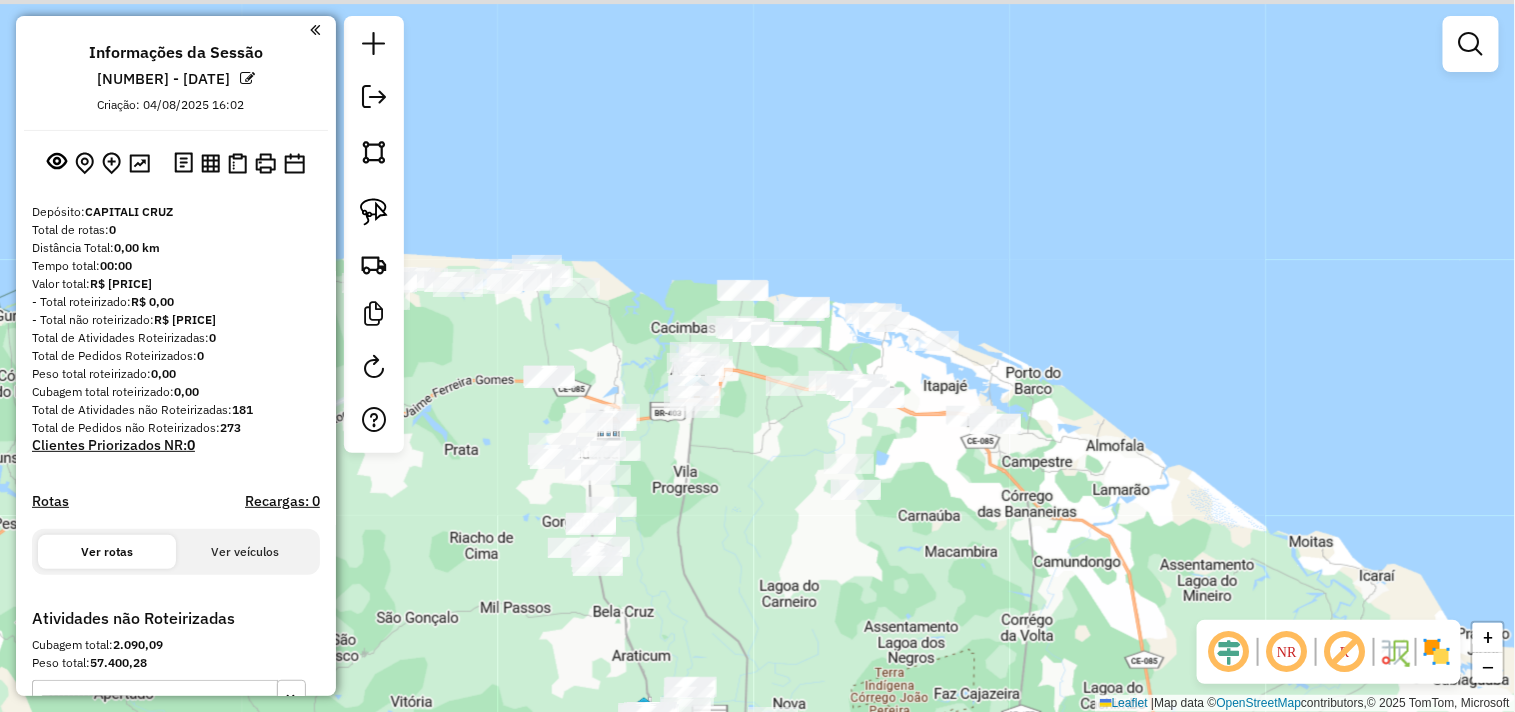 drag, startPoint x: 695, startPoint y: 501, endPoint x: 1026, endPoint y: 572, distance: 338.52917 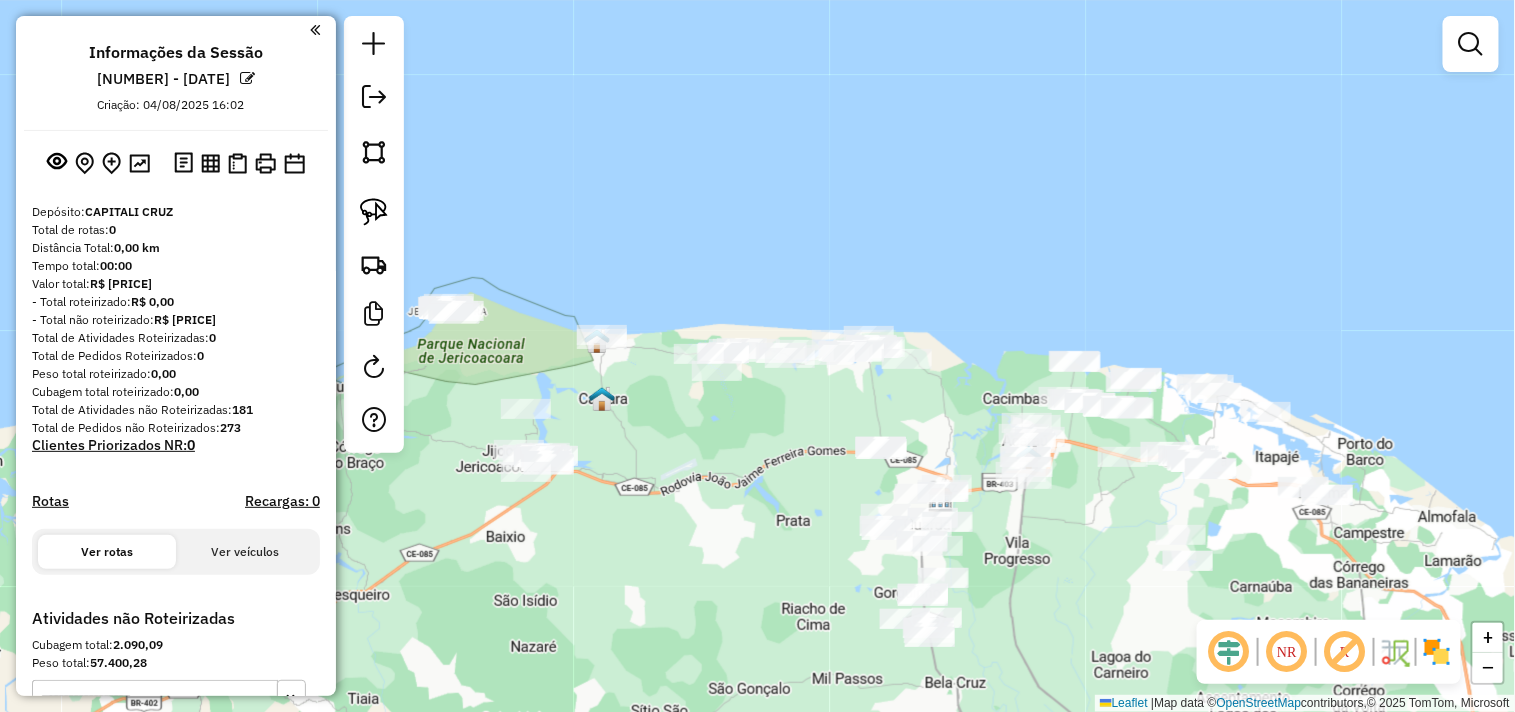 click on "Janela de atendimento Grade de atendimento Capacidade Transportadoras Veículos Cliente Pedidos  Rotas Selecione os dias de semana para filtrar as janelas de atendimento  Seg   Ter   Qua   Qui   Sex   Sáb   Dom  Informe o período da janela de atendimento: De: Até:  Filtrar exatamente a janela do cliente  Considerar janela de atendimento padrão  Selecione os dias de semana para filtrar as grades de atendimento  Seg   Ter   Qua   Qui   Sex   Sáb   Dom   Considerar clientes sem dia de atendimento cadastrado  Clientes fora do dia de atendimento selecionado Filtrar as atividades entre os valores definidos abaixo:  Peso mínimo:   Peso máximo:   Cubagem mínima:   Cubagem máxima:   De:   Até:  Filtrar as atividades entre o tempo de atendimento definido abaixo:  De:   Até:   Considerar capacidade total dos clientes não roteirizados Transportadora: Selecione um ou mais itens Tipo de veículo: Selecione um ou mais itens Veículo: Selecione um ou mais itens Motorista: Selecione um ou mais itens Nome: Rótulo:" 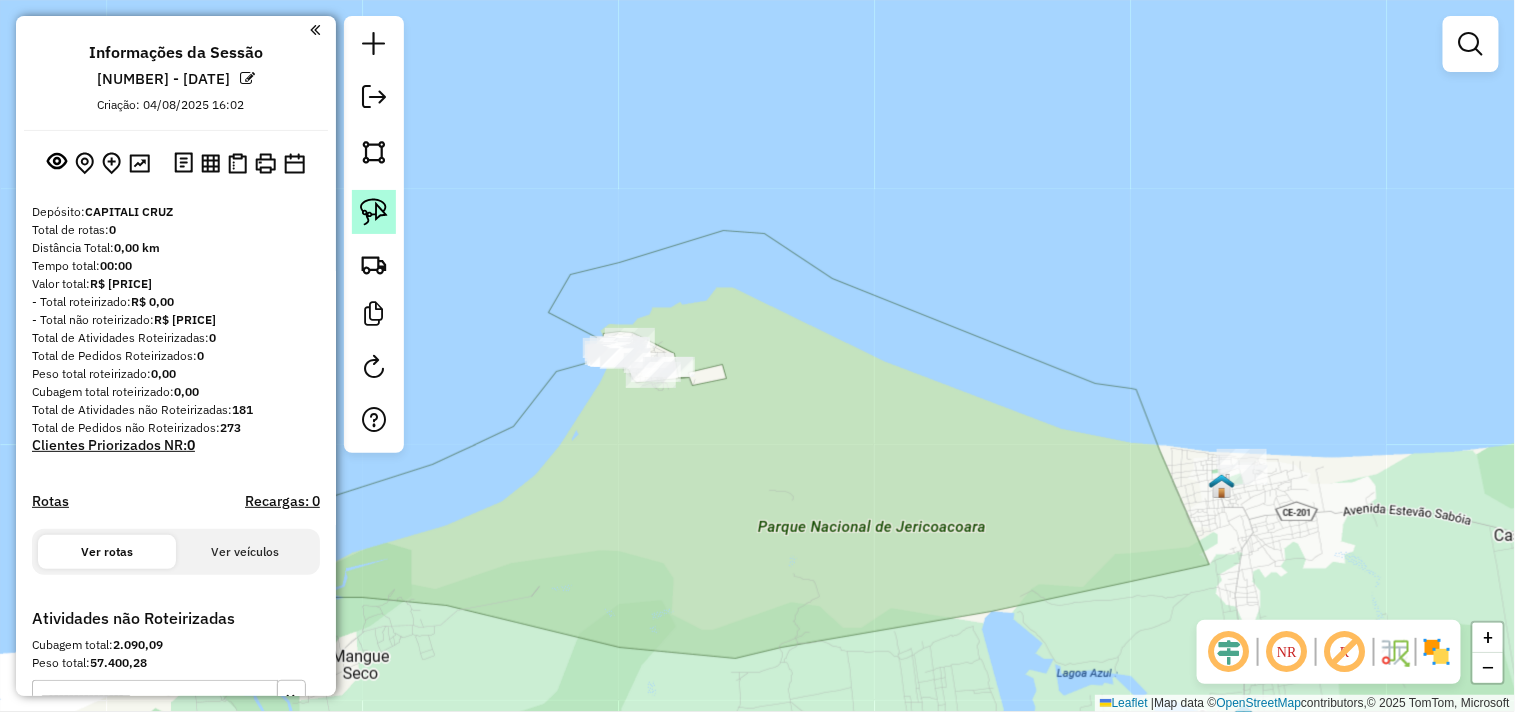 drag, startPoint x: 373, startPoint y: 207, endPoint x: 554, endPoint y: 337, distance: 222.84749 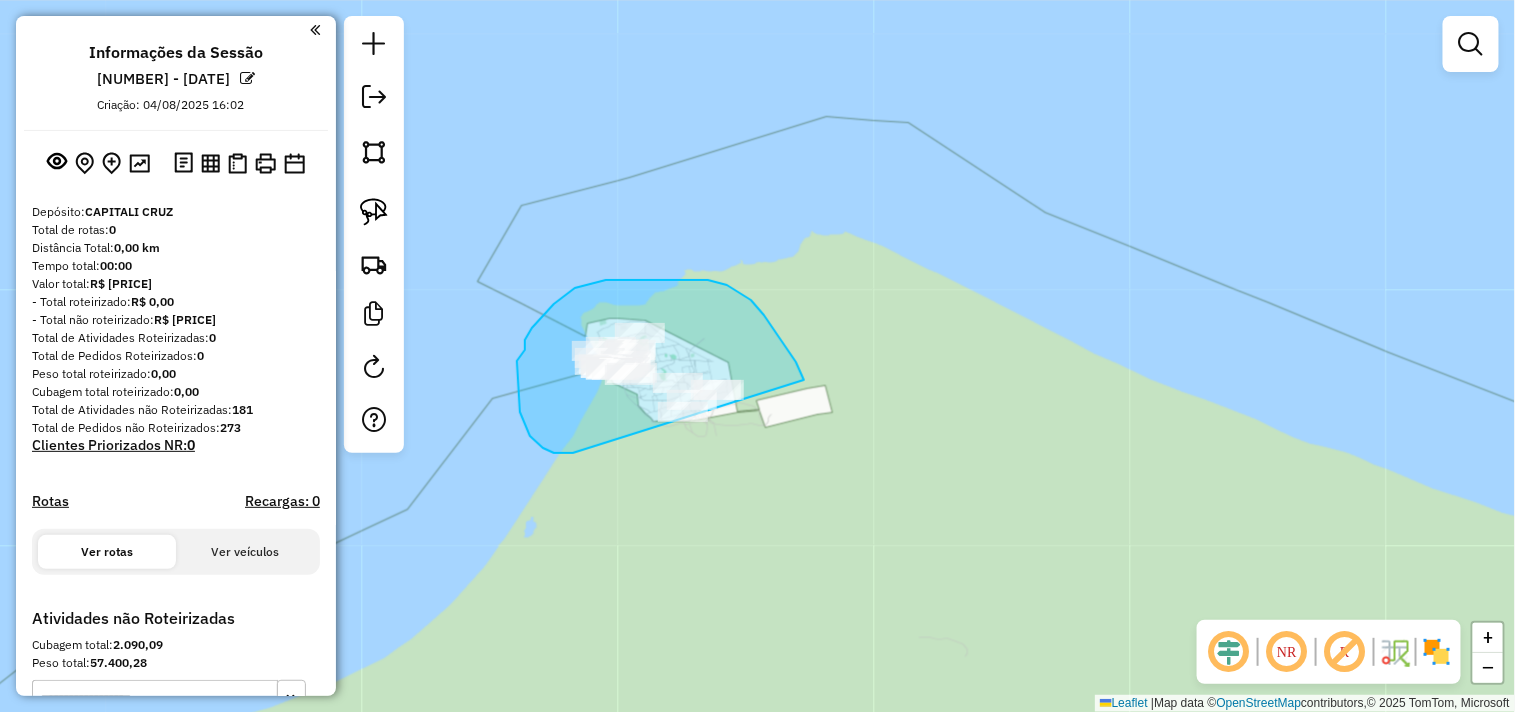 drag, startPoint x: 520, startPoint y: 412, endPoint x: 714, endPoint y: 457, distance: 199.1507 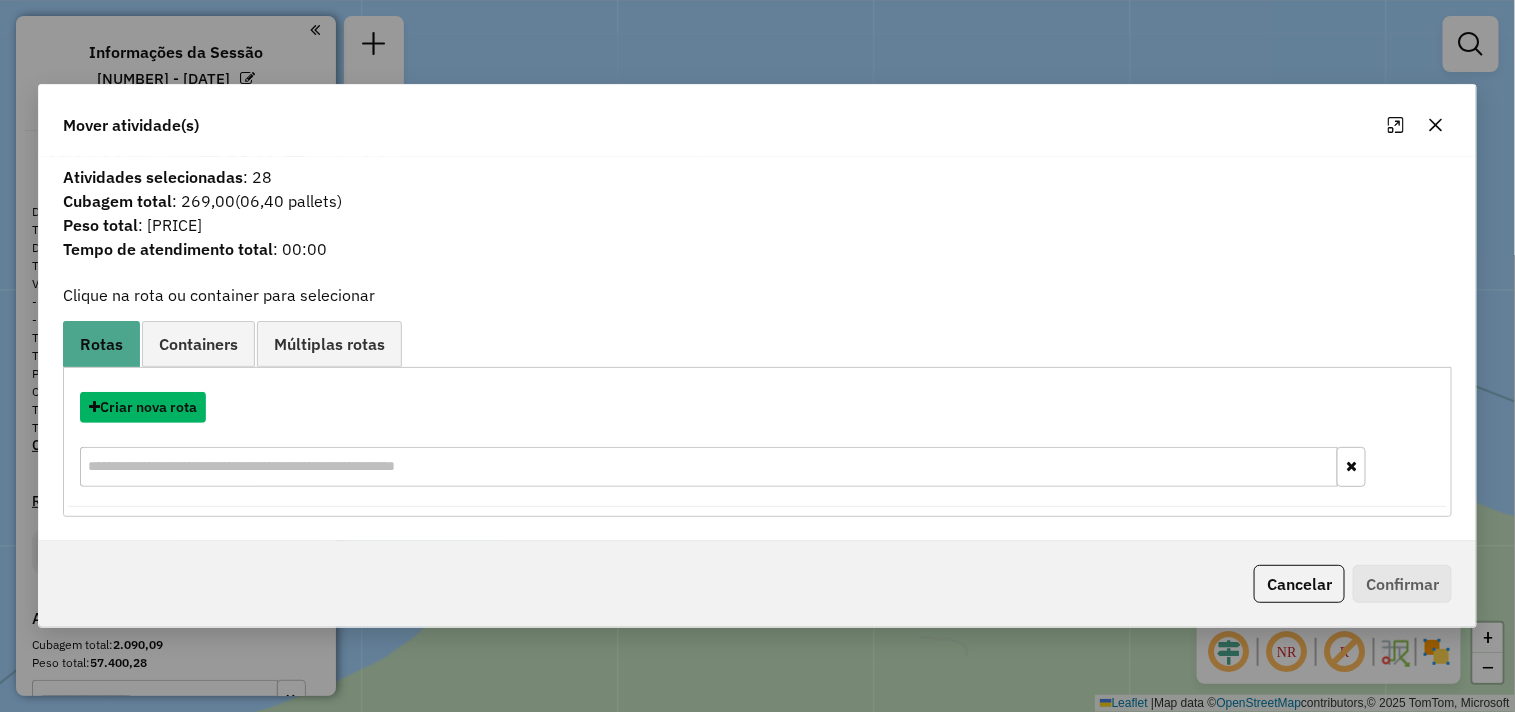 click on "Criar nova rota" at bounding box center (143, 407) 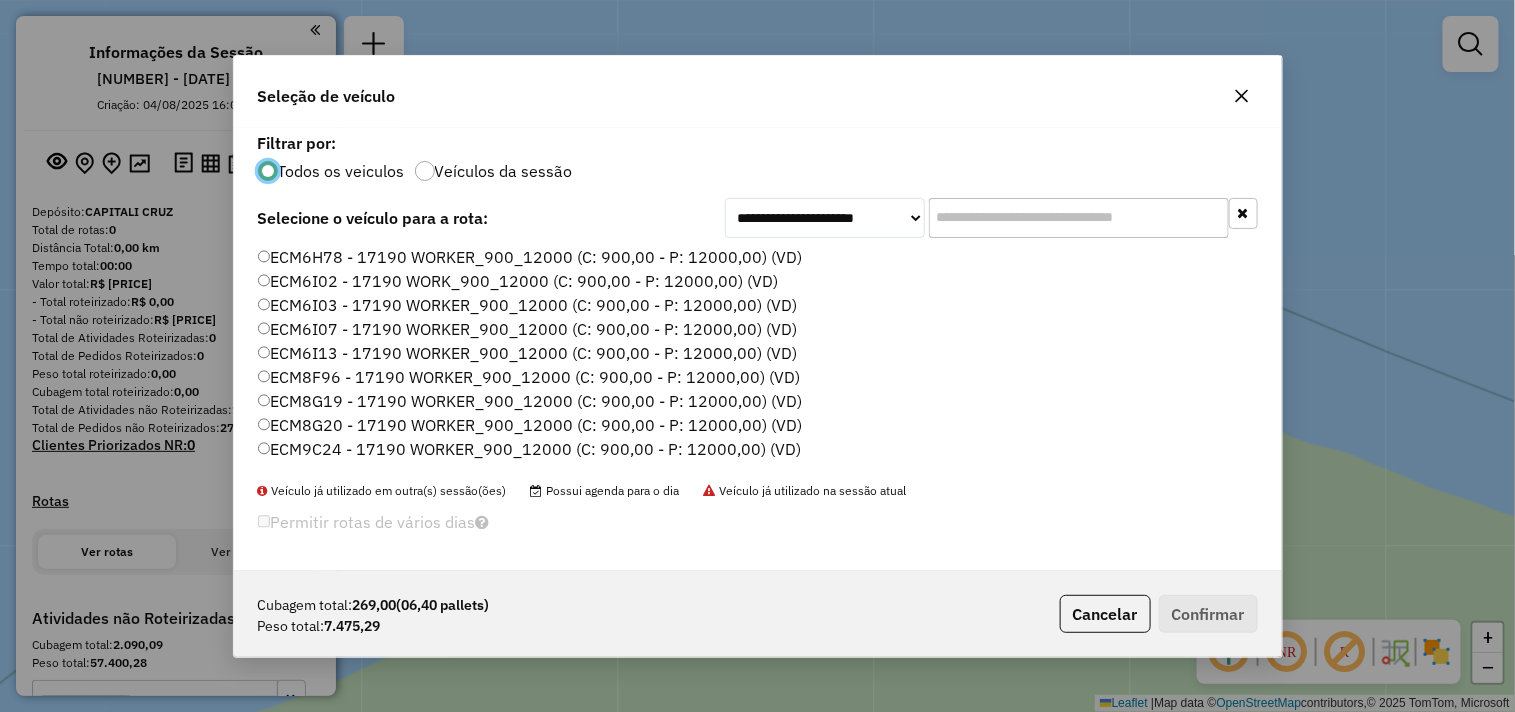 scroll, scrollTop: 11, scrollLeft: 5, axis: both 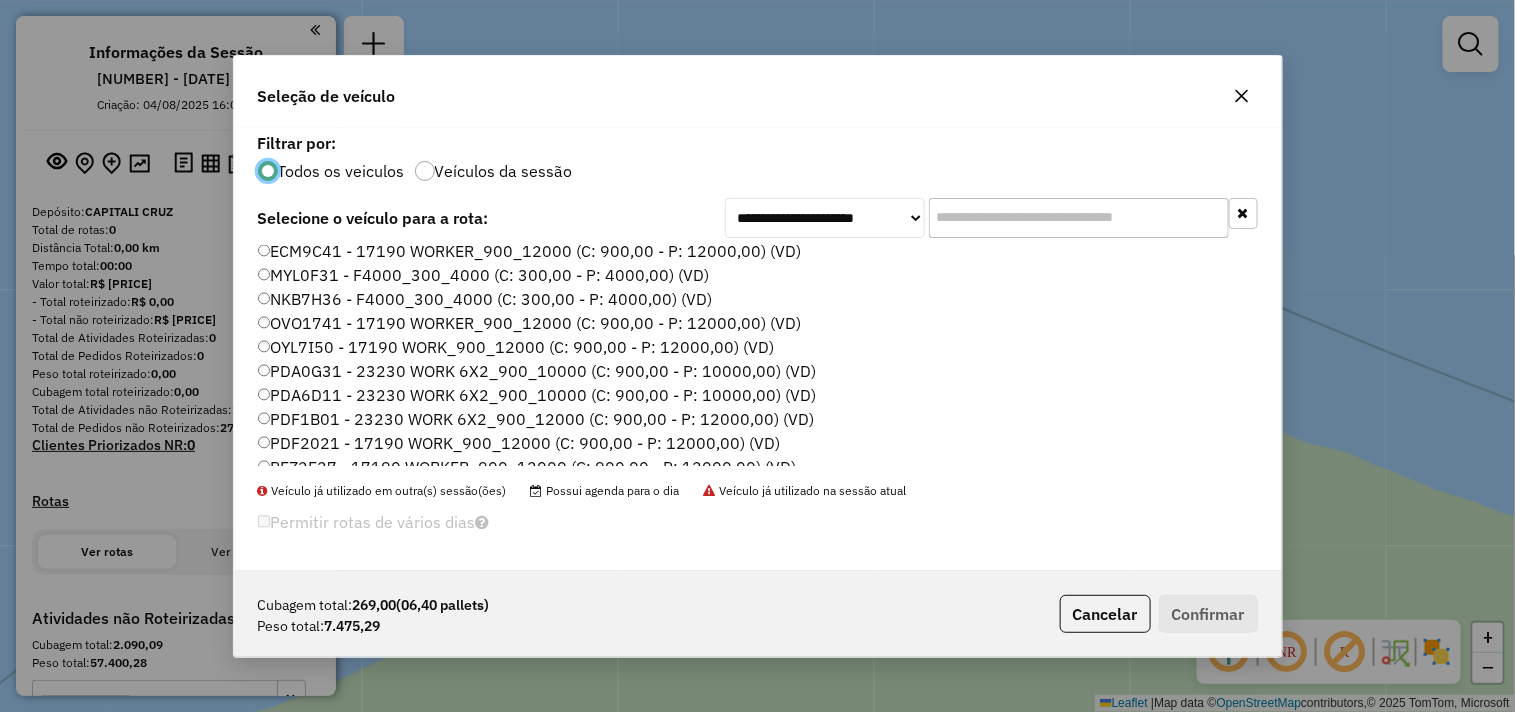 click on "MYL0F31 - F4000_300_4000 (C: 300,00 - P: 4000,00) (VD)" 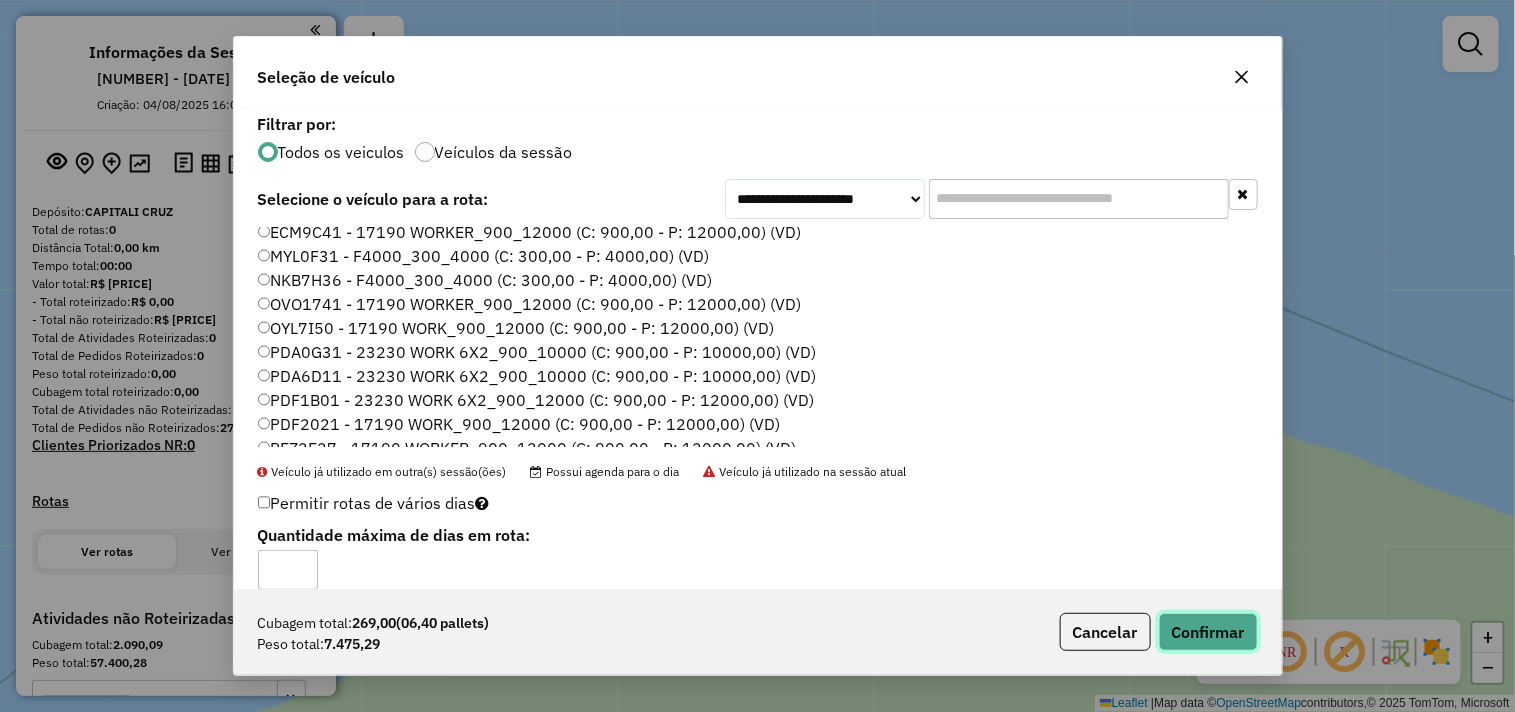 click on "Confirmar" 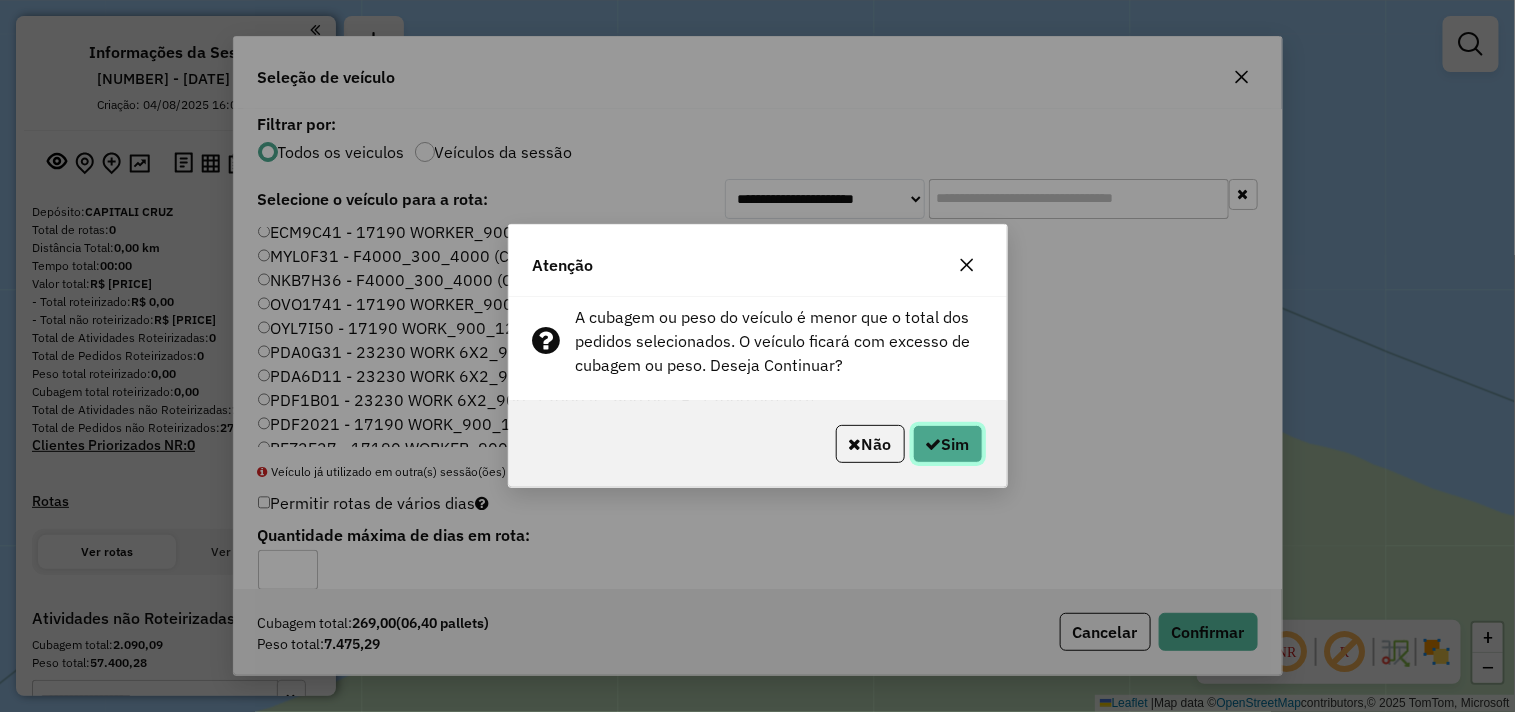 click on "Sim" 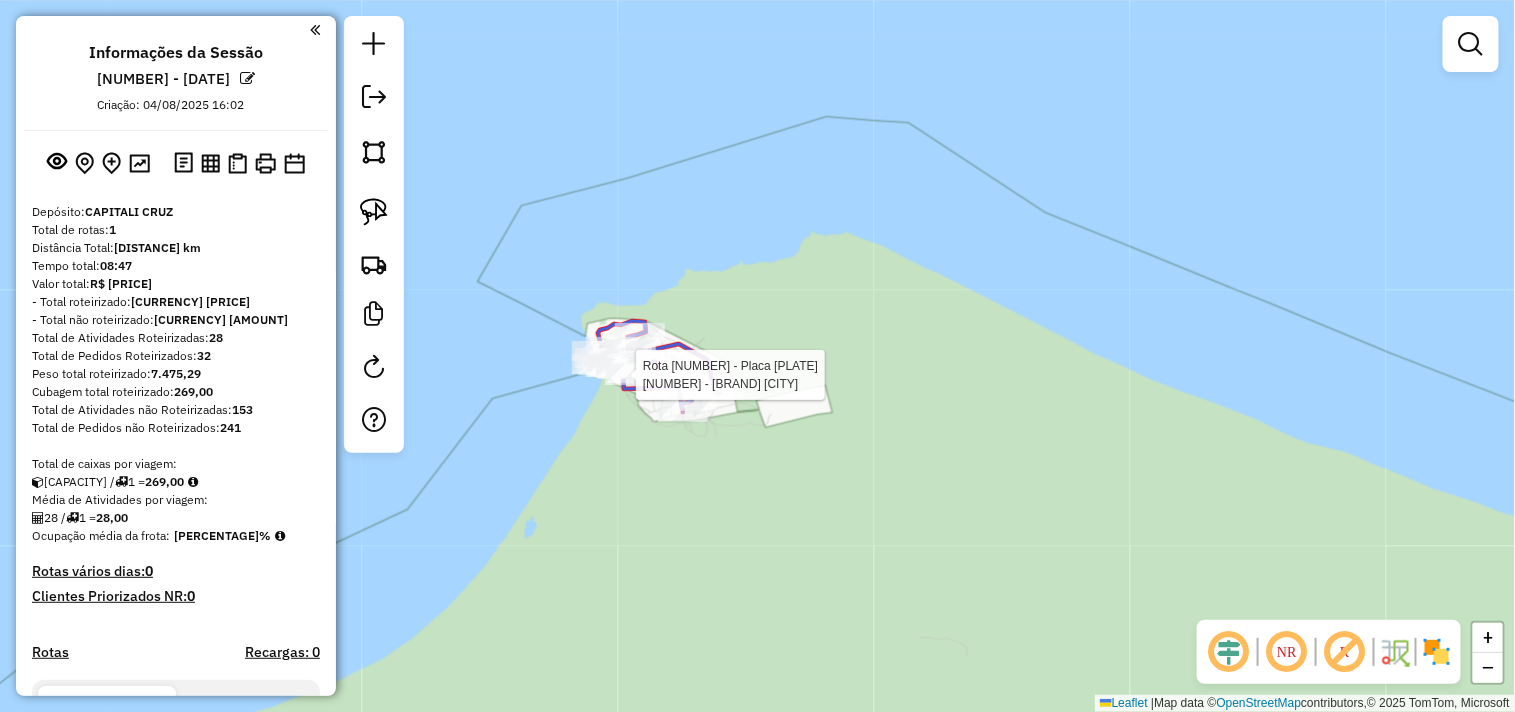 select on "**********" 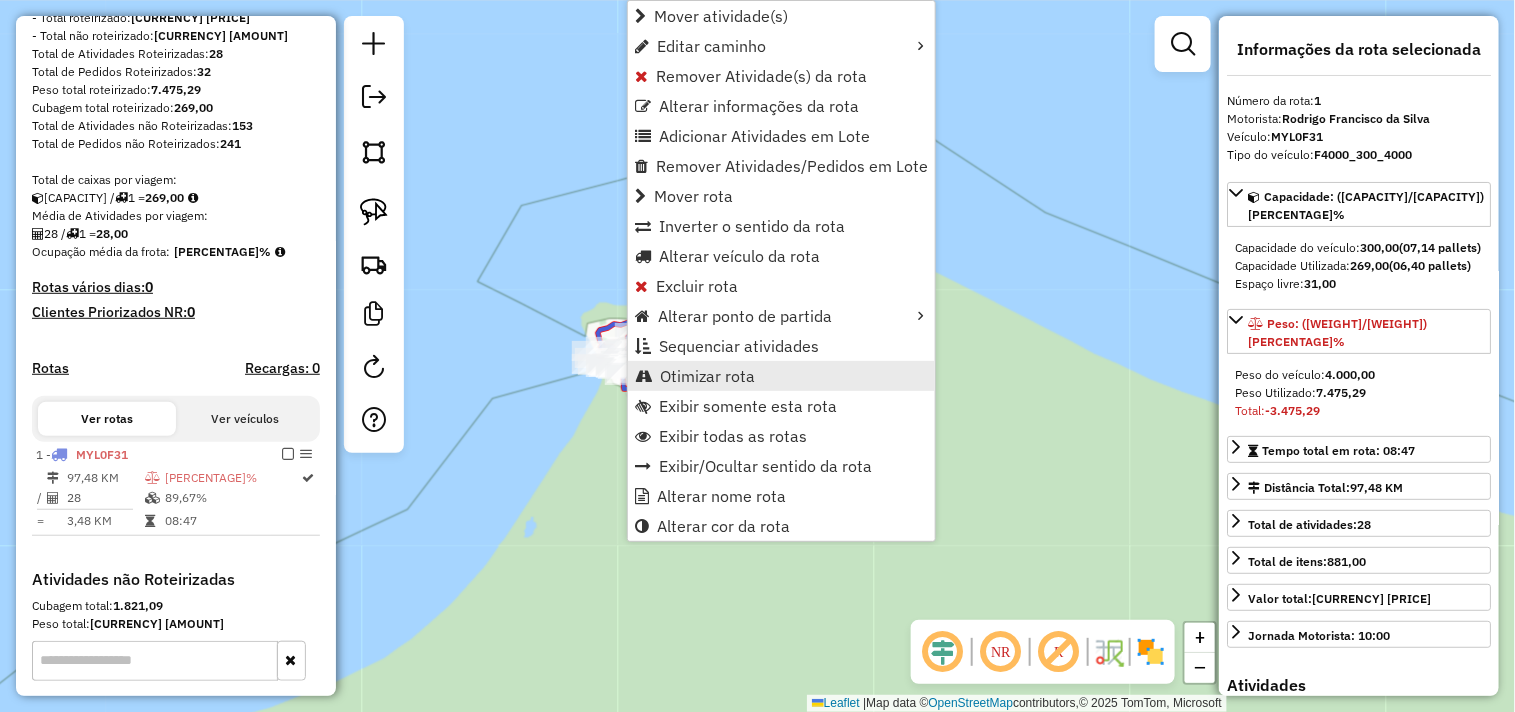 scroll, scrollTop: 516, scrollLeft: 0, axis: vertical 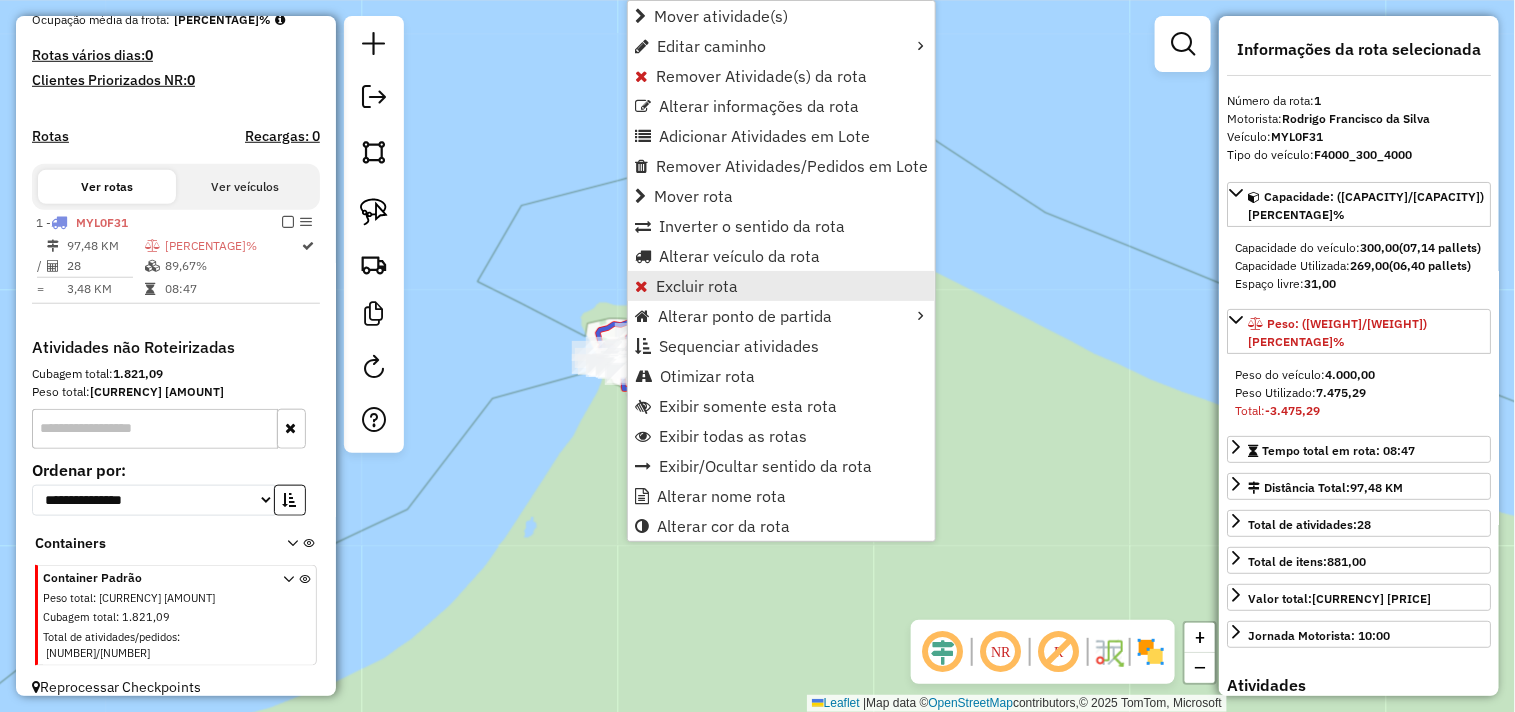 click on "Excluir rota" at bounding box center [697, 286] 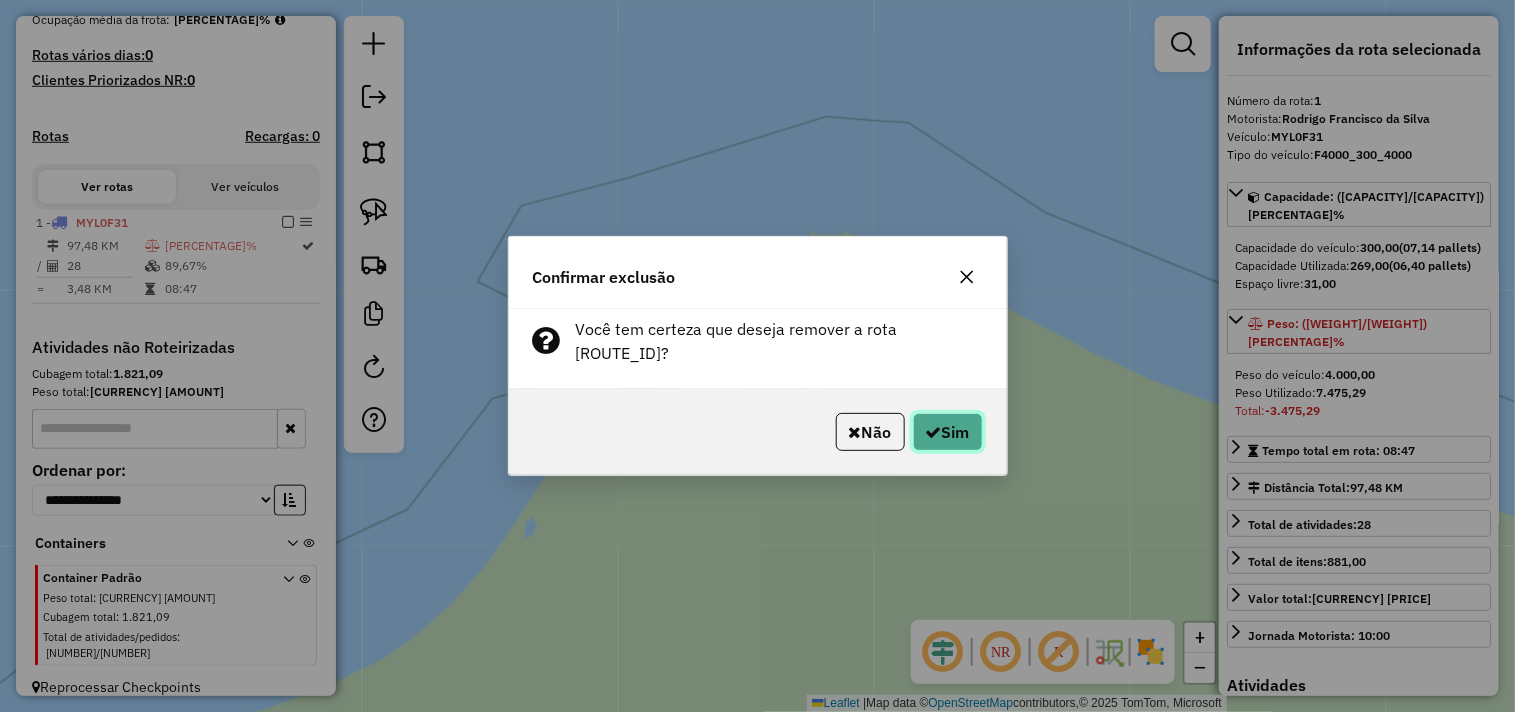 click on "Sim" 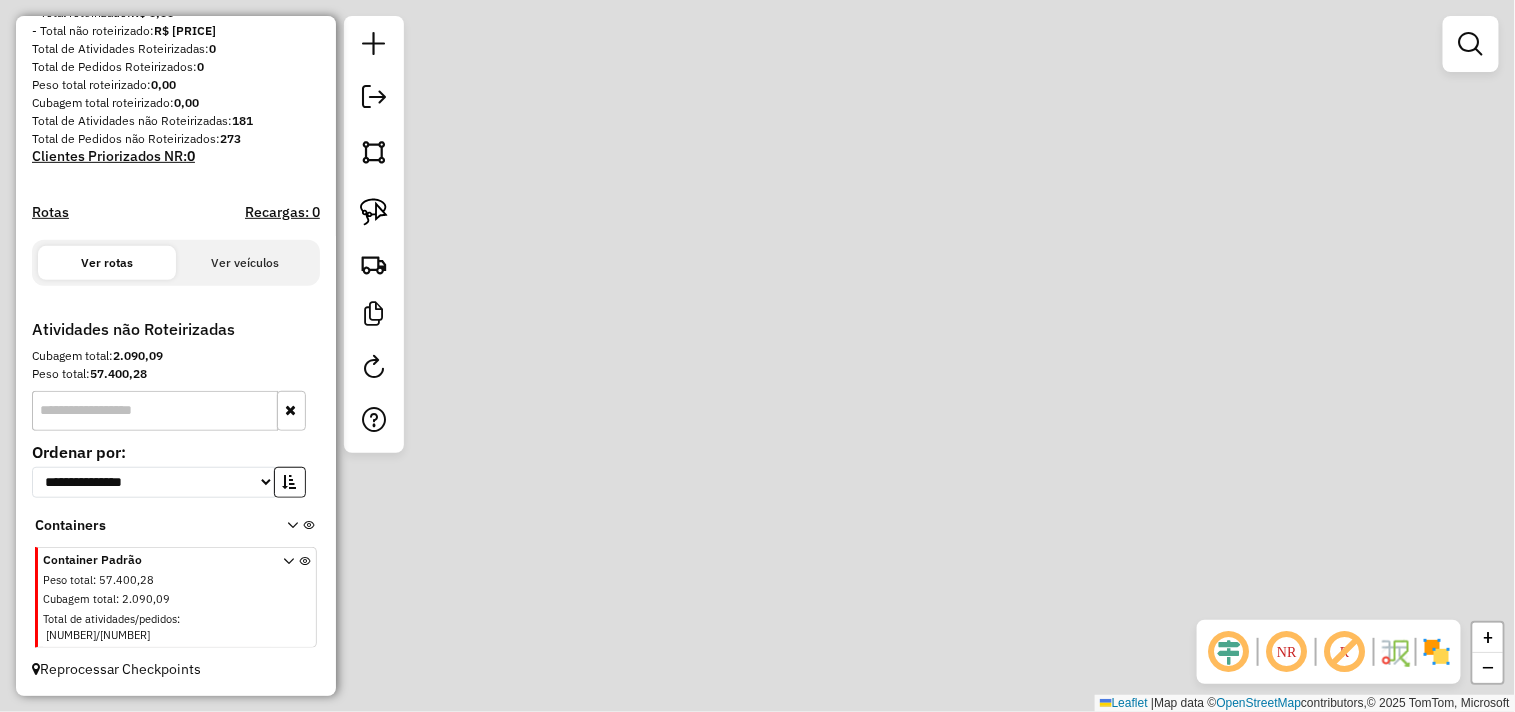 scroll, scrollTop: 272, scrollLeft: 0, axis: vertical 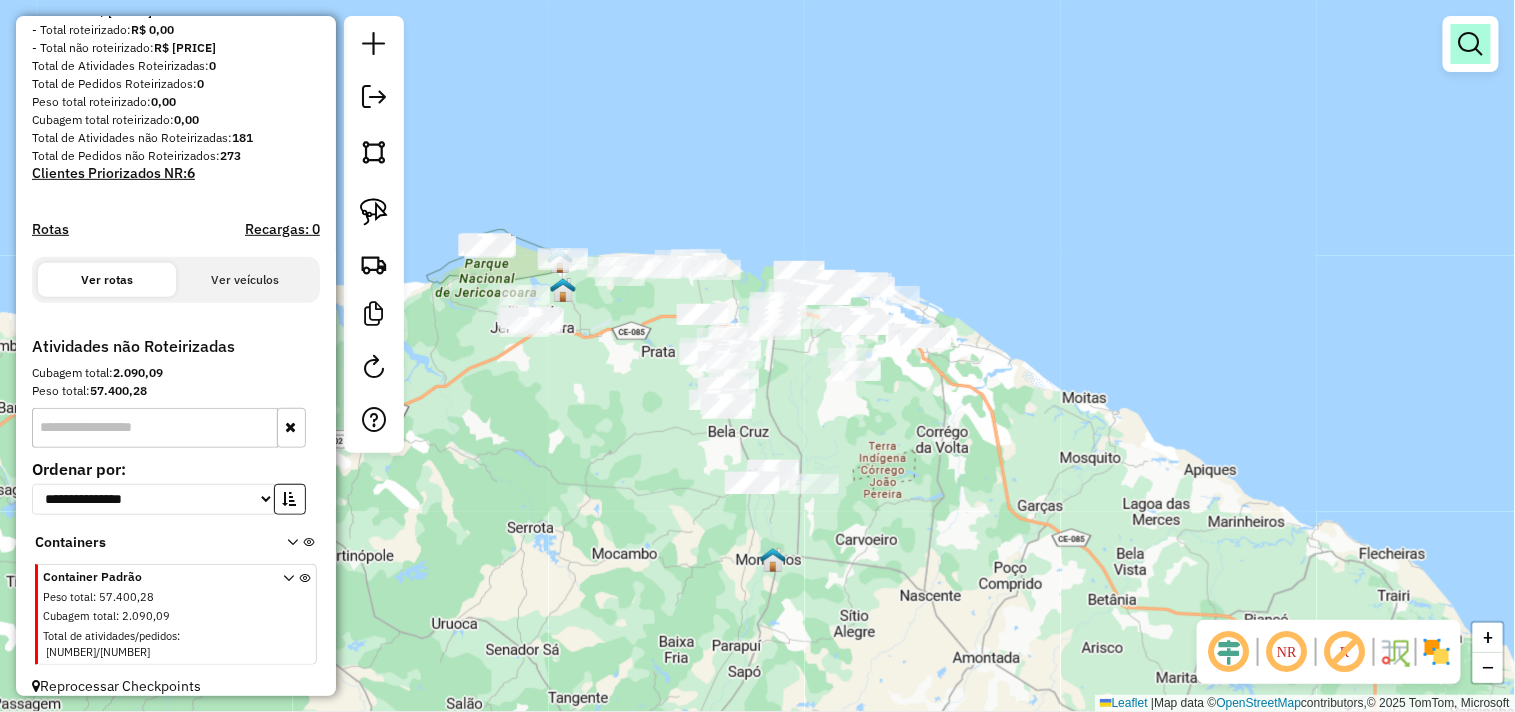 click at bounding box center (1471, 44) 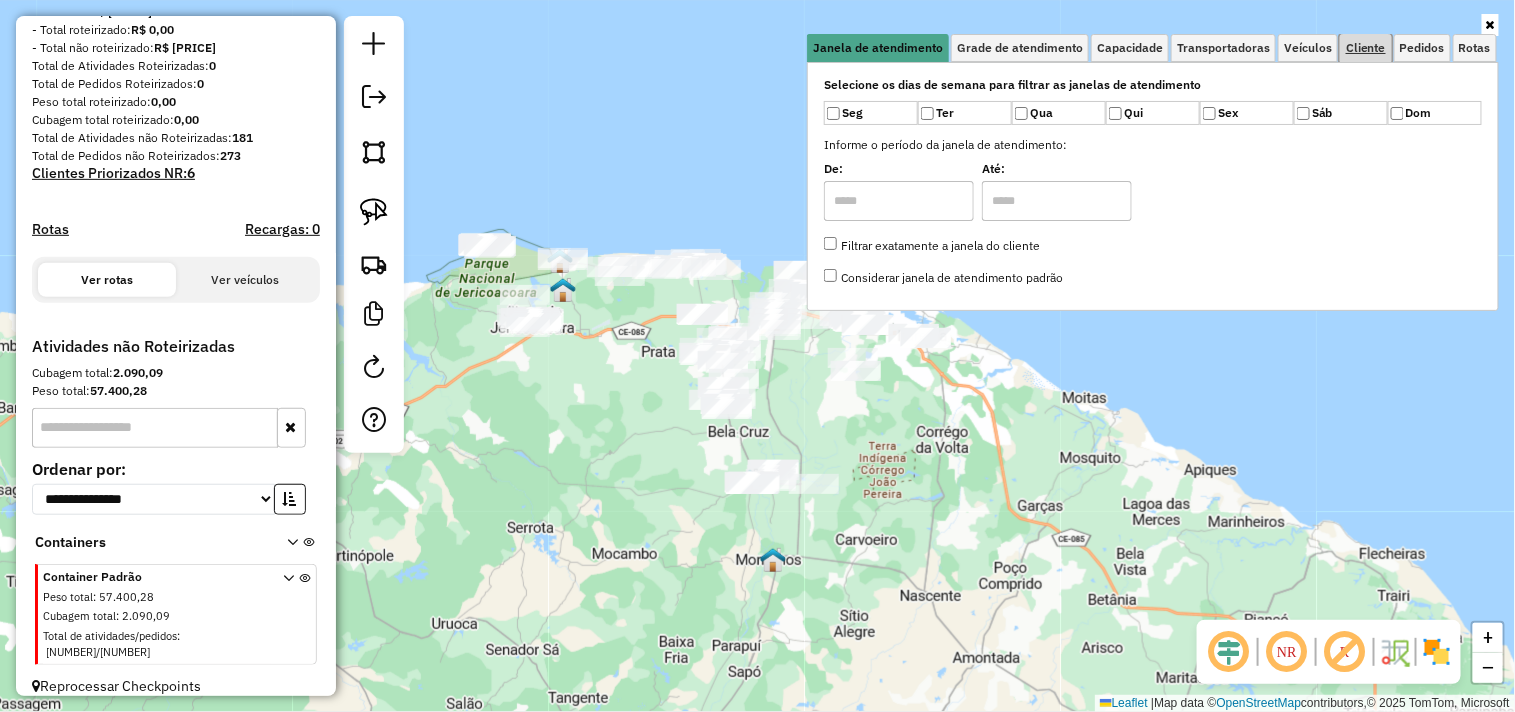 click on "Cliente" at bounding box center (1366, 48) 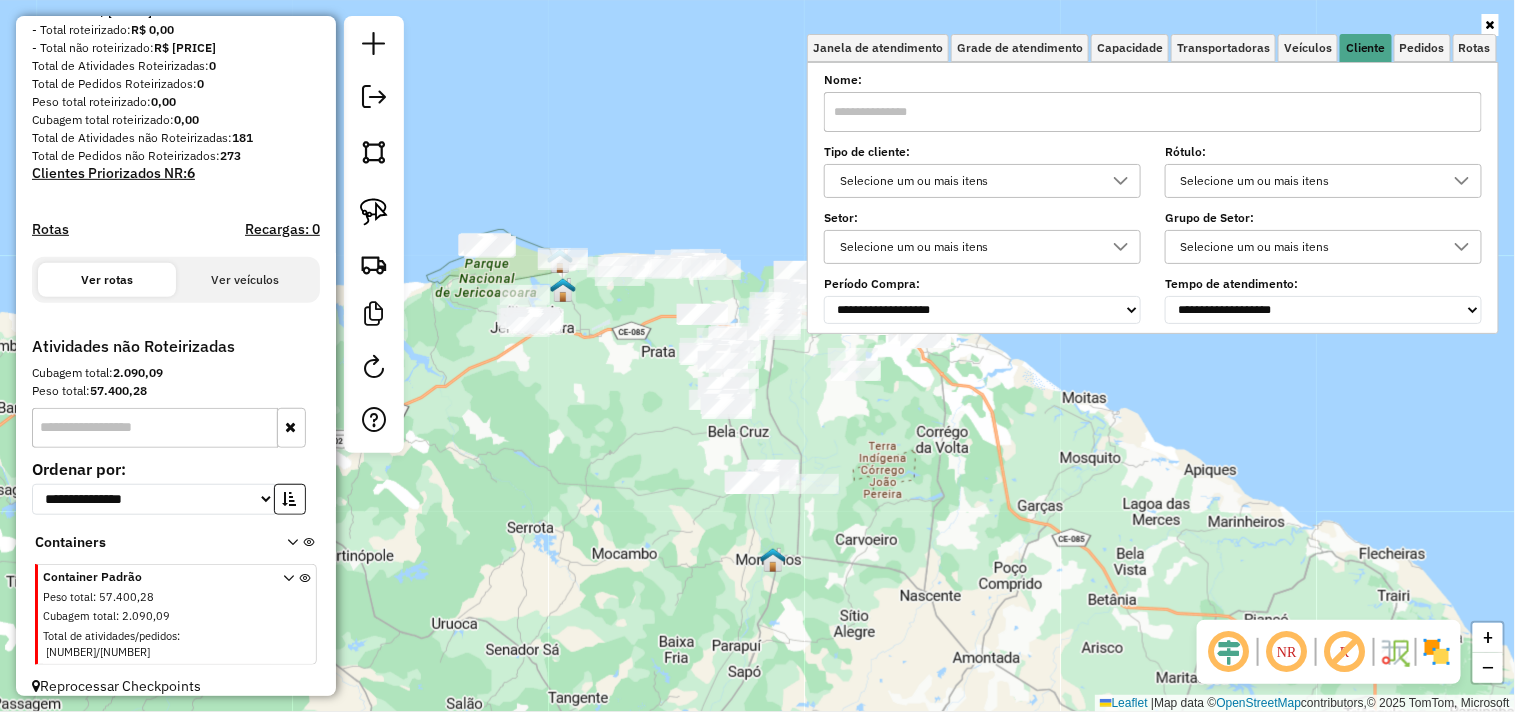 click at bounding box center (1153, 112) 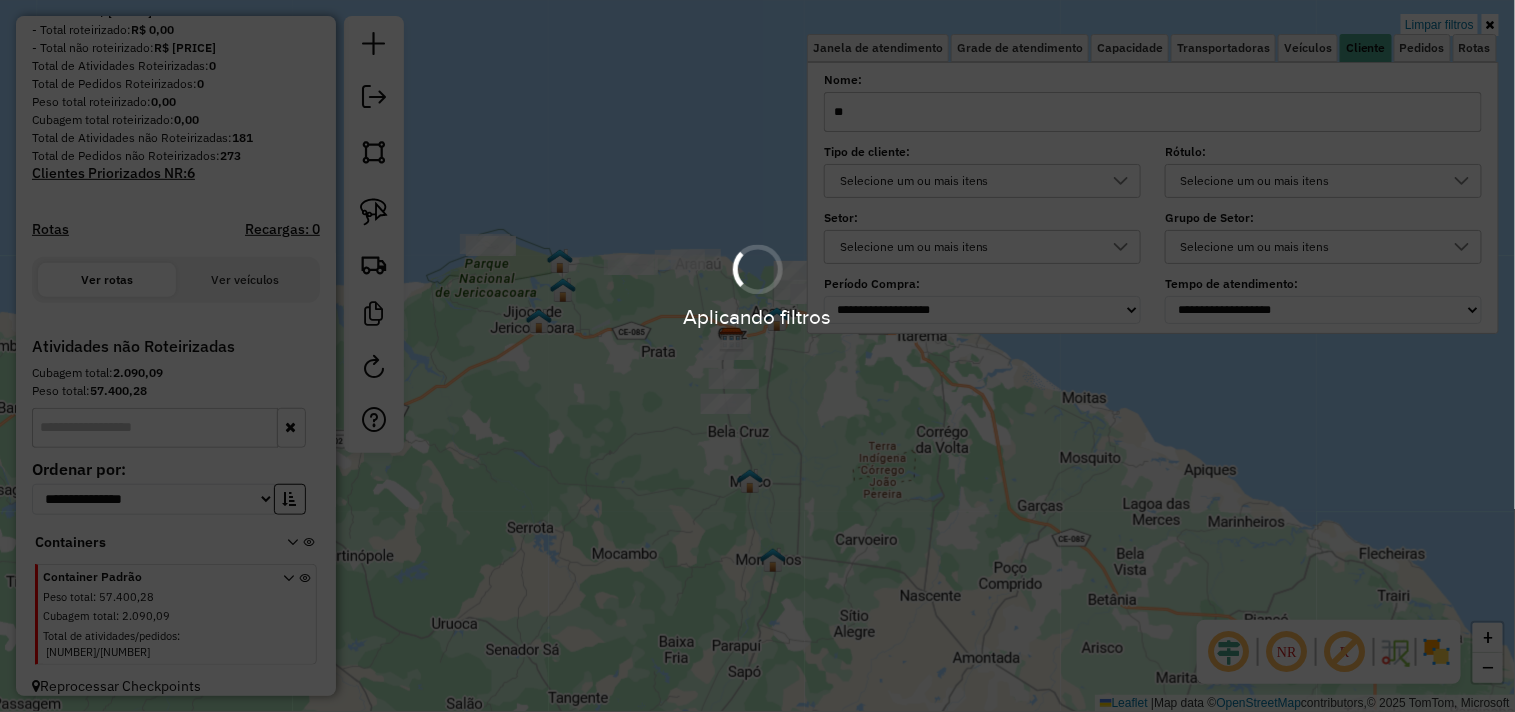 type on "**" 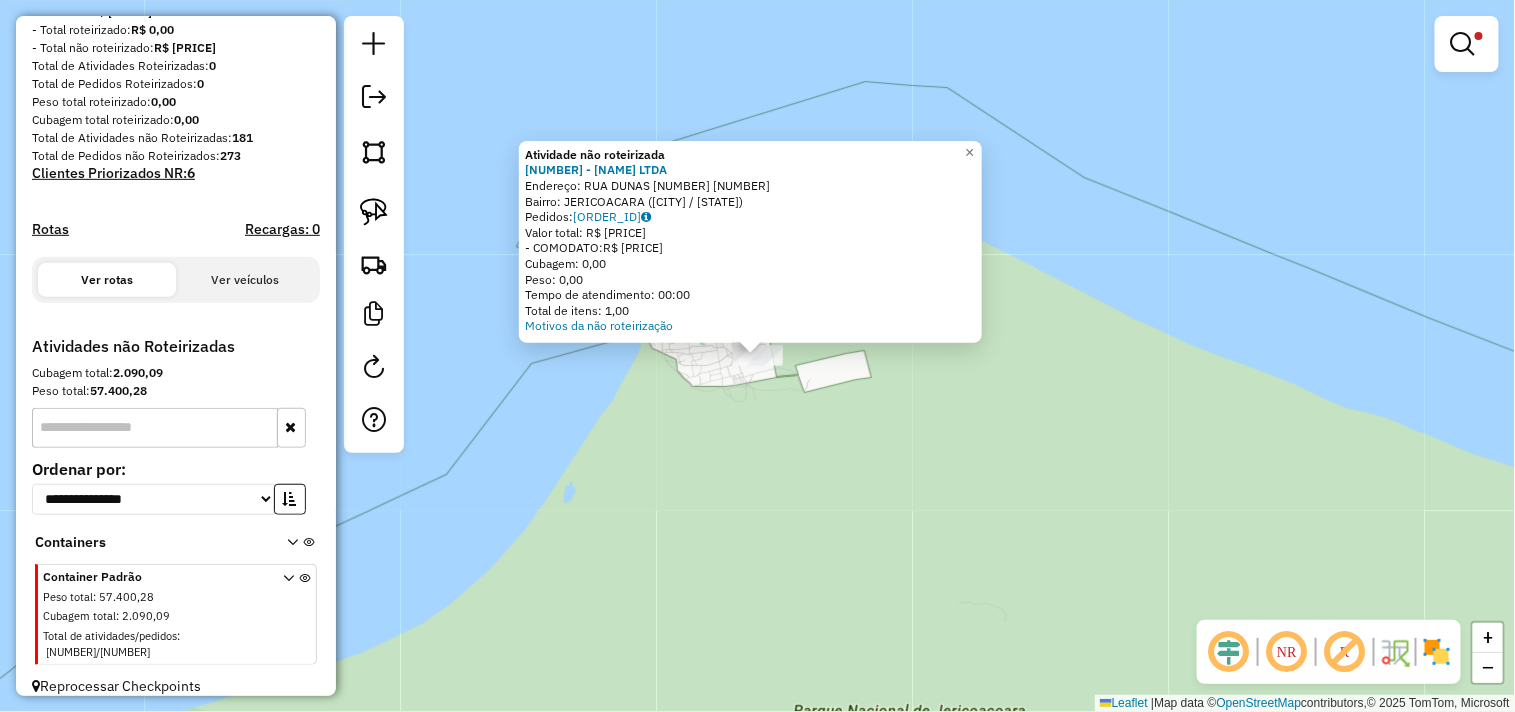 click on "Atividade não roteirizada [NUMBER] - [NAME] [COMPANY_NAME] Endereço: [STREET] [NUMBER] Bairro: [NEIGHBORHOOD] ([CITY] / [STATE]) Pedidos: [ORDER_ID] Valor total: [CURRENCY] [PRICE] - [PAYMENT_METHOD]: [CURRENCY] [PRICE] Cubagem: [CUBAGE] Peso: [WEIGHT] Tempo de atendimento: [TIME] Total de itens: [ITEMS] Motivos da não roteirização × Limpar filtros Janela de atendimento Grade de atendimento Capacidade Transportadoras Veículos Cliente Pedidos Rotas Selecione os dias de semana para filtrar as janelas de atendimento Seg Ter Qua Qui Sex Sáb Dom Informe o período da janela de atendimento: De: Até: Filtrar exatamente a janela do cliente Considerar janela de atendimento padrão Selecione os dias de semana para filtrar as grades de atendimento Seg Ter Qua Qui Sex Sáb Dom Considerar clientes sem dia de atendimento cadastrado Clientes fora do dia de atendimento selecionado Filtrar as atividades entre os valores definidos abaixo: Peso mínimo: Peso máximo: Cubagem mínima: De: Até:" 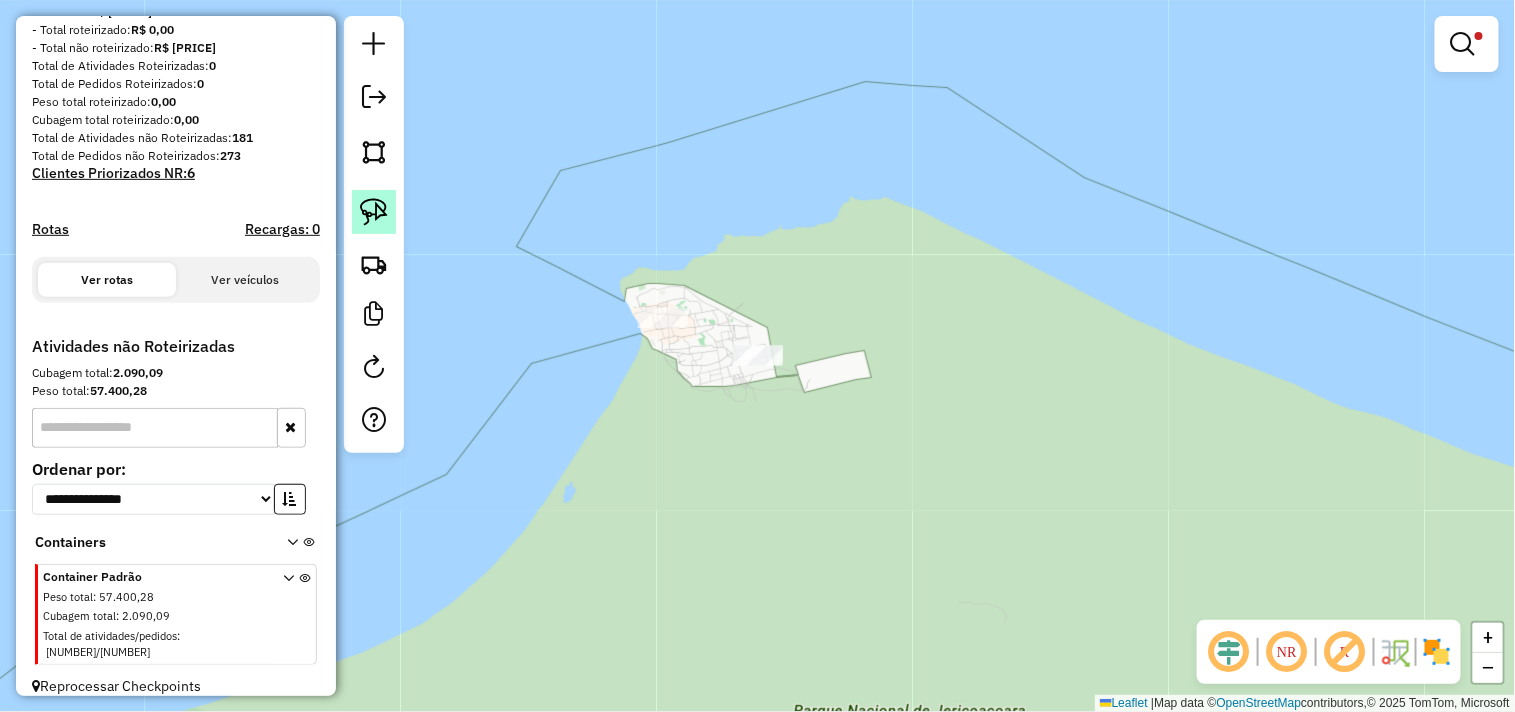click 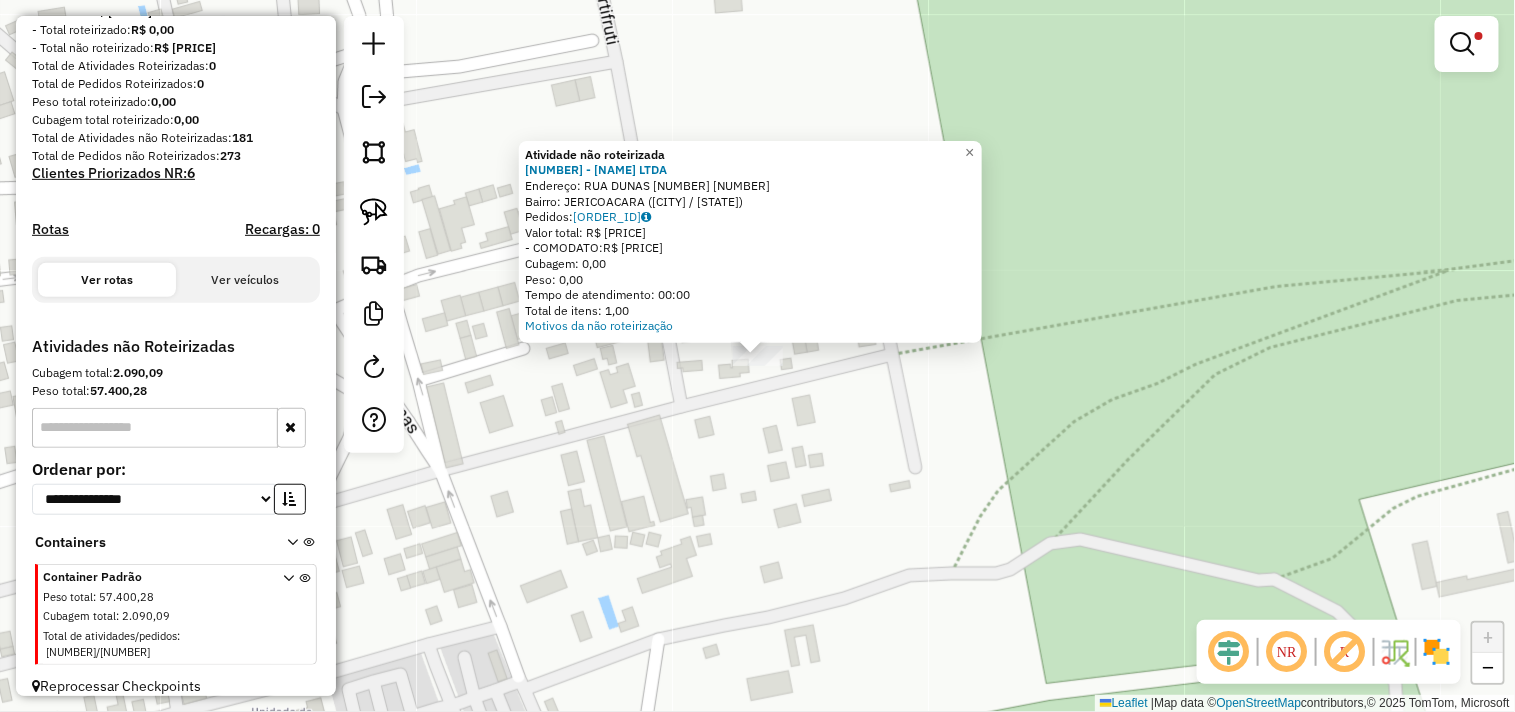 click on "Atividade não roteirizada [NUMBER] - [NAME] [COMPANY_NAME] Endereço: [STREET] [NUMBER] Bairro: [NEIGHBORHOOD] ([CITY] / [STATE]) Pedidos: [ORDER_ID] Valor total: [CURRENCY] [PRICE] - [PAYMENT_METHOD]: [CURRENCY] [PRICE] Cubagem: [CUBAGE] Peso: [WEIGHT] Tempo de atendimento: [TIME] Total de itens: [ITEMS] Motivos da não roteirização × Limpar filtros Janela de atendimento Grade de atendimento Capacidade Transportadoras Veículos Cliente Pedidos Rotas Selecione os dias de semana para filtrar as janelas de atendimento Seg Ter Qua Qui Sex Sáb Dom Informe o período da janela de atendimento: De: Até: Filtrar exatamente a janela do cliente Considerar janela de atendimento padrão Selecione os dias de semana para filtrar as grades de atendimento Seg Ter Qua Qui Sex Sáb Dom Considerar clientes sem dia de atendimento cadastrado Clientes fora do dia de atendimento selecionado Filtrar as atividades entre os valores definidos abaixo: Peso mínimo: Peso máximo: Cubagem mínima: De: Até:" 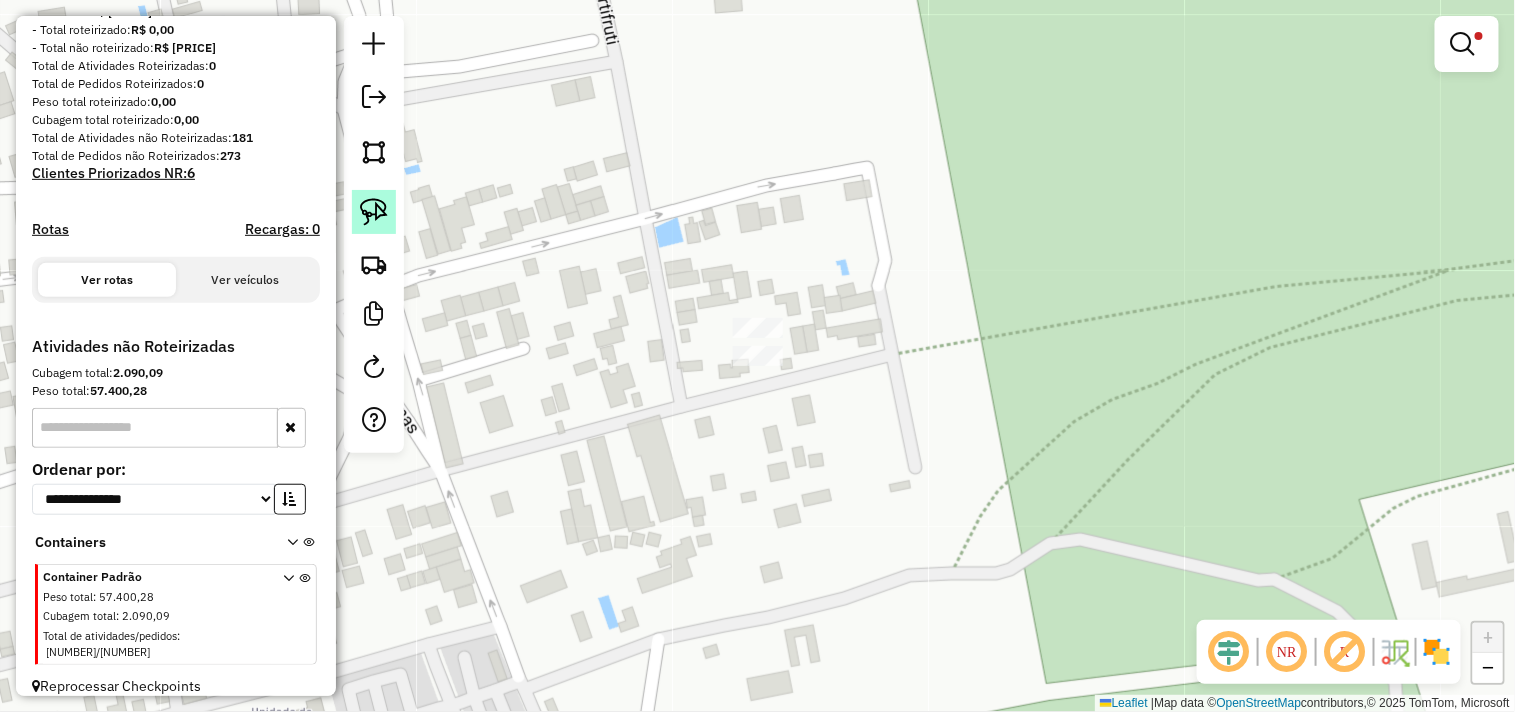 click 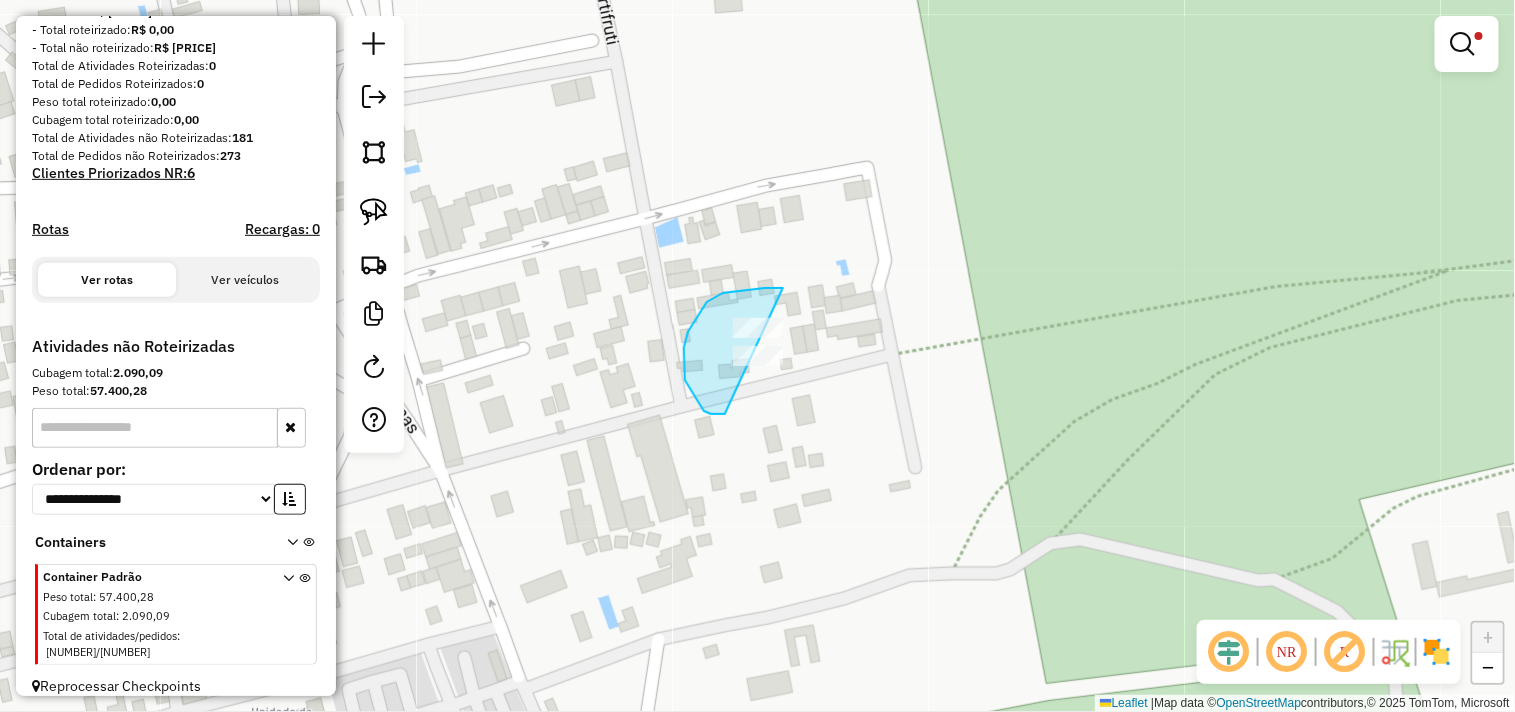drag, startPoint x: 723, startPoint y: 414, endPoint x: 798, endPoint y: 385, distance: 80.411446 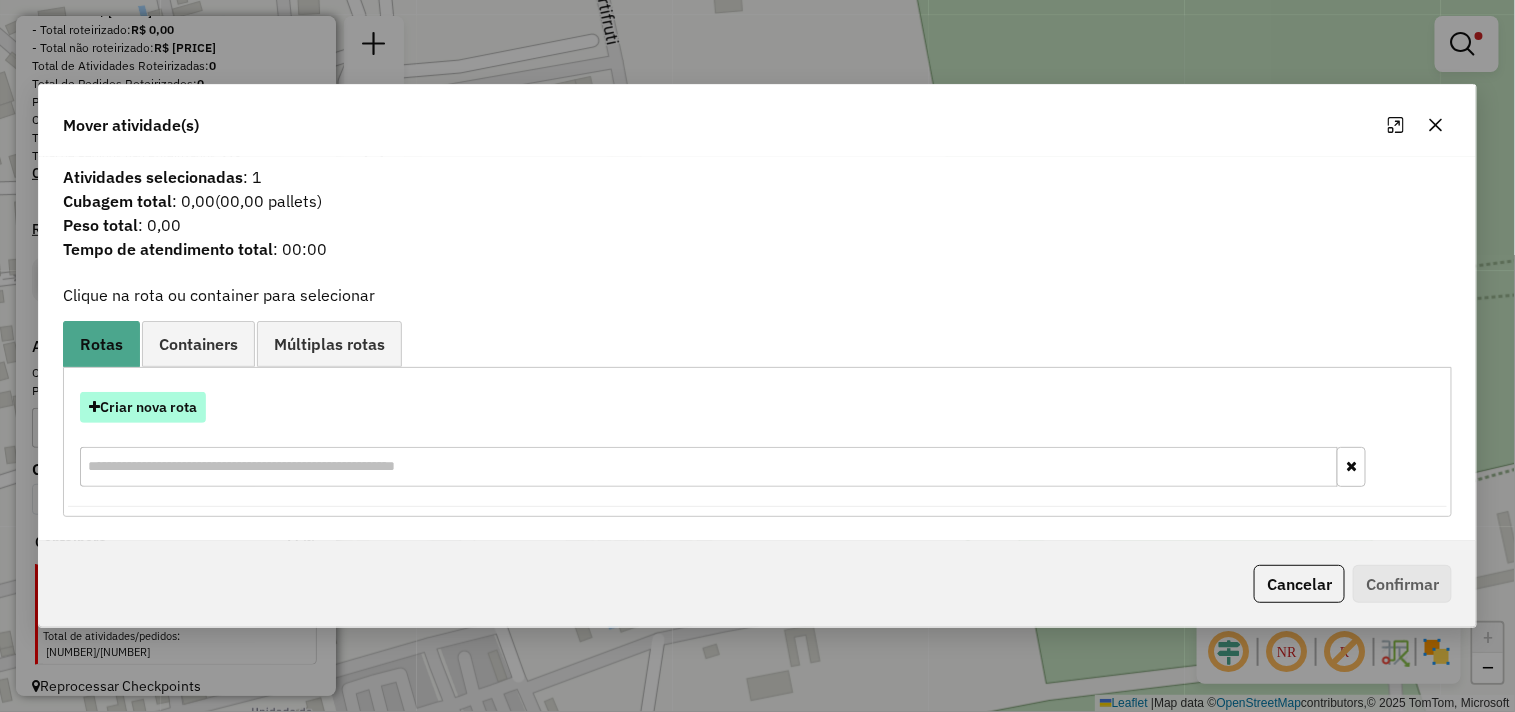 click on "Criar nova rota" at bounding box center [143, 407] 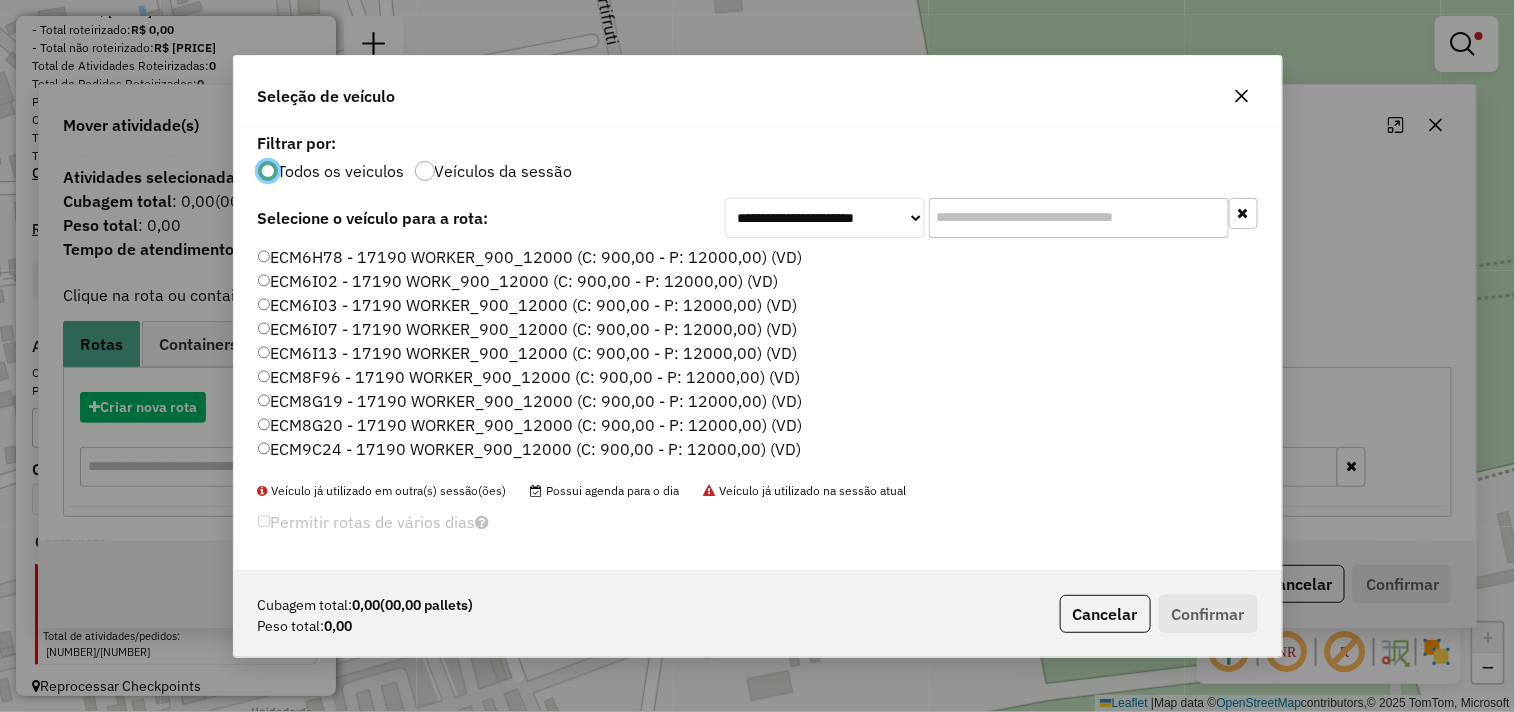 scroll, scrollTop: 11, scrollLeft: 5, axis: both 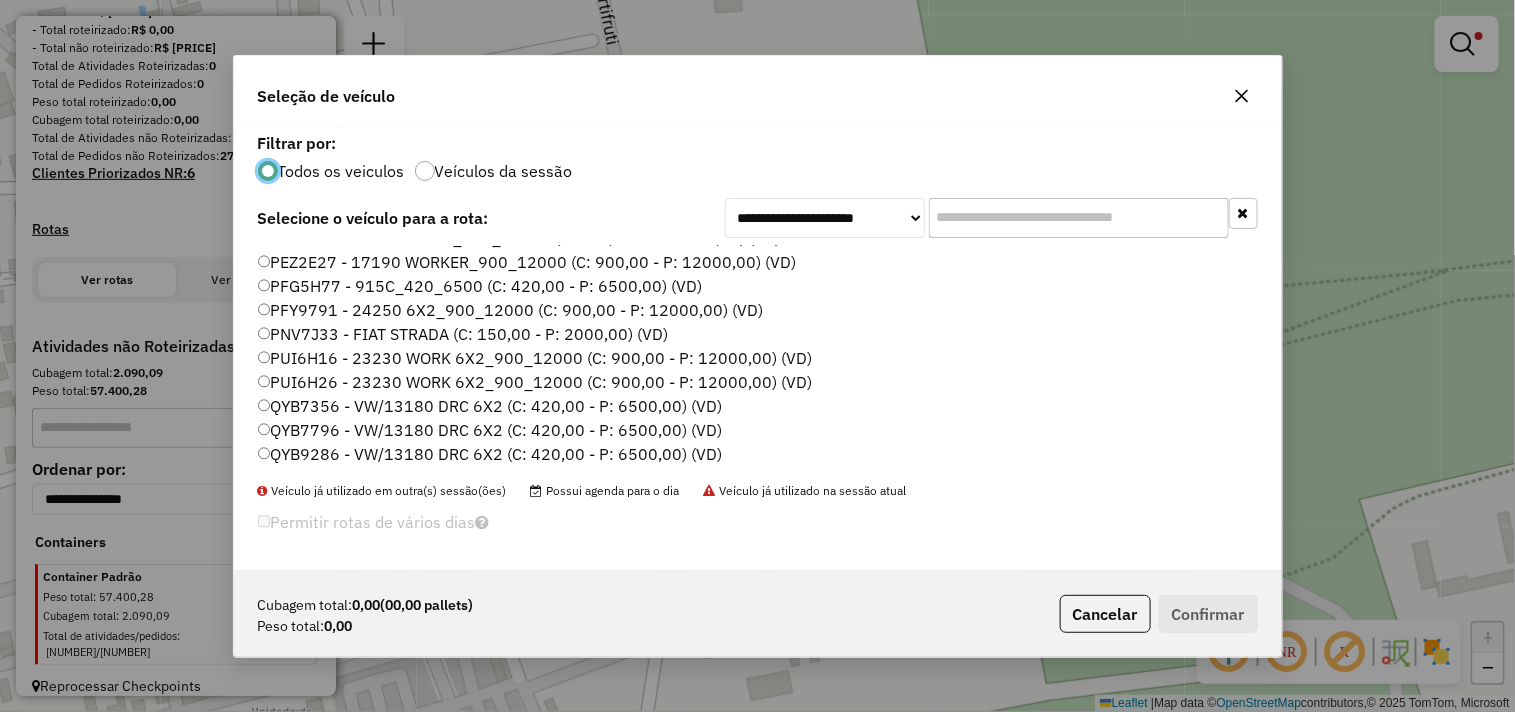 click on "PNV7J33 - FIAT STRADA (C: 150,00 - P: 2000,00) (VD)" 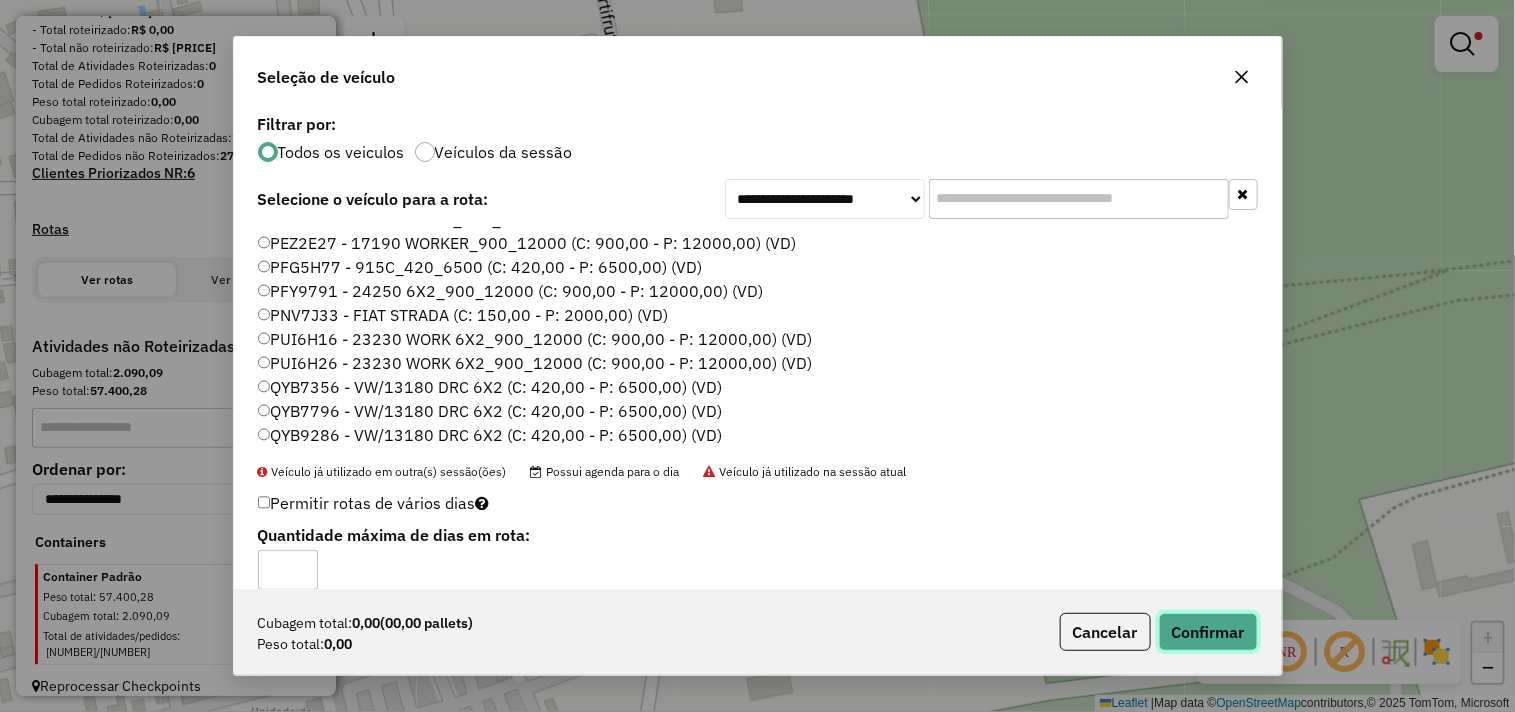 click on "Confirmar" 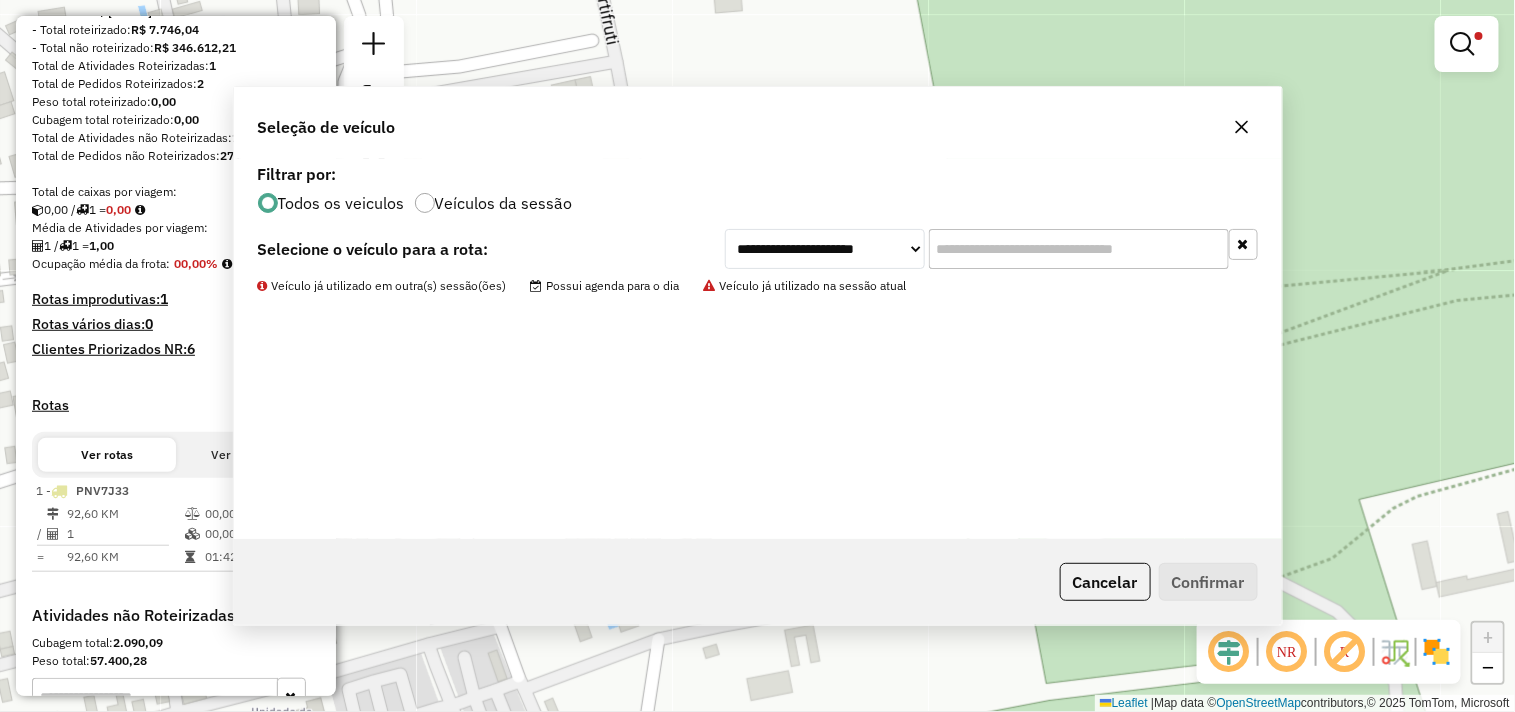 scroll, scrollTop: 541, scrollLeft: 0, axis: vertical 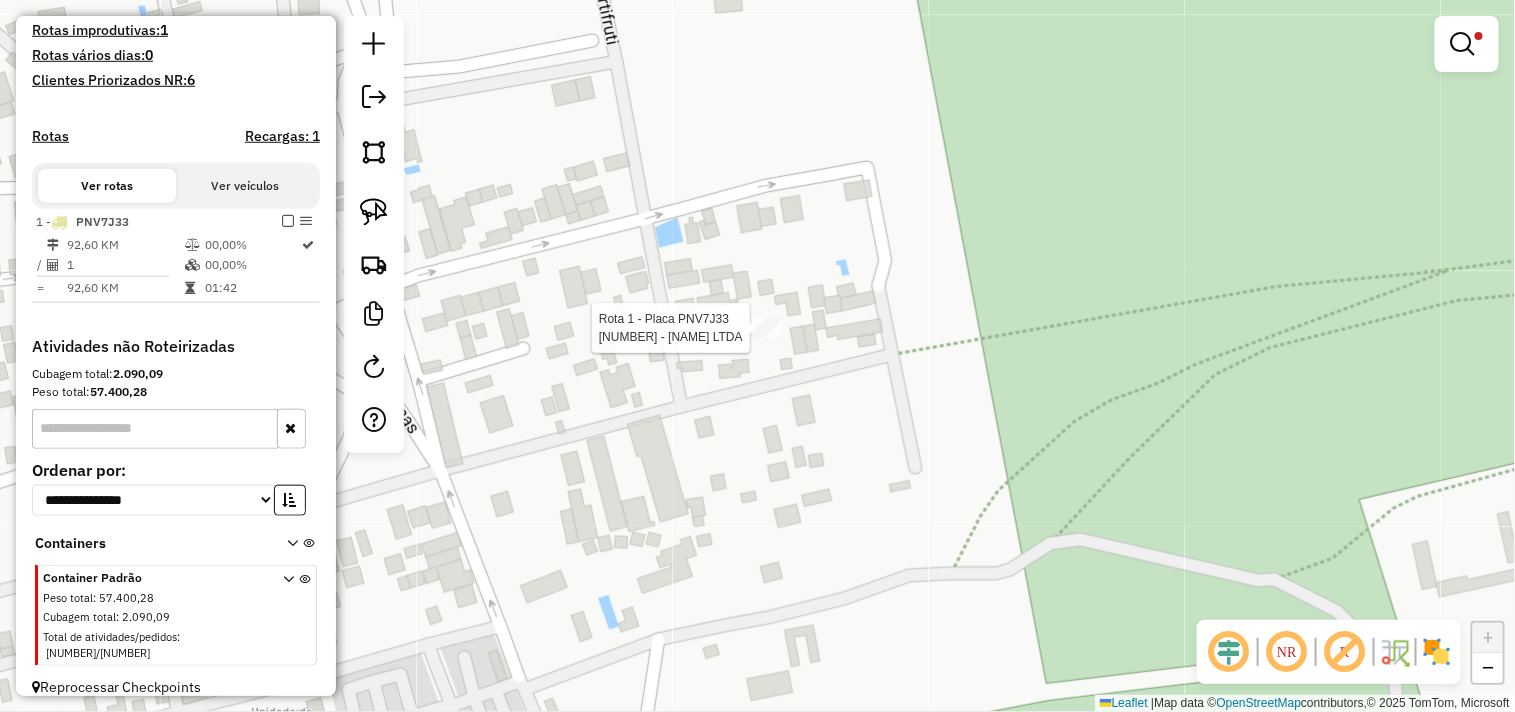 select on "**********" 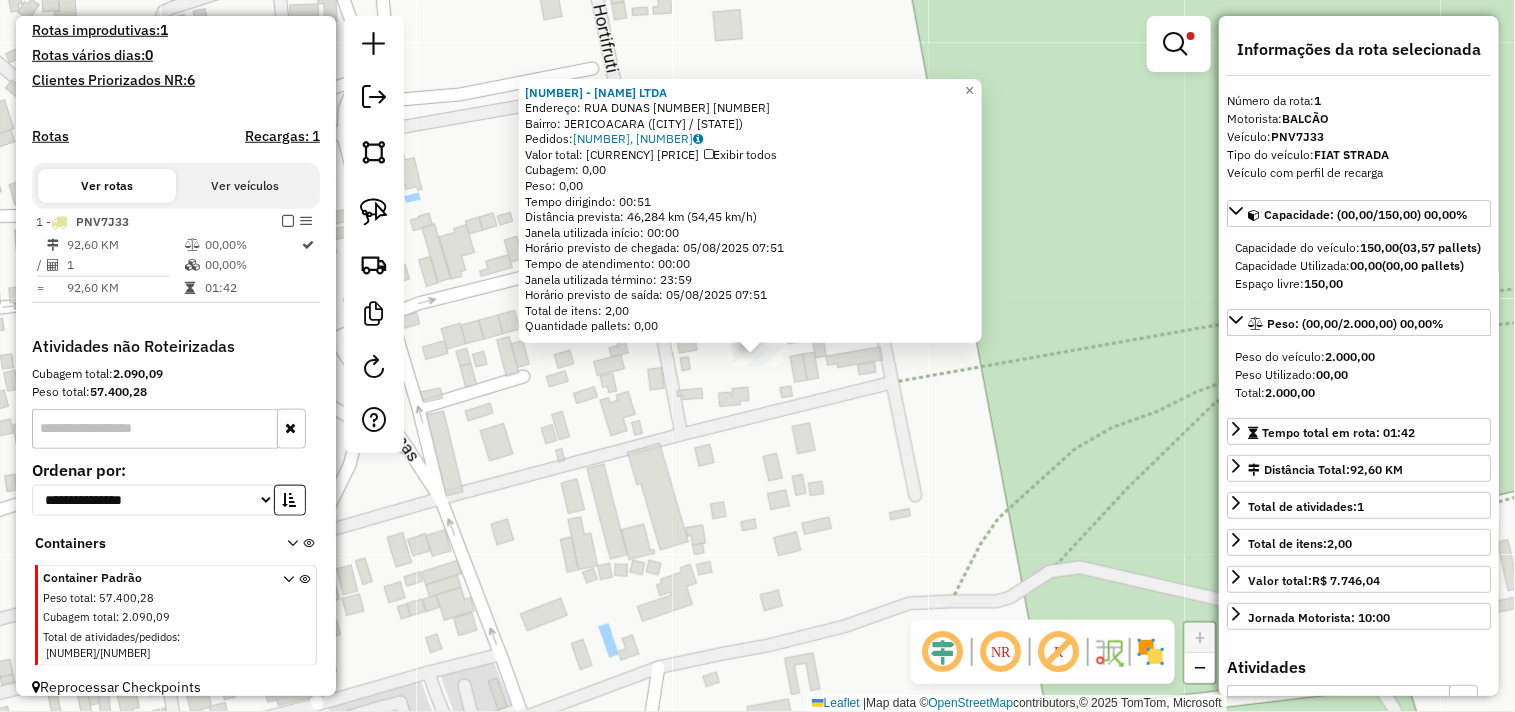 click on "1040 - RR TURISMO LTDA  Endereço:  RUA DUNAS 2 11   Bairro: JERICOACOARA ([CITY] / [STATE])   Pedidos:  04065162, 04065163   Valor total: R$ 7.746,04   Exibir todos   Cubagem: 0,00  Peso: 0,00  Tempo dirigindo: 00:51   Distância prevista: 46,284 km (54,45 km/h)   Janela utilizada início: 00:00   Horário previsto de chegada: 05/08/2025 07:51   Tempo de atendimento: 00:00   Janela utilizada término: 23:59   Horário previsto de saída: 05/08/2025 07:51   Total de itens: 2,00   Quantidade pallets: 0,00  × Limpar filtros Janela de atendimento Grade de atendimento Capacidade Transportadoras Veículos Cliente Pedidos  Rotas Selecione os dias de semana para filtrar as janelas de atendimento  Seg   Ter   Qua   Qui   Sex   Sáb   Dom  Informe o período da janela de atendimento: De: Até:  Filtrar exatamente a janela do cliente  Considerar janela de atendimento padrão  Selecione os dias de semana para filtrar as grades de atendimento  Seg   Ter   Qua   Qui   Sex   Sáb   Dom   Peso mínimo:   De:  **" 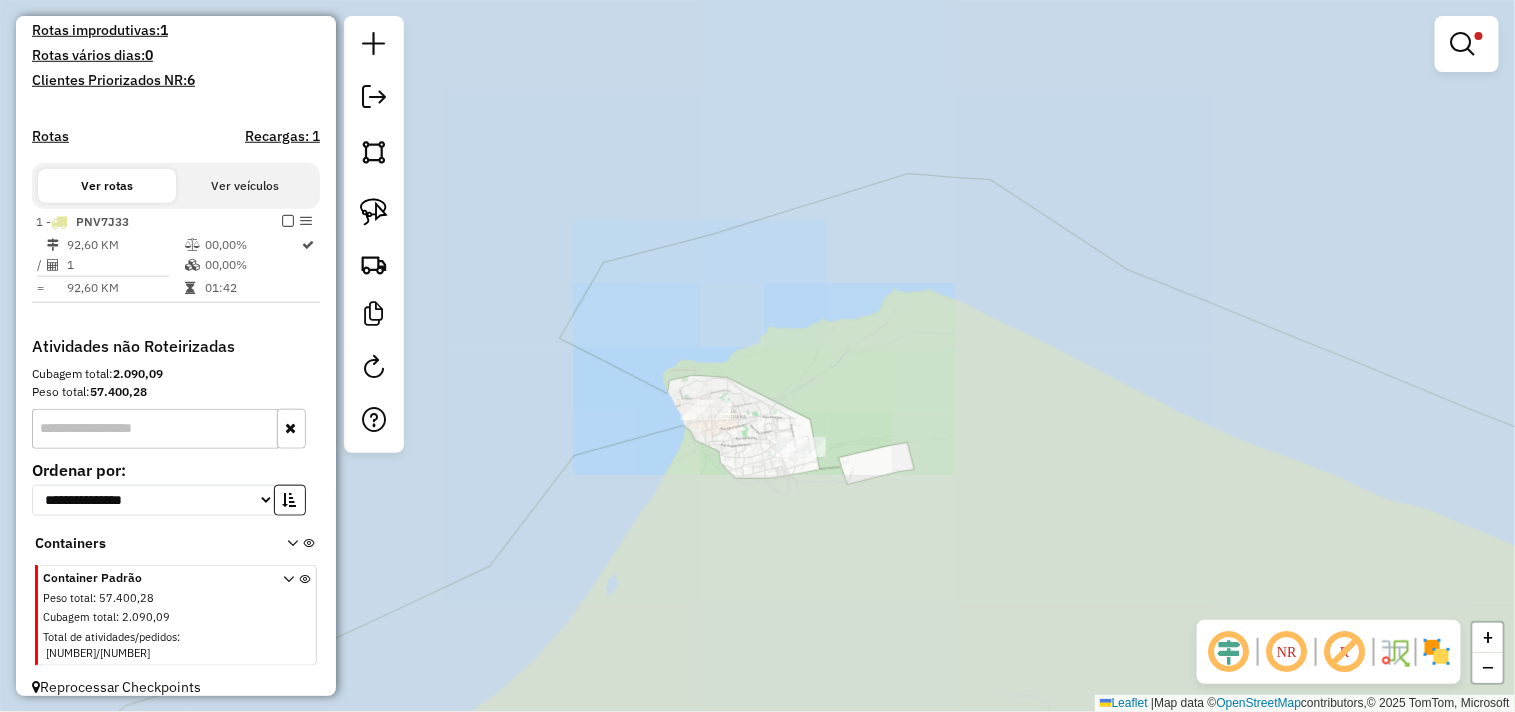 click on "Limpar filtros Janela de atendimento Grade de atendimento Capacidade Transportadoras Veículos Cliente Pedidos  Rotas Selecione os dias de semana para filtrar as janelas de atendimento  Seg   Ter   Qua   Qui   Sex   Sáb   Dom  Informe o período da janela de atendimento: De: Até:  Filtrar exatamente a janela do cliente  Considerar janela de atendimento padrão  Selecione os dias de semana para filtrar as grades de atendimento  Seg   Ter   Qua   Qui   Sex   Sáb   Dom   Considerar clientes sem dia de atendimento cadastrado  Clientes fora do dia de atendimento selecionado Filtrar as atividades entre os valores definidos abaixo:  Peso mínimo:   Peso máximo:   Cubagem mínima:   Cubagem máxima:   De:   Até:  Filtrar as atividades entre o tempo de atendimento definido abaixo:  De:   Até:   Considerar capacidade total dos clientes não roteirizados Transportadora: Selecione um ou mais itens Tipo de veículo: Selecione um ou mais itens Veículo: Selecione um ou mais itens Motorista: Selecione um ou mais itens" 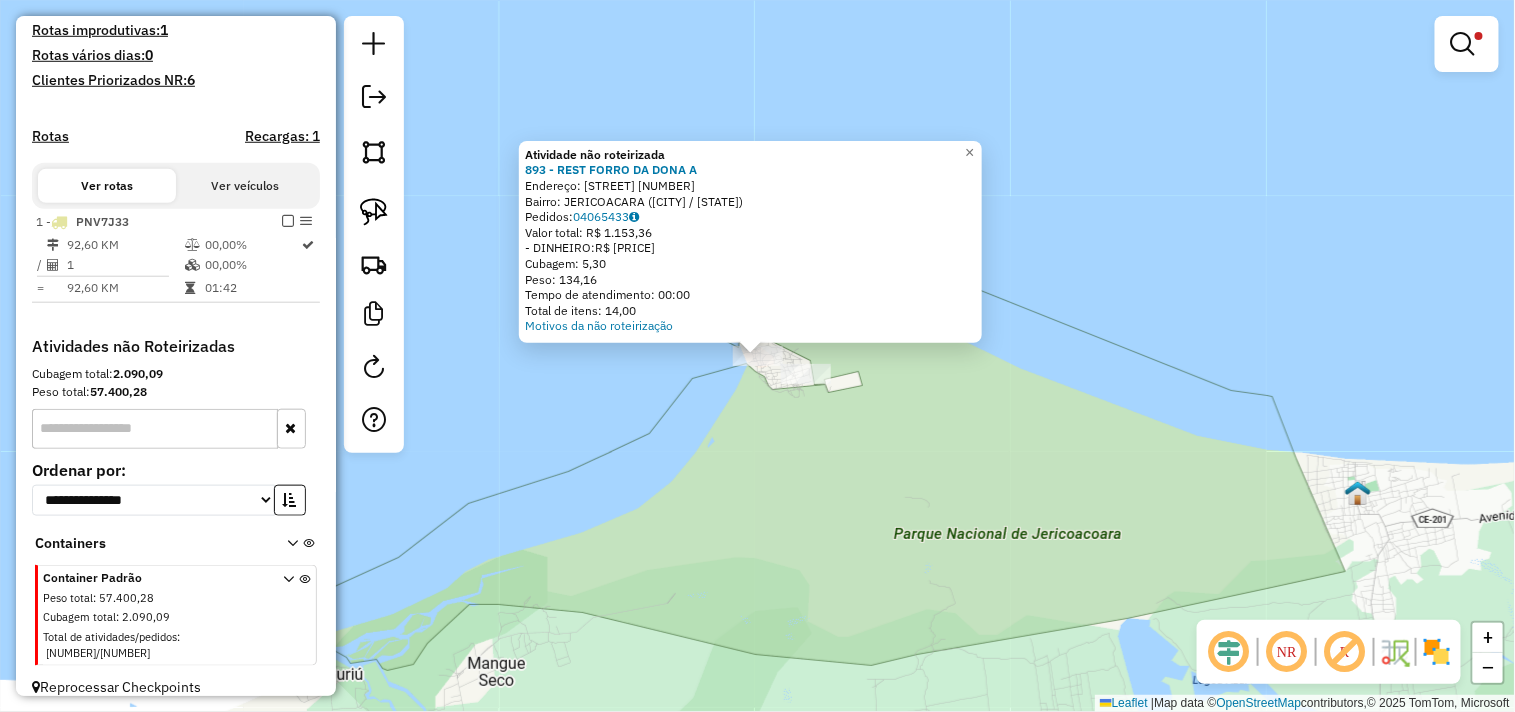 click on "Atividade não roteirizada [NUMBER] - [BUSINESS_NAME]  Endereço:  [STREET] [NUMBER]   Bairro: [NEIGHBORHOOD] ([CITY] / [STATE])   Pedidos:  [ORDER_ID]   Valor total: [CURRENCY] [PRICE]   Cubagem: [PRICE]   Peso: [PRICE]   Tempo de atendimento: [TIME]   Total de itens: [PRICE]  Motivos da não roteirização × Limpar filtros Janela de atendimento Grade de atendimento Capacidade Transportadoras Veículos Cliente Pedidos  Rotas Selecione os dias de semana para filtrar as janelas de atendimento  Seg   Ter   Qua   Qui   Sex   Sáb   Dom  Informe o período da janela de atendimento: De: Até:  Filtrar exatamente a janela do cliente  Considerar janela de atendimento padrão  Selecione os dias de semana para filtrar as grades de atendimento  Seg   Ter   Qua   Qui   Sex   Sáb   Dom   Considerar clientes sem dia de atendimento cadastrado  Clientes fora do dia de atendimento selecionado Filtrar as atividades entre os valores definidos abaixo:  Peso mínimo:   Peso máximo:   Cubagem mínima:   De:  **" 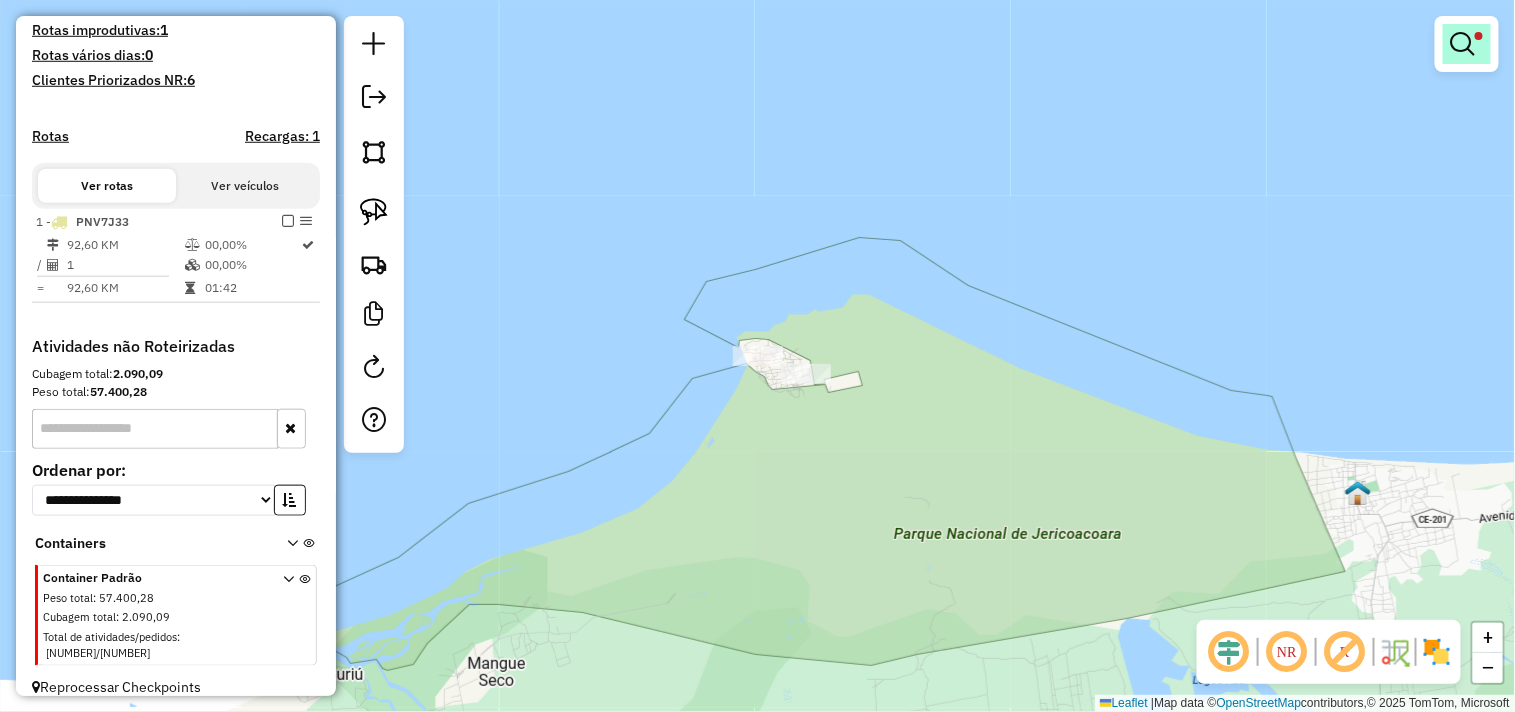 click at bounding box center [1467, 44] 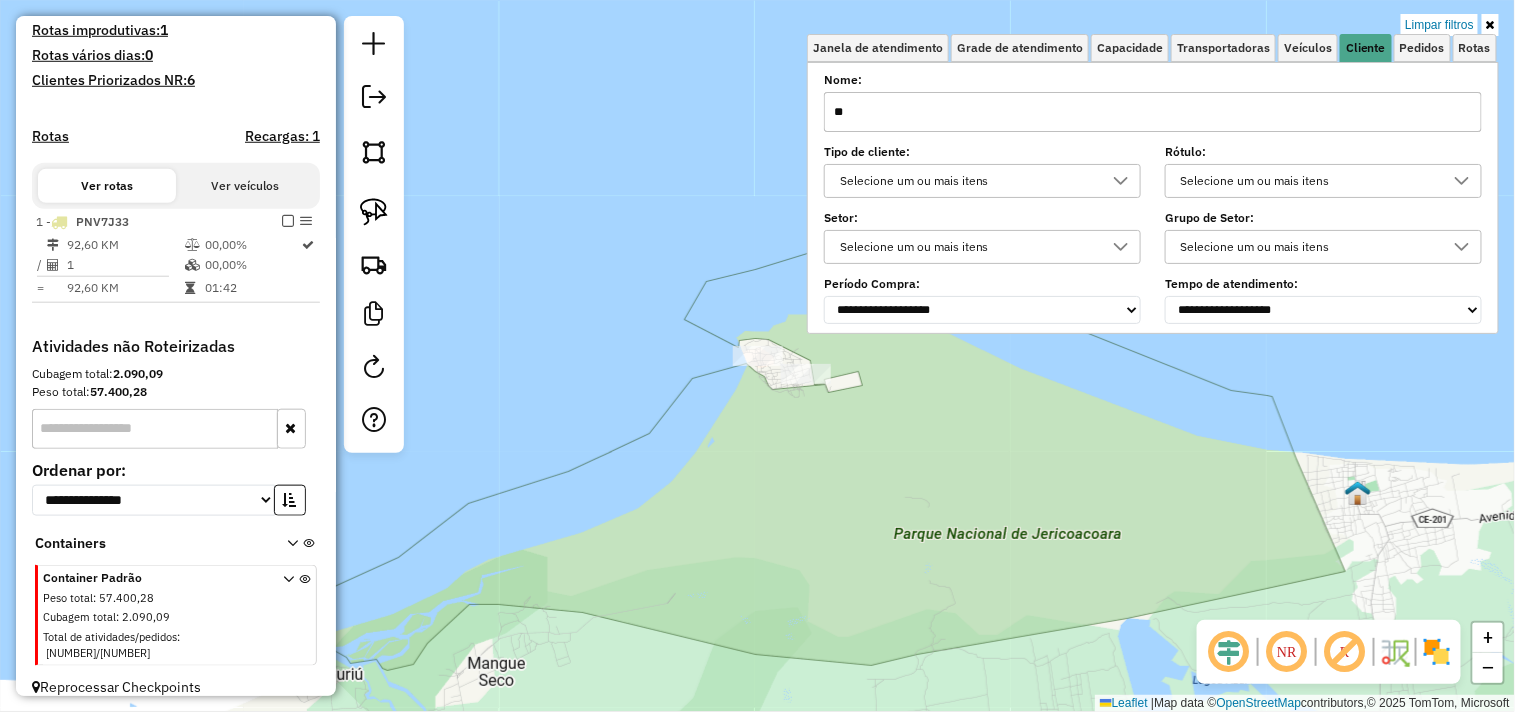 click on "**" at bounding box center [1153, 112] 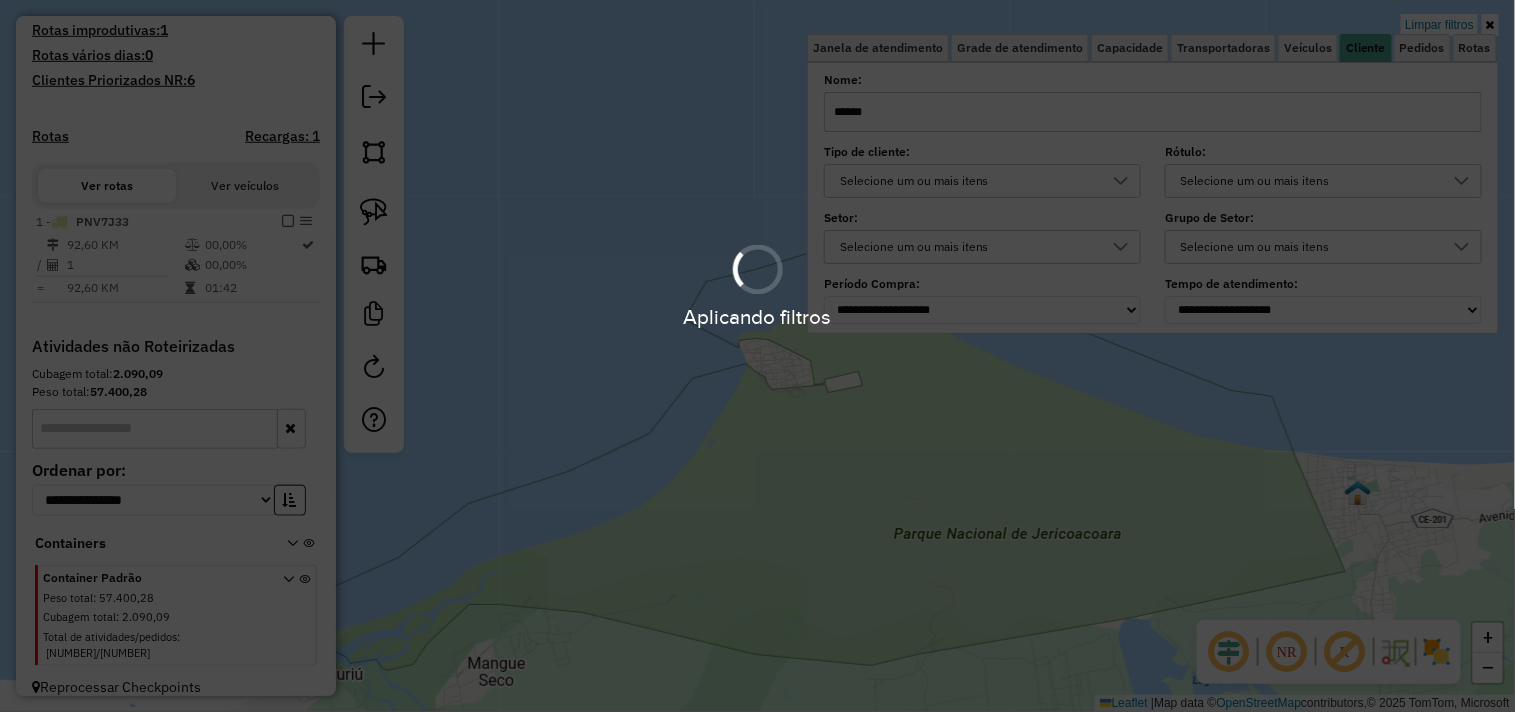 click on "Limpar filtros Janela de atendimento Grade de atendimento Capacidade Transportadoras Veículos Cliente Pedidos  Rotas Selecione os dias de semana para filtrar as janelas de atendimento  Seg   Ter   Qua   Qui   Sex   Sáb   Dom  Informe o período da janela de atendimento: De: Até:  Filtrar exatamente a janela do cliente  Considerar janela de atendimento padrão  Selecione os dias de semana para filtrar as grades de atendimento  Seg   Ter   Qua   Qui   Sex   Sáb   Dom   Considerar clientes sem dia de atendimento cadastrado  Clientes fora do dia de atendimento selecionado Filtrar as atividades entre os valores definidos abaixo:  Peso mínimo:   Peso máximo:   Cubagem mínima:   Cubagem máxima:   De:   Até:  Filtrar as atividades entre o tempo de atendimento definido abaixo:  De:   Até:   Considerar capacidade total dos clientes não roteirizados Transportadora: Selecione um ou mais itens Tipo de veículo: Selecione um ou mais itens Veículo: Selecione um ou mais itens Motorista: Selecione um ou mais itens" 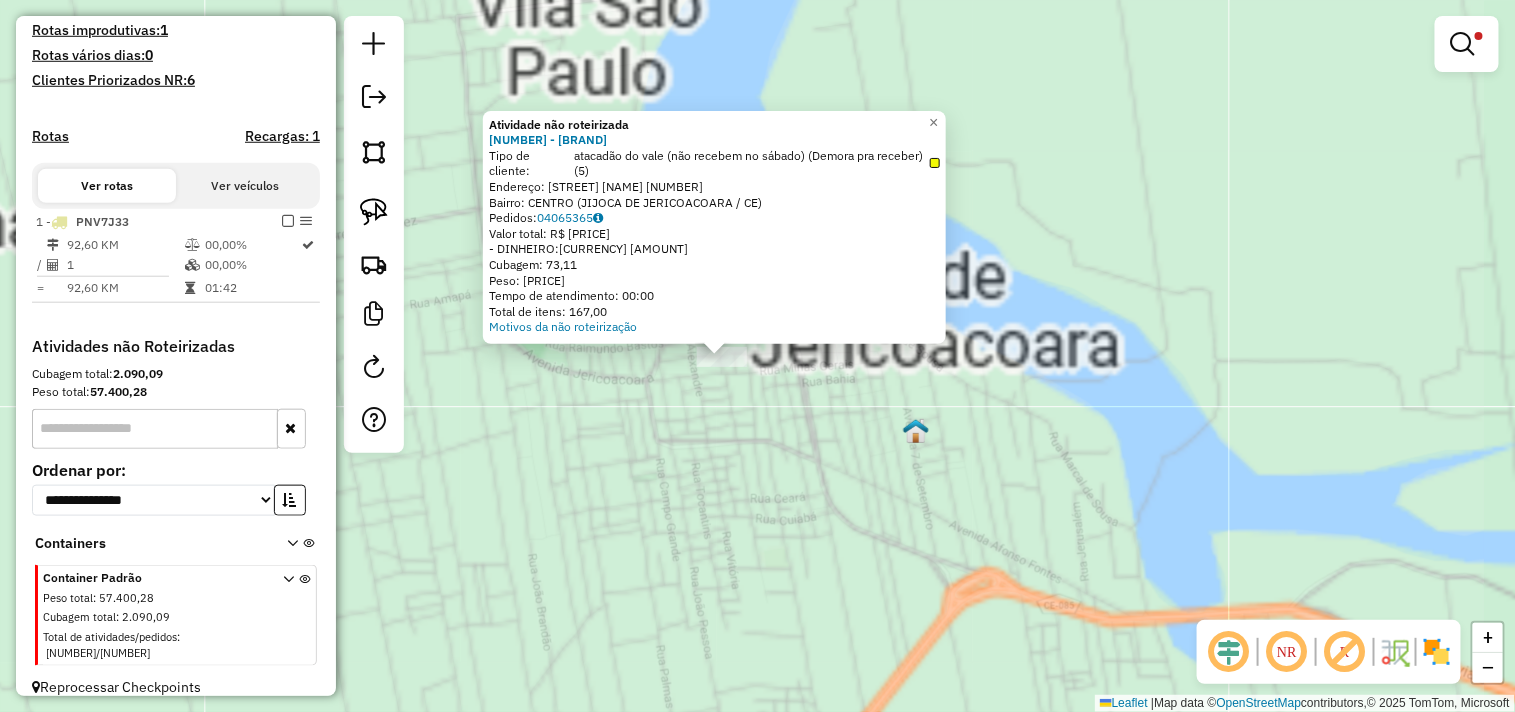 click on "Atividade não roteirizada [NUMBER] - [BRAND] Tipo de cliente: [BRAND] ([INFO]) ([INFO]) ([NUMBER]) Endereço: [STREET] [NUMBER] Bairro: [CITY] ([CITY] / [STATE]) Pedidos: [ORDER_ID] Valor total: R$ [PRICE] - DINHEIRO: R$ [PRICE] Cubagem: [CUBAGE] Peso: [WEIGHT] Tempo de atendimento: [TIME] Total de itens: [ITEMS] Motivos da não roteirização × Limpar filtros Janela de atendimento Grade de atendimento Capacidade Transportadoras Veículos Cliente Pedidos Rotas Selecione os dias de semana para filtrar as janelas de atendimento Seg Ter Qua Qui Sex Sáb Dom Informe o período da janela de atendimento: De: Até: Filtrar exatamente a janela do cliente Considerar janela de atendimento padrão Selecione os dias de semana para filtrar as grades de atendimento Seg Ter Qua Qui Sex Sáb Dom Considerar clientes sem dia de atendimento cadastrado Clientes fora do dia de atendimento selecionado Peso mínimo: De:" 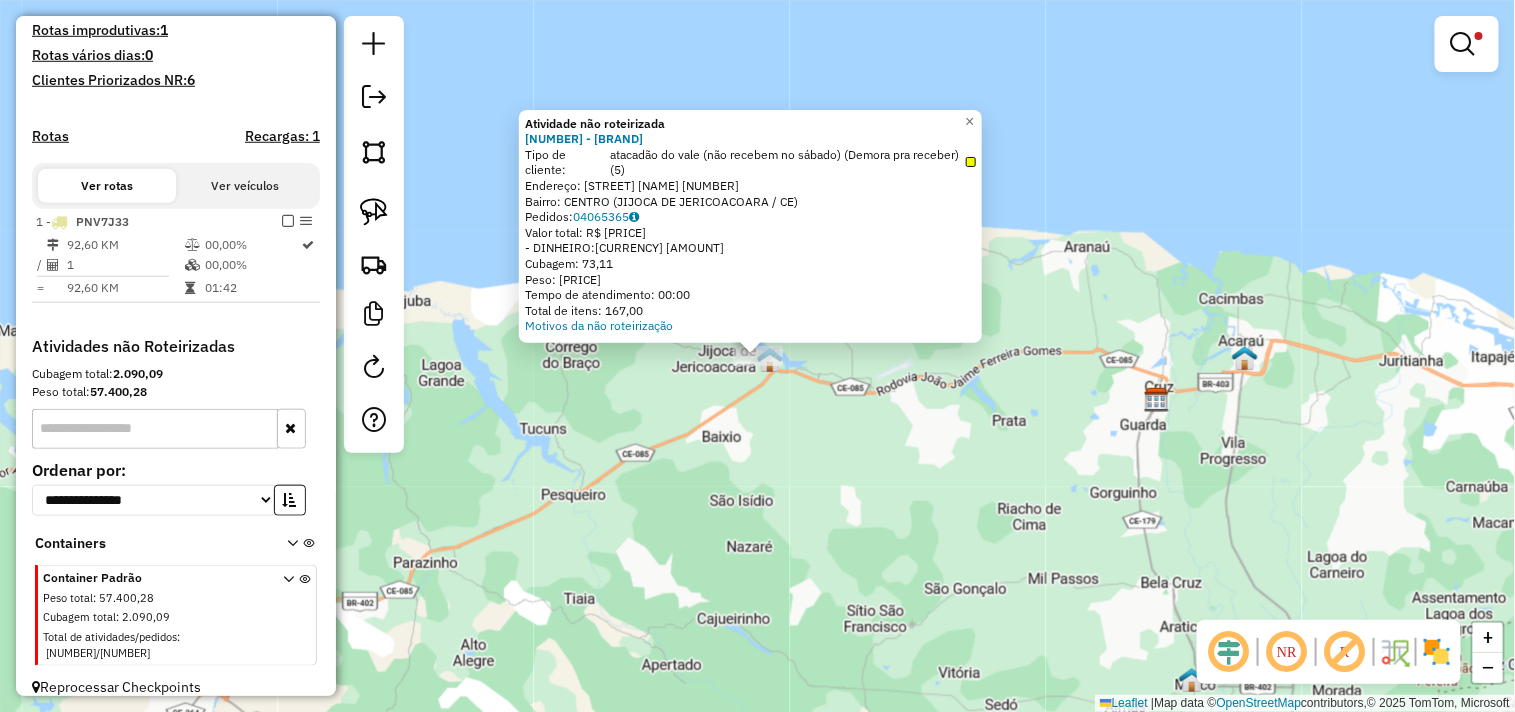 click on "Atividade não roteirizada [NUMBER] - [BRAND] Tipo de cliente: [BRAND] ([INFO]) ([INFO]) ([NUMBER]) Endereço: [STREET] [NUMBER] Bairro: [CITY] ([CITY] / [STATE]) Pedidos: [ORDER_ID] Valor total: R$ [PRICE] - DINHEIRO: R$ [PRICE] Cubagem: [CUBAGE] Peso: [WEIGHT] Tempo de atendimento: [TIME] Total de itens: [ITEMS] Motivos da não roteirização × Limpar filtros Janela de atendimento Grade de atendimento Capacidade Transportadoras Veículos Cliente Pedidos Rotas Selecione os dias de semana para filtrar as janelas de atendimento Seg Ter Qua Qui Sex Sáb Dom Informe o período da janela de atendimento: De: Até: Filtrar exatamente a janela do cliente Considerar janela de atendimento padrão Selecione os dias de semana para filtrar as grades de atendimento Seg Ter Qua Qui Sex Sáb Dom Considerar clientes sem dia de atendimento cadastrado Clientes fora do dia de atendimento selecionado Peso mínimo: De:" 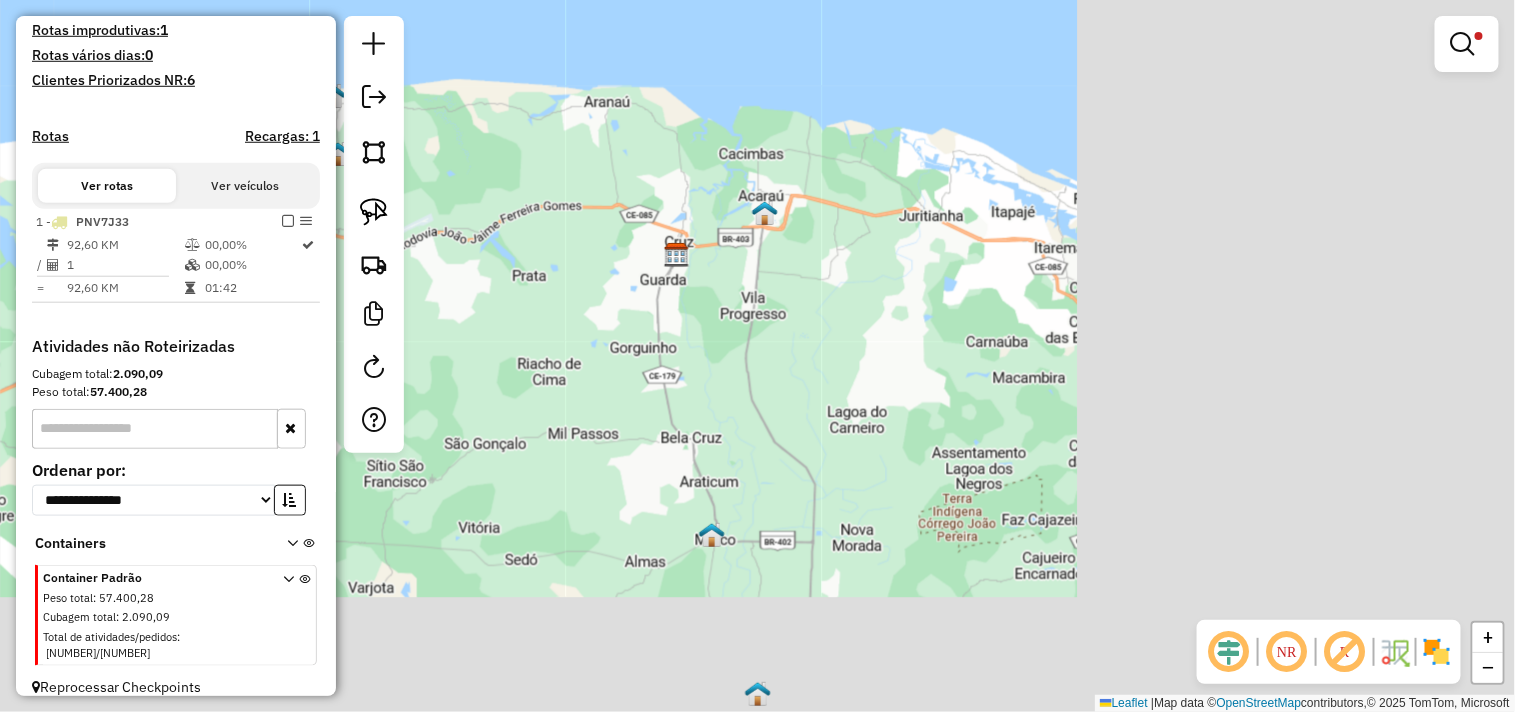 drag, startPoint x: 870, startPoint y: 471, endPoint x: 498, endPoint y: 312, distance: 404.5553 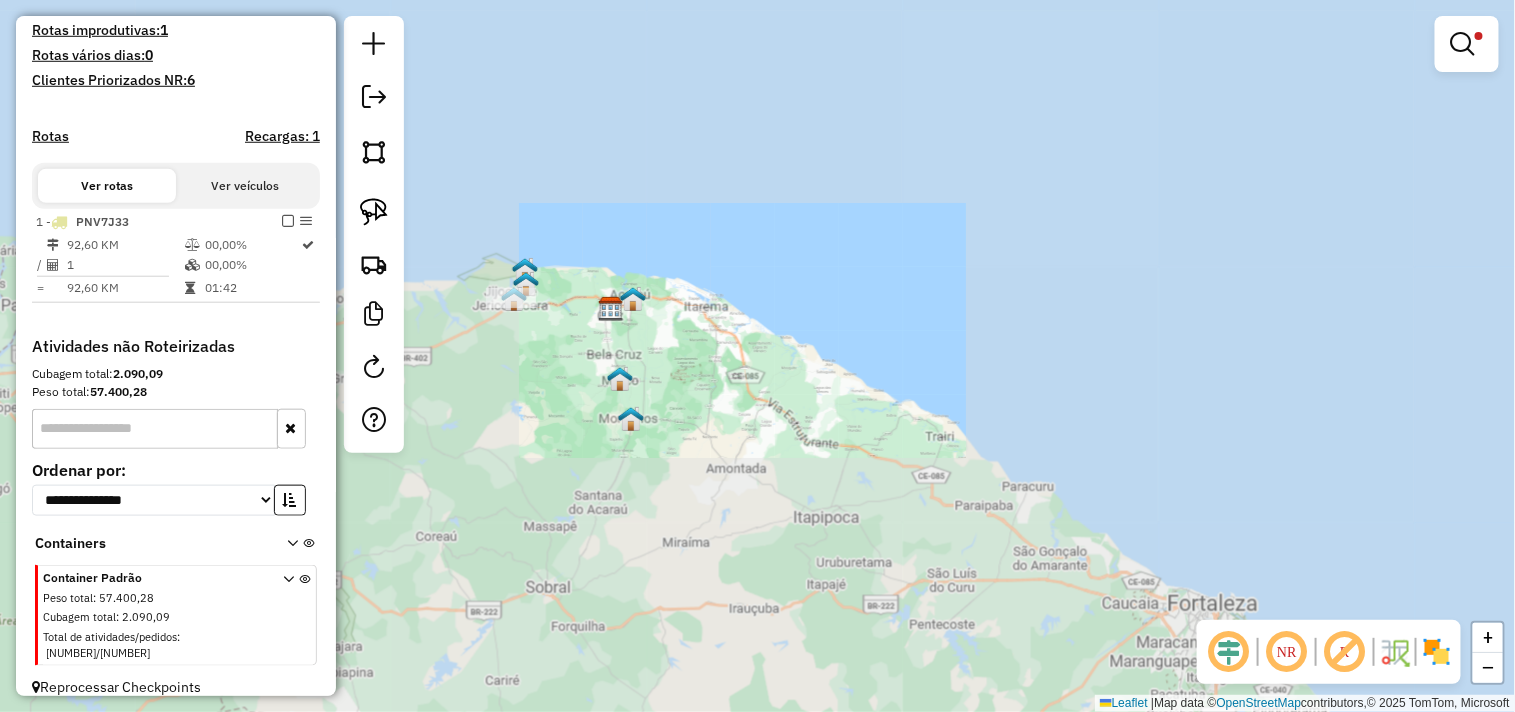 drag, startPoint x: 651, startPoint y: 378, endPoint x: 715, endPoint y: 378, distance: 64 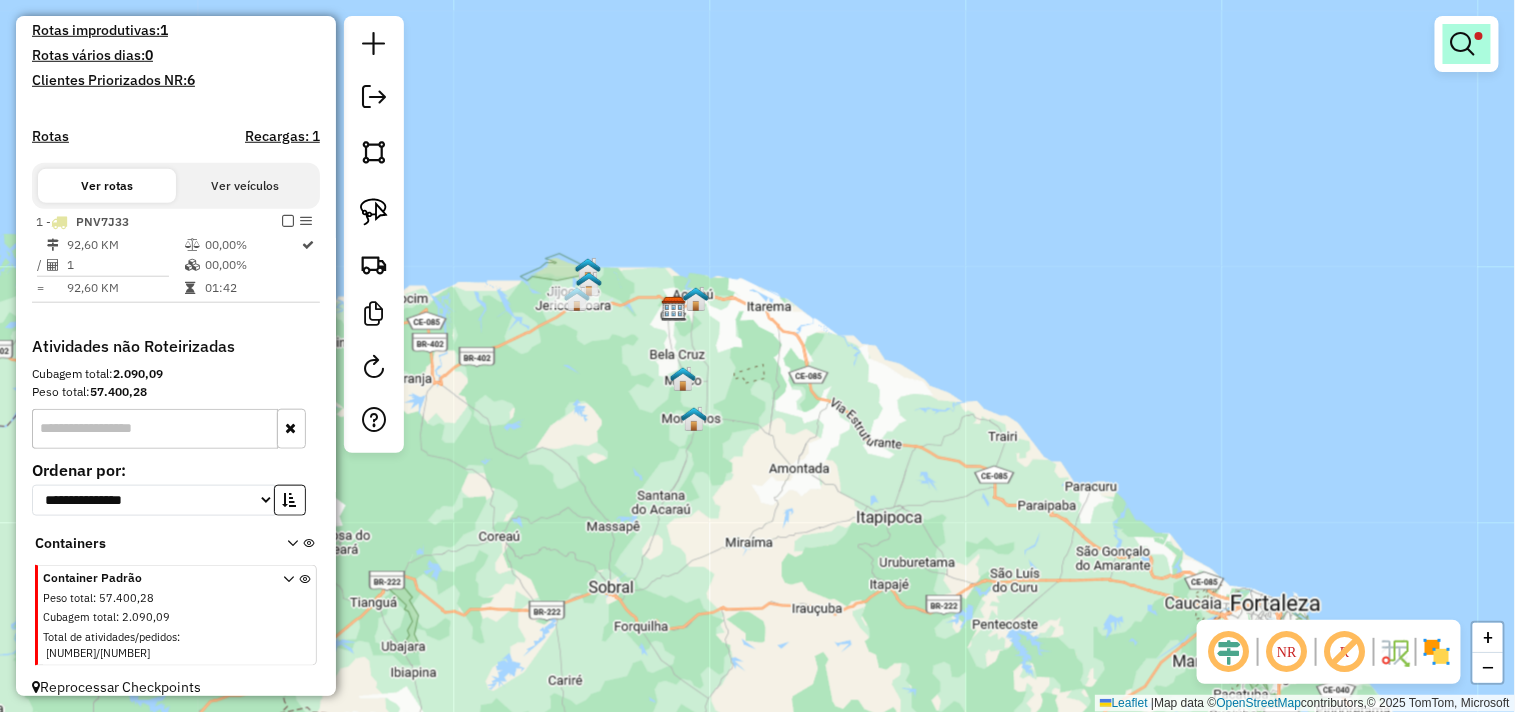 click at bounding box center [1467, 44] 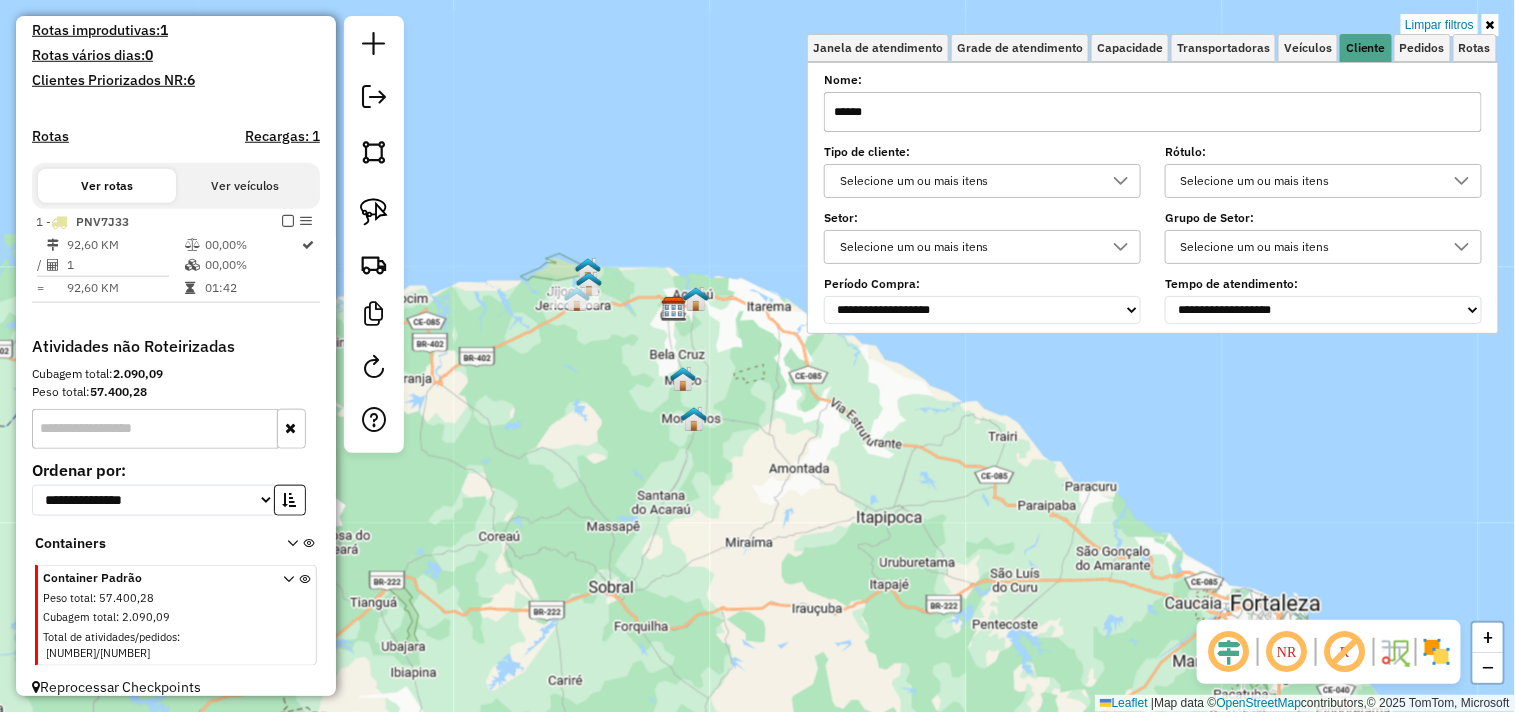 click on "******" at bounding box center (1153, 112) 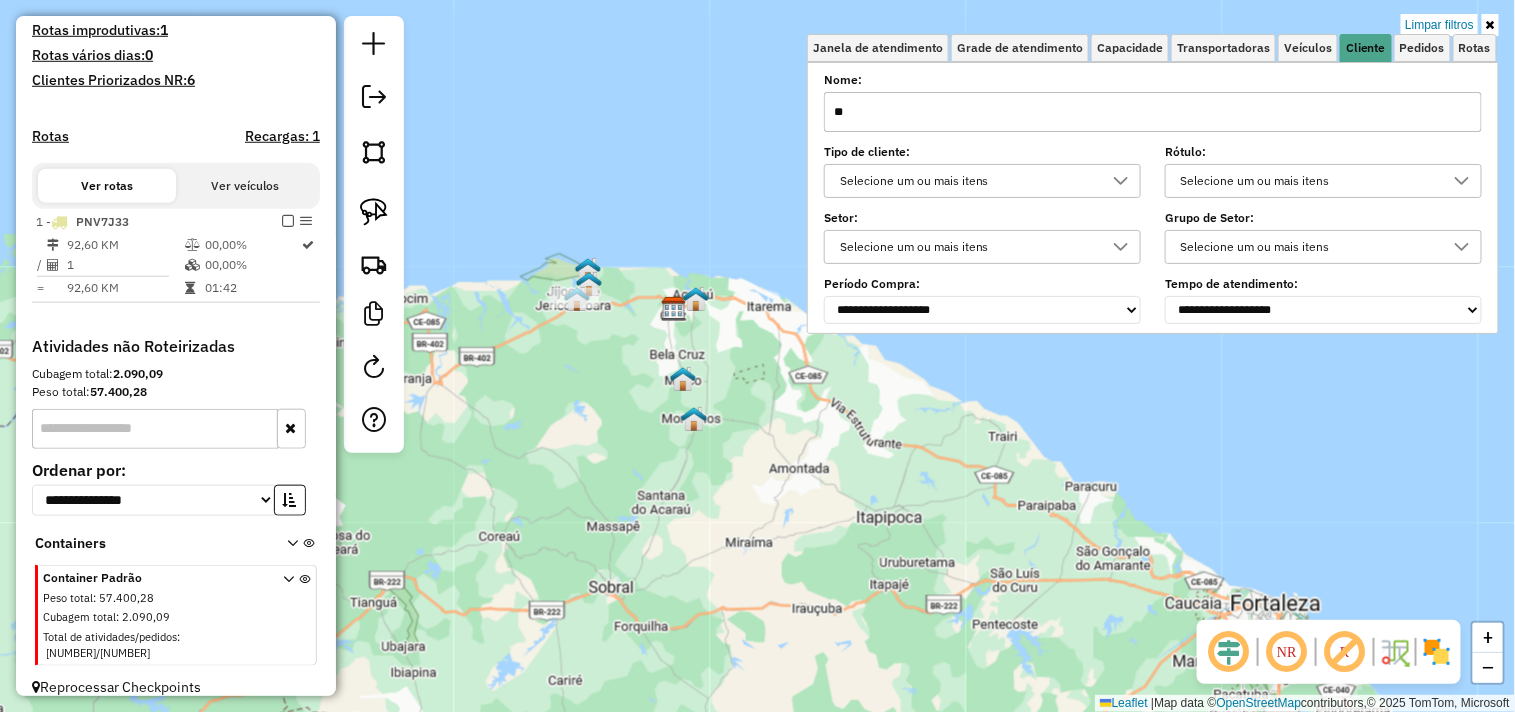 type on "*" 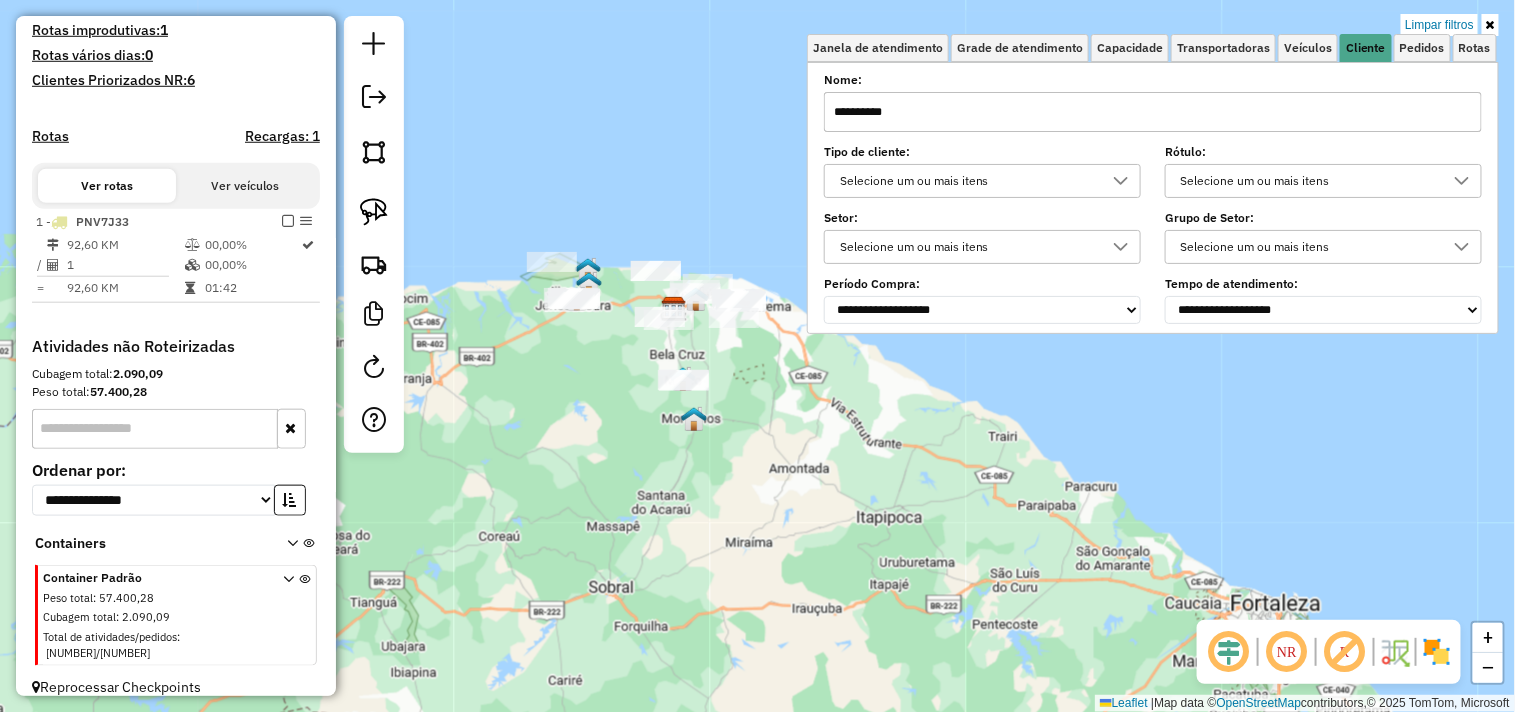 click on "Limpar filtros Janela de atendimento Grade de atendimento Capacidade Transportadoras Veículos Cliente Pedidos  Rotas Selecione os dias de semana para filtrar as janelas de atendimento  Seg   Ter   Qua   Qui   Sex   Sáb   Dom  Informe o período da janela de atendimento: De: Até:  Filtrar exatamente a janela do cliente  Considerar janela de atendimento padrão  Selecione os dias de semana para filtrar as grades de atendimento  Seg   Ter   Qua   Qui   Sex   Sáb   Dom   Considerar clientes sem dia de atendimento cadastrado  Clientes fora do dia de atendimento selecionado Filtrar as atividades entre os valores definidos abaixo:  Peso mínimo:   Peso máximo:   Cubagem mínima:   Cubagem máxima:   De:   Até:  Filtrar as atividades entre o tempo de atendimento definido abaixo:  De:   Até:   Considerar capacidade total dos clientes não roteirizados Transportadora: Selecione um ou mais itens Tipo de veículo: Selecione um ou mais itens Veículo: Selecione um ou mais itens Motorista: Selecione um ou mais itens" 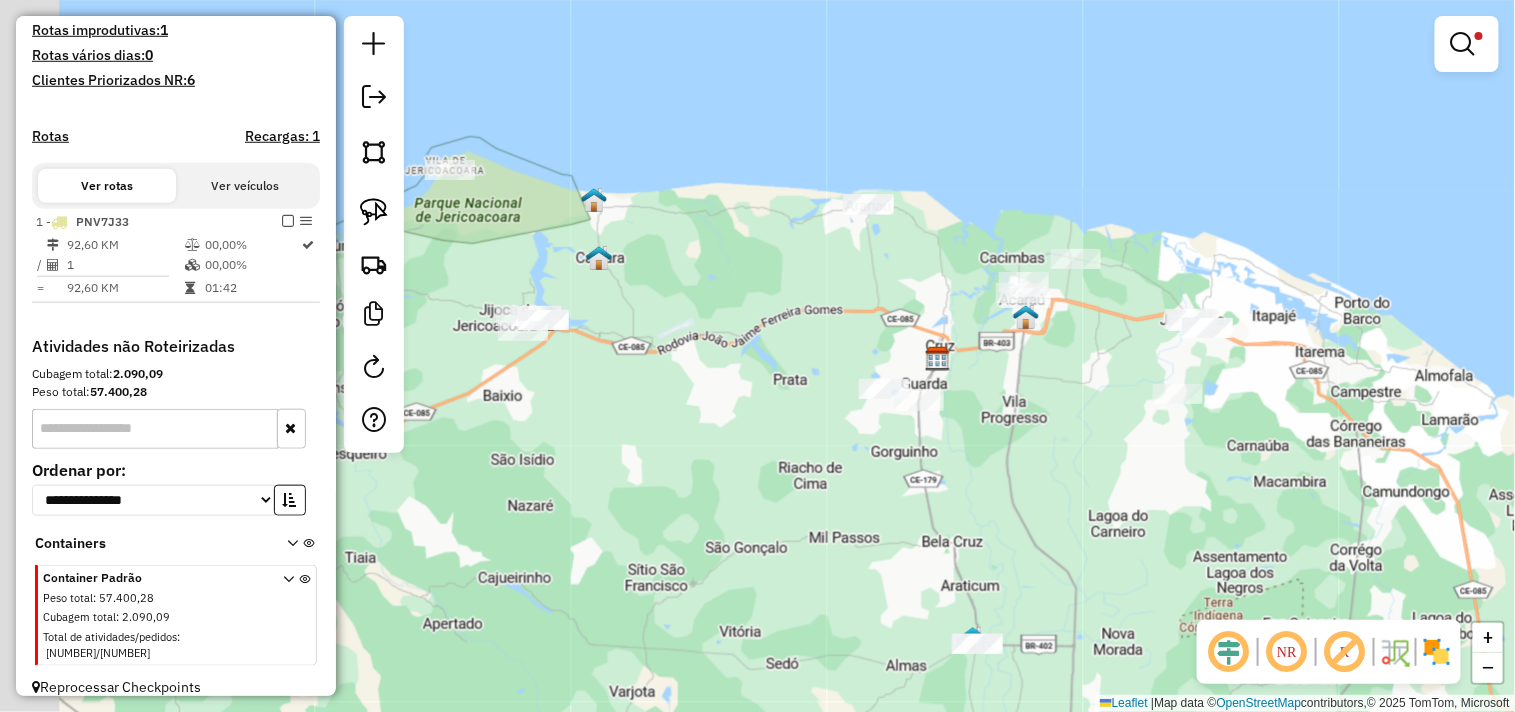 drag, startPoint x: 586, startPoint y: 397, endPoint x: 634, endPoint y: 398, distance: 48.010414 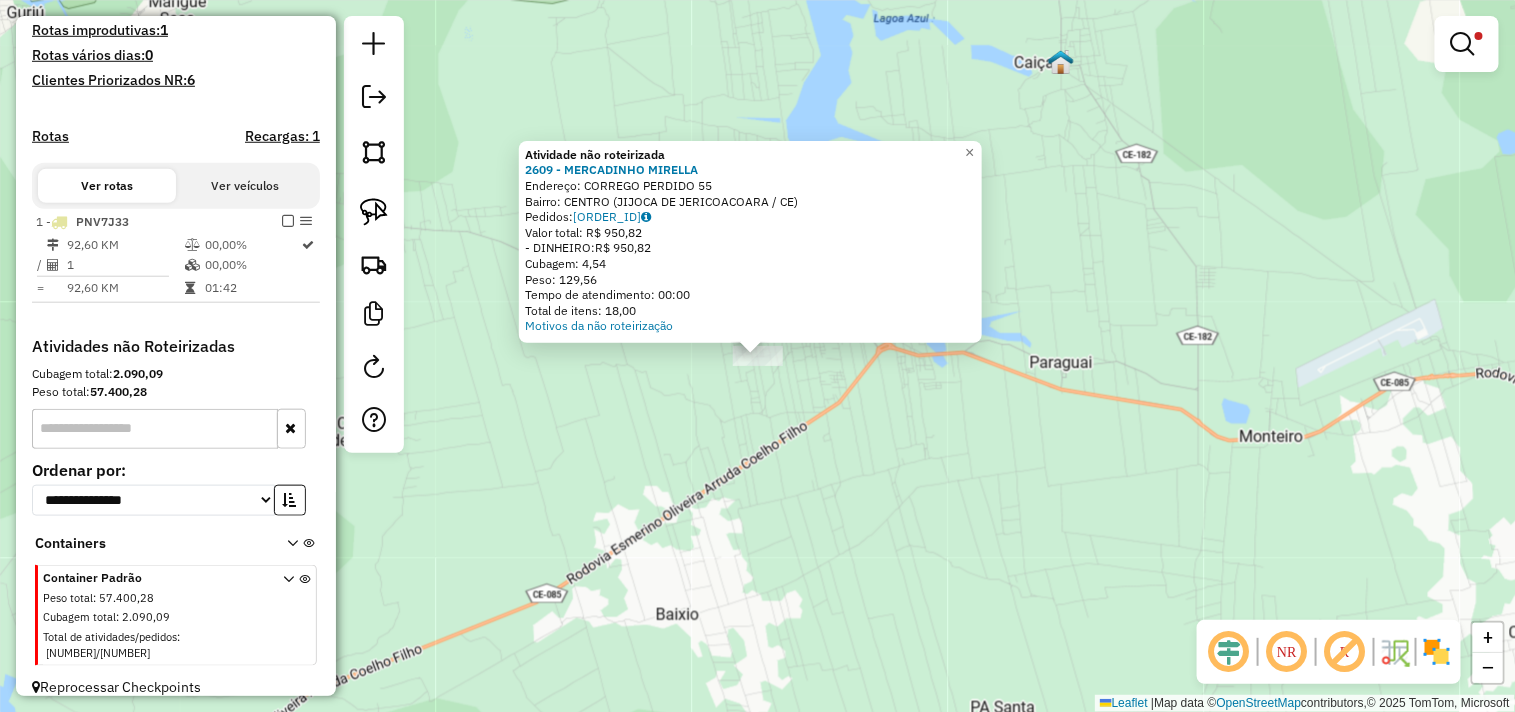 click on "Atividade não roteirizada [NUMBER] - [BUSINESS_NAME]  Endereço:  [STREET] [NUMBER]   Bairro: [NEIGHBORHOOD] ([CITY] / [STATE])   Pedidos:  [ORDER_ID]   Valor total: [CURRENCY] [PRICE]   Cubagem: [PRICE]   Peso: [PRICE]   Tempo de atendimento: [TIME]   Total de itens: [PRICE]  Motivos da não roteirização × Limpar filtros Janela de atendimento Grade de atendimento Capacidade Transportadoras Veículos Cliente Pedidos  Rotas Selecione os dias de semana para filtrar as janelas de atendimento  Seg   Ter   Qua   Qui   Sex   Sáb   Dom  Informe o período da janela de atendimento: De: Até:  Filtrar exatamente a janela do cliente  Considerar janela de atendimento padrão  Selecione os dias de semana para filtrar as grades de atendimento  Seg   Ter   Qua   Qui   Sex   Sáb   Dom   Considerar clientes sem dia de atendimento cadastrado  Clientes fora do dia de atendimento selecionado Filtrar as atividades entre os valores definidos abaixo:  Peso mínimo:   Peso máximo:   Cubagem mínima:   De:   Até:" 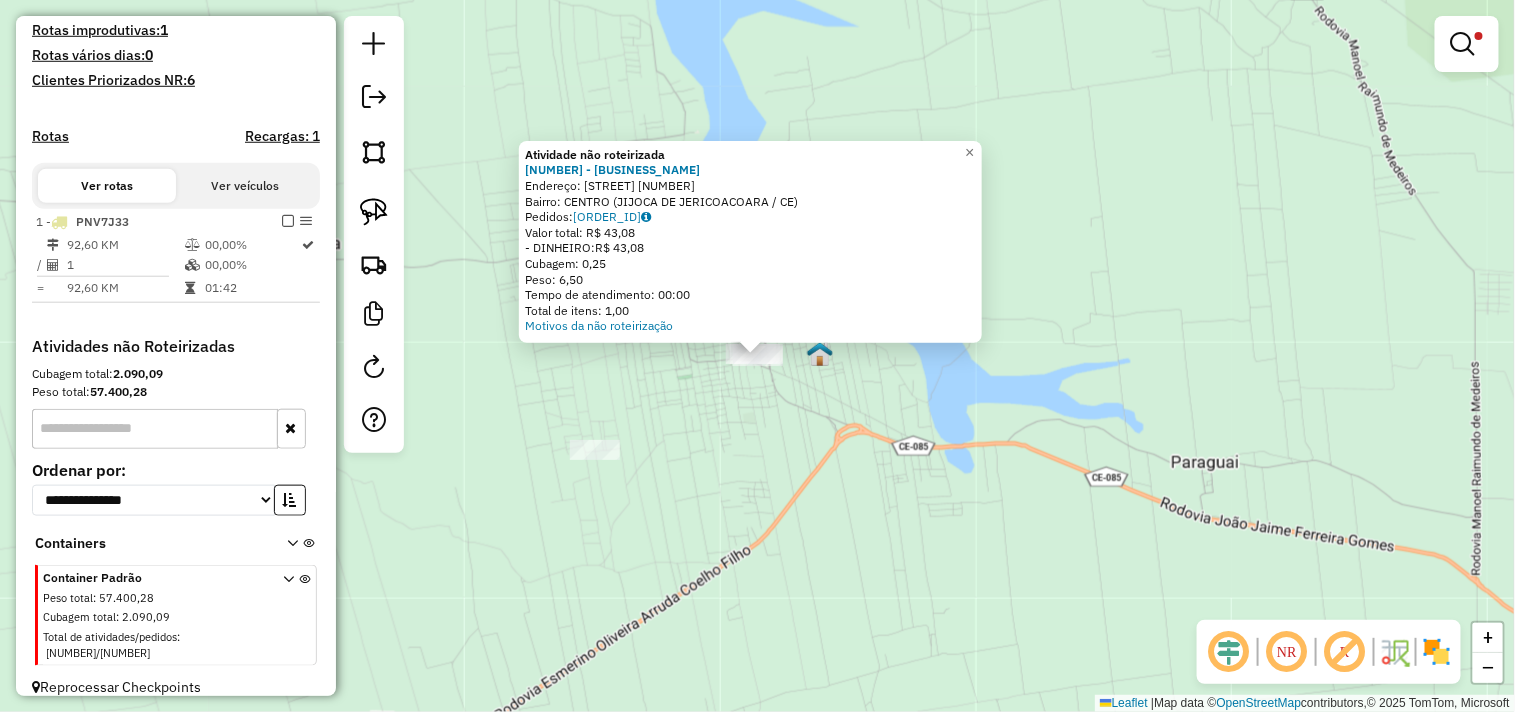click on "Atividade não roteirizada 2645 - MERCADINHO E ADEGA  Endereço:  ALAGOAS 1294   Bairro: CENTRO ([CITY] / [STATE])   Pedidos:  04065233   Valor total: R$ 43,08   - DINHEIRO:  R$ 43,08   Cubagem: 0,25   Peso: 6,50   Tempo de atendimento: 00:00   Total de itens: 1,00  Motivos da não roteirização × Limpar filtros Janela de atendimento Grade de atendimento Capacidade Transportadoras Veículos Cliente Pedidos  Rotas Selecione os dias de semana para filtrar as janelas de atendimento  Seg   Ter   Qua   Qui   Sex   Sáb   Dom  Informe o período da janela de atendimento: De: Até:  Filtrar exatamente a janela do cliente  Considerar janela de atendimento padrão  Selecione os dias de semana para filtrar as grades de atendimento  Seg   Ter   Qua   Qui   Sex   Sáb   Dom   Considerar clientes sem dia de atendimento cadastrado  Clientes fora do dia de atendimento selecionado Filtrar as atividades entre os valores definidos abaixo:  Peso mínimo:   Peso máximo:   Cubagem mínima:   Cubagem máxima:   De:" 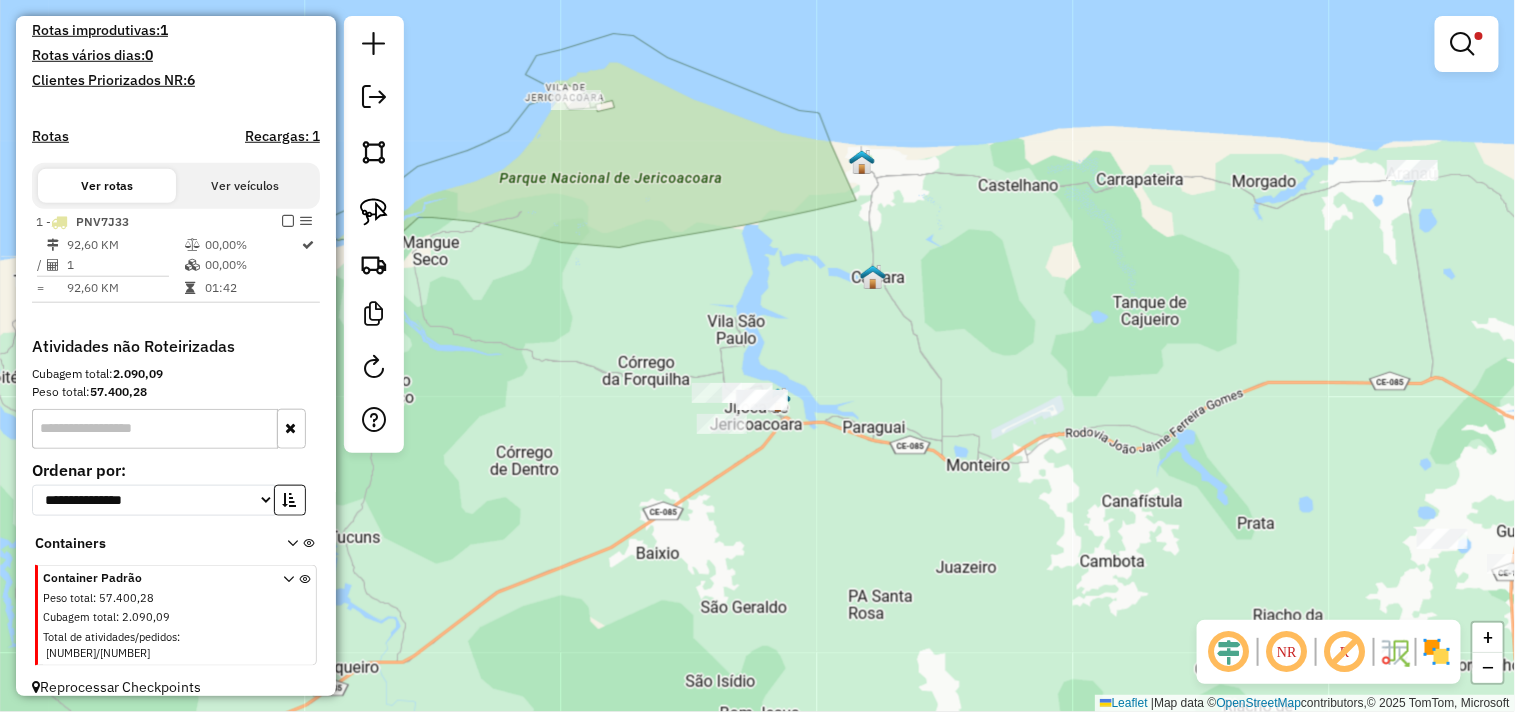 click 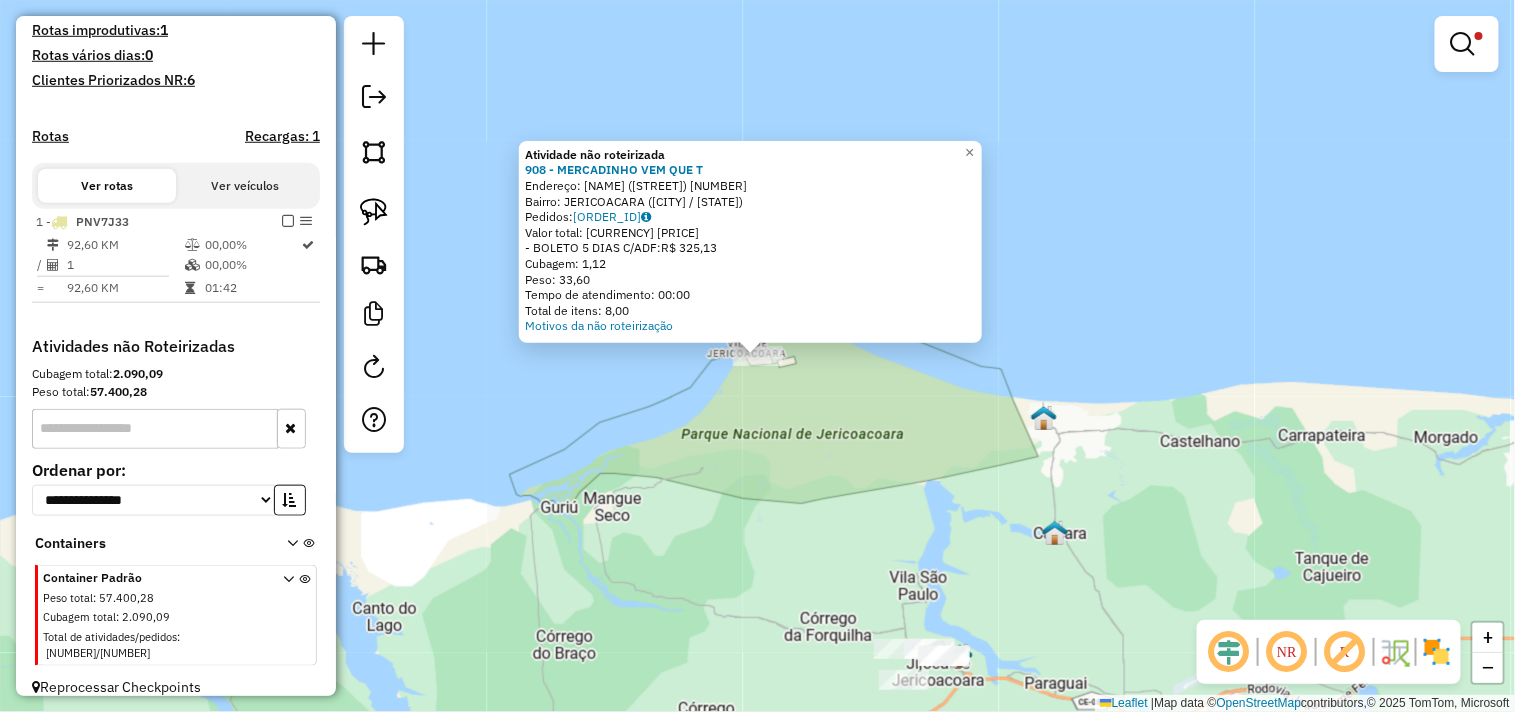 click on "Atividade não roteirizada [NUMBER] - [NAME] Endereço: [NAME] ([STREET]) [NUMBER] Bairro: [NEIGHBORHOOD] ([CITY] / [STATE]) Pedidos: [ORDER_ID] Valor total: [CURRENCY] [PRICE] - [PAYMENT_METHOD]: [CURRENCY] [PRICE] Cubagem: [CUBAGE] Peso: [WEIGHT] Tempo de atendimento: [TIME] Total de itens: [ITEMS] Motivos da não roteirização × Limpar filtros Janela de atendimento Grade de atendimento Capacidade Transportadoras Veículos Cliente Pedidos Rotas Selecione os dias de semana para filtrar as janelas de atendimento Seg Ter Qua Qui Sex Sáb Dom Informe o período da janela de atendimento: De: Até: Filtrar exatamente a janela do cliente Considerar janela de atendimento padrão Selecione os dias de semana para filtrar as grades de atendimento Seg Ter Qua Qui Sex Sáb Dom Considerar clientes sem dia de atendimento cadastrado Clientes fora do dia de atendimento selecionado Filtrar as atividades entre os valores definidos abaixo: Peso mínimo: Peso máximo: De: De:" 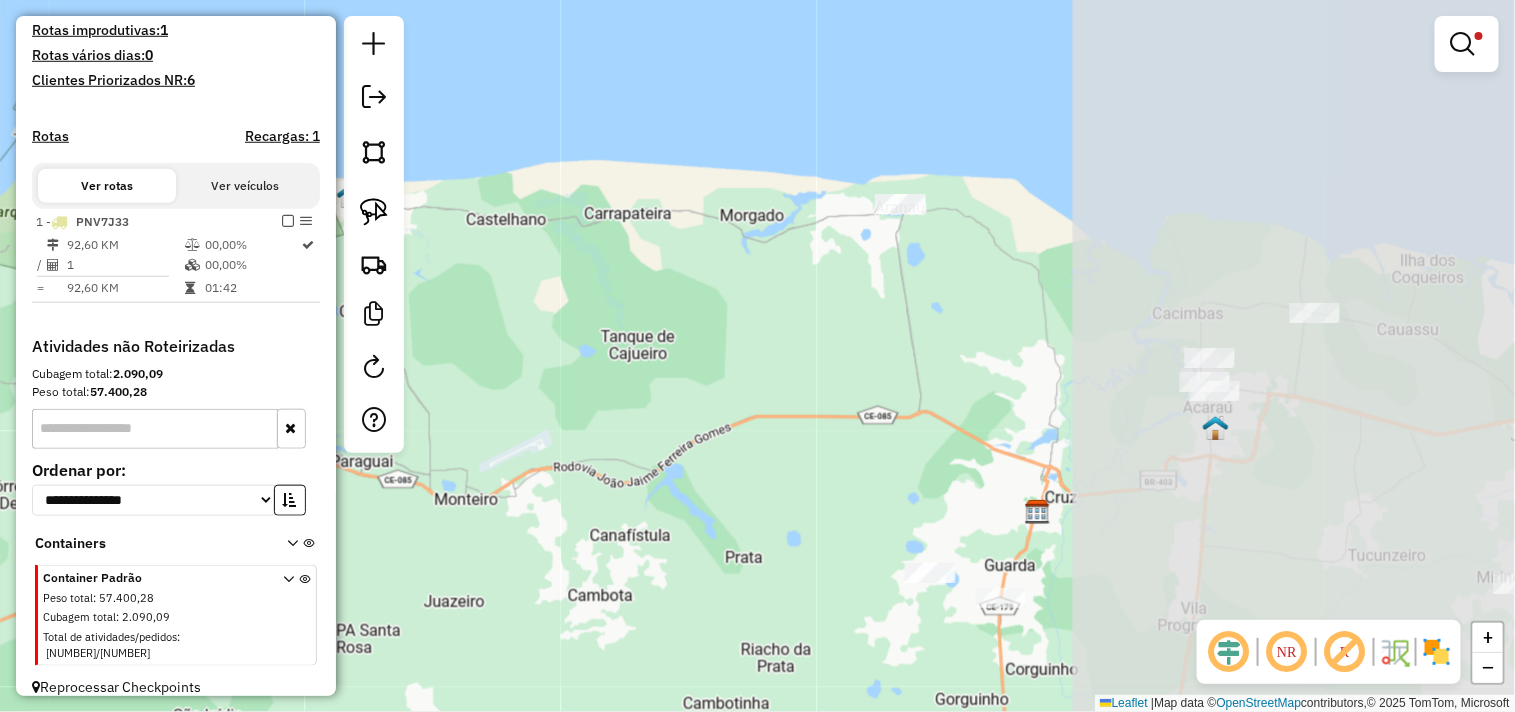 drag, startPoint x: 1164, startPoint y: 406, endPoint x: 752, endPoint y: 215, distance: 454.12003 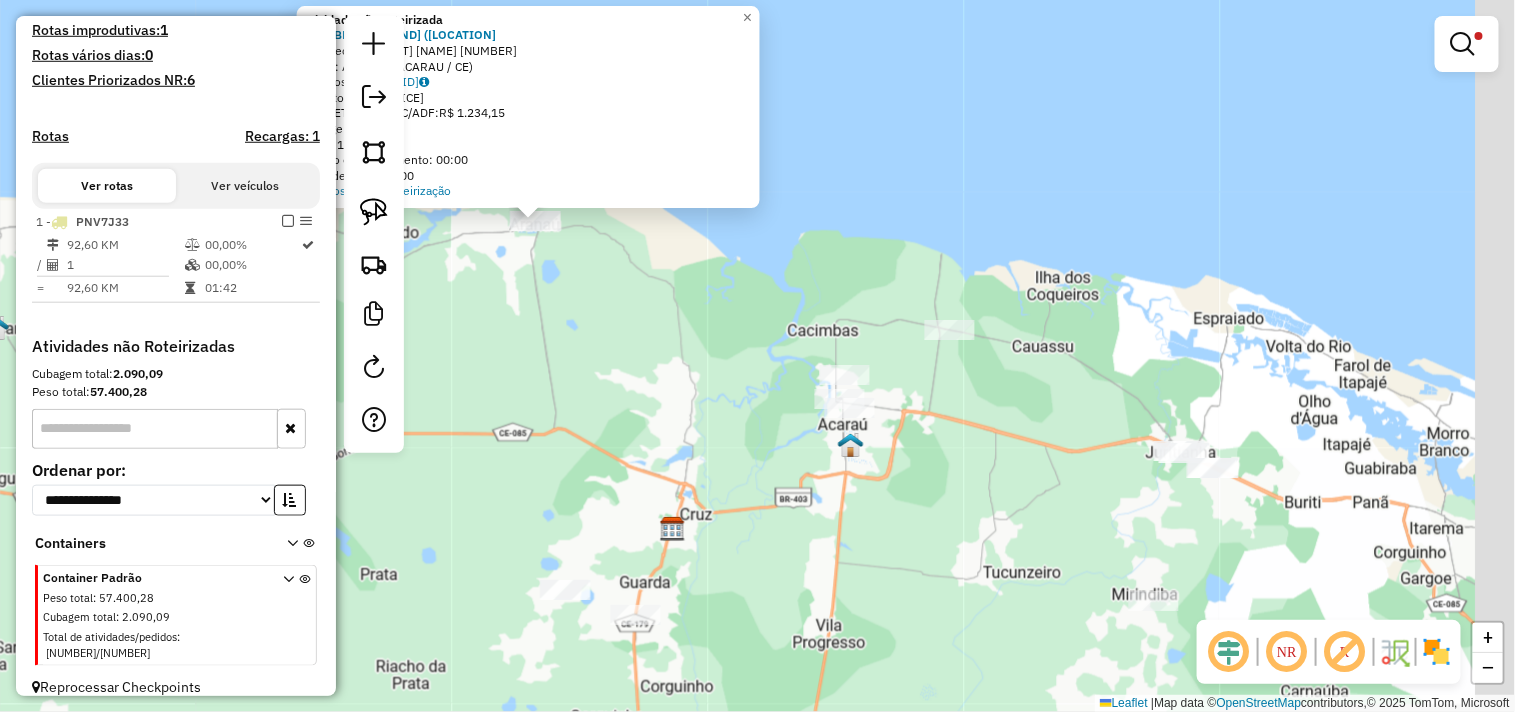 drag, startPoint x: 766, startPoint y: 434, endPoint x: 646, endPoint y: 342, distance: 151.20847 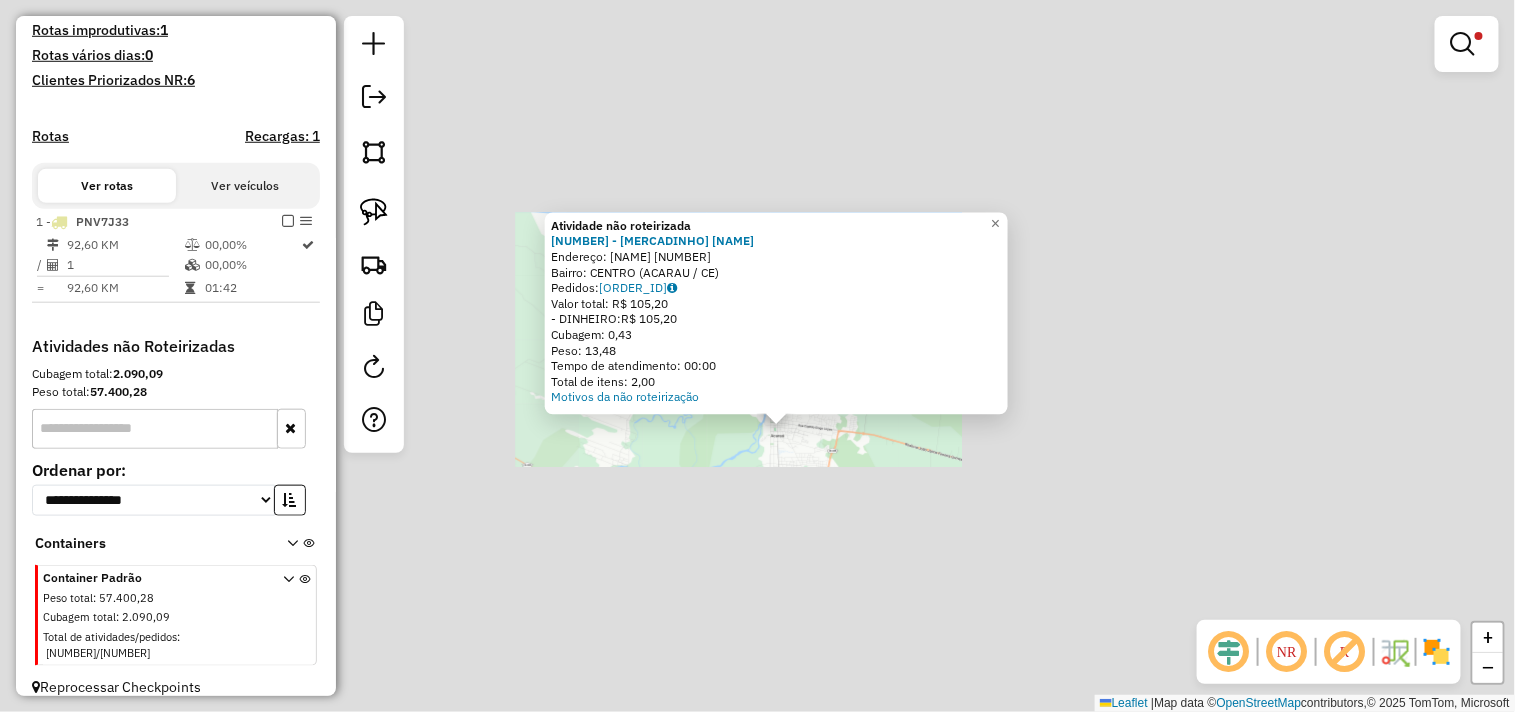 drag, startPoint x: 926, startPoint y: 518, endPoint x: 968, endPoint y: 531, distance: 43.965897 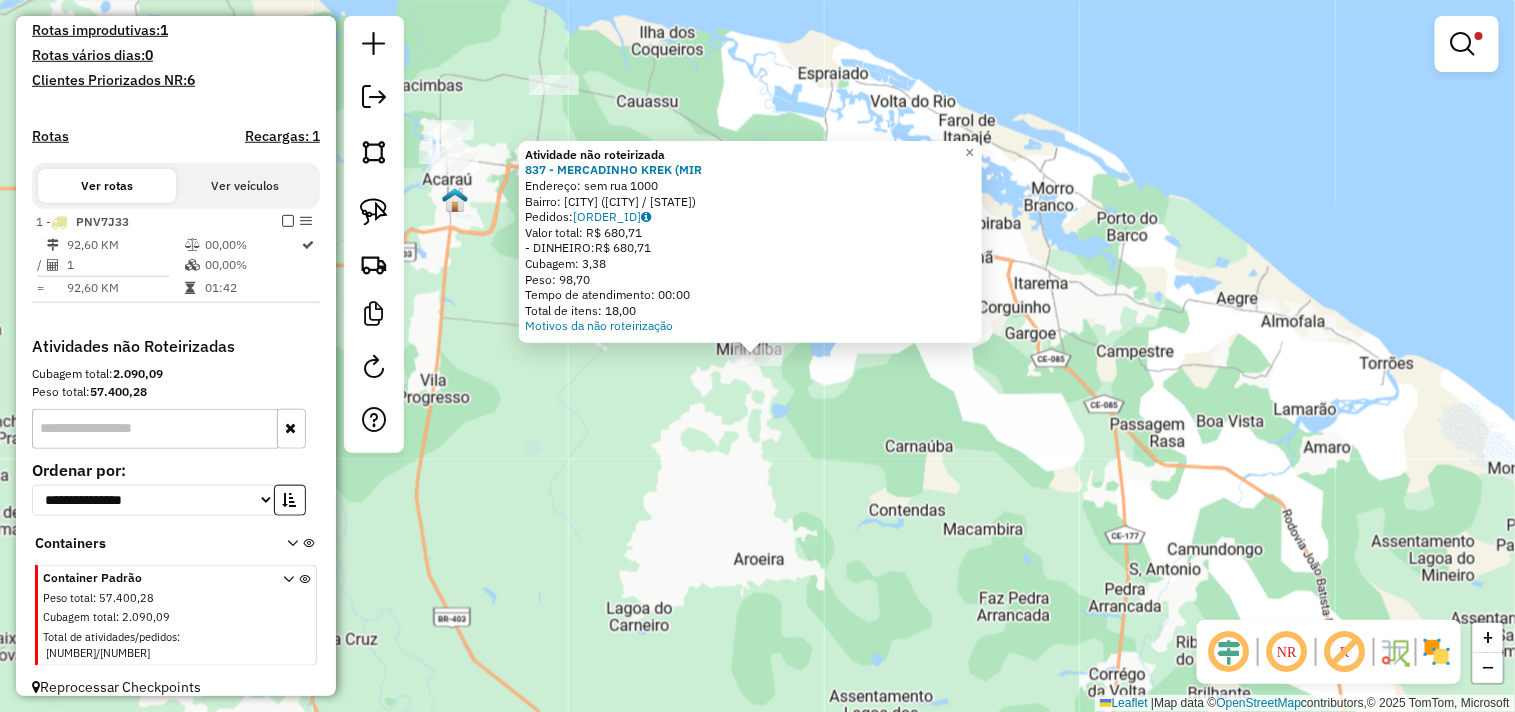 click on "Atividade não roteirizada [NUMBER] - [BUSINESS_NAME]  Endereço:  [STREET] [NUMBER]   Bairro: [NEIGHBORHOOD] ([CITY] / [STATE])   Pedidos:  [ORDER_ID]   Valor total: [CURRENCY] [PRICE]   Cubagem: [PRICE]   Peso: [PRICE]   Tempo de atendimento: [TIME]   Total de itens: [PRICE]  Motivos da não roteirização × Limpar filtros Janela de atendimento Grade de atendimento Capacidade Transportadoras Veículos Cliente Pedidos  Rotas Selecione os dias de semana para filtrar as janelas de atendimento  Seg   Ter   Qua   Qui   Sex   Sáb   Dom  Informe o período da janela de atendimento: De: Até:  Filtrar exatamente a janela do cliente  Considerar janela de atendimento padrão  Selecione os dias de semana para filtrar as grades de atendimento  Seg   Ter   Qua   Qui   Sex   Sáb   Dom   Considerar clientes sem dia de atendimento cadastrado  Clientes fora do dia de atendimento selecionado Filtrar as atividades entre os valores definidos abaixo:  Peso mínimo:   Peso máximo:   Cubagem mínima:   Cubagem máxima:   De:   Até:" 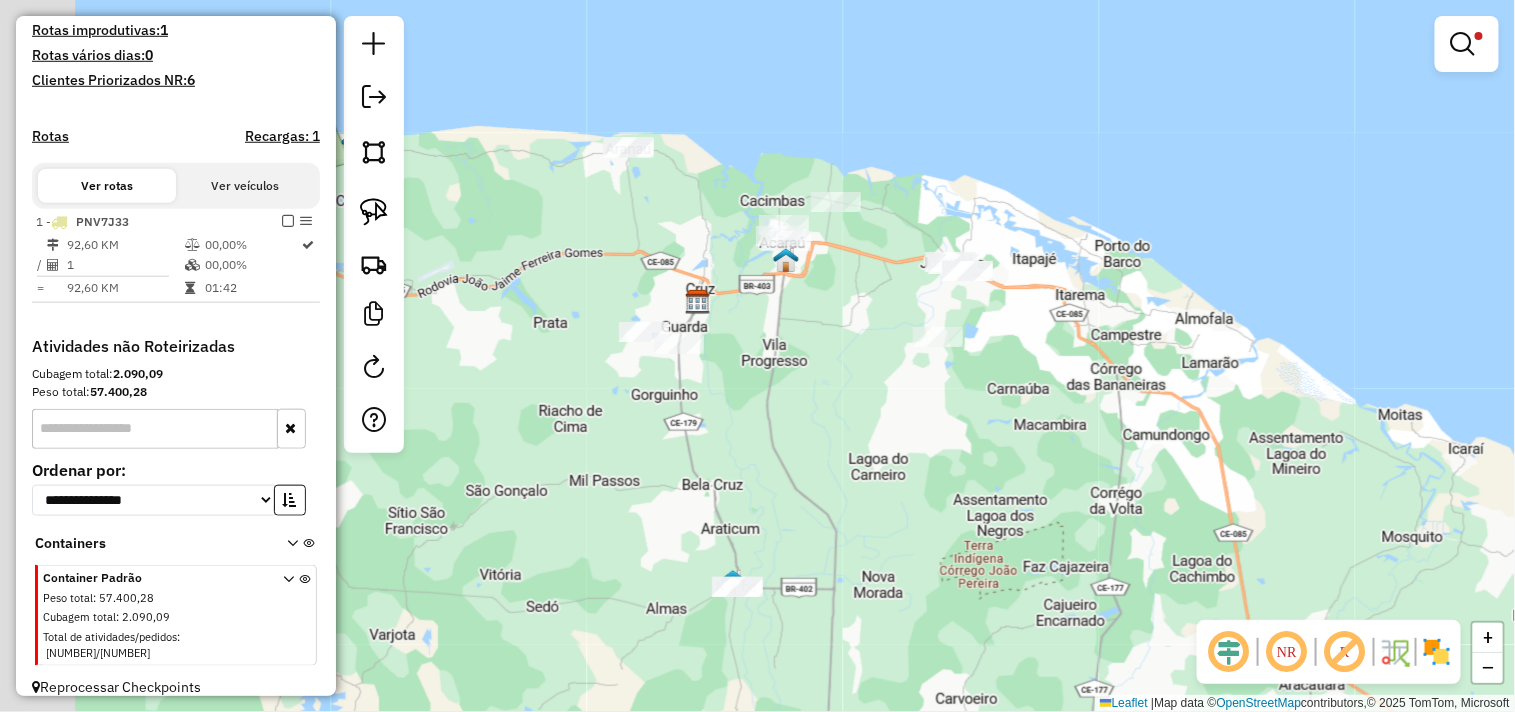 drag, startPoint x: 727, startPoint y: 483, endPoint x: 888, endPoint y: 495, distance: 161.44658 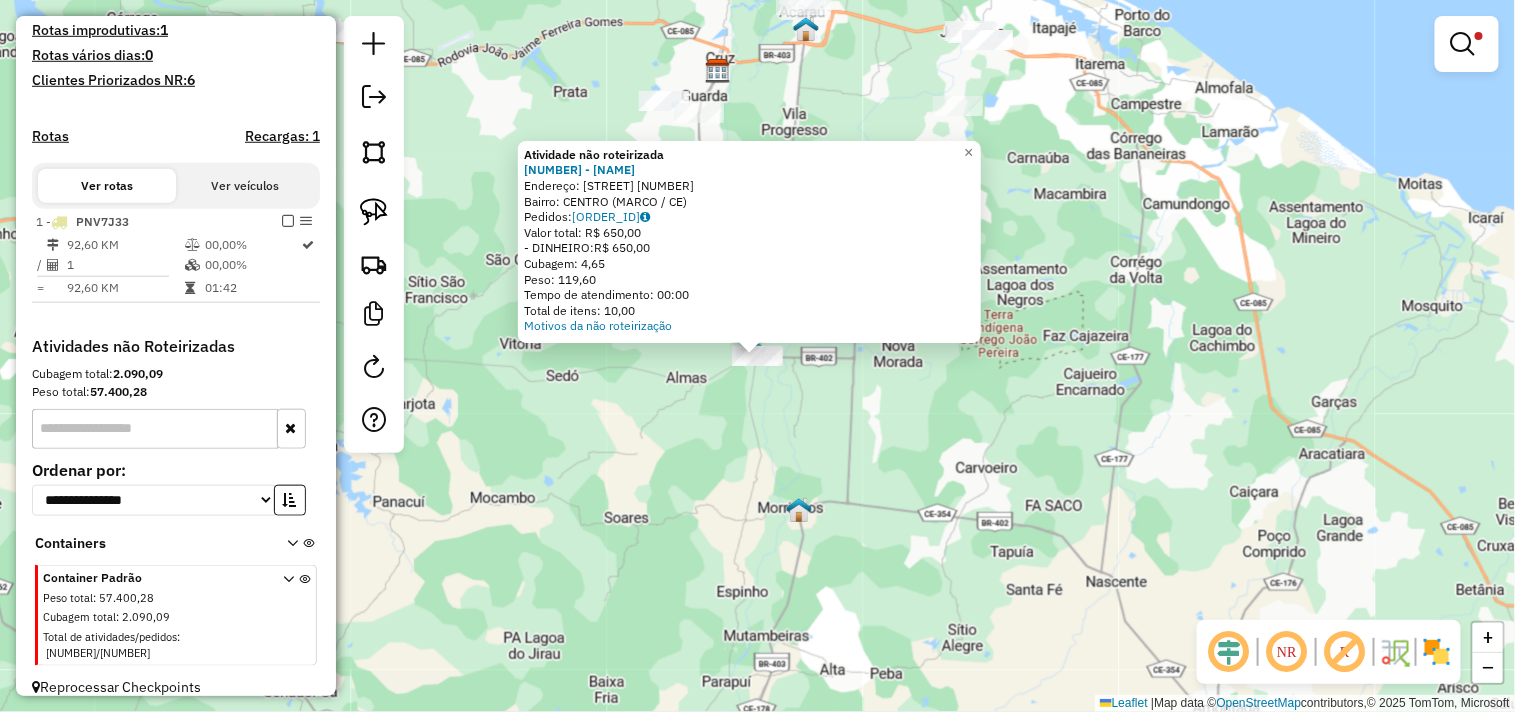 click on "Atividade não roteirizada [NUMBER] - [BUSINESS_NAME]  Endereço:  [STREET] [NUMBER]   Bairro: [NEIGHBORHOOD] ([CITY] / [STATE])   Pedidos:  [ORDER_ID]   Valor total: [CURRENCY] [PRICE]   Cubagem: [PRICE]   Peso: [PRICE]   Tempo de atendimento: [TIME]   Total de itens: [PRICE]  Motivos da não roteirização × Limpar filtros Janela de atendimento Grade de atendimento Capacidade Transportadoras Veículos Cliente Pedidos  Rotas Selecione os dias de semana para filtrar as janelas de atendimento  Seg   Ter   Qua   Qui   Sex   Sáb   Dom  Informe o período da janela de atendimento: De: Até:  Filtrar exatamente a janela do cliente  Considerar janela de atendimento padrão  Selecione os dias de semana para filtrar as grades de atendimento  Seg   Ter   Qua   Qui   Sex   Sáb   Dom   Considerar clientes sem dia de atendimento cadastrado  Clientes fora do dia de atendimento selecionado Filtrar as atividades entre os valores definidos abaixo:  Peso mínimo:   Peso máximo:   Cubagem mínima:   Cubagem máxima:   De:   +" 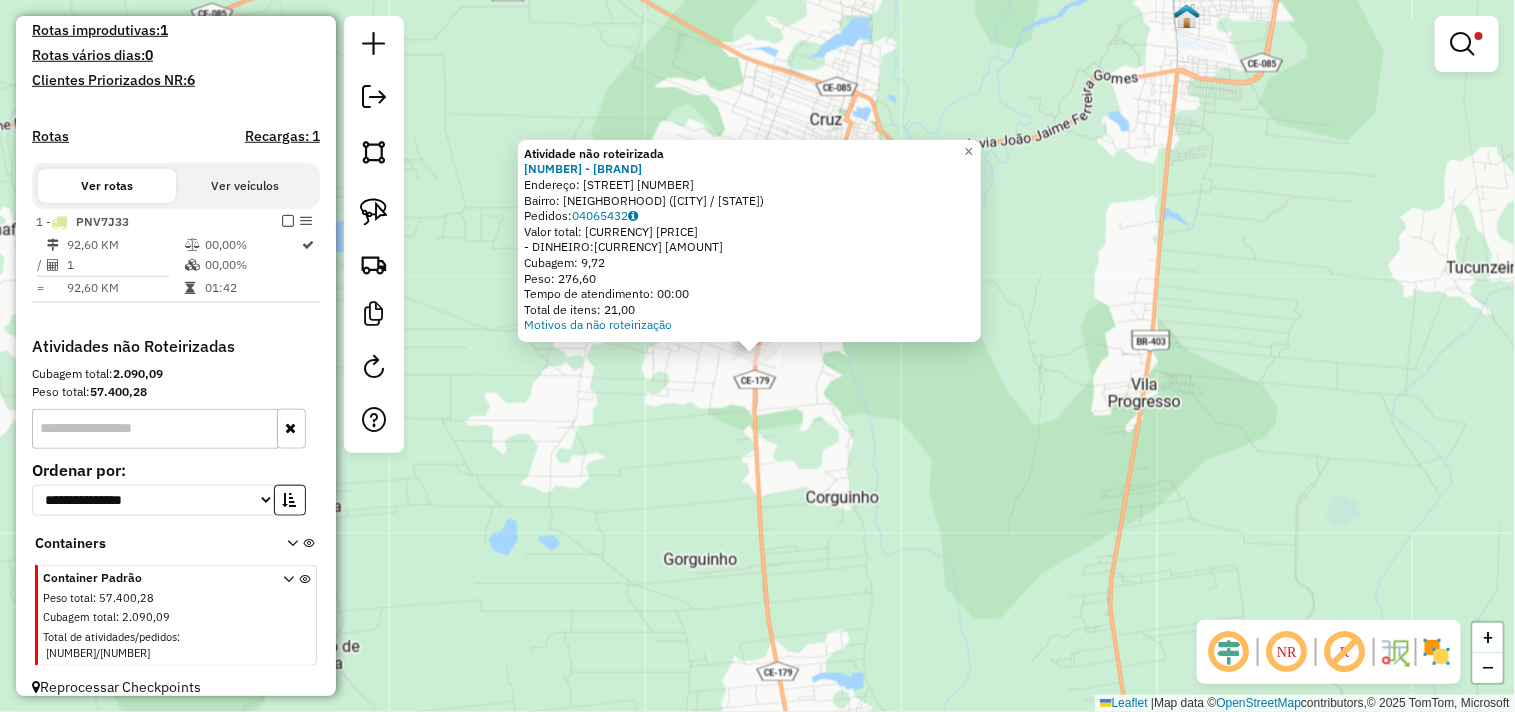 click on "Atividade não roteirizada [NUMBER] - [BRAND] Endereço: [STREET] [NUMBER] Bairro: [CITY] ([CITY] / [STATE]) Pedidos: [ORDER_ID] Valor total: R$ [PRICE] - DINHEIRO: R$ [PRICE] Cubagem: [CUBAGE] Peso: [WEIGHT] Tempo de atendimento: [TIME] Total de itens: [ITEMS] Motivos da não roteirização × Limpar filtros Janela de atendimento Grade de atendimento Capacidade Transportadoras Veículos Cliente Pedidos Rotas Selecione os dias de semana para filtrar as janelas de atendimento Seg Ter Qua Qui Sex Sáb Dom Informe o período da janela de atendimento: De: Até: Filtrar exatamente a janela do cliente Considerar janela de atendimento padrão Selecione os dias de semana para filtrar as grades de atendimento Seg Ter Qua Qui Sex Sáb Dom Considerar clientes sem dia de atendimento cadastrado Clientes fora do dia de atendimento selecionado Filtrar as atividades entre os valores definidos abaixo: Peso mínimo: Peso máximo: Cubagem mínima: De: Até: +" 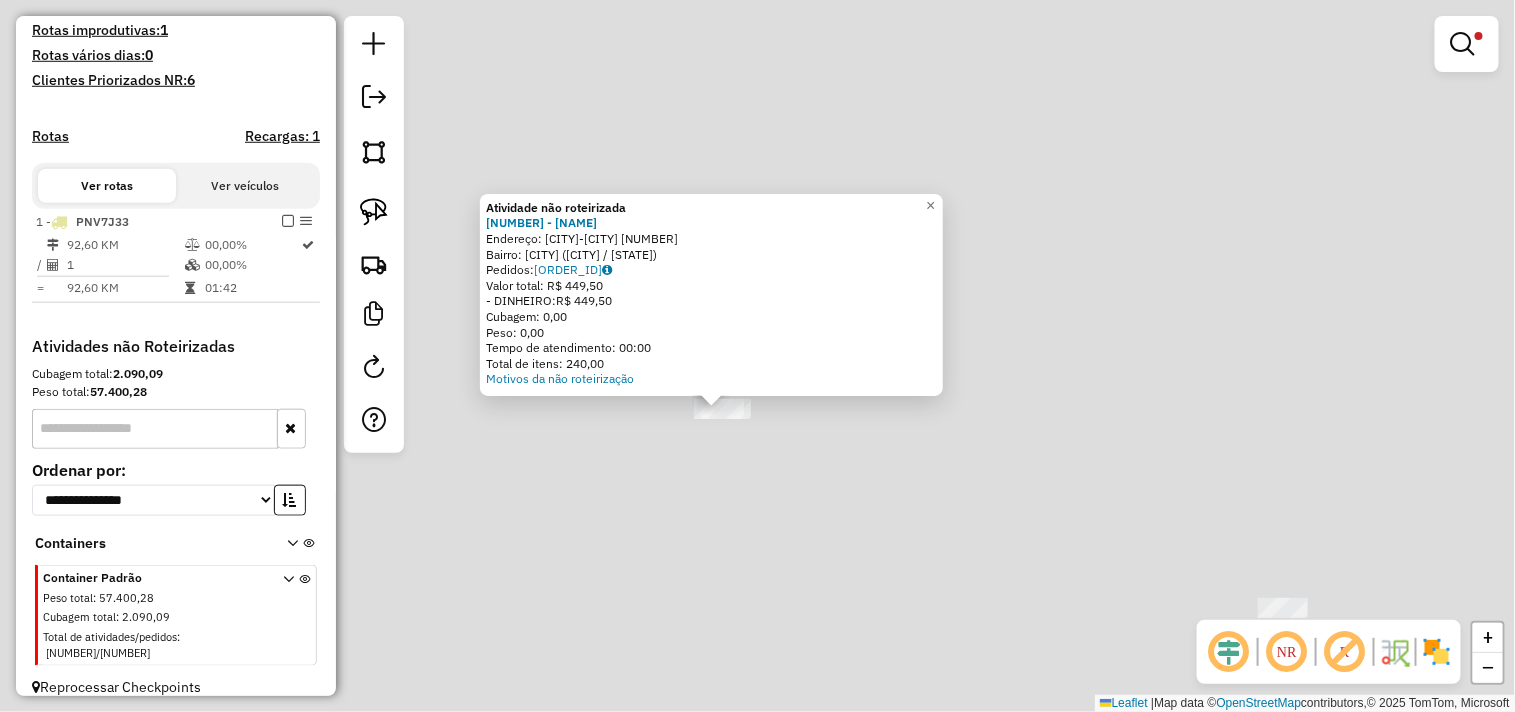 click on "Atividade não roteirizada [NUMBER] - [BRAND] Endereço: [STREET] [QUALIFIER] Bairro: [CITY] ([CITY] / [STATE]) Pedidos: [ORDER_ID] Valor total: R$ [PRICE] - DINHEIRO: R$ [PRICE] Cubagem: [CUBAGE] Peso: [WEIGHT] Tempo de atendimento: [TIME] Total de itens: [ITEMS] Motivos da não roteirização × Limpar filtros Janela de atendimento Grade de atendimento Capacidade Transportadoras Veículos Cliente Pedidos Rotas Selecione os dias de semana para filtrar as janelas de atendimento Seg Ter Qua Qui Sex Sáb Dom Informe o período da janela de atendimento: De: Até: Filtrar exatamente a janela do cliente Considerar janela de atendimento padrão Selecione os dias de semana para filtrar as grades de atendimento Seg Ter Qua Qui Sex Sáb Dom Considerar clientes sem dia de atendimento cadastrado Clientes fora do dia de atendimento selecionado Filtrar as atividades entre os valores definidos abaixo: Peso mínimo: Peso máximo: Cubagem mínima: Cubagem máxima: De: Até: De:" 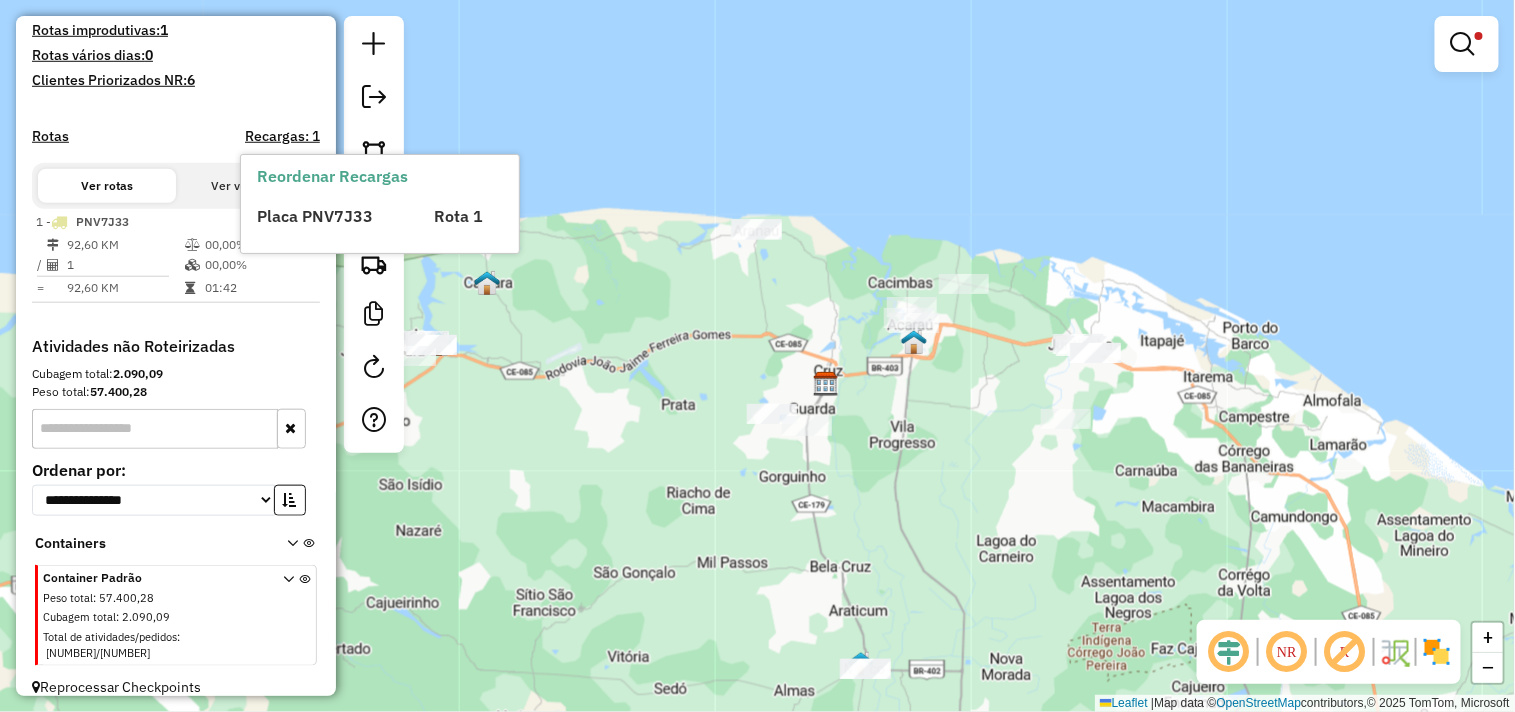 click at bounding box center (1467, 44) 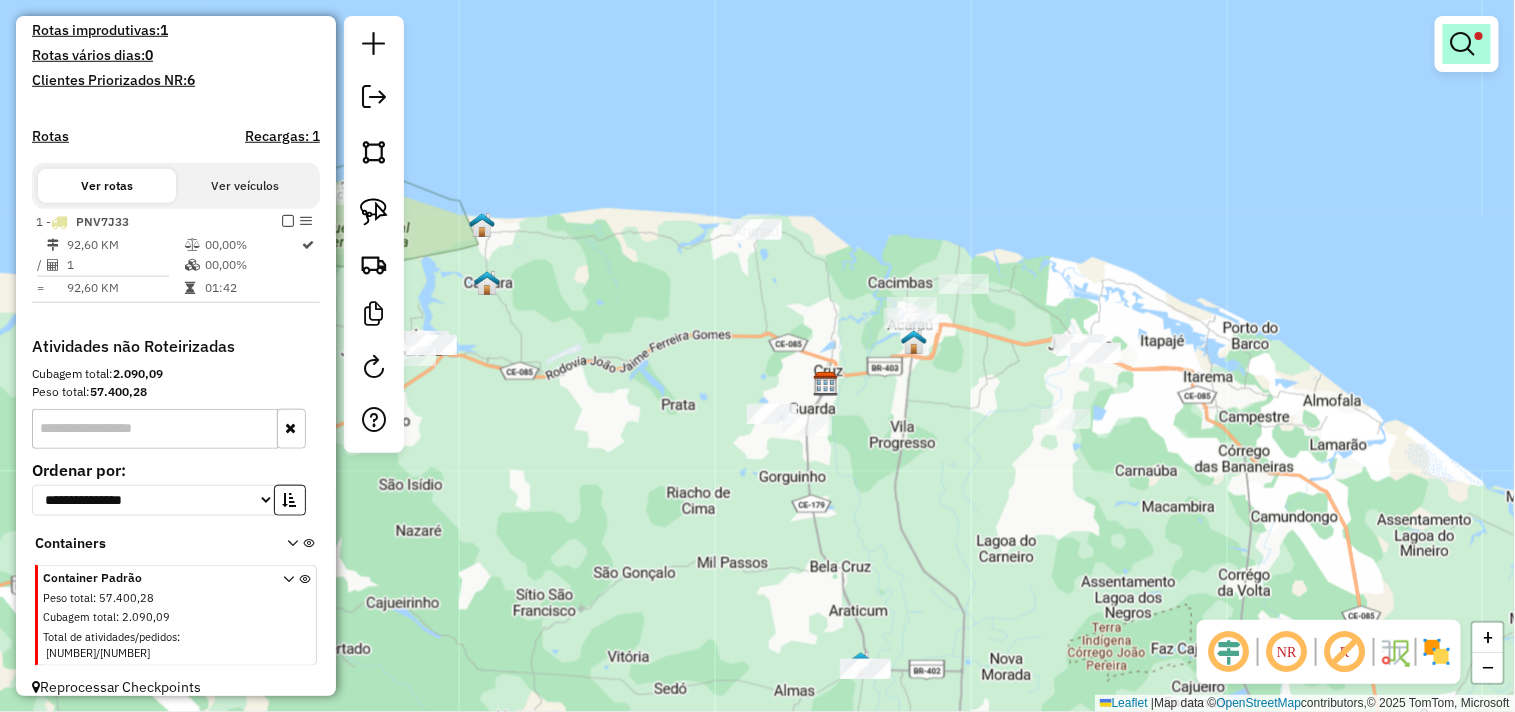 click at bounding box center (1463, 44) 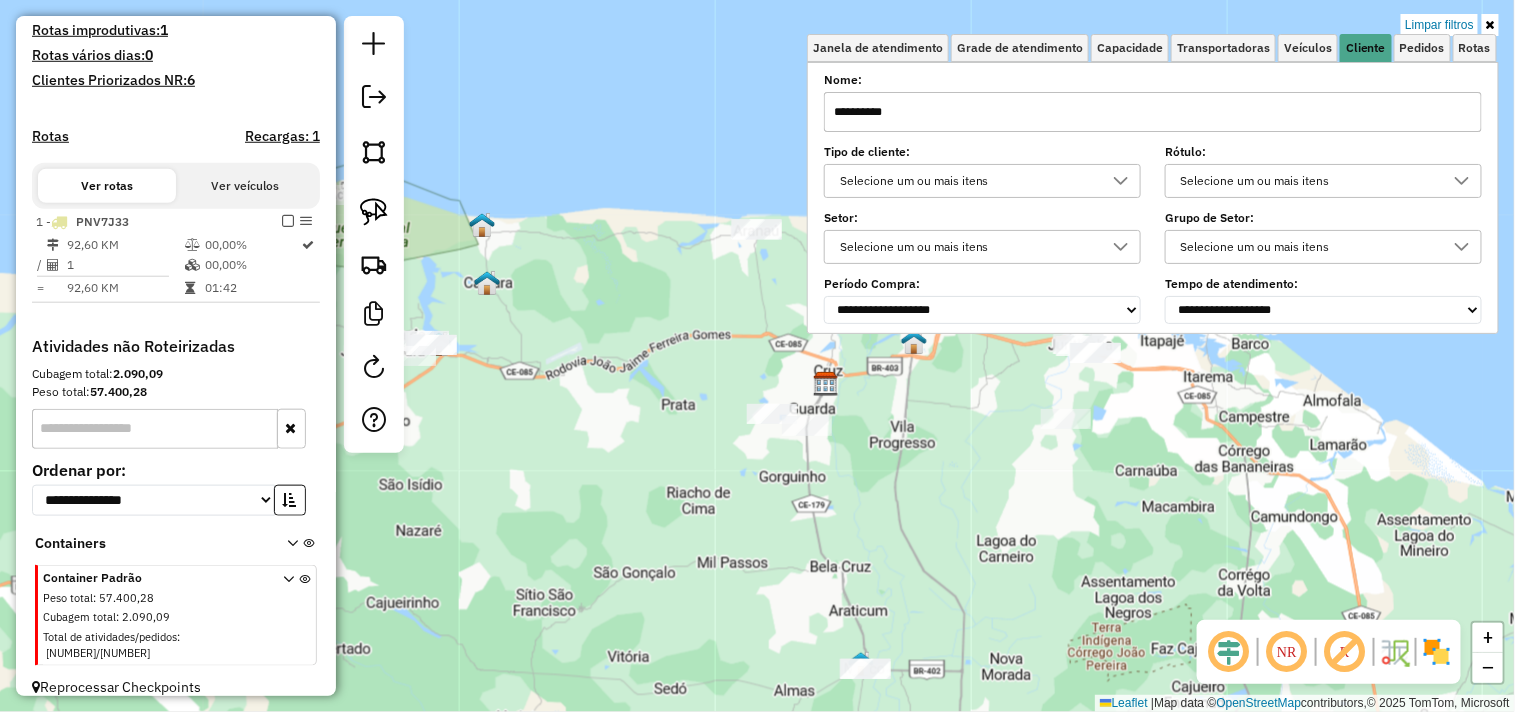 click on "**********" at bounding box center [1153, 112] 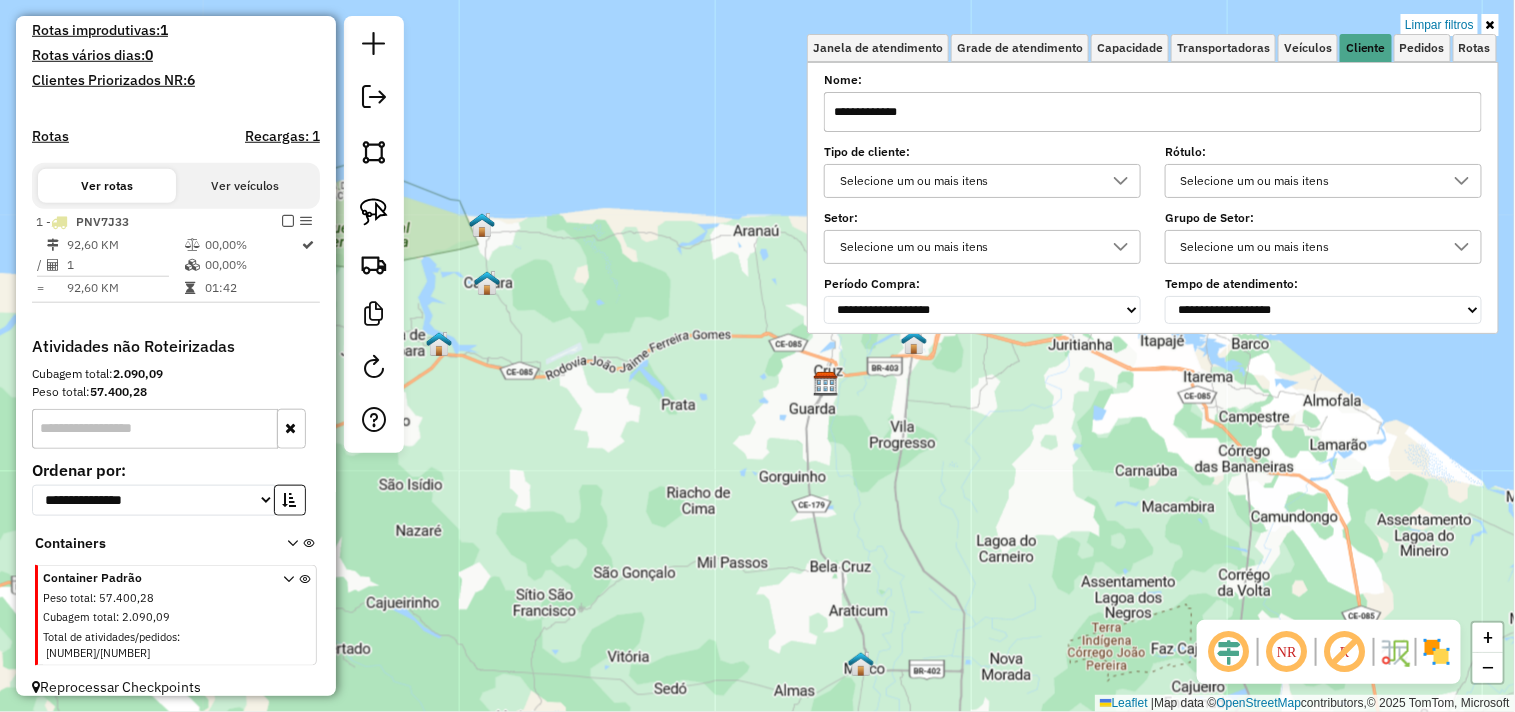 click on "Limpar filtros Janela de atendimento Grade de atendimento Capacidade Transportadoras Veículos Cliente Pedidos  Rotas Selecione os dias de semana para filtrar as janelas de atendimento  Seg   Ter   Qua   Qui   Sex   Sáb   Dom  Informe o período da janela de atendimento: De: Até:  Filtrar exatamente a janela do cliente  Considerar janela de atendimento padrão  Selecione os dias de semana para filtrar as grades de atendimento  Seg   Ter   Qua   Qui   Sex   Sáb   Dom   Considerar clientes sem dia de atendimento cadastrado  Clientes fora do dia de atendimento selecionado Filtrar as atividades entre os valores definidos abaixo:  Peso mínimo:   Peso máximo:   Cubagem mínima:   Cubagem máxima:   De:   Até:  Filtrar as atividades entre o tempo de atendimento definido abaixo:  De:   Até:   Considerar capacidade total dos clientes não roteirizados Transportadora: Selecione um ou mais itens Tipo de veículo: Selecione um ou mais itens Veículo: Selecione um ou mais itens Motorista: Selecione um ou mais itens" 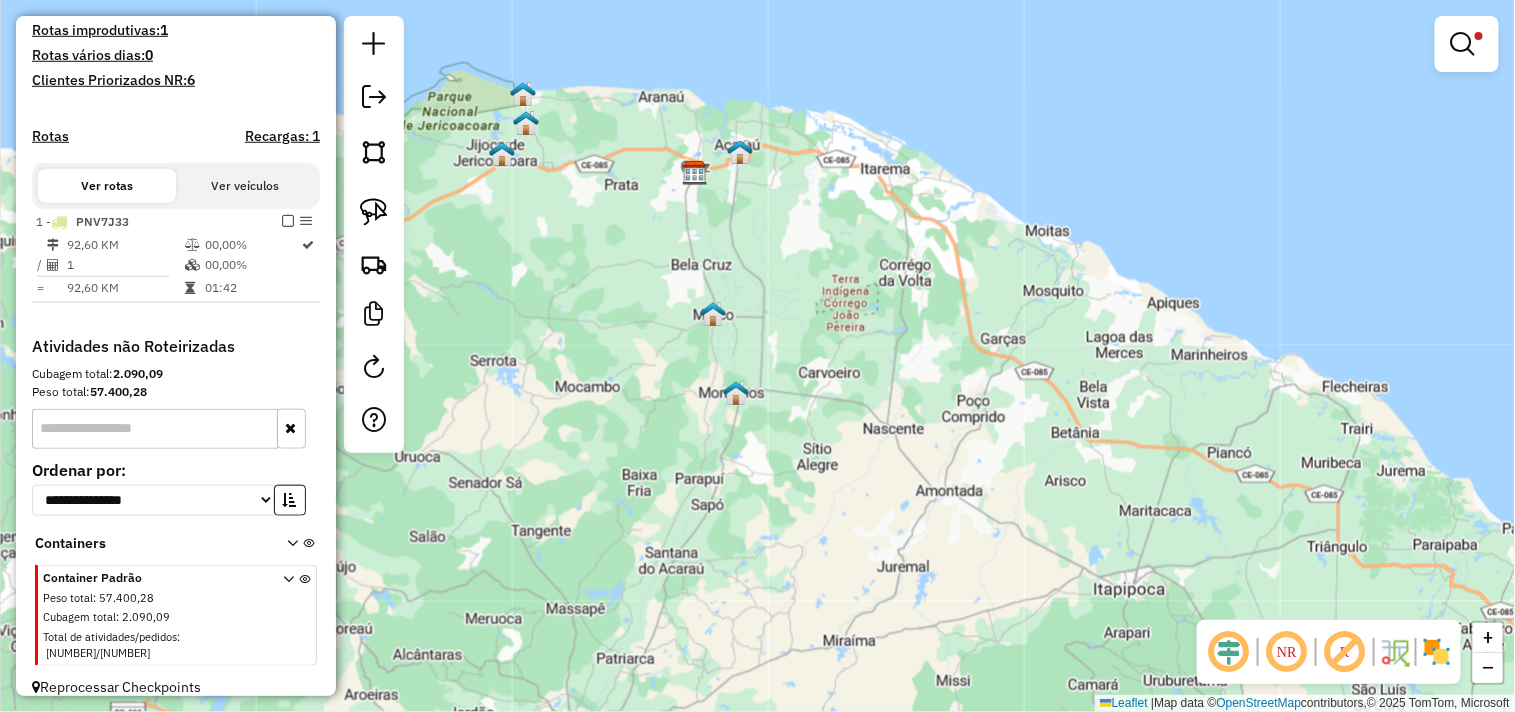 drag, startPoint x: 748, startPoint y: 232, endPoint x: 1041, endPoint y: 435, distance: 356.45197 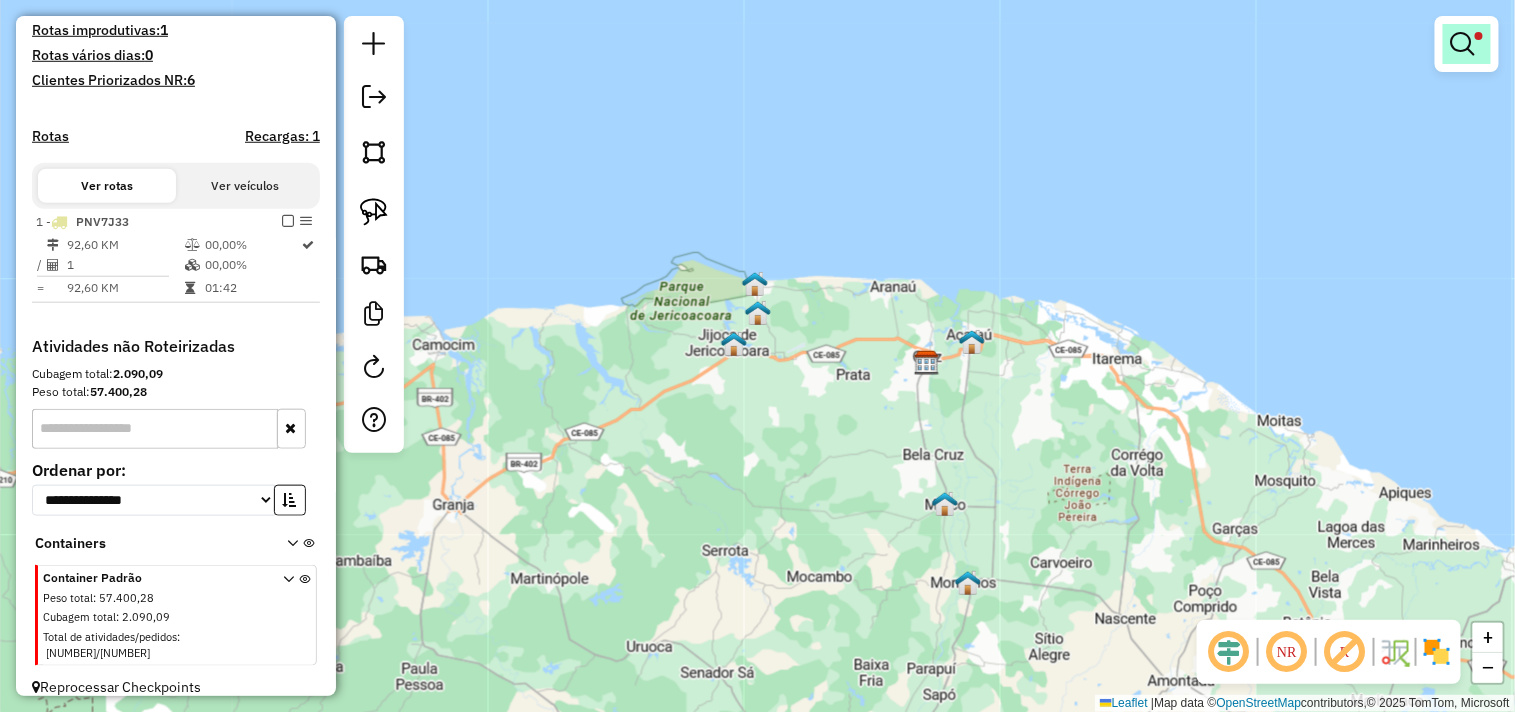 drag, startPoint x: 1478, startPoint y: 48, endPoint x: 1285, endPoint y: 92, distance: 197.95201 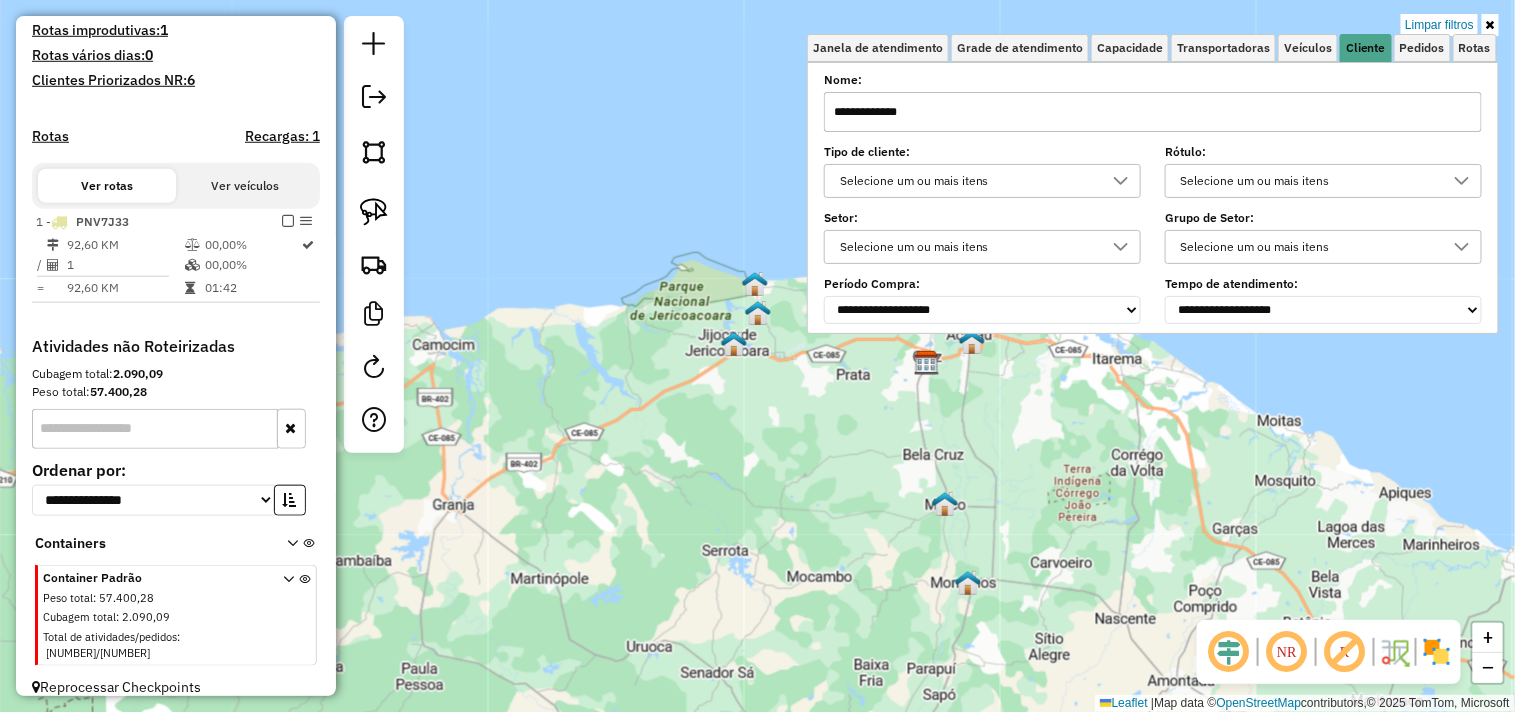 click on "**********" at bounding box center (1153, 112) 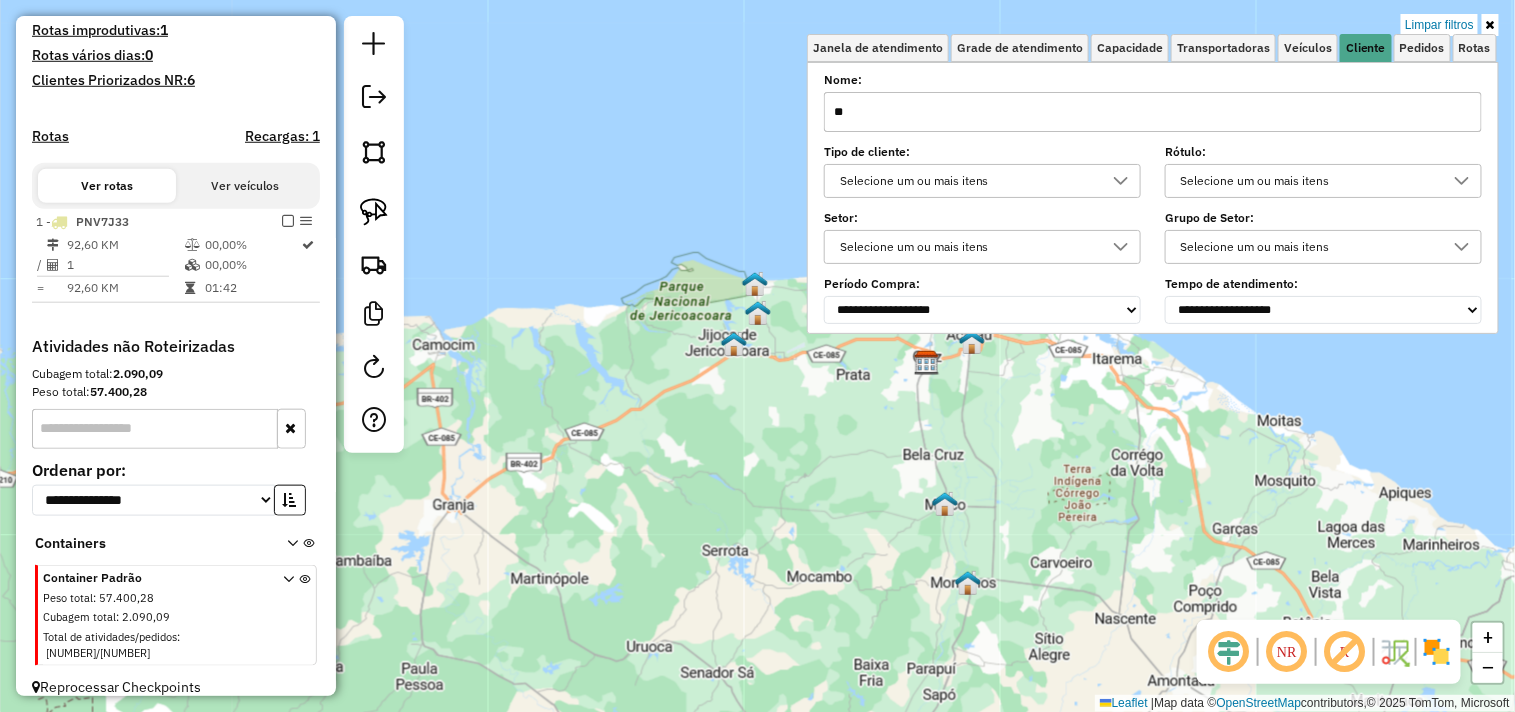 type on "*" 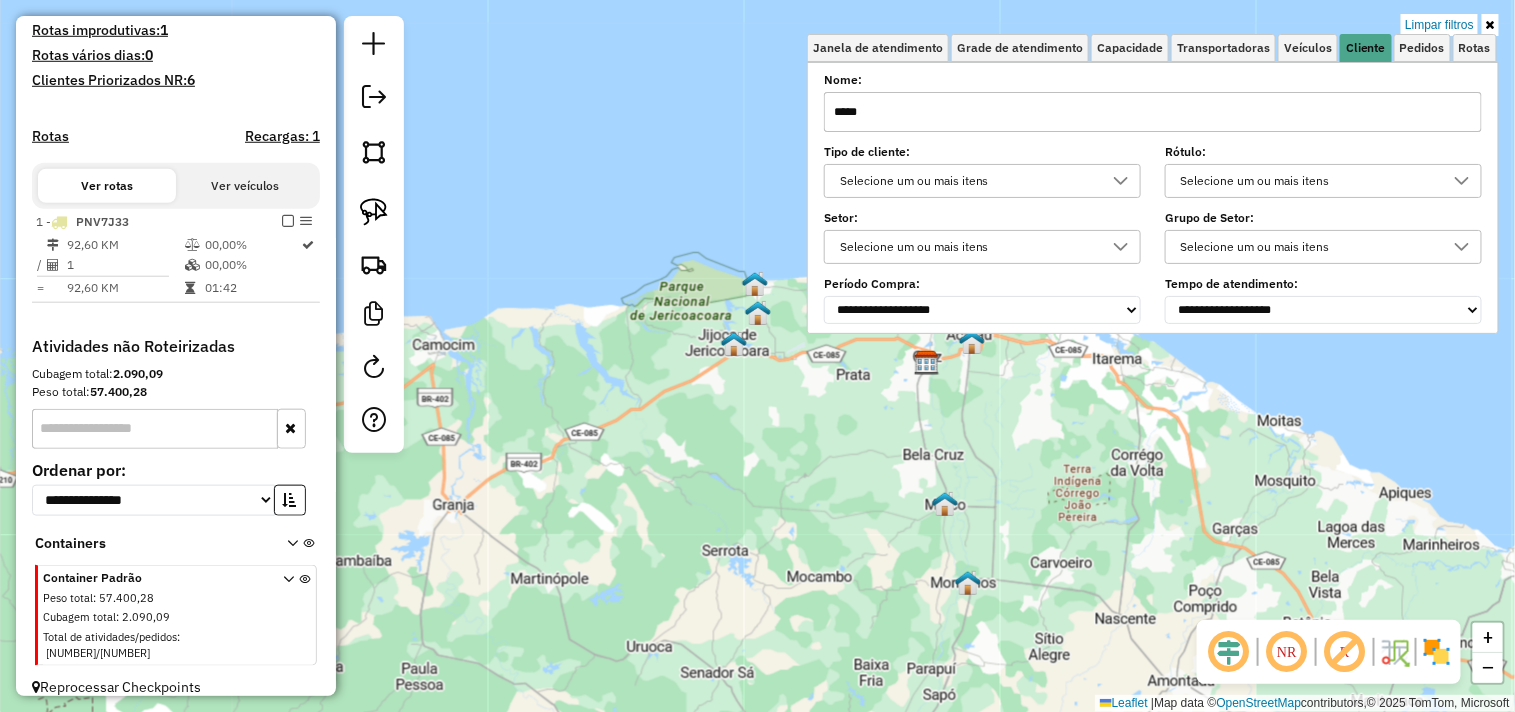 click on "Limpar filtros Janela de atendimento Grade de atendimento Capacidade Transportadoras Veículos Cliente Pedidos  Rotas Selecione os dias de semana para filtrar as janelas de atendimento  Seg   Ter   Qua   Qui   Sex   Sáb   Dom  Informe o período da janela de atendimento: De: Até:  Filtrar exatamente a janela do cliente  Considerar janela de atendimento padrão  Selecione os dias de semana para filtrar as grades de atendimento  Seg   Ter   Qua   Qui   Sex   Sáb   Dom   Considerar clientes sem dia de atendimento cadastrado  Clientes fora do dia de atendimento selecionado Filtrar as atividades entre os valores definidos abaixo:  Peso mínimo:   Peso máximo:   Cubagem mínima:   Cubagem máxima:   De:   Até:  Filtrar as atividades entre o tempo de atendimento definido abaixo:  De:   Até:   Considerar capacidade total dos clientes não roteirizados Transportadora: Selecione um ou mais itens Tipo de veículo: Selecione um ou mais itens Veículo: Selecione um ou mais itens Motorista: Selecione um ou mais itens" 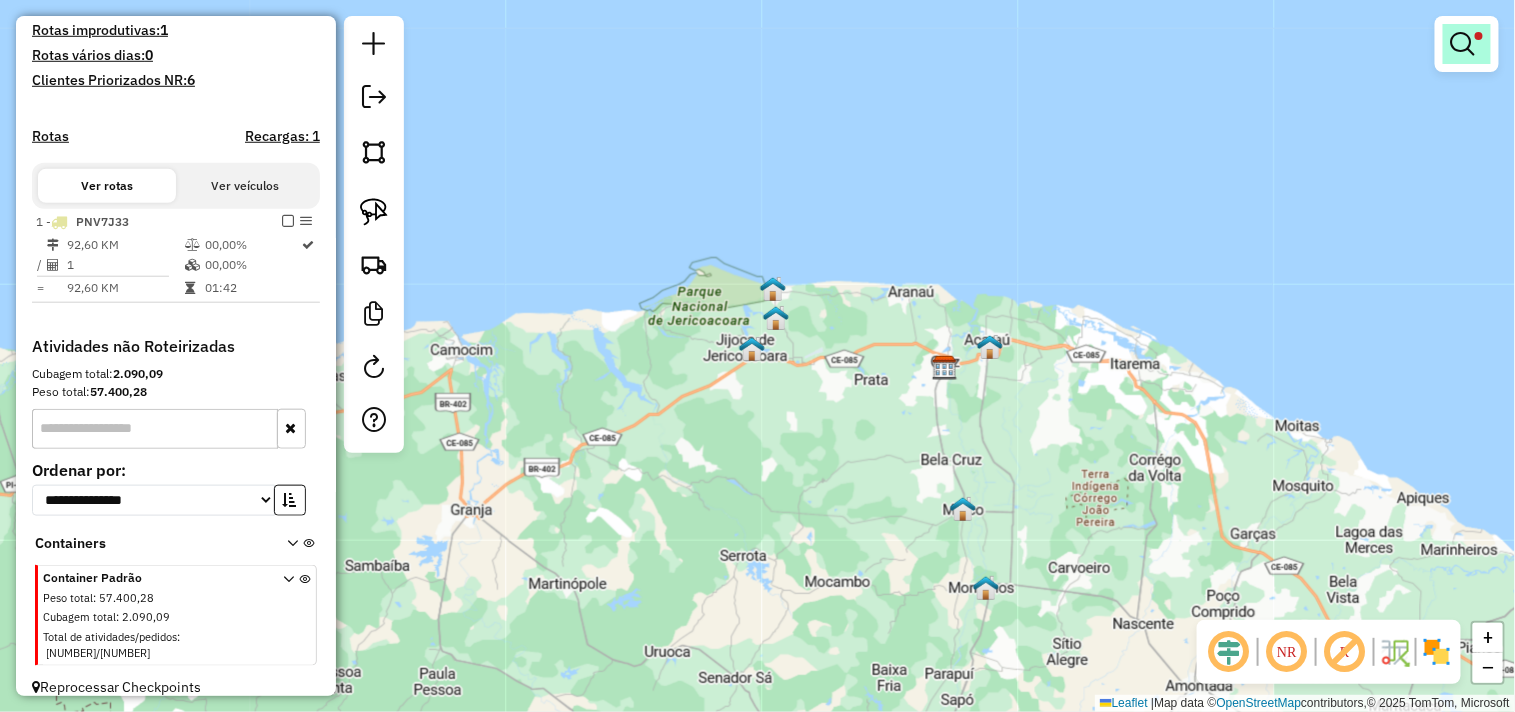 click at bounding box center [1463, 44] 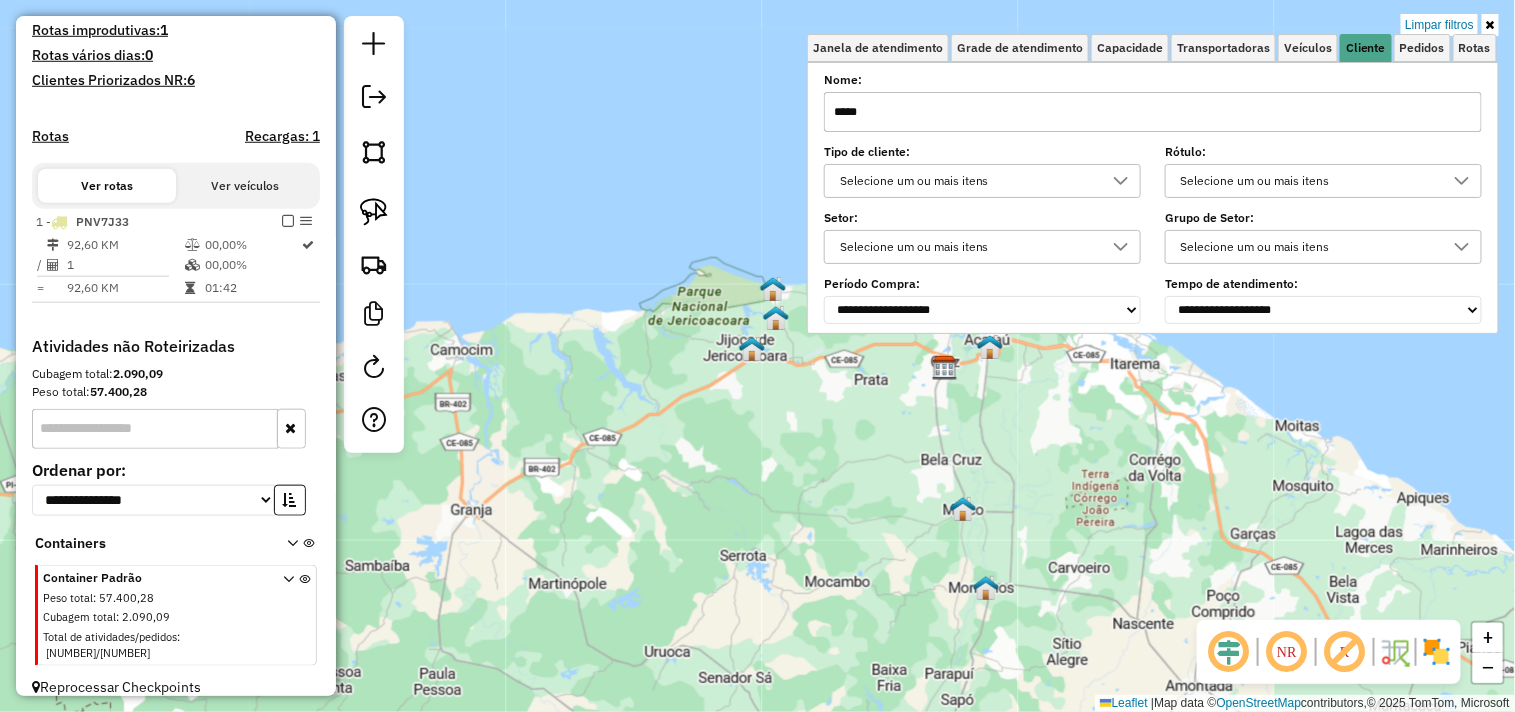 click on "*****" at bounding box center [1153, 112] 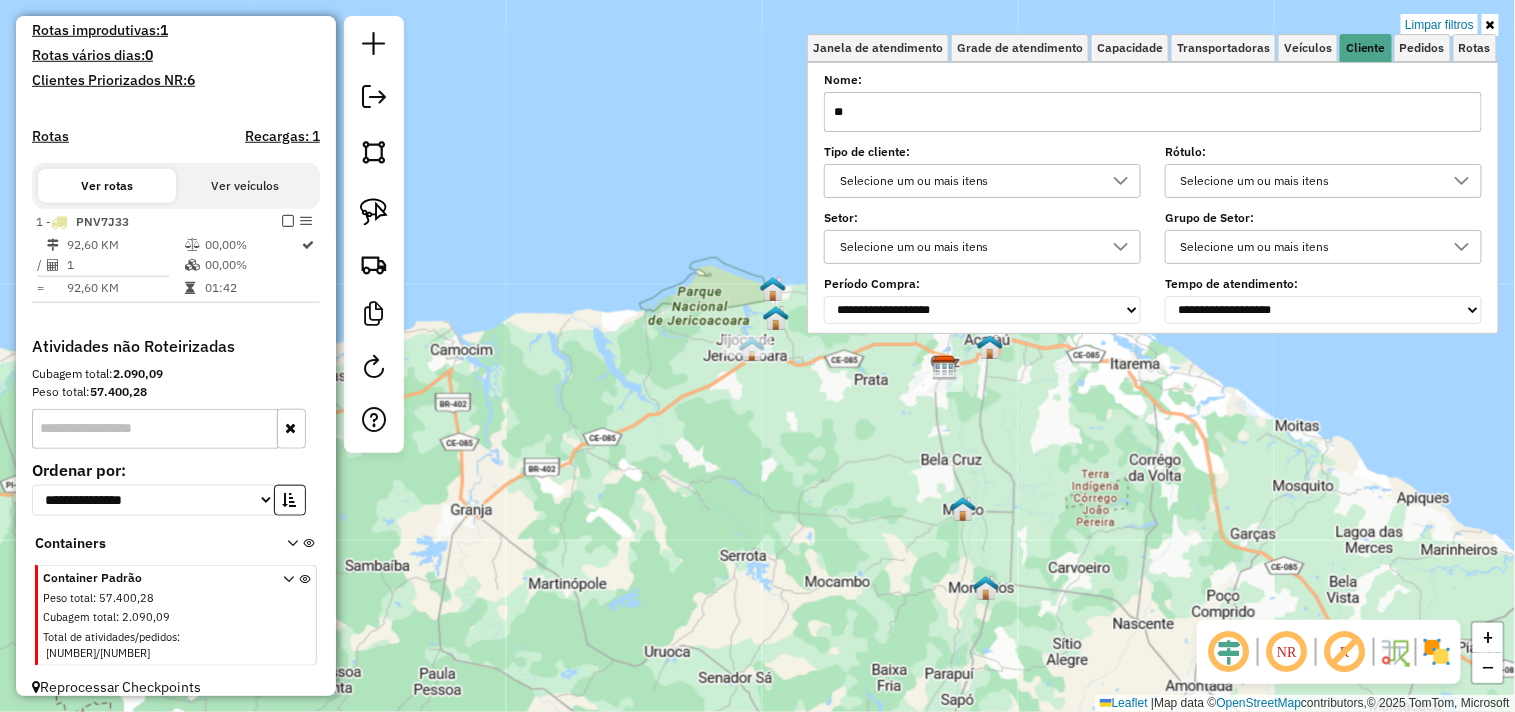 click on "Limpar filtros Janela de atendimento Grade de atendimento Capacidade Transportadoras Veículos Cliente Pedidos  Rotas Selecione os dias de semana para filtrar as janelas de atendimento  Seg   Ter   Qua   Qui   Sex   Sáb   Dom  Informe o período da janela de atendimento: De: Até:  Filtrar exatamente a janela do cliente  Considerar janela de atendimento padrão  Selecione os dias de semana para filtrar as grades de atendimento  Seg   Ter   Qua   Qui   Sex   Sáb   Dom   Considerar clientes sem dia de atendimento cadastrado  Clientes fora do dia de atendimento selecionado Filtrar as atividades entre os valores definidos abaixo:  Peso mínimo:   Peso máximo:   Cubagem mínima:   Cubagem máxima:   De:   Até:  Filtrar as atividades entre o tempo de atendimento definido abaixo:  De:   Até:   Considerar capacidade total dos clientes não roteirizados Transportadora: Selecione um ou mais itens Tipo de veículo: Selecione um ou mais itens Veículo: Selecione um ou mais itens Motorista: Selecione um ou mais itens" 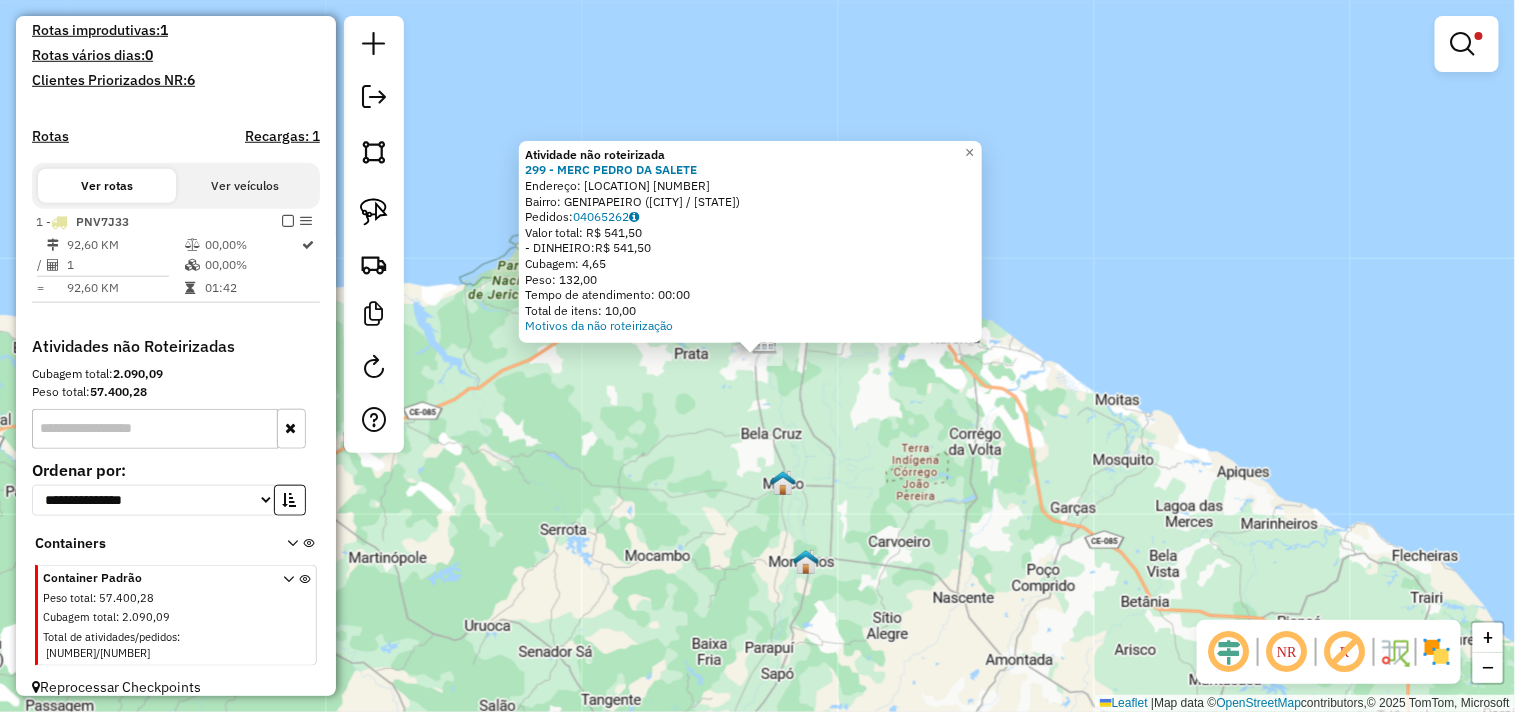 click on "Endereço: PV GENIPAPEIRO [NUMBER] Bairro: [CITY] ([CITY] / [STATE]) Pedidos: [ORDER_NUMBER] Valor total: [PRICE] - DINHEIRO: [PRICE] Cubagem: [CUBAGE] Peso: [WEIGHT] Tempo de atendimento: [TIME] Total de itens: [ITEMS]" 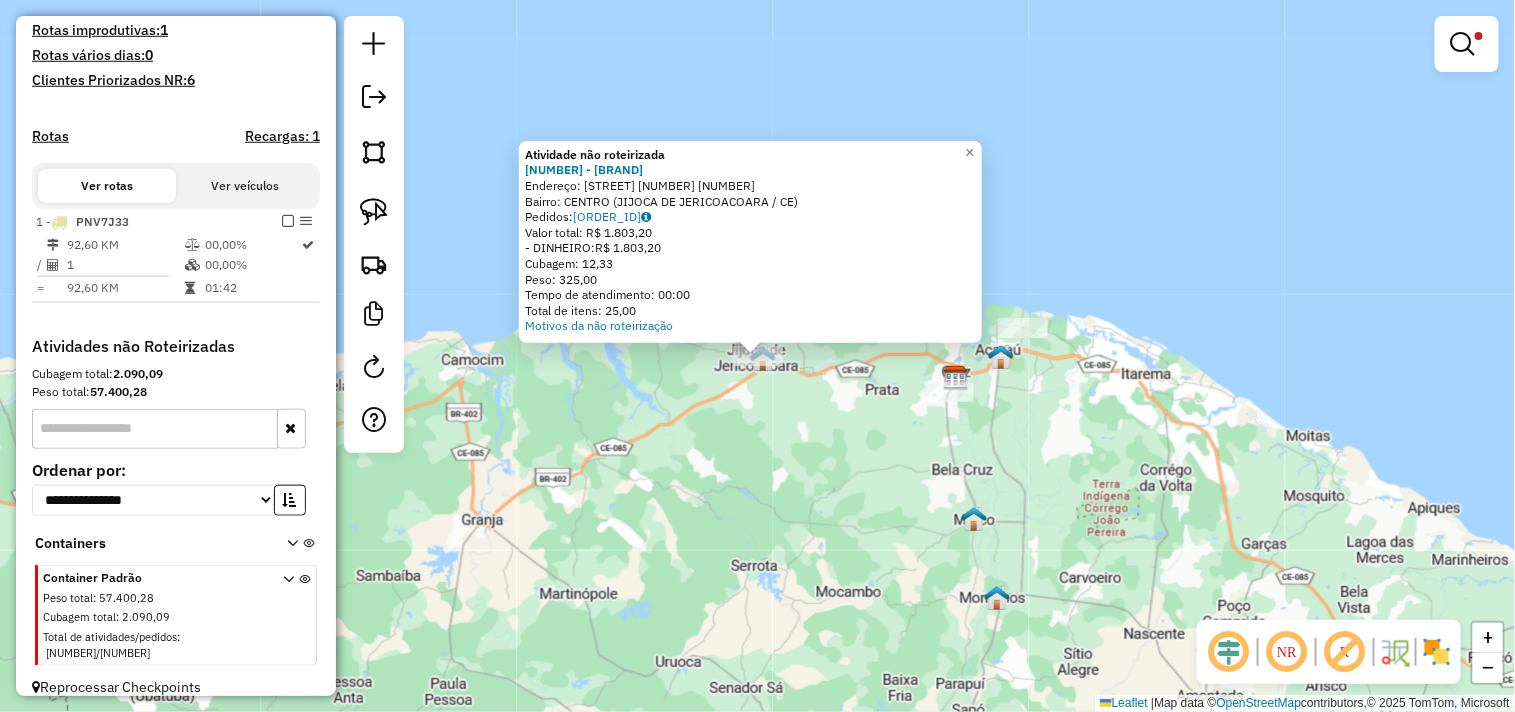 click on "Atividade não roteirizada [NUMBER] - [BUSINESS_NAME]  Endereço:  [STREET] [NUMBER] [NUMBER]   Bairro: [NEIGHBORHOOD] ([CITY] / [STATE])   Pedidos:  [ORDER_ID]   Valor total: [CURRENCY] [PRICE]   Cubagem: [PRICE]   Peso: [PRICE]   Tempo de atendimento: [TIME]   Total de itens: [PRICE]  Motivos da não roteirização × Limpar filtros Janela de atendimento Grade de atendimento Capacidade Transportadoras Veículos Cliente Pedidos  Rotas Selecione os dias de semana para filtrar as janelas de atendimento  Seg   Ter   Qua   Qui   Sex   Sáb   Dom  Informe o período da janela de atendimento: De: Até:  Filtrar exatamente a janela do cliente  Considerar janela de atendimento padrão  Selecione os dias de semana para filtrar as grades de atendimento  Seg   Ter   Qua   Qui   Sex   Sáb   Dom   Considerar clientes sem dia de atendimento cadastrado  Clientes fora do dia de atendimento selecionado Filtrar as atividades entre os valores definidos abaixo:  Peso mínimo:   Peso máximo:   Cubagem mínima:   De:  +" 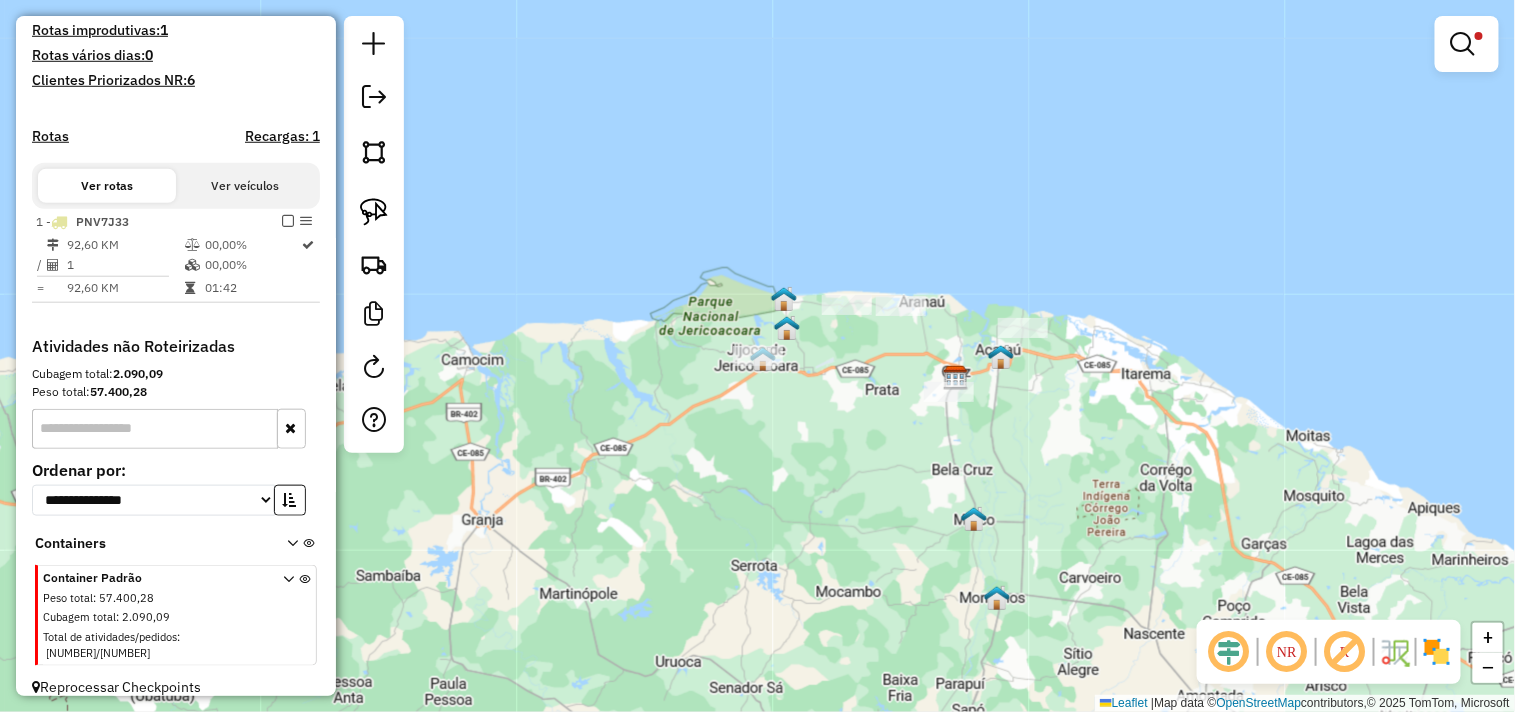 click on "Limpar filtros Janela de atendimento Grade de atendimento Capacidade Transportadoras Veículos Cliente Pedidos  Rotas Selecione os dias de semana para filtrar as janelas de atendimento  Seg   Ter   Qua   Qui   Sex   Sáb   Dom  Informe o período da janela de atendimento: De: Até:  Filtrar exatamente a janela do cliente  Considerar janela de atendimento padrão  Selecione os dias de semana para filtrar as grades de atendimento  Seg   Ter   Qua   Qui   Sex   Sáb   Dom   Considerar clientes sem dia de atendimento cadastrado  Clientes fora do dia de atendimento selecionado Filtrar as atividades entre os valores definidos abaixo:  Peso mínimo:   Peso máximo:   Cubagem mínima:   Cubagem máxima:   De:   Até:  Filtrar as atividades entre o tempo de atendimento definido abaixo:  De:   Até:   Considerar capacidade total dos clientes não roteirizados Transportadora: Selecione um ou mais itens Tipo de veículo: Selecione um ou mais itens Veículo: Selecione um ou mais itens Motorista: Selecione um ou mais itens" 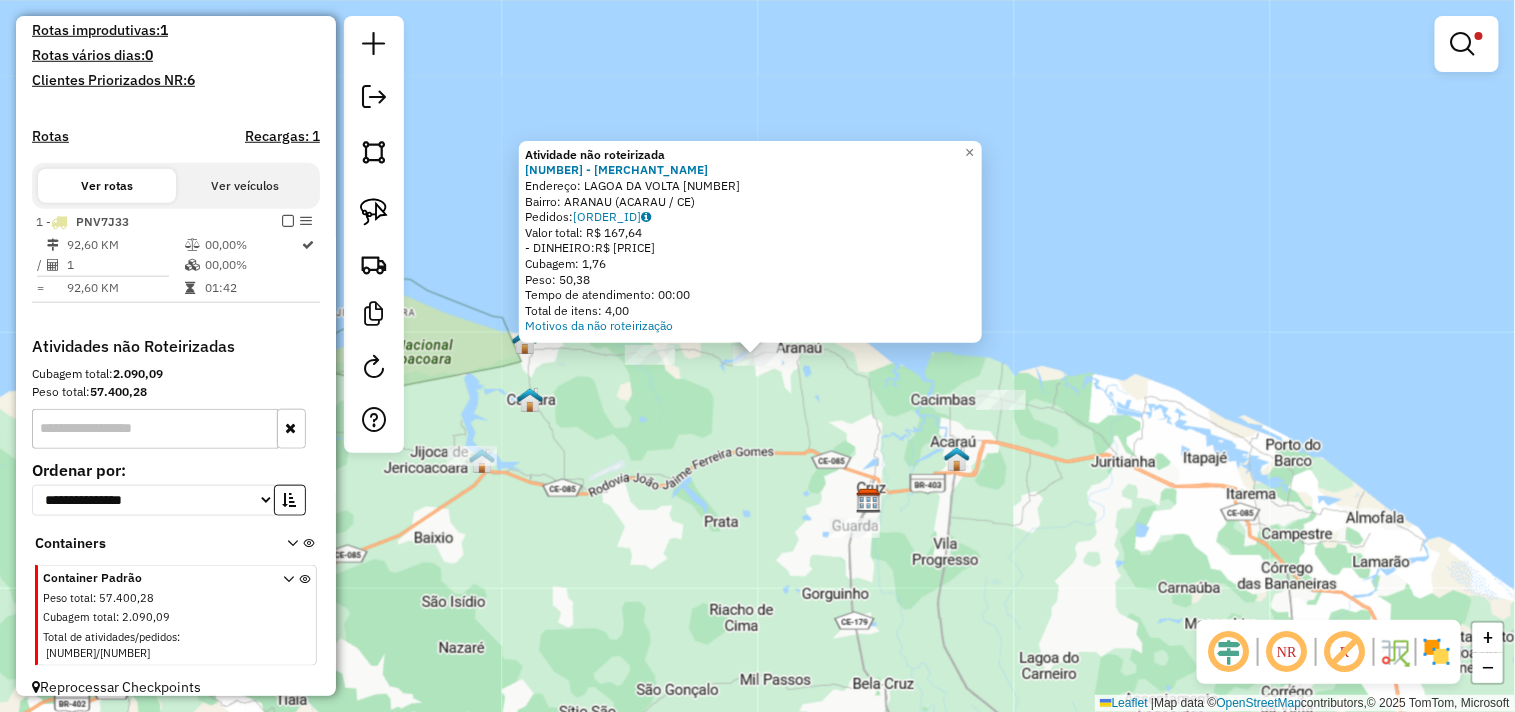 click on "Atividade não roteirizada 611 - MERCANTIL PEDRO PAIN  Endereço:  LAGOA DA VOLTA 10000   Bairro: ARANAU ([CITY] / [STATE])   Pedidos:  04065348   Valor total: R$ 167,64   - DINHEIRO:  R$ 167,64   Cubagem: 1,76   Peso: 50,38   Tempo de atendimento: 00:00   Total de itens: 4,00  Motivos da não roteirização × Limpar filtros Janela de atendimento Grade de atendimento Capacidade Transportadoras Veículos Cliente Pedidos  Rotas Selecione os dias de semana para filtrar as janelas de atendimento  Seg   Ter   Qua   Qui   Sex   Sáb   Dom   Informe o período da janela de atendimento: De: Até:  Filtrar exatamente a janela do cliente  Considerar janela de atendimento padrão  Selecione os dias de semana para filtrar as grades de atendimento  Seg   Ter   Qua   Qui   Sex   Sáb   Dom   Considerar clientes sem dia de atendimento cadastrado  Clientes fora do dia de atendimento selecionado Filtrar as atividades entre os valores definidos abaixo:  Peso mínimo:   Peso máximo:   Cubagem mínima:   Cubagem máxima:   De:  ** +" 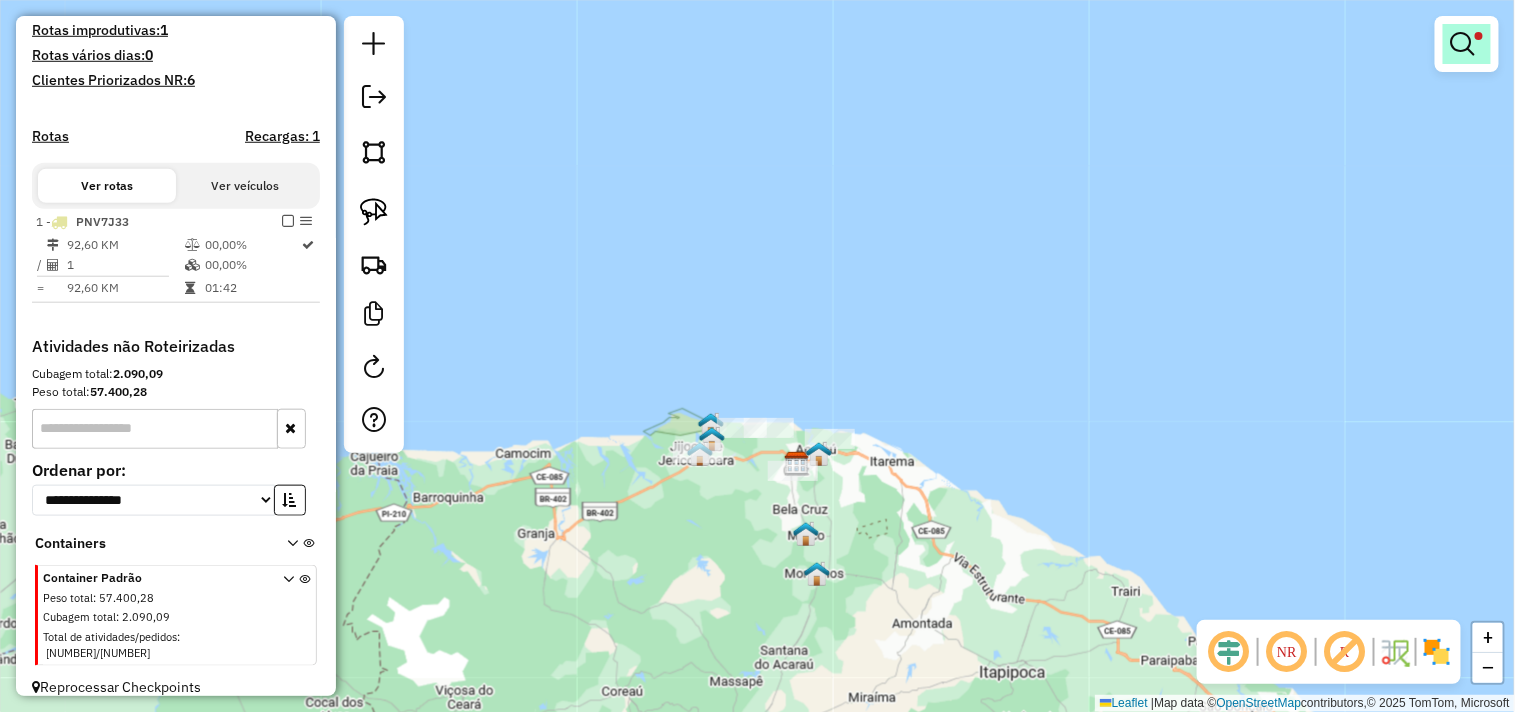 click at bounding box center (1463, 44) 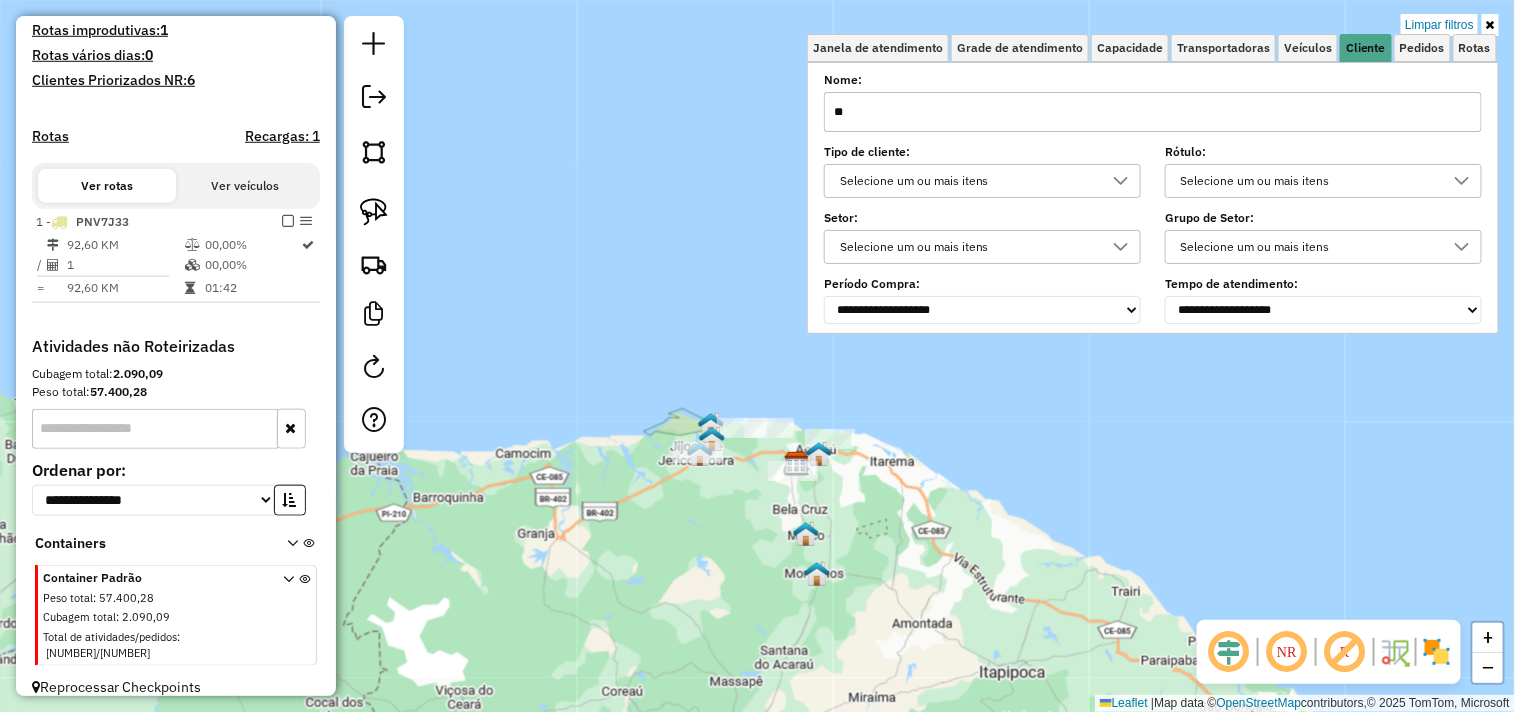 click on "**" at bounding box center (1153, 112) 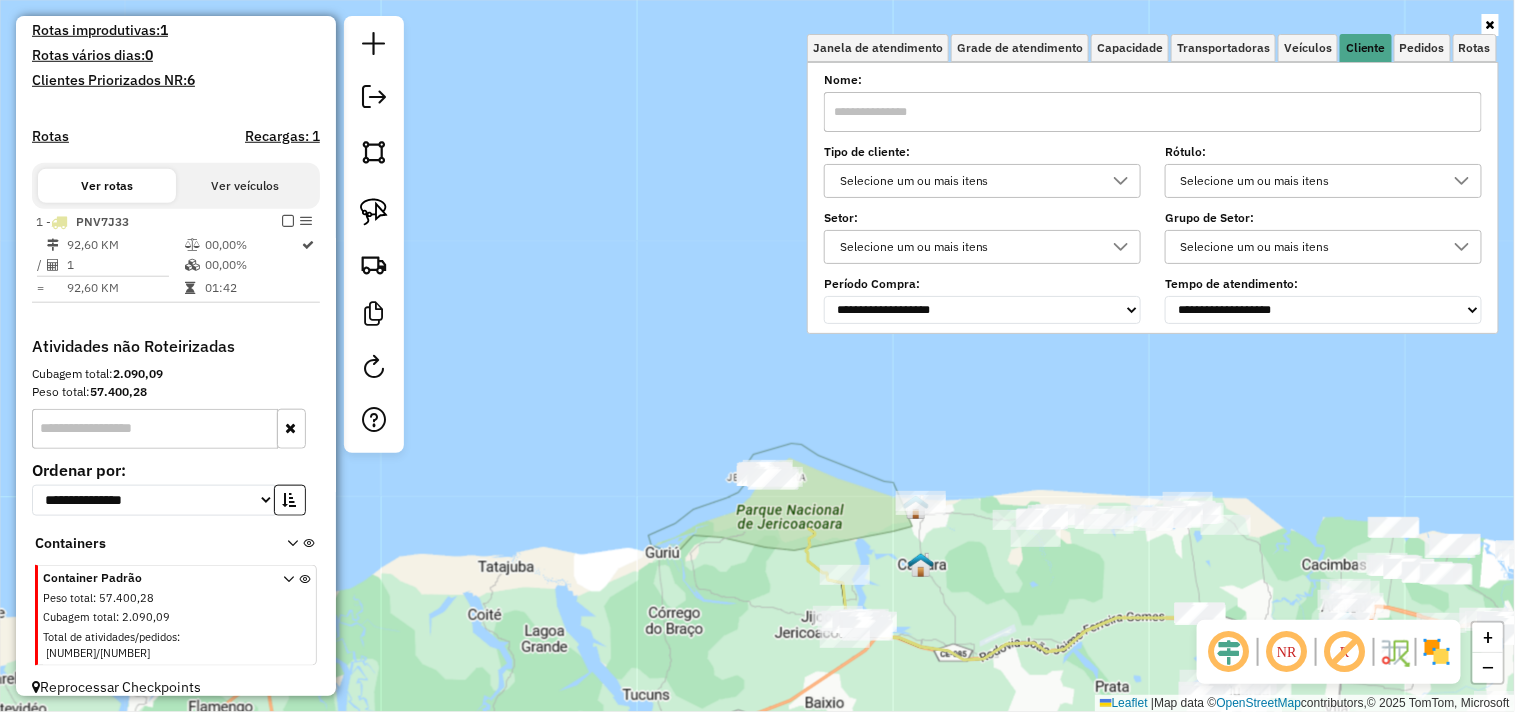 type 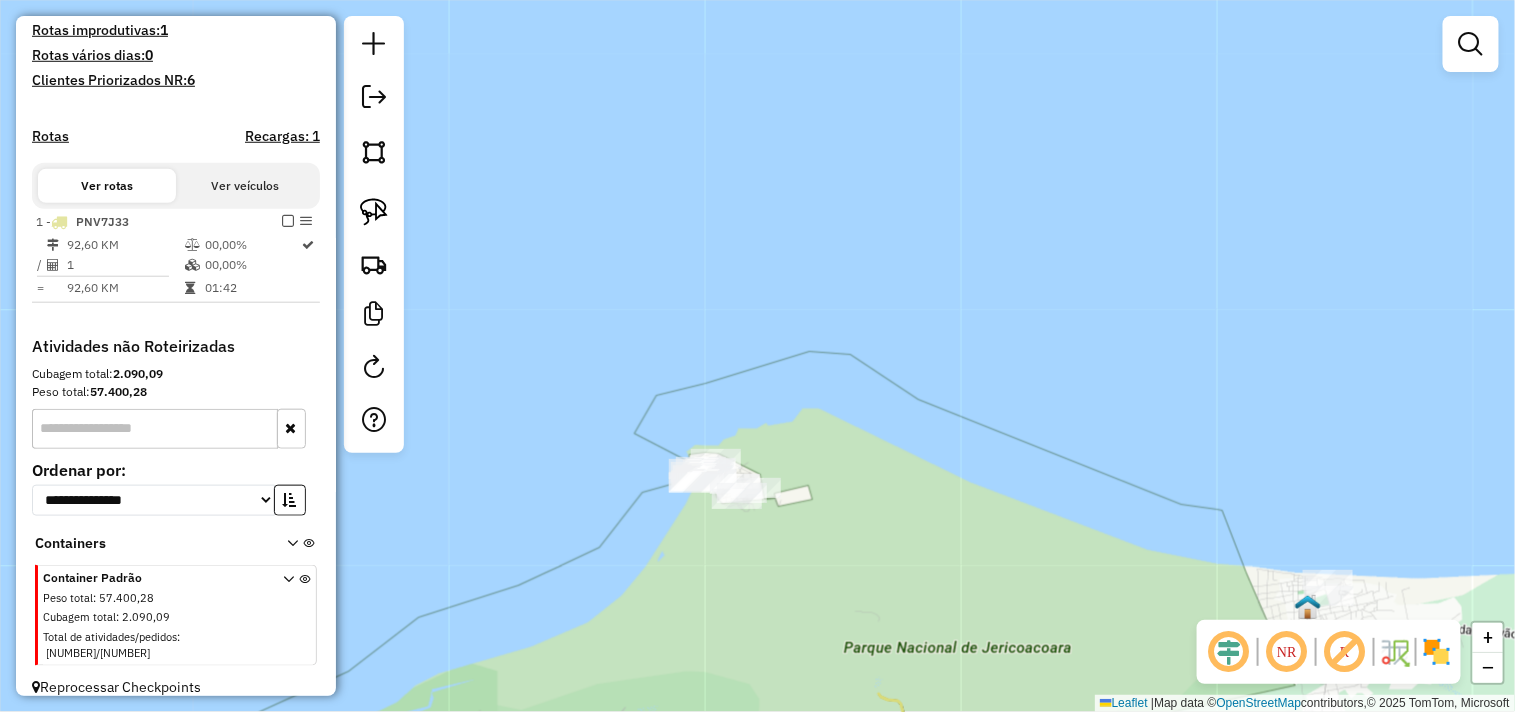 drag, startPoint x: 967, startPoint y: 595, endPoint x: 808, endPoint y: 374, distance: 272.25357 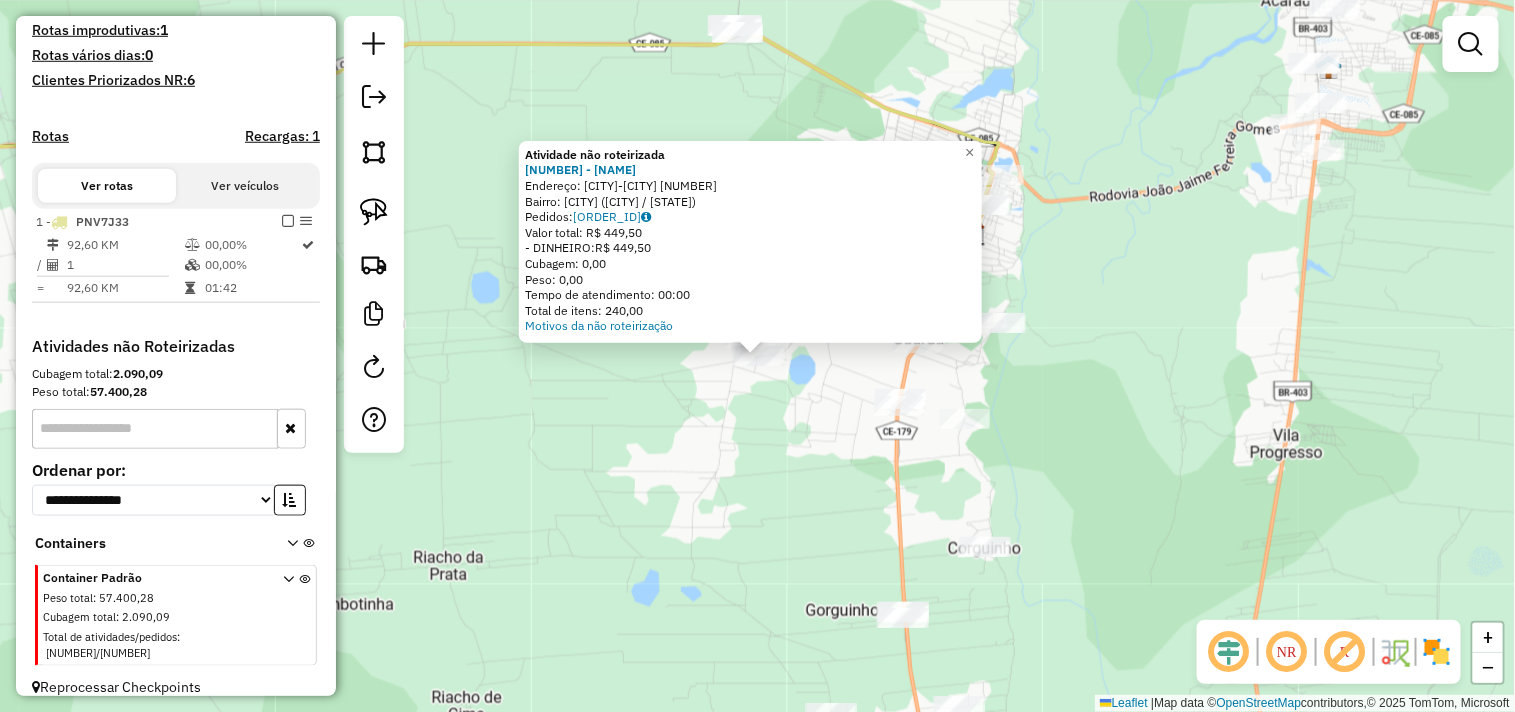 click on "Atividade não roteirizada [NUMBER] - [NAME]  Endereço:  BELEM-CRUZ SN   Bairro: BELEM ([CITY] / [STATE])   Pedidos:  [ORDER_ID]   Valor total: R$ [PRICE]   - DINHEIRO:  R$ [PRICE]   Cubagem: [CUBAGE]   Peso: [WEIGHT]   Tempo de atendimento: [TIME]   Total de itens: [ITEMS]  Motivos da não roteirização × Janela de atendimento Grade de atendimento Capacidade Transportadoras Veículos Cliente Pedidos  Rotas Selecione os dias de semana para filtrar as janelas de atendimento  Seg   Ter   Qua   Qui   Sex   Sáb   Dom  Informe o período da janela de atendimento: De: [DATE] Até: [DATE]  Filtrar exatamente a janela do cliente  Considerar janela de atendimento padrão  Selecione os dias de semana para filtrar as grades de atendimento  Seg   Ter   Qua   Qui   Sex   Sáb   Dom   Considerar clientes sem dia de atendimento cadastrado  Clientes fora do dia de atendimento selecionado Filtrar as atividades entre os valores definidos abaixo:  Peso mínimo: [WEIGHT]   Peso máximo: [WEIGHT]   Cubagem mínima: [CUBAGE]   Cubagem máxima: [CUBAGE]   De: [DATE]   Até: [DATE]  De: [DATE]   Até: [DATE]  De: [DATE]" 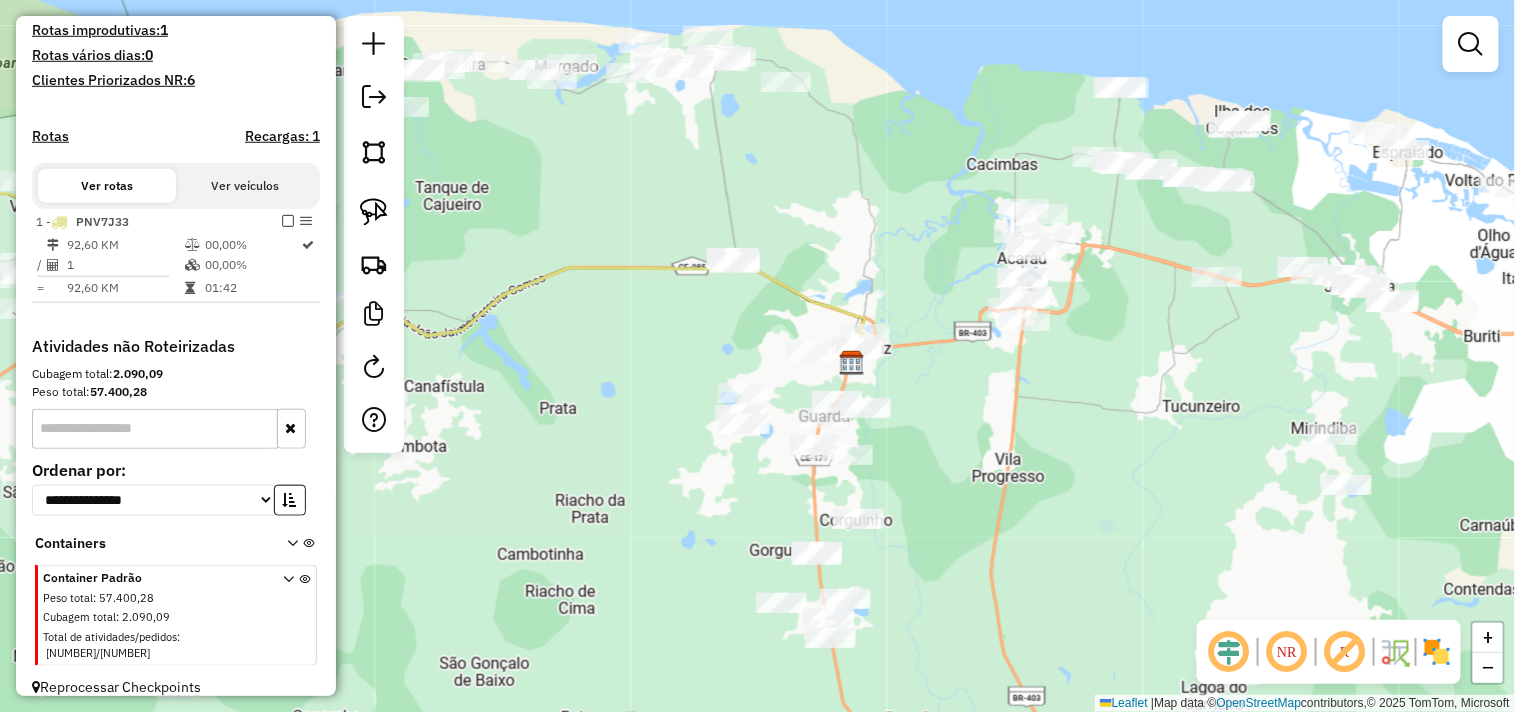 drag, startPoint x: 643, startPoint y: 486, endPoint x: 816, endPoint y: 351, distance: 219.4402 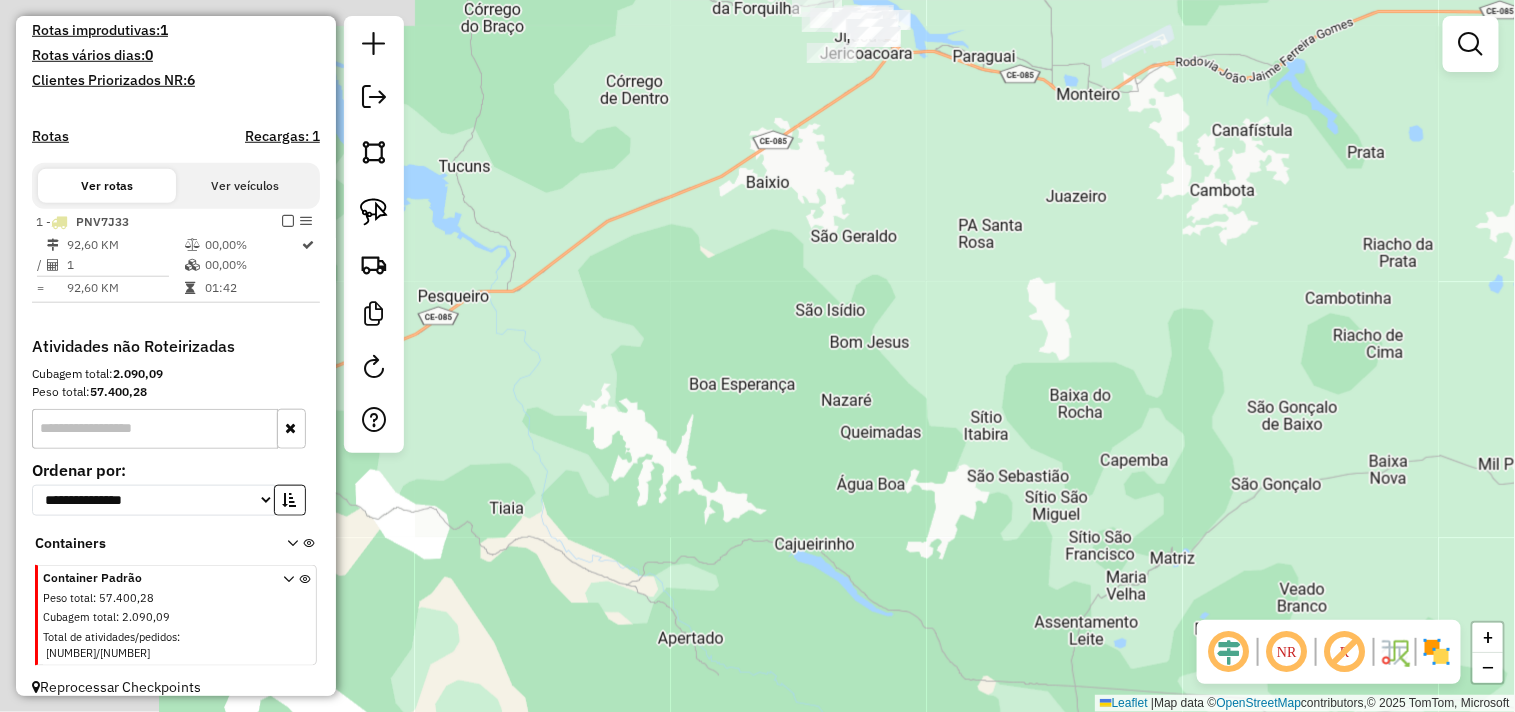 drag, startPoint x: 865, startPoint y: 378, endPoint x: 965, endPoint y: 515, distance: 169.61427 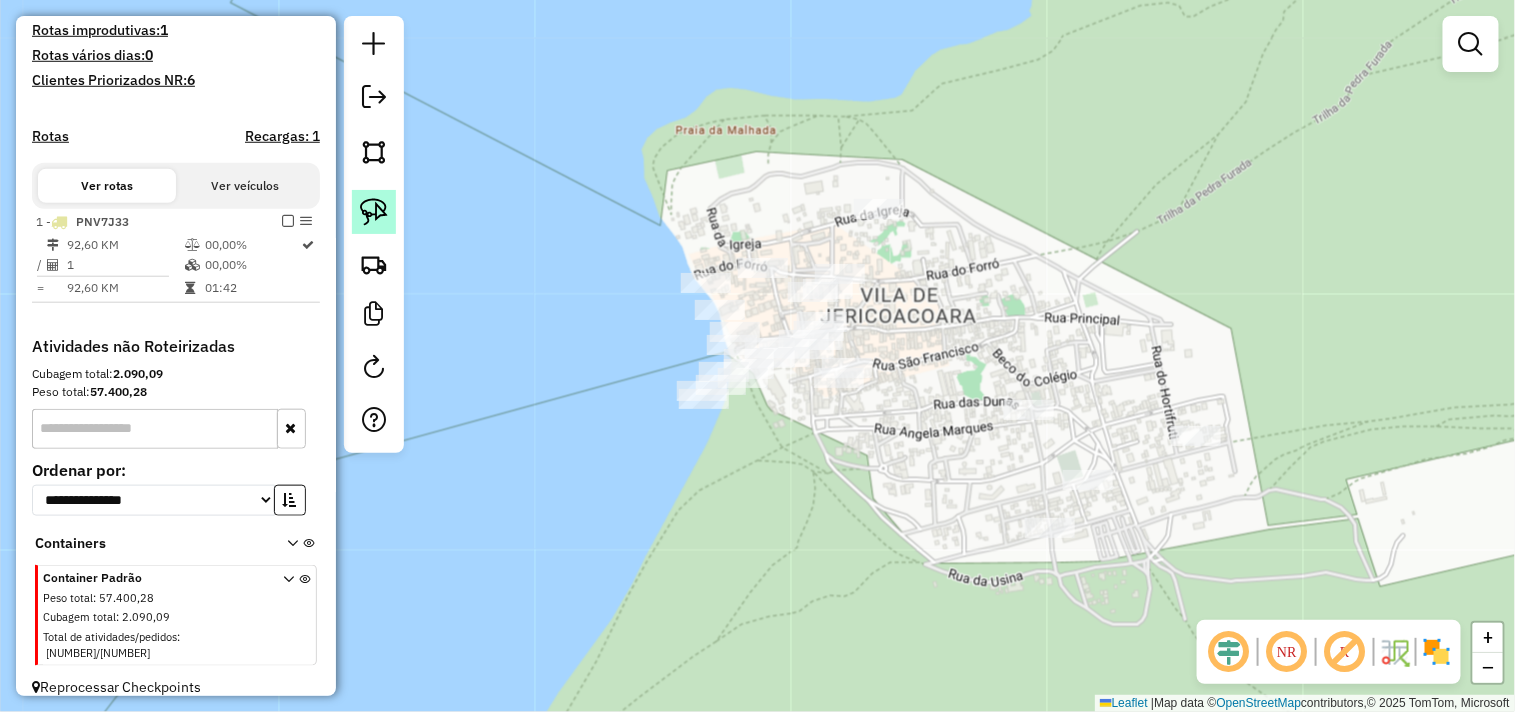 click 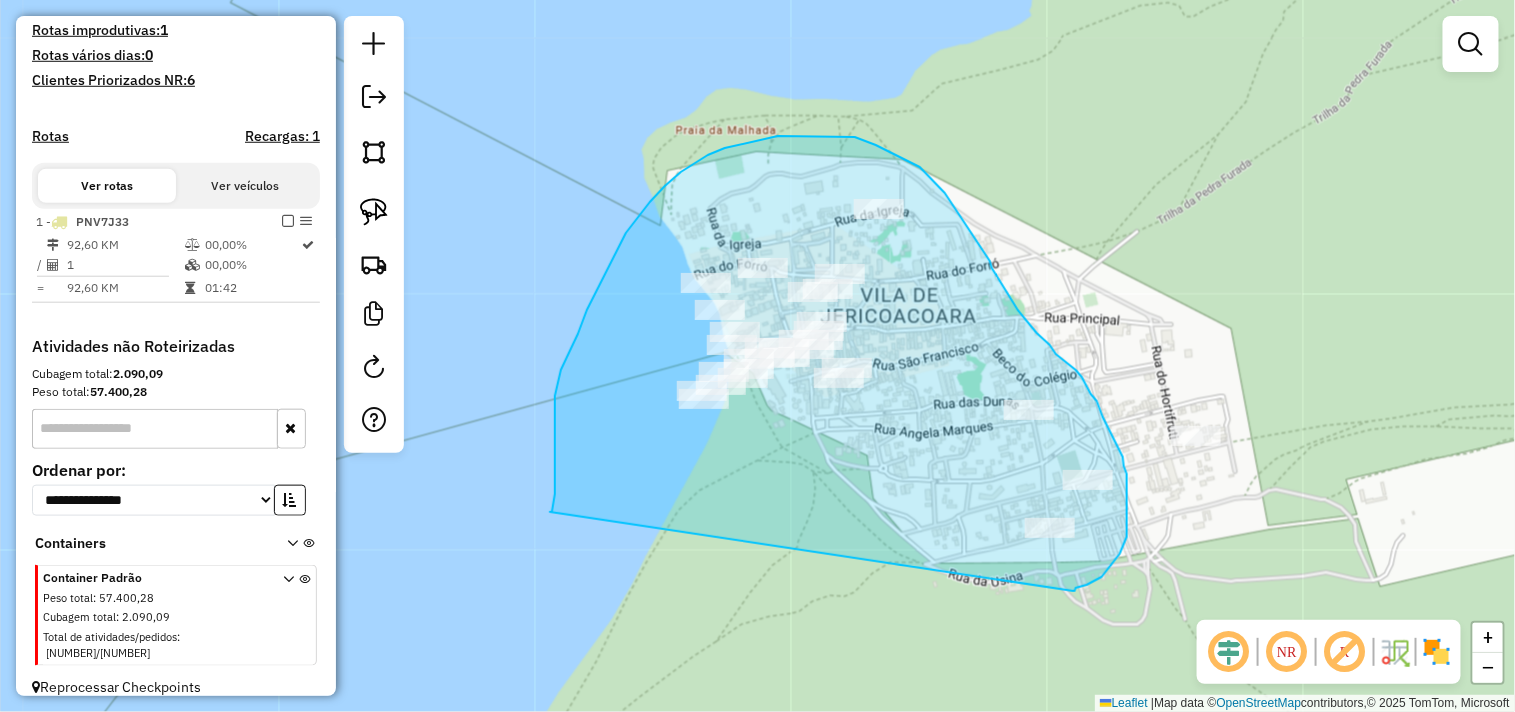 drag, startPoint x: 555, startPoint y: 494, endPoint x: 1072, endPoint y: 592, distance: 526.20624 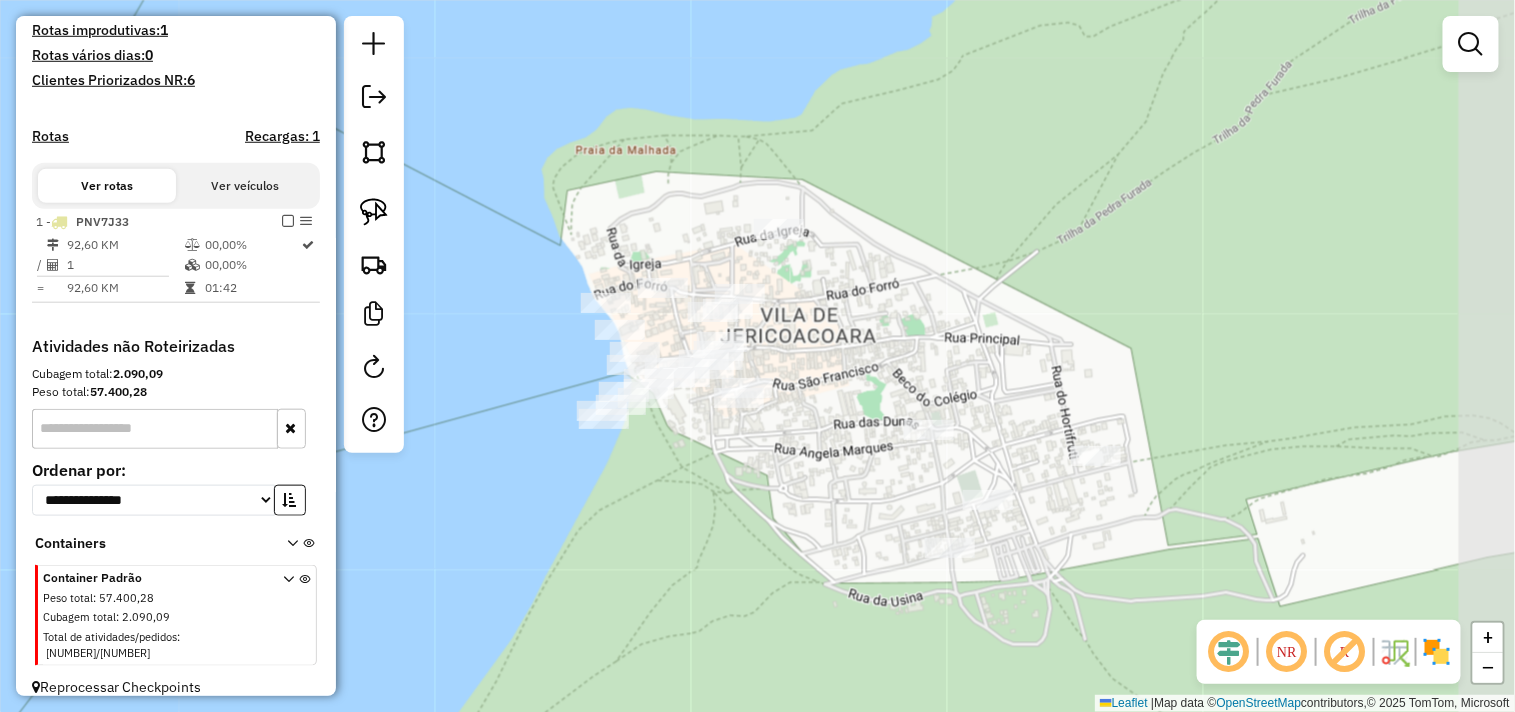 drag, startPoint x: 637, startPoint y: 568, endPoint x: 535, endPoint y: 593, distance: 105.01904 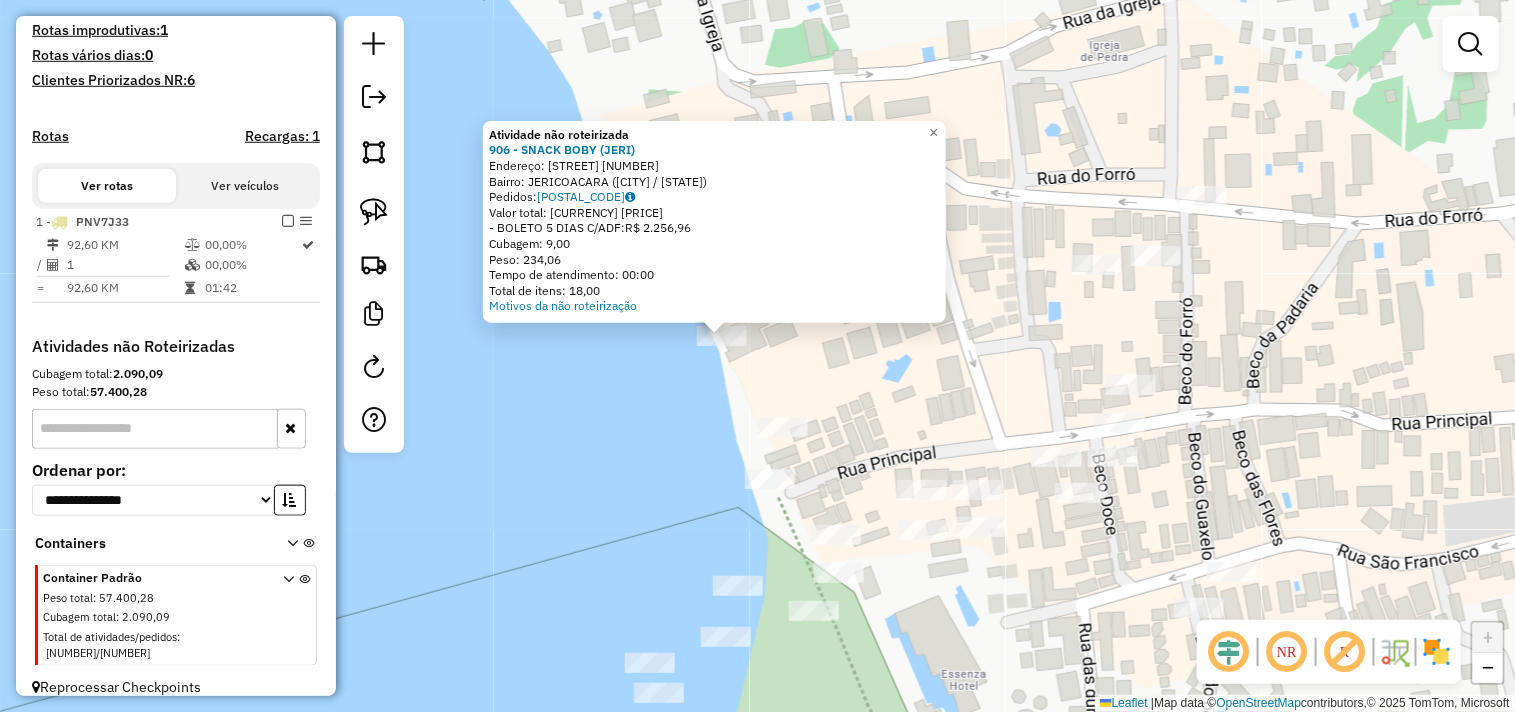 click on "Atividade não roteirizada 906 - SNACK  BOBY (JERI)  Endereço:  AV BEIRA MAR [NUMBER]   Bairro: JERICOACOARA ([CITY] / [STATE])   Pedidos:  04065383   Valor total: R$ 2.256,96   - BOLETO 5 DIAS C/ADF:  R$ 2.256,96   Cubagem: 9,00   Peso: 234,06   Tempo de atendimento: 00:00   Total de itens: 18,00  Motivos da não roteirização × Janela de atendimento Grade de atendimento Capacidade Transportadoras Veículos Cliente Pedidos  Rotas Selecione os dias de semana para filtrar as janelas de atendimento  Seg   Ter   Qua   Qui   Sex   Sáb   Dom  Informe o período da janela de atendimento: De: Até:  Filtrar exatamente a janela do cliente  Considerar janela de atendimento padrão  Selecione os dias de semana para filtrar as grades de atendimento  Seg   Ter   Qua   Qui   Sex   Sáb   Dom   Considerar clientes sem dia de atendimento cadastrado  Clientes fora do dia de atendimento selecionado Filtrar as atividades entre os valores definidos abaixo:  Peso mínimo:   Peso máximo:   Cubagem mínima:   De:   De:" 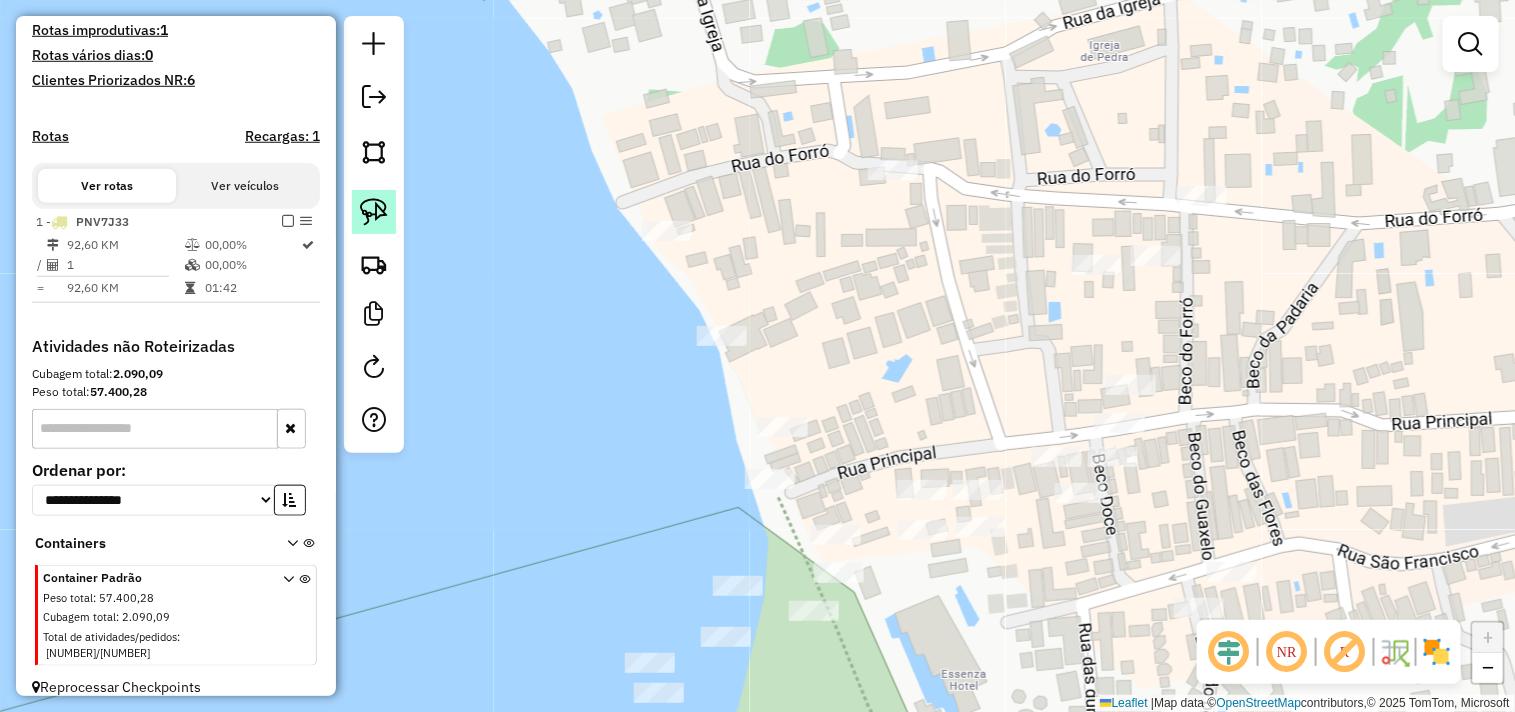 click 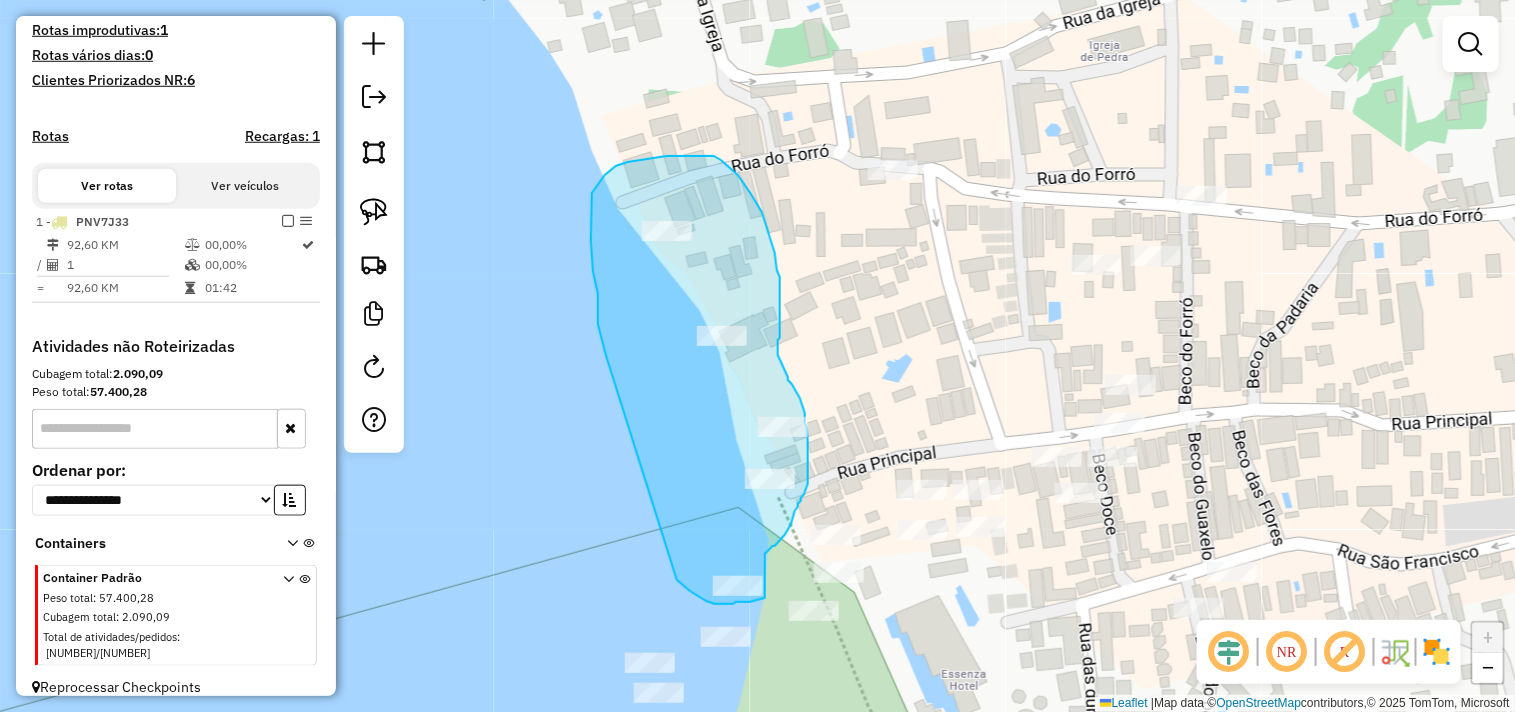 drag, startPoint x: 591, startPoint y: 207, endPoint x: 677, endPoint y: 580, distance: 382.78583 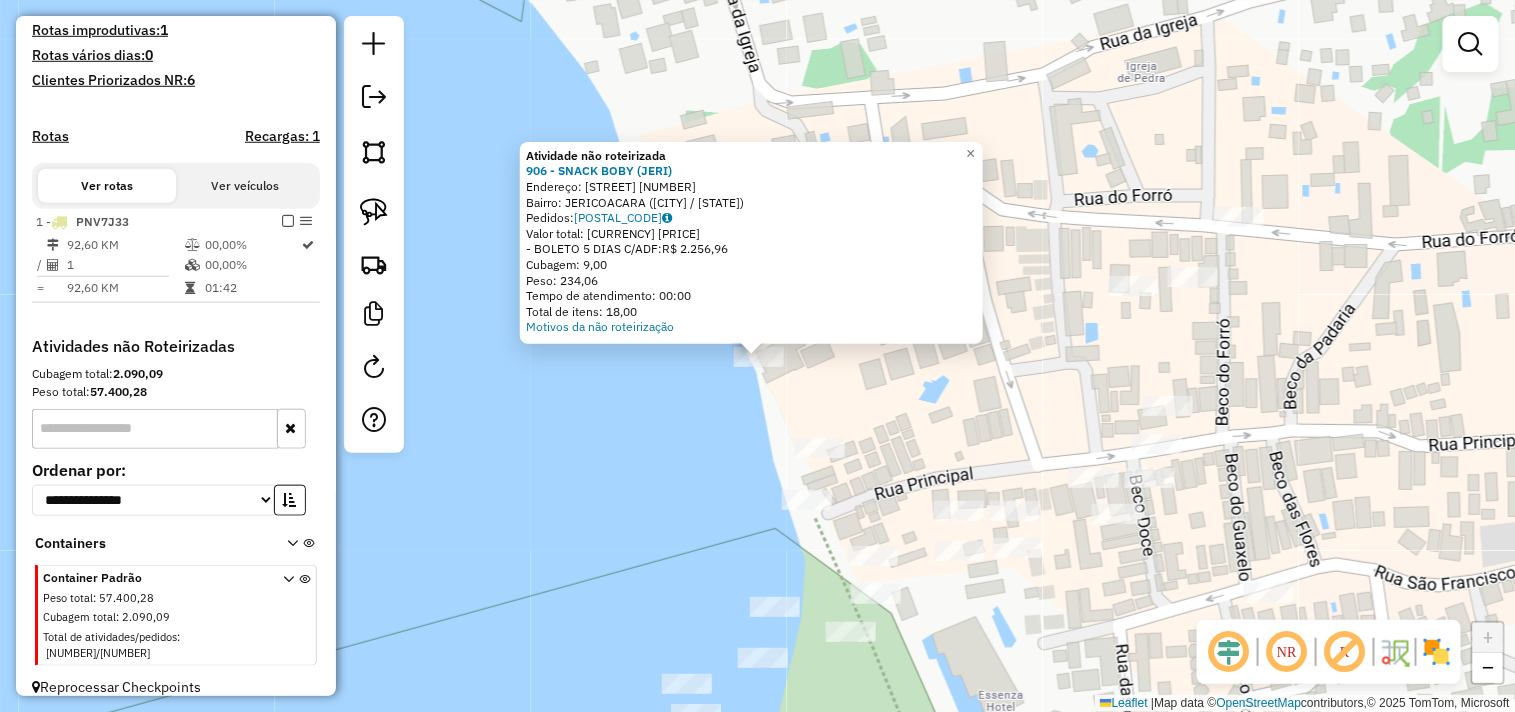 click on "Atividade não roteirizada 906 - SNACK  BOBY (JERI)  Endereço:  AV BEIRA MAR [NUMBER]   Bairro: JERICOACOARA ([CITY] / [STATE])   Pedidos:  04065383   Valor total: R$ 2.256,96   - BOLETO 5 DIAS C/ADF:  R$ 2.256,96   Cubagem: 9,00   Peso: 234,06   Tempo de atendimento: 00:00   Total de itens: 18,00  Motivos da não roteirização × Janela de atendimento Grade de atendimento Capacidade Transportadoras Veículos Cliente Pedidos  Rotas Selecione os dias de semana para filtrar as janelas de atendimento  Seg   Ter   Qua   Qui   Sex   Sáb   Dom  Informe o período da janela de atendimento: De: Até:  Filtrar exatamente a janela do cliente  Considerar janela de atendimento padrão  Selecione os dias de semana para filtrar as grades de atendimento  Seg   Ter   Qua   Qui   Sex   Sáb   Dom   Considerar clientes sem dia de atendimento cadastrado  Clientes fora do dia de atendimento selecionado Filtrar as atividades entre os valores definidos abaixo:  Peso mínimo:   Peso máximo:   Cubagem mínima:   De:   De:" 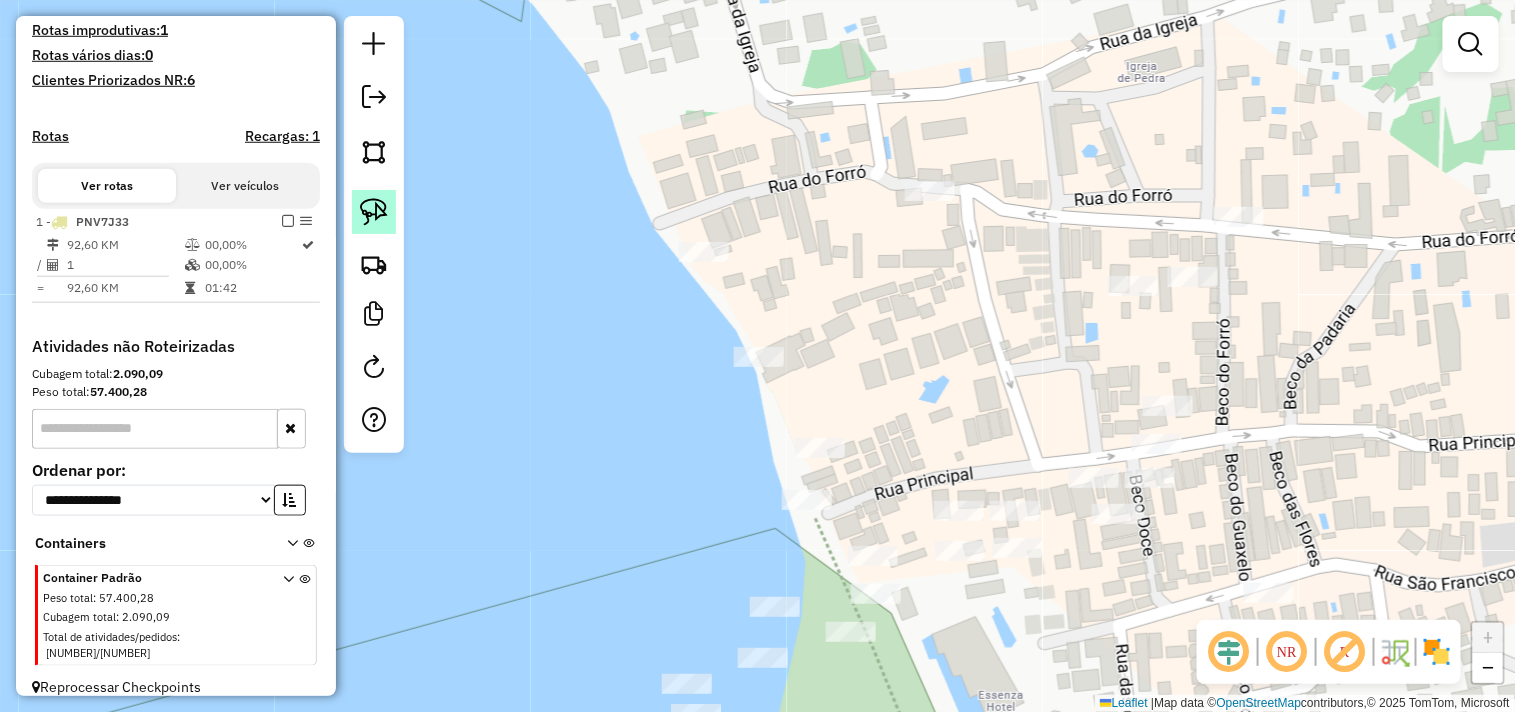 click 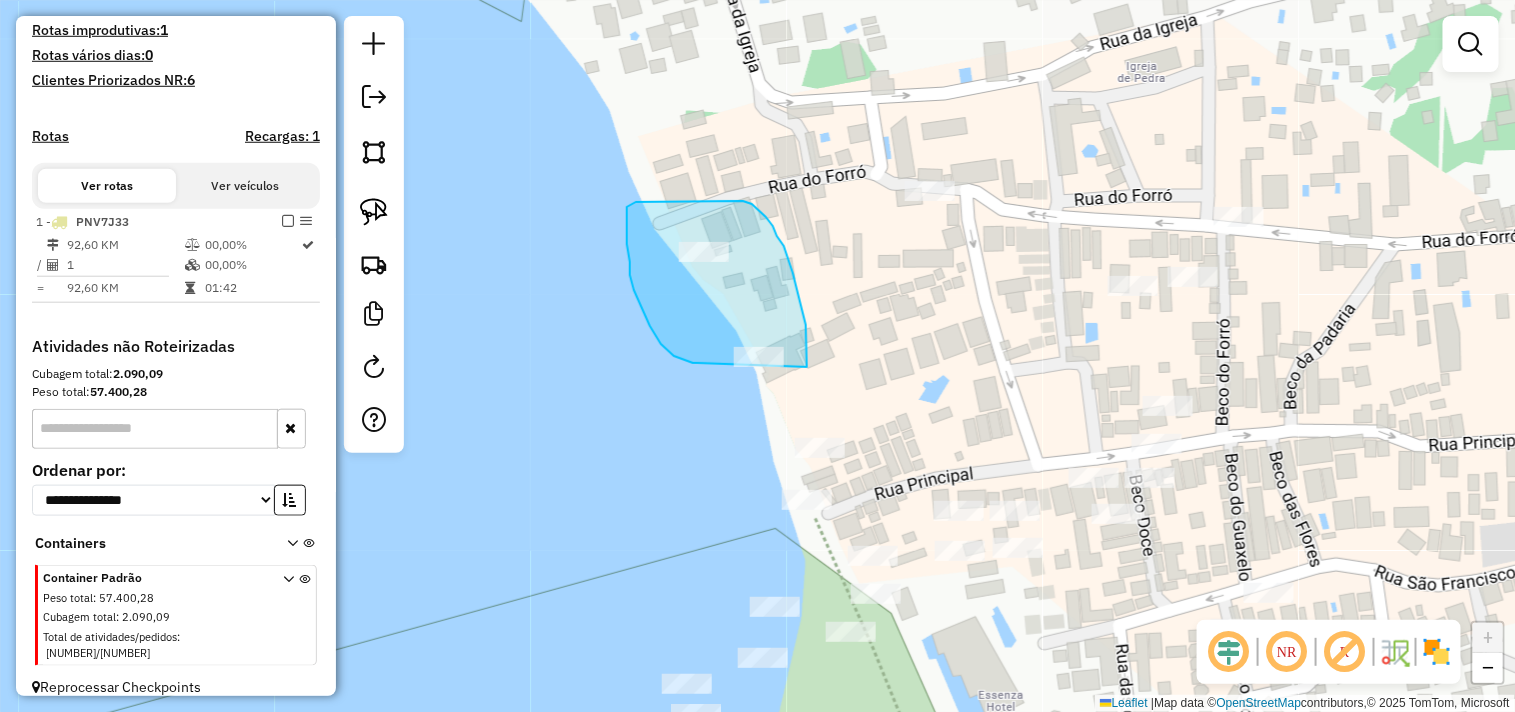 drag, startPoint x: 693, startPoint y: 363, endPoint x: 766, endPoint y: 385, distance: 76.243034 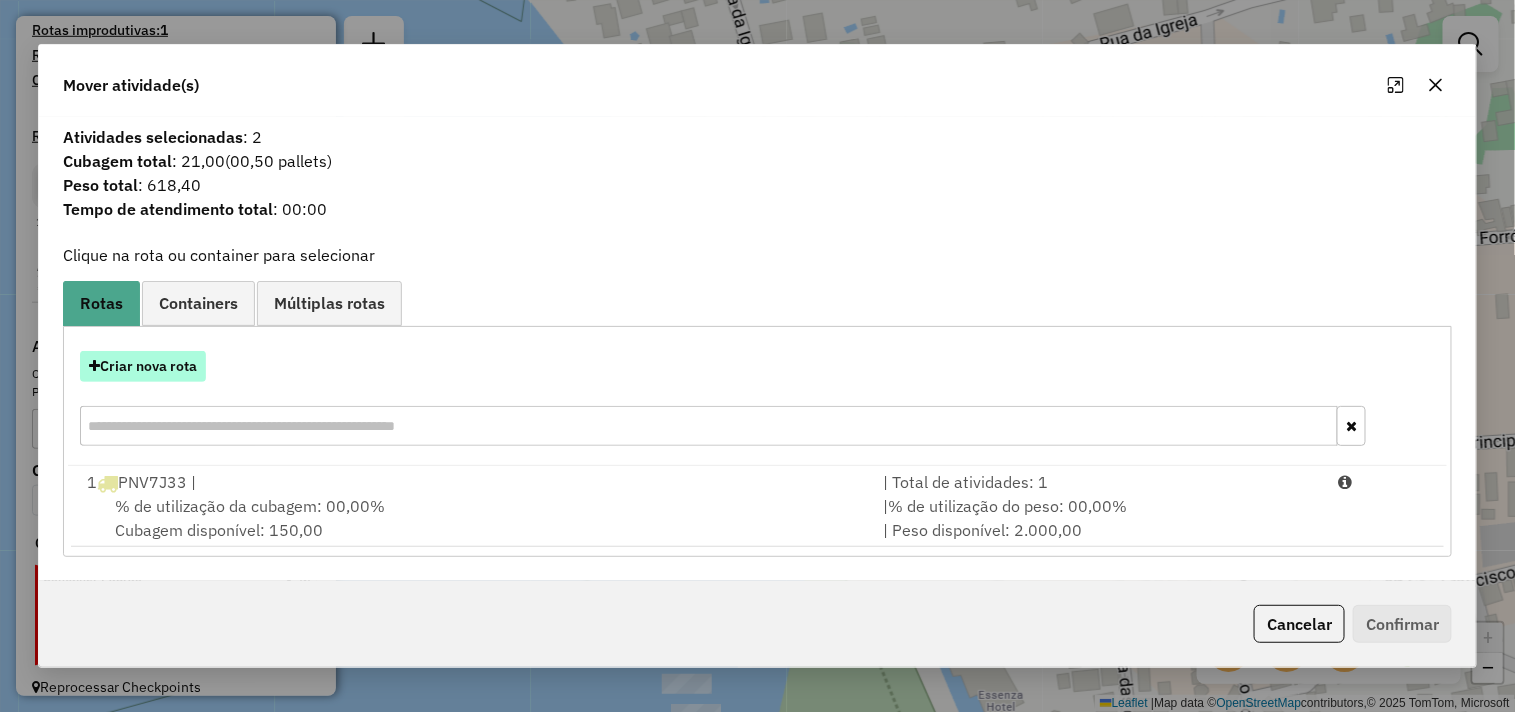 click on "Criar nova rota" at bounding box center [143, 366] 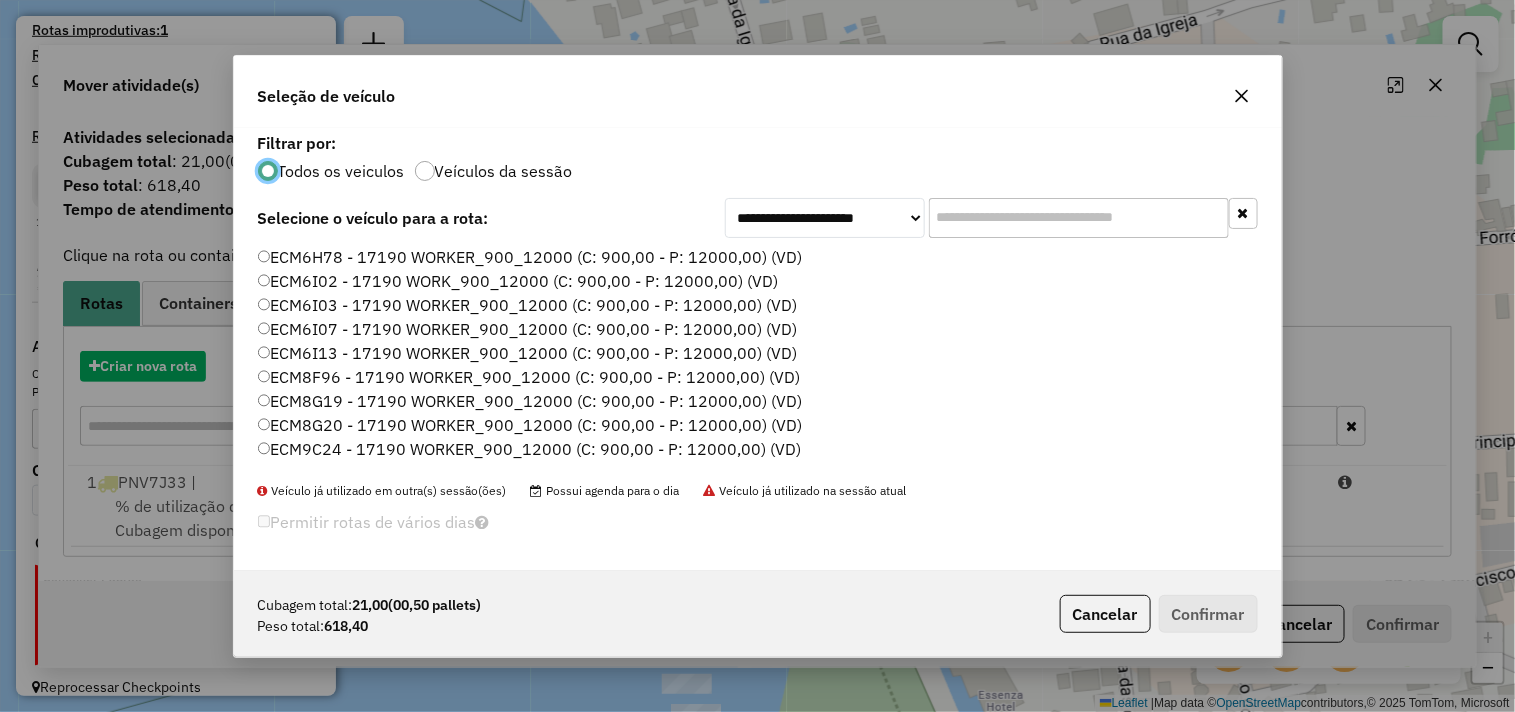 scroll, scrollTop: 11, scrollLeft: 5, axis: both 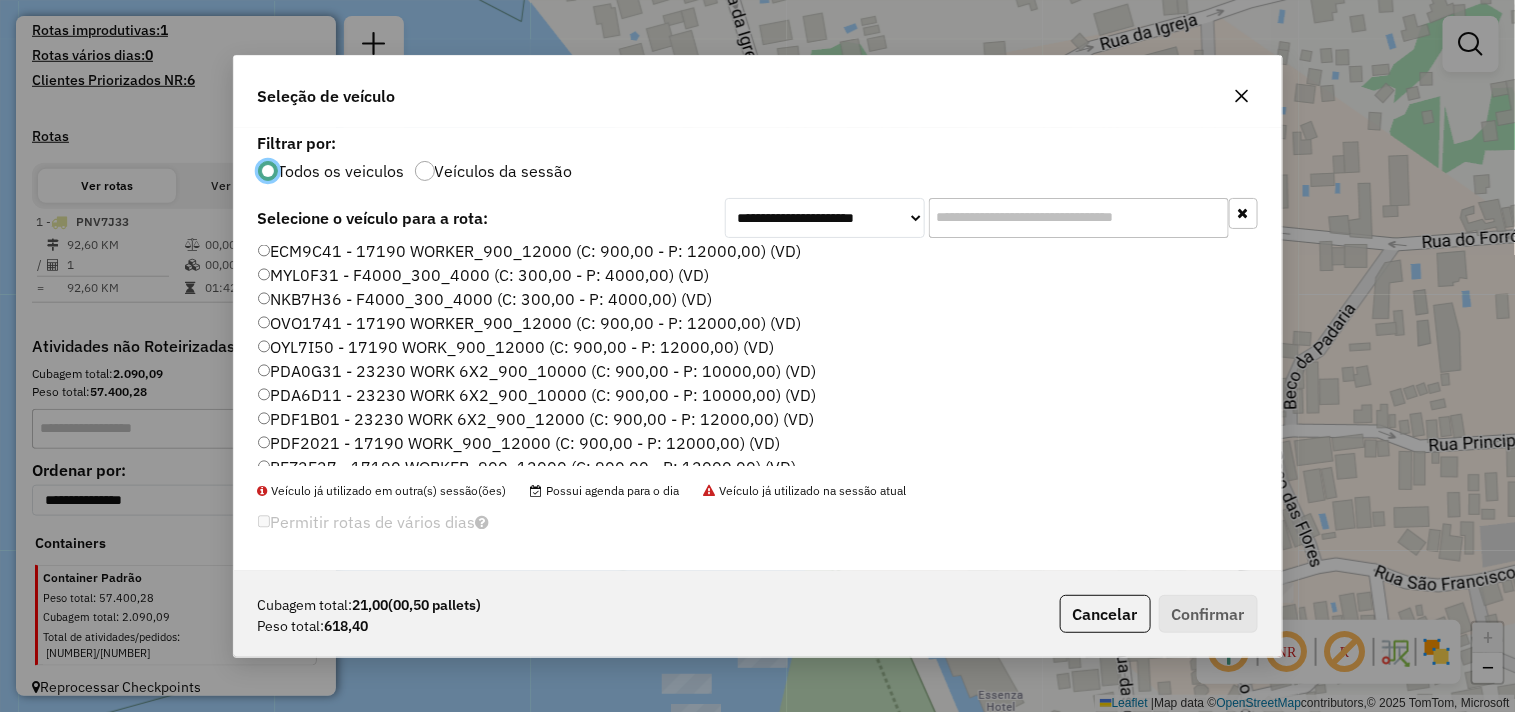 click on "MYL0F31 - F4000_300_4000 (C: 300,00 - P: 4000,00) (VD)" 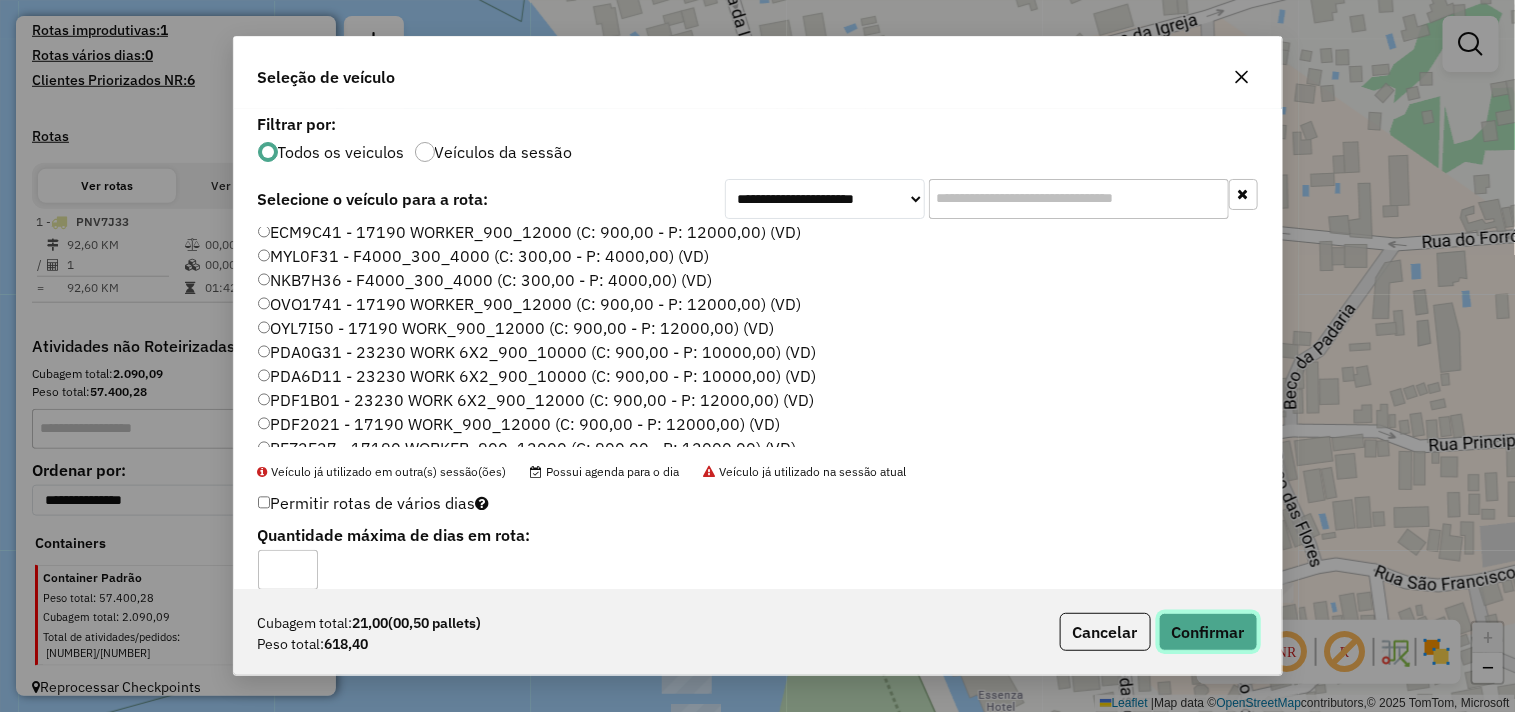click on "Confirmar" 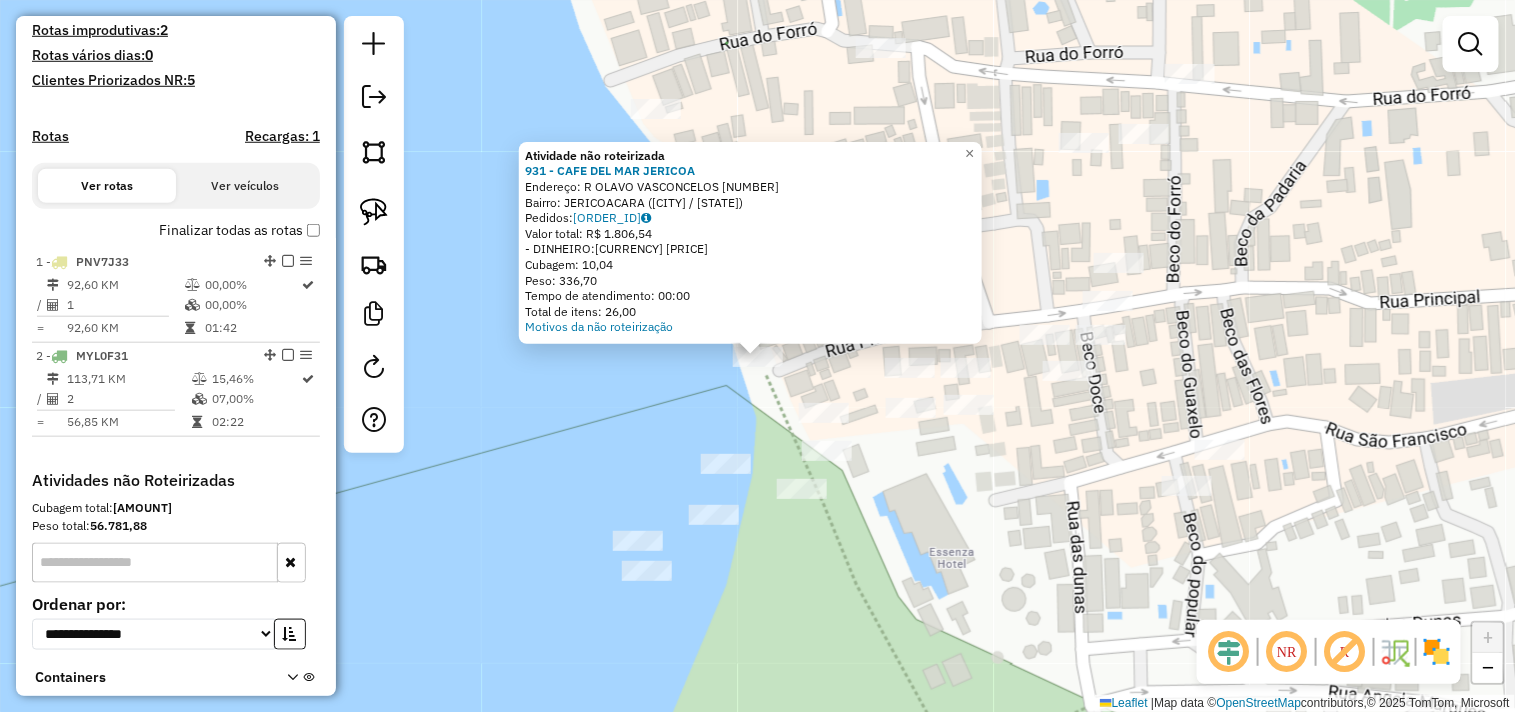 click on "Atividade não roteirizada [NUMBER] - [MERCHANT_NAME]  Endereço:  [STREET] [NUMBER]   Bairro: [NEIGHBORHOOD] ([CITY] / [STATE])   Pedidos:  [ORDER_ID]   Valor total: [CURRENCY] [AMOUNT]   - [PAYMENT_METHOD]: [CURRENCY] [AMOUNT]   Cubagem: [CUBAGE]   Peso: [WEIGHT]   Tempo de atendimento: [TIME]   Total de itens: [ITEMS]  Motivos da não roteirização × Janela de atendimento Grade de atendimento Capacidade Transportadoras Veículos Cliente Pedidos  Rotas Selecione os dias de semana para filtrar as janelas de atendimento  Seg   Ter   Qua   Qui   Sex   Sáb   Dom  Informe o período da janela de atendimento: De: Até:  Filtrar exatamente a janela do cliente  Considerar janela de atendimento padrão  Selecione os dias de semana para filtrar as grades de atendimento  Seg   Ter   Qua   Qui   Sex   Sáb   Dom   Considerar clientes sem dia de atendimento cadastrado  Clientes fora do dia de atendimento selecionado Filtrar as atividades entre os valores definidos abaixo:  Peso mínimo:   Peso máximo:   Cubagem mínima:   De:   Até:" 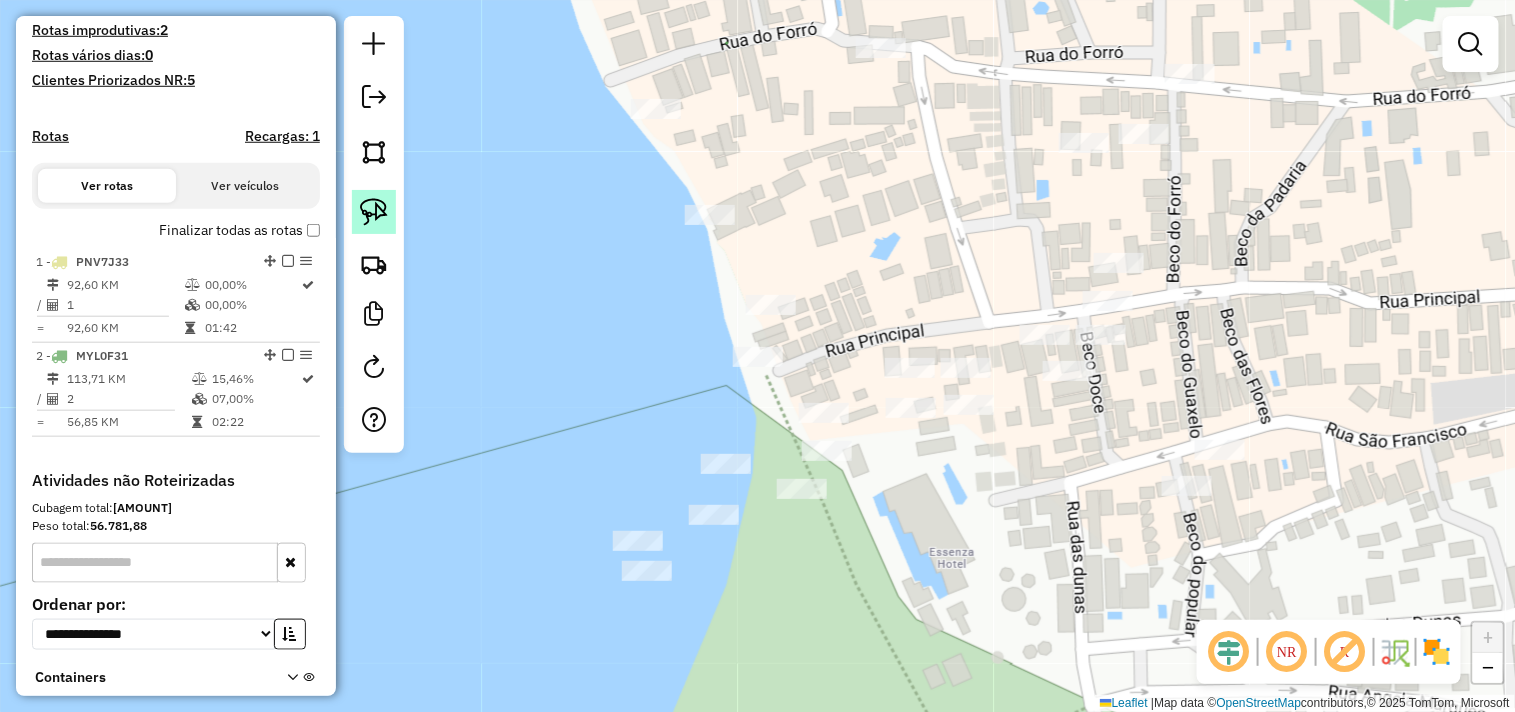 click 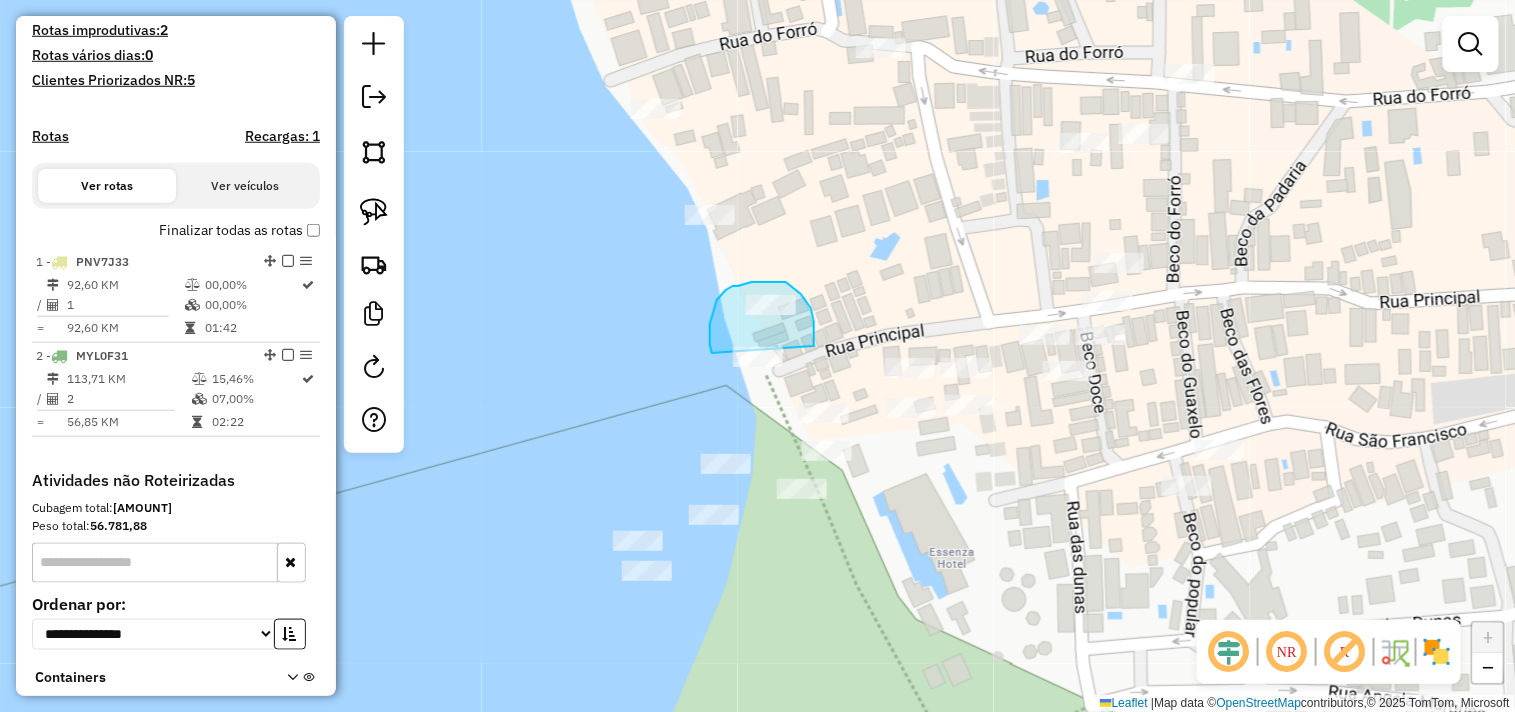drag, startPoint x: 711, startPoint y: 352, endPoint x: 728, endPoint y: 412, distance: 62.361847 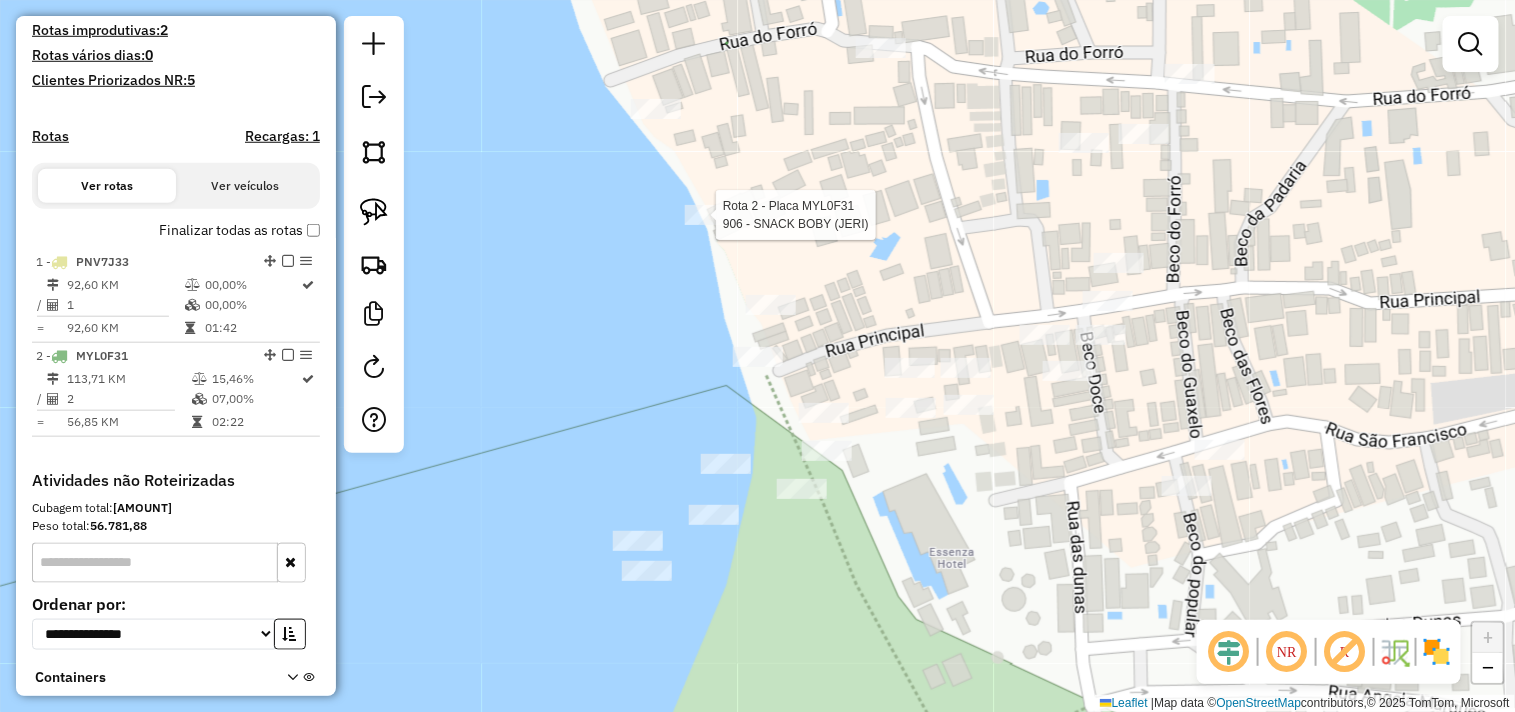 select on "**********" 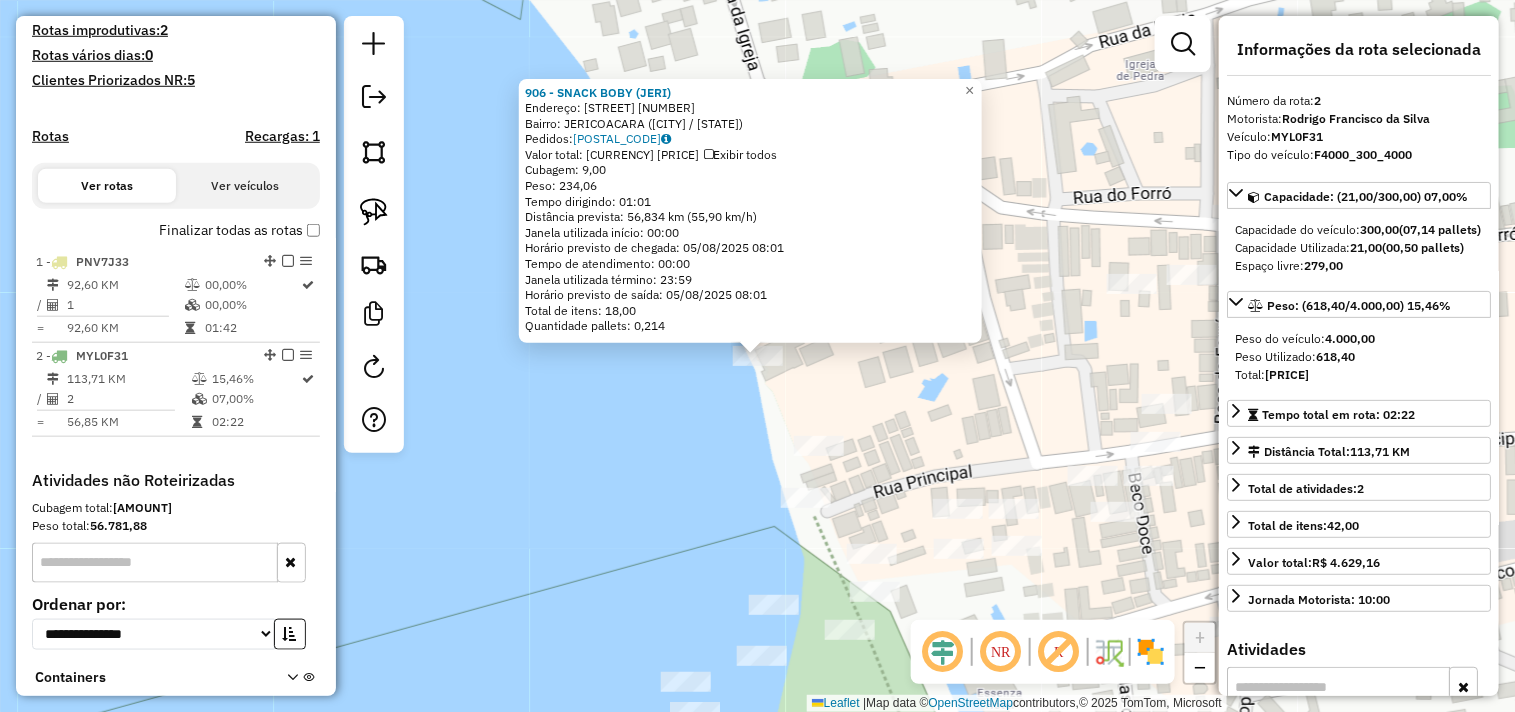 scroll, scrollTop: 675, scrollLeft: 0, axis: vertical 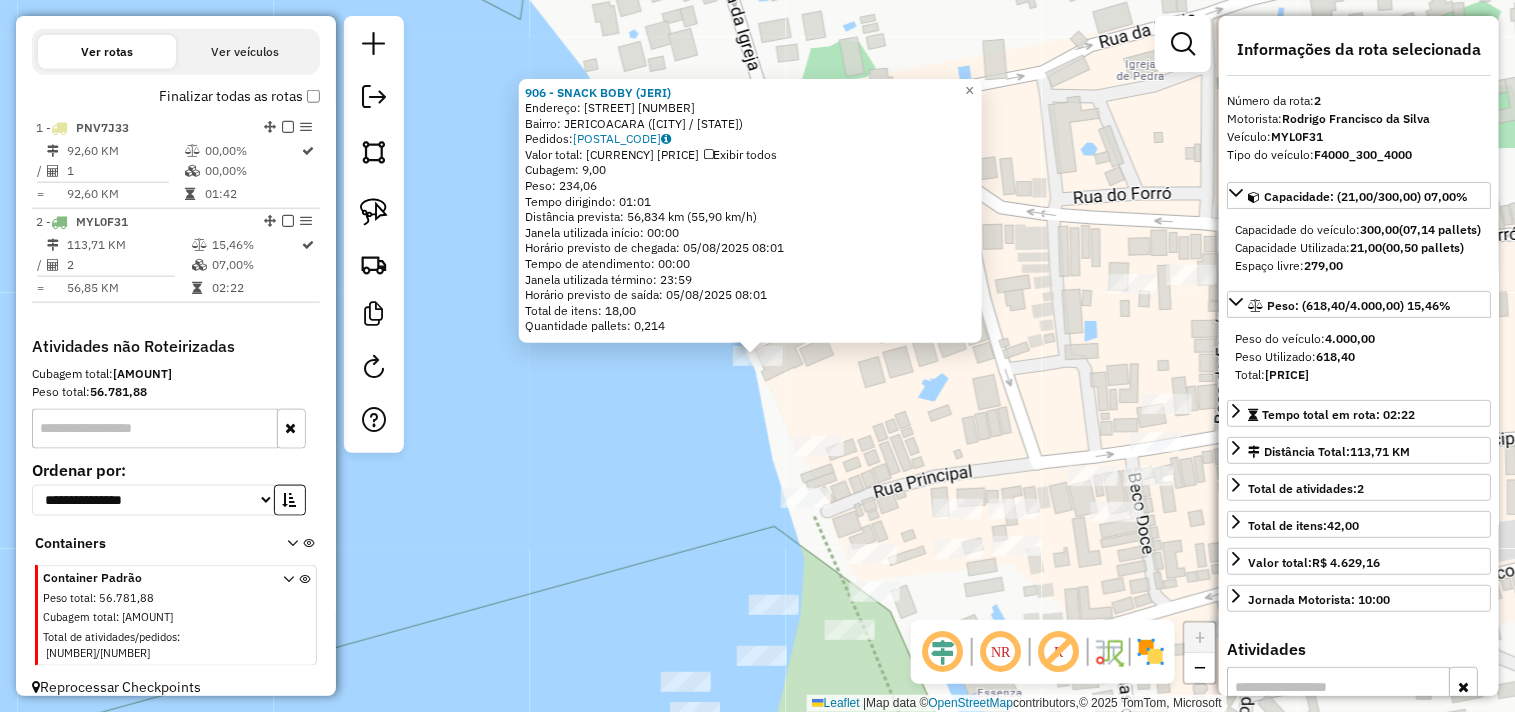 click on "[NUMBER] - [NAME] ([NEIGHBORHOOD]) Endereço: [STREET] [NUMBER] Bairro: [NEIGHBORHOOD] ([CITY] / [STATE]) Pedidos: [ORDER_ID] Valor total: [CURRENCY] [PRICE] Exibir todos Cubagem: [CUBAGE] Peso: [WEIGHT] Tempo dirigindo: [TIME] Distância prevista: [DISTANCE] km ([SPEED] km/h) Janela utilizada início: [TIME] Horário previsto de chegada: [DATE] [TIME] Tempo de atendimento: [TIME] Janela utilizada término: [TIME] Horário previsto de saída: [DATE] [TIME] Total de itens: [ITEMS] Quantidade pallets: [PALLETS] × Janela de atendimento Grade de atendimento Capacidade Transportadoras Veículos Cliente Pedidos Rotas Selecione os dias de semana para filtrar as janelas de atendimento Seg Ter Qua Qui Sex Sáb Dom Informe o período da janela de atendimento: De: Até: Filtrar exatamente a janela do cliente Considerar janela de atendimento padrão Selecione os dias de semana para filtrar as grades de atendimento Seg Ter Qua Qui Sex Sáb Dom Peso mínimo: Peso máximo: De: De:" 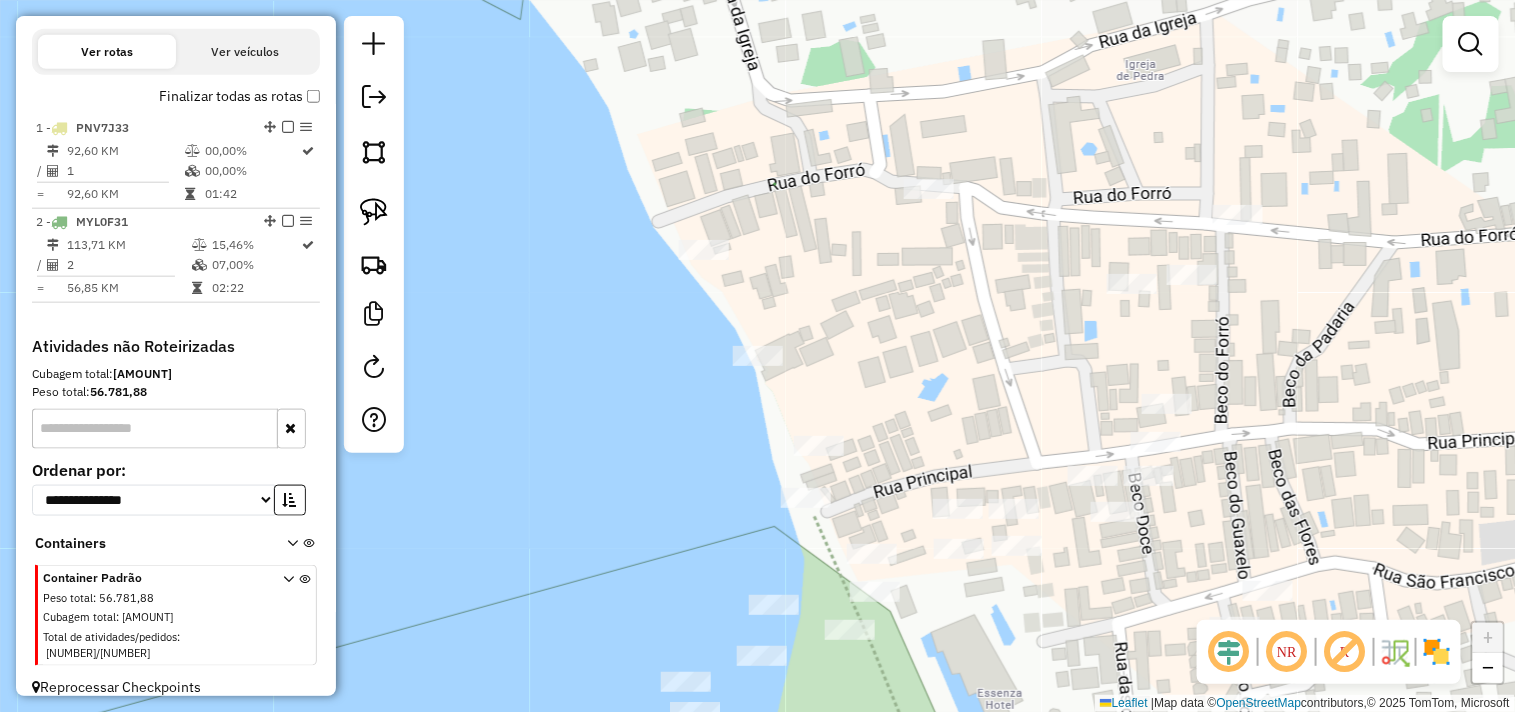 click on "Janela de atendimento Grade de atendimento Capacidade Transportadoras Veículos Cliente Pedidos  Rotas Selecione os dias de semana para filtrar as janelas de atendimento  Seg   Ter   Qua   Qui   Sex   Sáb   Dom  Informe o período da janela de atendimento: De: Até:  Filtrar exatamente a janela do cliente  Considerar janela de atendimento padrão  Selecione os dias de semana para filtrar as grades de atendimento  Seg   Ter   Qua   Qui   Sex   Sáb   Dom   Considerar clientes sem dia de atendimento cadastrado  Clientes fora do dia de atendimento selecionado Filtrar as atividades entre os valores definidos abaixo:  Peso mínimo:   Peso máximo:   Cubagem mínima:   Cubagem máxima:   De:   Até:  Filtrar as atividades entre o tempo de atendimento definido abaixo:  De:   Até:   Considerar capacidade total dos clientes não roteirizados Transportadora: Selecione um ou mais itens Tipo de veículo: Selecione um ou mais itens Veículo: Selecione um ou mais itens Motorista: Selecione um ou mais itens Nome: Rótulo:" 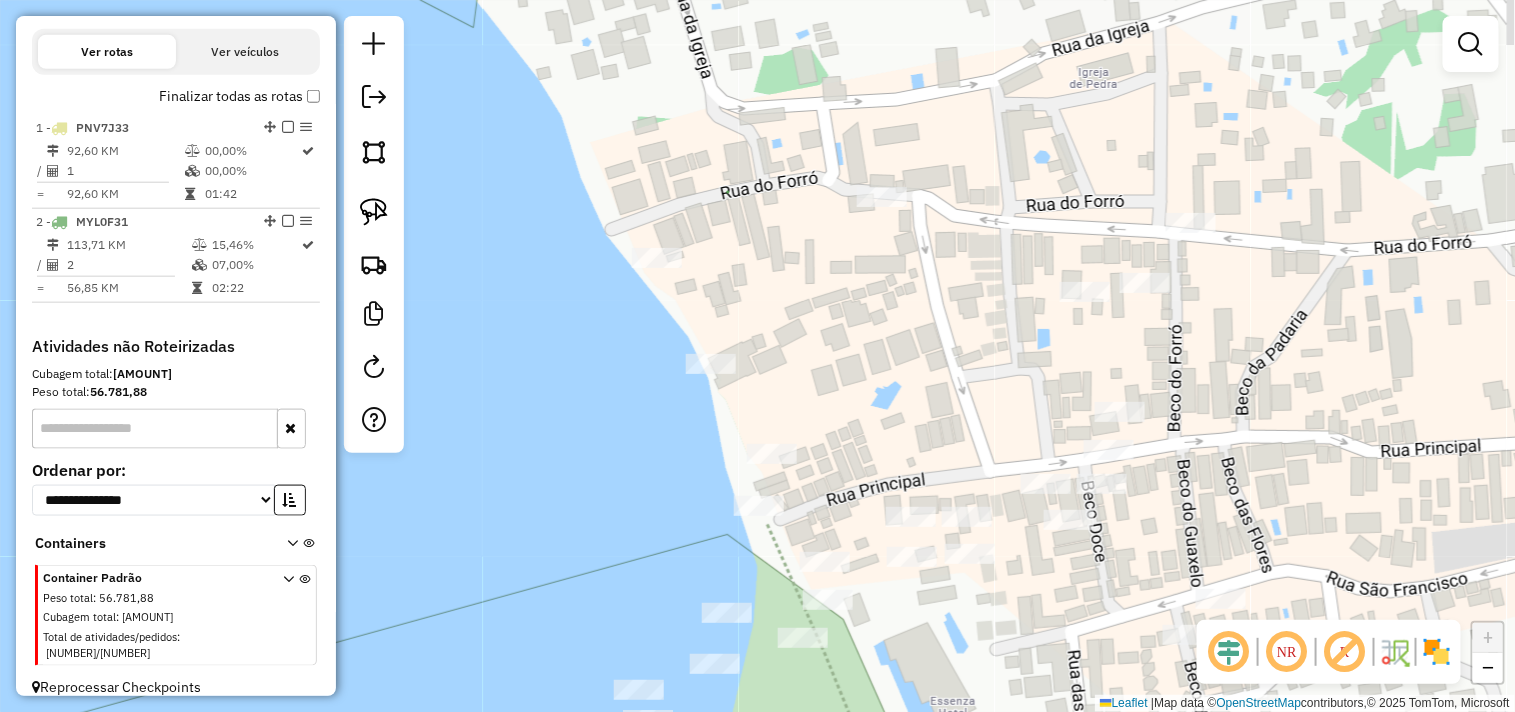 drag, startPoint x: 933, startPoint y: 308, endPoint x: 804, endPoint y: 293, distance: 129.86917 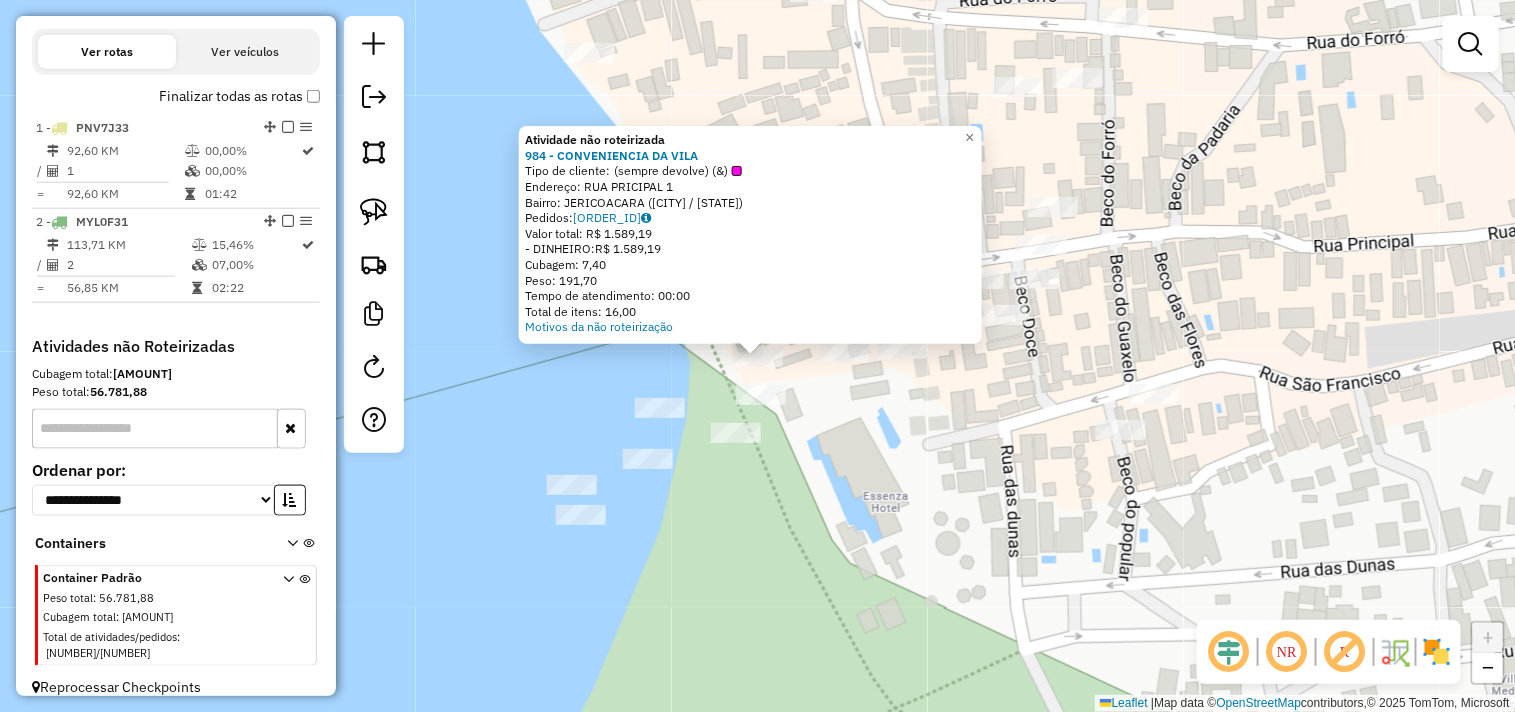 click on "Endereço:  RUA [STREET] [NUMBER]   Bairro: [CITY] ([CITY] / [STATE])   Pedidos:  [ORDER_NUMBER]   Valor total: [PRICE]   - DINHEIRO:  [PRICE]   Cubagem: [CUBAGE]   Peso: [WEIGHT]   Tempo de atendimento: [TIME]   Total de itens: [ITEMS]" 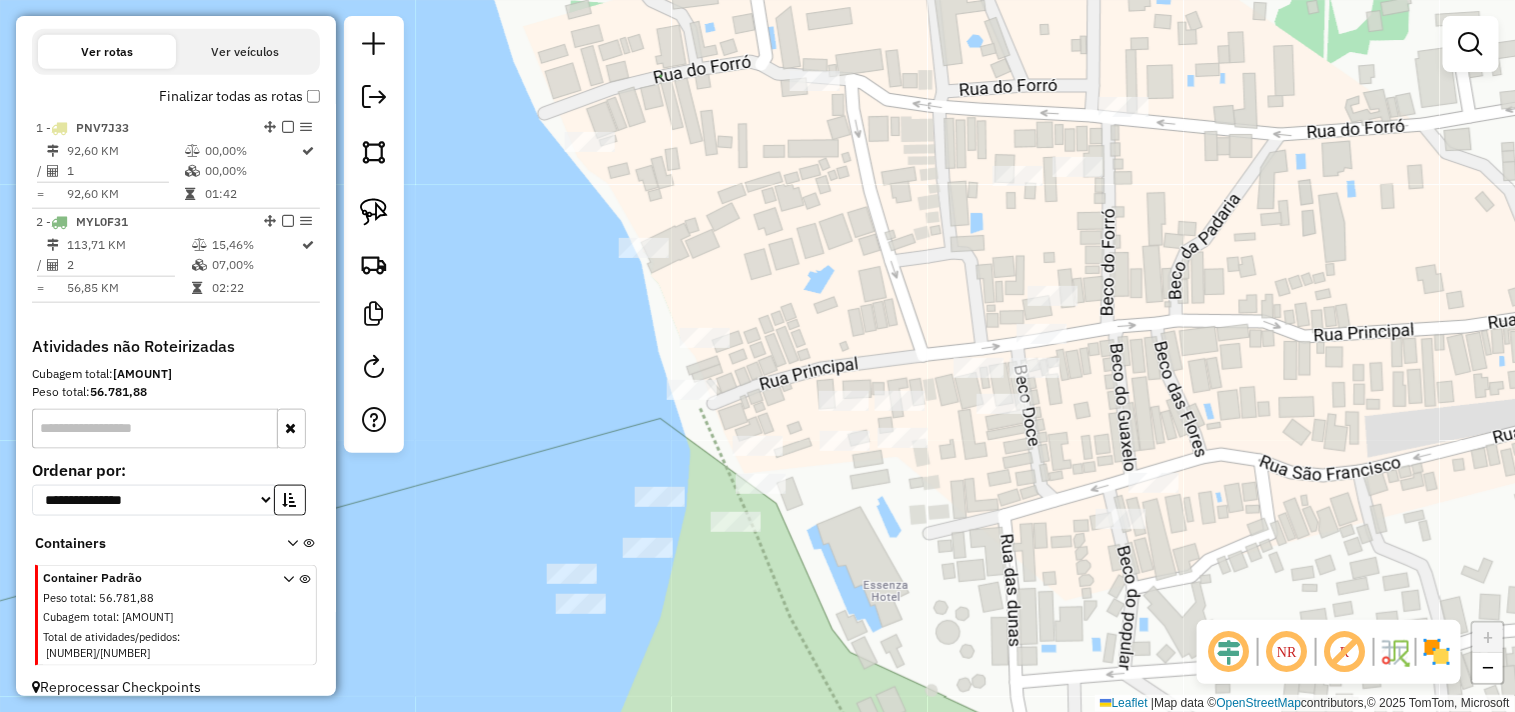 drag, startPoint x: 890, startPoint y: 477, endPoint x: 888, endPoint y: 528, distance: 51.0392 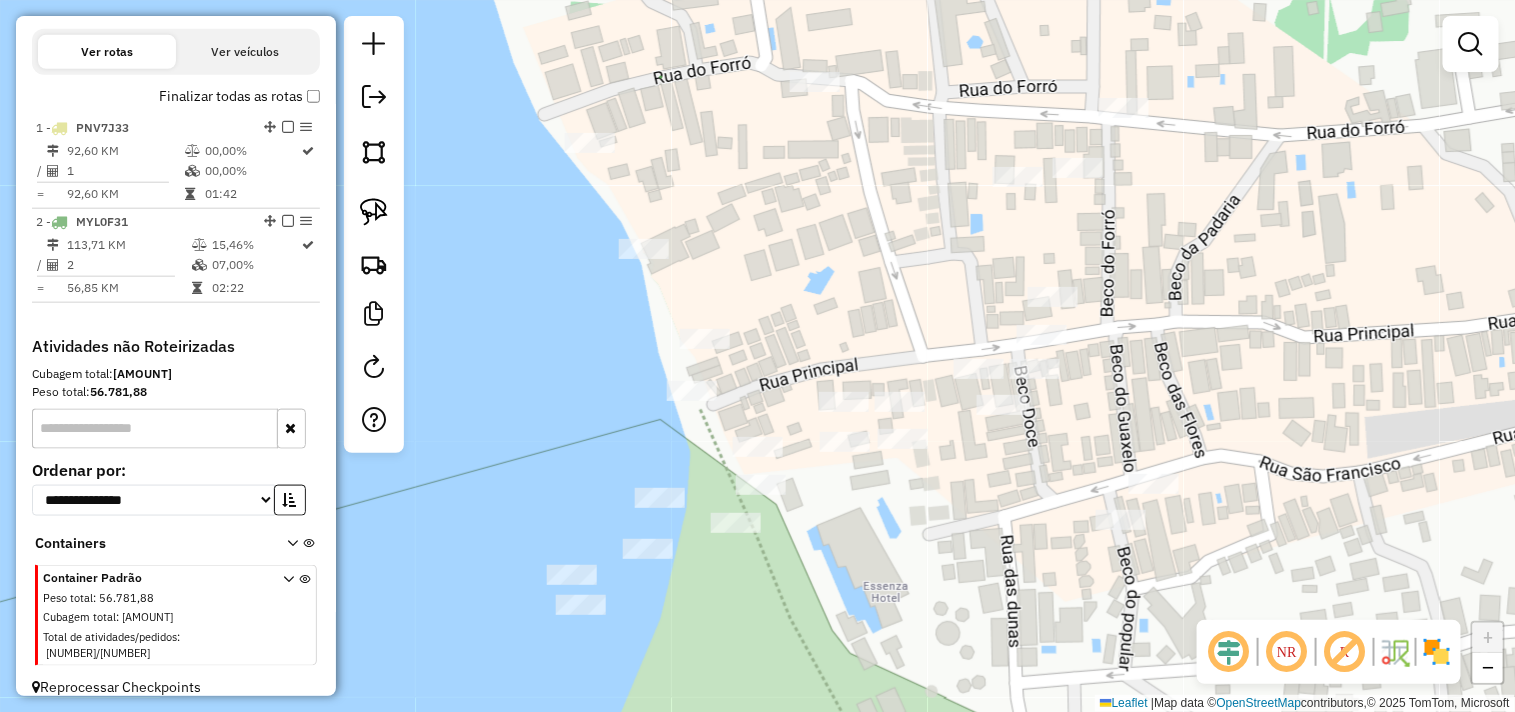 drag, startPoint x: 857, startPoint y: 303, endPoint x: 821, endPoint y: 385, distance: 89.55445 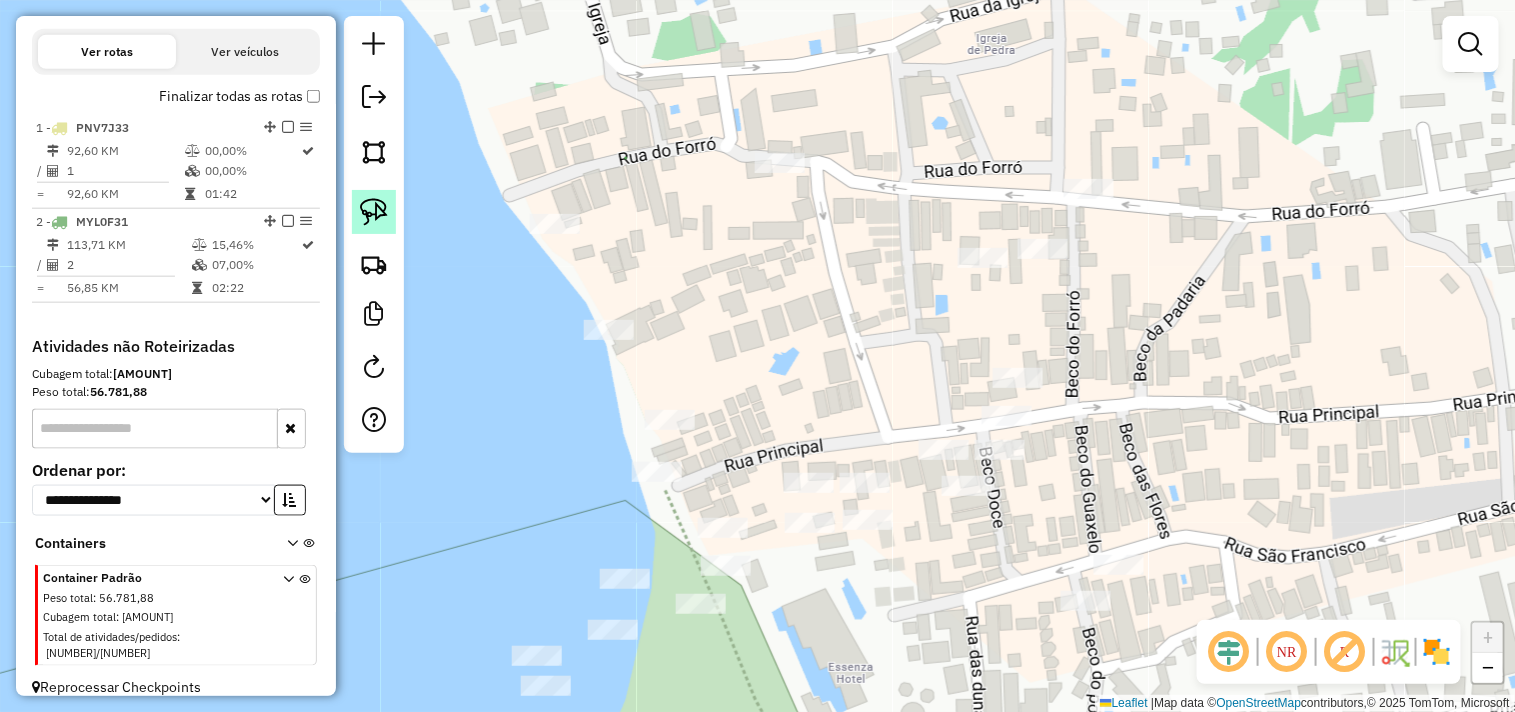 click 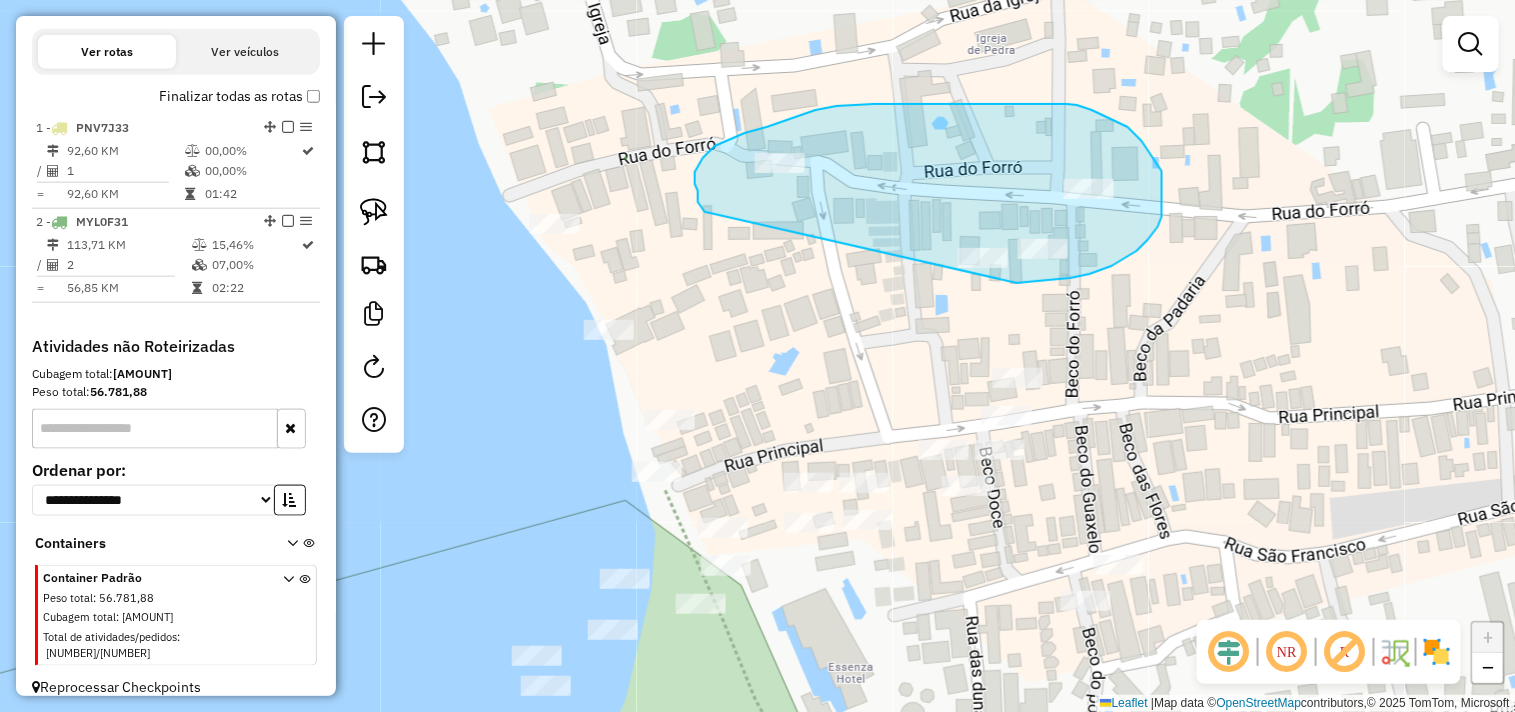 drag, startPoint x: 710, startPoint y: 213, endPoint x: 924, endPoint y: 288, distance: 226.762 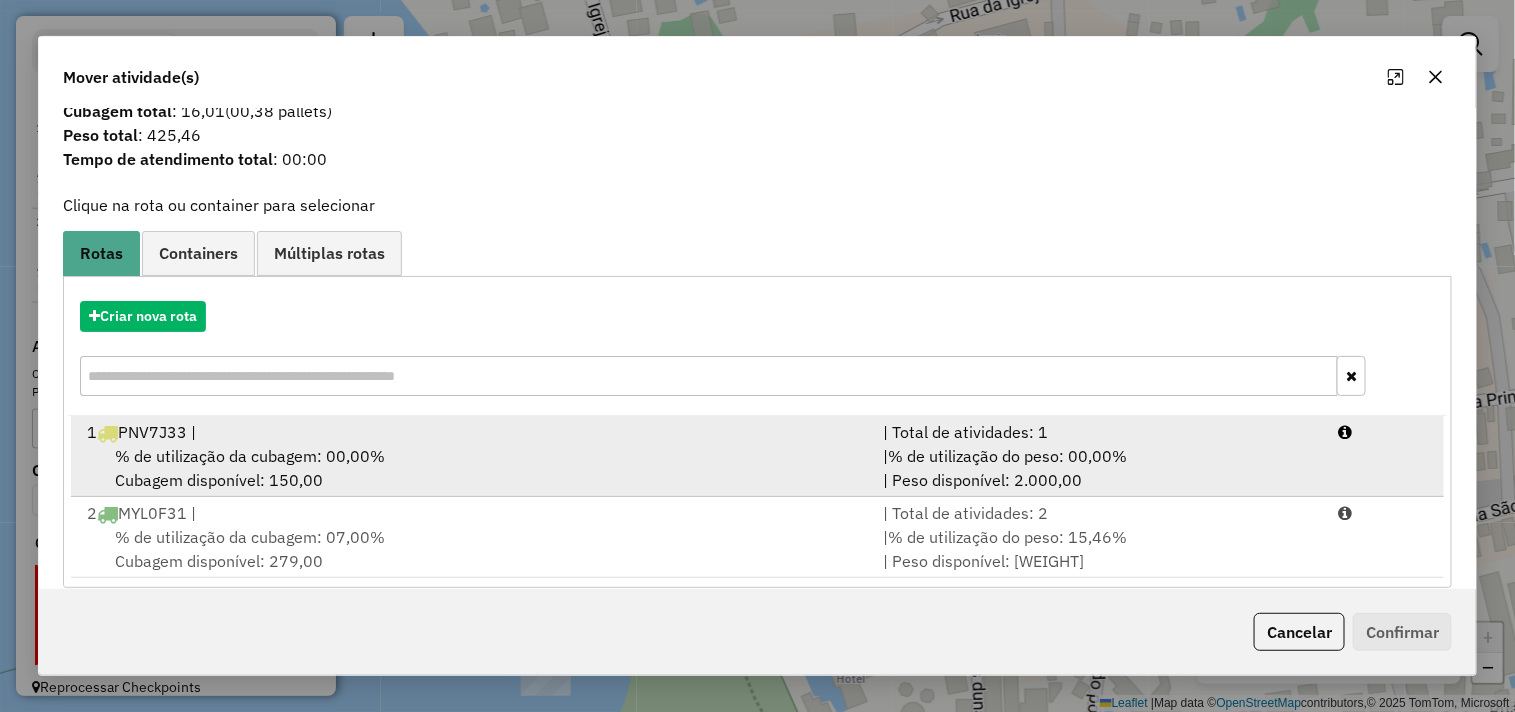 scroll, scrollTop: 64, scrollLeft: 0, axis: vertical 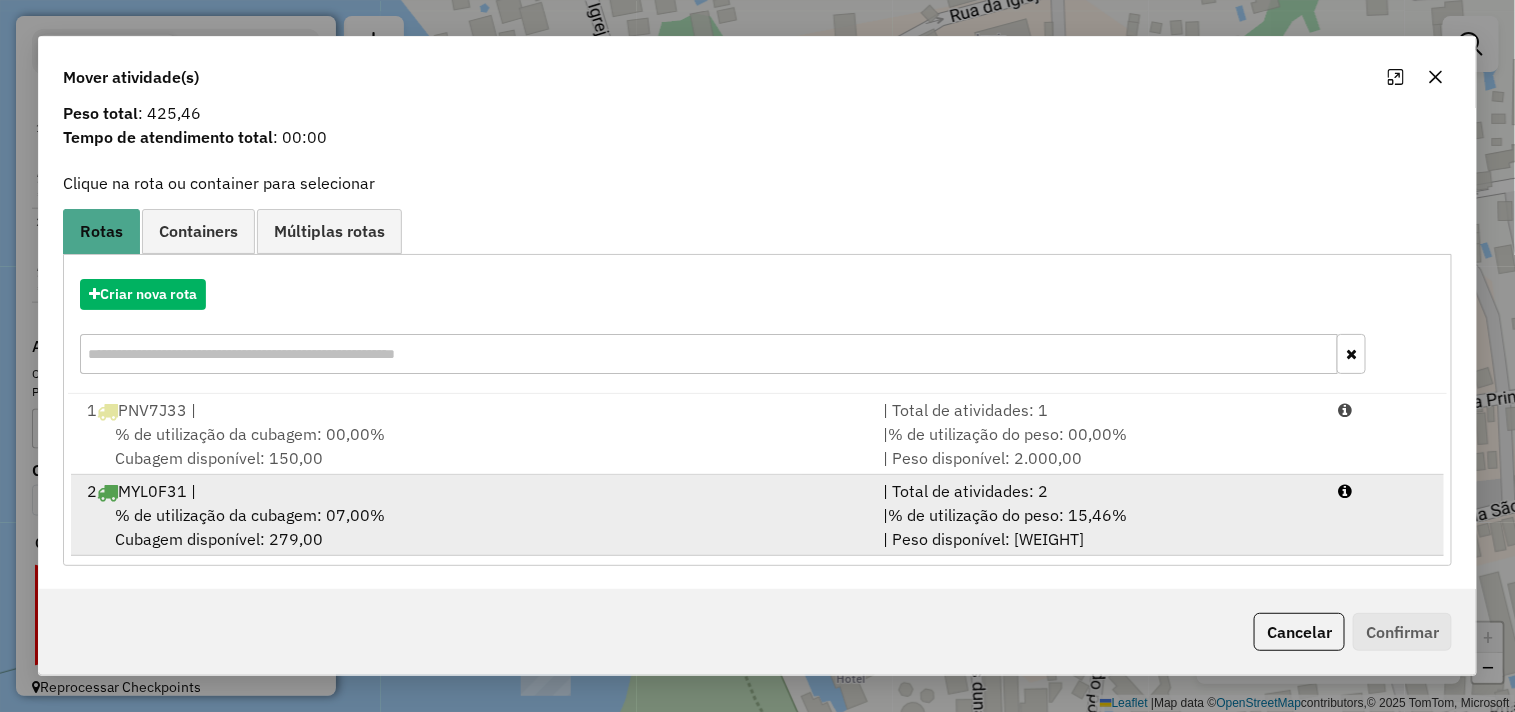 click on "[ORDER_ID] |" at bounding box center (473, 491) 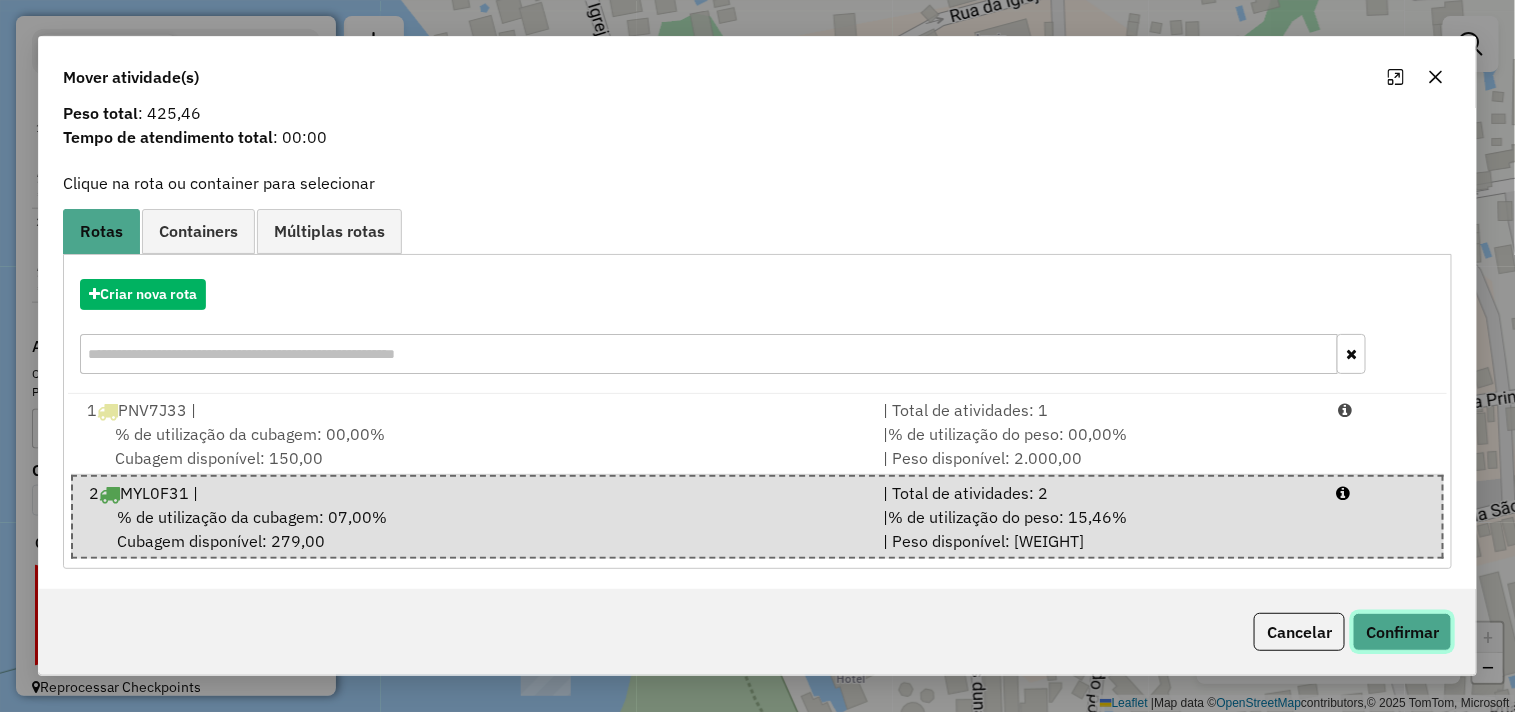 click on "Confirmar" 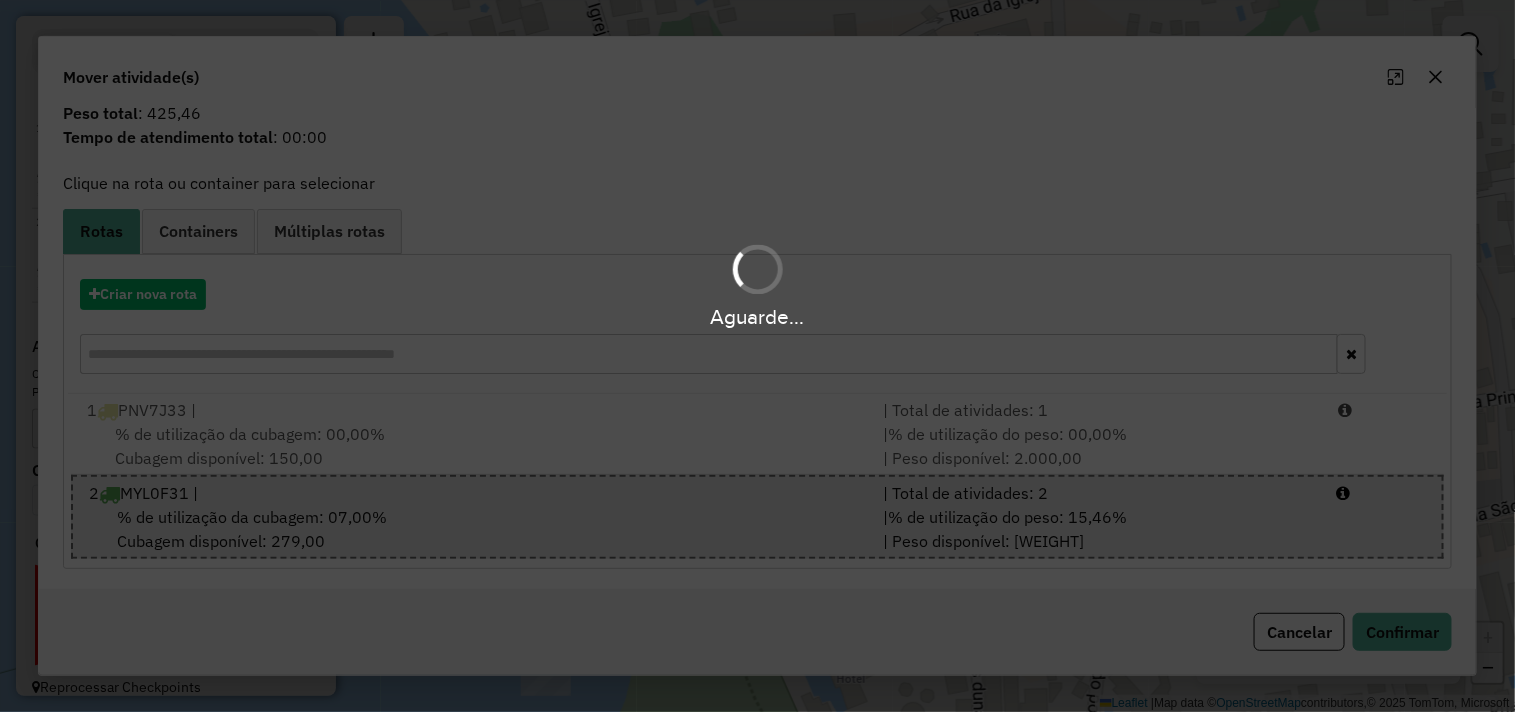 scroll, scrollTop: 0, scrollLeft: 0, axis: both 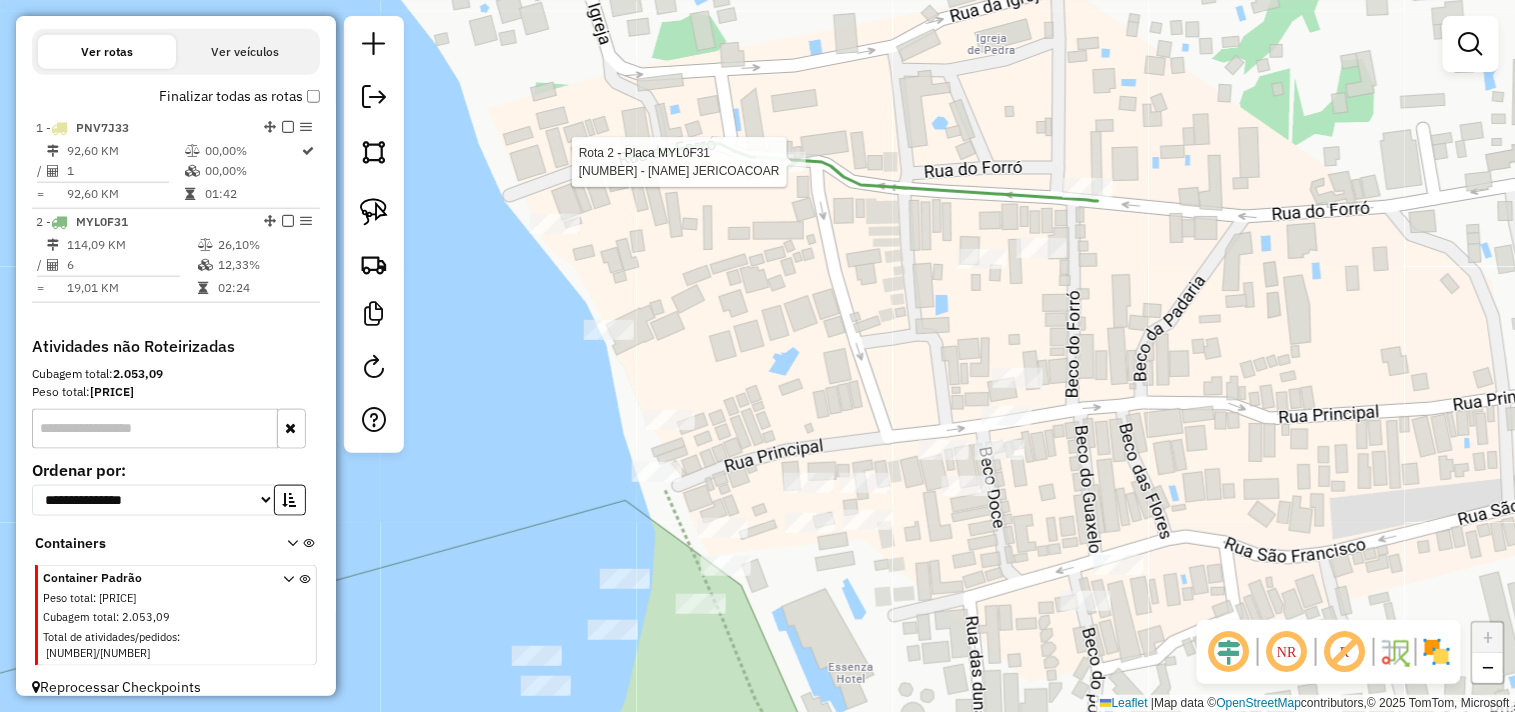 click 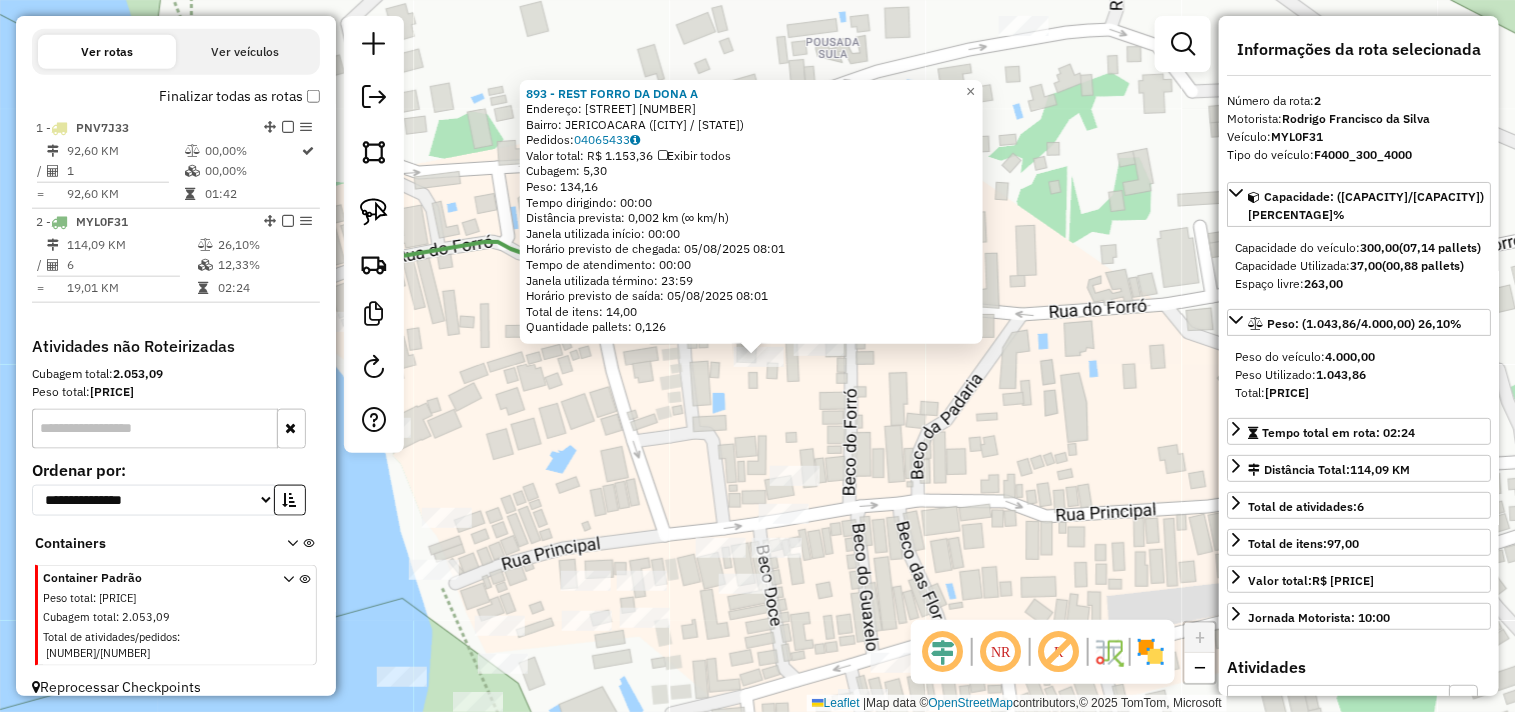 click on "[NUMBER] - [REST] [NAME]  Endereço:  [STREET] [NUMBER]   Bairro: [CITY] ([CITY] / [STATE])   Pedidos:  [ORDER_NUMBER]   Valor total: [PRICE]   Exibir todos   Cubagem: [CUBAGE]  Peso: [WEIGHT]  Tempo dirigindo: [TIME]   Distância prevista: [DISTANCE] km ([SPEED] km/h)   Janela utilizada início: [TIME]   Horário previsto de chegada: [DATE] [TIME]   Tempo de atendimento: [TIME]   Janela utilizada término: [TIME]   Horário previsto de saída: [DATE] [TIME]   Total de itens: [ITEMS]   Quantidade pallets: [PALLETS]" 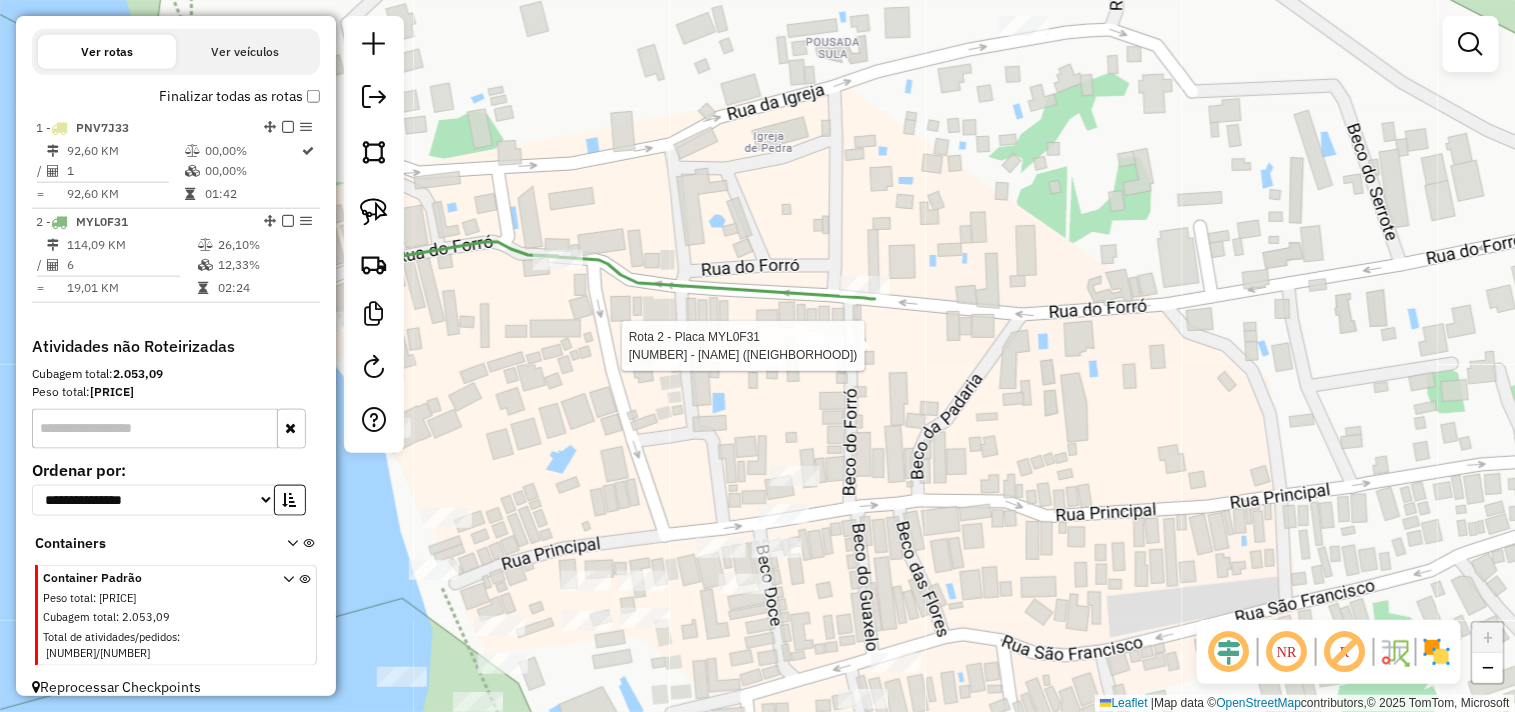 select on "**********" 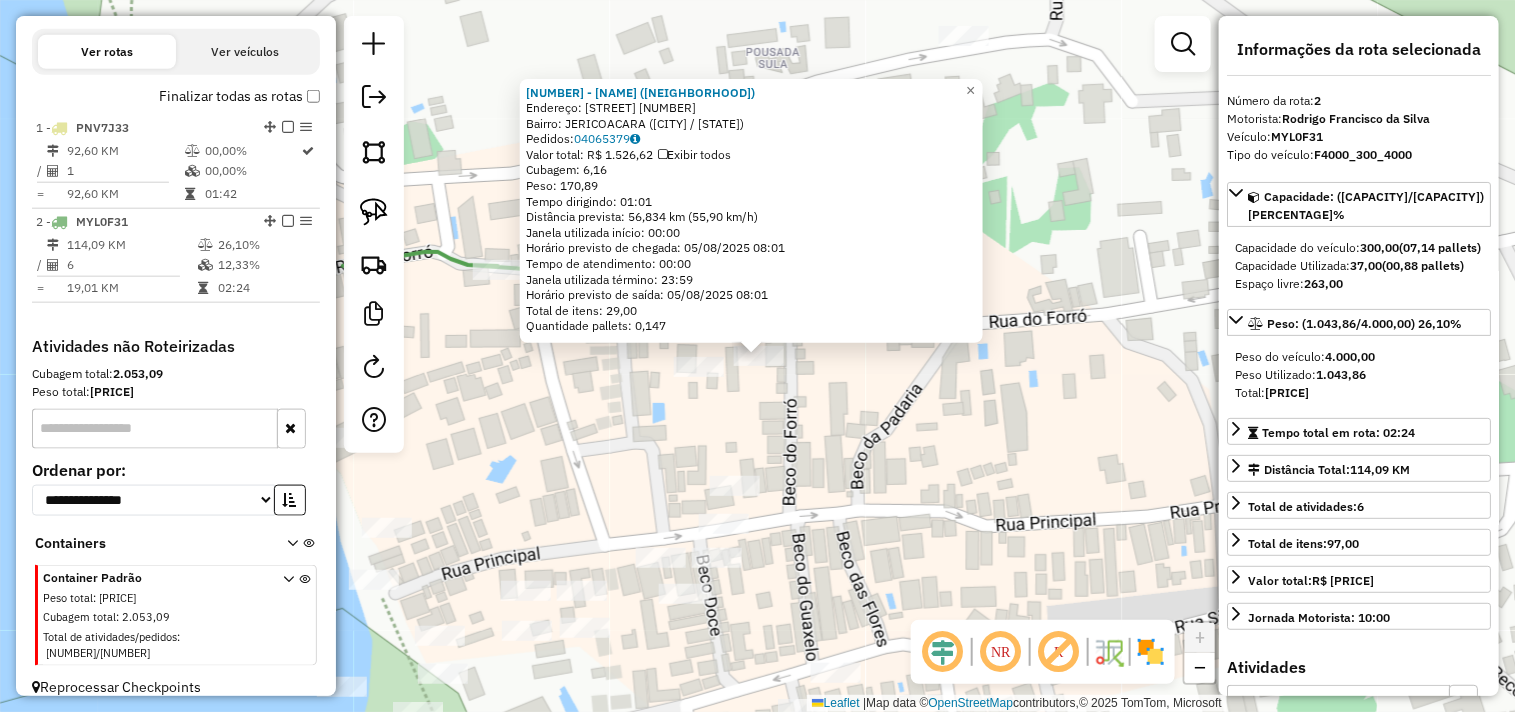 click on "[NUMBER] - [MERC] [NAME] ([CITY]  Endereço:  [STREET] [NUMBER]   Bairro: [CITY] ([CITY] / [STATE])   Pedidos:  [ORDER_NUMBER]   Valor total: [PRICE]   Exibir todos   Cubagem: [CUBAGE]  Peso: [WEIGHT]  Tempo dirigindo: [TIME]   Distância prevista: [DISTANCE] km ([SPEED] km/h)   Janela utilizada início: [TIME]   Horário previsto de chegada: [DATE] [TIME]   Tempo de atendimento: [TIME]   Janela utilizada término: [TIME]   Horário previsto de saída: [DATE] [TIME]   Total de itens: [ITEMS]   Quantidade pallets: [PALLETS]" 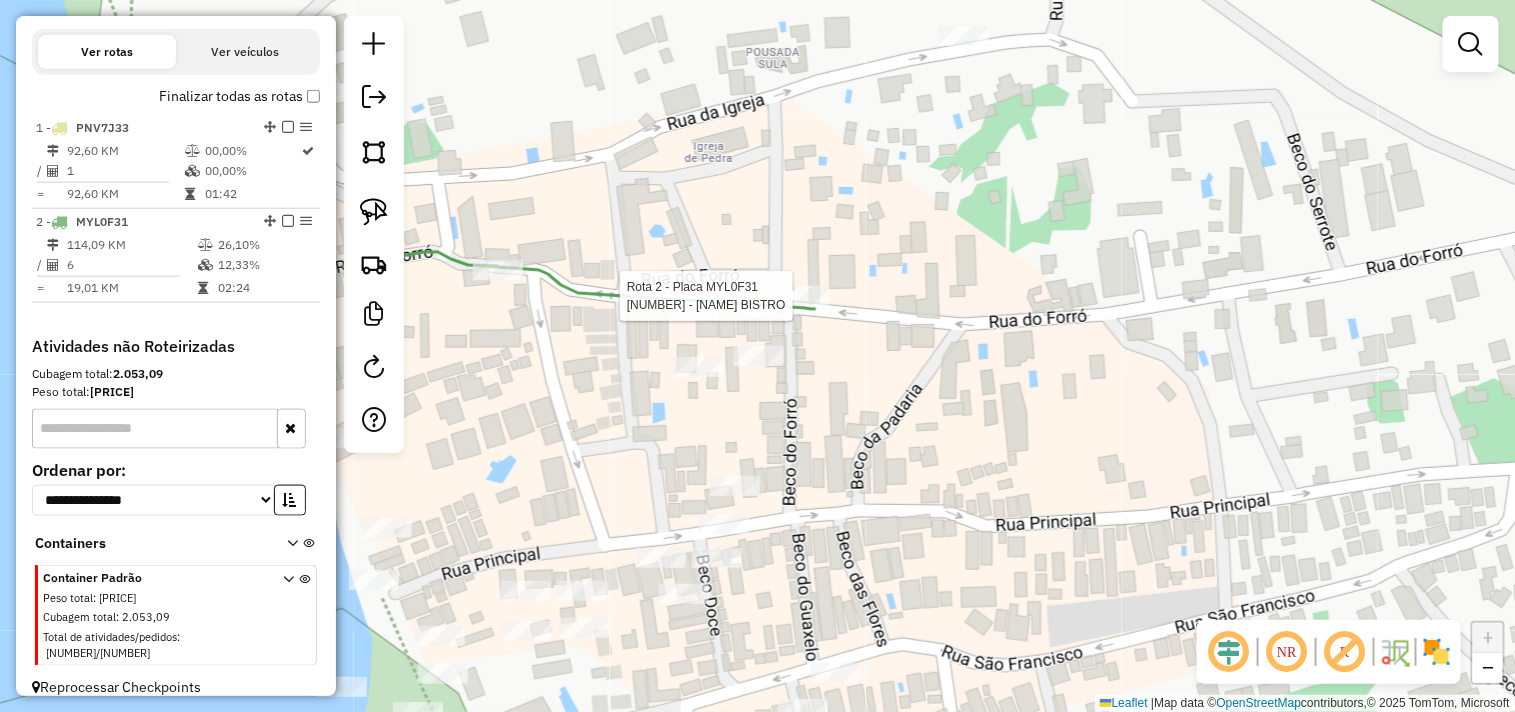 click 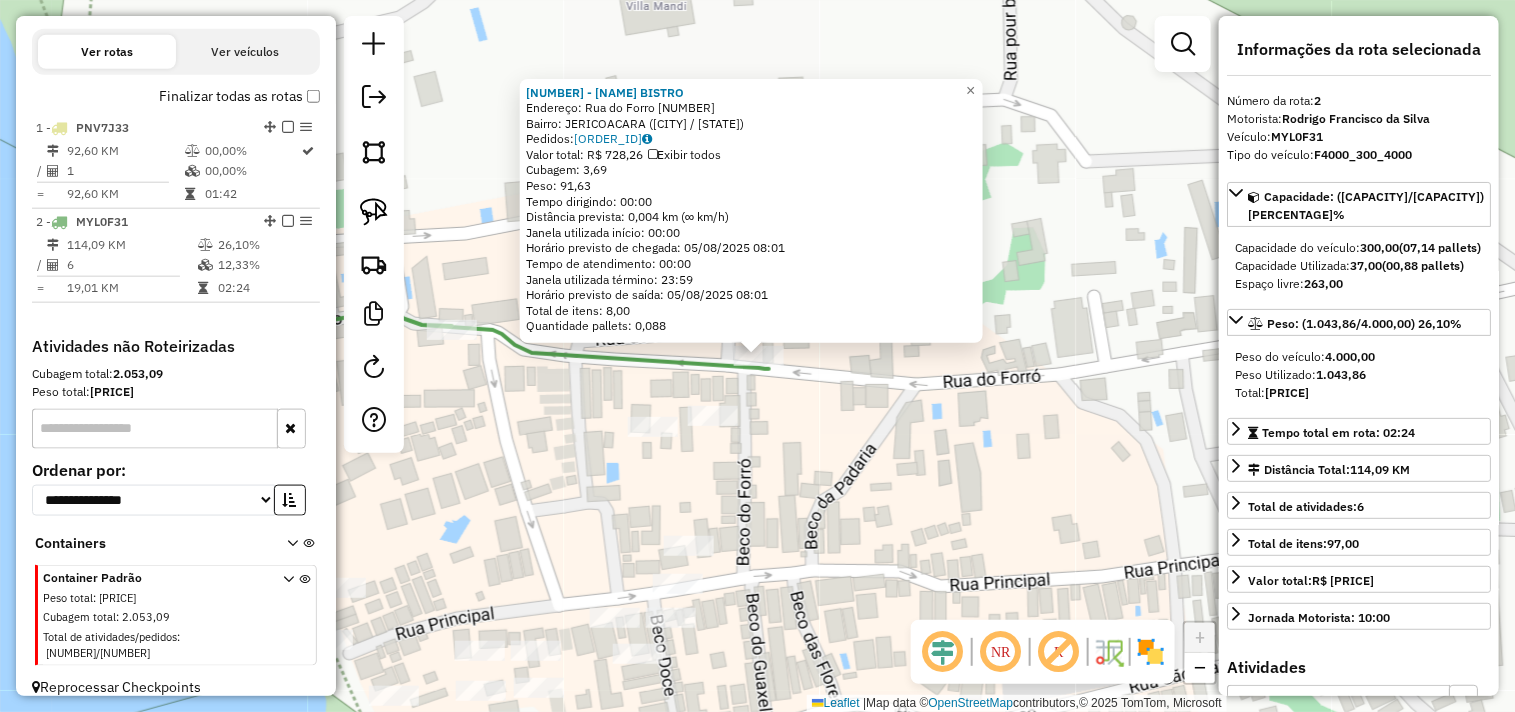click on "[NUMBER] - [MERCHANT_NAME]  Endereço:  [STREET] [NUMBER]   Bairro: [NEIGHBORHOOD] ([CITY] / [STATE])   Pedidos:  [ORDER_ID]   Valor total: [CURRENCY] [AMOUNT]   Exibir todos   Cubagem: [CUBAGE]  Peso: [WEIGHT]  Tempo dirigindo: [TIME]   Distância prevista: [DISTANCE] km ([SPEED] km/h)   Janela utilizada início: [TIME]   Horário previsto de chegada: [DATE] [TIME]   Tempo de atendimento: [TIME]   Janela utilizada término: [TIME]   Horário previsto de saída: [DATE] [TIME]   Total de itens: [ITEMS]   Quantidade pallets: [PALLETS]  × Janela de atendimento Grade de atendimento Capacidade Transportadoras Veículos Cliente Pedidos  Rotas Selecione os dias de semana para filtrar as janelas de atendimento  Seg   Ter   Qua   Qui   Sex   Sáb   Dom  Informe o período da janela de atendimento: De: Até:  Filtrar exatamente a janela do cliente  Considerar janela de atendimento padrão  Selecione os dias de semana para filtrar as grades de atendimento  Seg   Ter   Qua   Qui   Sex   Sáb   Dom   Clientes fora do dia de atendimento selecionado" 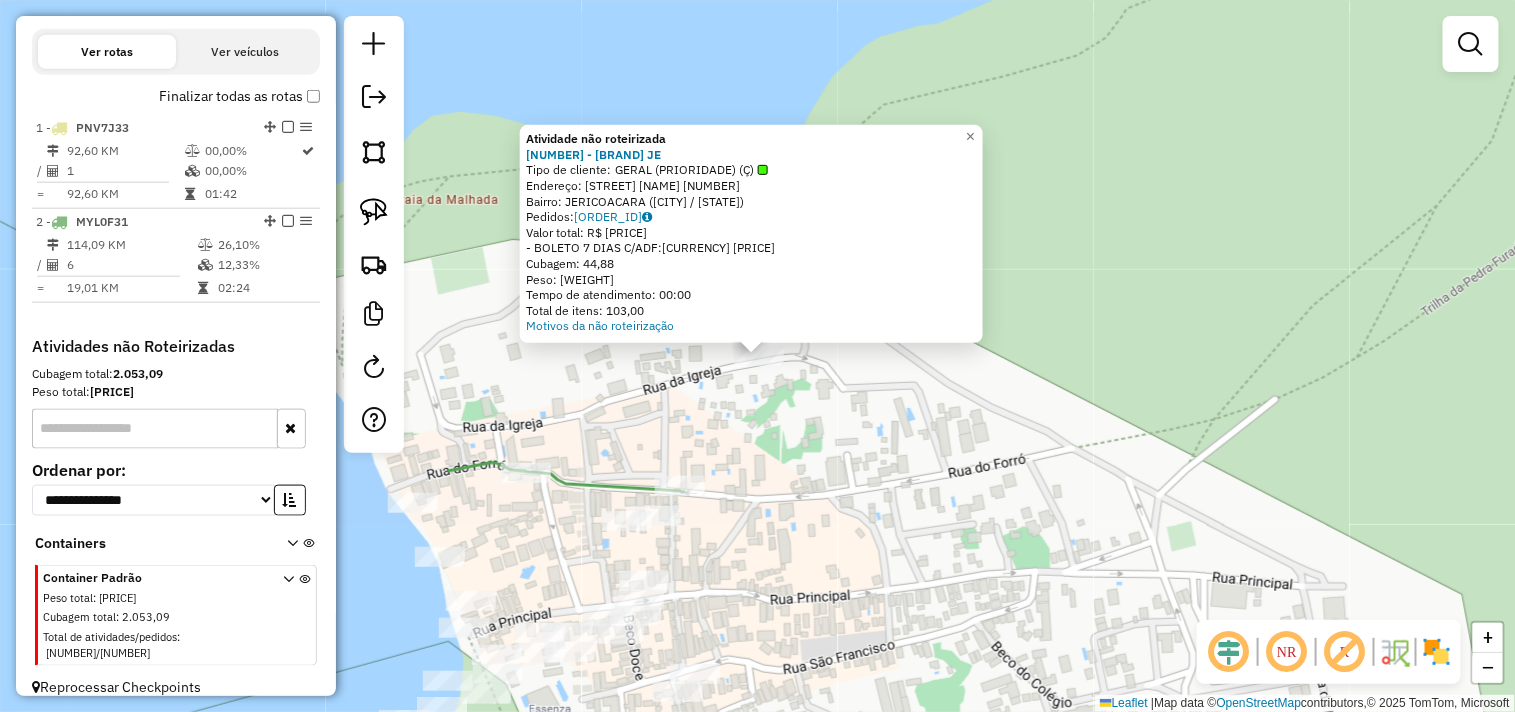 click on "Atividade não roteirizada [NUMBER] - [MERCHANT_NAME]  Tipo de cliente:   [CLIENT_TYPE] ([PRIORITY])   Endereço:  [STREET] [NUMBER]   Bairro: [NEIGHBORHOOD] ([CITY] / [STATE])   Pedidos:  [ORDER_ID]   Valor total: [CURRENCY] [AMOUNT]   - [PAYMENT_METHOD] [AMOUNT]   Cubagem: [CUBAGE]   Peso: [WEIGHT]   Tempo de atendimento: [TIME]   Total de itens: [ITEMS]  Motivos da não roteirização × Janela de atendimento Grade de atendimento Capacidade Transportadoras Veículos Cliente Pedidos  Rotas Selecione os dias de semana para filtrar as janelas de atendimento  Seg   Ter   Qua   Qui   Sex   Sáb   Dom  Informe o período da janela de atendimento: De: Até:  Filtrar exatamente a janela do cliente  Considerar janela de atendimento padrão  Selecione os dias de semana para filtrar as grades de atendimento  Seg   Ter   Qua   Qui   Sex   Sáb   Dom   Considerar clientes sem dia de atendimento cadastrado  Clientes fora do dia de atendimento selecionado  Peso mínimo:   Peso máximo:   Cubagem mínima:  +" 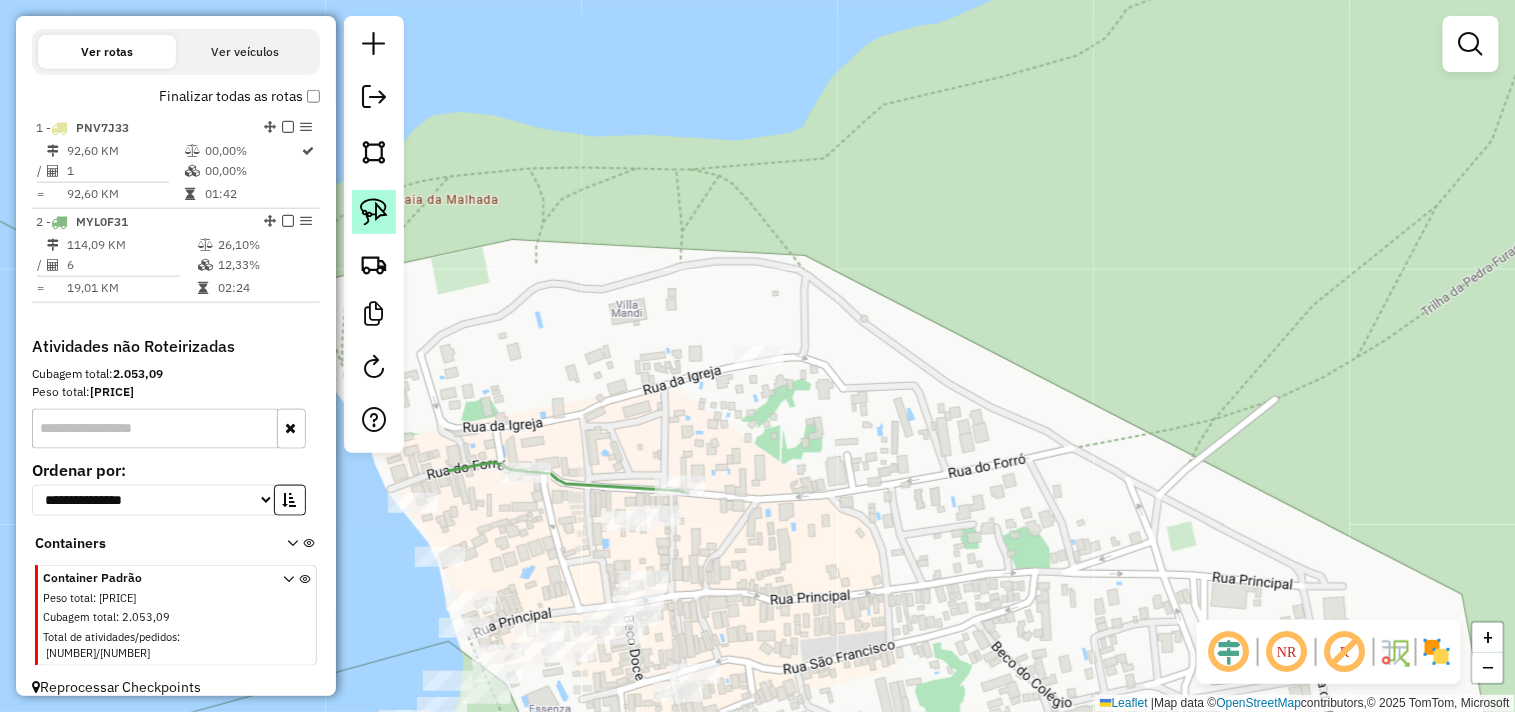 click 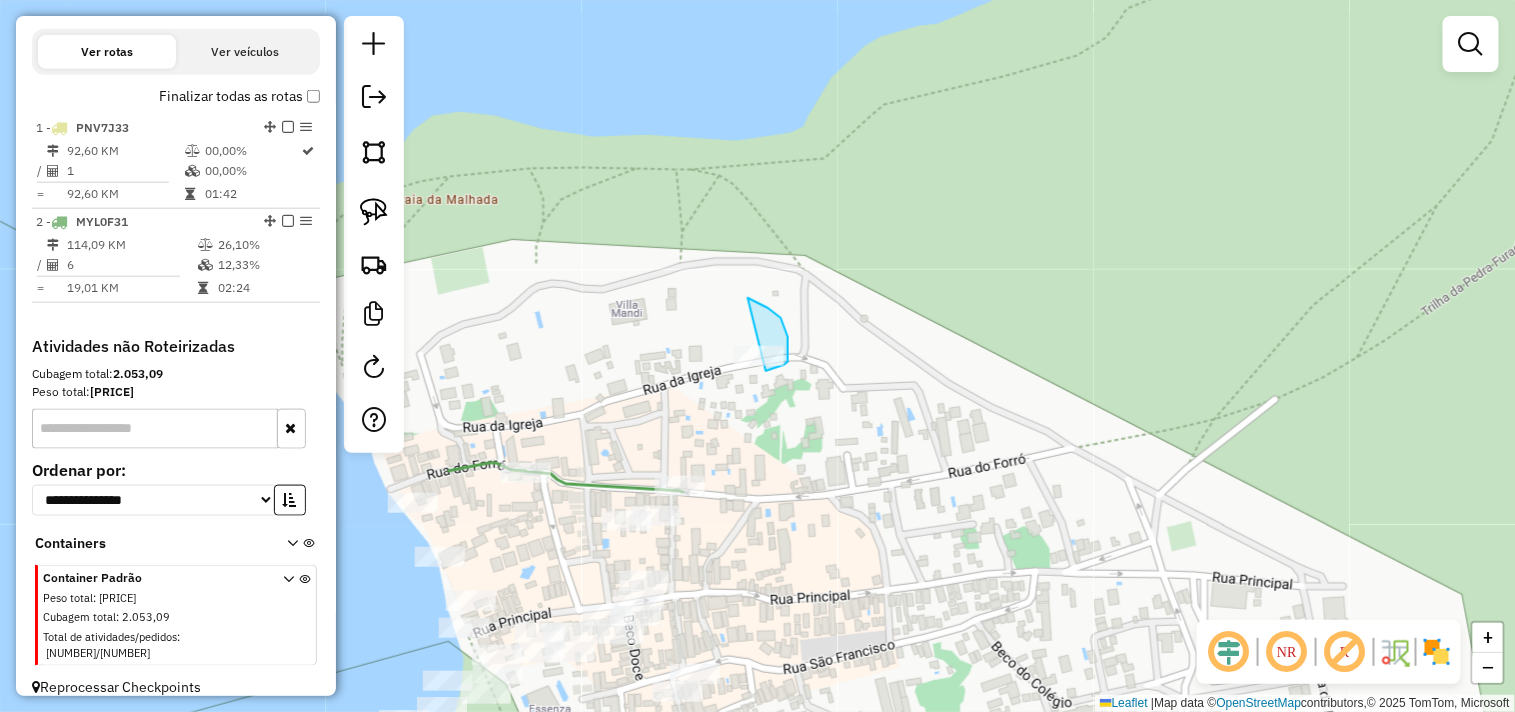 drag, startPoint x: 756, startPoint y: 302, endPoint x: 708, endPoint y: 382, distance: 93.29523 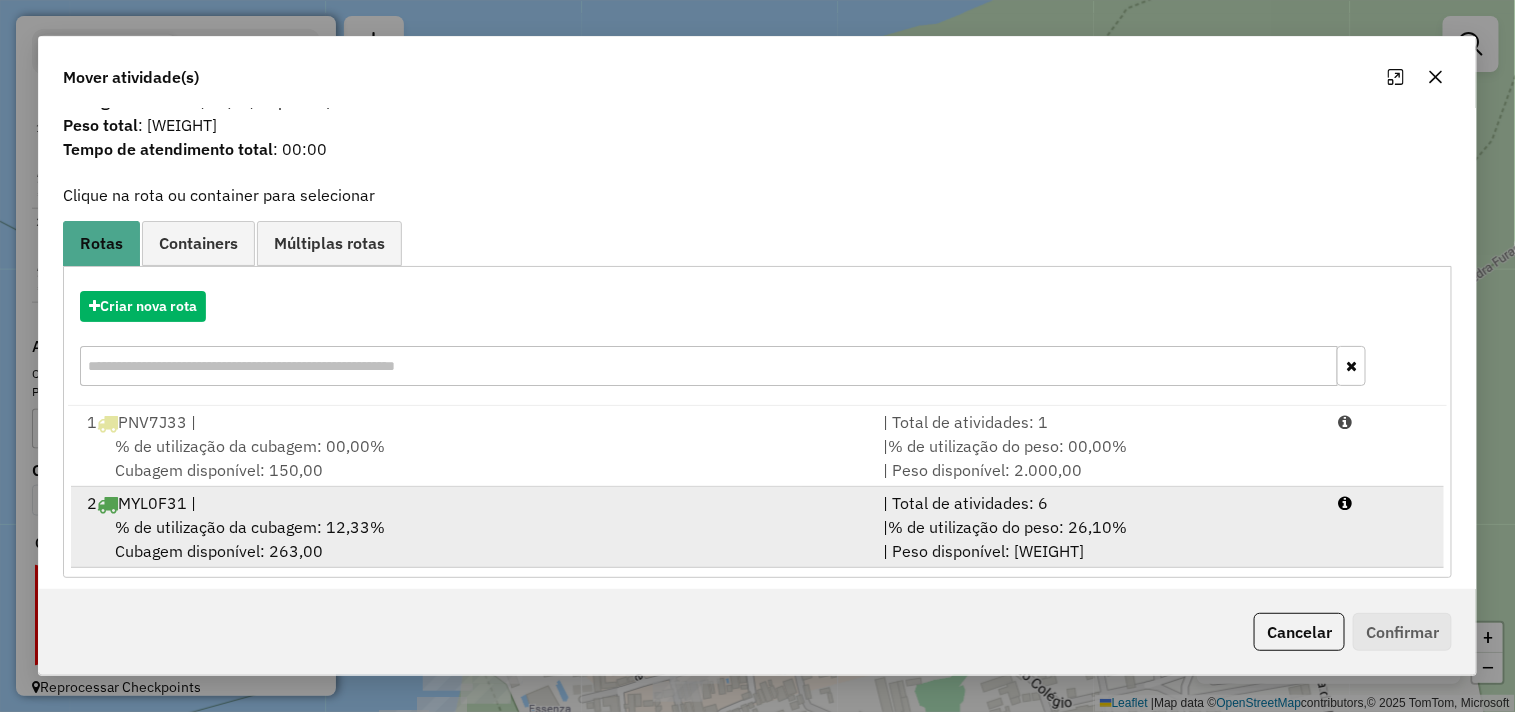 scroll, scrollTop: 64, scrollLeft: 0, axis: vertical 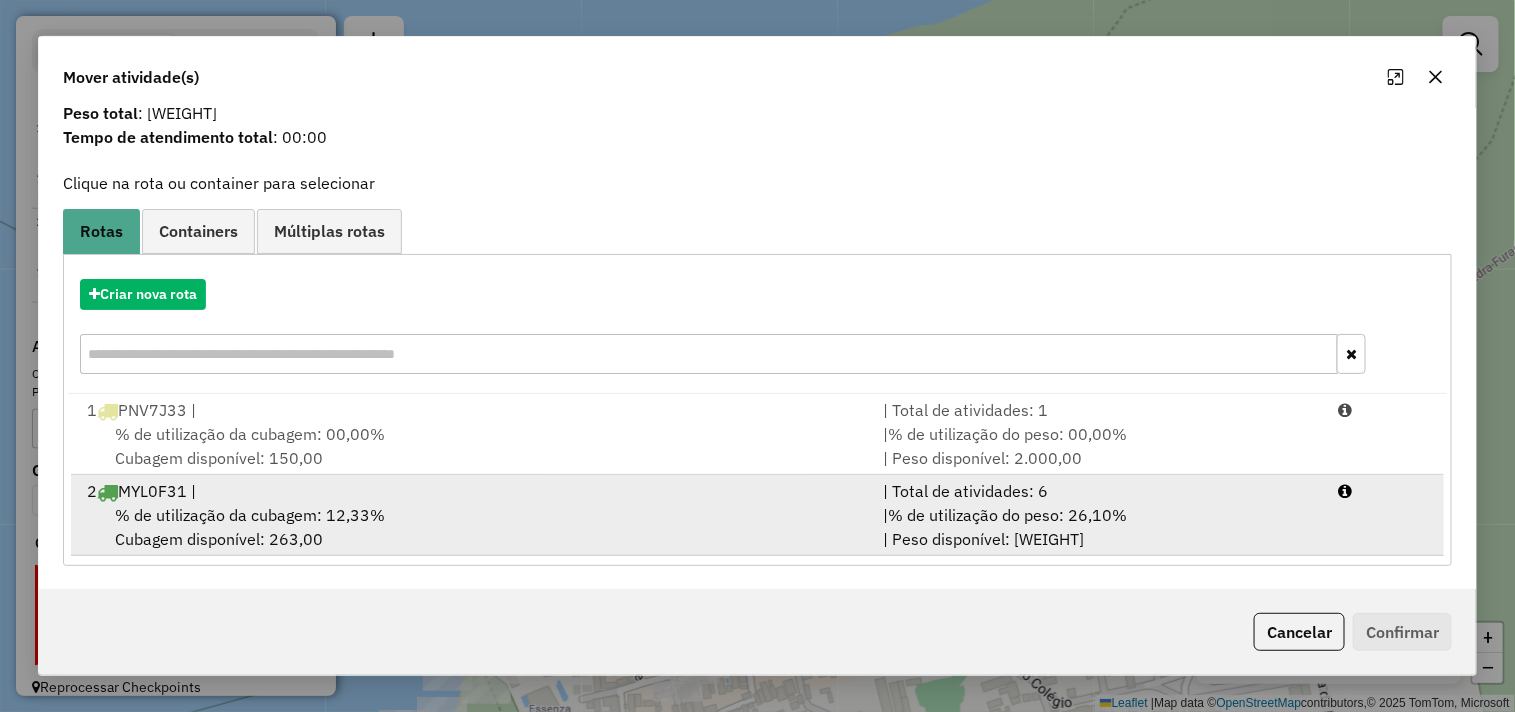 click on "% de utilização da cubagem: 12,33%" at bounding box center [250, 515] 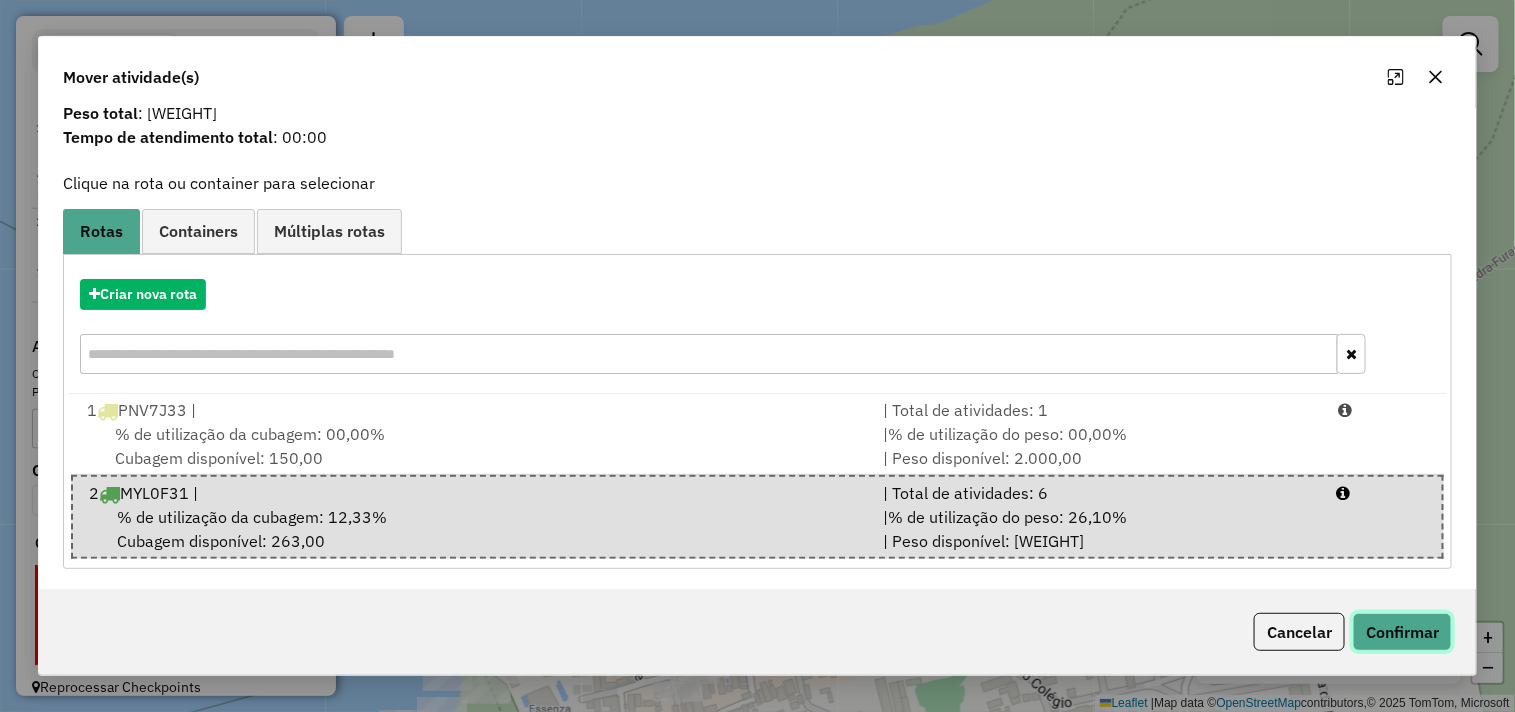 click on "Confirmar" 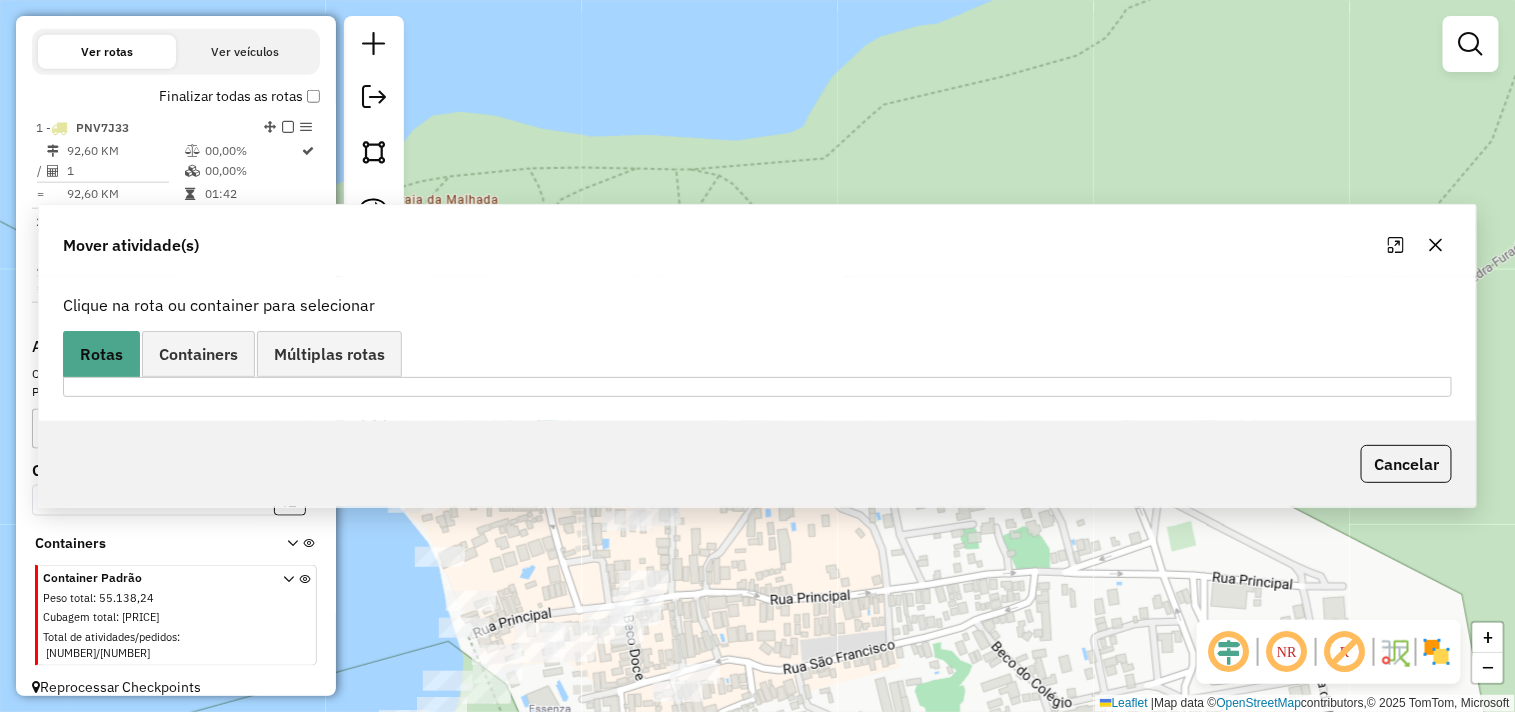 scroll, scrollTop: 0, scrollLeft: 0, axis: both 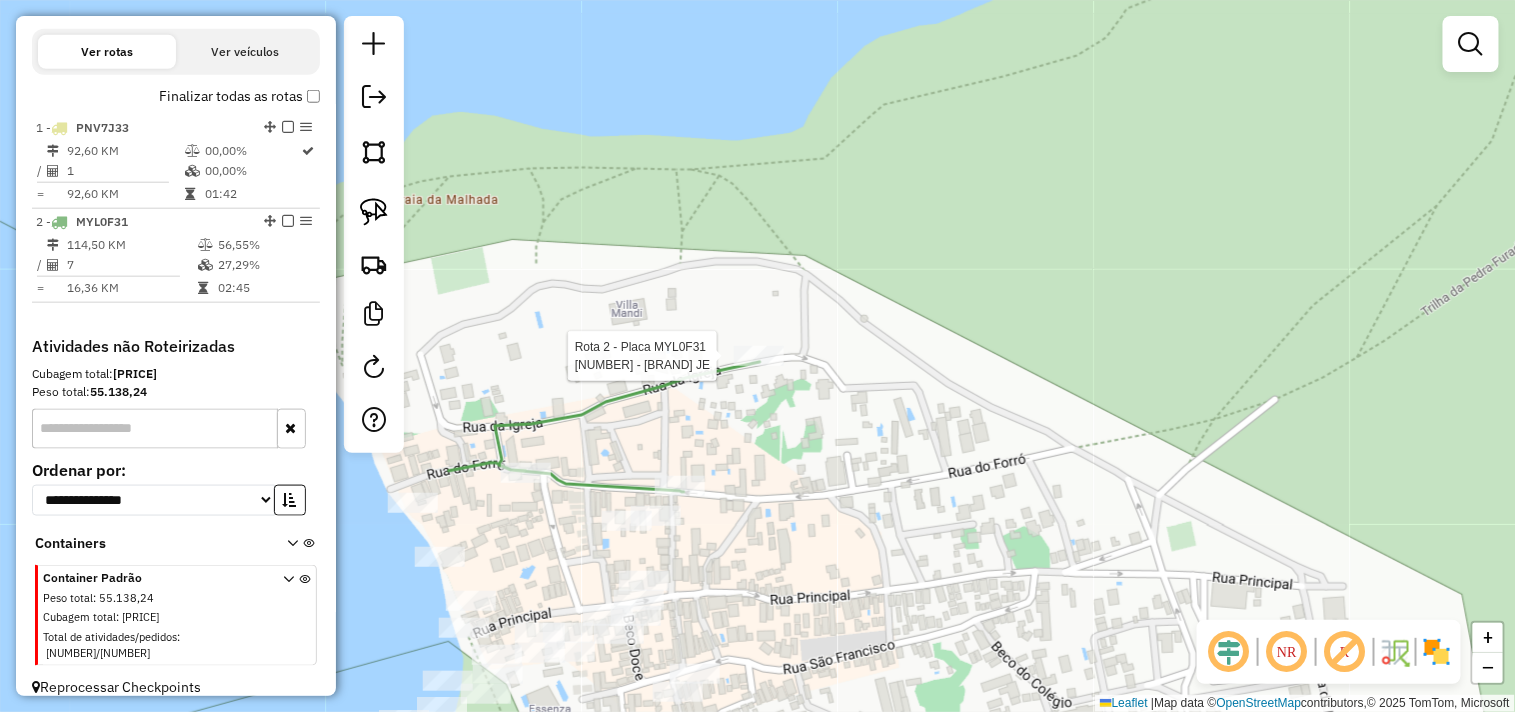 select on "**********" 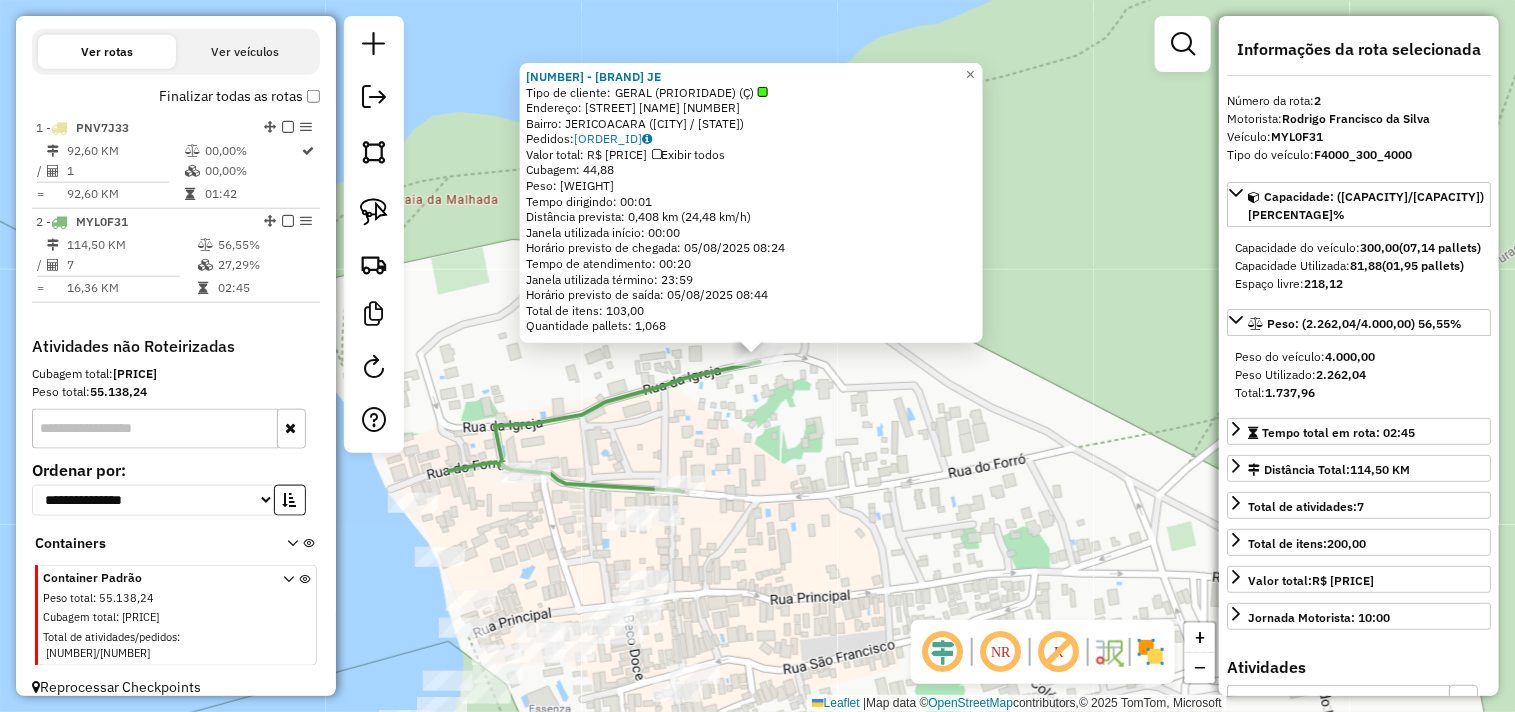 click on "1075 - QUINTAL DO SAMBA  JE  Tipo de cliente:   GERAL (PRIORIDADE) (Ç)   Endereço:  RUA BERTOLDO ALVES DE LIMA 10   Bairro: JERICOACOARA ([CITY] / [STATE])   Pedidos:  04065353   Valor total: R$ 12.796,72   Exibir todos   Cubagem: 44,88  Peso: 1.218,18  Tempo dirigindo: 00:01   Distância prevista: 0,408 km (24,48 km/h)   Janela utilizada início: 00:00   Horário previsto de chegada: 05/08/2025 08:24   Tempo de atendimento: 00:20   Janela utilizada término: 23:59   Horário previsto de saída: 05/08/2025 08:44   Total de itens: 103,00   Quantidade pallets: 1,068  × Janela de atendimento Grade de atendimento Capacidade Transportadoras Veículos Cliente Pedidos  Rotas Selecione os dias de semana para filtrar as janelas de atendimento  Seg   Ter   Qua   Qui   Sex   Sáb   Dom  Informe o período da janela de atendimento: De: Até:  Filtrar exatamente a janela do cliente  Considerar janela de atendimento padrão  Selecione os dias de semana para filtrar as grades de atendimento  Seg   Ter   Qua  +" 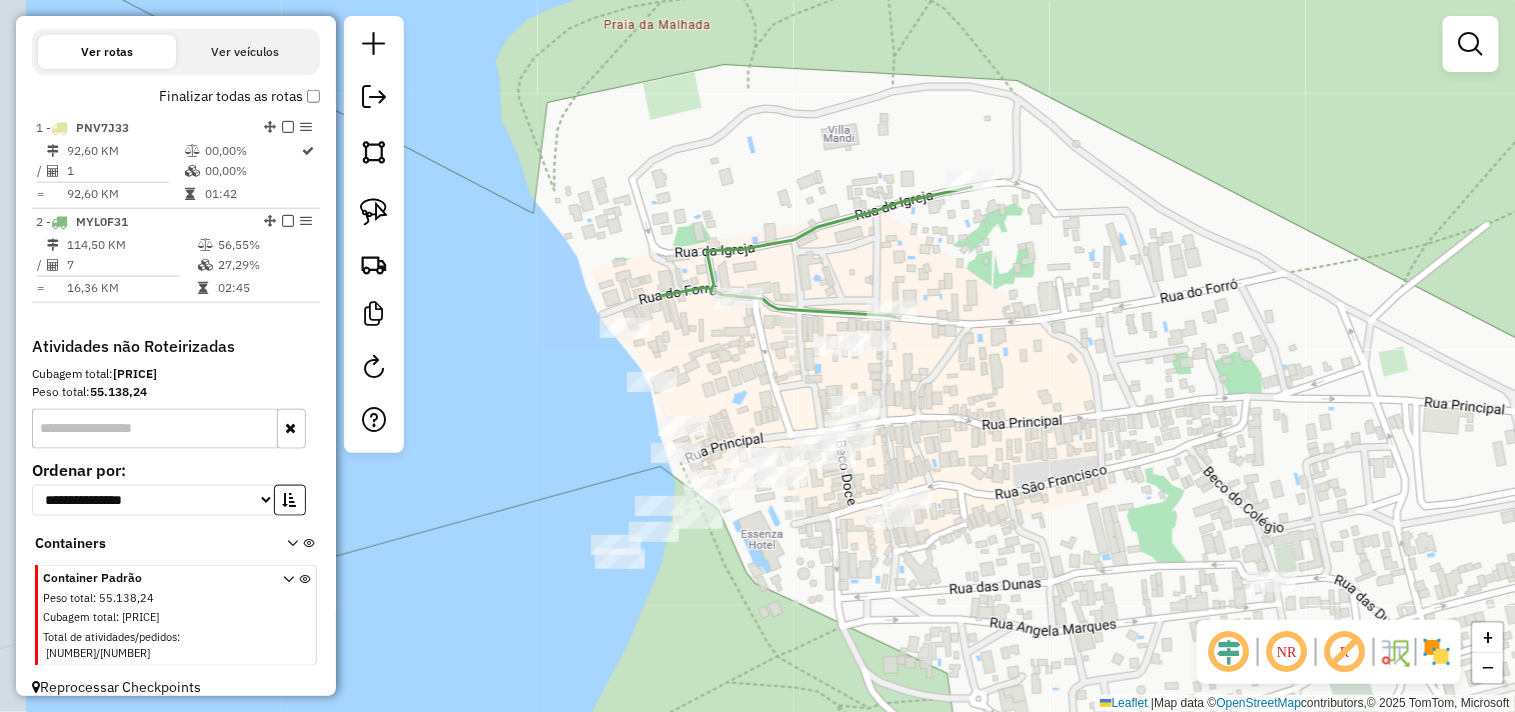 drag, startPoint x: 790, startPoint y: 481, endPoint x: 1002, endPoint y: 303, distance: 276.81763 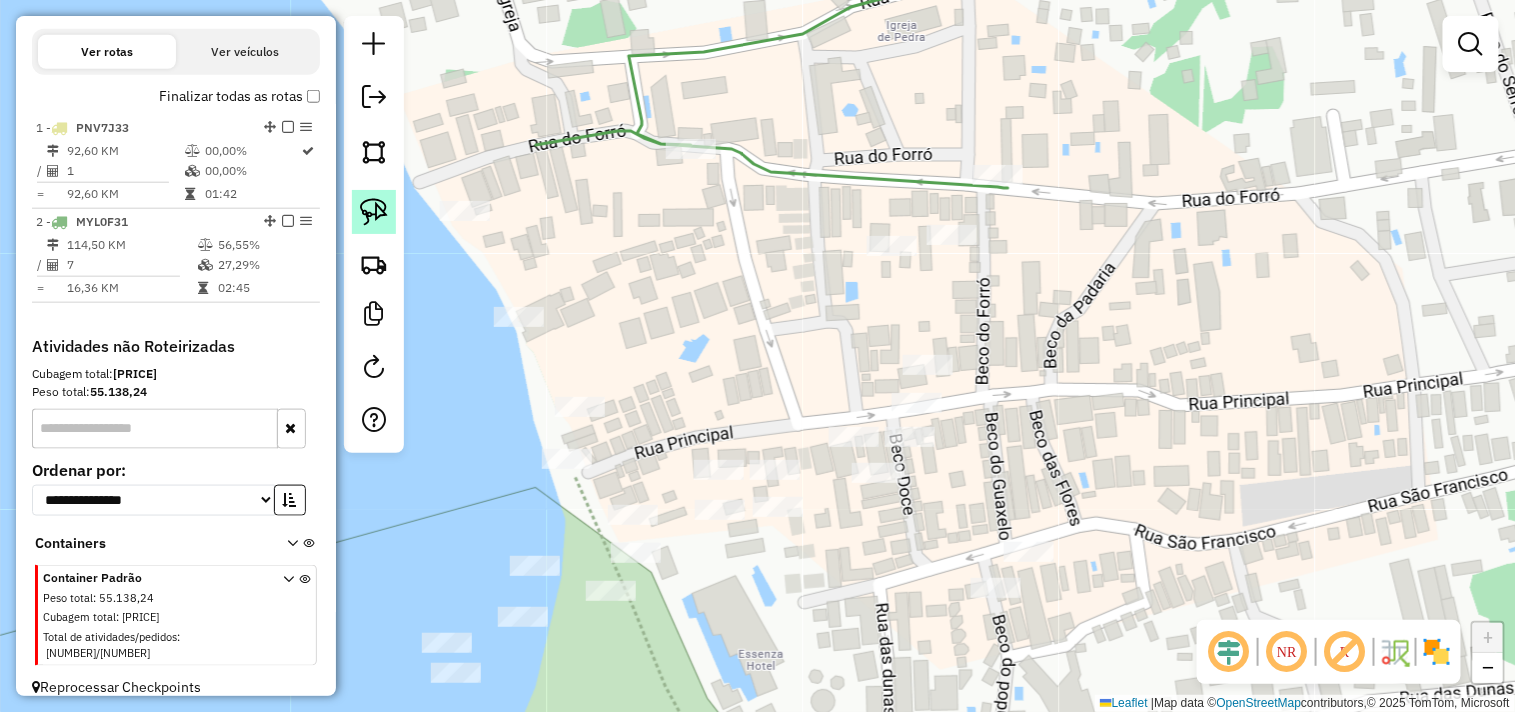 click 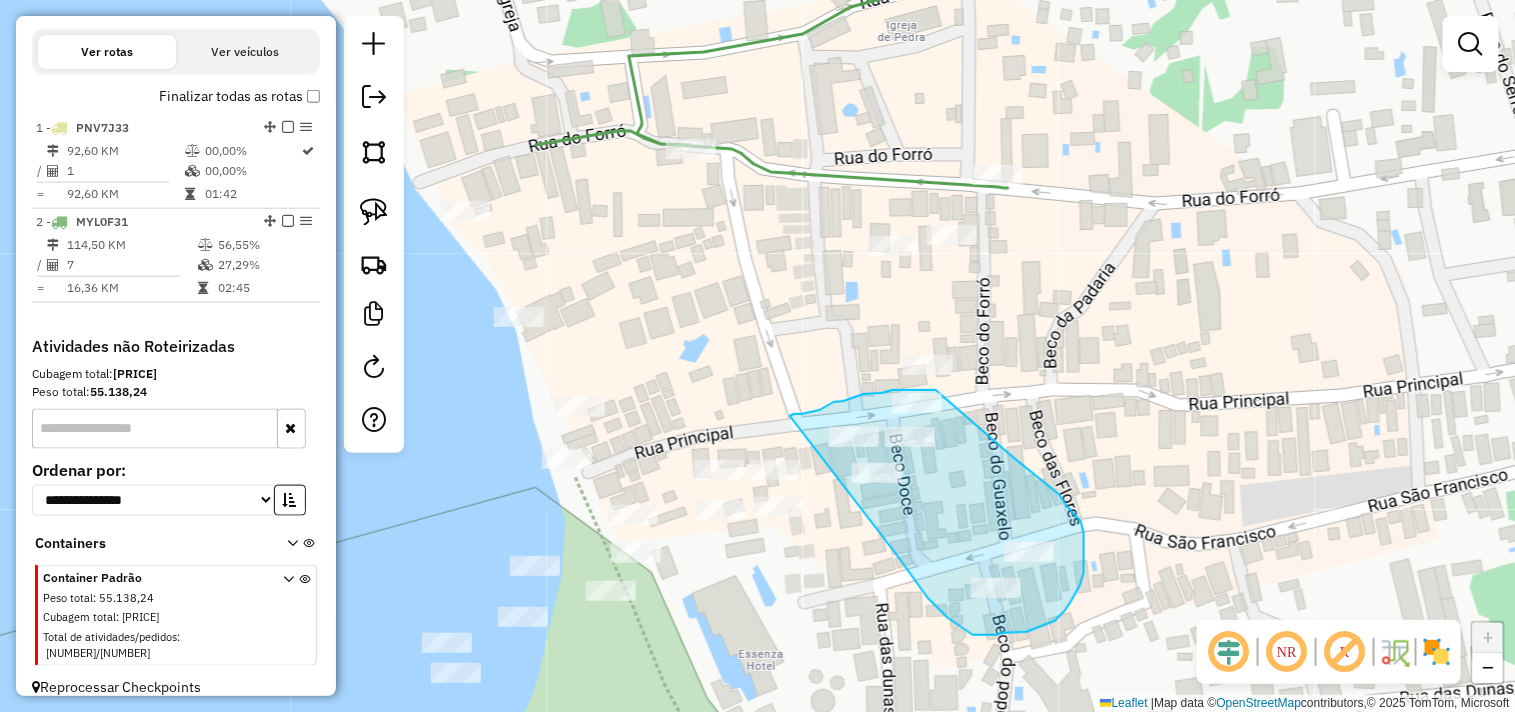drag, startPoint x: 802, startPoint y: 414, endPoint x: 880, endPoint y: 524, distance: 134.84807 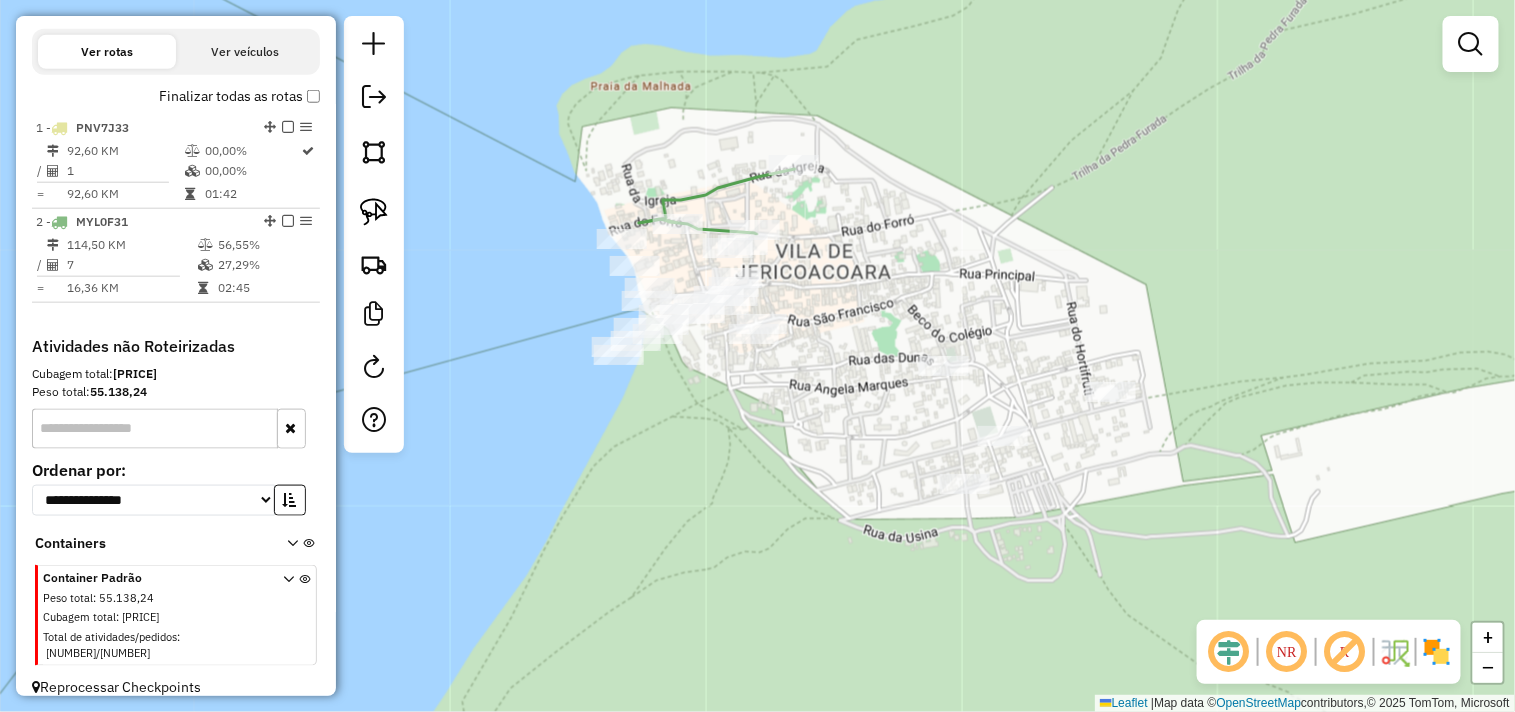 drag, startPoint x: 985, startPoint y: 523, endPoint x: 822, endPoint y: 371, distance: 222.8744 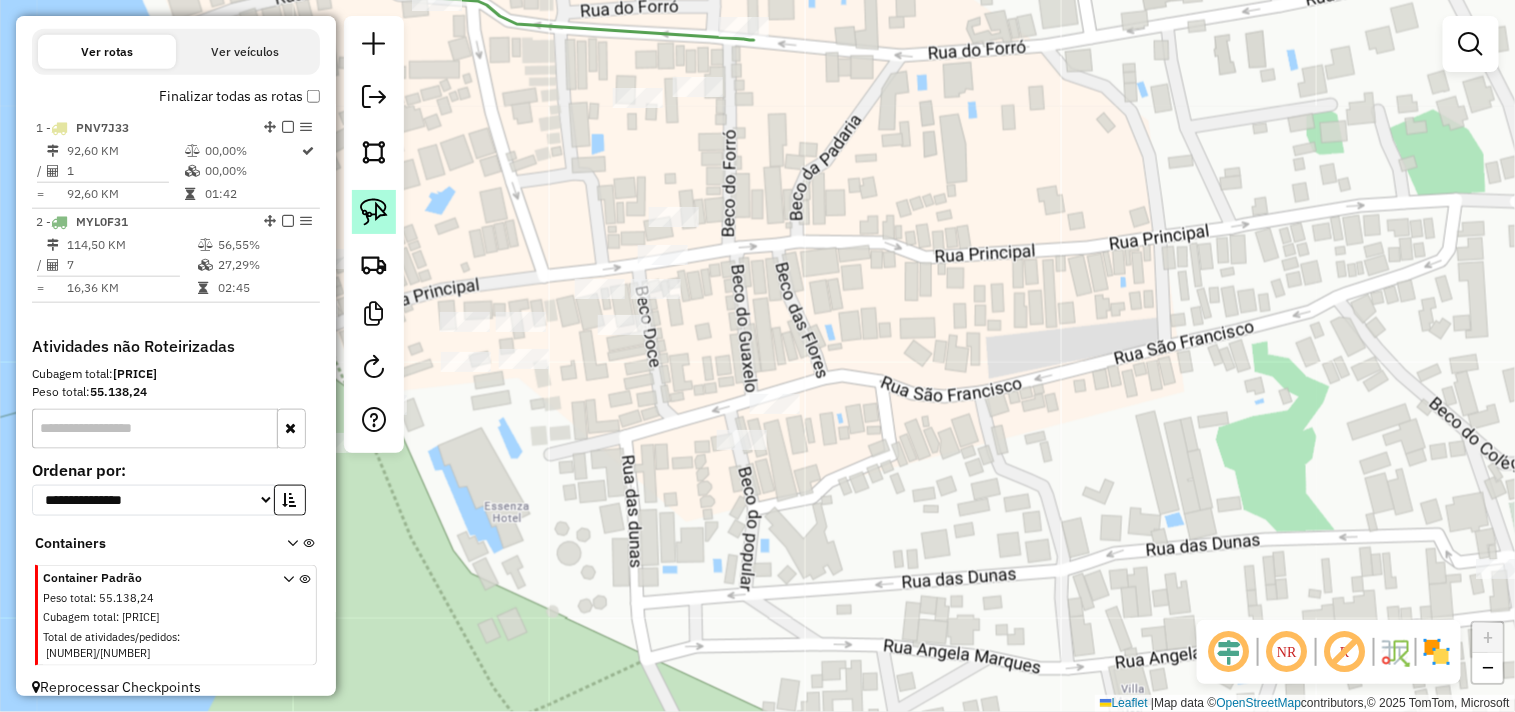 click 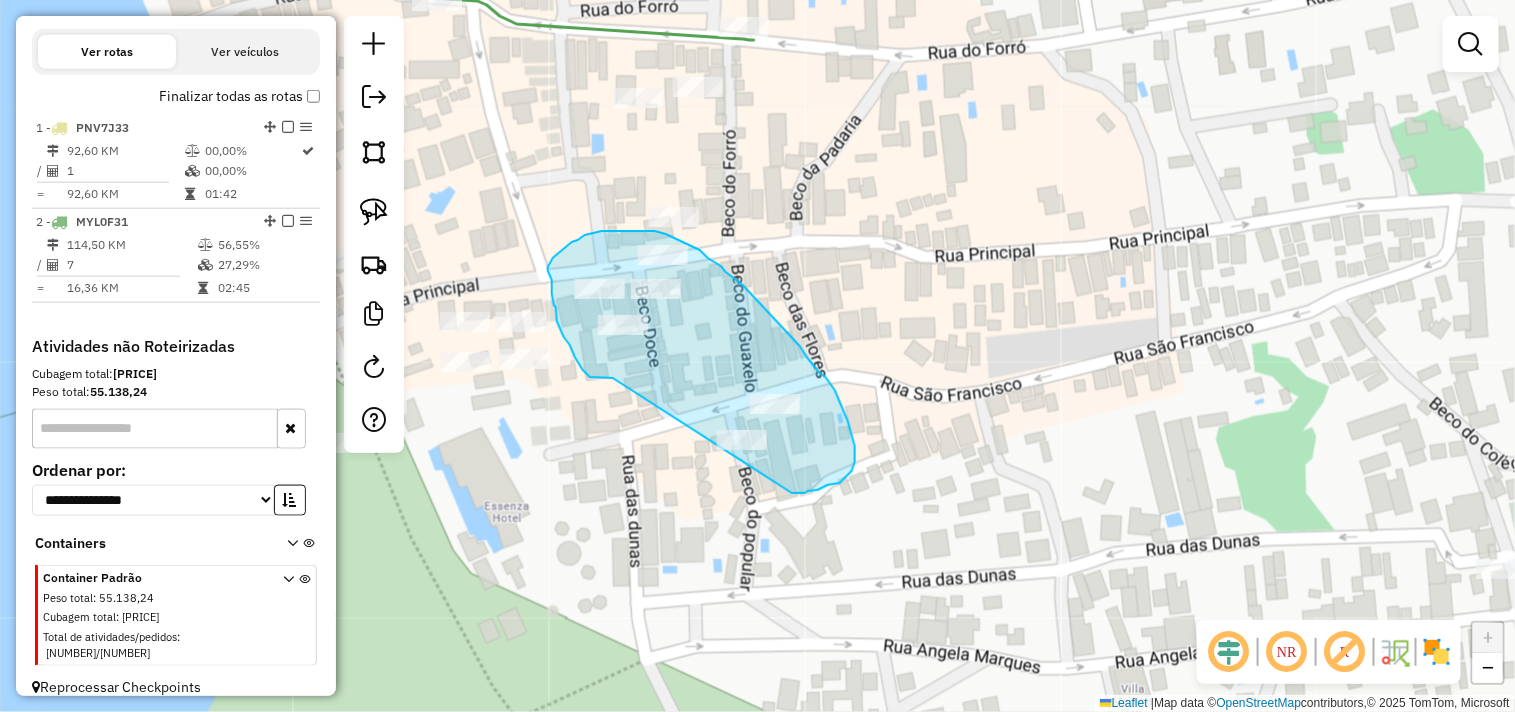 drag, startPoint x: 613, startPoint y: 378, endPoint x: 766, endPoint y: 493, distance: 191.4001 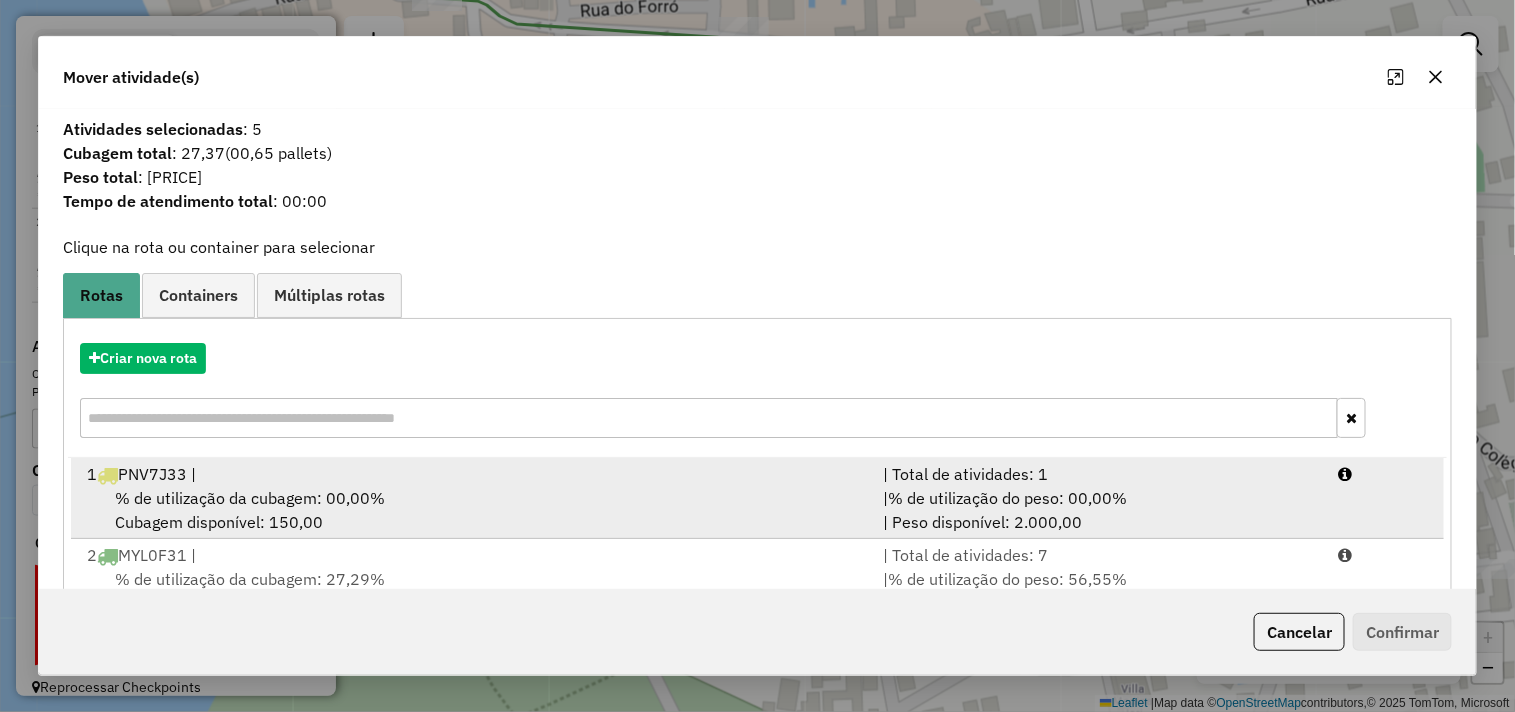 scroll, scrollTop: 64, scrollLeft: 0, axis: vertical 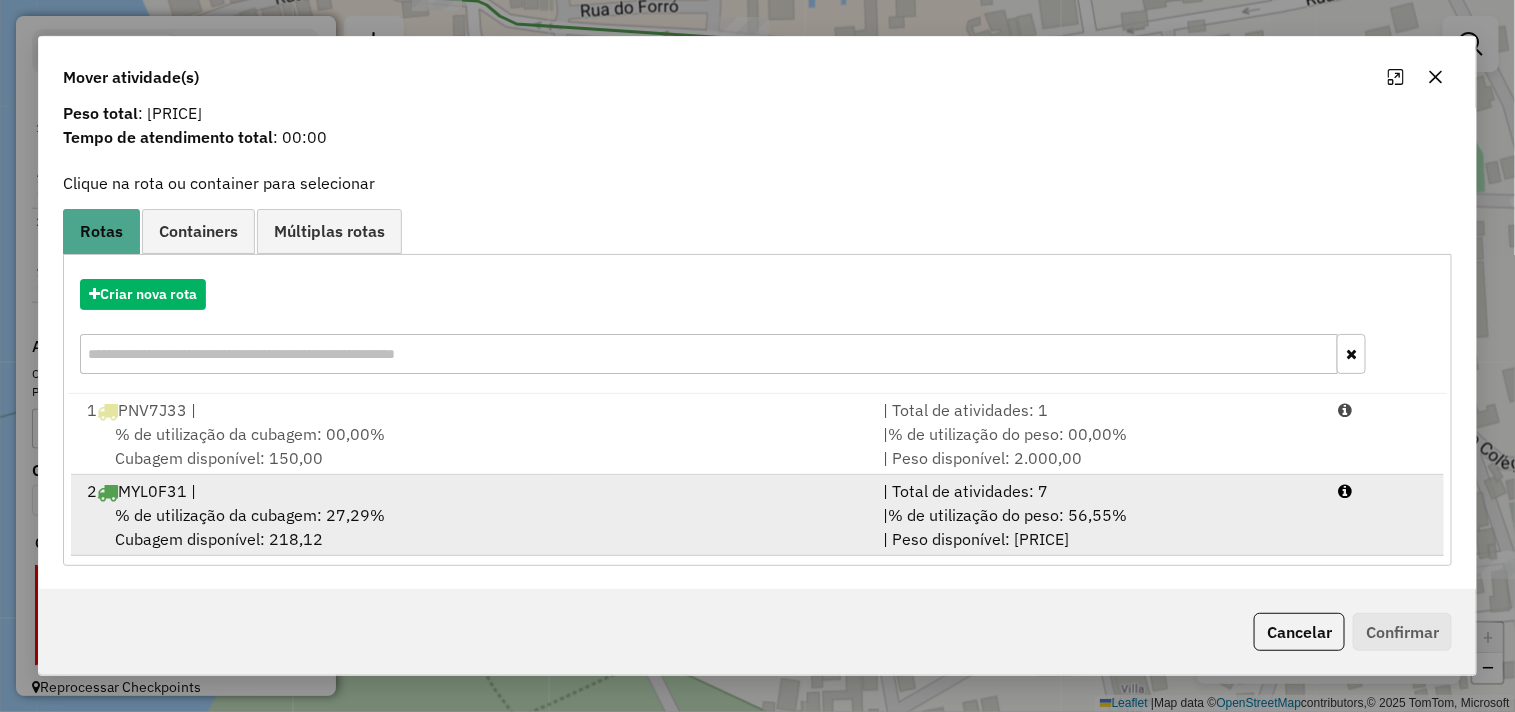 click on "% de utilização da cubagem: 27,29%" at bounding box center (250, 515) 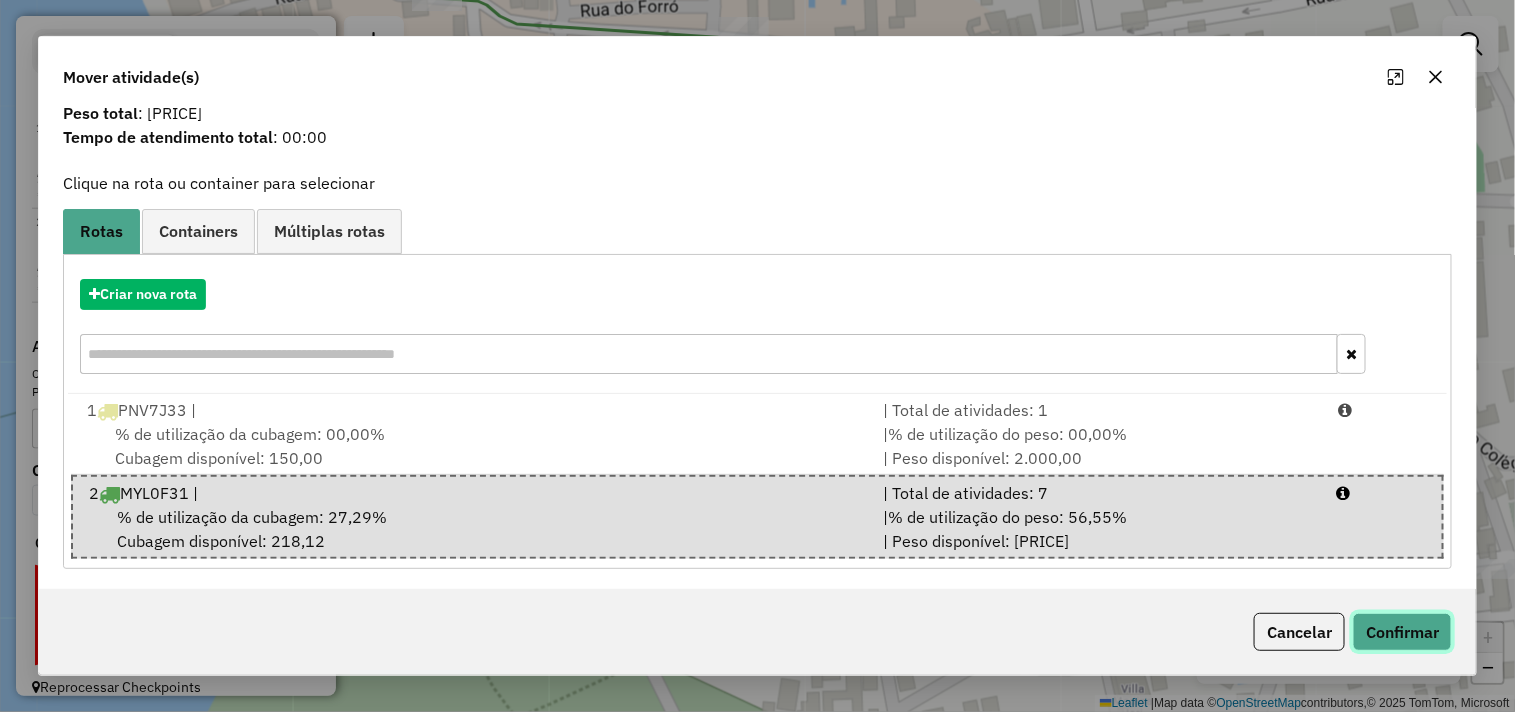 click on "Confirmar" 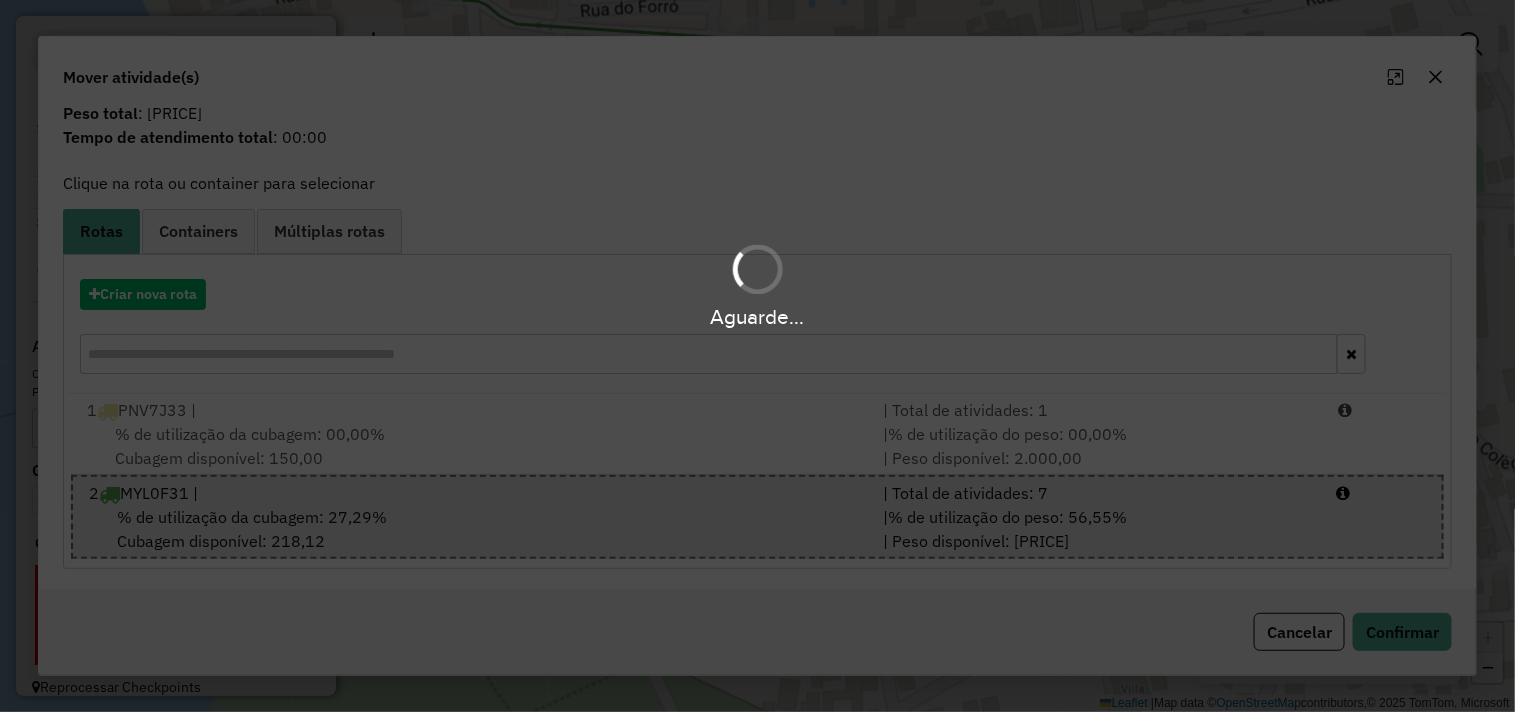 scroll, scrollTop: 0, scrollLeft: 0, axis: both 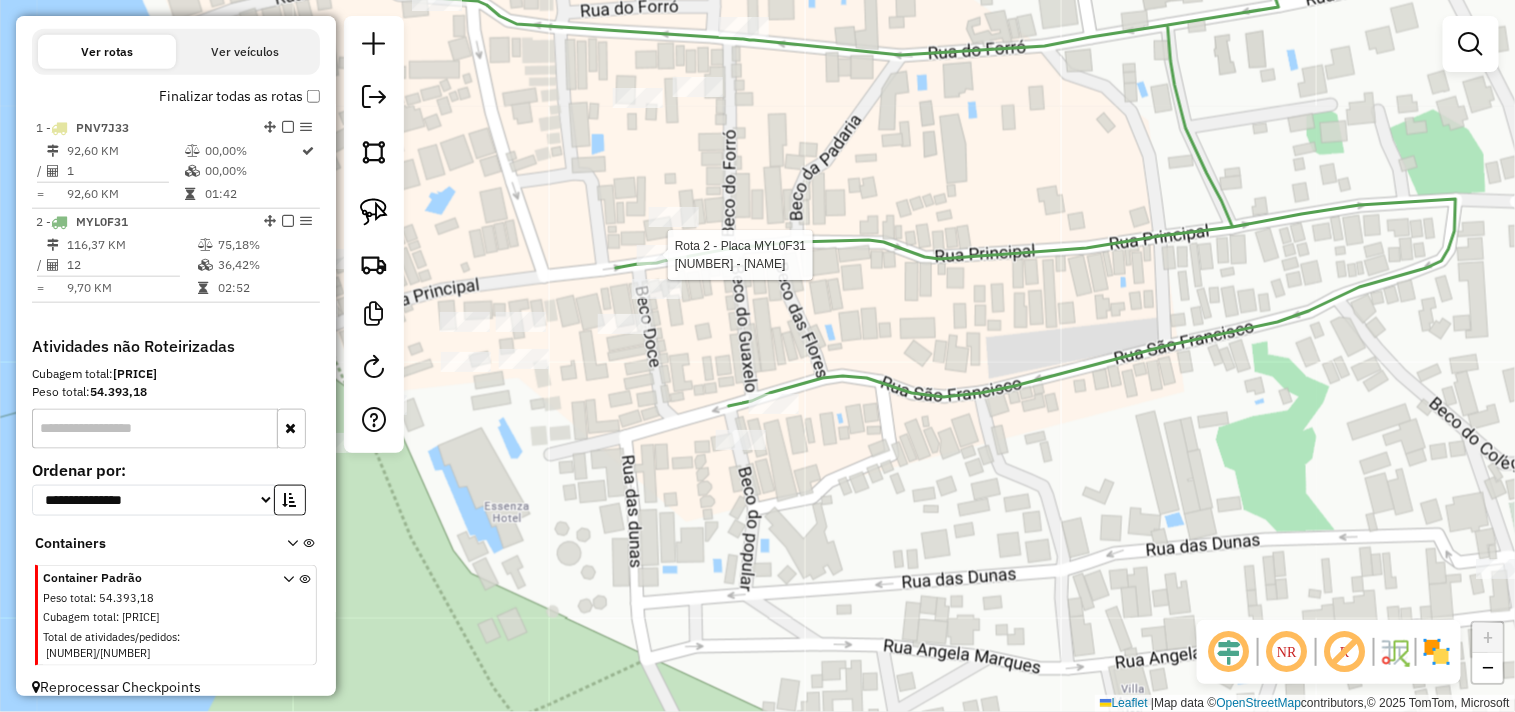 select on "**********" 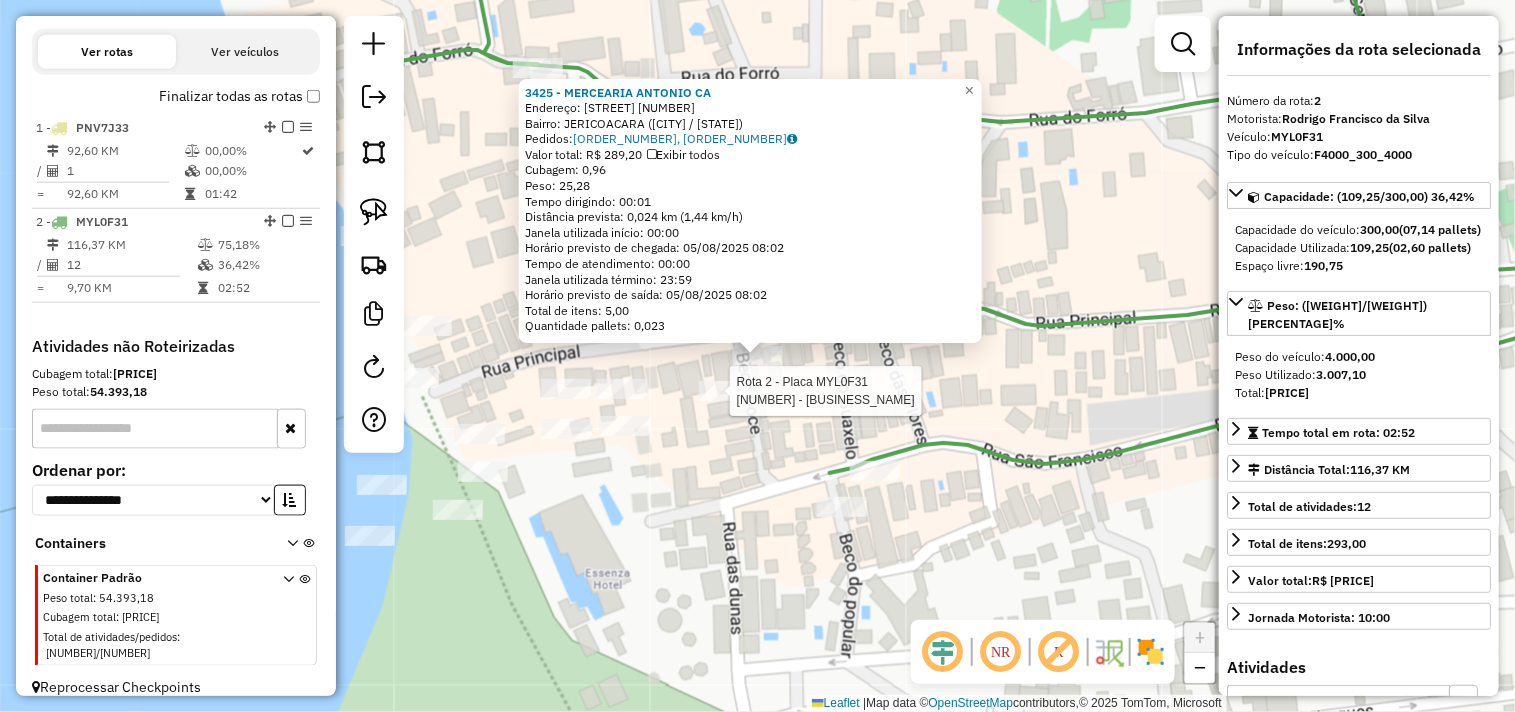 click 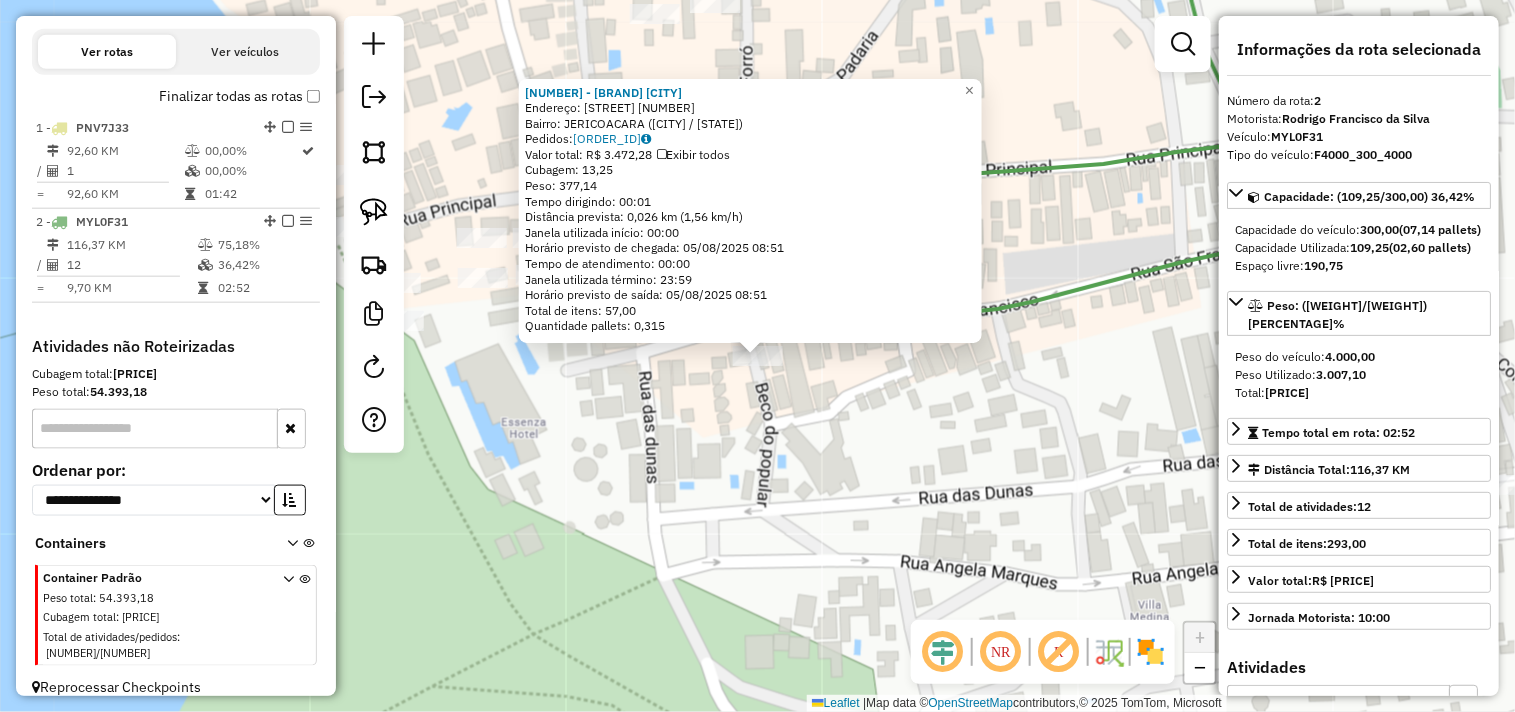 click on "[NUMBER] - [BRAND]  [LOCATION]  Endereço:  [STREET] [NUMBER]   Bairro: [NEIGHBORHOOD] ([CITY] / [STATE])   Pedidos:  [POSTAL_CODE]   Valor total: [CURRENCY] [PRICE]   Exibir todos   Cubagem: [NUMBER]  Peso: [NUMBER]  Tempo dirigindo: [TIME]   Distância prevista: [DISTANCE] ([SPEED])   Janela utilizada início: [TIME]   Horário previsto de chegada: [DATE] [TIME]   Tempo de atendimento: [TIME]   Janela utilizada término: [TIME]   Horário previsto de saída: [DATE] [TIME]   Total de itens: [NUMBER]   Quantidade pallets: [NUMBER]  × Janela de atendimento Grade de atendimento Capacidade Transportadoras Veículos Cliente Pedidos  Rotas Selecione os dias de semana para filtrar as janelas de atendimento  Seg   Ter   Qua   Qui   Sex   Sáb   Dom  Informe o período da janela de atendimento: De: Até:  Filtrar exatamente a janela do cliente  Considerar janela de atendimento padrão  Selecione os dias de semana para filtrar as grades de atendimento  Seg   Ter   Qua   Qui   Sex   Sáb   Dom   Peso mínimo:   De:   Até:" 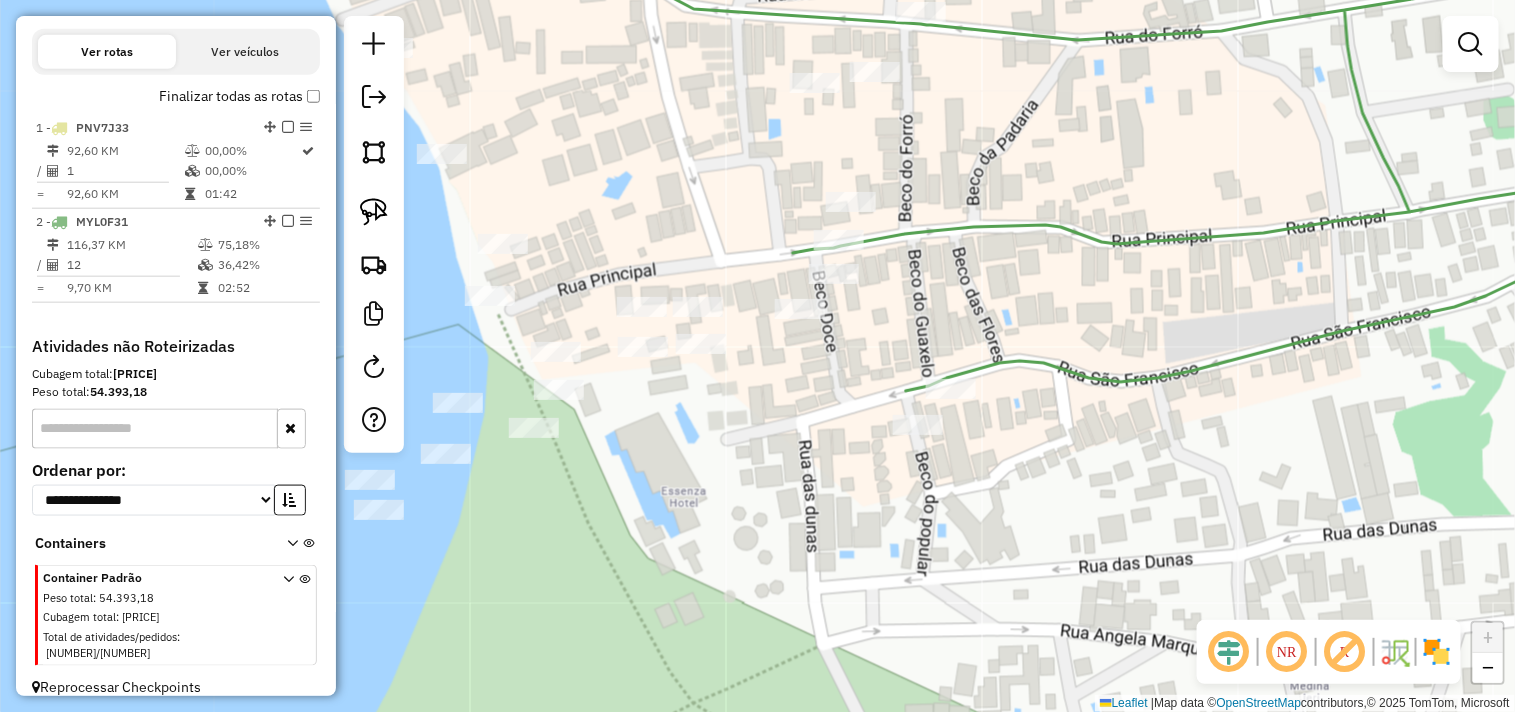 drag, startPoint x: 664, startPoint y: 390, endPoint x: 756, endPoint y: 427, distance: 99.16148 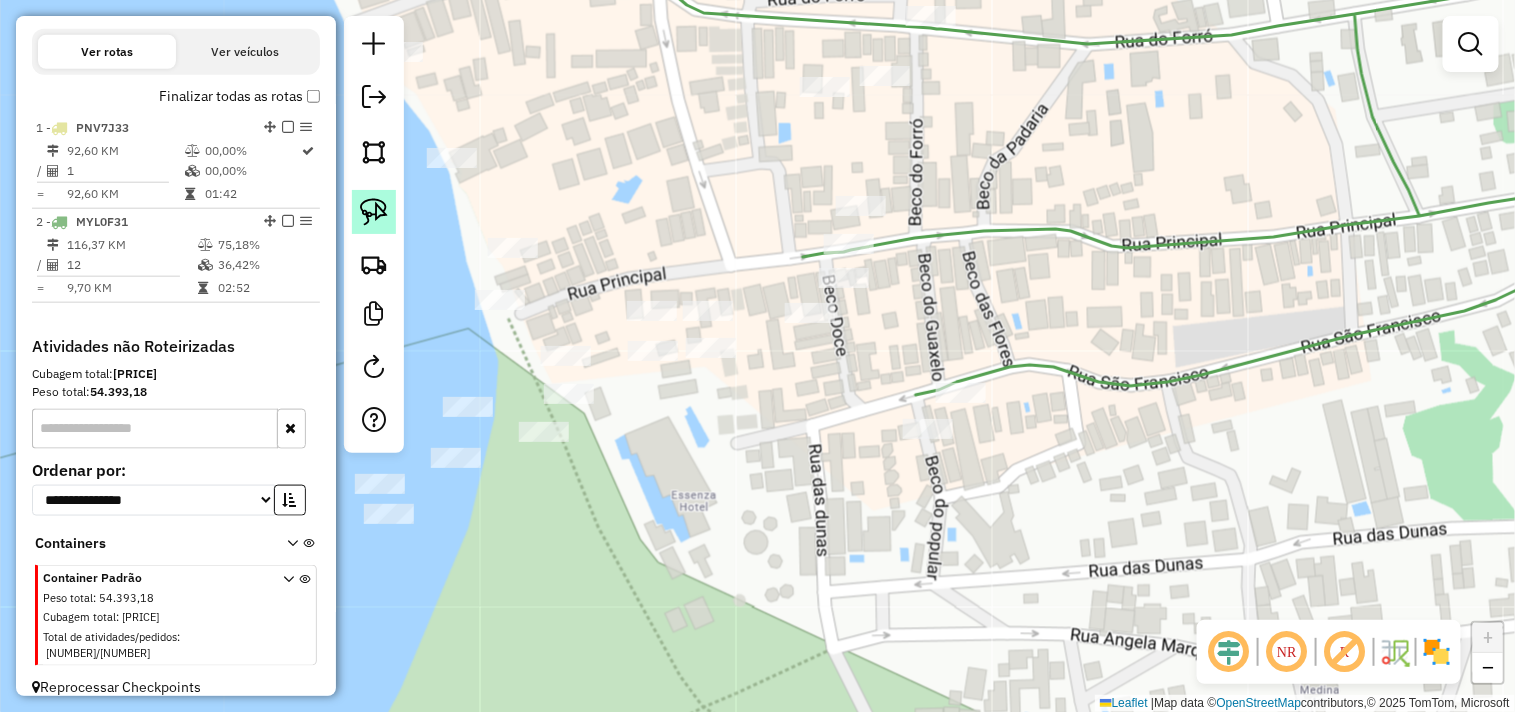 click 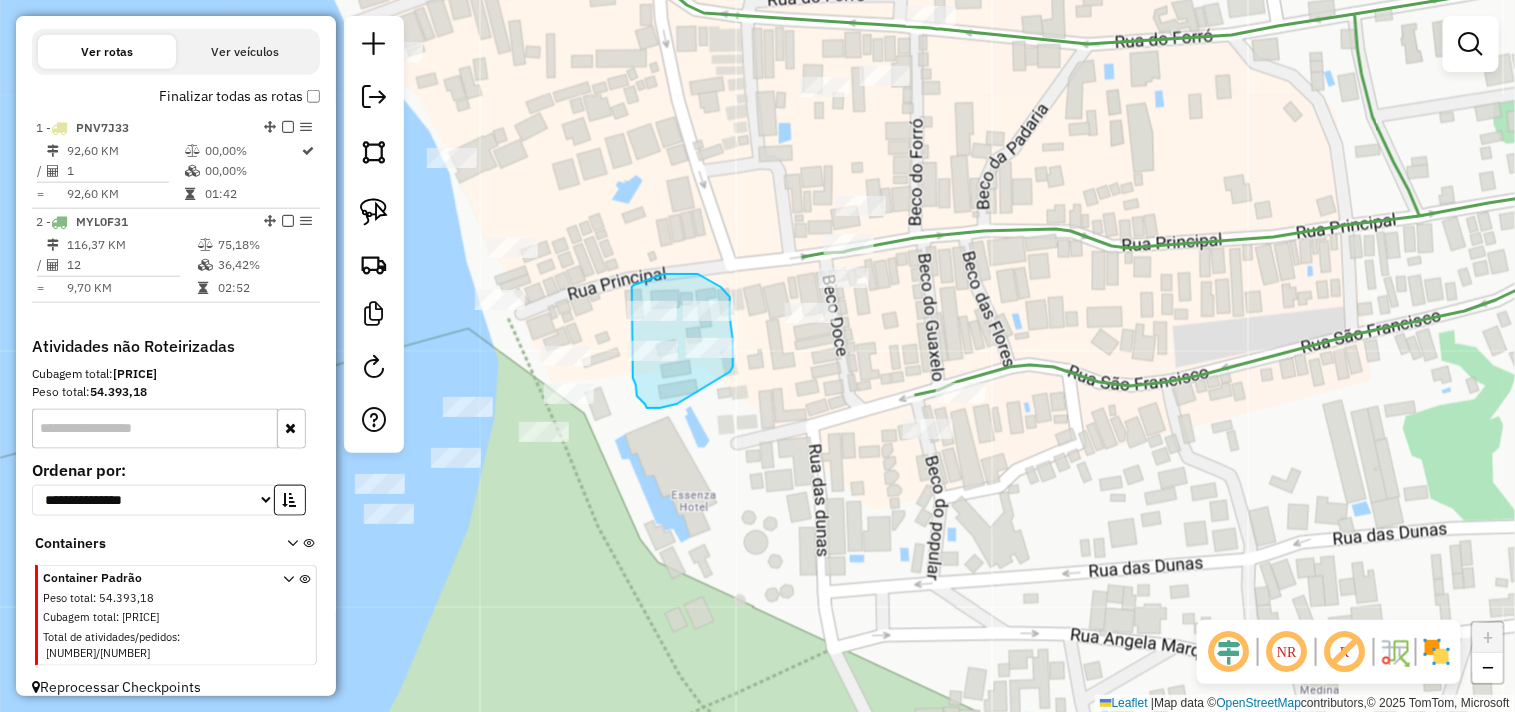 drag, startPoint x: 660, startPoint y: 408, endPoint x: 727, endPoint y: 372, distance: 76.05919 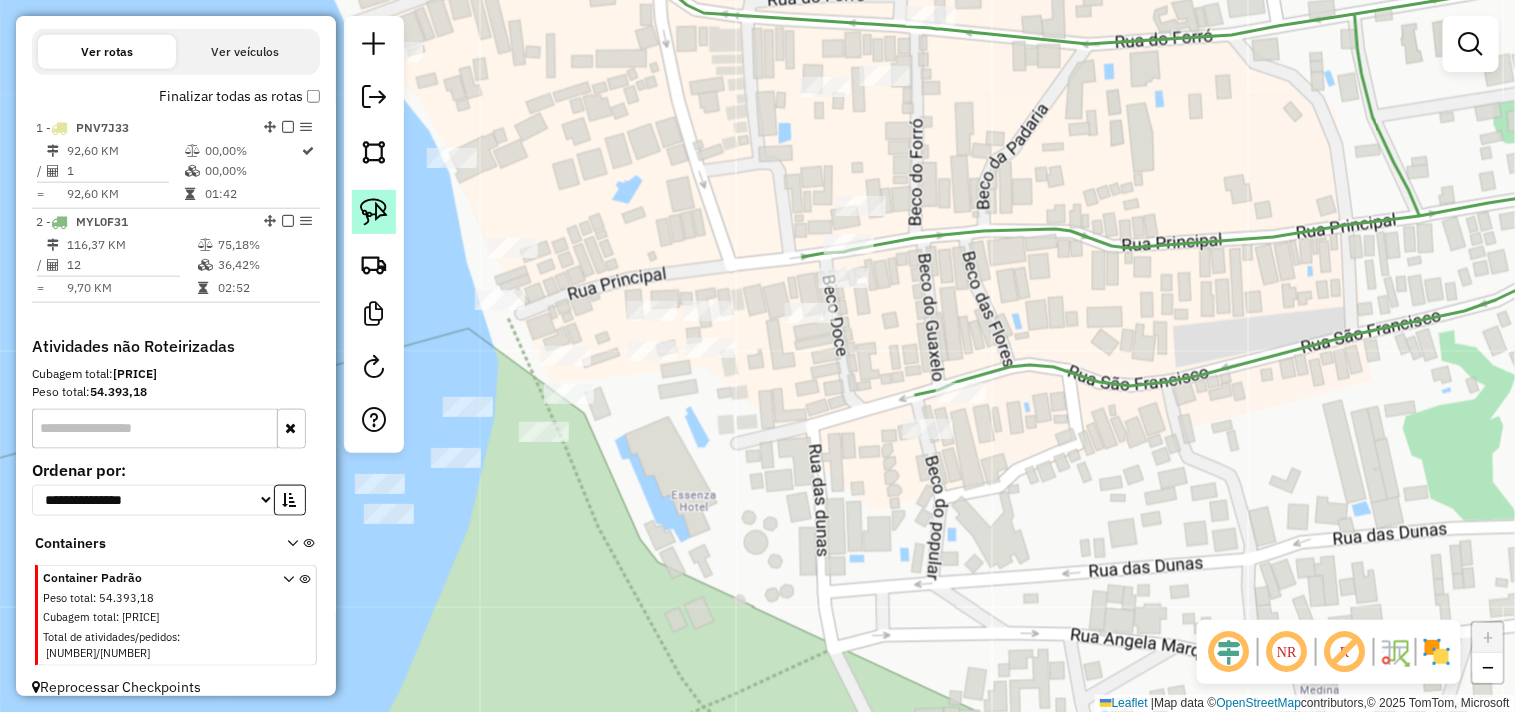 click 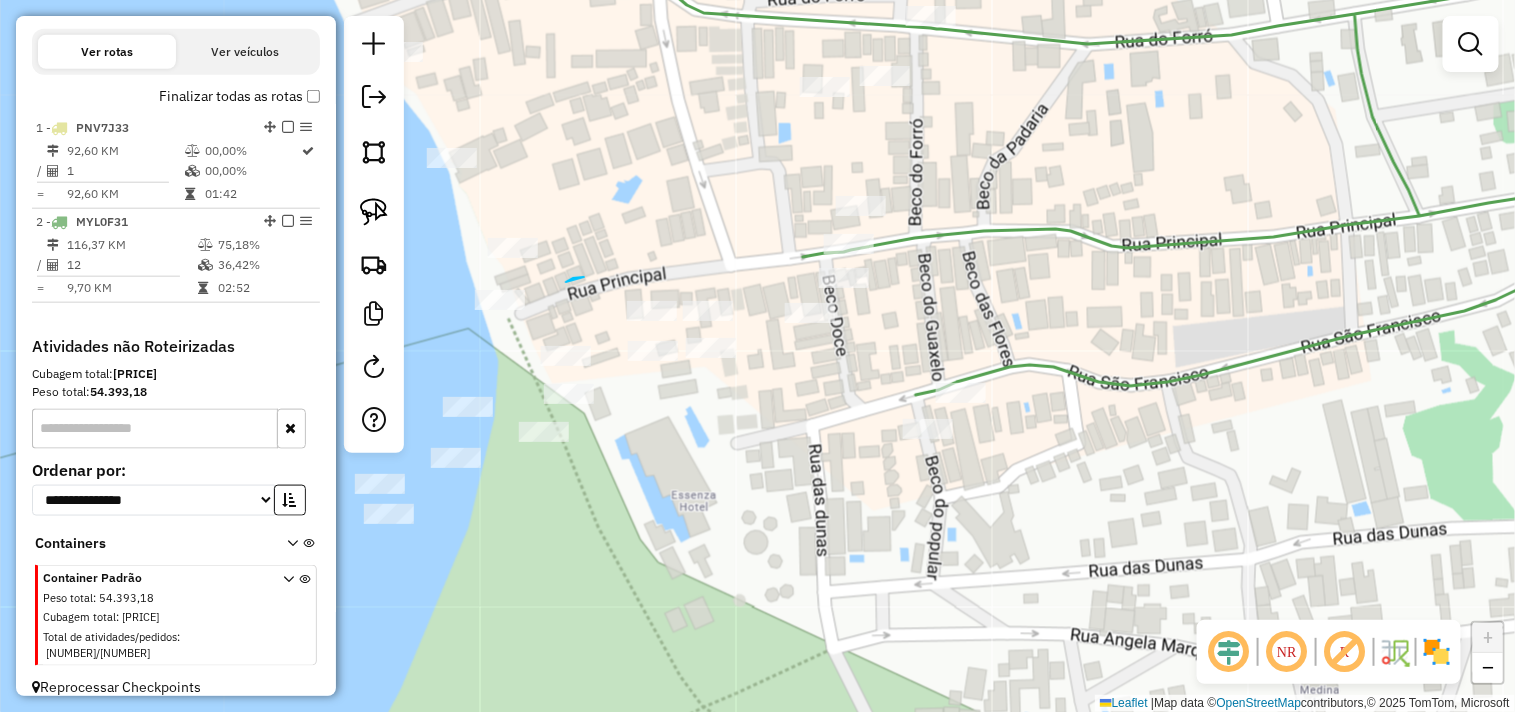 drag, startPoint x: 584, startPoint y: 277, endPoint x: 616, endPoint y: 271, distance: 32.55764 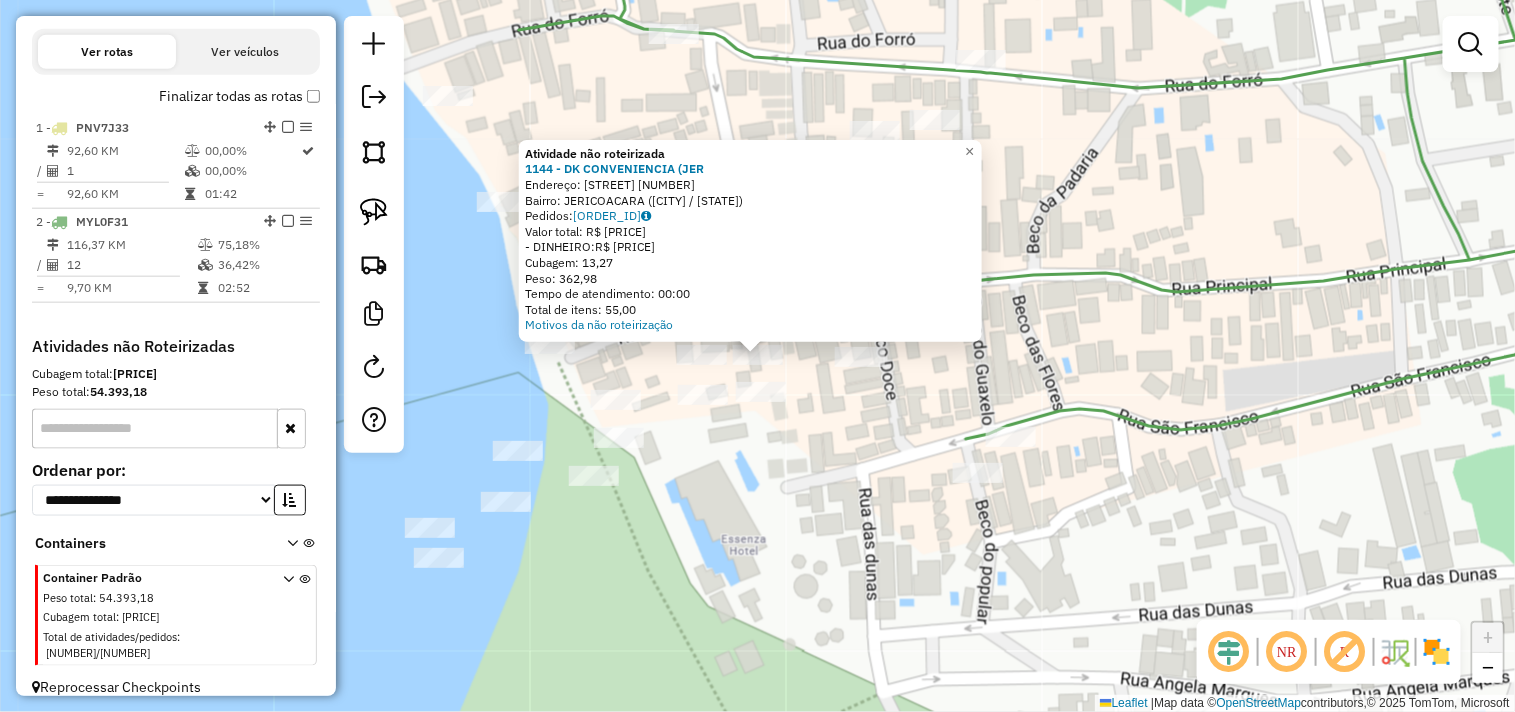 click on "Atividade não roteirizada [NUMBER] - [BRAND] ([CITY] Endereço: [STREET] [NUMBER] Bairro: [CITY] ([CITY] / [STATE]) Pedidos: [ORDER_ID] Valor total: R$ [PRICE] - DINHEIRO: R$ [PRICE] Cubagem: [CUBAGE] Peso: [WEIGHT] Tempo de atendimento: [TIME] Total de itens: [ITEMS] Motivos da não roteirização" 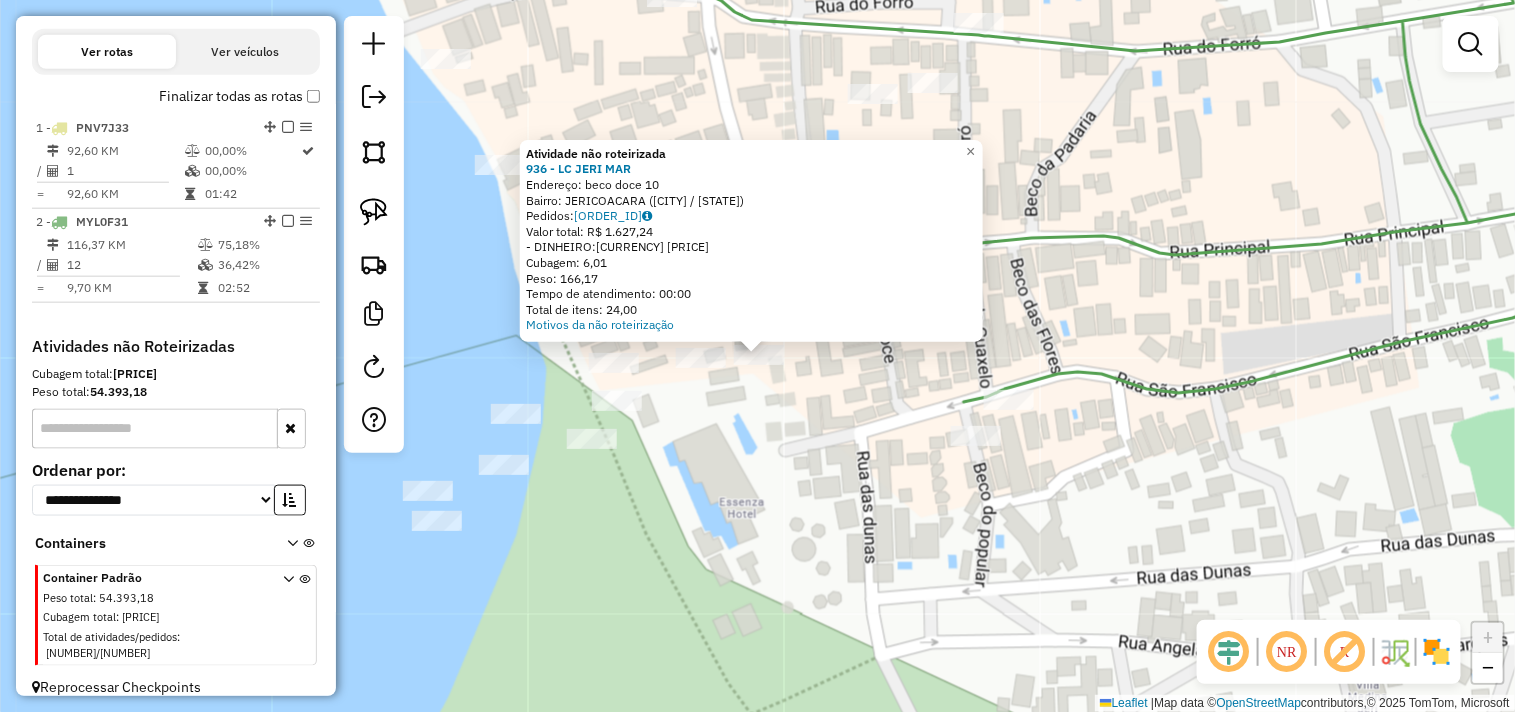 click on "Atividade não roteirizada [NUMBER] - [NAME] [COMPANY_NAME] Endereço: [STREET] [NUMBER] Bairro: [NEIGHBORHOOD] ([CITY] / [STATE]) Pedidos: [ORDER_ID] Valor total: [CURRENCY] [PRICE] - [PAYMENT_METHOD]: [CURRENCY] [PRICE] Cubagem: [CUBAGE] Peso: [WEIGHT] Tempo de atendimento: [TIME] Total de itens: [ITEMS] Motivos da não roteirização × Janela de atendimento Grade de atendimento Capacidade Transportadoras Veículos Cliente Pedidos Rotas Selecione os dias de semana para filtrar as janelas de atendimento Seg Ter Qua Qui Sex Sáb Dom Informe o período da janela de atendimento: De: Até: Filtrar exatamente a janela do cliente Considerar janela de atendimento padrão Selecione os dias de semana para filtrar as grades de atendimento Seg Ter Qua Qui Sex Sáb Dom Considerar clientes sem dia de atendimento cadastrado Clientes fora do dia de atendimento selecionado Filtrar as atividades entre os valores definidos abaixo: Peso mínimo: Peso máximo: Cubagem mínima: Cubagem máxima: De: Até:" 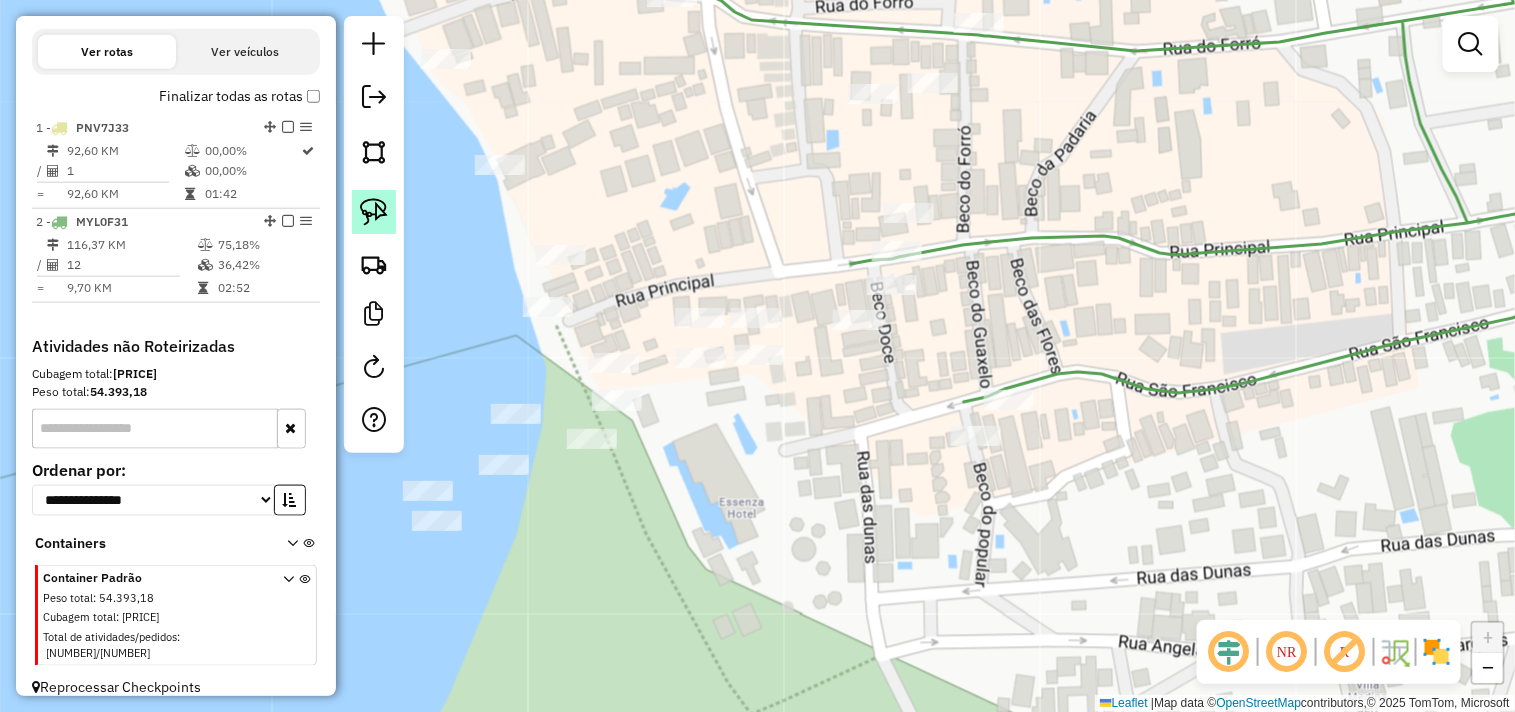 click 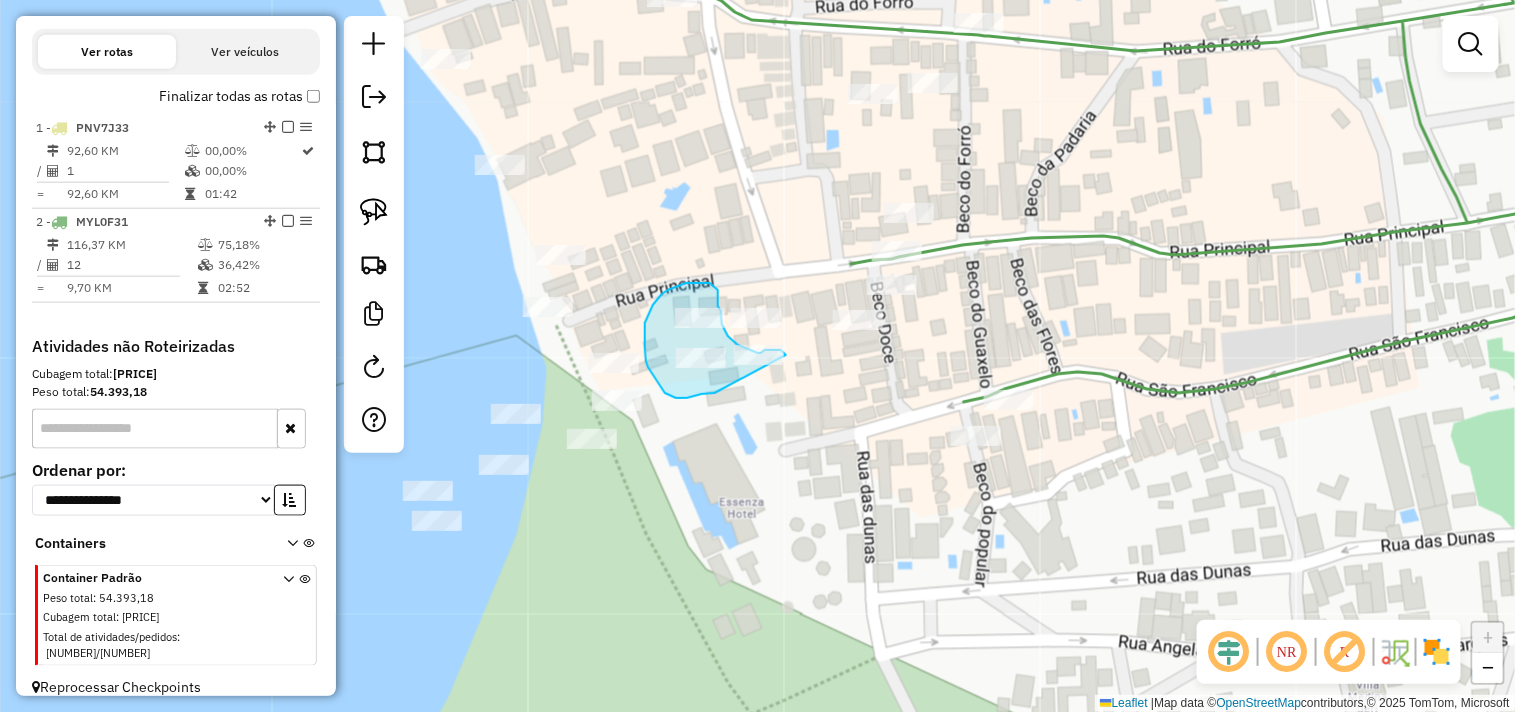 drag, startPoint x: 715, startPoint y: 393, endPoint x: 793, endPoint y: 371, distance: 81.0432 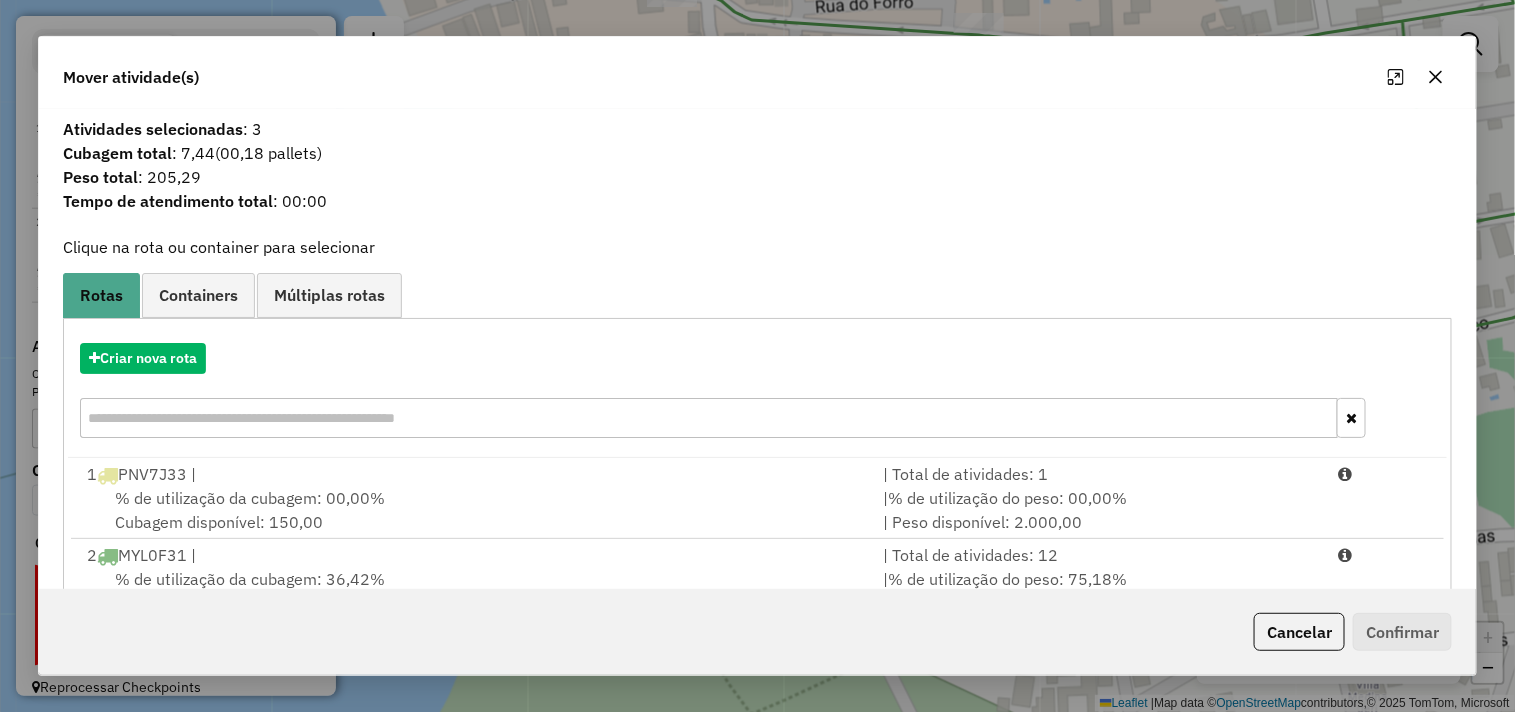 scroll, scrollTop: 64, scrollLeft: 0, axis: vertical 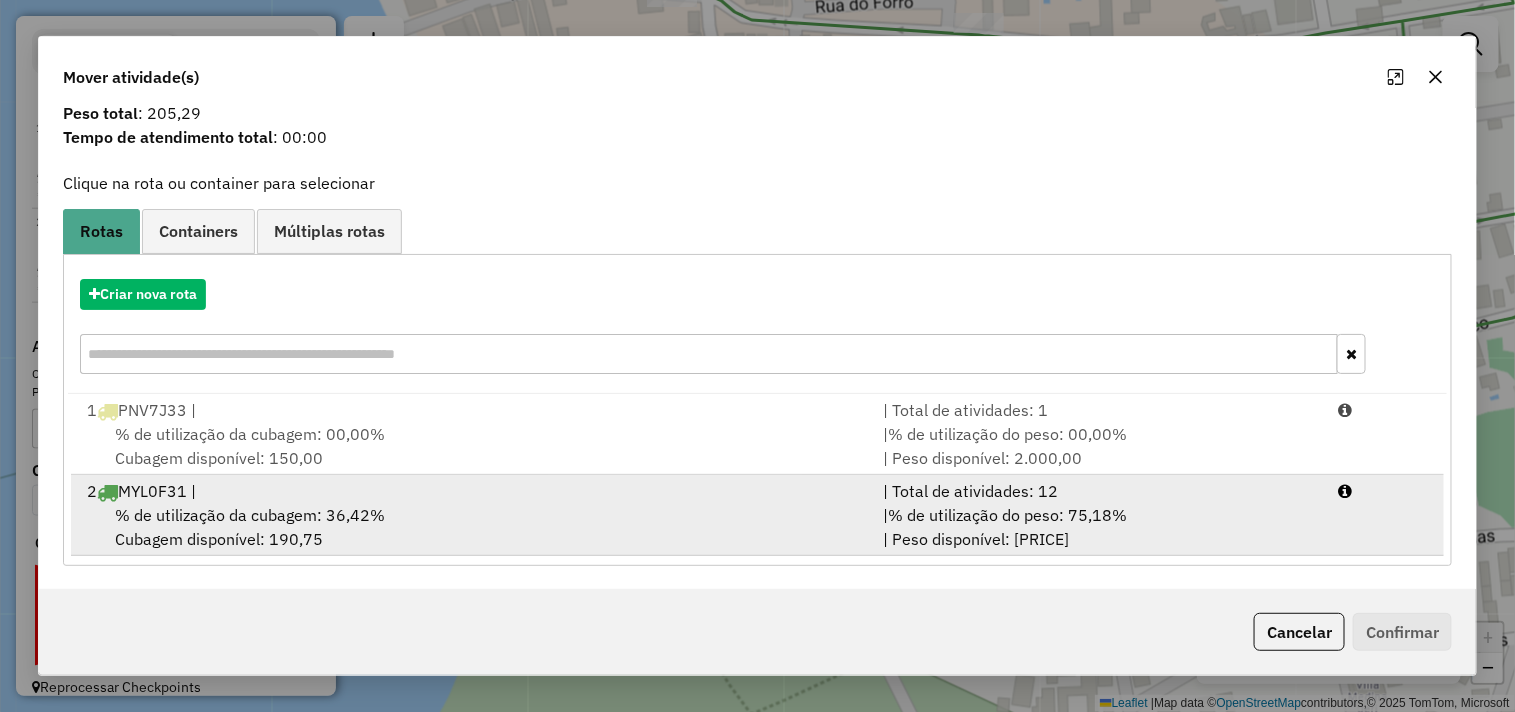 click on "[ORDER_ID] |" at bounding box center (473, 491) 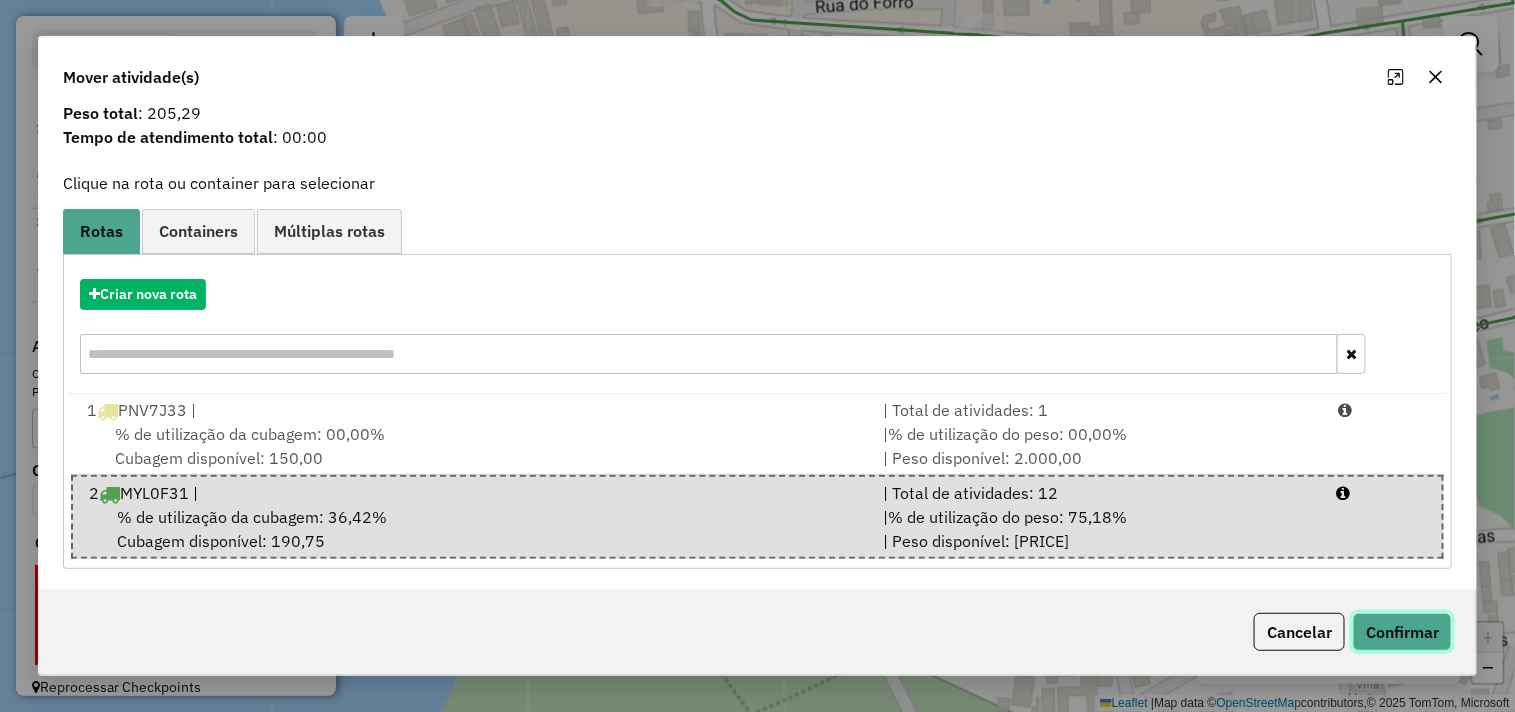 click on "Confirmar" 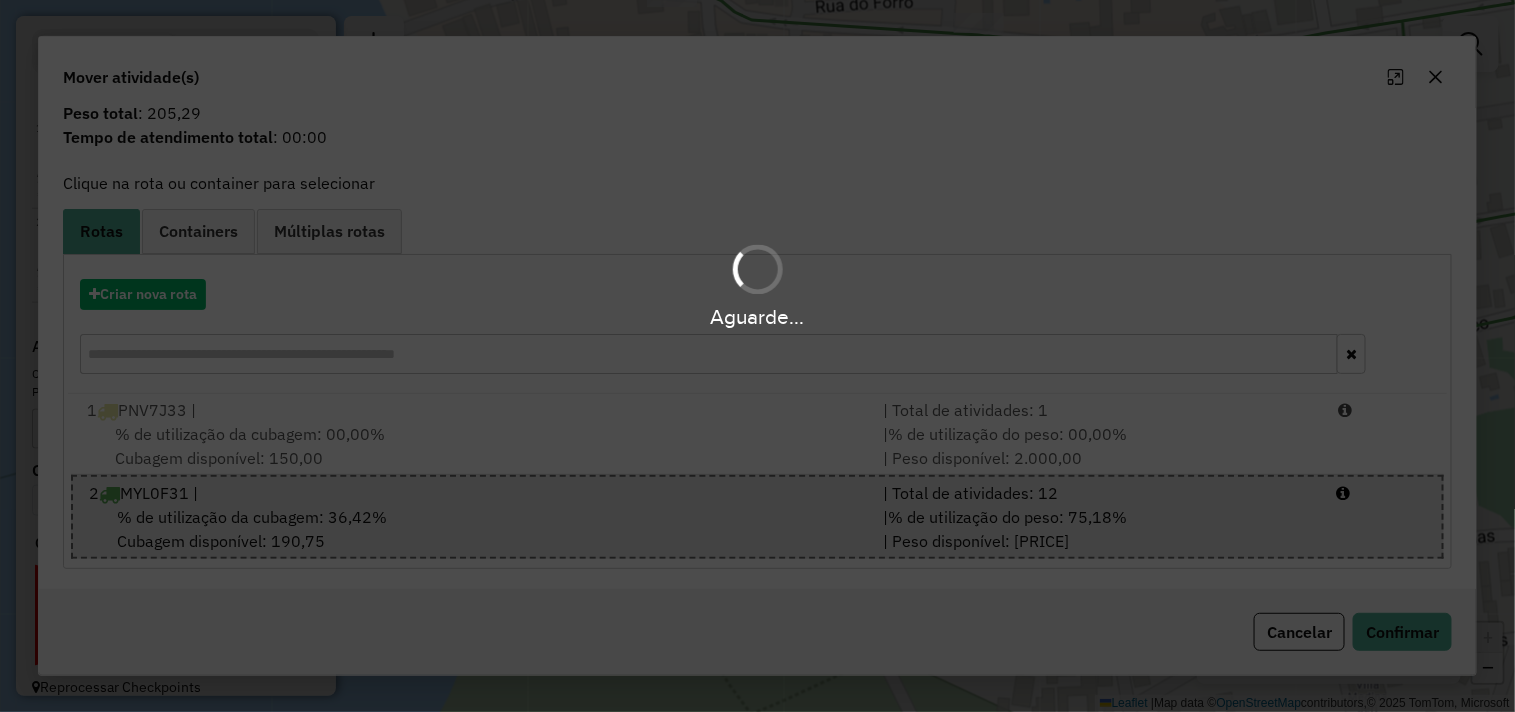 scroll, scrollTop: 0, scrollLeft: 0, axis: both 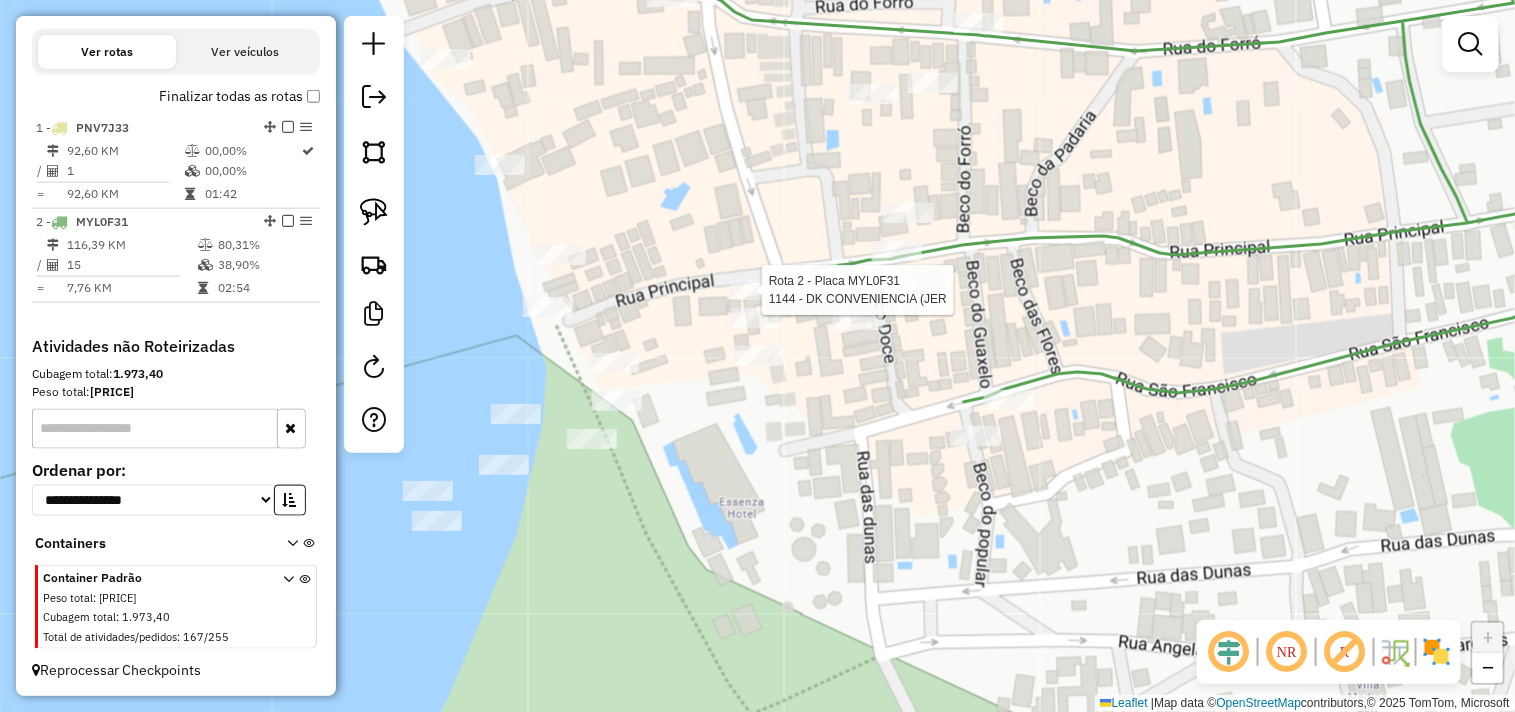 select on "**********" 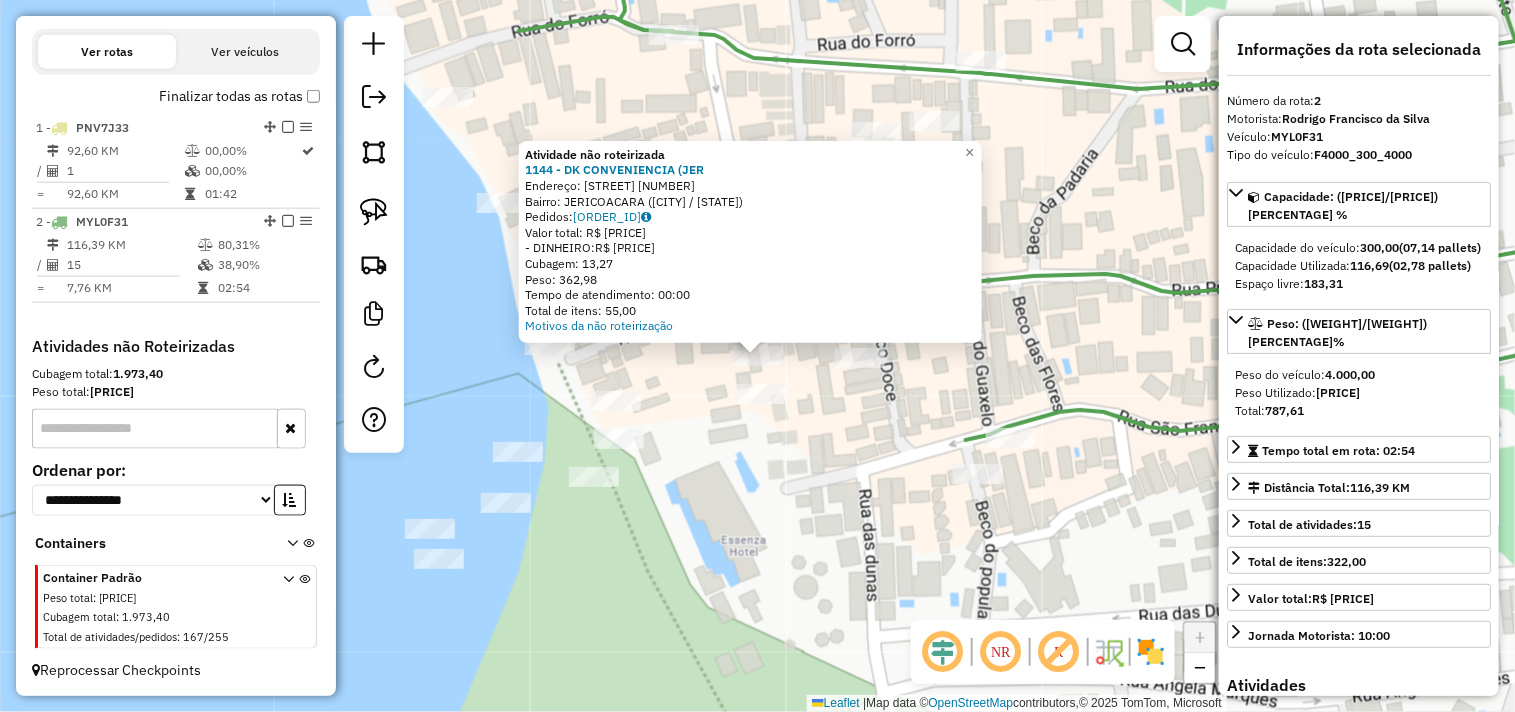 click on "Rota 2 - Placa MYL0F31  936 - LC  JERI MAR Atividade não roteirizada 1144 - DK CONVENIENCIA (JER  Endereço:  RUA PRINCIPAL [NUMBER]   Bairro: JERICOACOARA ([CITY] / [STATE])   Pedidos:  04065357   Valor total: R$ 3.879,76   - DINHEIRO:  R$ 3.879,76   Cubagem: 13,27   Peso: 362,98   Tempo de atendimento: 00:00   Total de itens: 55,00  Motivos da não roteirização × Janela de atendimento Grade de atendimento Capacidade Transportadoras Veículos Cliente Pedidos  Rotas Selecione os dias de semana para filtrar as janelas de atendimento  Seg   Ter   Qua   Qui   Sex   Sáb   Dom  Informe o período da janela de atendimento: De: Até:  Filtrar exatamente a janela do cliente  Considerar janela de atendimento padrão  Selecione os dias de semana para filtrar as grades de atendimento  Seg   Ter   Qua   Qui   Sex   Sáb   Dom   Considerar clientes sem dia de atendimento cadastrado  Clientes fora do dia de atendimento selecionado Filtrar as atividades entre os valores definidos abaixo:  Peso mínimo:   De:" 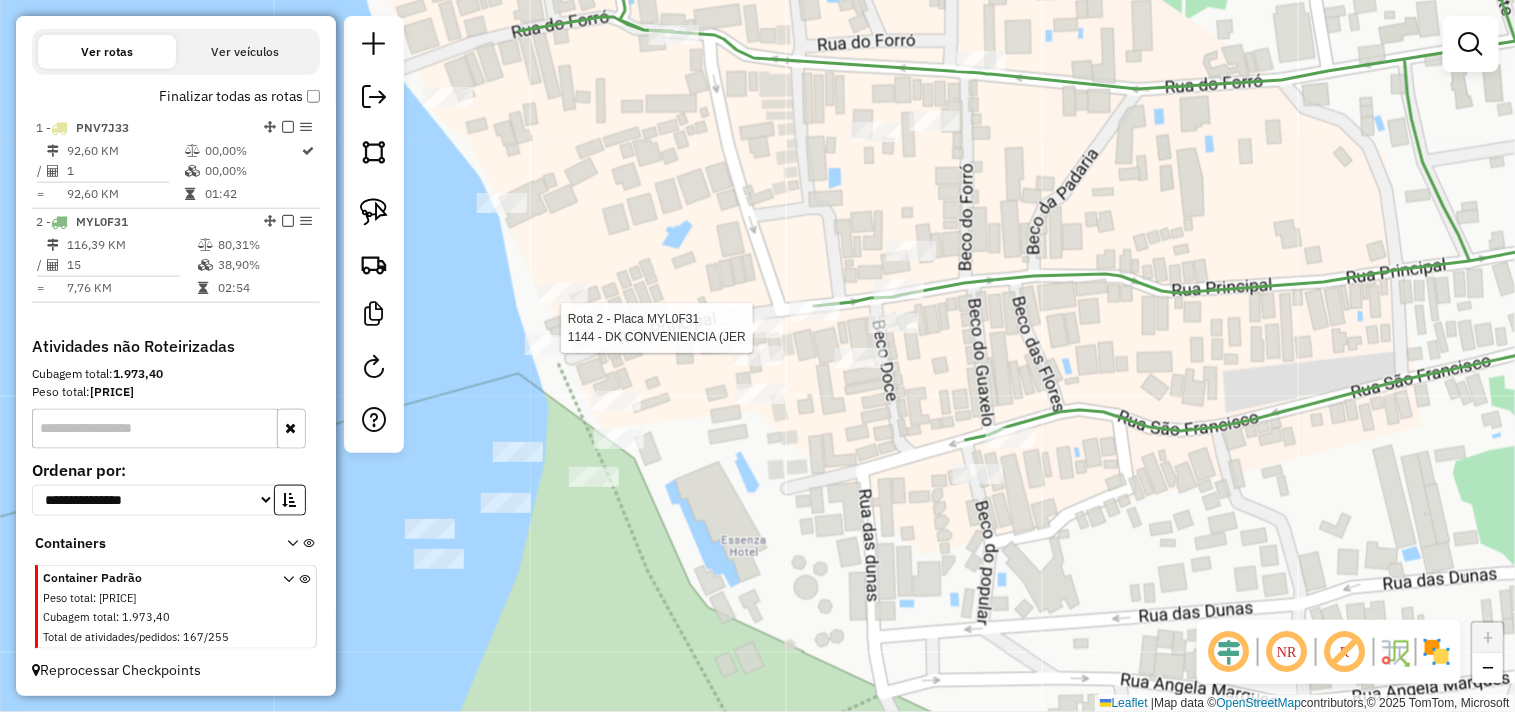 select on "**********" 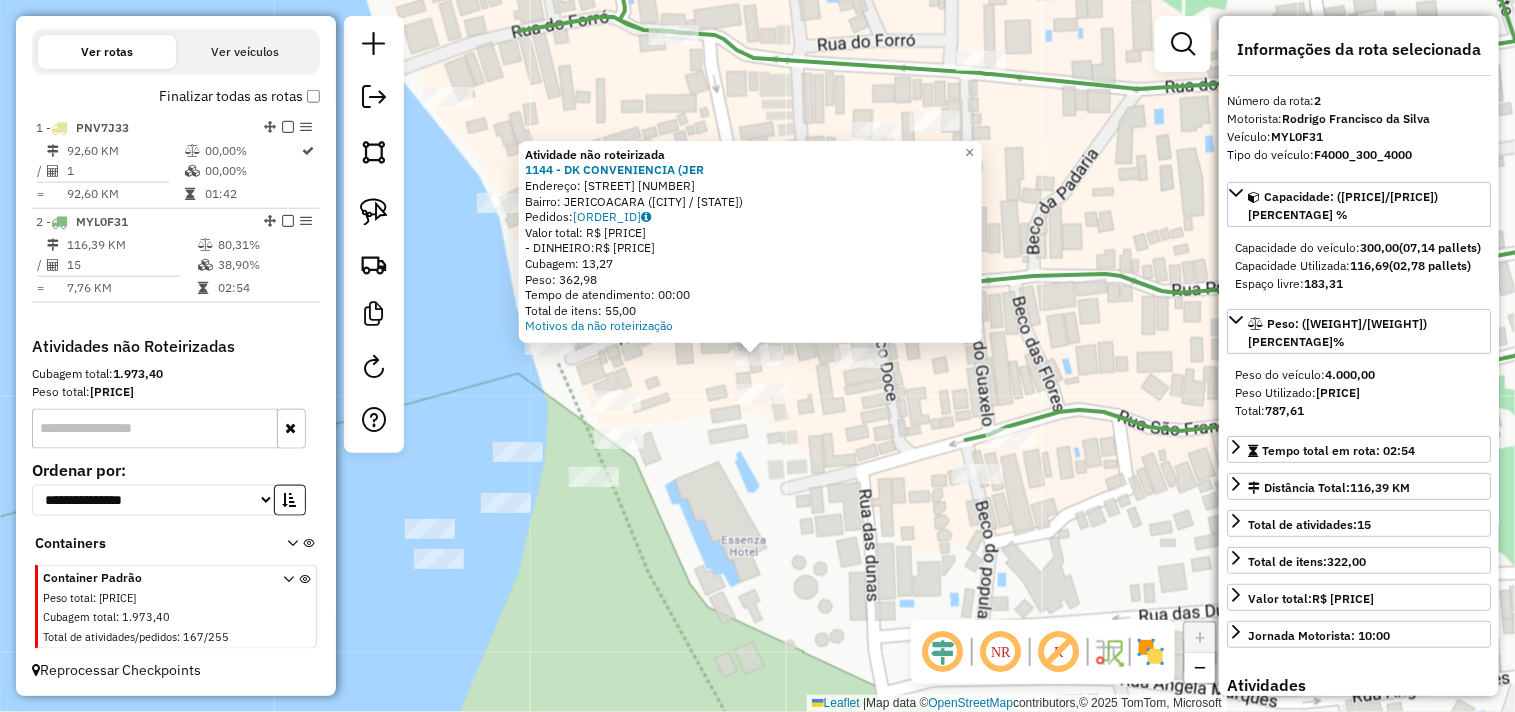 click on "Atividade não roteirizada [NUMBER] - [NAME] (JER  Endereço:  RUA PRINCIPAL [NUMBER]   Bairro: JERICOACARA ([CITY] / [STATE])   Pedidos:  [ORDER_ID]   Valor total: R$ [PRICE]   - DINHEIRO:  R$ [PRICE]   Cubagem: [CUBAGE]   Peso: [WEIGHT]   Tempo de atendimento: [TIME]   Total de itens: [ITEMS]  Motivos da não roteirização × Janela de atendimento Grade de atendimento Capacidade Transportadoras Veículos Cliente Pedidos  Rotas Selecione os dias de semana para filtrar as janelas de atendimento  Seg   Ter   Qua   Qui   Sex   Sáb   Dom  Informe o período da janela de atendimento: De: [DATE] Até: [DATE]  Filtrar exatamente a janela do cliente  Considerar janela de atendimento padrão  Selecione os dias de semana para filtrar as grades de atendimento  Seg   Ter   Qua   Qui   Sex   Sáb   Dom   Considerar clientes sem dia de atendimento cadastrado  Clientes fora do dia de atendimento selecionado Filtrar as atividades entre os valores definidos abaixo:  Peso mínimo: [WEIGHT]   Peso máximo: [WEIGHT]   Cubagem mínima: [CUBAGE]   De: [DATE]   Até: [DATE]  De: [DATE]   Até: [DATE]  +" 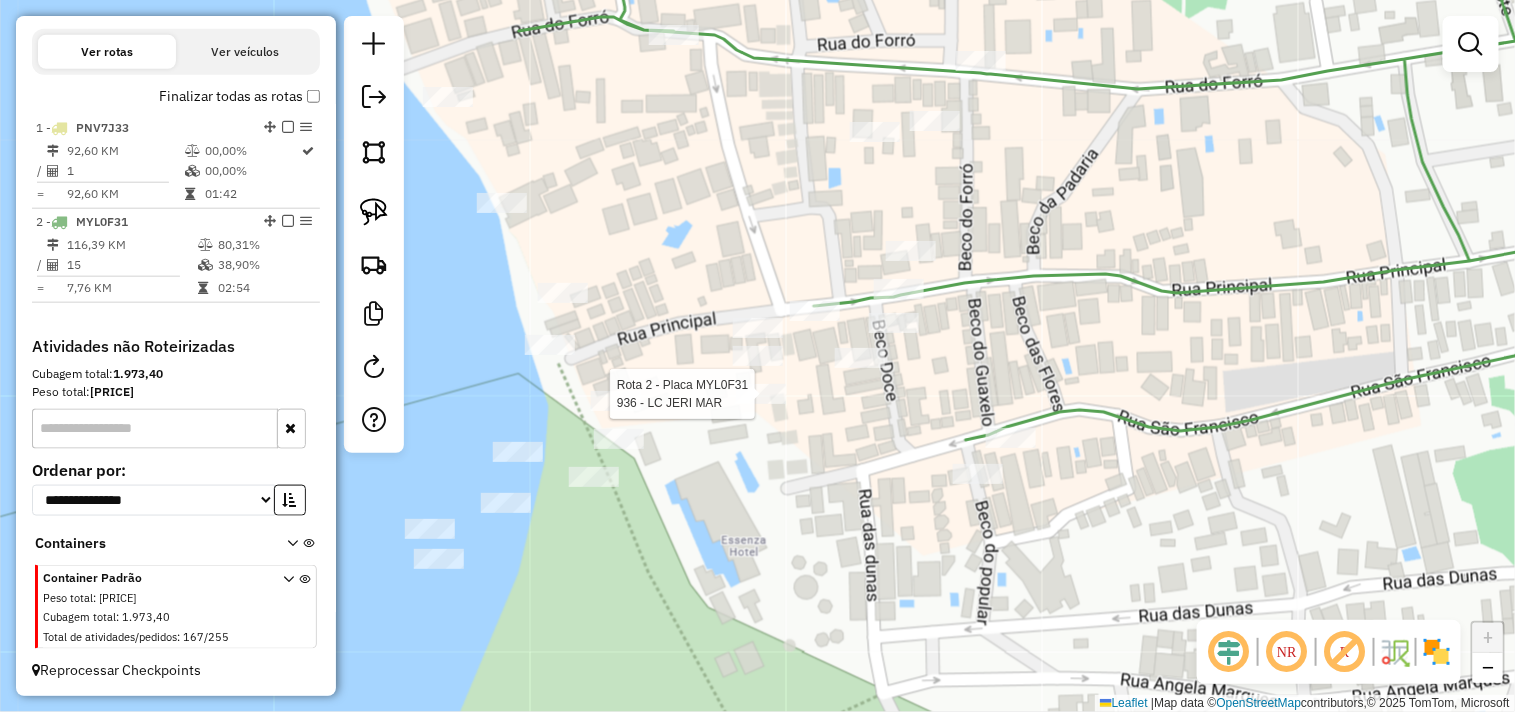 select on "**********" 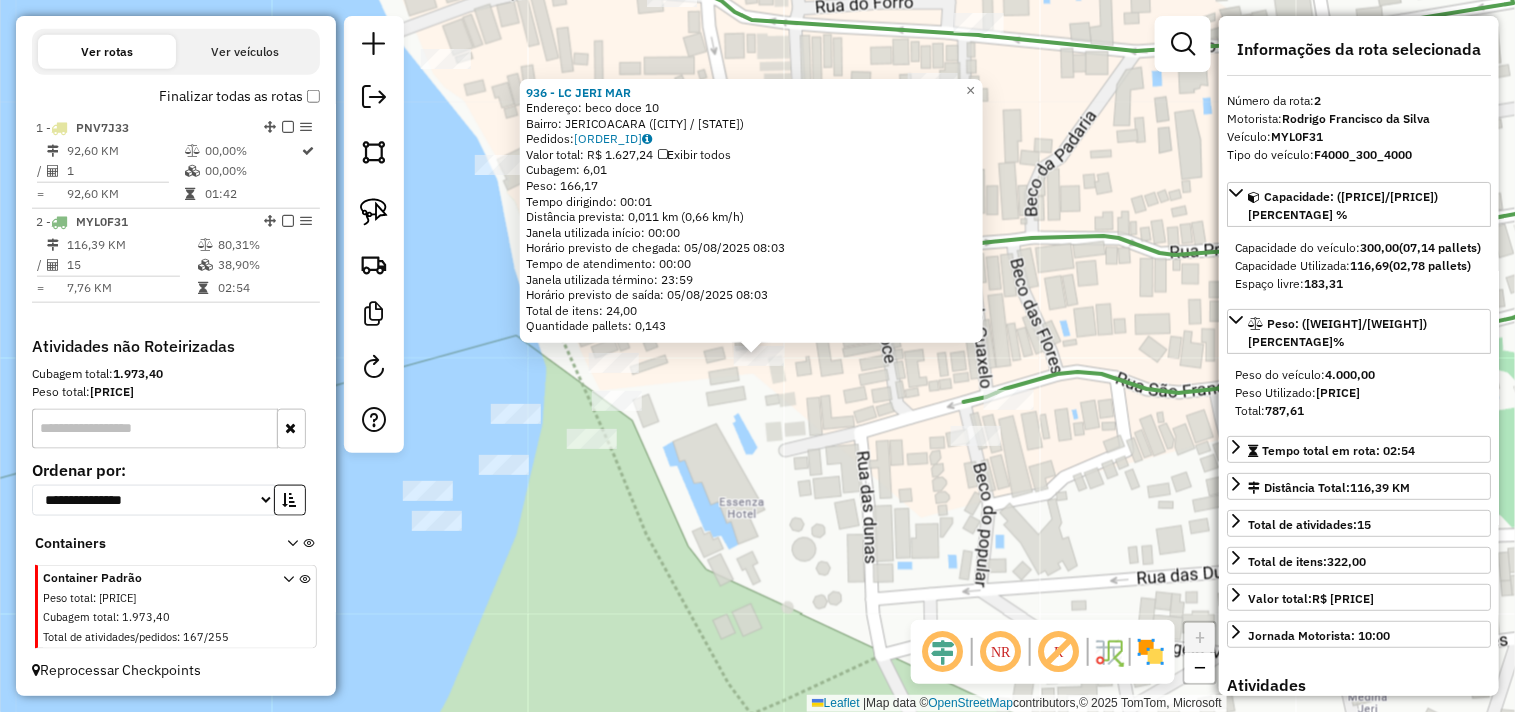 click on "[NUMBER] - [BRAND]  Endereço:  [STREET] [NUMBER]   Bairro: [NEIGHBORHOOD] ([CITY] / [STATE])   Pedidos:  [POSTAL_CODE]   Valor total: [CURRENCY] [PRICE]   Exibir todos   Cubagem: [NUMBER]  Peso: [NUMBER]  Tempo dirigindo: [TIME]   Distância prevista: [DISTANCE] ([SPEED])   Janela utilizada início: [TIME]   Horário previsto de chegada: [DATE] [TIME]   Tempo de atendimento: [TIME]   Janela utilizada término: [TIME]   Horário previsto de saída: [DATE] [TIME]   Total de itens: [NUMBER]   Quantidade pallets: [NUMBER]  × Janela de atendimento Grade de atendimento Capacidade Transportadoras Veículos Cliente Pedidos  Rotas Selecione os dias de semana para filtrar as janelas de atendimento  Seg   Ter   Qua   Qui   Sex   Sáb   Dom  Informe o período da janela de atendimento: De: Até:  Filtrar exatamente a janela do cliente  Considerar janela de atendimento padrão  Selecione os dias de semana para filtrar as grades de atendimento  Seg   Ter   Qua   Qui   Sex   Sáb   Dom   Clientes fora do dia de atendimento selecionado De:" 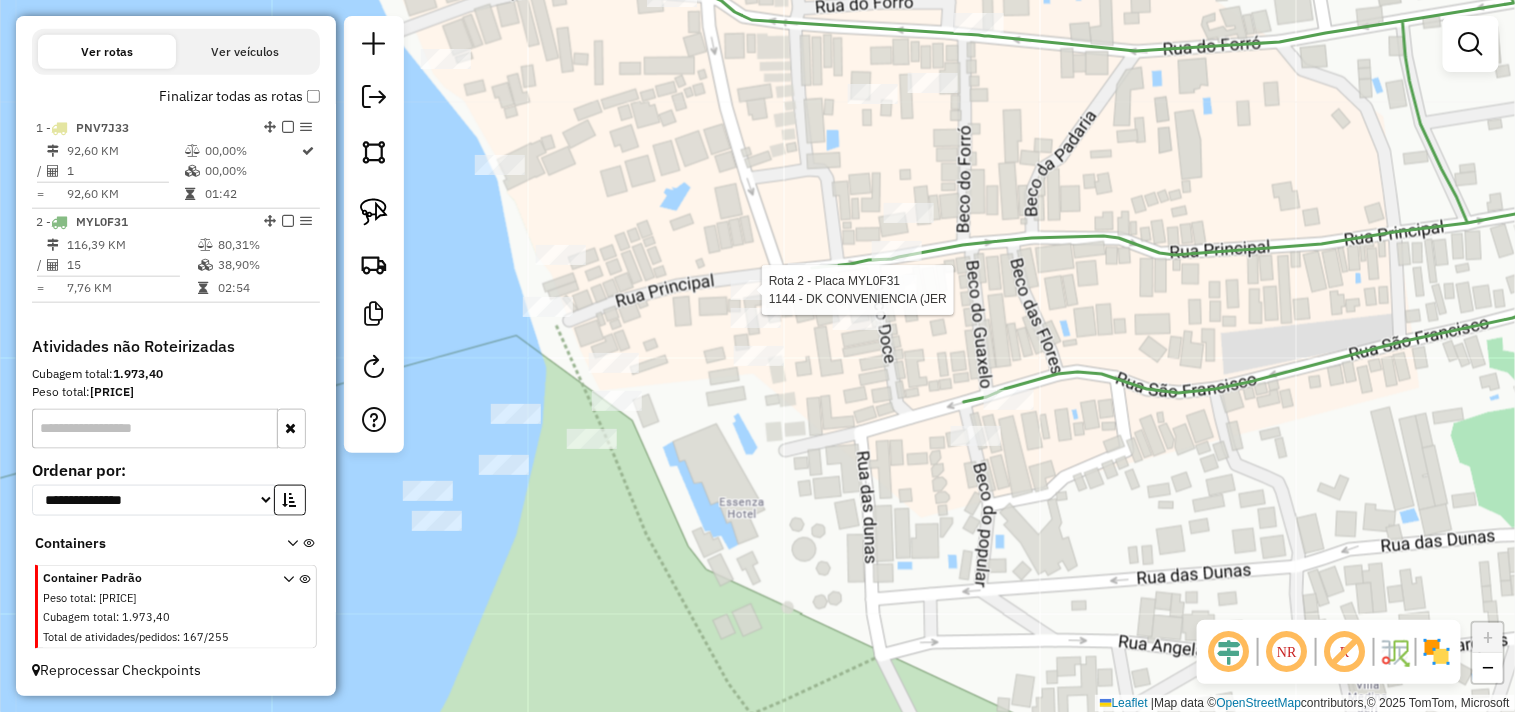 select on "**********" 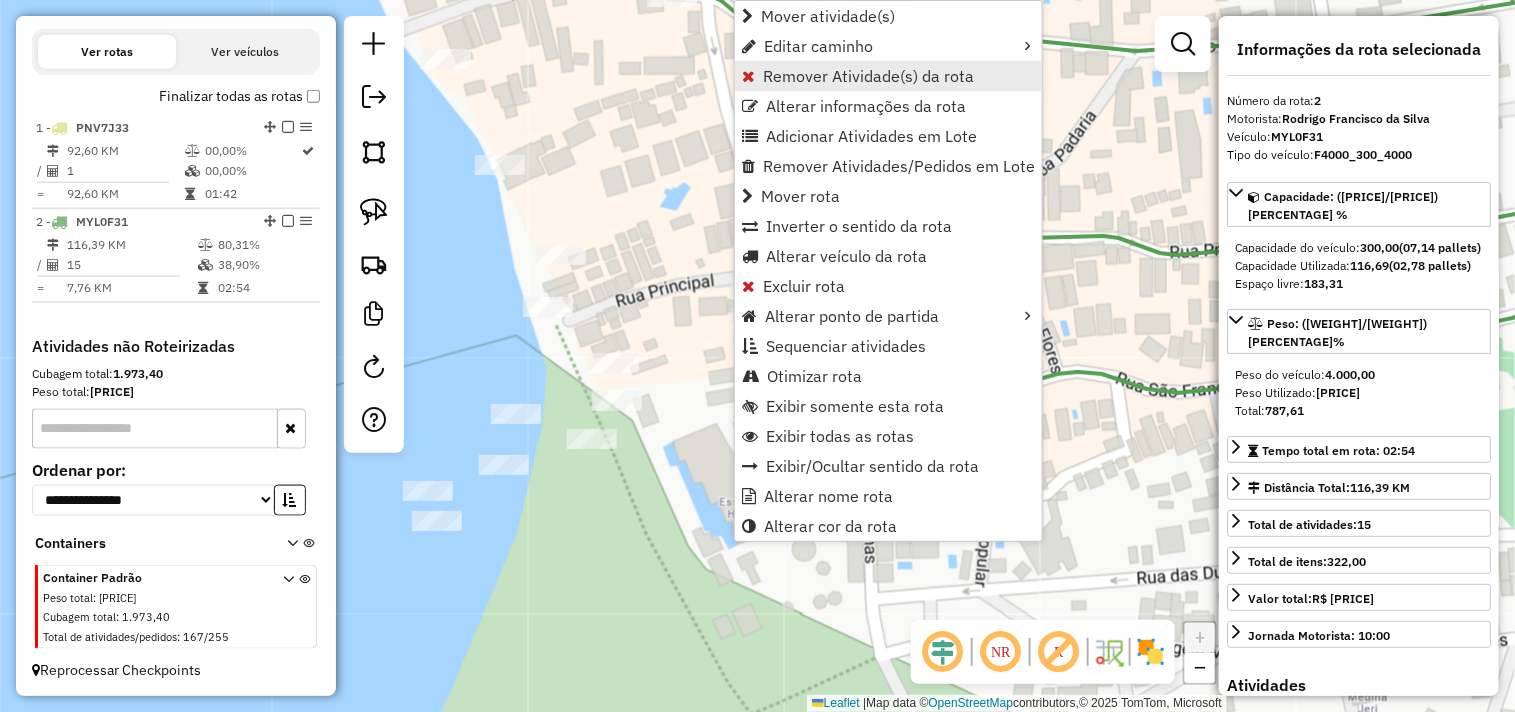 click on "Remover Atividade(s) da rota" at bounding box center (868, 76) 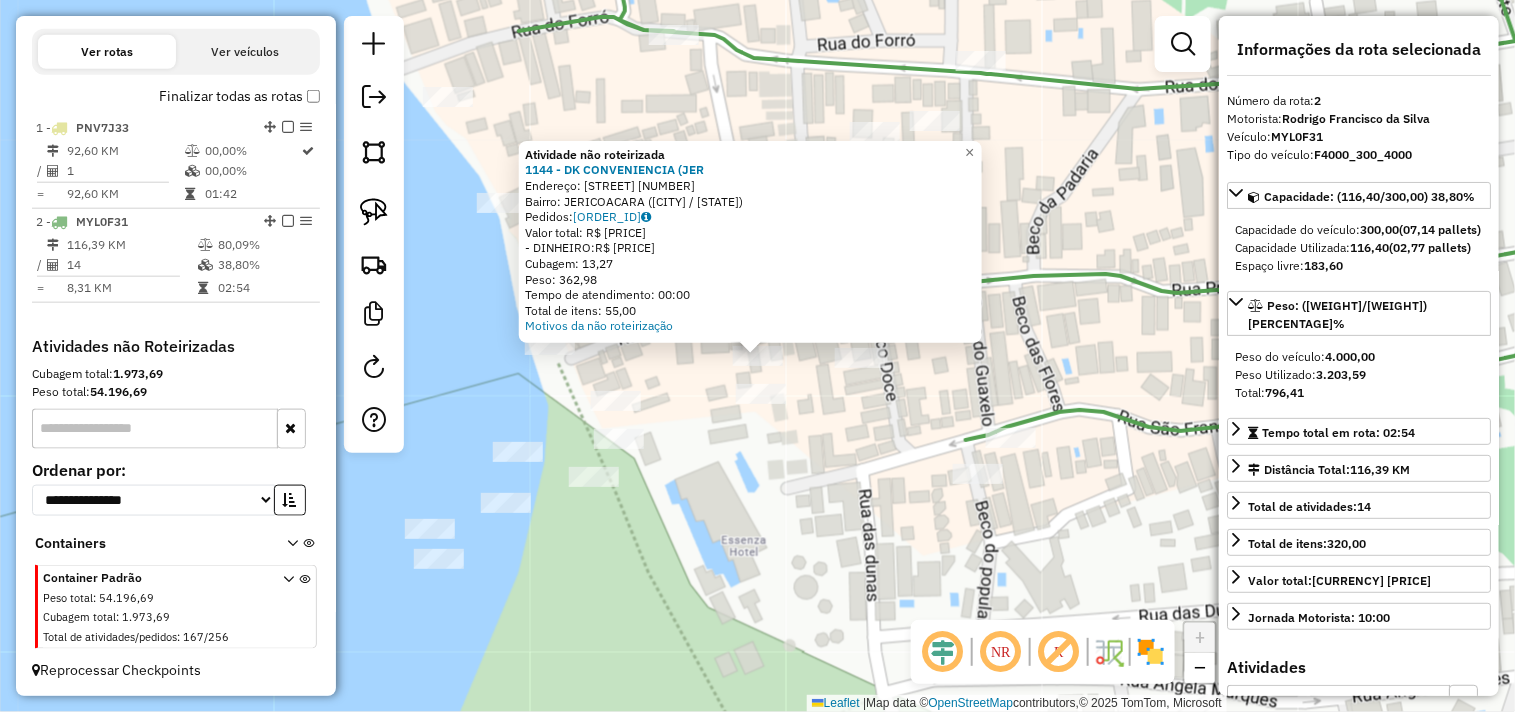 click on "Atividade não roteirizada [NUMBER] - [NAME] (JER  Endereço:  RUA PRINCIPAL [NUMBER]   Bairro: JERICOACARA ([CITY] / [STATE])   Pedidos:  [ORDER_ID]   Valor total: R$ [PRICE]   - DINHEIRO:  R$ [PRICE]   Cubagem: [CUBAGE]   Peso: [WEIGHT]   Tempo de atendimento: [TIME]   Total de itens: [ITEMS]  Motivos da não roteirização × Janela de atendimento Grade de atendimento Capacidade Transportadoras Veículos Cliente Pedidos  Rotas Selecione os dias de semana para filtrar as janelas de atendimento  Seg   Ter   Qua   Qui   Sex   Sáb   Dom  Informe o período da janela de atendimento: De: [DATE] Até: [DATE]  Filtrar exatamente a janela do cliente  Considerar janela de atendimento padrão  Selecione os dias de semana para filtrar as grades de atendimento  Seg   Ter   Qua   Qui   Sex   Sáb   Dom   Considerar clientes sem dia de atendimento cadastrado  Clientes fora do dia de atendimento selecionado Filtrar as atividades entre os valores definidos abaixo:  Peso mínimo: [WEIGHT]   Peso máximo: [WEIGHT]   Cubagem mínima: [CUBAGE]   De: [DATE]   Até: [DATE]  De: [DATE]   Até: [DATE]  +" 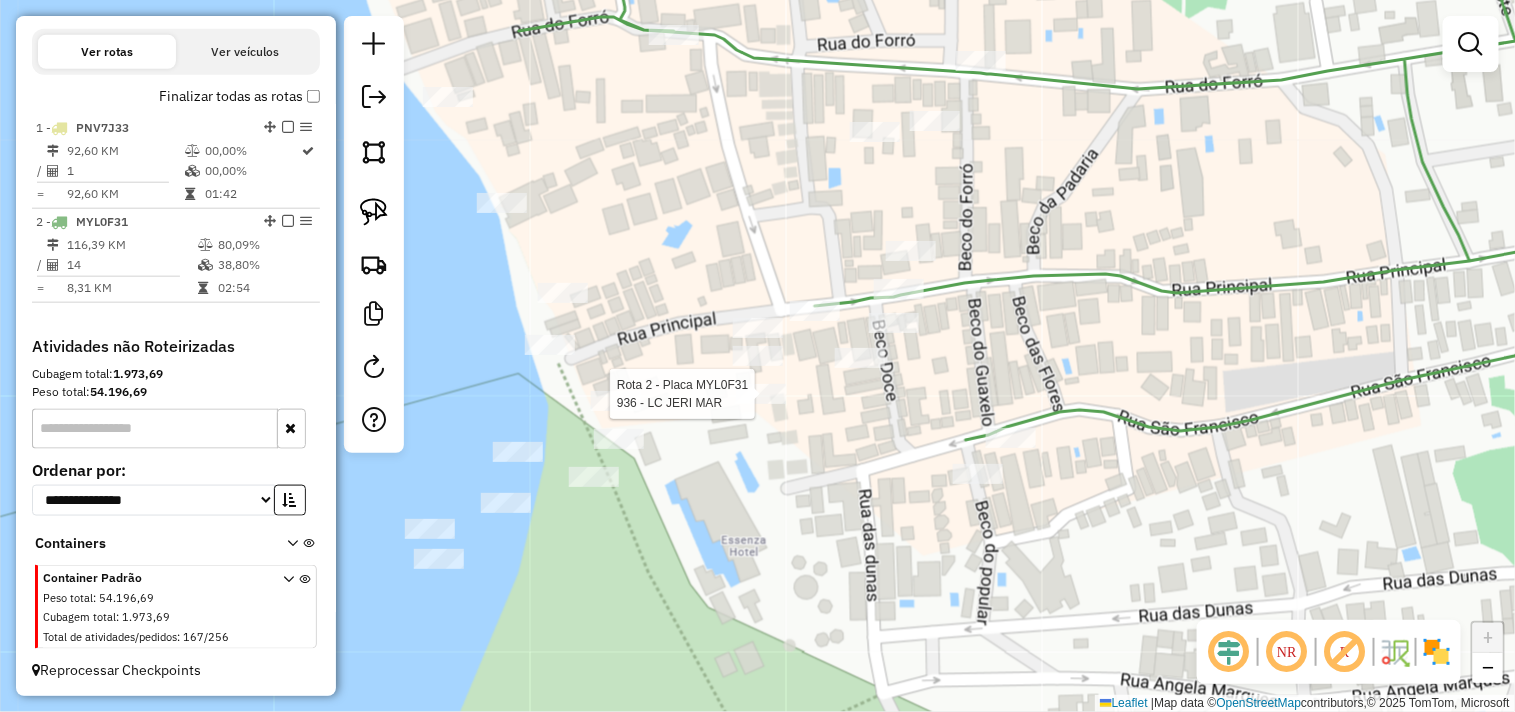 select on "**********" 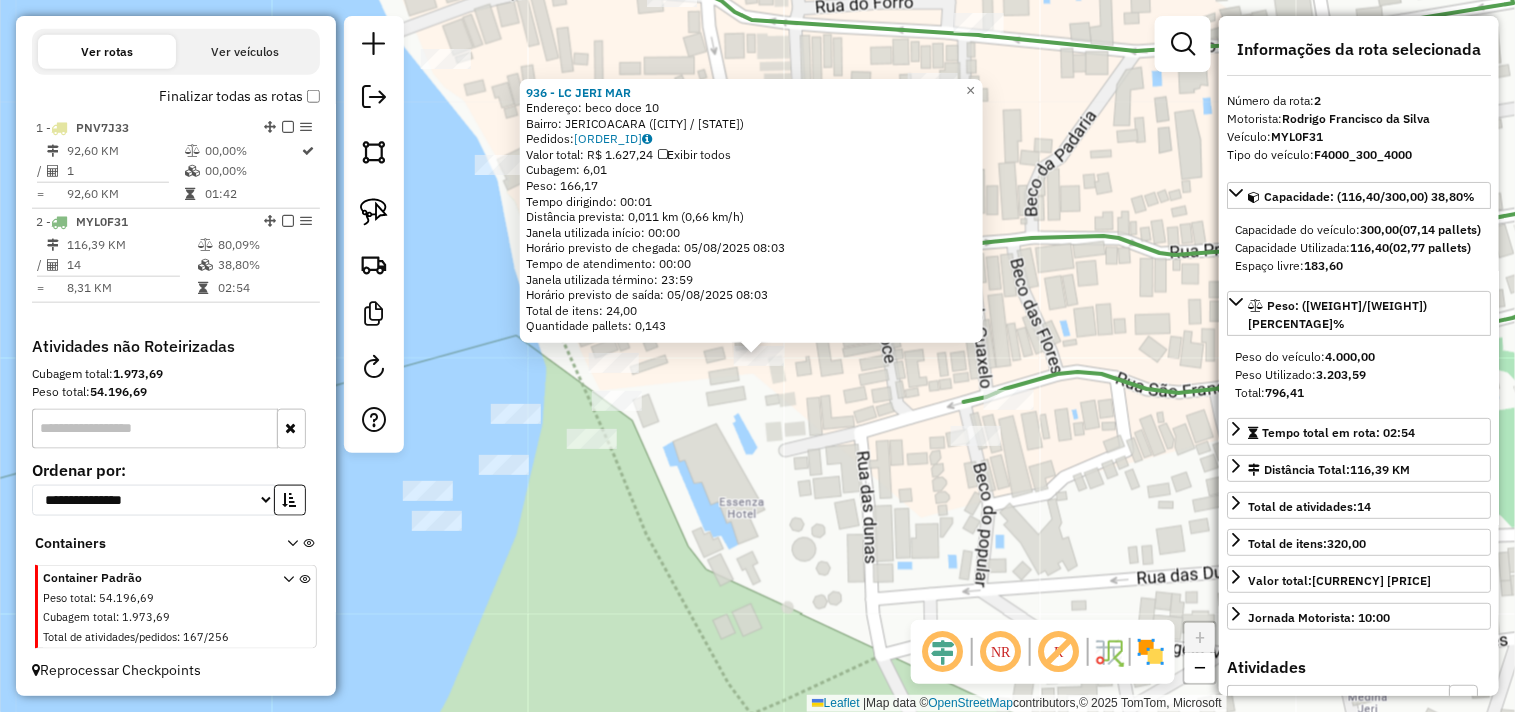 click on "[NUMBER] - [BRAND]  Endereço:  [STREET] [NUMBER]   Bairro: [NEIGHBORHOOD] ([CITY] / [STATE])   Pedidos:  [POSTAL_CODE]   Valor total: [CURRENCY] [PRICE]   Exibir todos   Cubagem: [NUMBER]  Peso: [NUMBER]  Tempo dirigindo: [TIME]   Distância prevista: [DISTANCE] ([SPEED])   Janela utilizada início: [TIME]   Horário previsto de chegada: [DATE] [TIME]   Tempo de atendimento: [TIME]   Janela utilizada término: [TIME]   Horário previsto de saída: [DATE] [TIME]   Total de itens: [NUMBER]   Quantidade pallets: [NUMBER]  × Janela de atendimento Grade de atendimento Capacidade Transportadoras Veículos Cliente Pedidos  Rotas Selecione os dias de semana para filtrar as janelas de atendimento  Seg   Ter   Qua   Qui   Sex   Sáb   Dom  Informe o período da janela de atendimento: De: Até:  Filtrar exatamente a janela do cliente  Considerar janela de atendimento padrão  Selecione os dias de semana para filtrar as grades de atendimento  Seg   Ter   Qua   Qui   Sex   Sáb   Dom   Clientes fora do dia de atendimento selecionado De:" 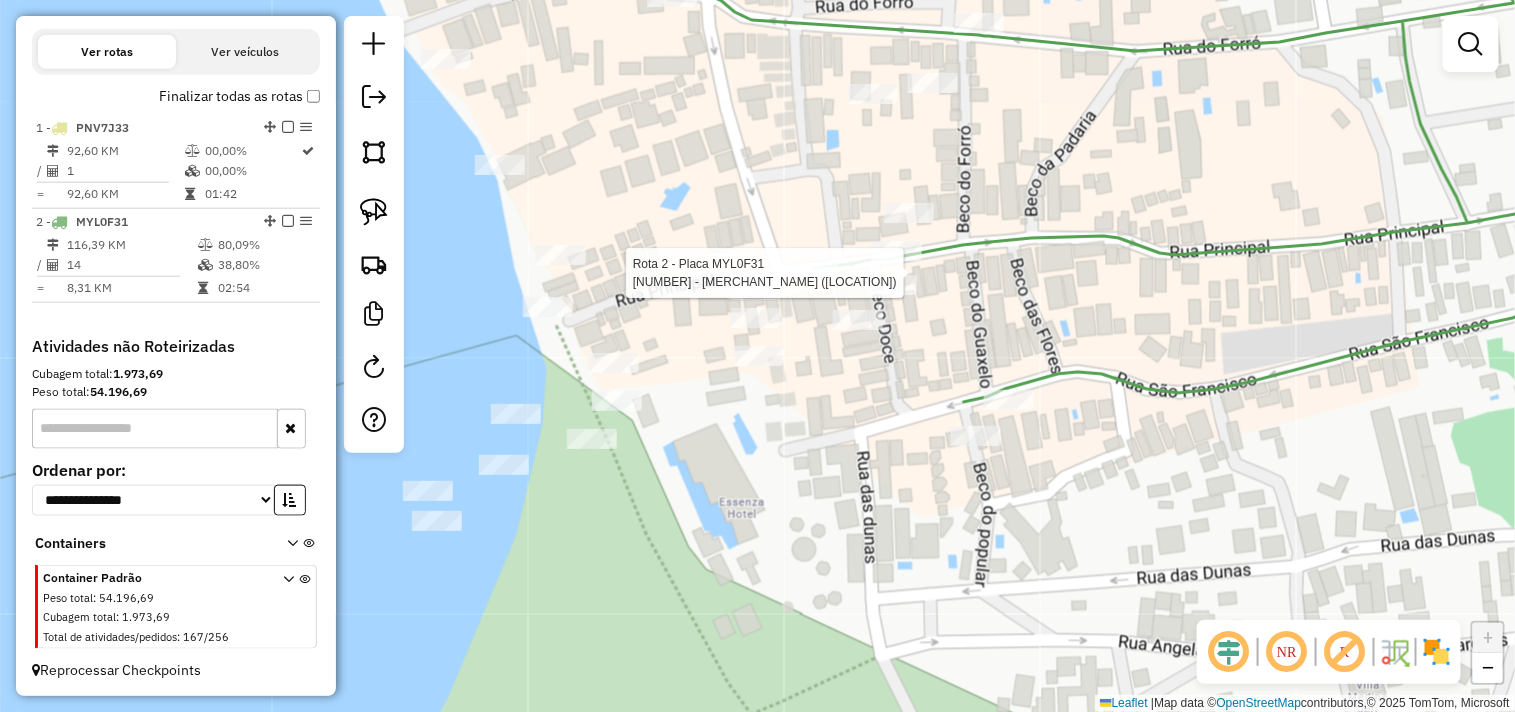 select on "**********" 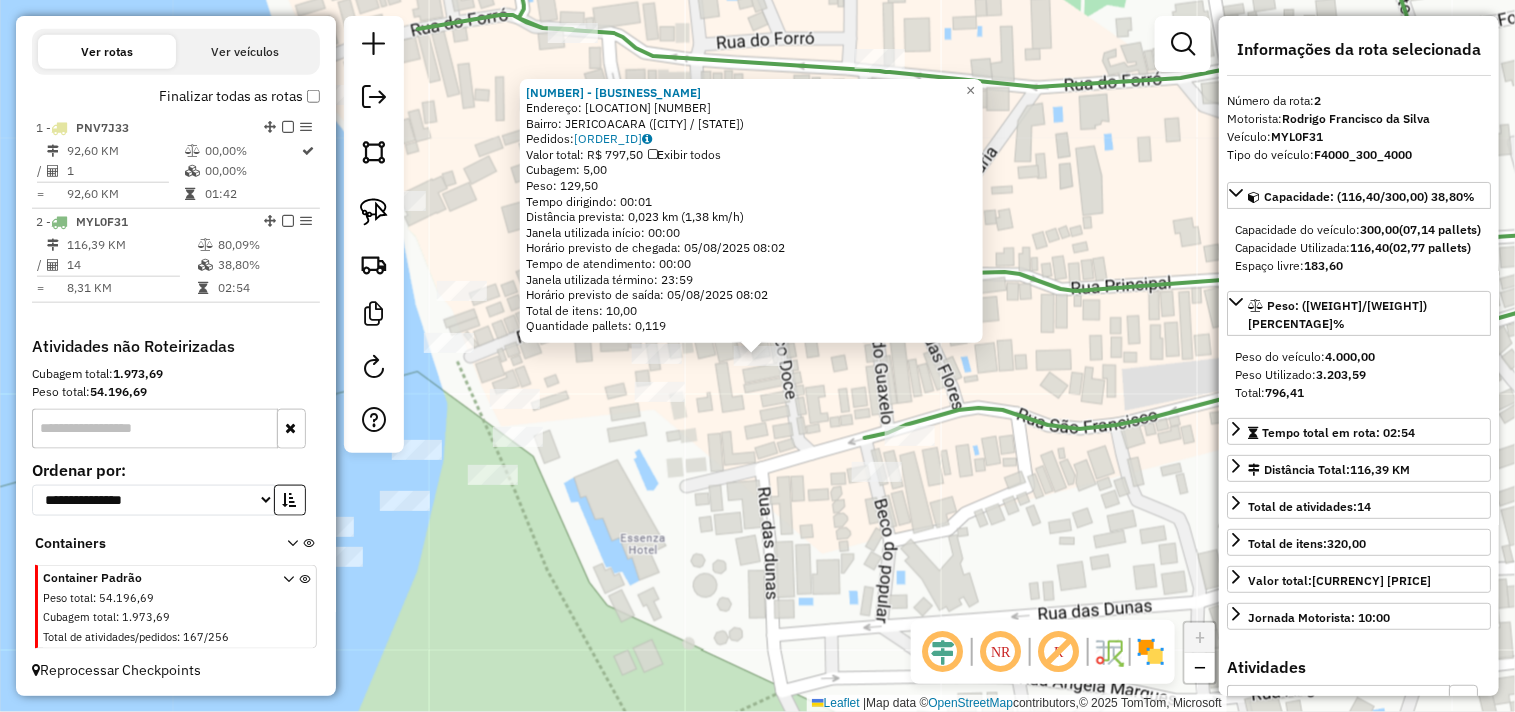 click on "[NUMBER] - RESTAURANTE E PIZZAR Endereço: [STREET] [NUMBER] Bairro: [CITY] ([CITY] / [STATE]) Pedidos: [ORDER_ID] Valor total: R$ [PRICE] Exibir todos Cubagem: [CUBAGE] Peso: [WEIGHT] Tempo dirigindo: [TIME] Distância prevista: [DISTANCE] km ([SPEED] km/h) Janela utilizada início: [TIME] Horário previsto de chegada: [DATE] [TIME] Tempo de atendimento: [TIME] Janela utilizada término: [TIME] Horário previsto de saída: [DATE] [TIME] Total de itens: [ITEMS] Quantidade pallets: [PALLETS] × Janela de atendimento Grade de atendimento Capacidade Transportadoras Veículos Cliente Pedidos Rotas Selecione os dias de semana para filtrar as janelas de atendimento Seg Ter Qua Qui Sex Sáb Dom Informe o período da janela de atendimento: De: Até: Filtrar exatamente a janela do cliente Considerar janela de atendimento padrão Selecione os dias de semana para filtrar as grades de atendimento Seg Ter Qua Qui Sex Sáb Dom Peso mínimo: Peso máximo: De: +" 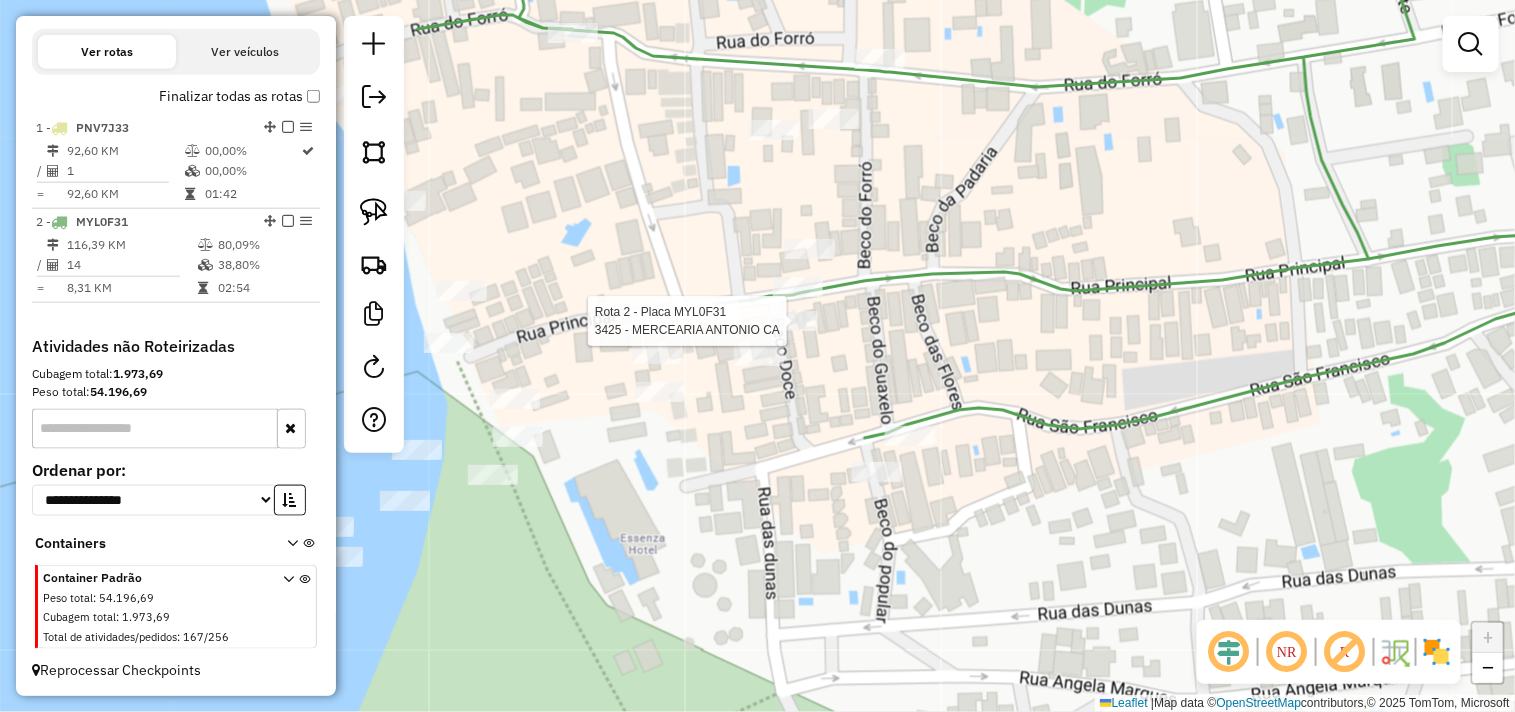 select on "**********" 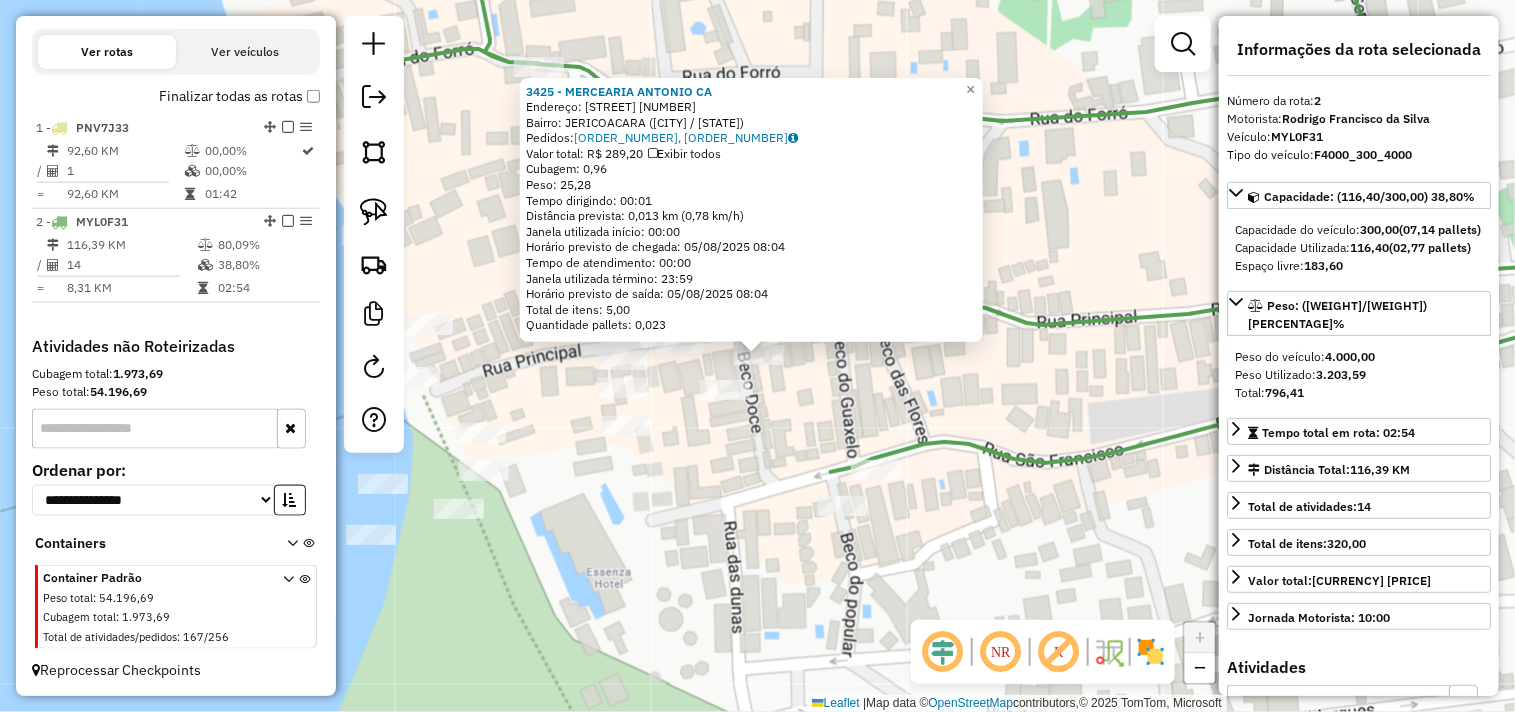 click on "[NAME] CA  Endereço:  RUA PRINCIPAL [NUMBER]   Bairro: JERICOACARA ([CITY] / [STATE])   Pedidos:  [ORDER_ID], [ORDER_ID]   Valor total: R$ [PRICE]   Exibir todos   Cubagem: [CUBAGE]  Peso: [WEIGHT]  Tempo dirigindo: [TIME]   Distância prevista: [DISTANCE] km ([SPEED] km/h)   Janela utilizada início: [TIME]   Horário previsto de chegada: [DATE] [TIME]   Tempo de atendimento: [TIME]   Janela utilizada término: [TIME]   Horário previsto de saída: [DATE] [TIME]   Total de itens: [ITEMS]   Quantidade pallets: [PALLETS]  × Janela de atendimento Grade de atendimento Capacidade Transportadoras Veículos Cliente Pedidos  Rotas Selecione os dias de semana para filtrar as janelas de atendimento  Seg   Ter   Qua   Qui   Sex   Sáb   Dom  Informe o período da janela de atendimento: De: [DATE] Até: [DATE]  Filtrar exatamente a janela do cliente  Considerar janela de atendimento padrão  Selecione os dias de semana para filtrar as grades de atendimento  Seg   Ter   Qua   Qui   Sex   Sáb   Dom   Peso mínimo: [WEIGHT]   Peso máximo: [WEIGHT]  +" 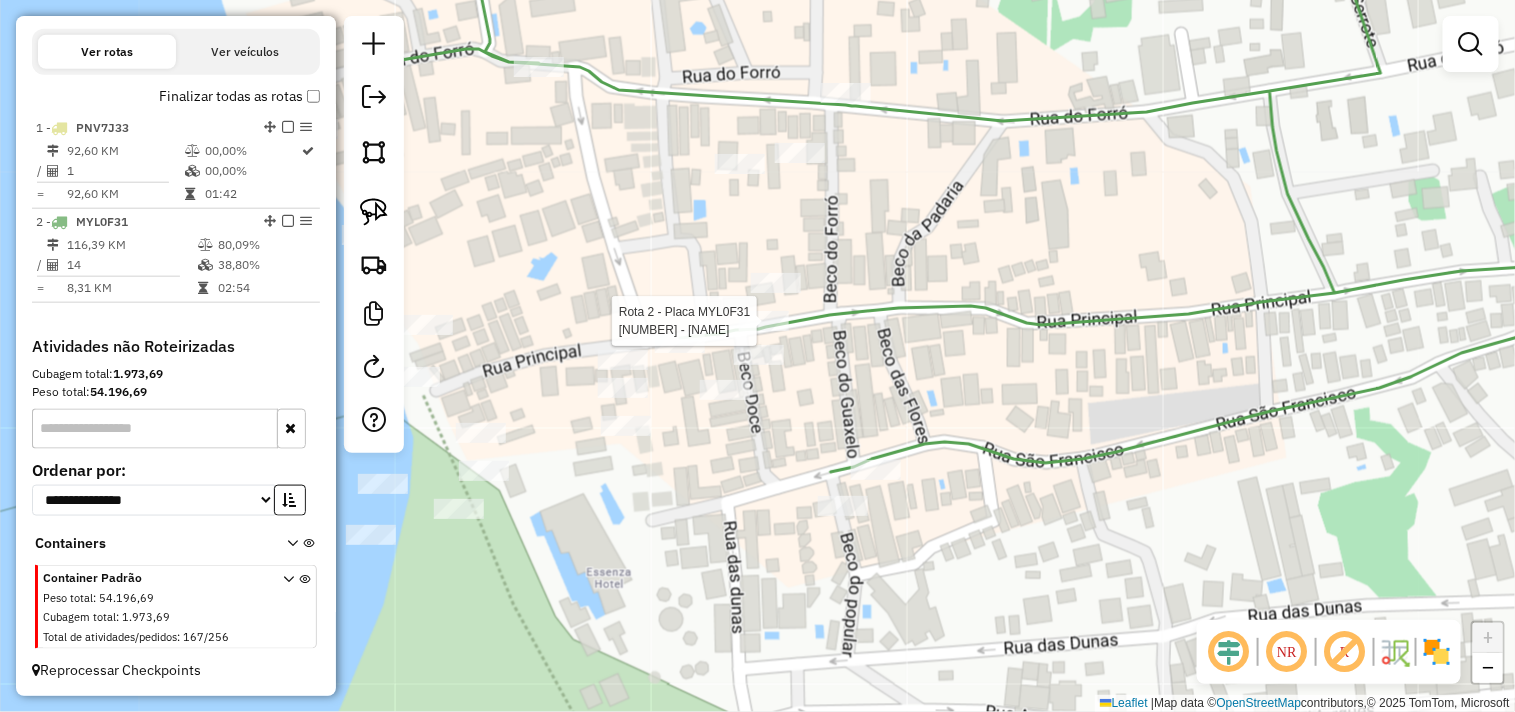 select on "**********" 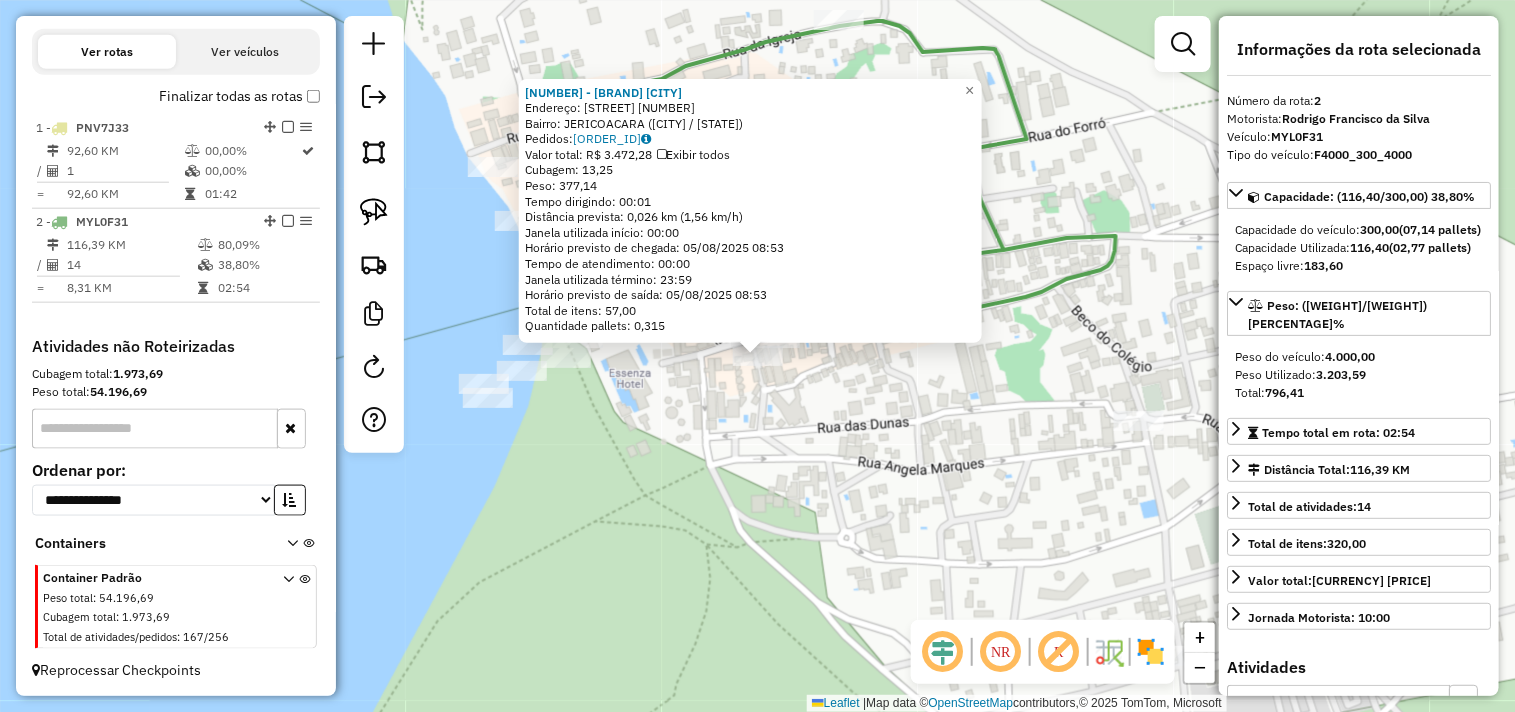 click on "[NUMBER] - [MERC] [NAME] [CITY] Endereço: [STREET] [NUMBER] Bairro: [CITY] ([CITY] / [STATE]) Pedidos: [ORDER_NUMBER] Valor total: [PRICE] Exibir todos Cubagem: [CUBAGE] Peso: [WEIGHT] Tempo dirigindo: [TIME] Distância prevista: [DISTANCE] km ([SPEED] km/h) Janela utilizada início: [TIME] Horário previsto de chegada: [DATE] [TIME] Tempo de atendimento: [TIME] Janela utilizada término: [TIME] Horário previsto de saída: [DATE] [TIME] Total de itens: [ITEMS] Quantidade pallets: [PALLETS]" 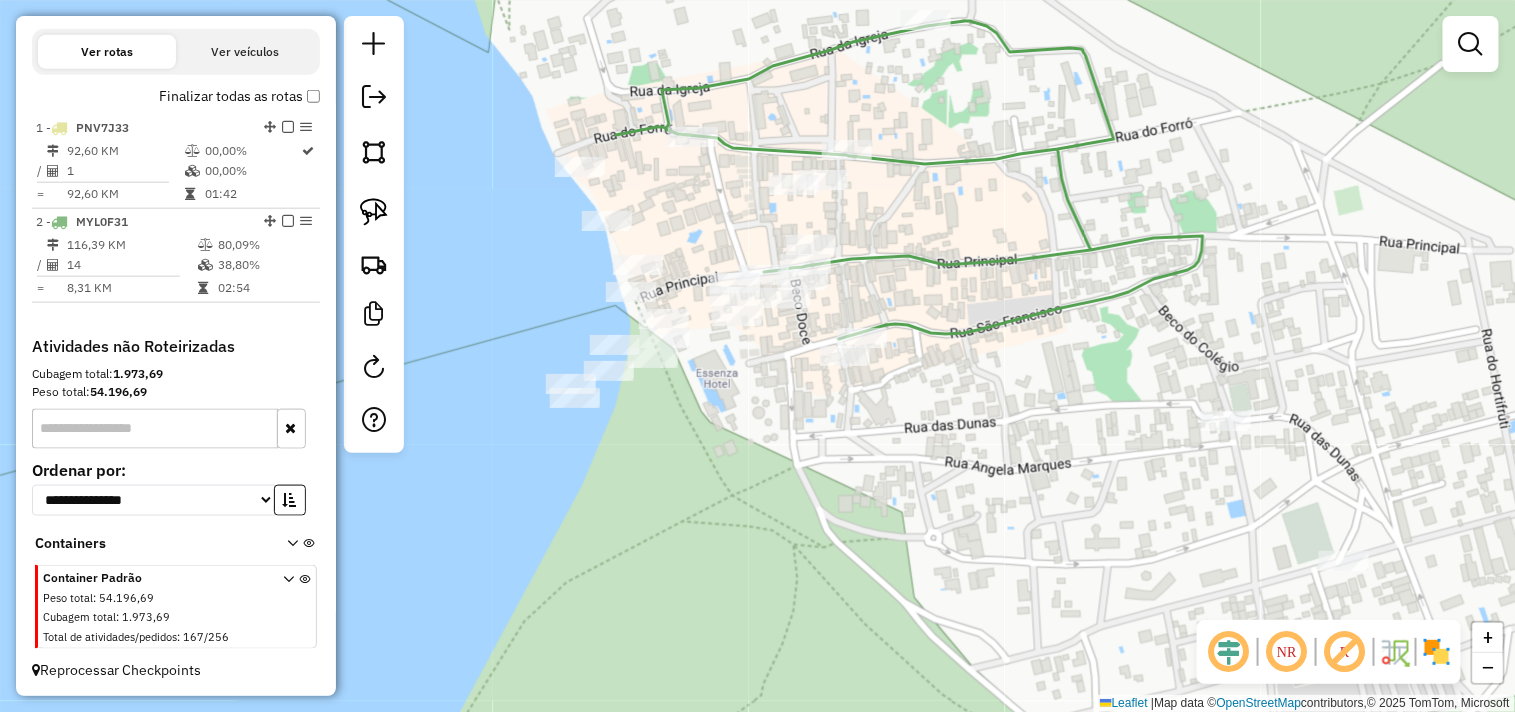 drag, startPoint x: 754, startPoint y: 396, endPoint x: 850, endPoint y: 394, distance: 96.02083 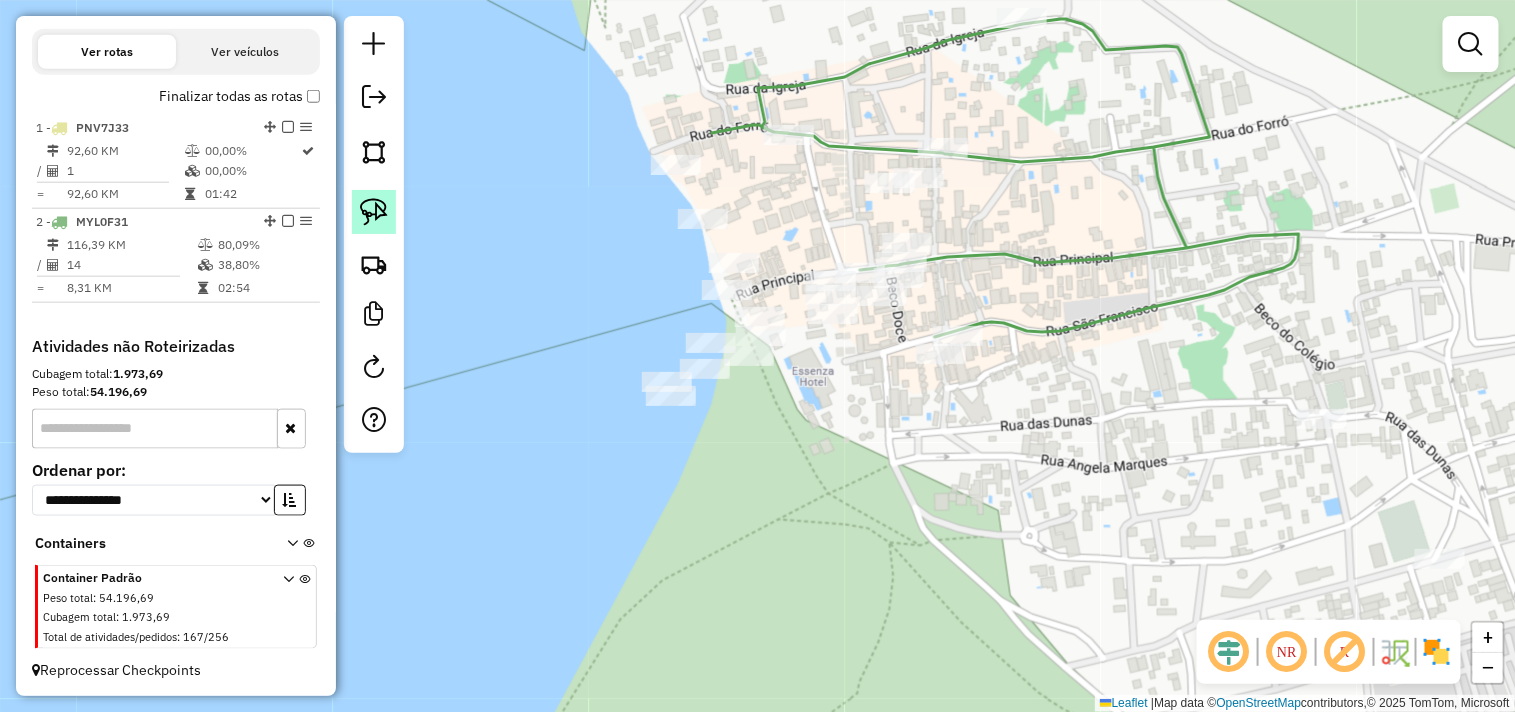 click 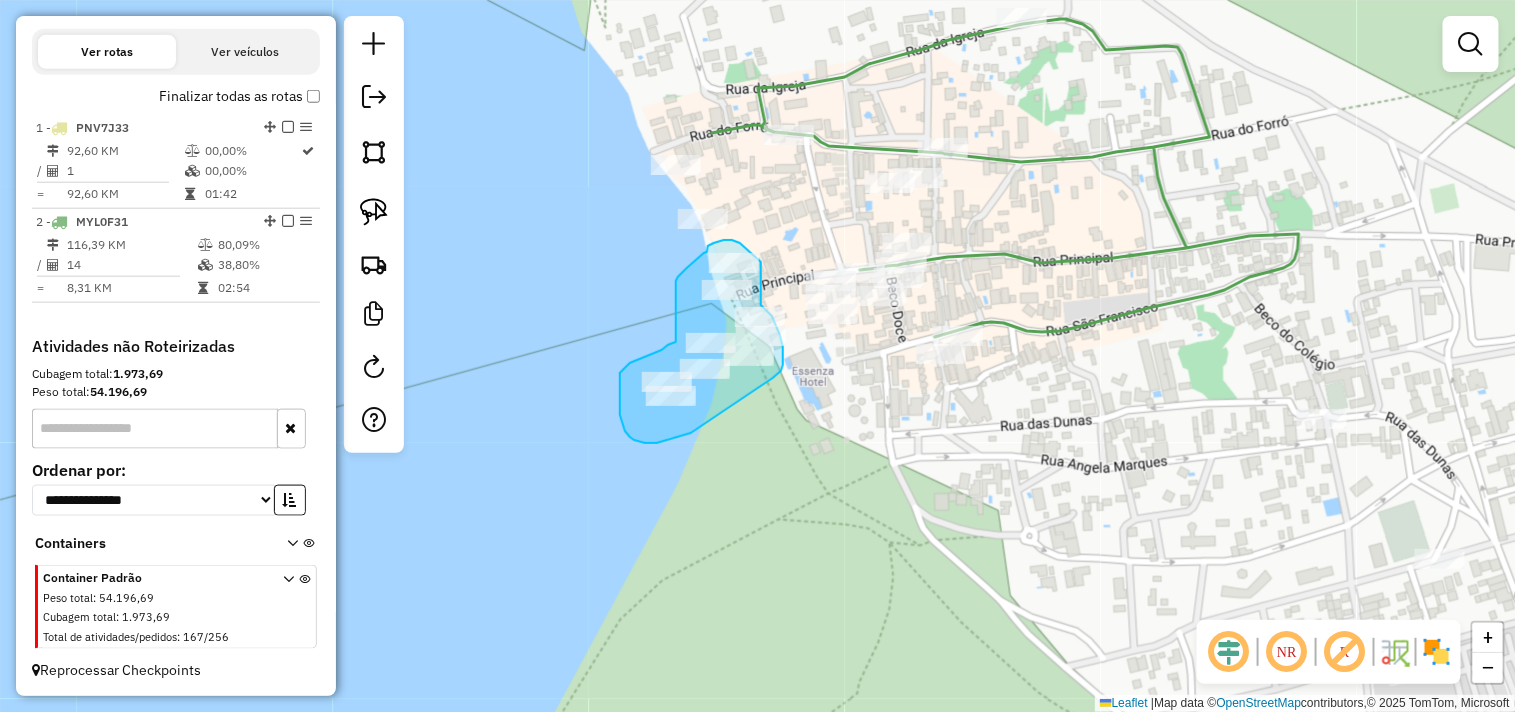 drag, startPoint x: 673, startPoint y: 438, endPoint x: 770, endPoint y: 381, distance: 112.507774 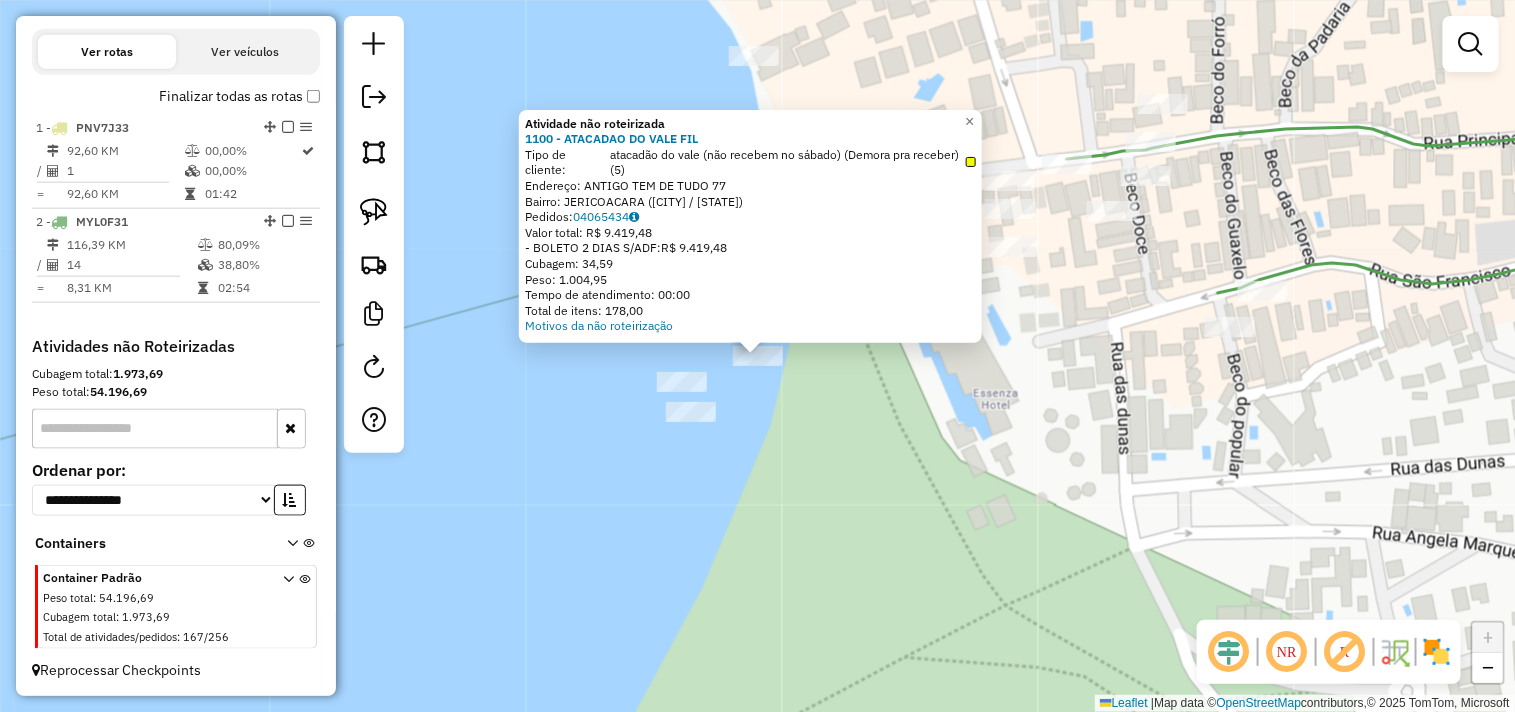 click on "Atividade não roteirizada 1100 - [BRAND]  Tipo de cliente:   [BRAND] ([NOTE]) ([NOTE])   Endereço:  [STREET] [NUMBER]   Bairro: [NEIGHBORHOOD] ([CITY] / [STATE])   Pedidos:  [POSTAL_CODE]   Valor total: [CURRENCY] [PRICE]   - BOLETO 2 DIAS S/ADF:  [CURRENCY] [PRICE]   Cubagem: [NUMBER]   Peso: [NUMBER]   Tempo de atendimento: [TIME]   Total de itens: [NUMBER]  Motivos da não roteirização × Janela de atendimento Grade de atendimento Capacidade Transportadoras Veículos Cliente Pedidos  Rotas Selecione os dias de semana para filtrar as janelas de atendimento  Seg   Ter   Qua   Qui   Sex   Sáb   Dom  Informe o período da janela de atendimento: De: Até:  Filtrar exatamente a janela do cliente  Considerar janela de atendimento padrão  Selecione os dias de semana para filtrar as grades de atendimento  Seg   Ter   Qua   Qui   Sex   Sáb   Dom   Considerar clientes sem dia de atendimento cadastrado  Clientes fora do dia de atendimento selecionado  Peso mínimo:  +" 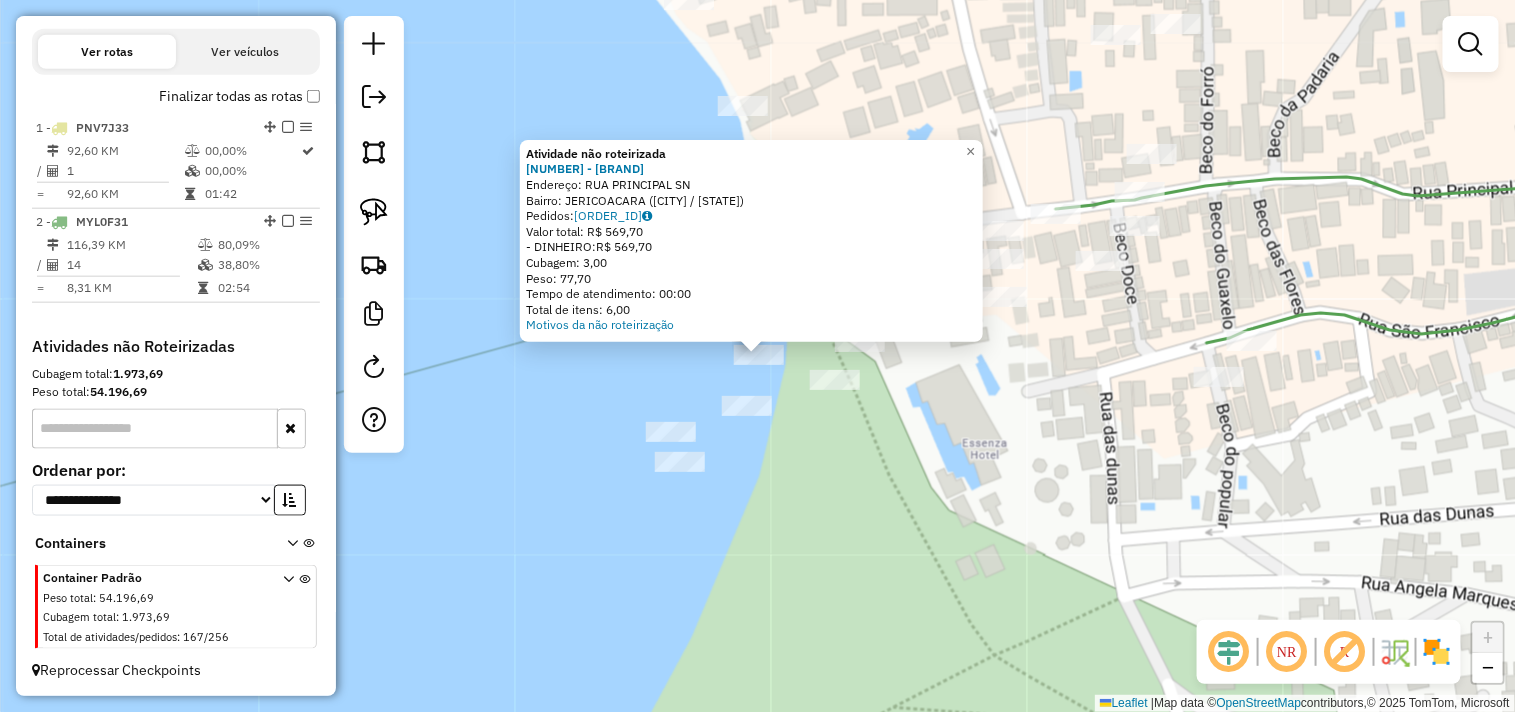 click on "Atividade não roteirizada 2979 - [BRAND]  Endereço:  [STREET] [NUMBER]   Bairro: [NEIGHBORHOOD] ([CITY] / [STATE])   Pedidos:  [POSTAL_CODE]   Valor total: [CURRENCY] [PRICE]   - DINHEIRO:  [CURRENCY] [PRICE]   Cubagem: [NUMBER]   Peso: [NUMBER]   Tempo de atendimento: [TIME]   Total de itens: [NUMBER]  Motivos da não roteirização × Janela de atendimento Grade de atendimento Capacidade Transportadoras Veículos Cliente Pedidos  Rotas Selecione os dias de semana para filtrar as janelas de atendimento  Seg   Ter   Qua   Qui   Sex   Sáb   Dom  Informe o período da janela de atendimento: De: Até:  Filtrar exatamente a janela do cliente  Considerar janela de atendimento padrão  Selecione os dias de semana para filtrar as grades de atendimento  Seg   Ter   Qua   Qui   Sex   Sáb   Dom   Considerar clientes sem dia de atendimento cadastrado  Clientes fora do dia de atendimento selecionado Filtrar as atividades entre os valores definidos abaixo:  Peso mínimo:   Peso máximo:   Cubagem mínima:   Cubagem máxima:   De:  De:" 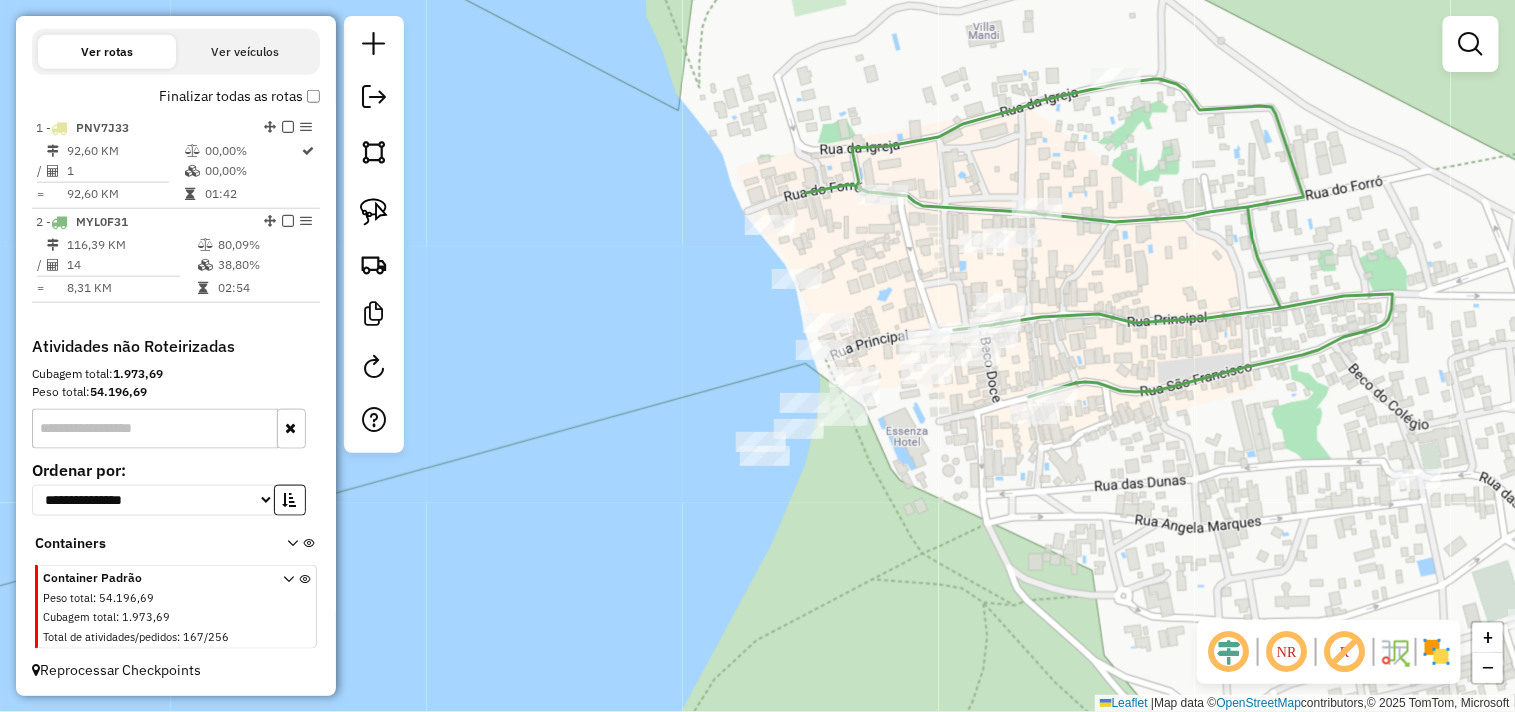 click 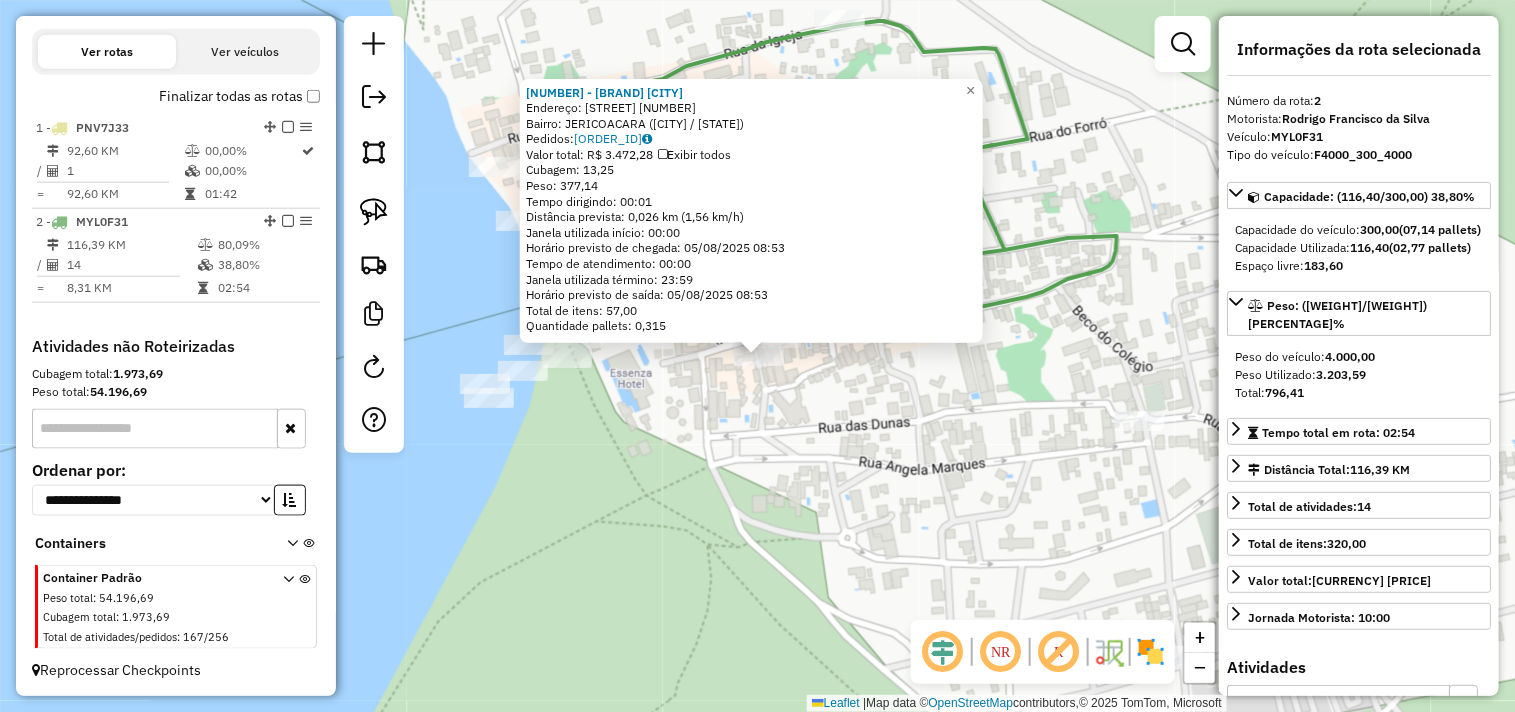 click on "[NUMBER] - [MERC] [NAME] [CITY] Endereço: [STREET] [NUMBER] Bairro: [CITY] ([CITY] / [STATE]) Pedidos: [ORDER_NUMBER] Valor total: [PRICE] Exibir todos Cubagem: [CUBAGE] Peso: [WEIGHT] Tempo dirigindo: [TIME] Distância prevista: [DISTANCE] km ([SPEED] km/h) Janela utilizada início: [TIME] Horário previsto de chegada: [DATE] [TIME] Tempo de atendimento: [TIME] Janela utilizada término: [TIME] Horário previsto de saída: [DATE] [TIME] Total de itens: [ITEMS] Quantidade pallets: [PALLETS]" 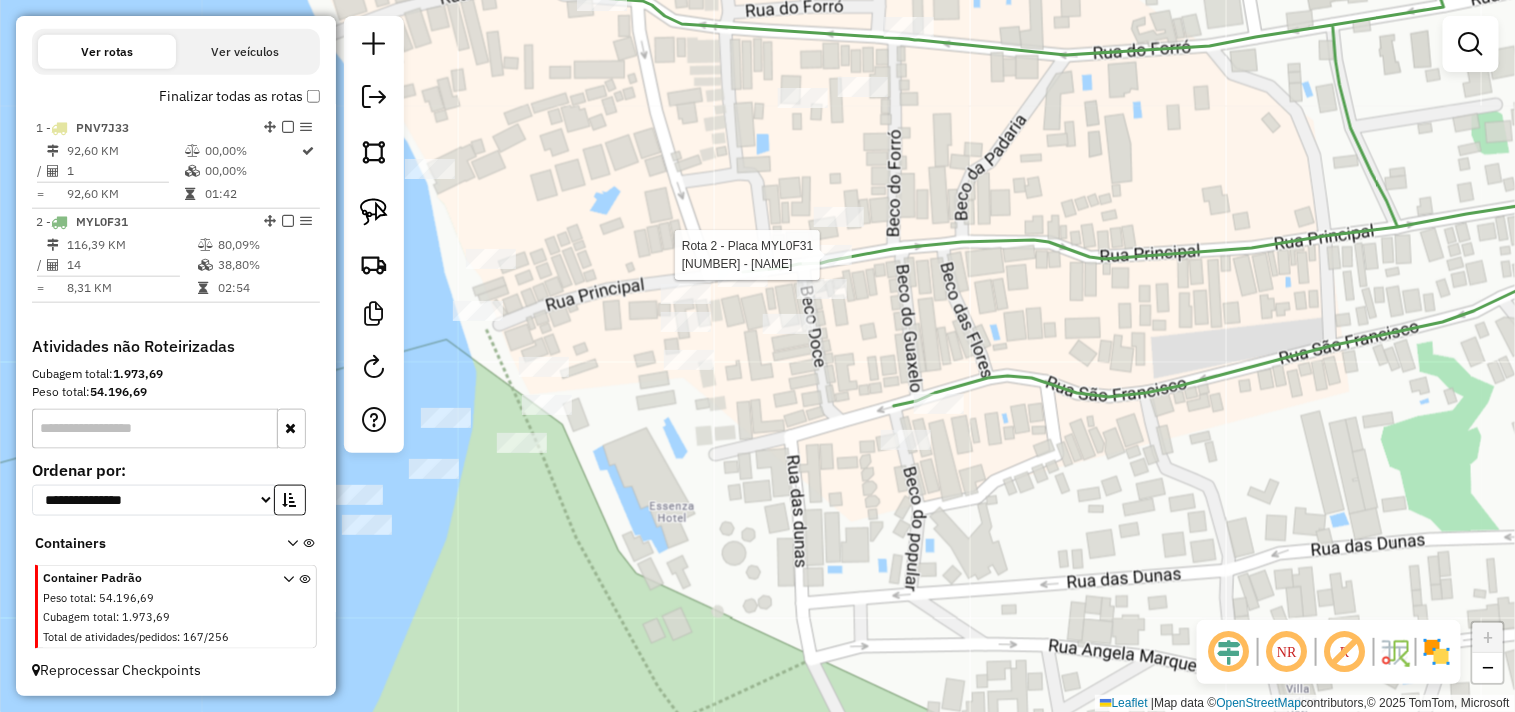 select on "**********" 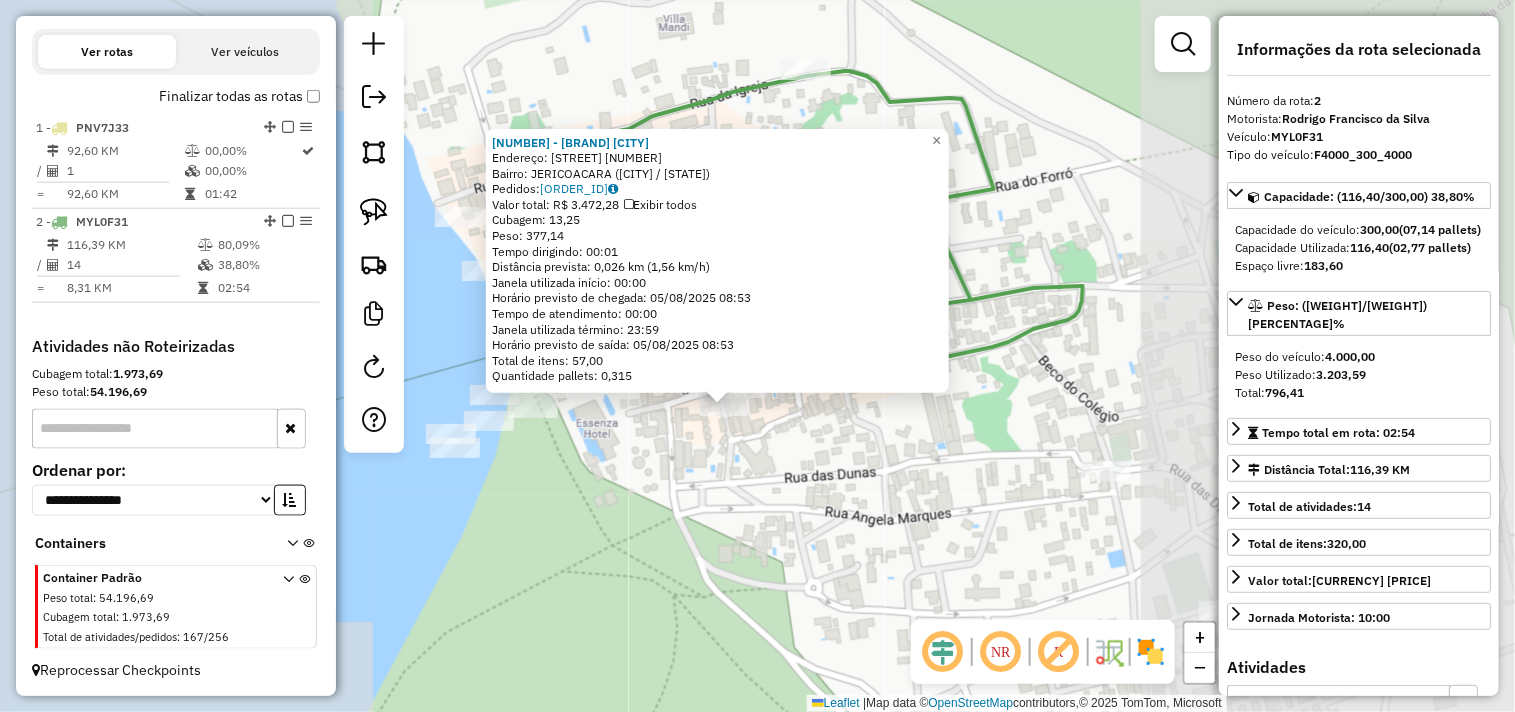 click on "[NUMBER] - [MERC] [NAME] [CITY] Endereço: [STREET] [NUMBER] Bairro: [CITY] ([CITY] / [STATE]) Pedidos: [ORDER_NUMBER] Valor total: [PRICE] Exibir todos Cubagem: [CUBAGE] Peso: [WEIGHT] Tempo dirigindo: [TIME] Distância prevista: [DISTANCE] km ([SPEED] km/h) Janela utilizada início: [TIME] Horário previsto de chegada: [DATE] [TIME] Tempo de atendimento: [TIME] Janela utilizada término: [TIME] Horário previsto de saída: [DATE] [TIME] Total de itens: [ITEMS] Quantidade pallets: [PALLETS]" 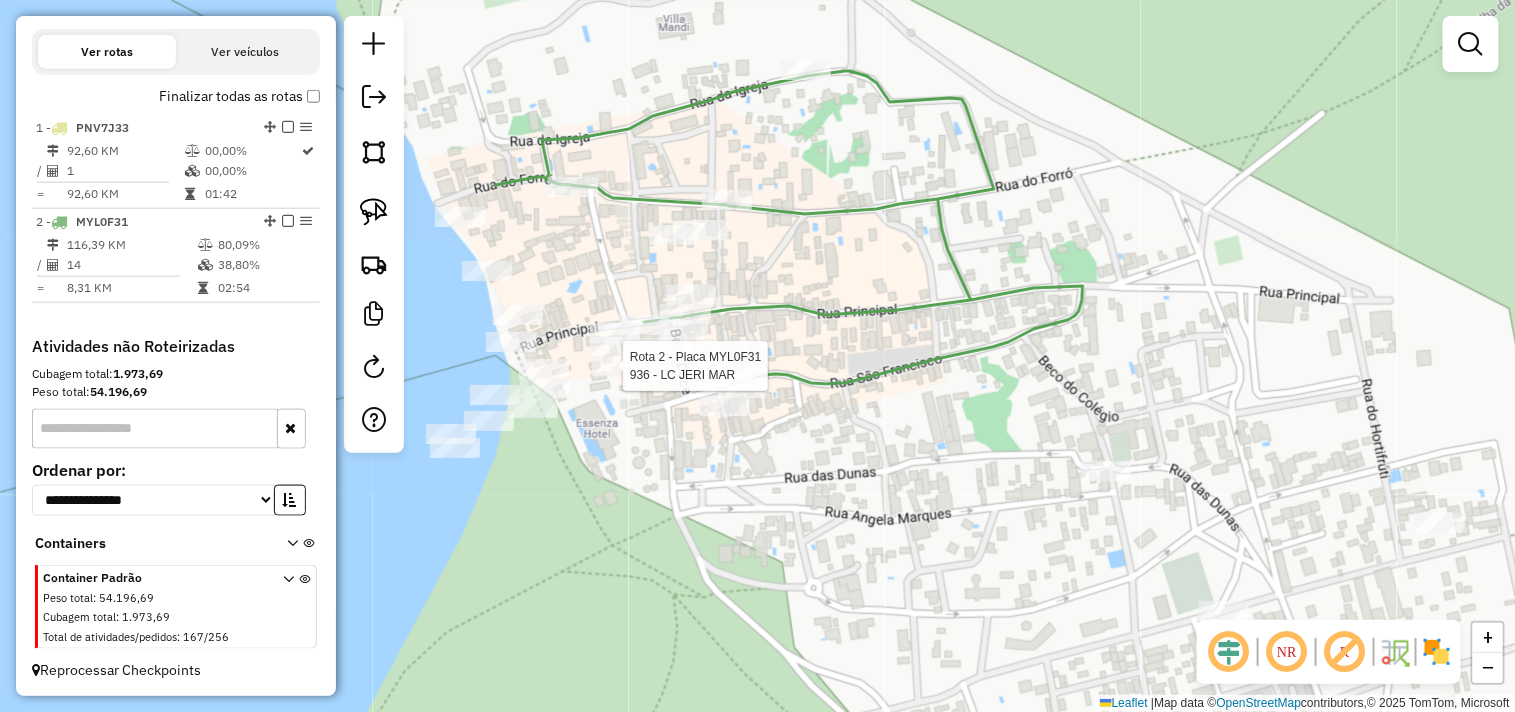 select on "**********" 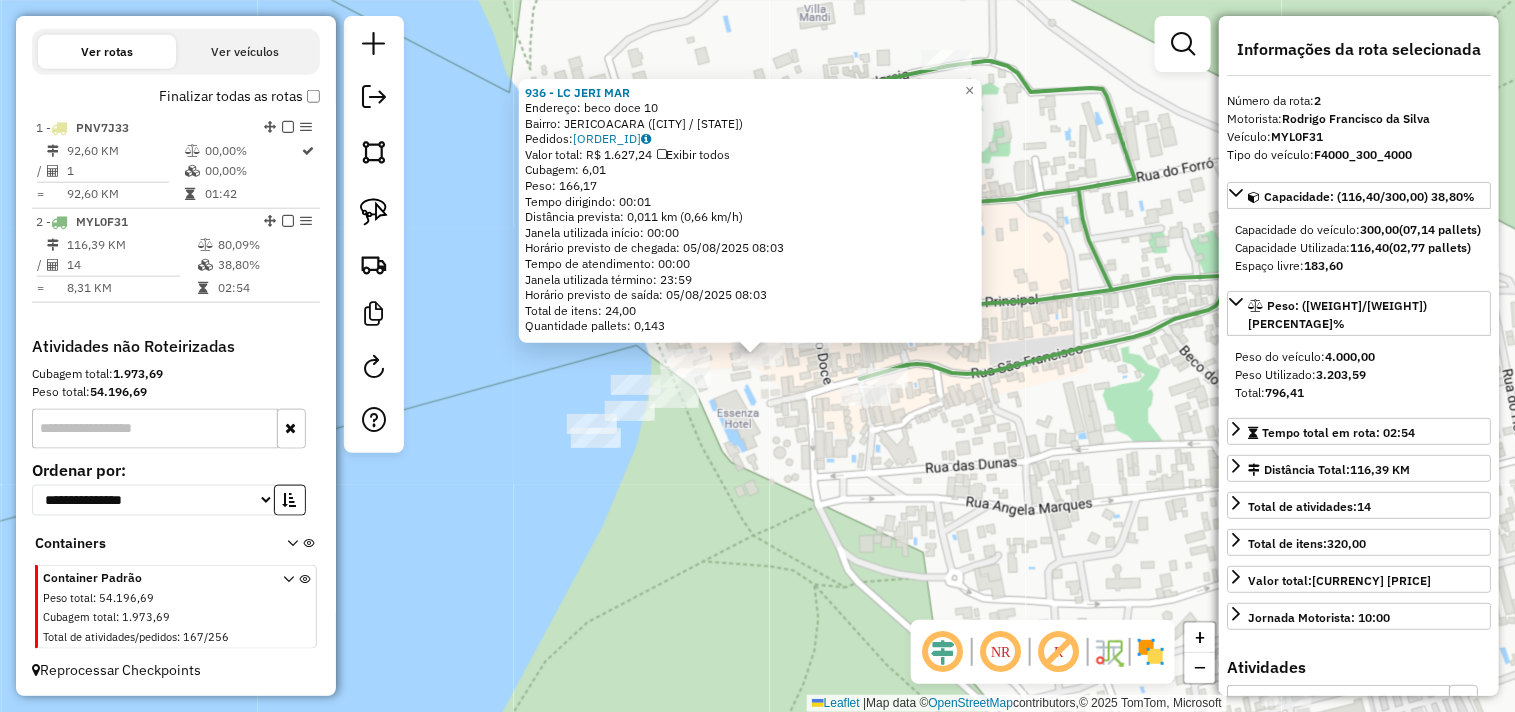 click on "[NUMBER] - [BRAND]  Endereço:  [STREET] [NUMBER]   Bairro: [NEIGHBORHOOD] ([CITY] / [STATE])   Pedidos:  [POSTAL_CODE]   Valor total: [CURRENCY] [PRICE]   Exibir todos   Cubagem: [NUMBER]  Peso: [NUMBER]  Tempo dirigindo: [TIME]   Distância prevista: [DISTANCE] ([SPEED])   Janela utilizada início: [TIME]   Horário previsto de chegada: [DATE] [TIME]   Tempo de atendimento: [TIME]   Janela utilizada término: [TIME]   Horário previsto de saída: [DATE] [TIME]   Total de itens: [NUMBER]   Quantidade pallets: [NUMBER]  × Janela de atendimento Grade de atendimento Capacidade Transportadoras Veículos Cliente Pedidos  Rotas Selecione os dias de semana para filtrar as janelas de atendimento  Seg   Ter   Qua   Qui   Sex   Sáb   Dom  Informe o período da janela de atendimento: De: Até:  Filtrar exatamente a janela do cliente  Considerar janela de atendimento padrão  Selecione os dias de semana para filtrar as grades de atendimento  Seg   Ter   Qua   Qui   Sex   Sáb   Dom   Clientes fora do dia de atendimento selecionado De:" 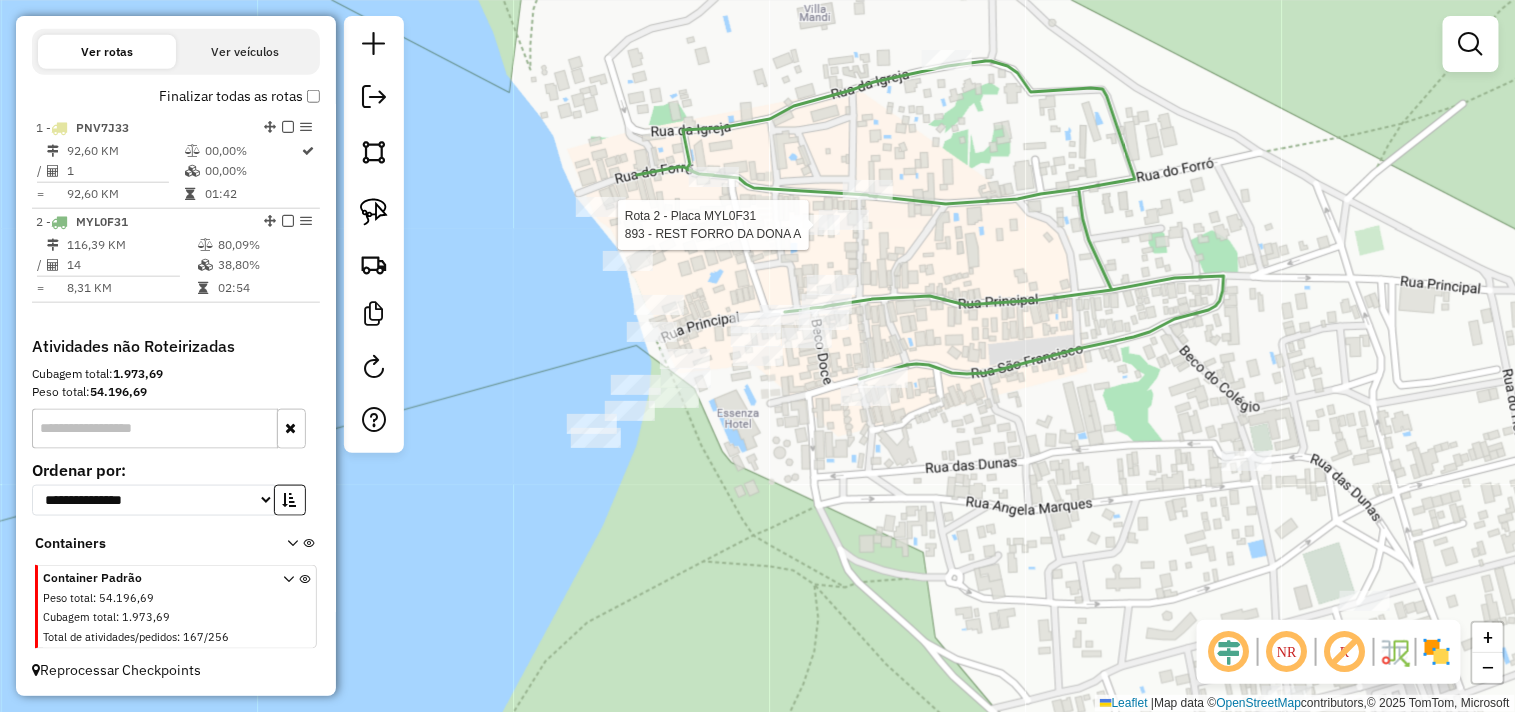 select on "**********" 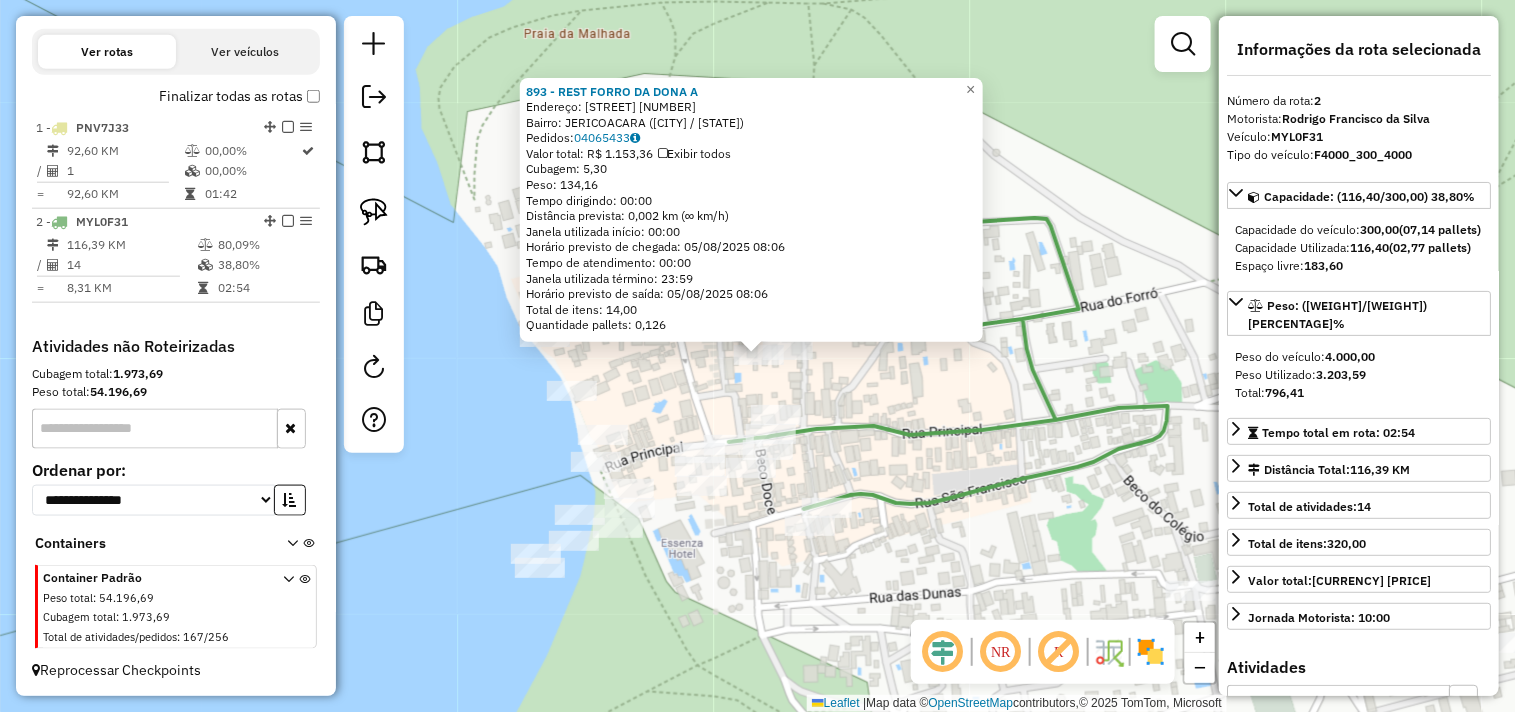 drag, startPoint x: 884, startPoint y: 393, endPoint x: 832, endPoint y: 386, distance: 52.46904 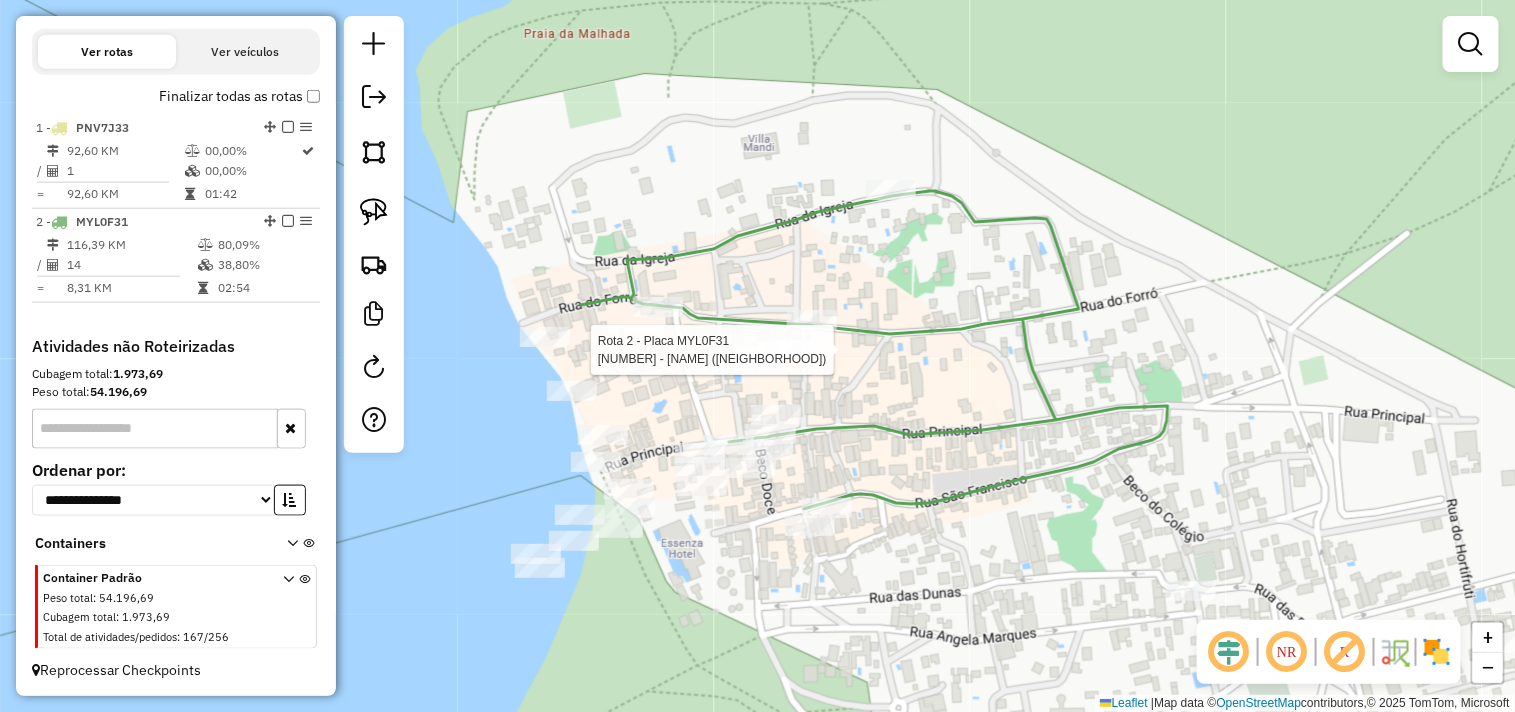 select on "**********" 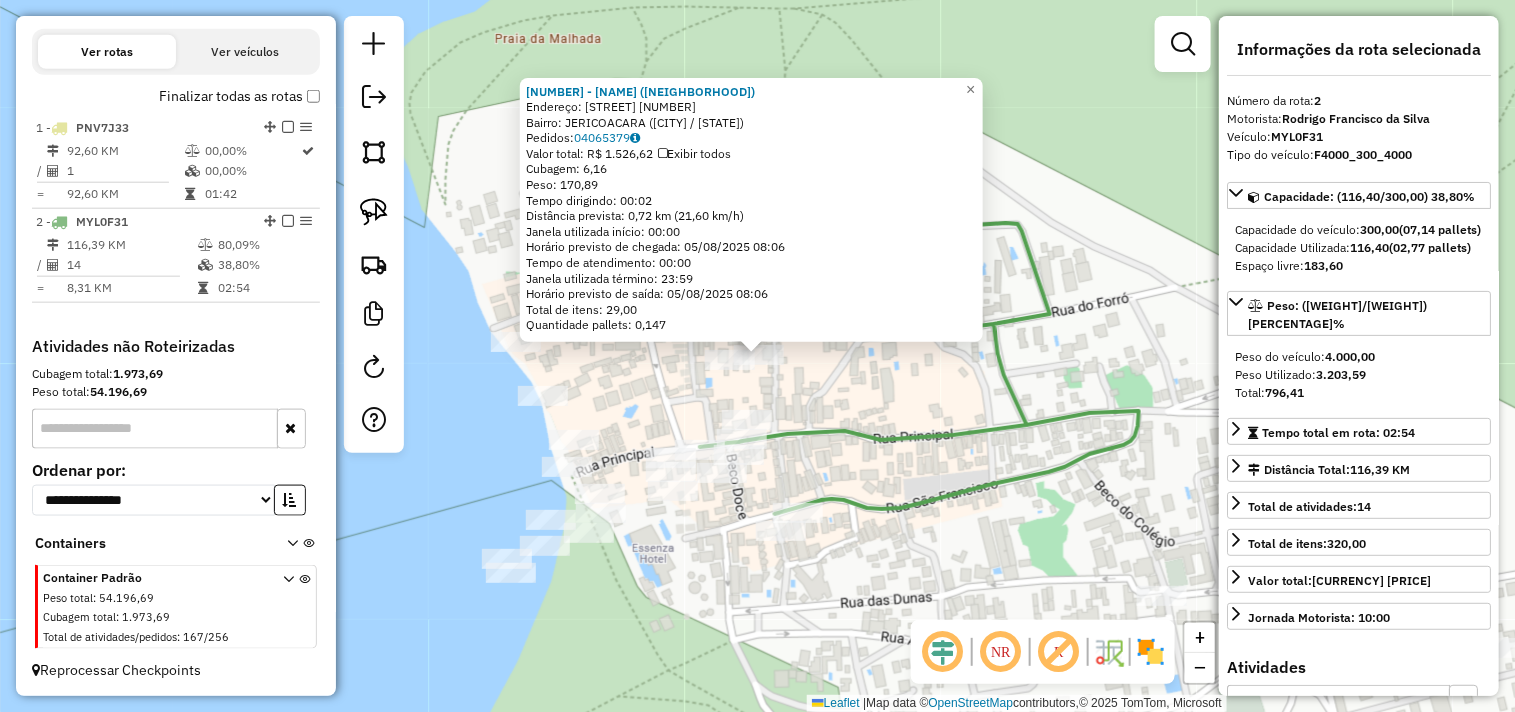 click on "1021 - MERC DAS AMELIAS (JE  Endereço:  RUA DO FORRO 10   Bairro: JERICOACOARA ([CITY] / [STATE])   Pedidos:  04065379   Valor total: R$ 1.526,62   Exibir todos   Cubagem: 6,16  Peso: 170,89  Tempo dirigindo: 00:02   Distância prevista: 0,72 km (21,60 km/h)   Janela utilizada início: 00:00   Horário previsto de chegada: 05/08/2025 08:06   Tempo de atendimento: 00:00   Janela utilizada término: 23:59   Horário previsto de saída: 05/08/2025 08:06   Total de itens: 29,00   Quantidade pallets: 0,147  × Janela de atendimento Grade de atendimento Capacidade Transportadoras Veículos Cliente Pedidos  Rotas Selecione os dias de semana para filtrar as janelas de atendimento  Seg   Ter   Qua   Qui   Sex   Sáb   Dom  Informe o período da janela de atendimento: De: Até:  Filtrar exatamente a janela do cliente  Considerar janela de atendimento padrão  Selecione os dias de semana para filtrar as grades de atendimento  Seg   Ter   Qua   Qui   Sex   Sáb   Dom   Peso mínimo:   Peso máximo:   De:  De:" 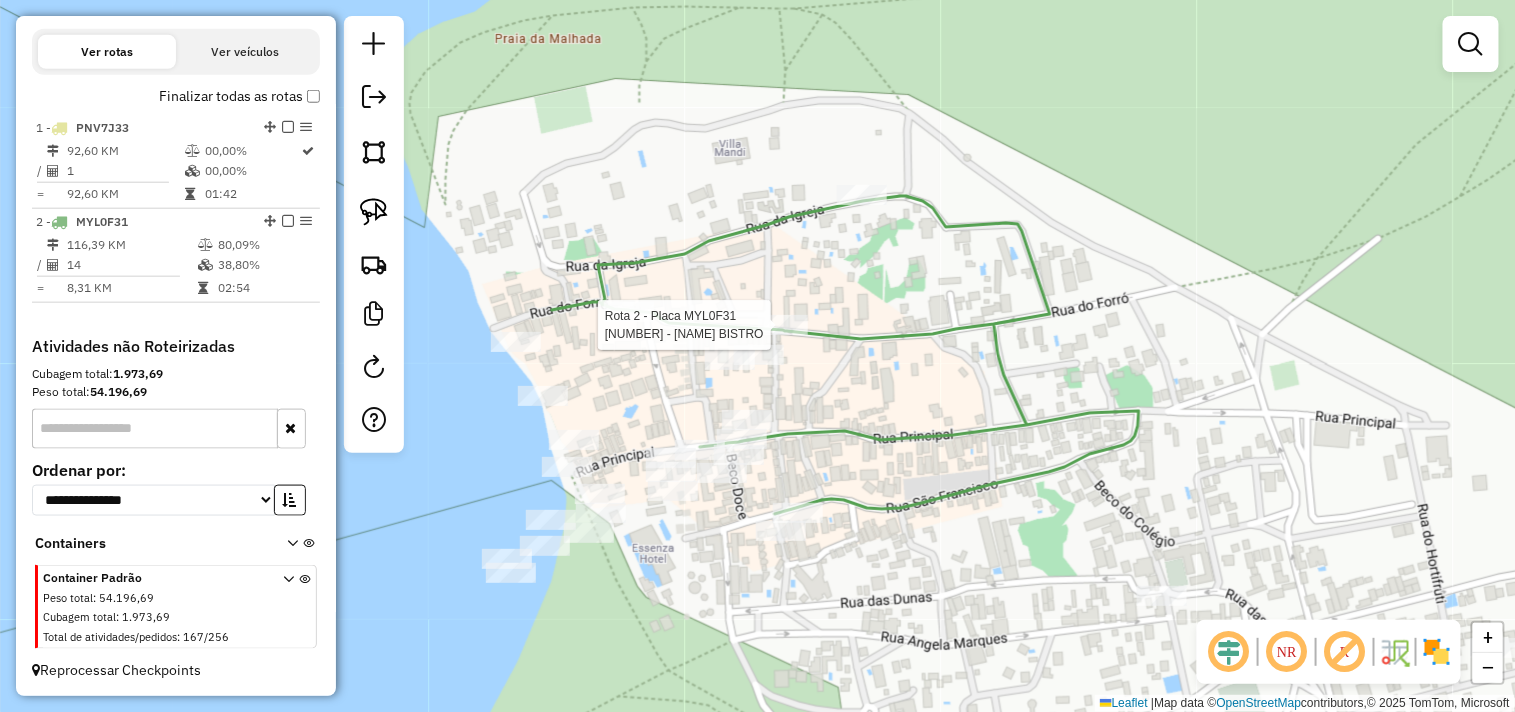 select on "**********" 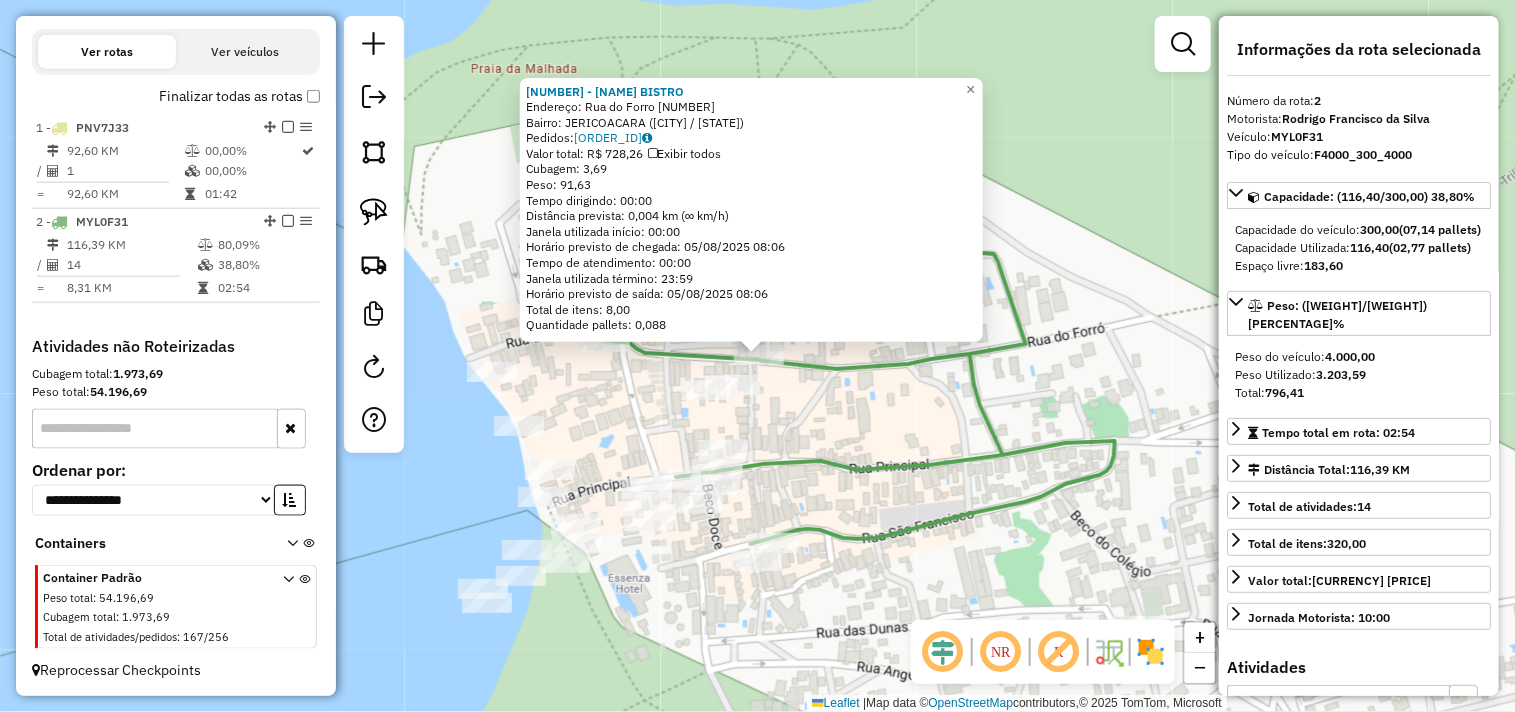 click on "[NUMBER] - [BRAND] Endereço: [STREET] [NUMBER] Bairro: [CITY] ([CITY] / [STATE]) Pedidos: [ORDER_ID] Valor total: R$ [PRICE] Exibir todos Cubagem: [CUBAGE] Peso: [WEIGHT] Tempo dirigindo: [TIME] Distância prevista: [DISTANCE] km (∞ km/h) Janela utilizada início: [TIME] Horário previsto de chegada: [DATE] [TIME] Tempo de atendimento: [TIME] Janela utilizada término: [TIME] Horário previsto de saída: [DATE] [TIME] Total de itens: [ITEMS] Quantidade pallets: [PALLETS] × Janela de atendimento Grade de atendimento Capacidade Transportadoras Veículos Cliente Pedidos Rotas Selecione os dias de semana para filtrar as janelas de atendimento Seg Ter Qua Qui Sex Sáb Dom Informe o período da janela de atendimento: De: Até: Filtrar exatamente a janela do cliente Considerar janela de atendimento padrão Selecione os dias de semana para filtrar as grades de atendimento Seg Ter Qua Qui Sex Sáb Dom Clientes fora do dia de atendimento selecionado" 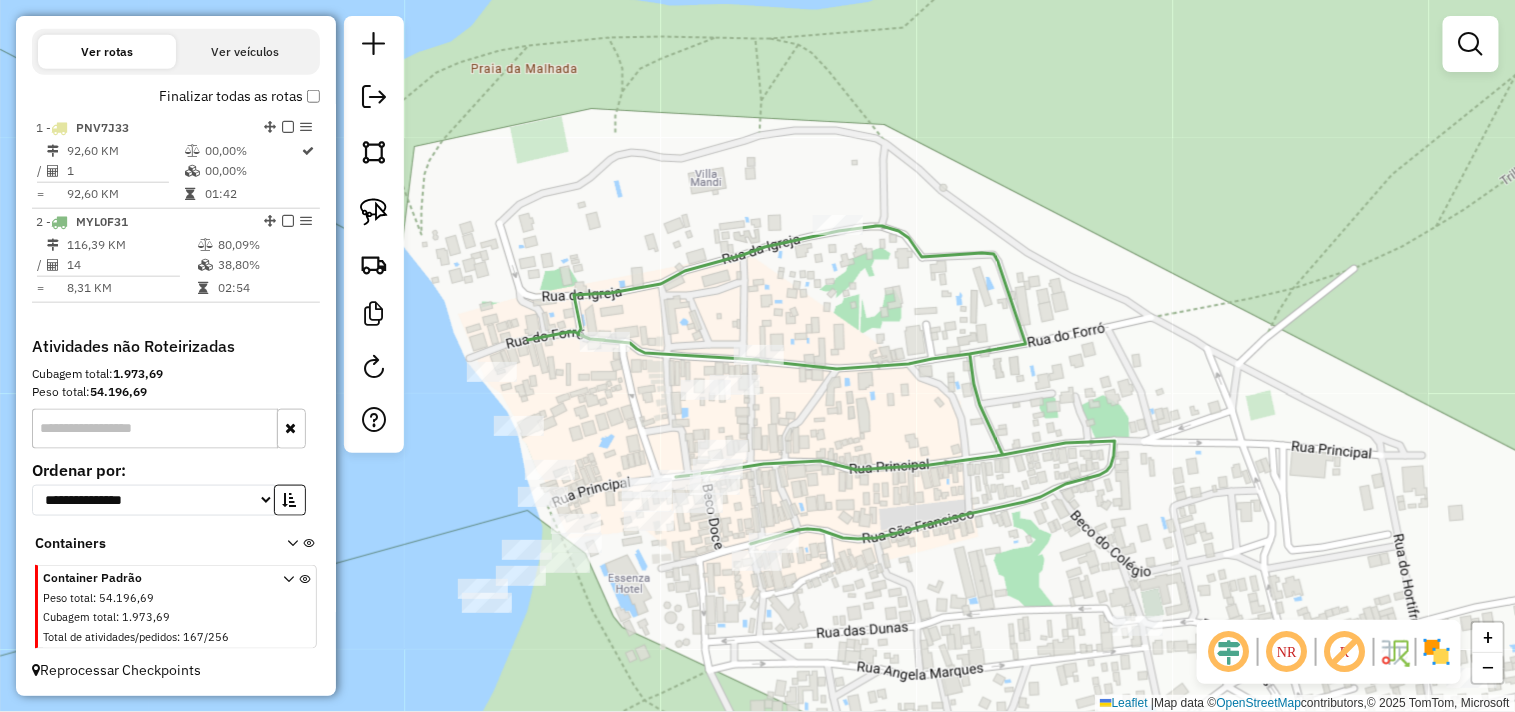 click on "Janela de atendimento Grade de atendimento Capacidade Transportadoras Veículos Cliente Pedidos  Rotas Selecione os dias de semana para filtrar as janelas de atendimento  Seg   Ter   Qua   Qui   Sex   Sáb   Dom  Informe o período da janela de atendimento: De: Até:  Filtrar exatamente a janela do cliente  Considerar janela de atendimento padrão  Selecione os dias de semana para filtrar as grades de atendimento  Seg   Ter   Qua   Qui   Sex   Sáb   Dom   Considerar clientes sem dia de atendimento cadastrado  Clientes fora do dia de atendimento selecionado Filtrar as atividades entre os valores definidos abaixo:  Peso mínimo:   Peso máximo:   Cubagem mínima:   Cubagem máxima:   De:   Até:  Filtrar as atividades entre o tempo de atendimento definido abaixo:  De:   Até:   Considerar capacidade total dos clientes não roteirizados Transportadora: Selecione um ou mais itens Tipo de veículo: Selecione um ou mais itens Veículo: Selecione um ou mais itens Motorista: Selecione um ou mais itens Nome: Rótulo:" 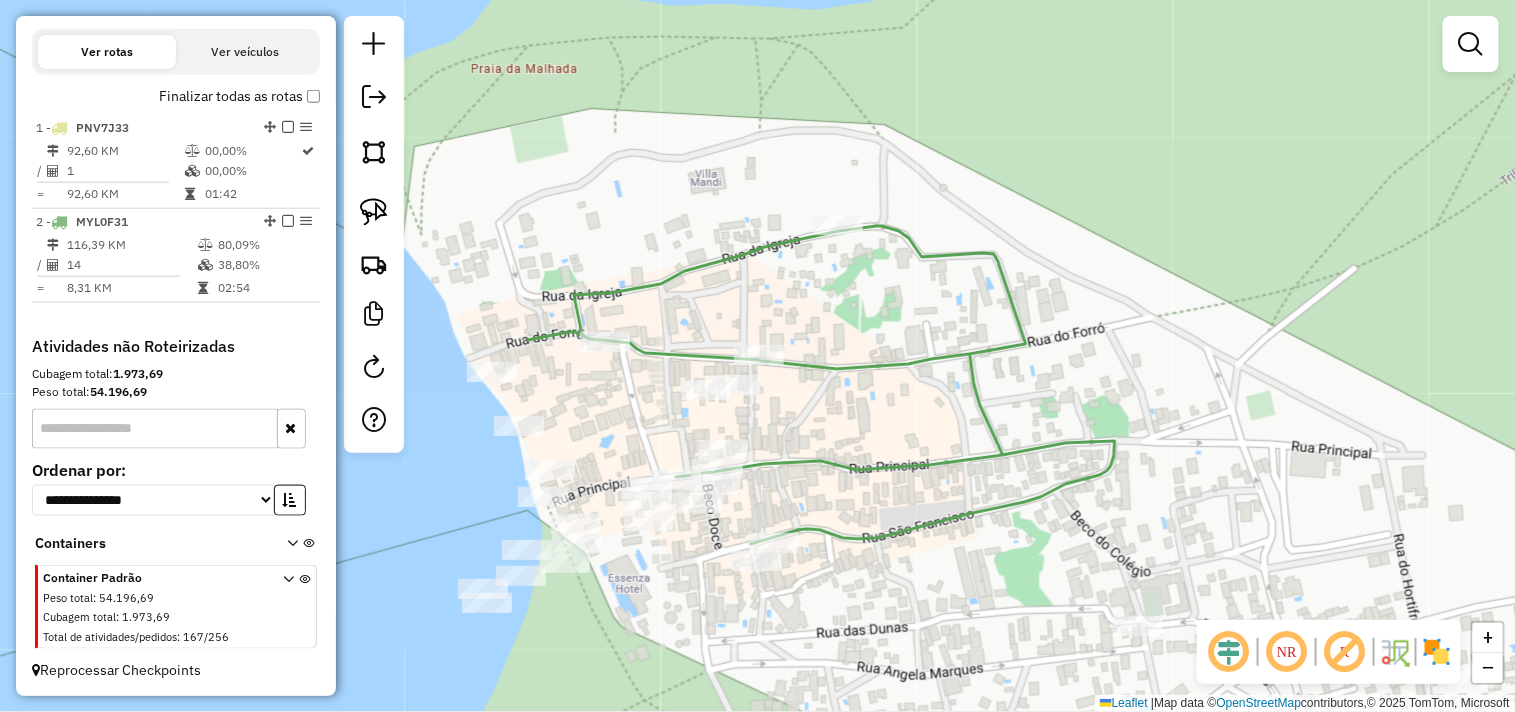 click 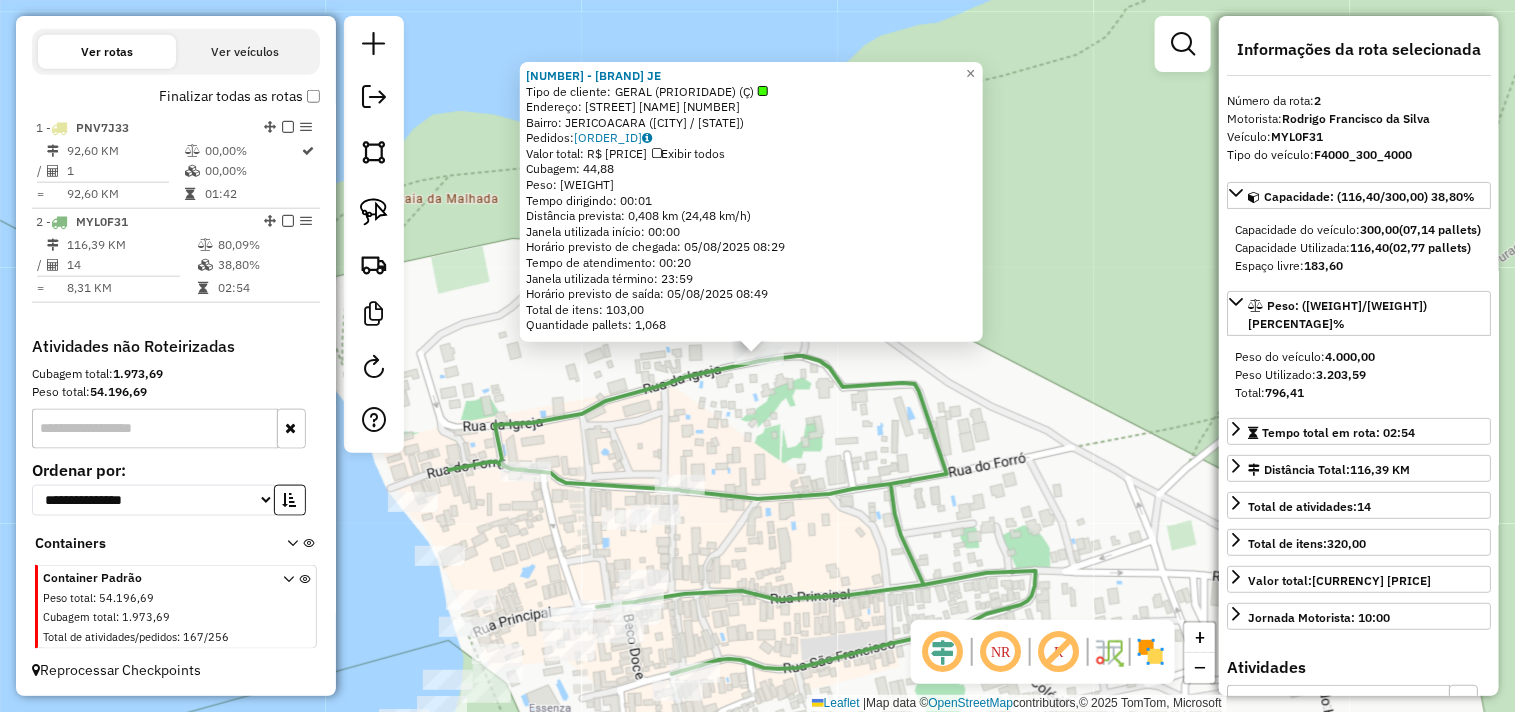 click on "[NUMBER] - [NAME]  JE  Tipo de cliente:   GERAL (PRIORIDADE) (Ç)   Endereço:  RUA BERTOLDO ALVES DE LIMA [NUMBER]   Bairro: JERICOACARA ([CITY] / [STATE])   Pedidos:  [ORDER_ID]   Valor total: R$ [PRICE]   Exibir todos   Cubagem: [CUBAGE]  Peso: [WEIGHT]  Tempo dirigindo: [TIME]   Distância prevista: [DISTANCE] km ([SPEED] km/h)   Janela utilizada início: [TIME]   Horário previsto de chegada: [DATE] [TIME]   Tempo de atendimento: [TIME]   Janela utilizada término: [TIME]   Horário previsto de saída: [DATE] [TIME]   Total de itens: [ITEMS]   Quantidade pallets: [PALLETS]  × Janela de atendimento Grade de atendimento Capacidade Transportadoras Veículos Cliente Pedidos  Rotas Selecione os dias de semana para filtrar as janelas de atendimento  Seg   Ter   Qua   Qui   Sex   Sáb   Dom  Informe o período da janela de atendimento: De: [DATE] Até: [DATE]  Filtrar exatamente a janela do cliente  Considerar janela de atendimento padrão  Selecione os dias de semana para filtrar as grades de atendimento  Seg   Ter   Qua  +" 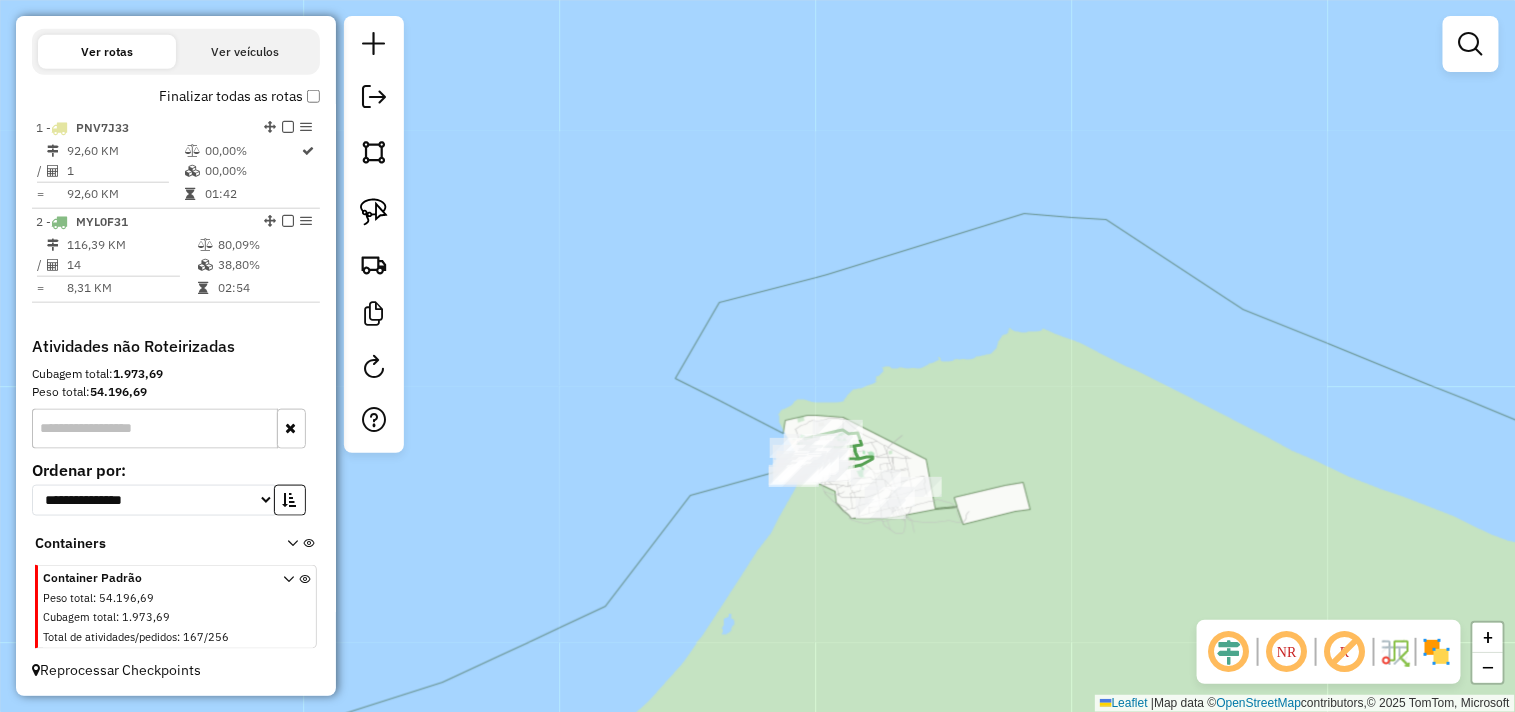 drag, startPoint x: 947, startPoint y: 562, endPoint x: 750, endPoint y: 444, distance: 229.63667 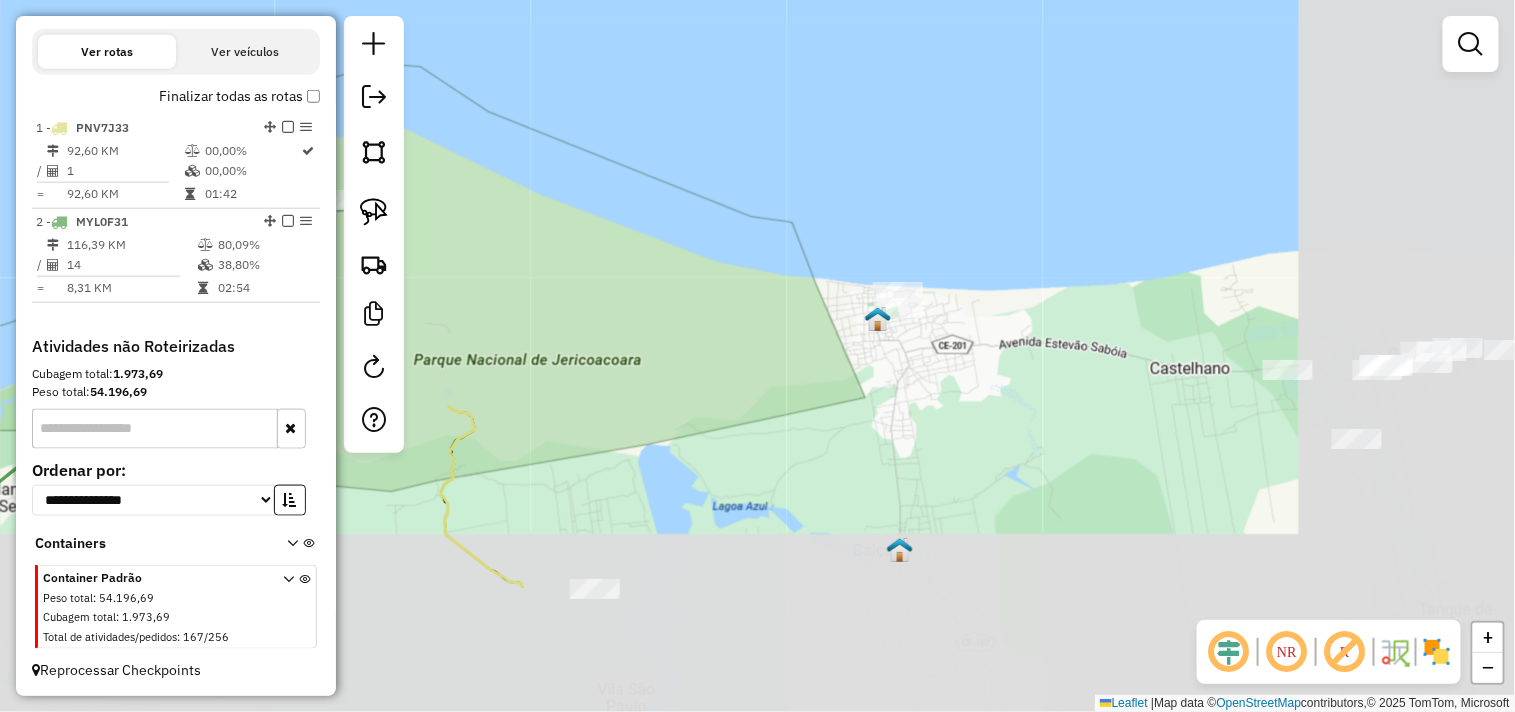 drag, startPoint x: 822, startPoint y: 334, endPoint x: 696, endPoint y: 266, distance: 143.1782 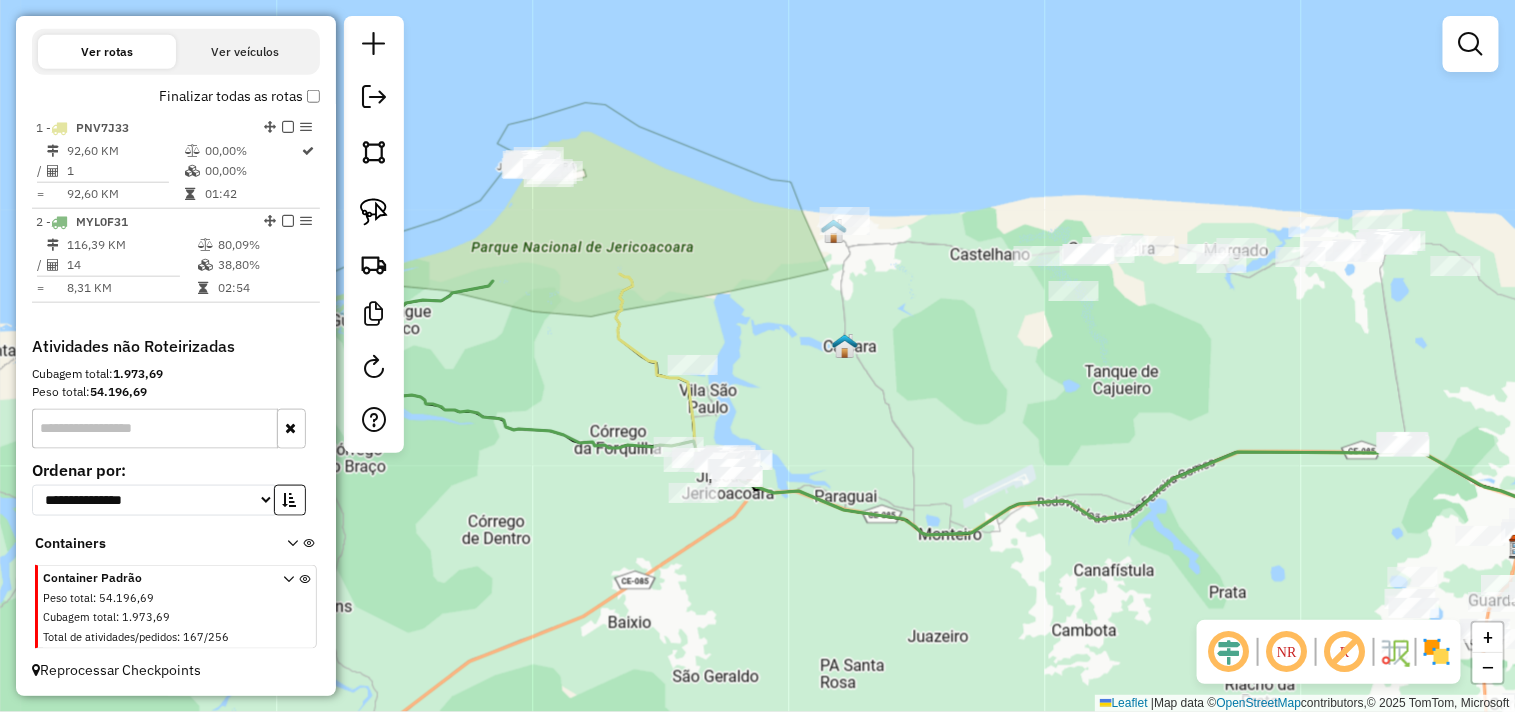 drag, startPoint x: 855, startPoint y: 524, endPoint x: 774, endPoint y: 366, distance: 177.55281 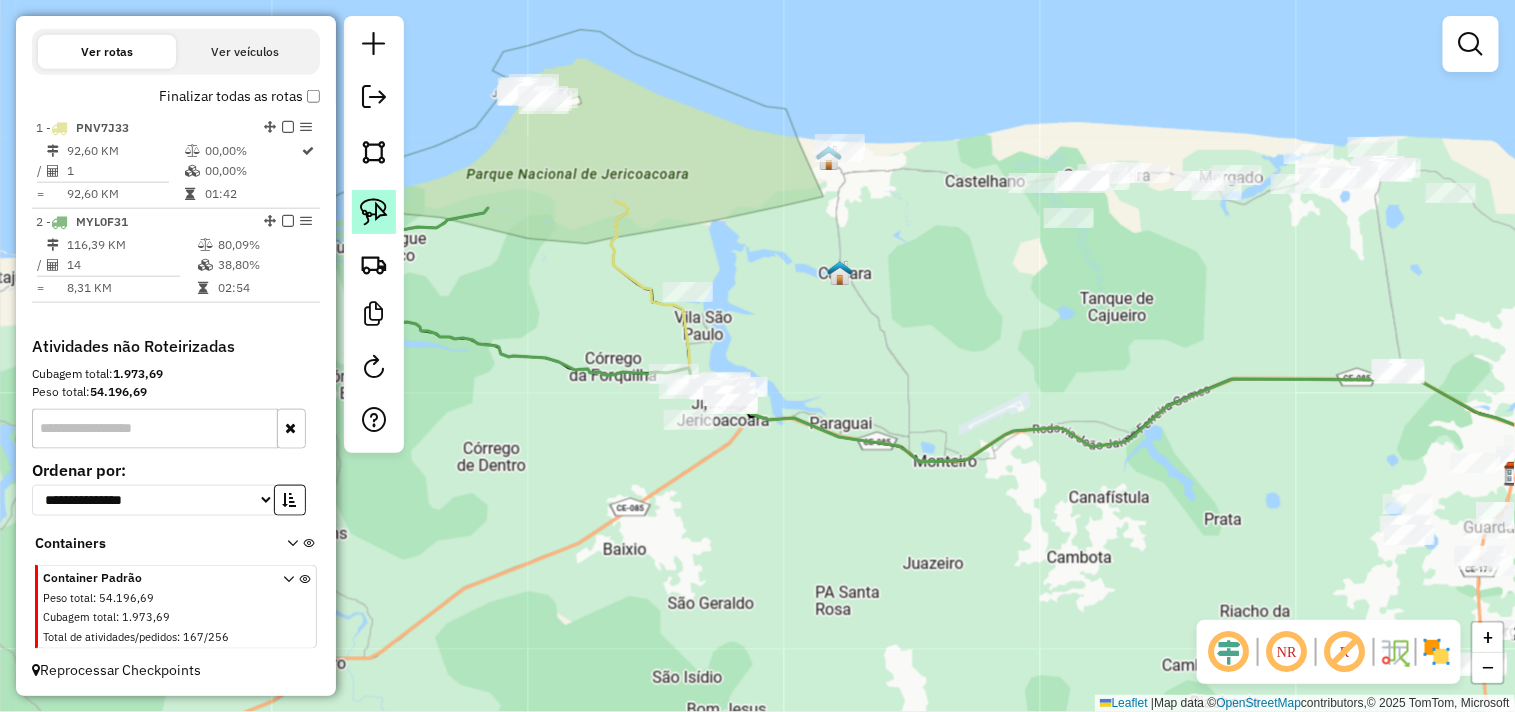 click 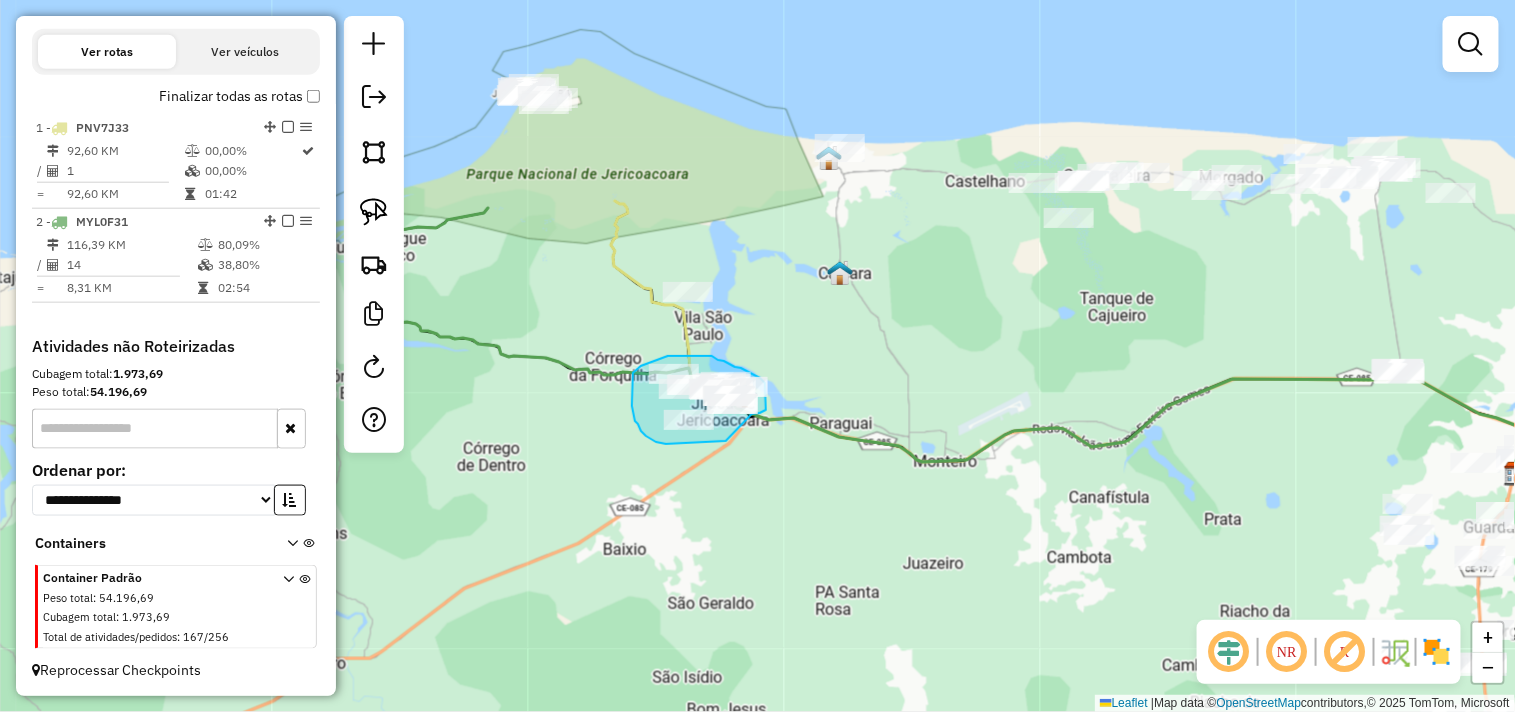drag, startPoint x: 685, startPoint y: 444, endPoint x: 747, endPoint y: 417, distance: 67.62396 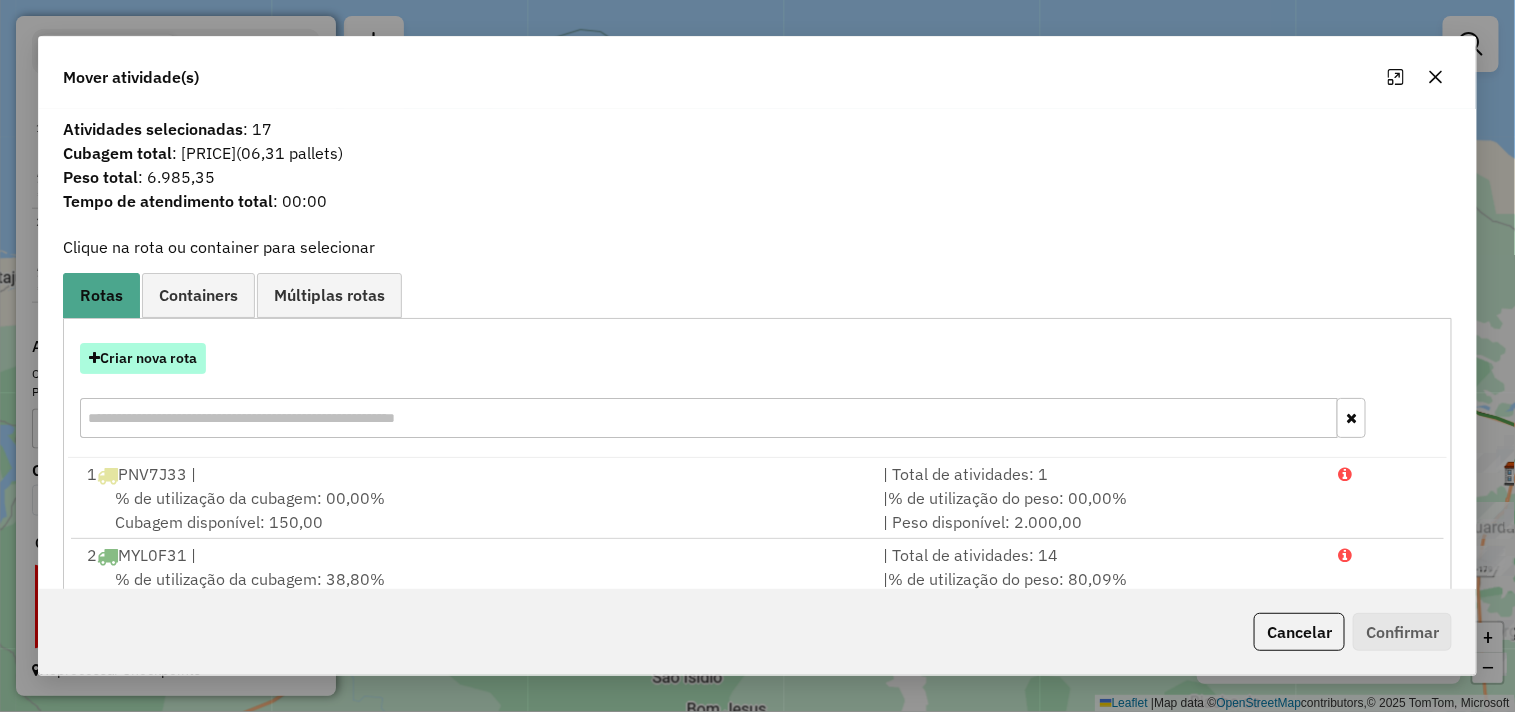 click on "Criar nova rota" at bounding box center [143, 358] 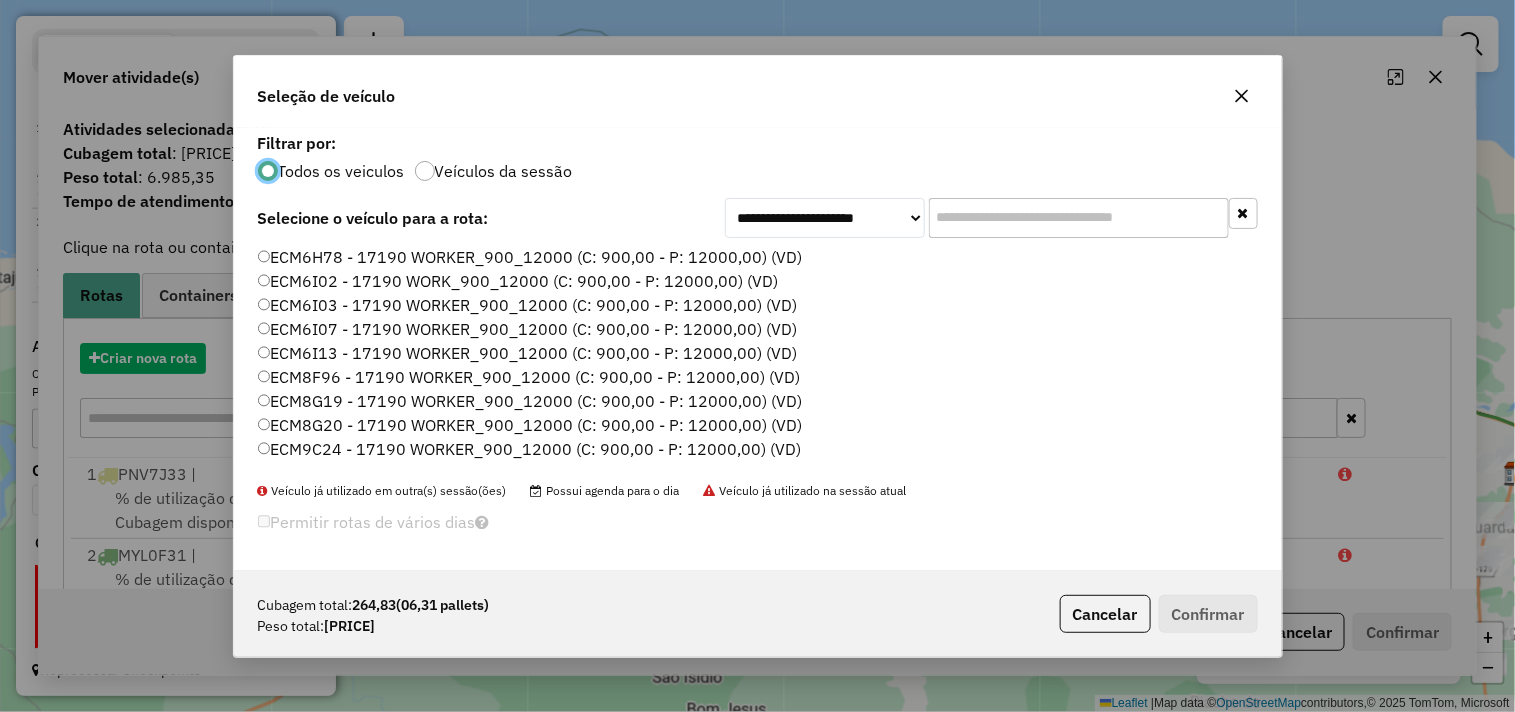 scroll, scrollTop: 11, scrollLeft: 5, axis: both 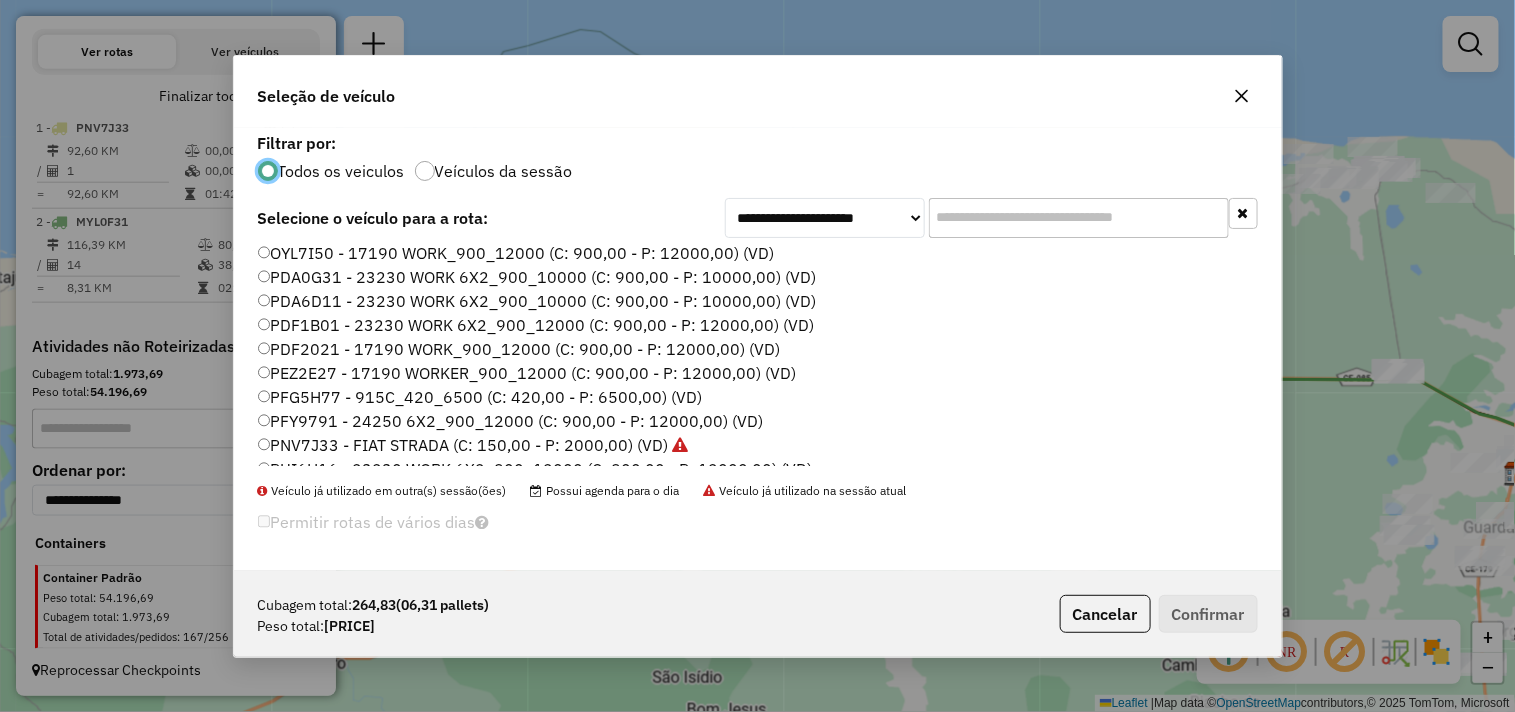 click on "PDA0G31 - 23230 WORK 6X2_900_10000 (C: 900,00 - P: 10000,00) (VD)" 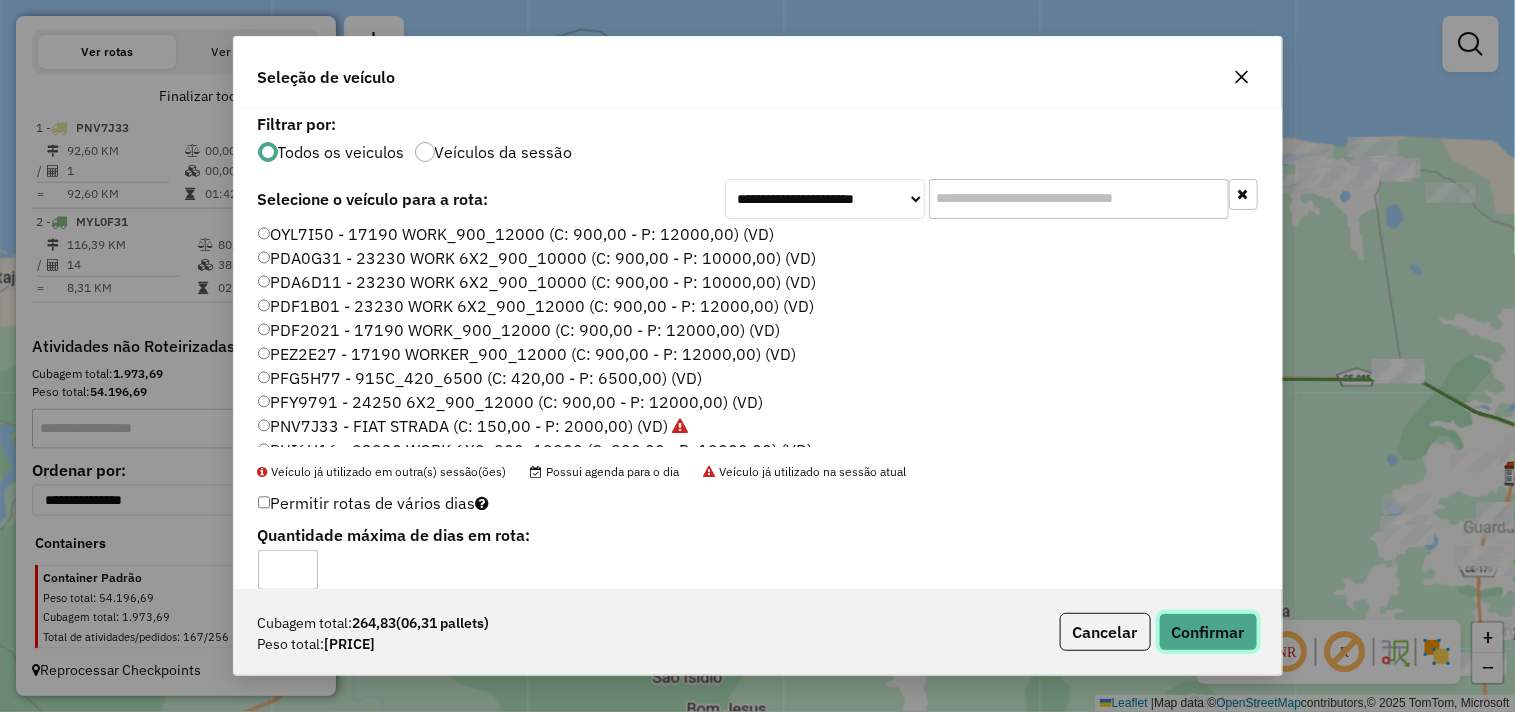 drag, startPoint x: 1220, startPoint y: 630, endPoint x: 1151, endPoint y: 631, distance: 69.00725 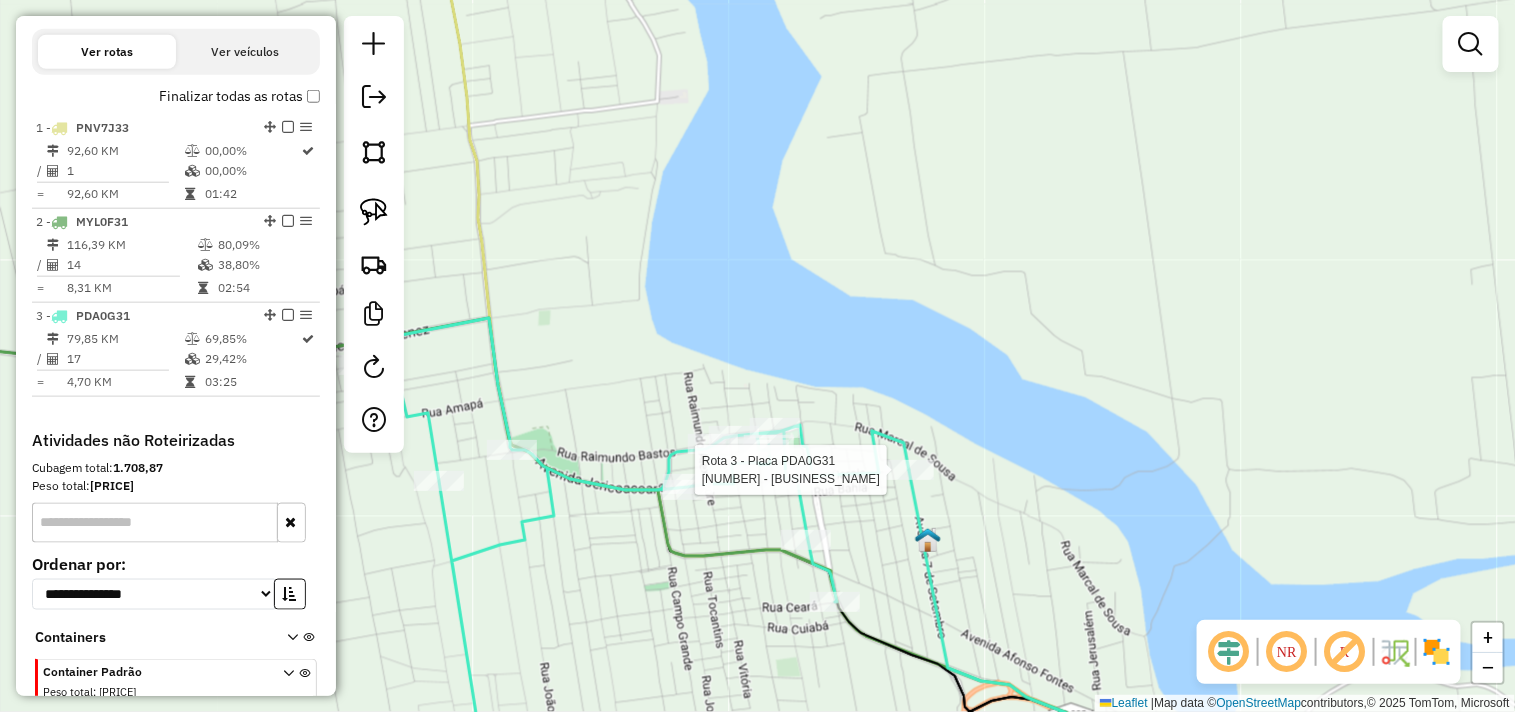 scroll, scrollTop: 768, scrollLeft: 0, axis: vertical 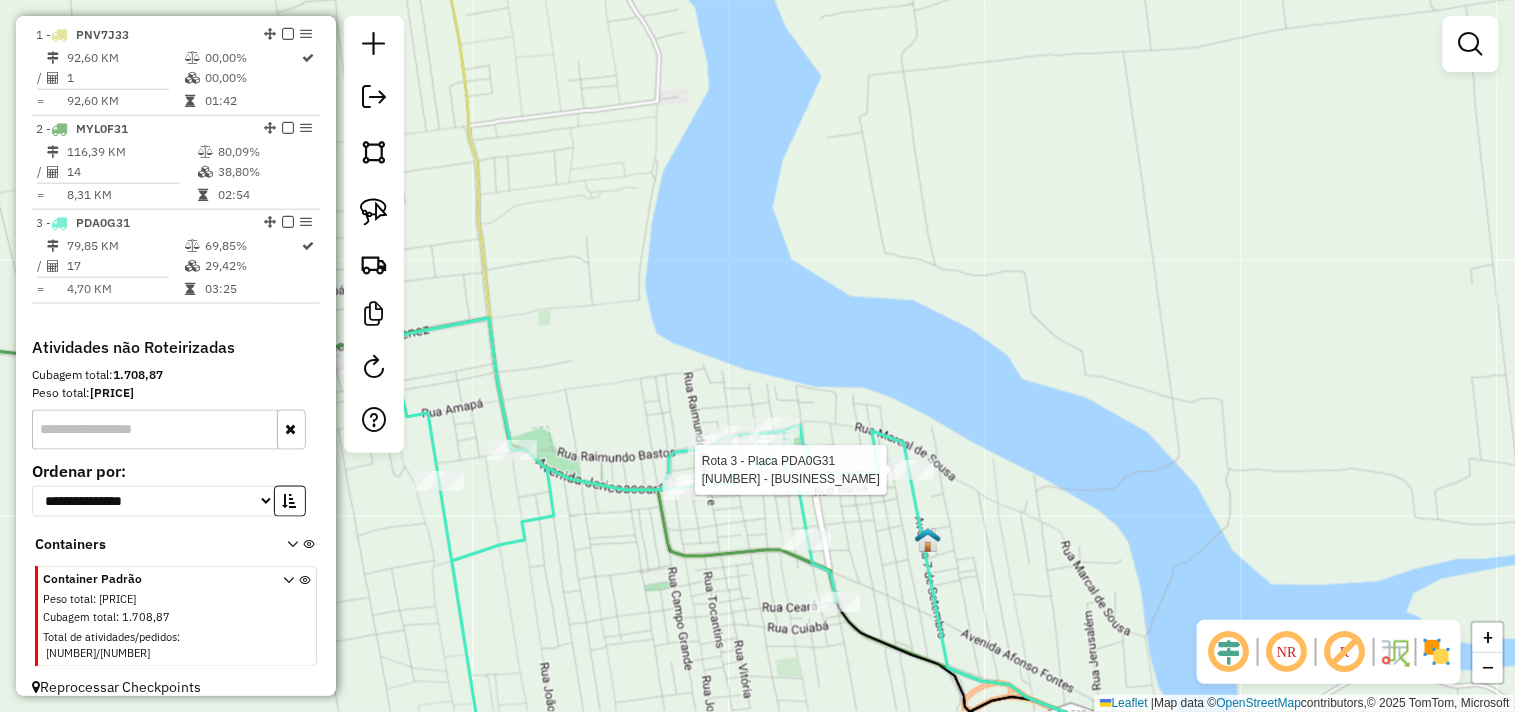 select on "**********" 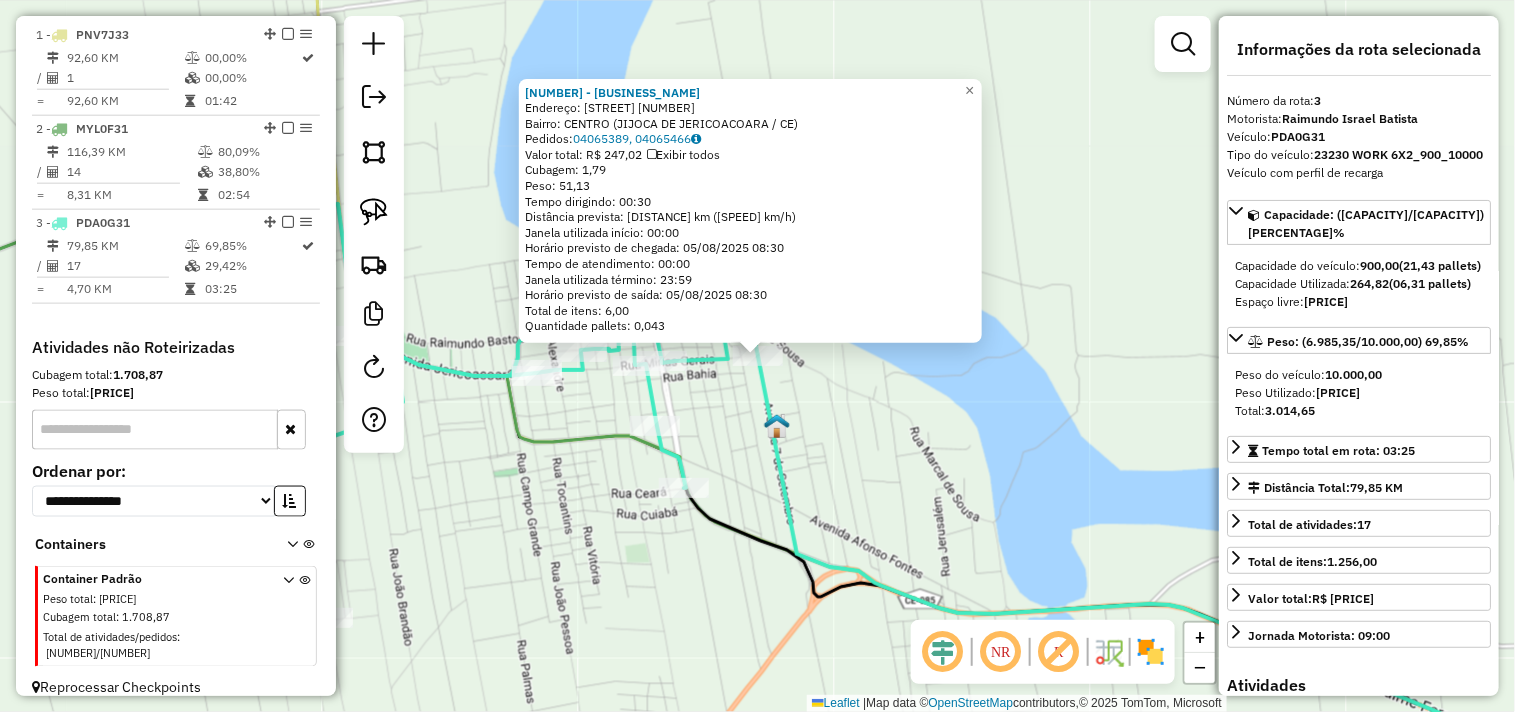 click on "[NUMBER] - [MERC] [NAME] Endereço: [STREET] [NUMBER] Bairro: [CITY] ([CITY] / [STATE]) Pedidos: [ORDER_NUMBER], [ORDER_NUMBER] Valor total: [PRICE] Exibir todos Cubagem: [CUBAGE] Peso: [WEIGHT] Tempo dirigindo: [TIME] Distância prevista: [DISTANCE] km ([SPEED] km/h) Janela utilizada início: [TIME] Horário previsto de chegada: [DATE] [TIME] Tempo de atendimento: [TIME] Janela utilizada término: [TIME] Horário previsto de saída: [DATE] [TIME] Total de itens: [ITEMS] Quantidade pallets: [PALLETS]" 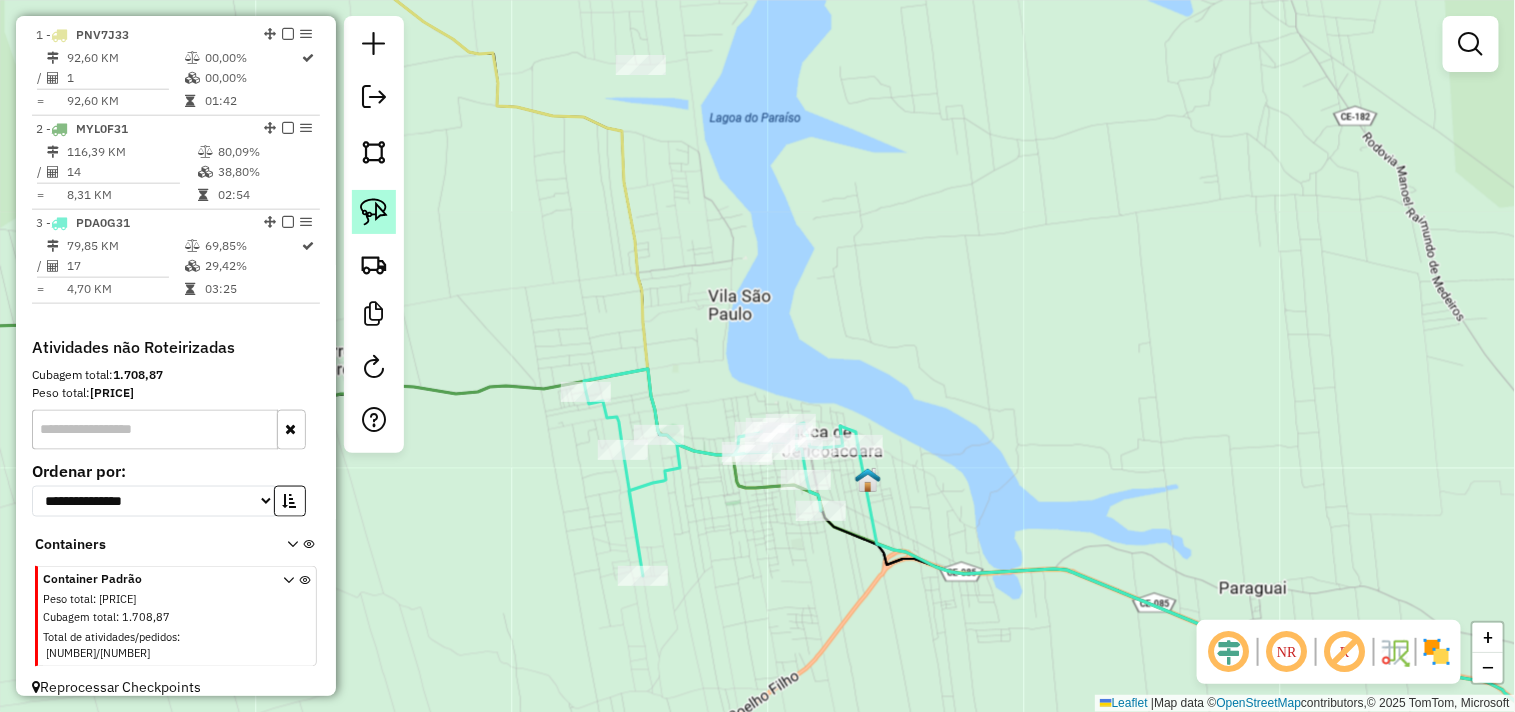 click 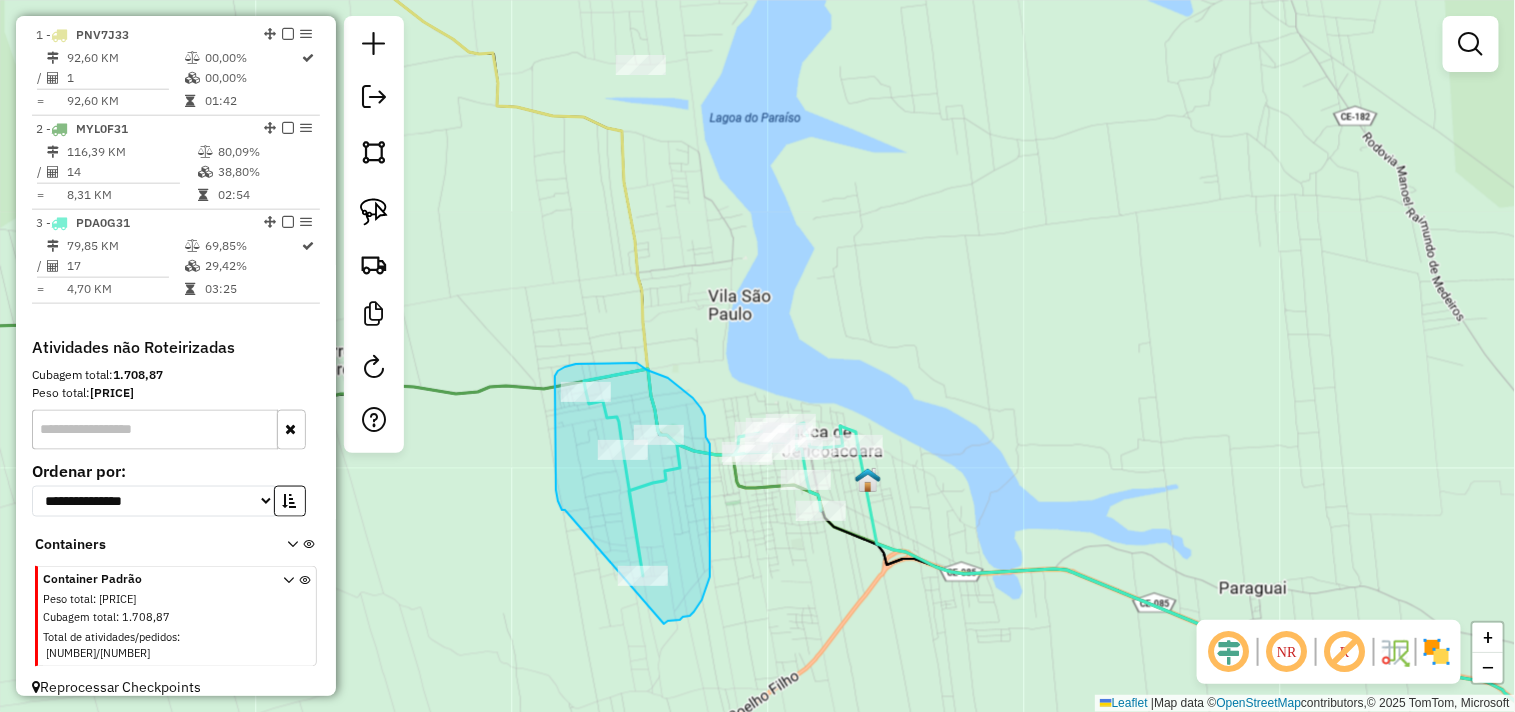 drag, startPoint x: 556, startPoint y: 490, endPoint x: 655, endPoint y: 624, distance: 166.60432 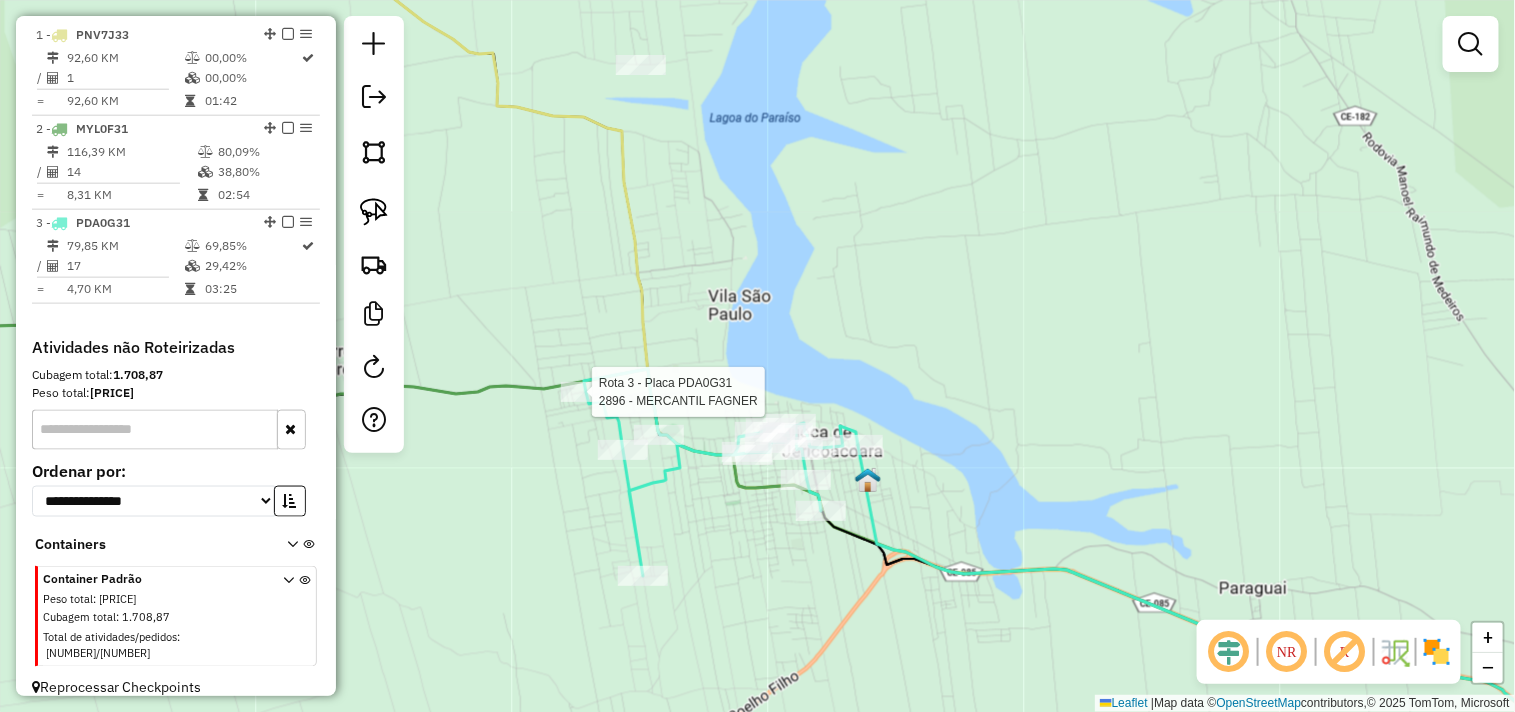 select on "**********" 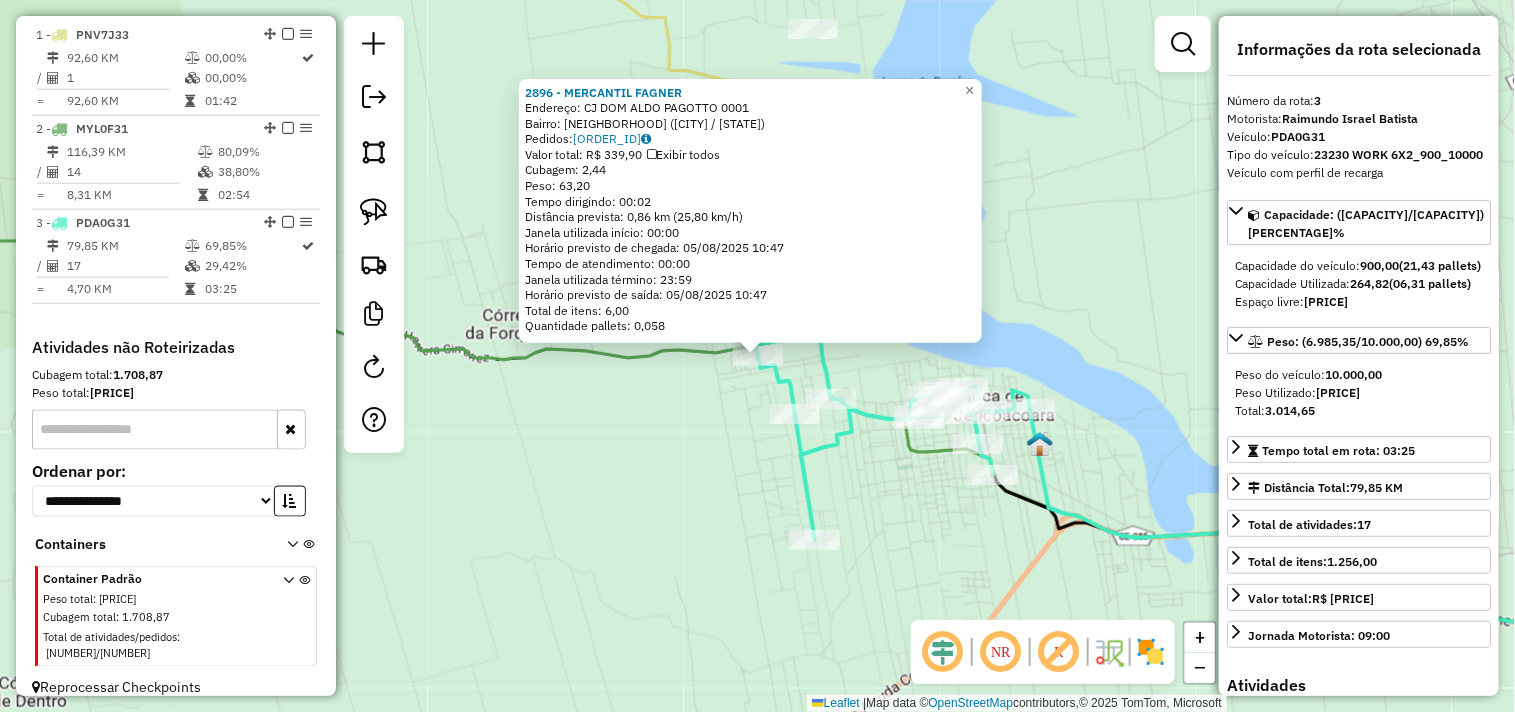 click on "[NUMBER] - [BUSINESS_NAME]  Endereço:  [STREET] [NUMBER]   Bairro: [NEIGHBORHOOD] ([CITY] / [STATE])   Pedidos:  [ORDER_ID]   Valor total: [CURRENCY] [PRICE]   Cubagem: [PRICE]  Peso: [PRICE]  Tempo dirigindo: [TIME]   Distância prevista: [DISTANCE] ([SPEED])   Janela utilizada início: [TIME]   Horário previsto de chegada: [DATE] [TIME]   Tempo de atendimento: [TIME]   Janela utilizada término: [TIME]   Horário previsto de saída: [DATE] [TIME]   Total de itens: [PRICE]   Quantidade pallets: [PRICE]  × Janela de atendimento Grade de atendimento Capacidade Transportadoras Veículos Cliente Pedidos  Rotas Selecione os dias de semana para filtrar as janelas de atendimento  Seg   Ter   Qua   Qui   Sex   Sáb   Dom  Informe o período da janela de atendimento: De: Até:  Filtrar exatamente a janela do cliente  Considerar janela de atendimento padrão  Selecione os dias de semana para filtrar as grades de atendimento  Seg   Ter   Qua   Qui   Sex   Sáb   Dom   Peso mínimo:   Peso máximo:   De:" 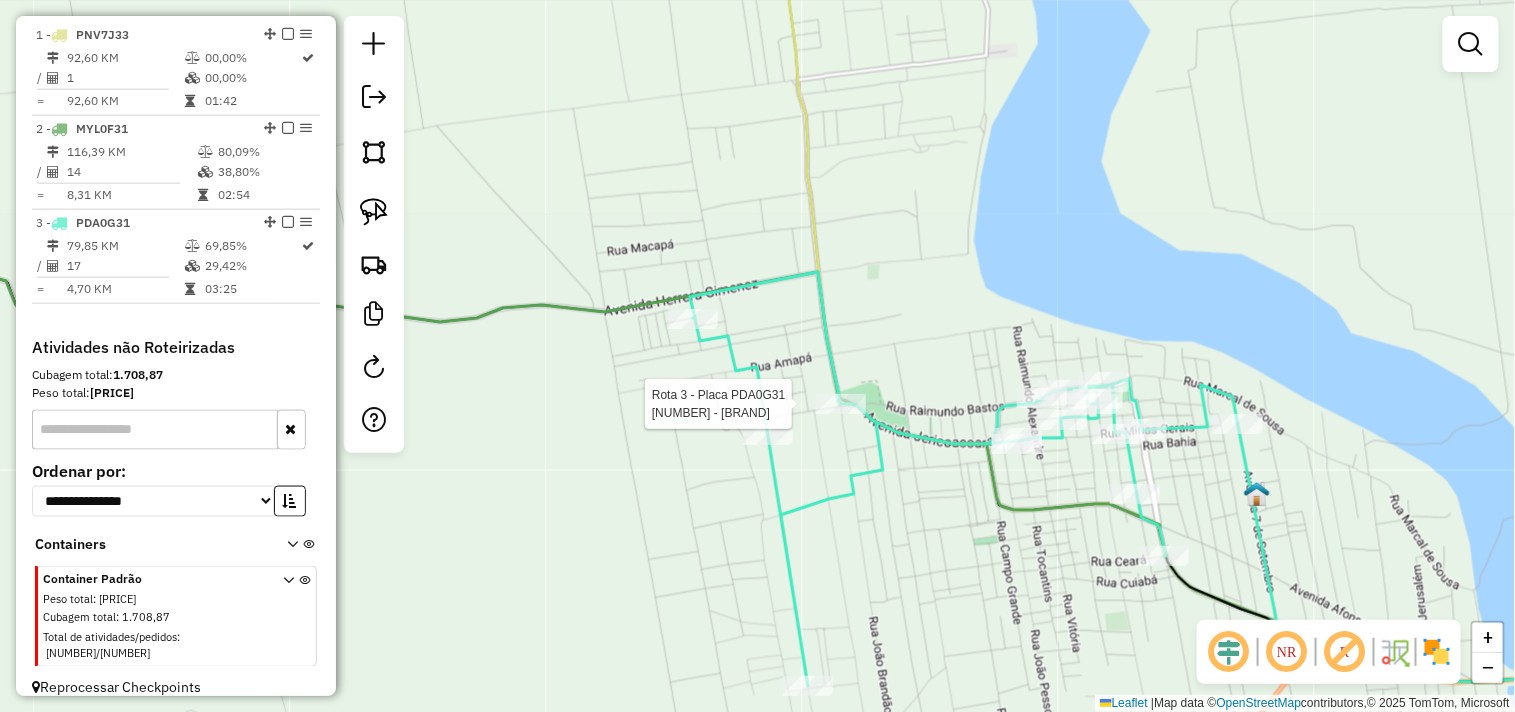 select on "**********" 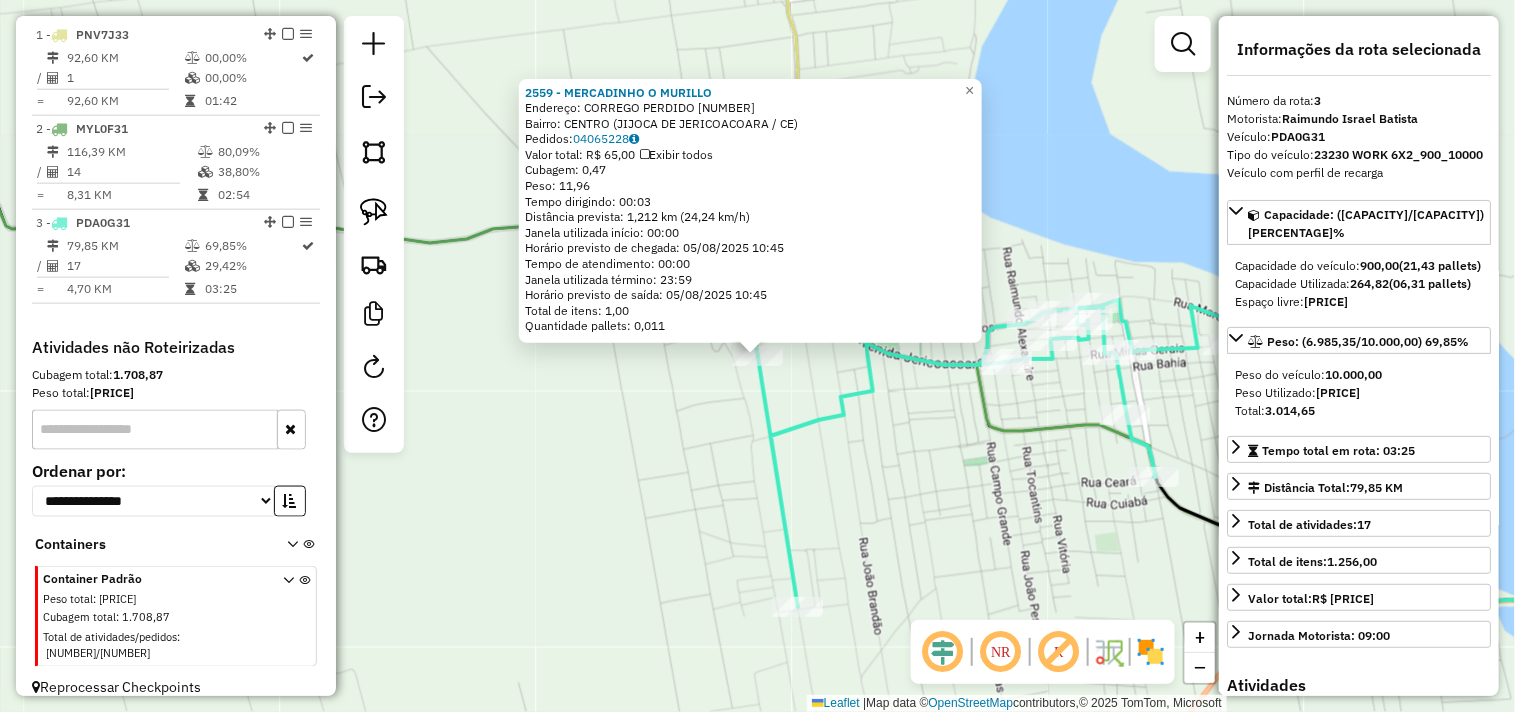 click on "[NUMBER] - [MERCADINHO] [NAME] Endereço: [STREET] [NUMBER] Bairro: [CITY] ([CITY] / [STATE]) Pedidos: [ORDER_NUMBER] Valor total: [PRICE] Exibir todos Cubagem: [CUBAGE] Peso: [WEIGHT] Tempo dirigindo: [TIME] Distância prevista: [DISTANCE] km ([SPEED] km/h) Janela utilizada início: [TIME] Horário previsto de chegada: [DATE] [TIME] Tempo de atendimento: [TIME] Janela utilizada término: [TIME] Horário previsto de saída: [DATE] [TIME] Total de itens: [ITEMS] Quantidade pallets: [PALLETS]" 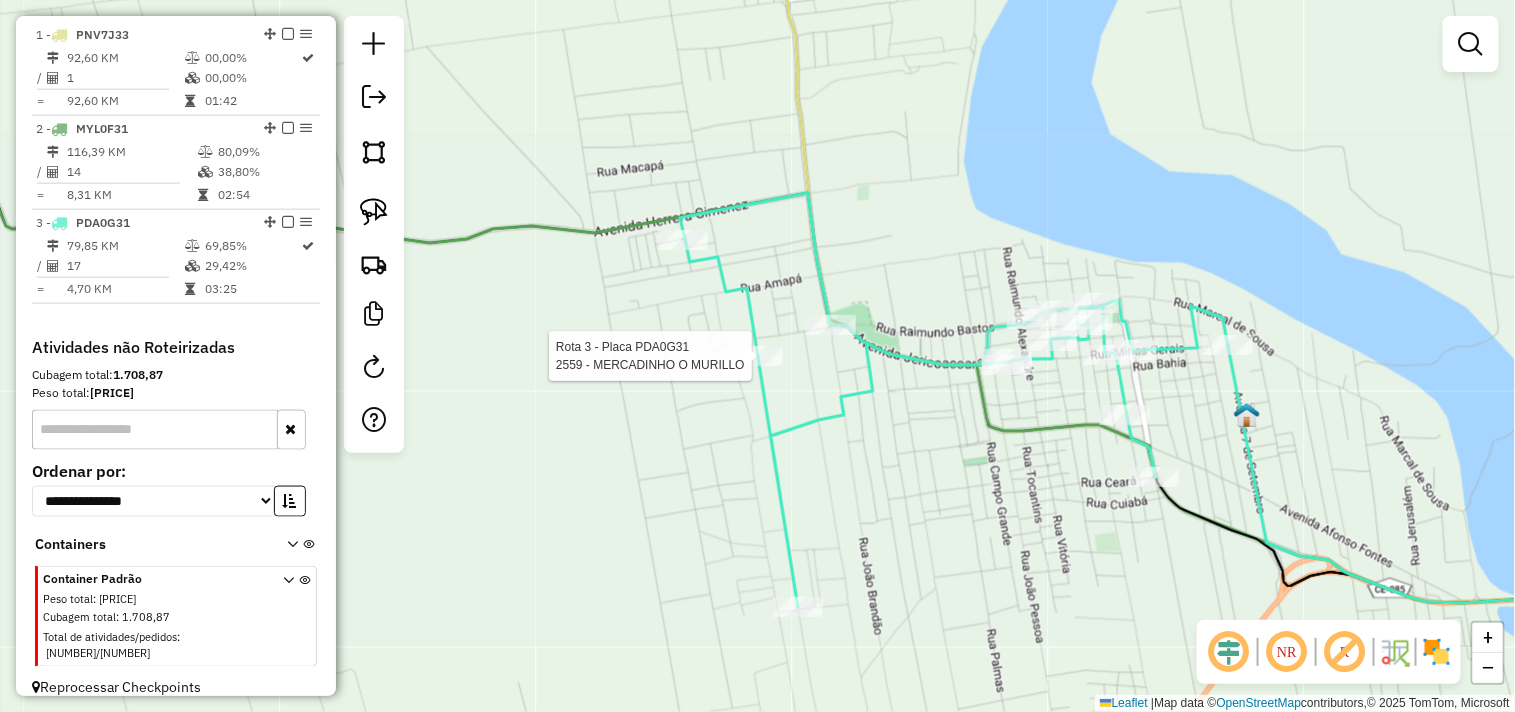 select on "**********" 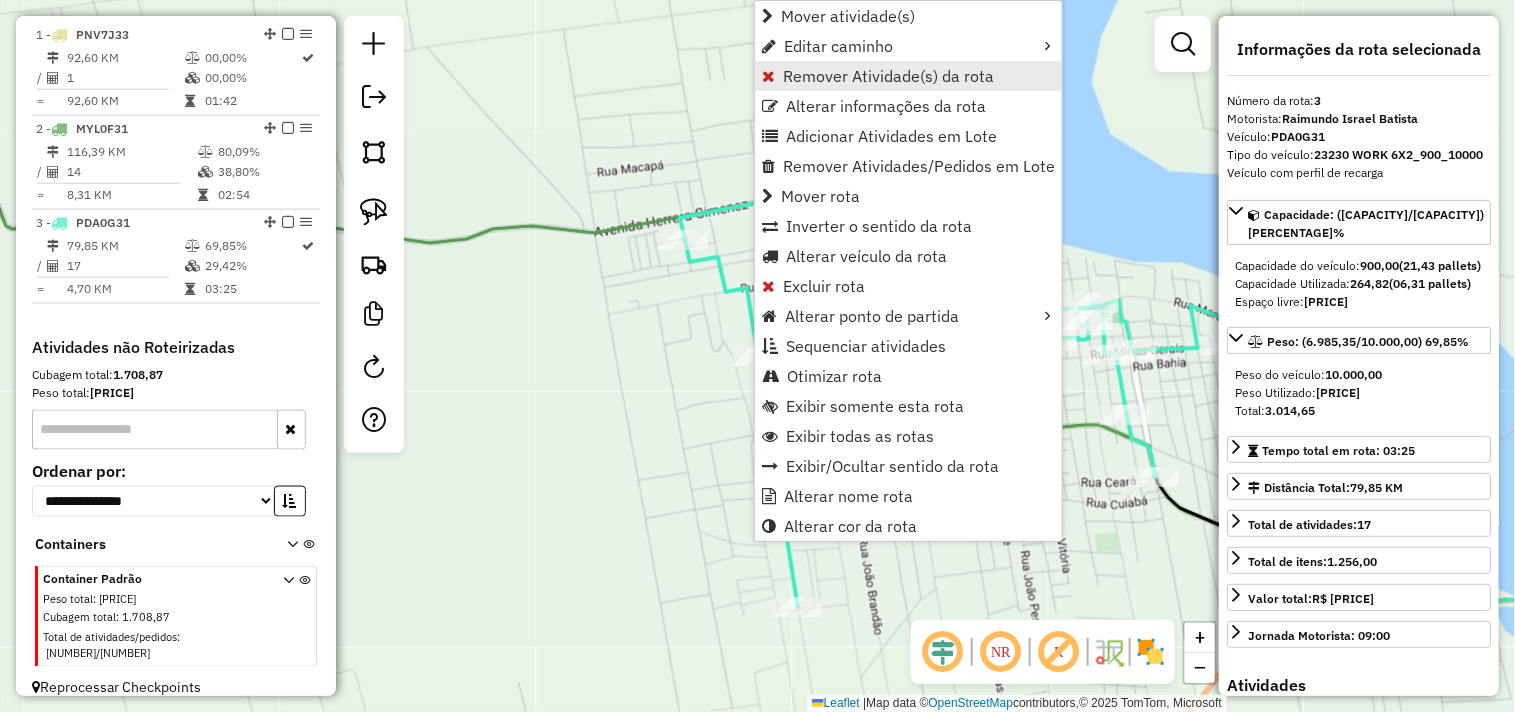 click on "Remover Atividade(s) da rota" at bounding box center [888, 76] 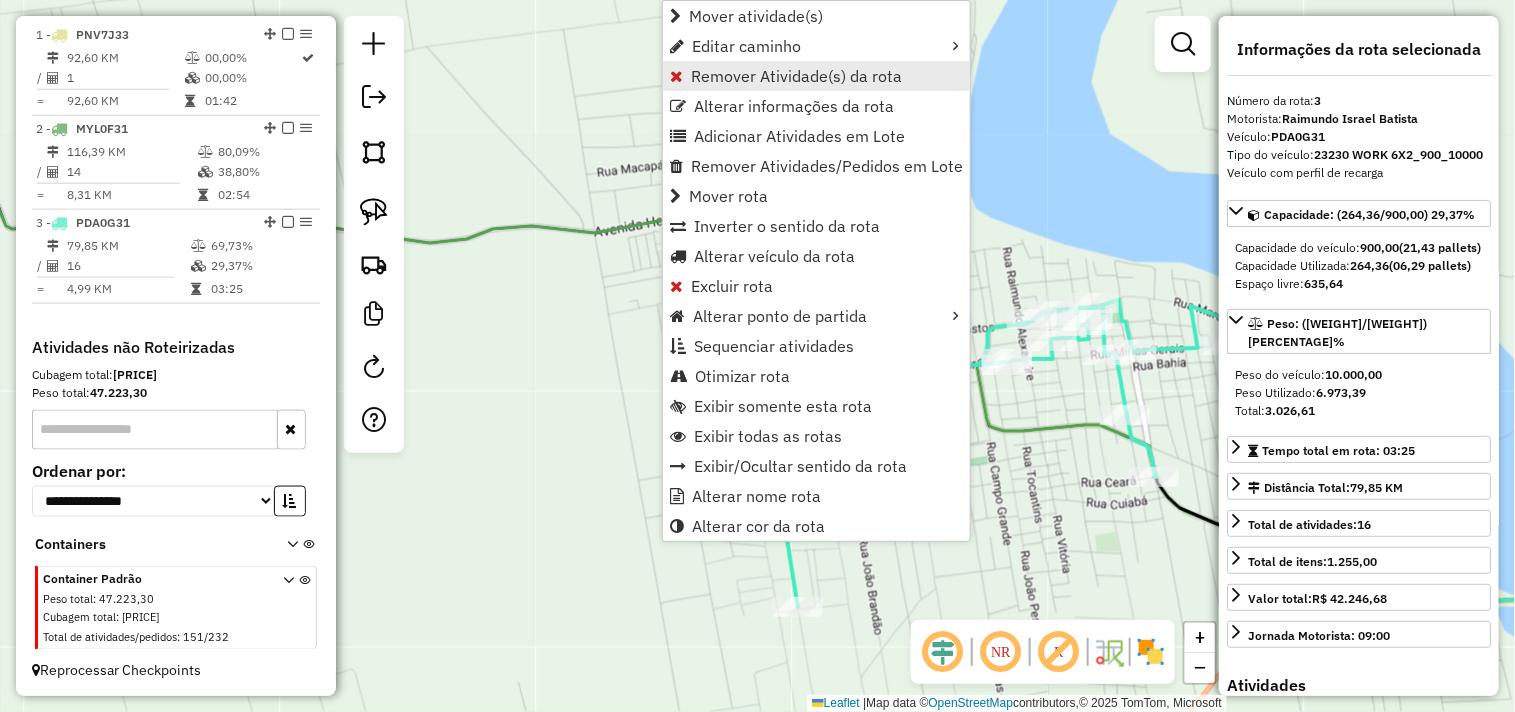 click on "Remover Atividade(s) da rota" at bounding box center [796, 76] 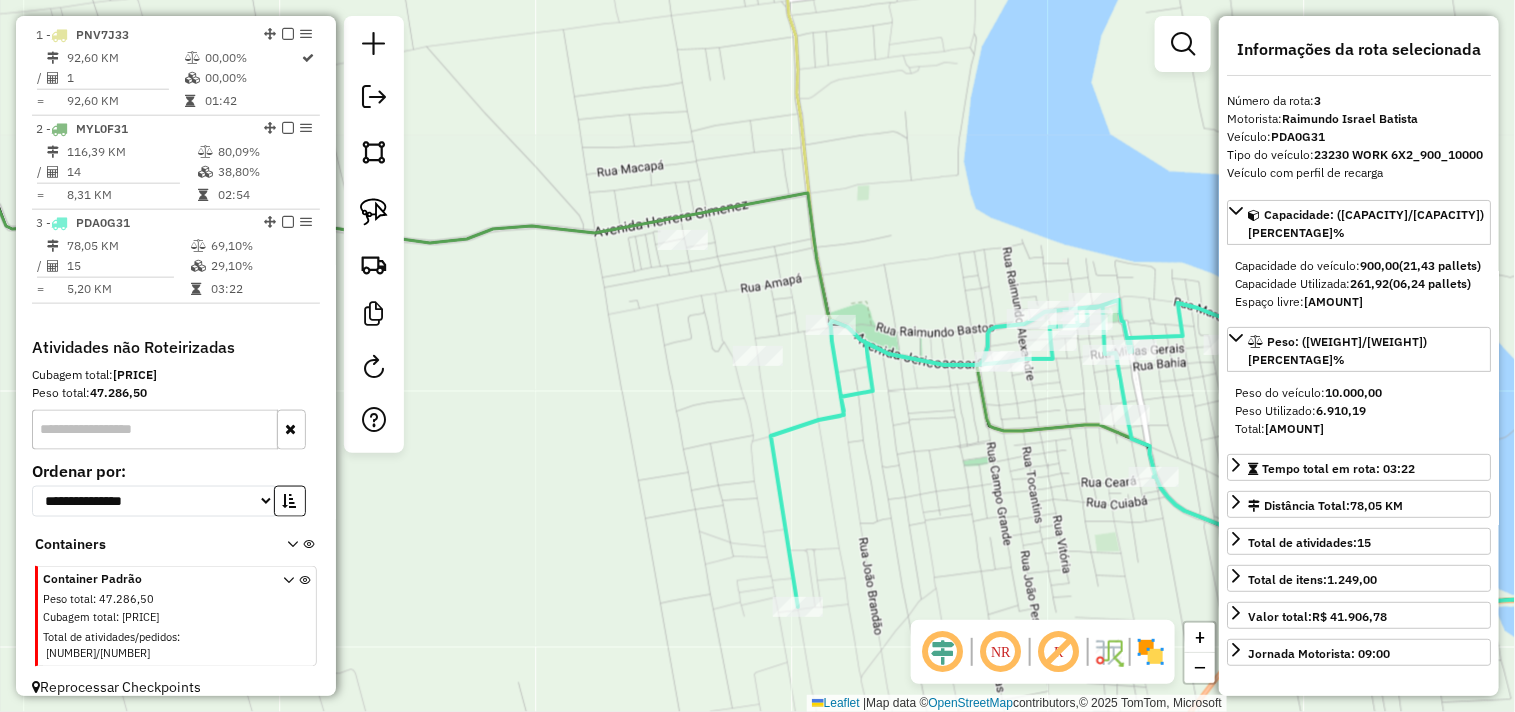 click on "Janela de atendimento Grade de atendimento Capacidade Transportadoras Veículos Cliente Pedidos  Rotas Selecione os dias de semana para filtrar as janelas de atendimento  Seg   Ter   Qua   Qui   Sex   Sáb   Dom  Informe o período da janela de atendimento: De: Até:  Filtrar exatamente a janela do cliente  Considerar janela de atendimento padrão  Selecione os dias de semana para filtrar as grades de atendimento  Seg   Ter   Qua   Qui   Sex   Sáb   Dom   Considerar clientes sem dia de atendimento cadastrado  Clientes fora do dia de atendimento selecionado Filtrar as atividades entre os valores definidos abaixo:  Peso mínimo:   Peso máximo:   Cubagem mínima:   Cubagem máxima:   De:   Até:  Filtrar as atividades entre o tempo de atendimento definido abaixo:  De:   Até:   Considerar capacidade total dos clientes não roteirizados Transportadora: Selecione um ou mais itens Tipo de veículo: Selecione um ou mais itens Veículo: Selecione um ou mais itens Motorista: Selecione um ou mais itens Nome: Rótulo:" 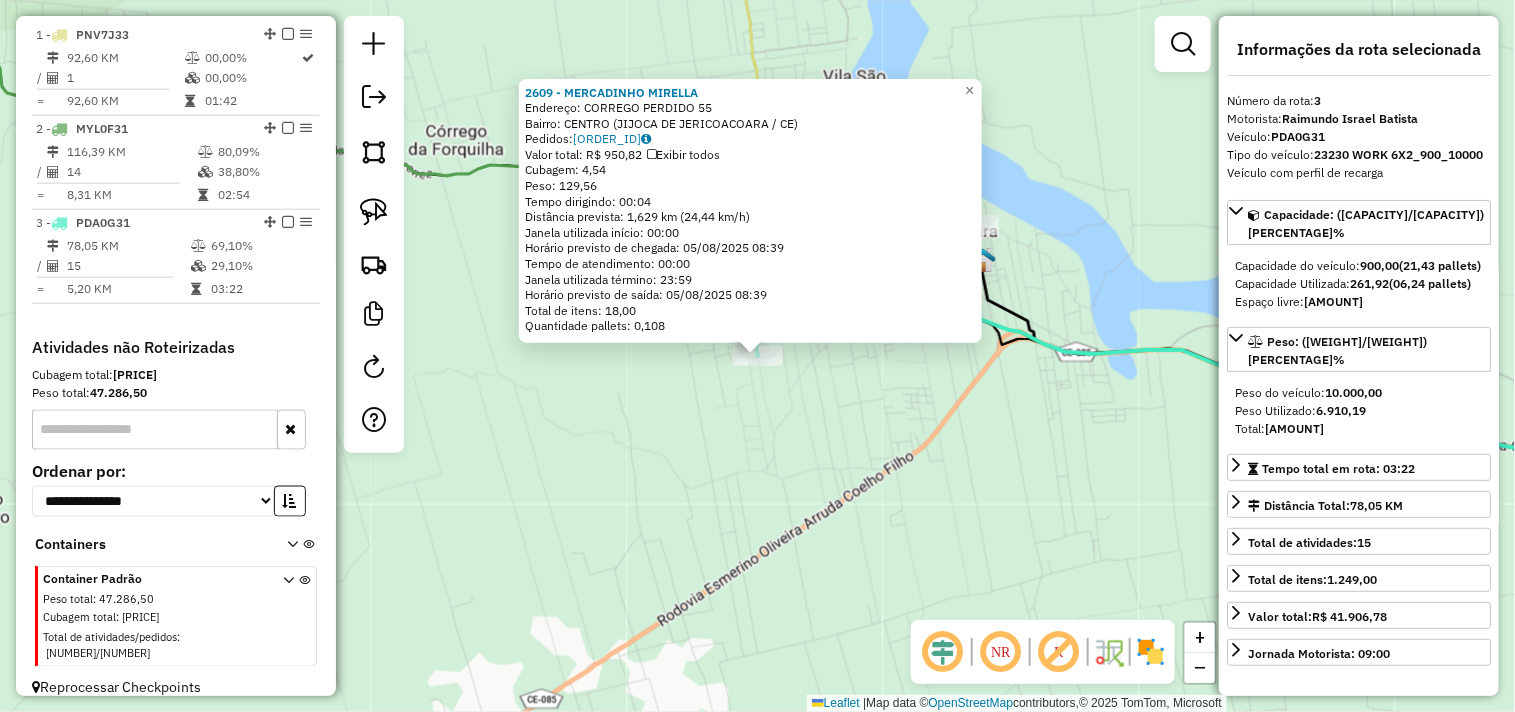 click on "2609 - MERCADINHO MIRELLA  Endereço:  CORREGO PERDIDO 55   Bairro: CENTRO ([CITY] / [STATE])   Pedidos:  04065468   Valor total: R$ 950,82   Exibir todos   Cubagem: 4,54  Peso: 129,56  Tempo dirigindo: 00:04   Distância prevista: 1,629 km (24,44 km/h)   Janela utilizada início: 00:00   Horário previsto de chegada: 05/08/2025 08:39   Tempo de atendimento: 00:00   Janela utilizada término: 23:59   Horário previsto de saída: 05/08/2025 08:39   Total de itens: 18,00   Quantidade pallets: 0,108  × Janela de atendimento Grade de atendimento Capacidade Transportadoras Veículos Cliente Pedidos  Rotas Selecione os dias de semana para filtrar as janelas de atendimento  Seg   Ter   Qua   Qui   Sex   Sáb   Dom  Informe o período da janela de atendimento: De: Até:  Filtrar exatamente a janela do cliente  Considerar janela de atendimento padrão  Selecione os dias de semana para filtrar as grades de atendimento  Seg   Ter   Qua   Qui   Sex   Sáb   Dom   Peso mínimo:   Peso máximo:   De:   Até:  +" 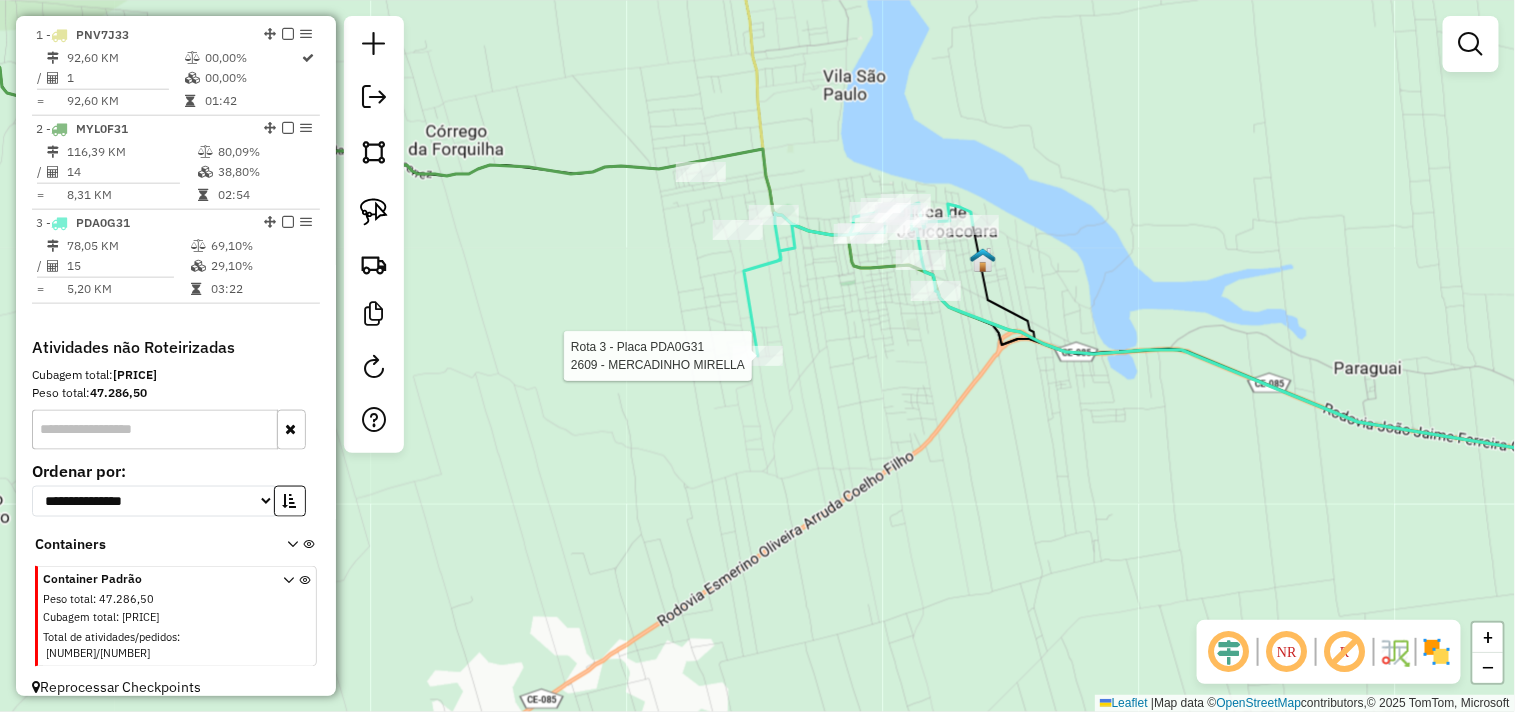 select on "**********" 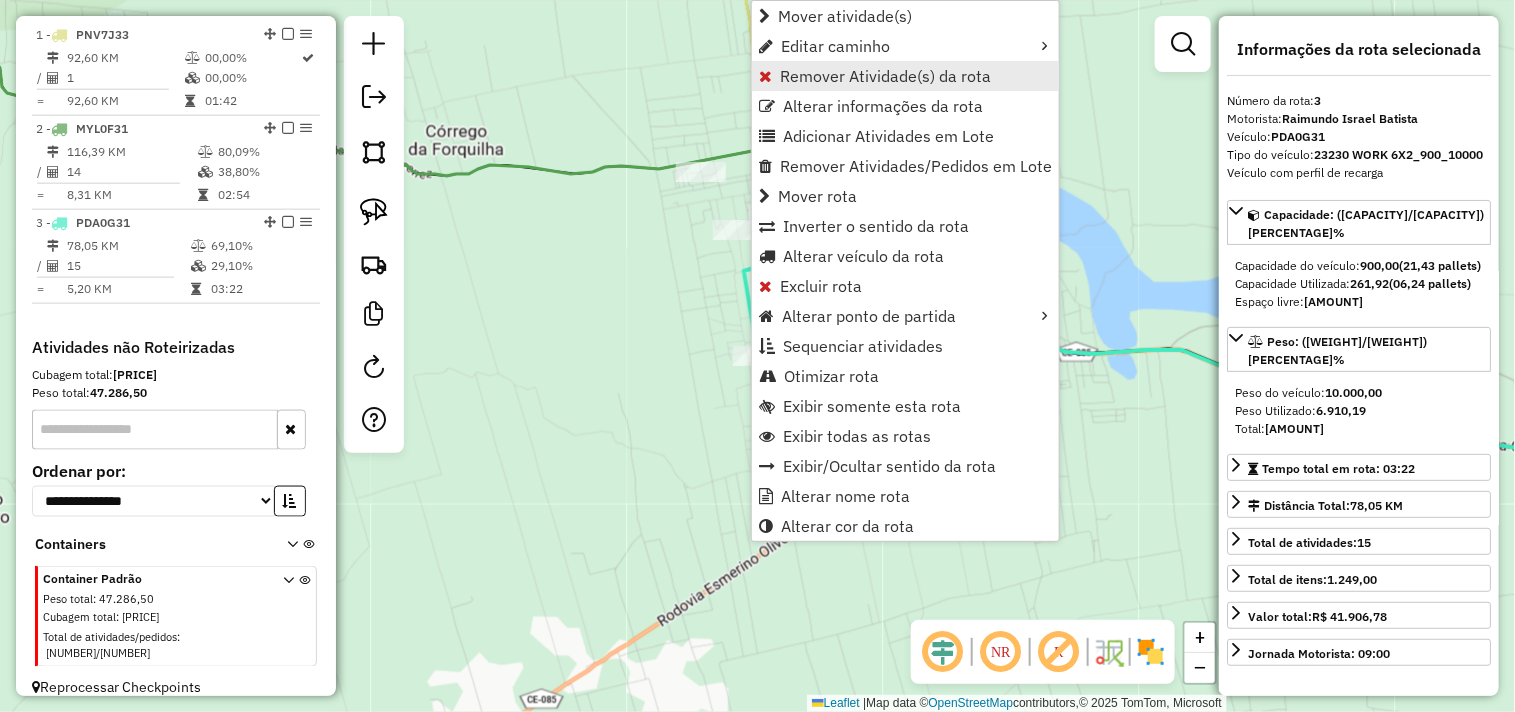 click on "Remover Atividade(s) da rota" at bounding box center (885, 76) 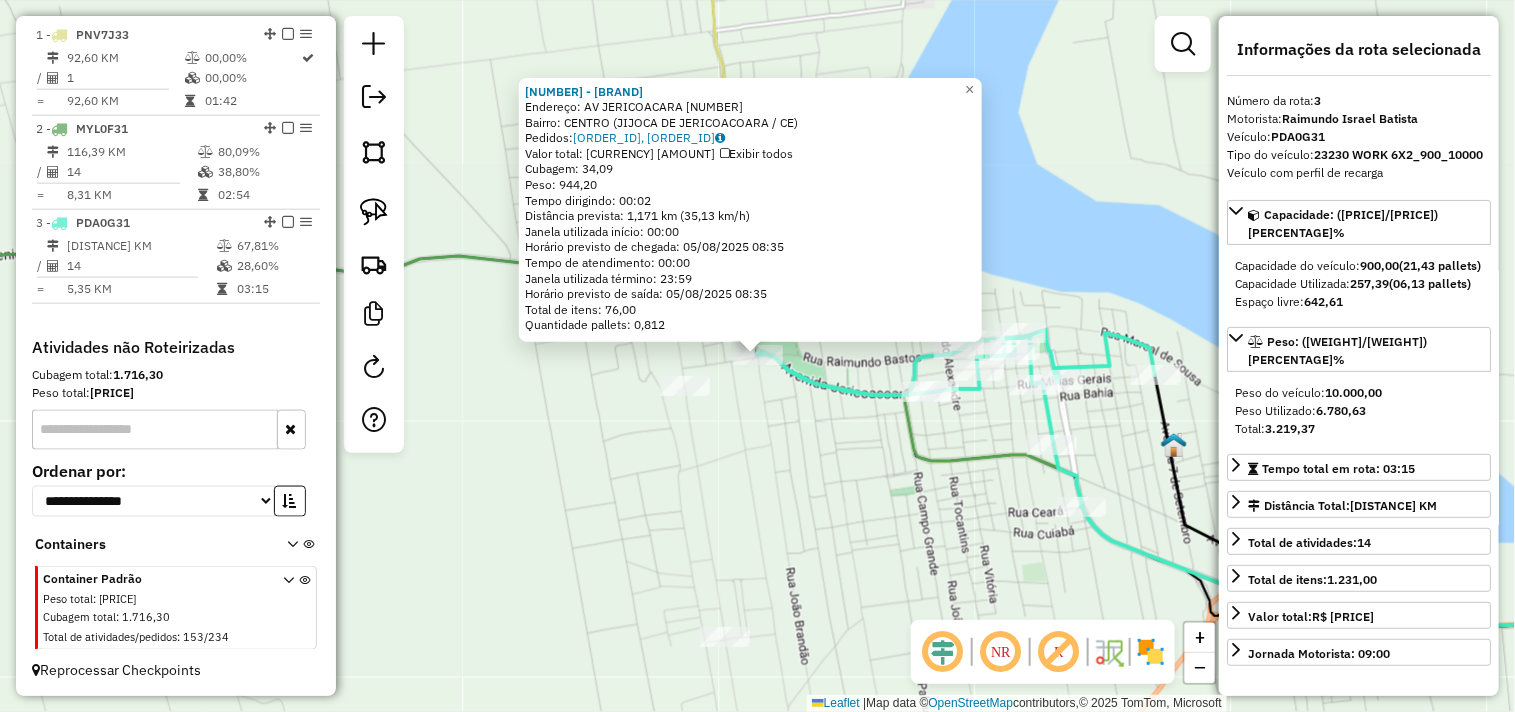 click on "[NUMBER] - [NAME] Endereço: [STREET] [NUMBER] Bairro: [NEIGHBORHOOD] ([CITY] / [STATE]) Pedidos: [ORDER_ID], [ORDER_ID] Valor total: [CURRENCY] [PRICE] Exibir todos Cubagem: [CUBAGE] Peso: [WEIGHT] Tempo dirigindo: [TIME] Distância prevista: [DISTANCE] km ([SPEED] km/h) Janela utilizada início: [TIME] Horário previsto de chegada: [DATE] [TIME] Tempo de atendimento: [TIME] Janela utilizada término: [TIME] Horário previsto de saída: [DATE] [TIME] Total de itens: [ITEMS] Quantidade pallets: [PALLETS] × Janela de atendimento Grade de atendimento Capacidade Transportadoras Veículos Cliente Pedidos Rotas Selecione os dias de semana para filtrar as janelas de atendimento Seg Ter Qua Qui Sex Sáb Dom Informe o período da janela de atendimento: De: Até: Filtrar exatamente a janela do cliente Considerar janela de atendimento padrão Selecione os dias de semana para filtrar as grades de atendimento Seg Ter Qua Qui Sex Sáb Dom Peso mínimo: De: Até:" 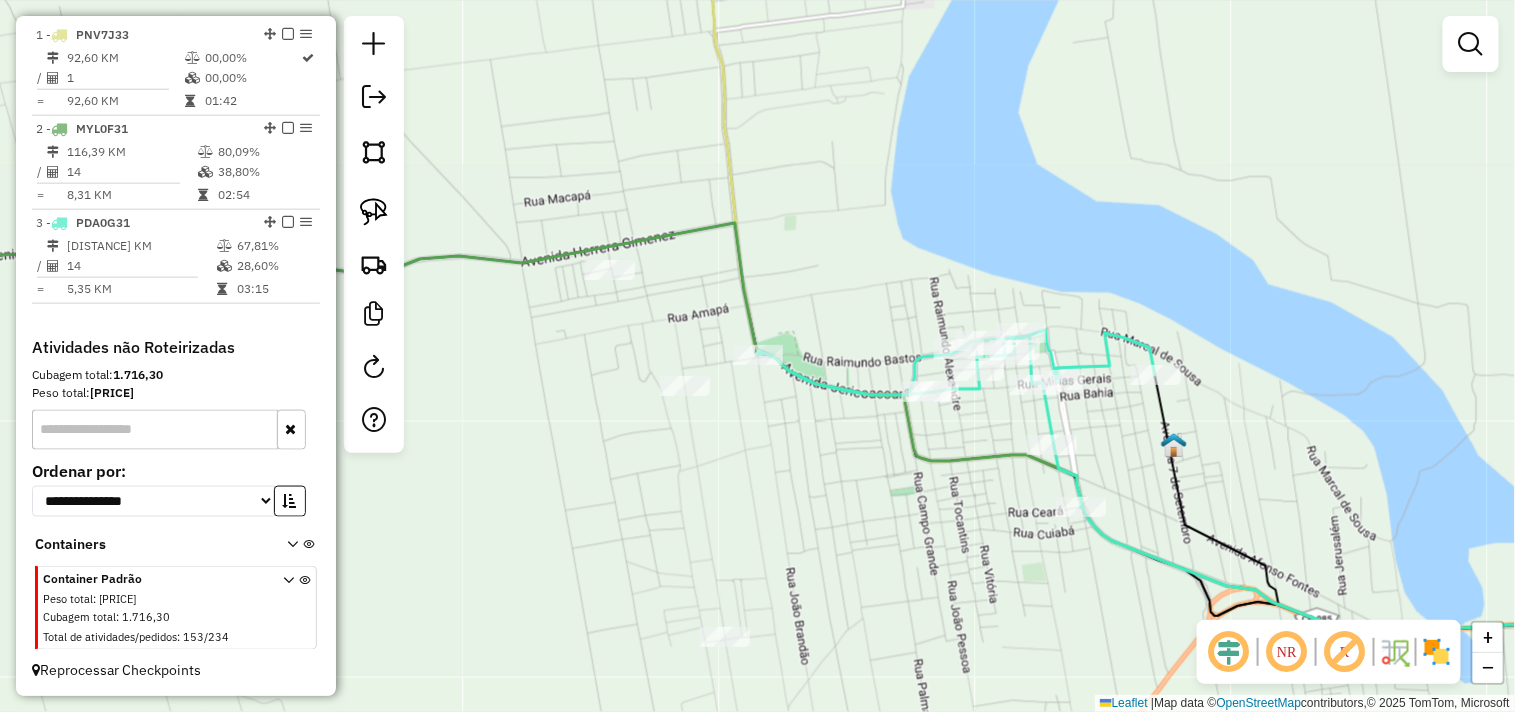 click 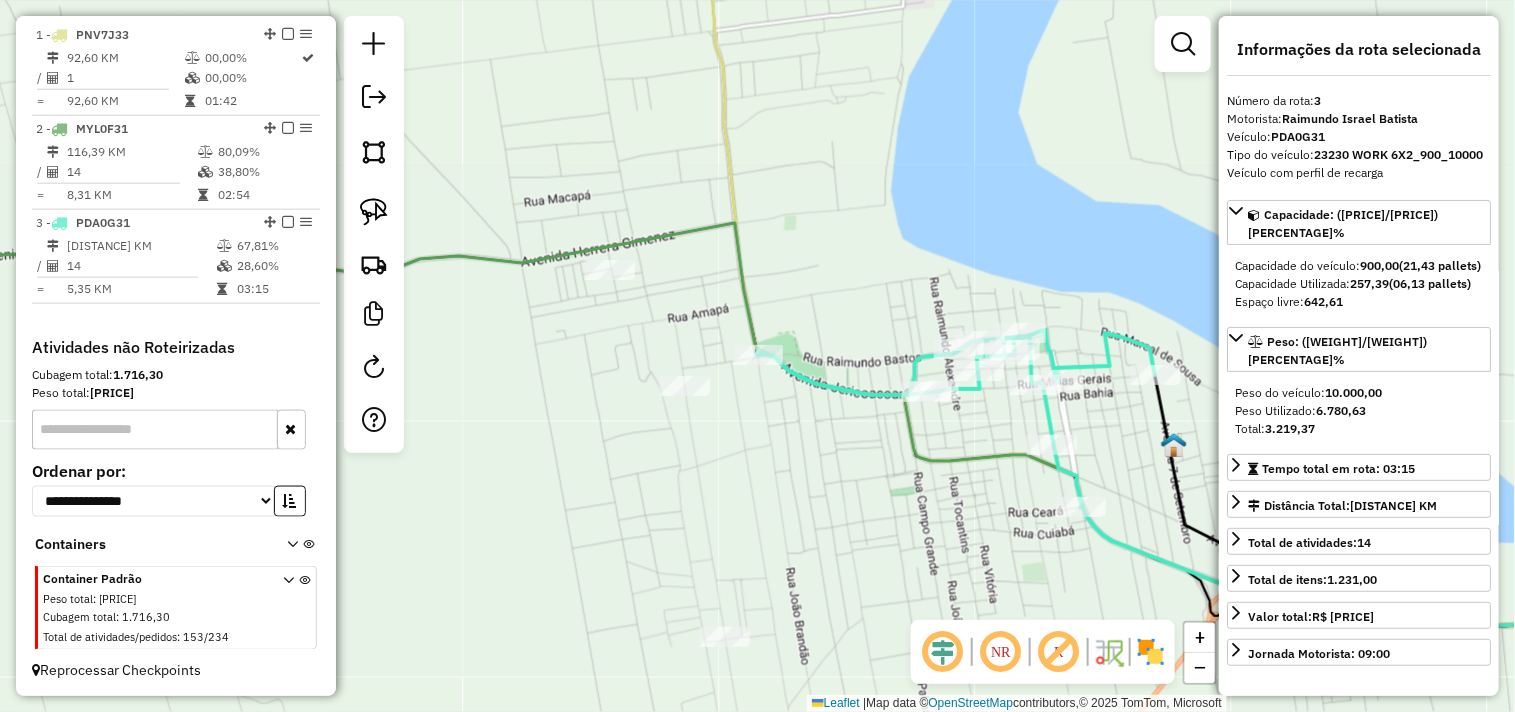 click 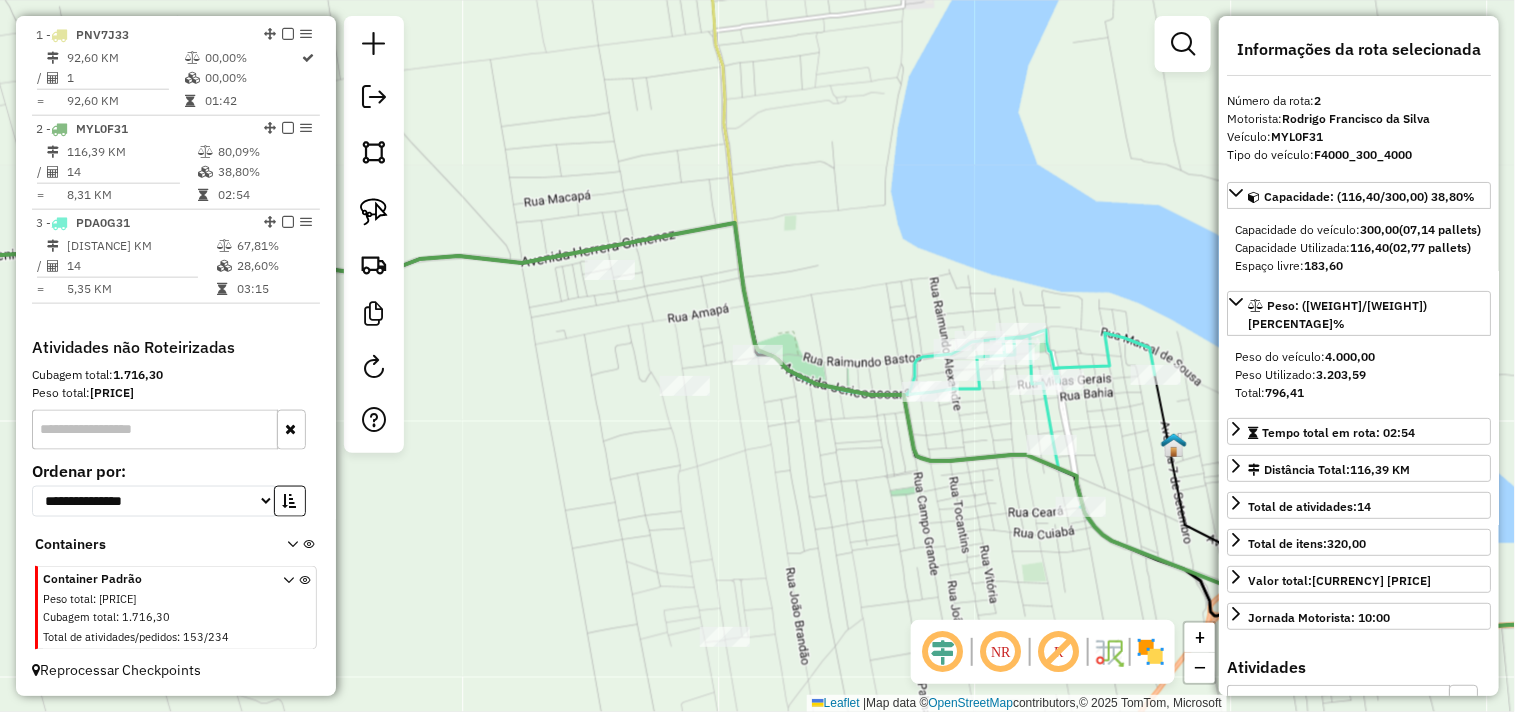 click 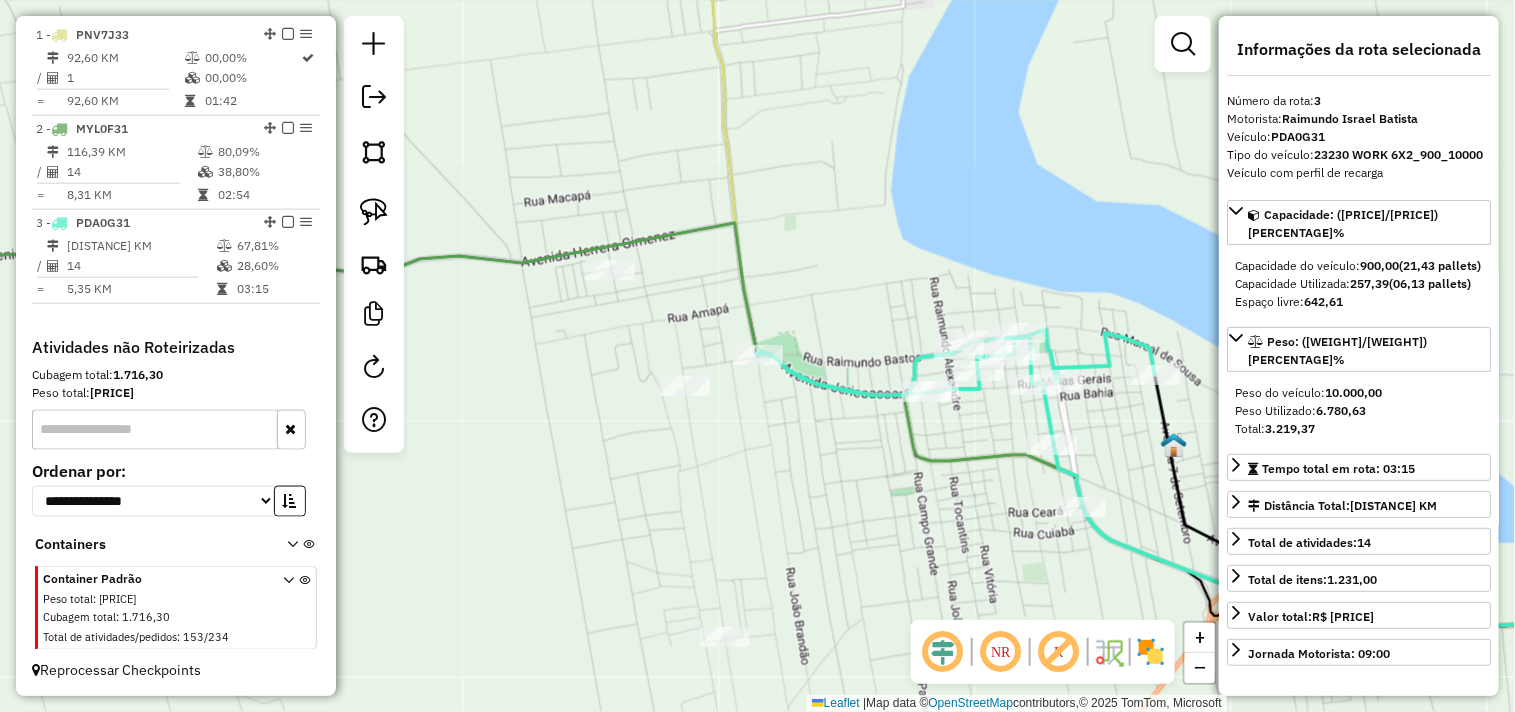 click on "Janela de atendimento Grade de atendimento Capacidade Transportadoras Veículos Cliente Pedidos  Rotas Selecione os dias de semana para filtrar as janelas de atendimento  Seg   Ter   Qua   Qui   Sex   Sáb   Dom  Informe o período da janela de atendimento: De: Até:  Filtrar exatamente a janela do cliente  Considerar janela de atendimento padrão  Selecione os dias de semana para filtrar as grades de atendimento  Seg   Ter   Qua   Qui   Sex   Sáb   Dom   Considerar clientes sem dia de atendimento cadastrado  Clientes fora do dia de atendimento selecionado Filtrar as atividades entre os valores definidos abaixo:  Peso mínimo:   Peso máximo:   Cubagem mínima:   Cubagem máxima:   De:   Até:  Filtrar as atividades entre o tempo de atendimento definido abaixo:  De:   Até:   Considerar capacidade total dos clientes não roteirizados Transportadora: Selecione um ou mais itens Tipo de veículo: Selecione um ou mais itens Veículo: Selecione um ou mais itens Motorista: Selecione um ou mais itens Nome: Rótulo:" 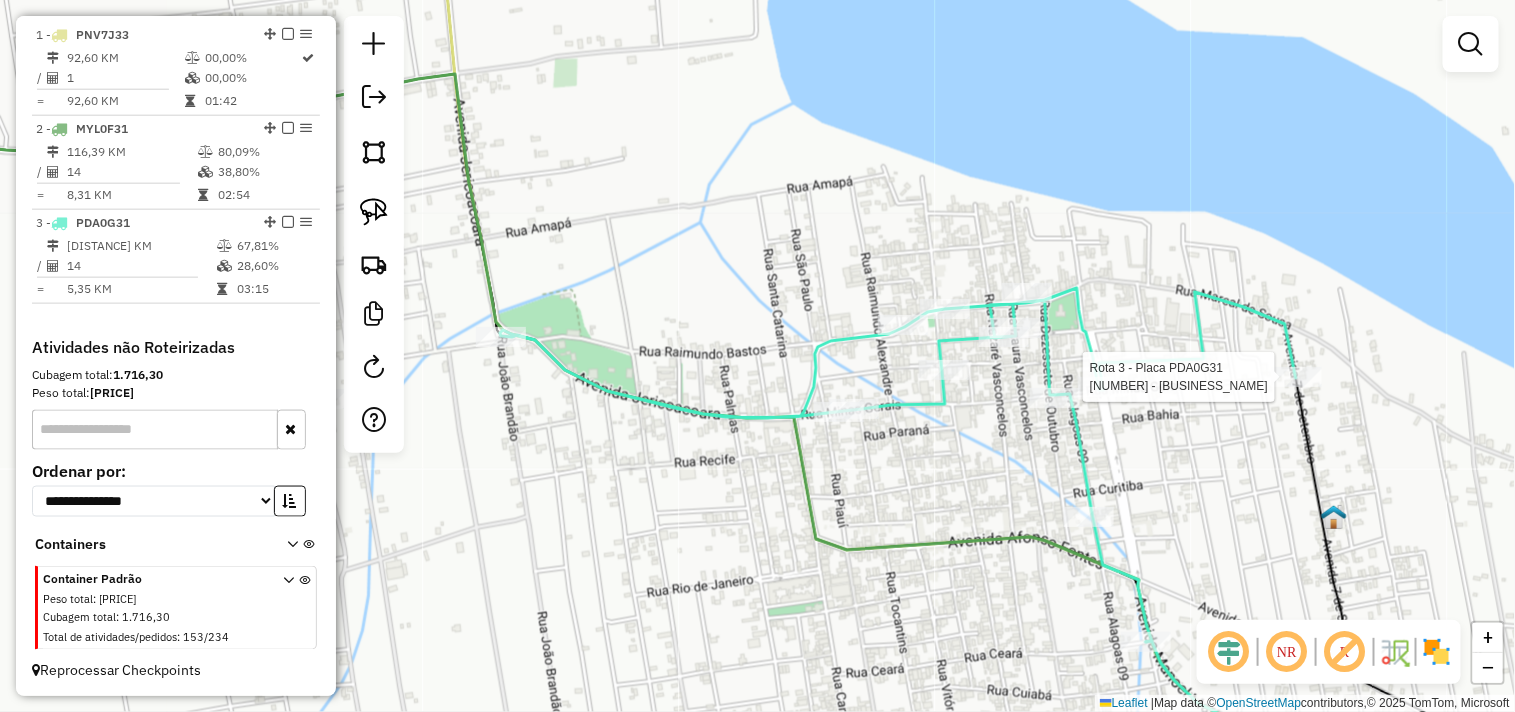 select on "**********" 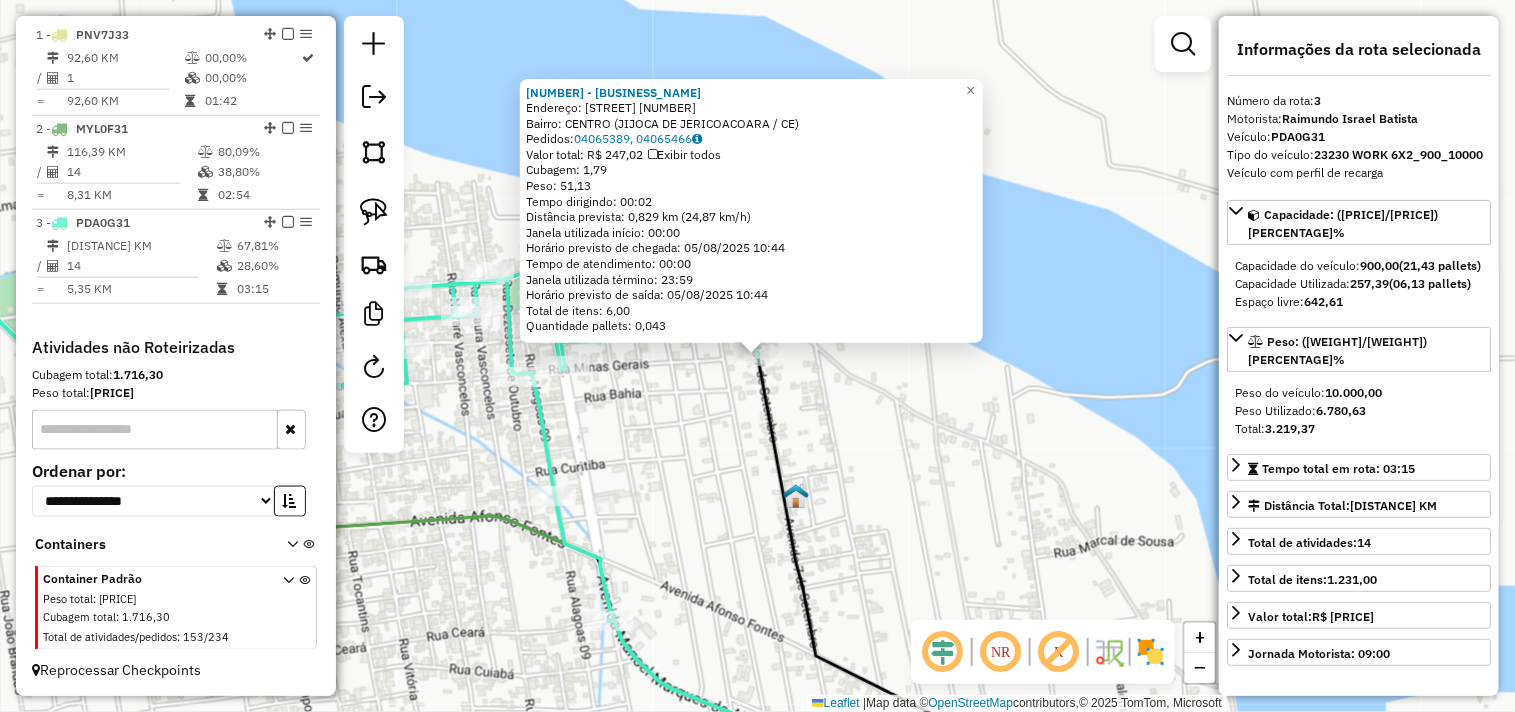 click on "[NUMBER] - [MERC] [NAME] Endereço: [STREET] [NUMBER] Bairro: [CITY] ([CITY] / [STATE]) Pedidos: [ORDER_NUMBER], [ORDER_NUMBER] Valor total: [PRICE] Exibir todos Cubagem: [CUBAGE] Peso: [WEIGHT] Tempo dirigindo: [TIME] Distância prevista: [DISTANCE] km ([SPEED] km/h) Janela utilizada início: [TIME] Horário previsto de chegada: [DATE] [TIME] Tempo de atendimento: [TIME] Janela utilizada término: [TIME] Horário previsto de saída: [DATE] [TIME] Total de itens: [ITEMS] Quantidade pallets: [PALLETS]" 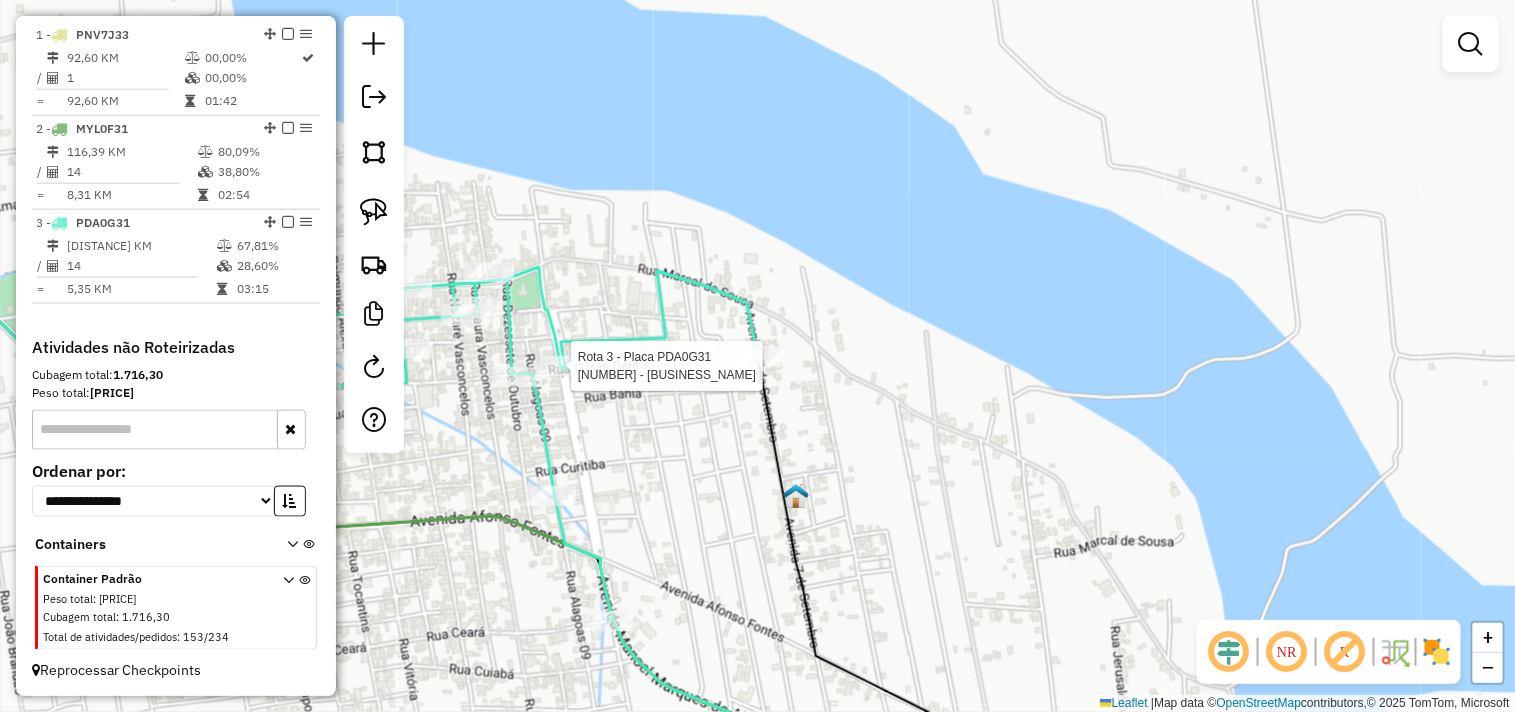 select on "**********" 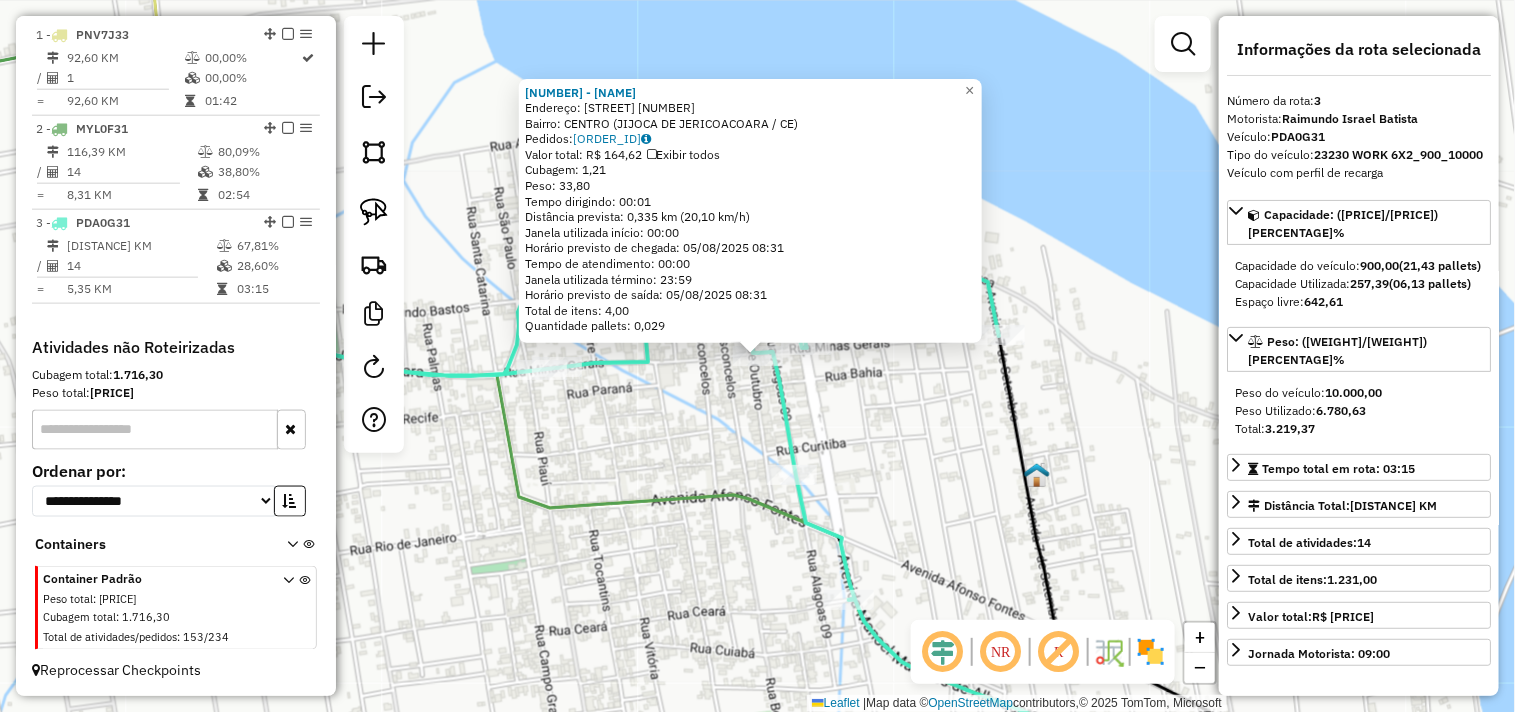 click on "[NUMBER] - [MERC] [NAME] Endereço: [STREET] [NUMBER] Bairro: [CITY] ([CITY] / [STATE]) Pedidos: [ORDER_NUMBER] Valor total: [PRICE] Exibir todos Cubagem: [CUBAGE] Peso: [WEIGHT] Tempo dirigindo: [TIME] Distância prevista: [DISTANCE] km ([SPEED] km/h) Janela utilizada início: [TIME] Horário previsto de chegada: [DATE] [TIME] Tempo de atendimento: [TIME] Janela utilizada término: [TIME] Horário previsto de saída: [DATE] [TIME] Total de itens: [ITEMS] Quantidade pallets: [PALLETS]" 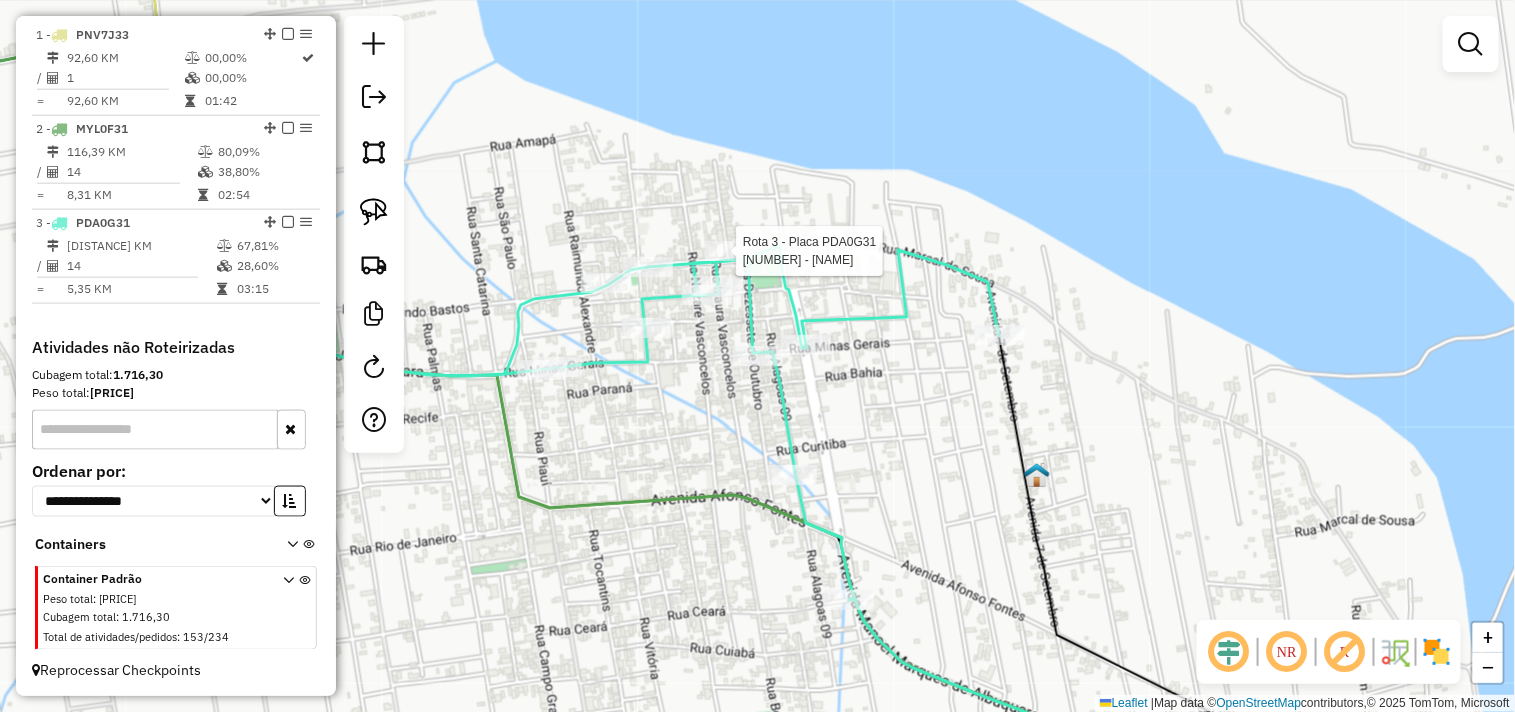 select on "**********" 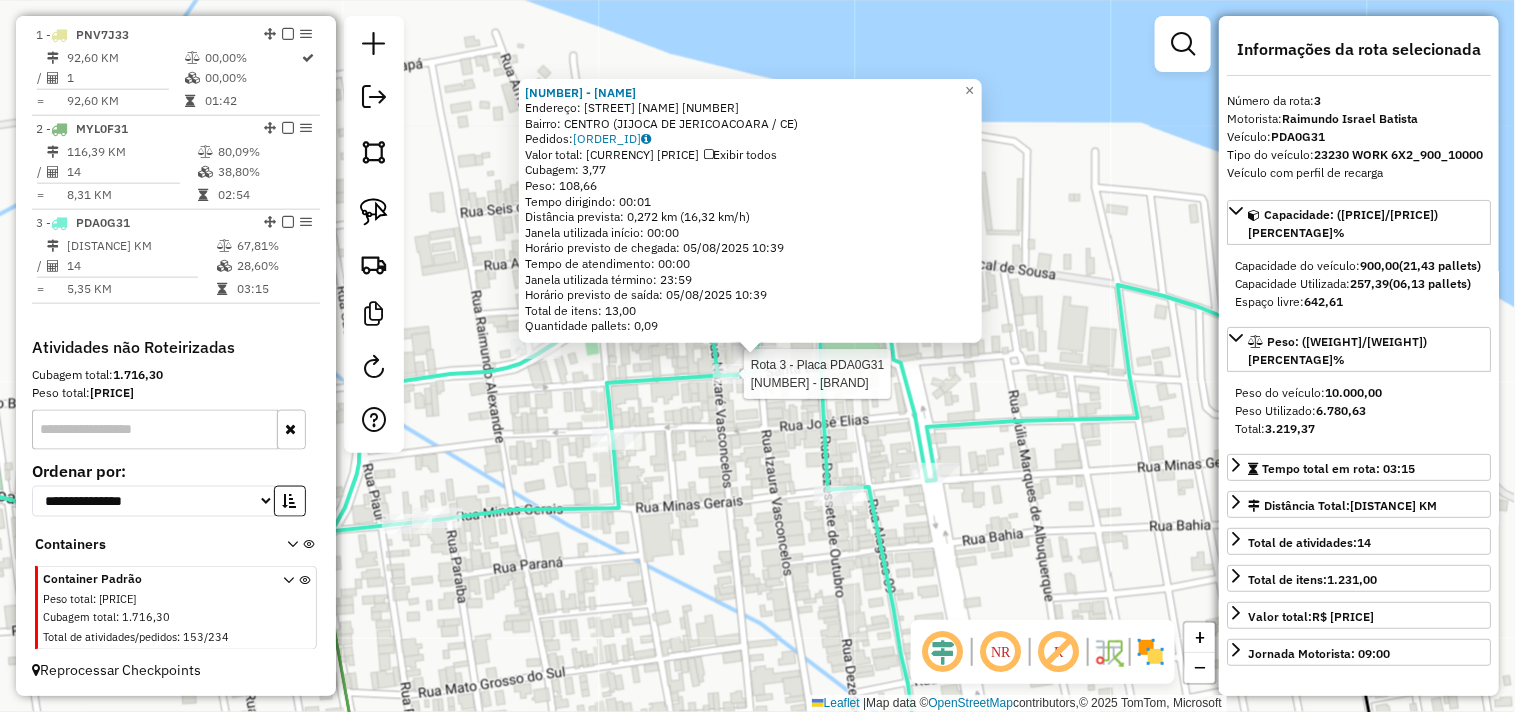 click 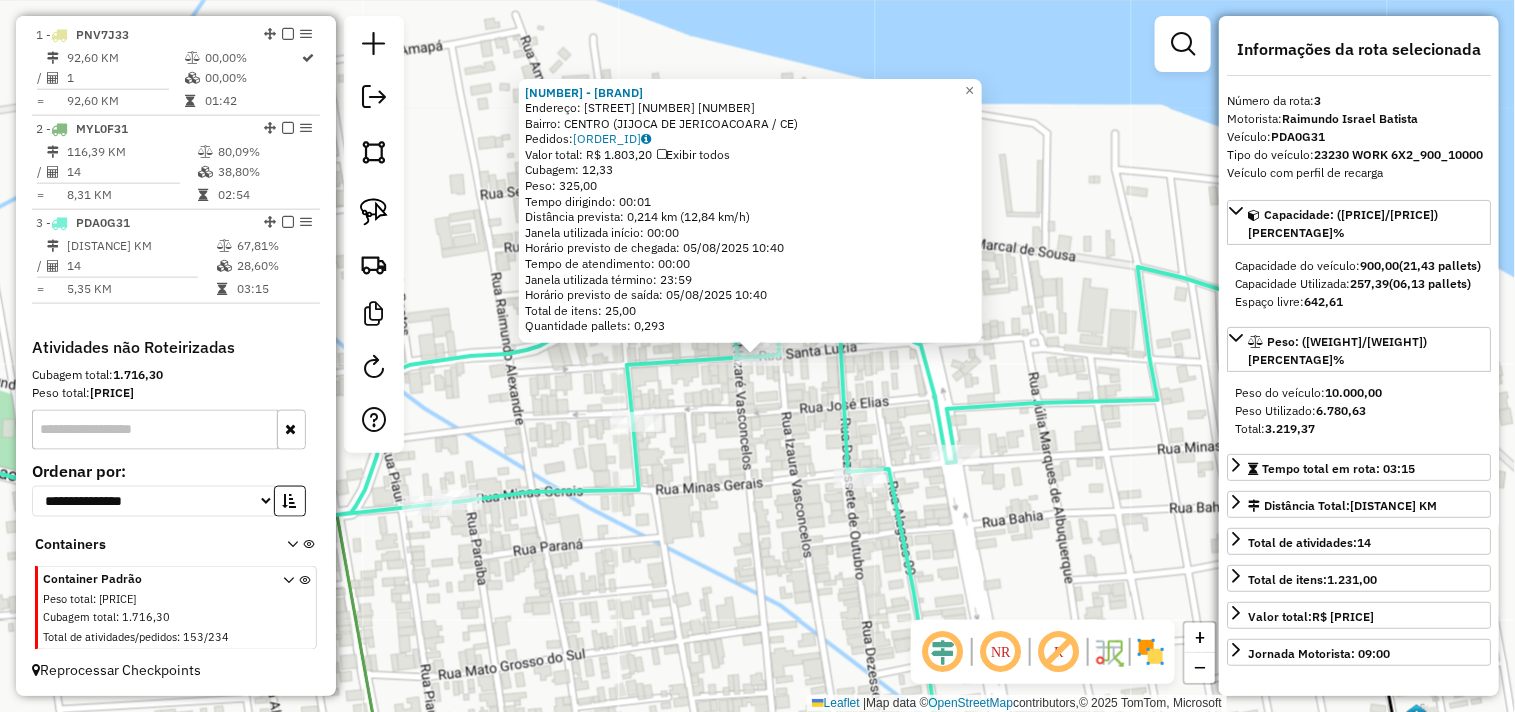 click on "[NUMBER] - [MERCHANT_NAME]  Endereço:  [STREET] [NUMBER] [NUMBER]   Bairro: [NEIGHBORHOOD] ([CITY] / [STATE])   Pedidos:  [ORDER_ID]   Valor total: [CURRENCY] [AMOUNT]   Exibir todos   Cubagem: [CUBAGE]  Peso: [WEIGHT]  Tempo dirigindo: [TIME]   Distância prevista: [DISTANCE] km ([SPEED] km/h)   Janela utilizada início: [TIME]   Horário previsto de chegada: [DATE] [TIME]   Tempo de atendimento: [TIME]   Janela utilizada término: [TIME]   Horário previsto de saída: [DATE] [TIME]   Total de itens: [ITEMS]   Quantidade pallets: [PALLETS]  × Janela de atendimento Grade de atendimento Capacidade Transportadoras Veículos Cliente Pedidos  Rotas Selecione os dias de semana para filtrar as janelas de atendimento  Seg   Ter   Qua   Qui   Sex   Sáb   Dom  Informe o período da janela de atendimento: De: Até:  Filtrar exatamente a janela do cliente  Considerar janela de atendimento padrão  Selecione os dias de semana para filtrar as grades de atendimento  Seg   Ter   Qua   Qui   Sex   Sáb   Dom   Peso mínimo:   Peso máximo:   De:  De:" 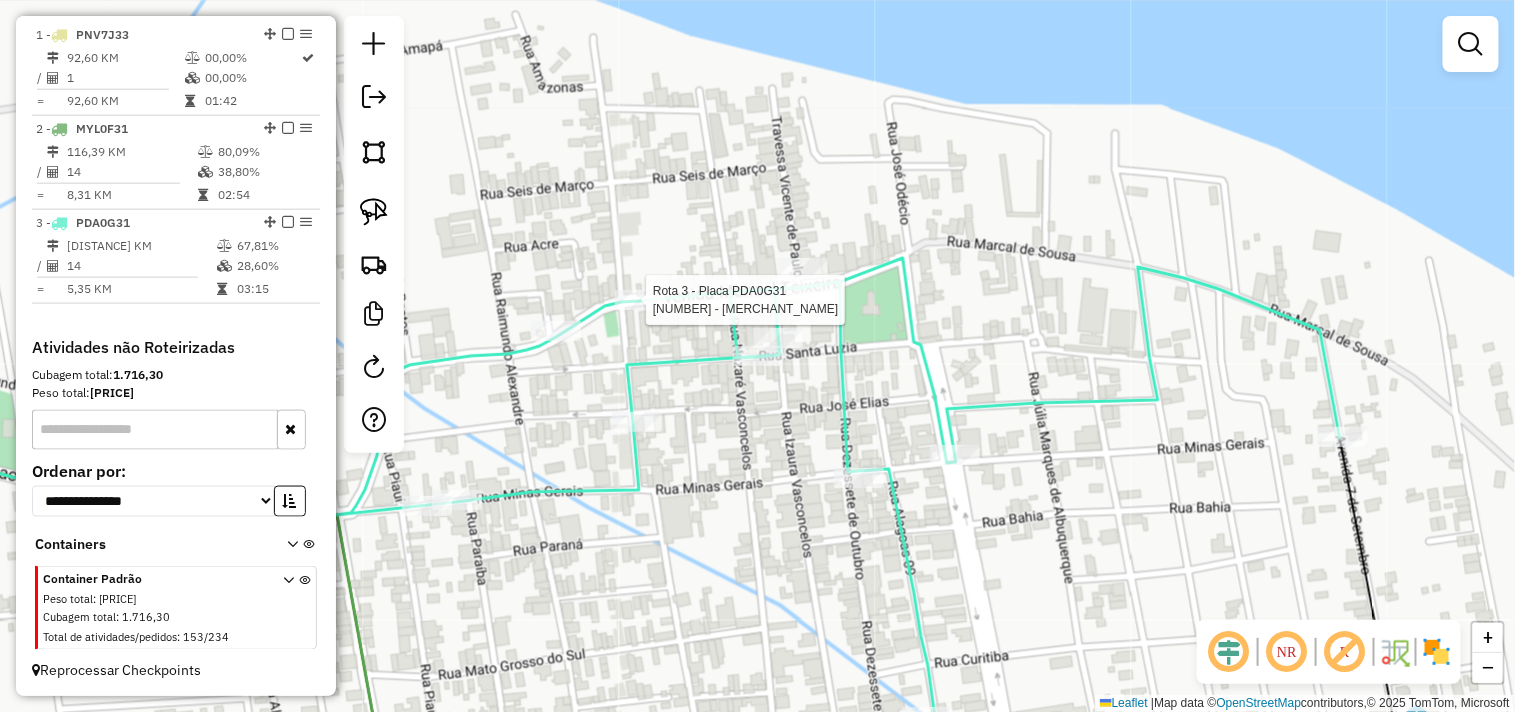 select on "**********" 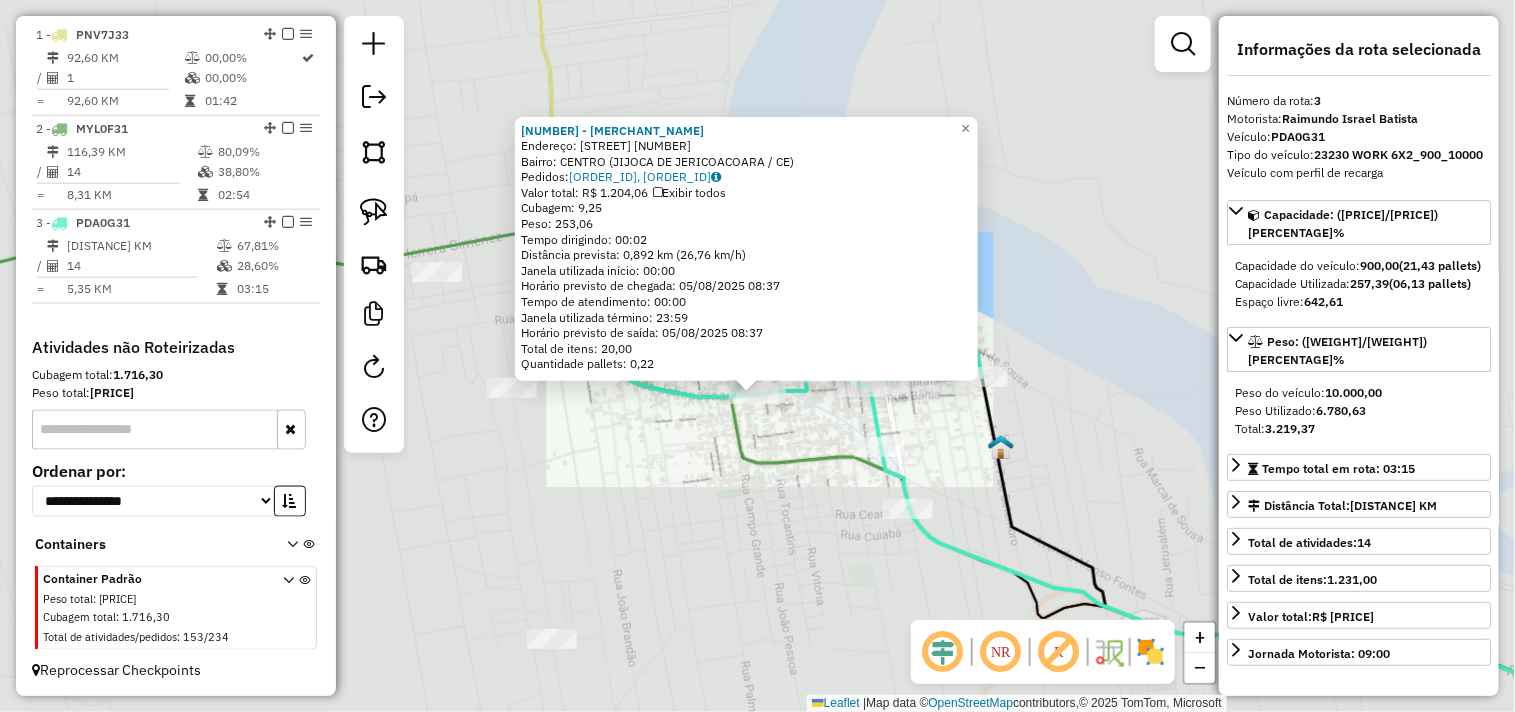 click 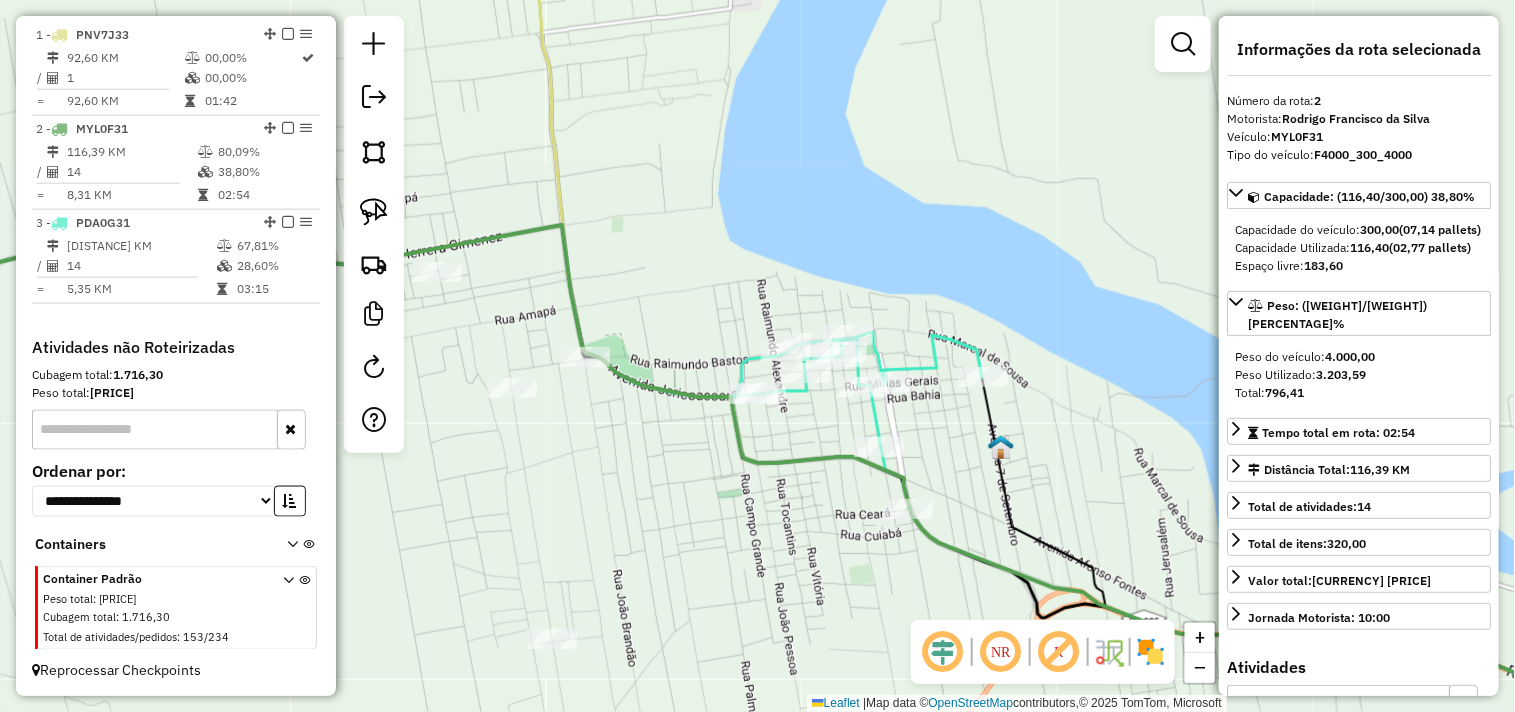click 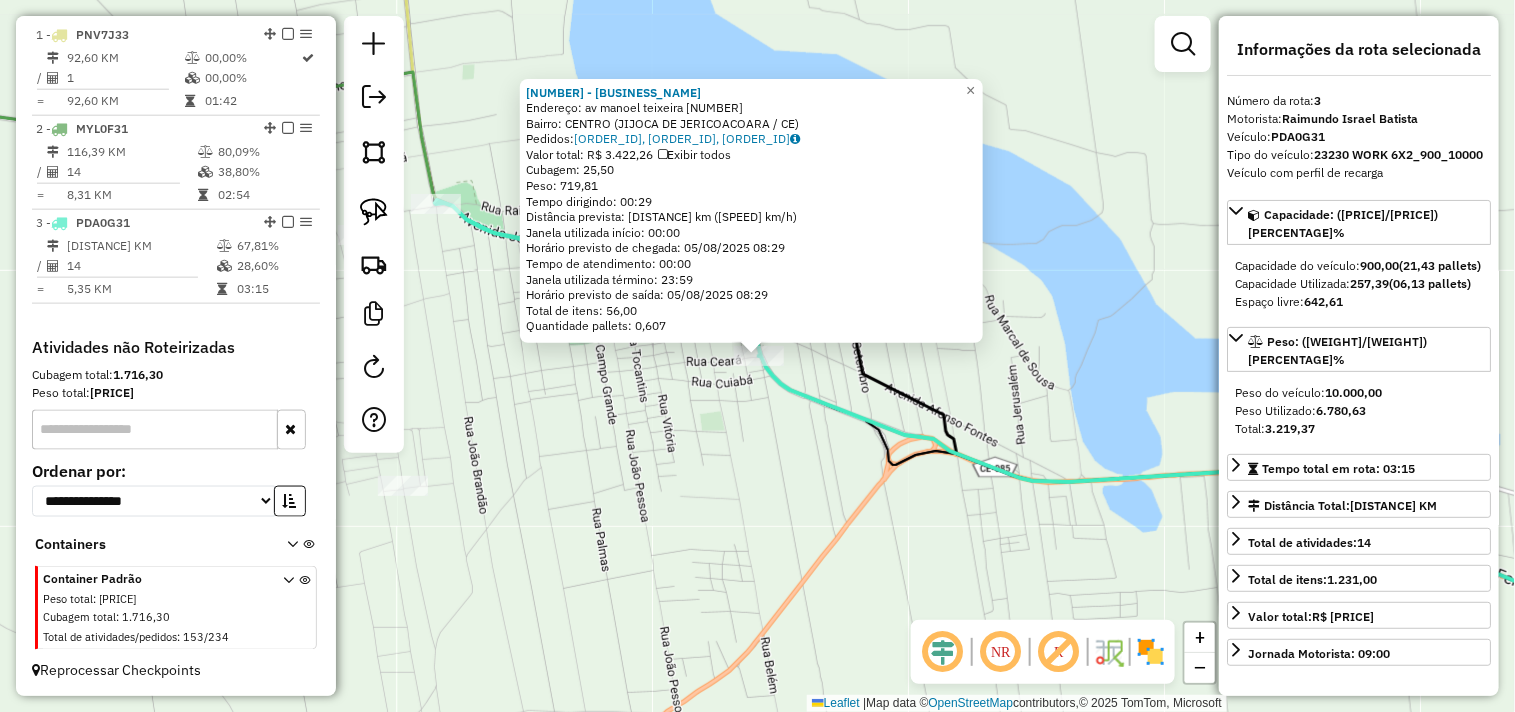 click on "[NUMBER] - [NAME] Endereço: [STREET] [NUMBER] Bairro: [NEIGHBORHOOD] ([CITY] / [STATE]) Pedidos: [ORDER_ID], [ORDER_ID], [ORDER_ID] Valor total: [CURRENCY] [PRICE] Exibir todos Cubagem: [CUBAGE] Peso: [WEIGHT] Tempo dirigindo: [TIME] Distância prevista: [DISTANCE] km ([SPEED] km/h) Janela utilizada início: [TIME] Horário previsto de chegada: [DATE] [TIME] Tempo de atendimento: [TIME] Janela utilizada término: [TIME] Horário previsto de saída: [DATE] [TIME] Total de itens: [ITEMS] Quantidade pallets: [PALLETS] × Janela de atendimento Grade de atendimento Capacidade Transportadoras Veículos Cliente Pedidos Rotas Selecione os dias de semana para filtrar as janelas de atendimento Seg Ter Qua Qui Sex Sáb Dom Informe o período da janela de atendimento: De: Até: Filtrar exatamente a janela do cliente Considerar janela de atendimento padrão Selecione os dias de semana para filtrar as grades de atendimento Seg Ter Qua Qui Sex Sáb Dom Peso mínimo: De: Até:" 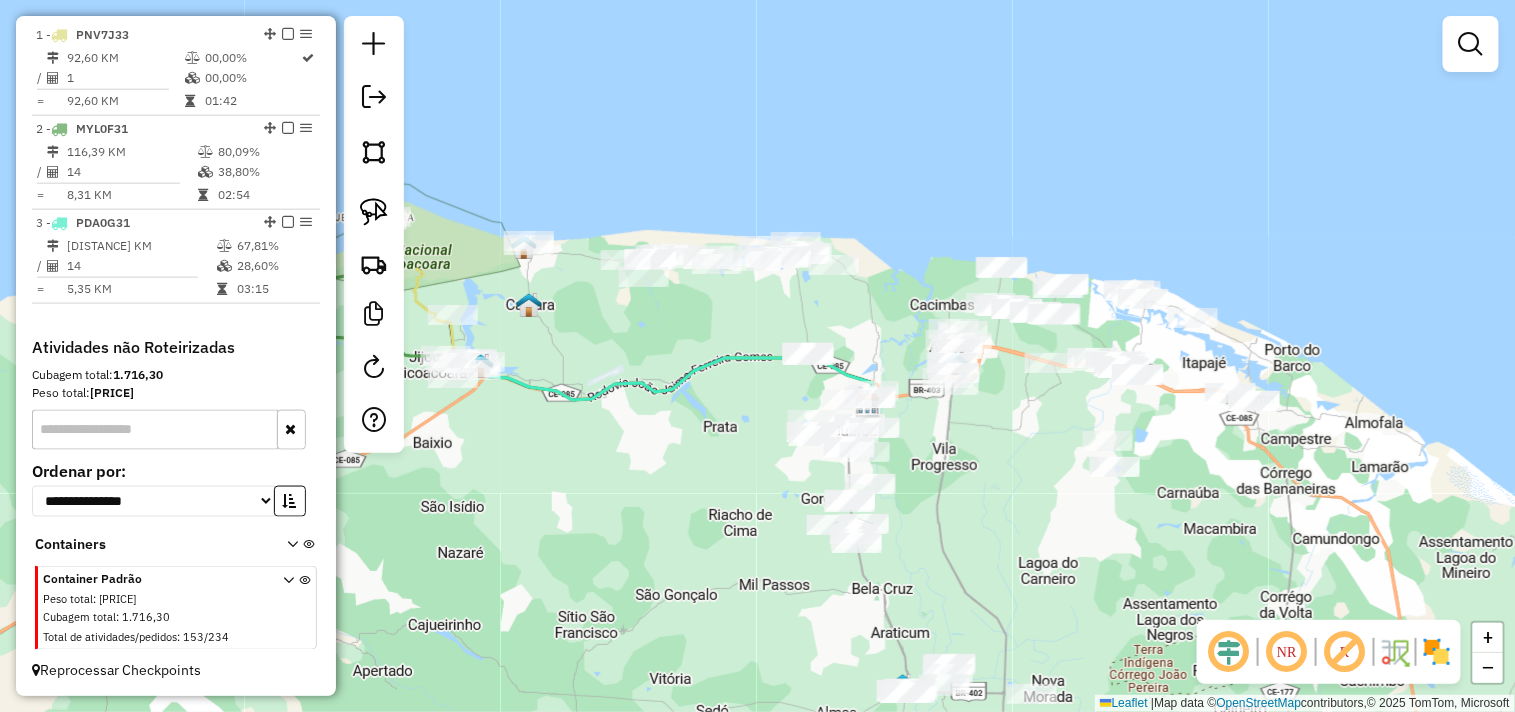 drag, startPoint x: 994, startPoint y: 496, endPoint x: 705, endPoint y: 428, distance: 296.89224 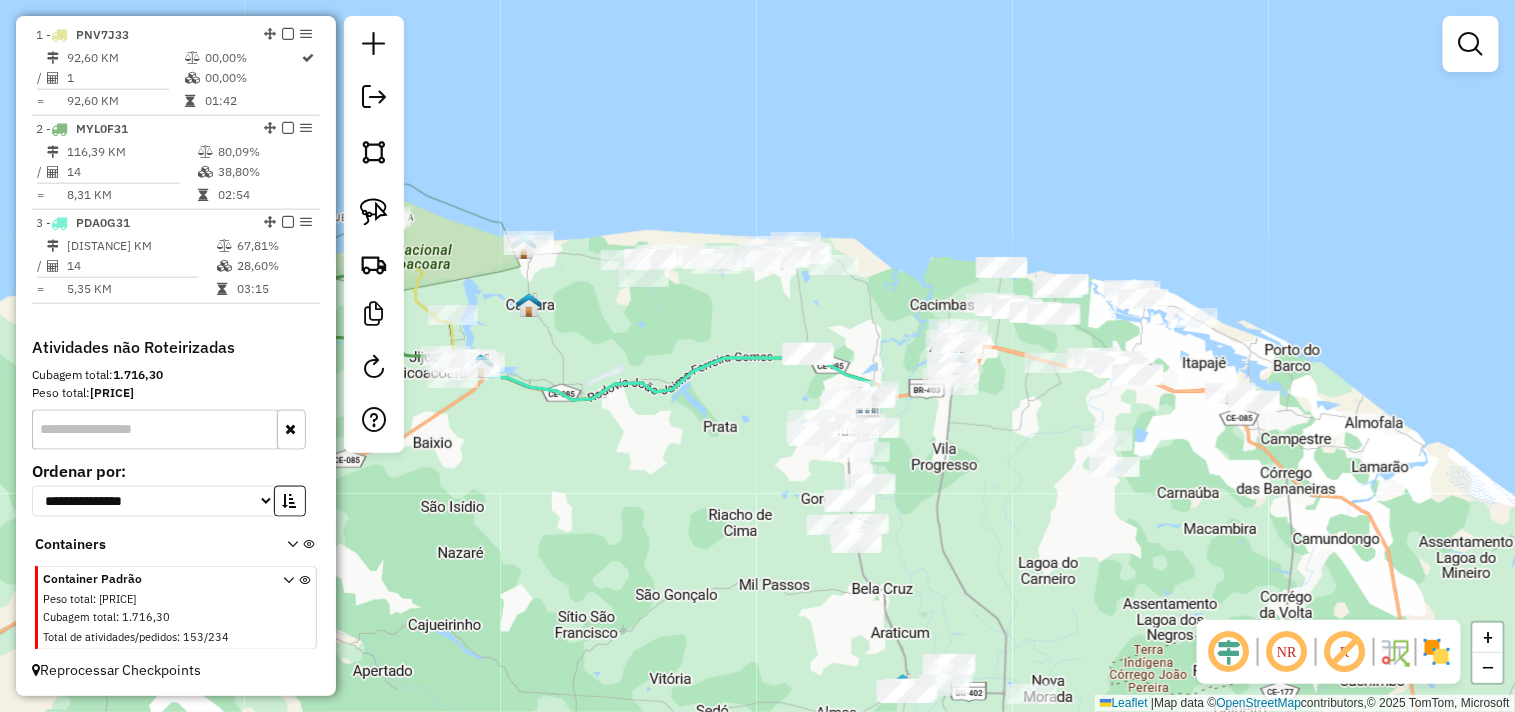 click on "Janela de atendimento Grade de atendimento Capacidade Transportadoras Veículos Cliente Pedidos  Rotas Selecione os dias de semana para filtrar as janelas de atendimento  Seg   Ter   Qua   Qui   Sex   Sáb   Dom  Informe o período da janela de atendimento: De: Até:  Filtrar exatamente a janela do cliente  Considerar janela de atendimento padrão  Selecione os dias de semana para filtrar as grades de atendimento  Seg   Ter   Qua   Qui   Sex   Sáb   Dom   Considerar clientes sem dia de atendimento cadastrado  Clientes fora do dia de atendimento selecionado Filtrar as atividades entre os valores definidos abaixo:  Peso mínimo:   Peso máximo:   Cubagem mínima:   Cubagem máxima:   De:   Até:  Filtrar as atividades entre o tempo de atendimento definido abaixo:  De:   Até:   Considerar capacidade total dos clientes não roteirizados Transportadora: Selecione um ou mais itens Tipo de veículo: Selecione um ou mais itens Veículo: Selecione um ou mais itens Motorista: Selecione um ou mais itens Nome: Rótulo:" 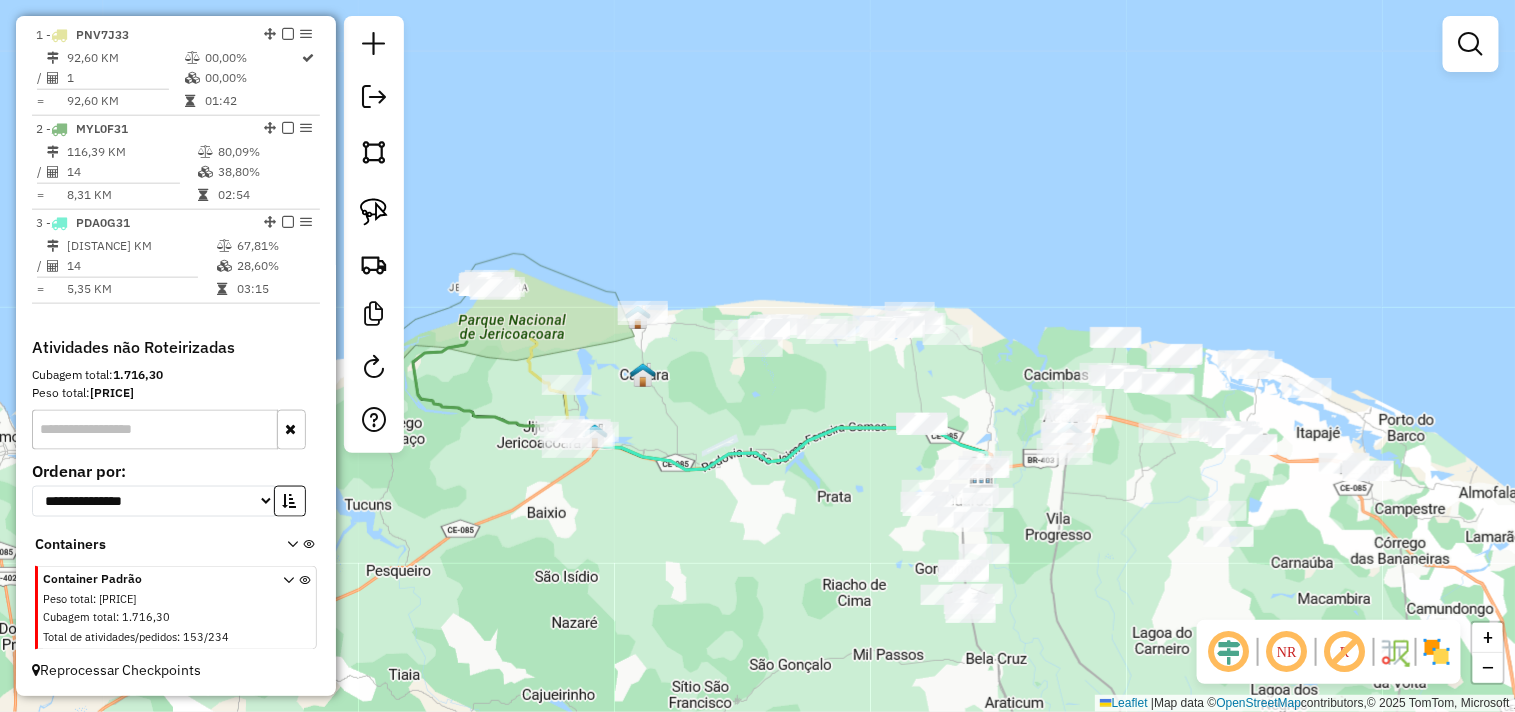 click 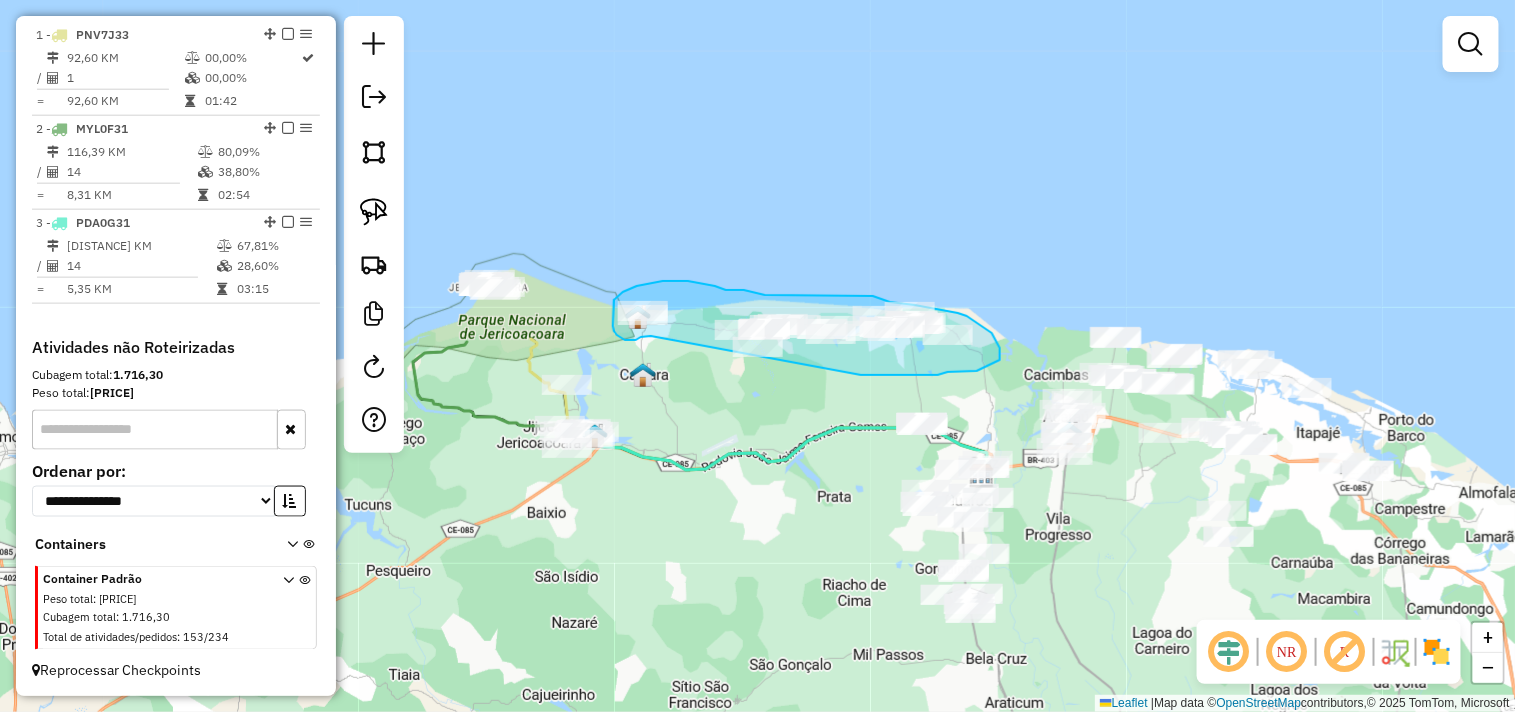 drag, startPoint x: 651, startPoint y: 336, endPoint x: 861, endPoint y: 375, distance: 213.59073 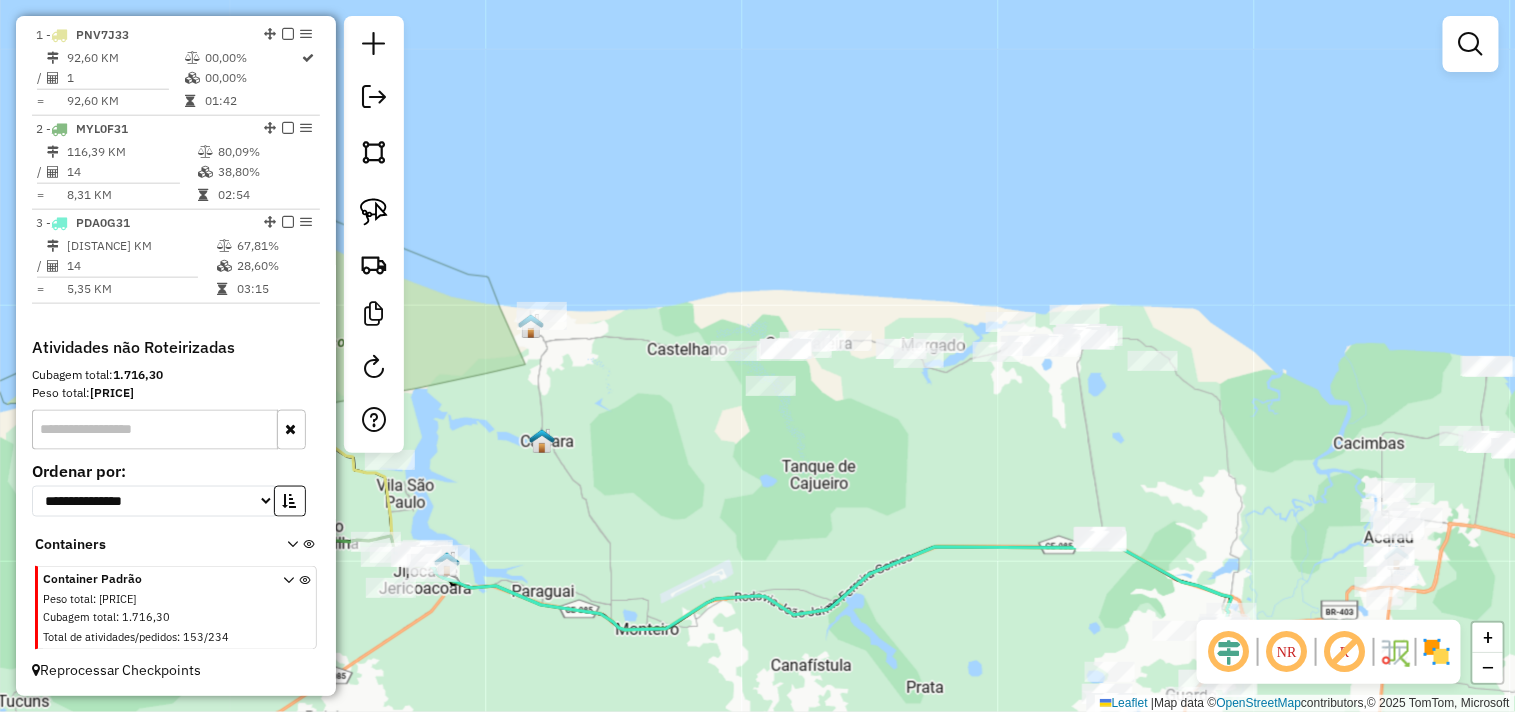 drag, startPoint x: 672, startPoint y: 396, endPoint x: 712, endPoint y: 392, distance: 40.1995 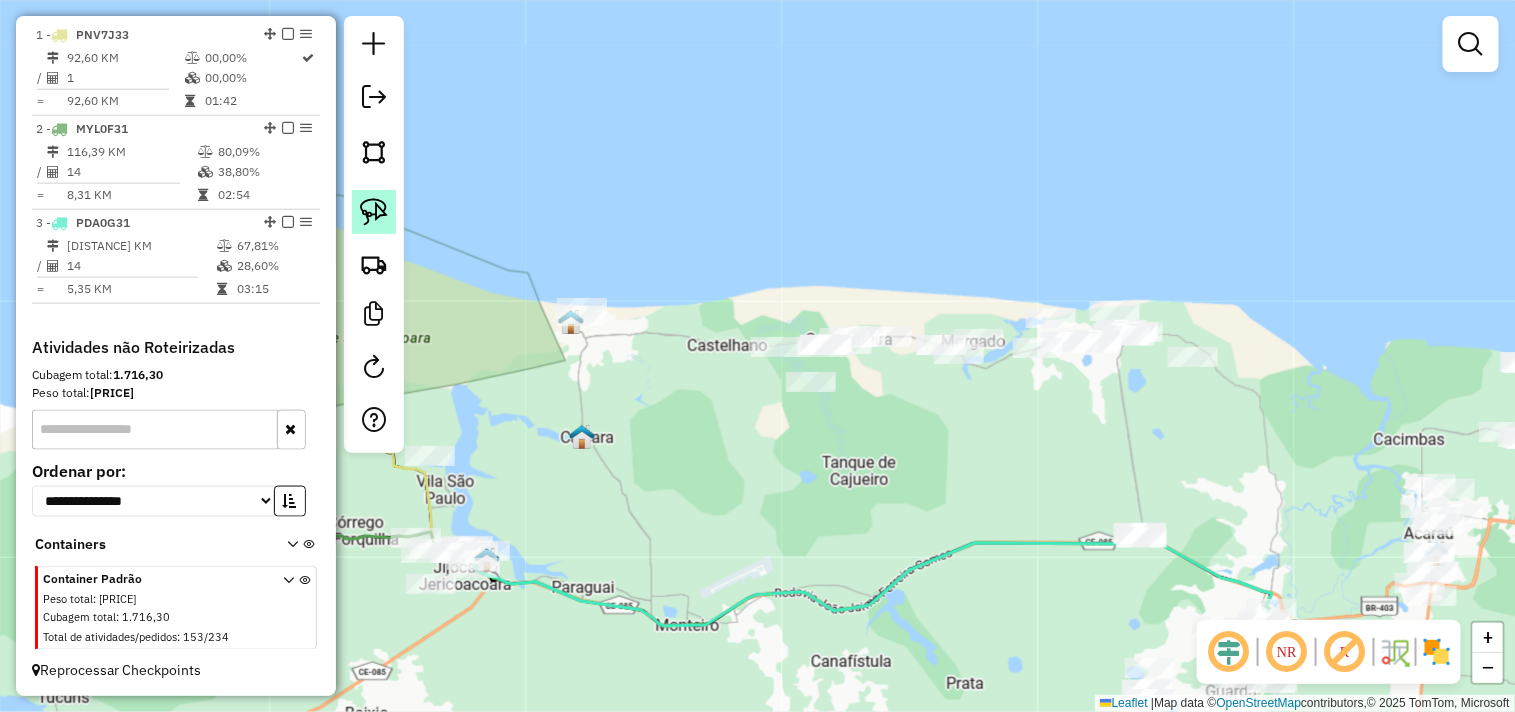 click 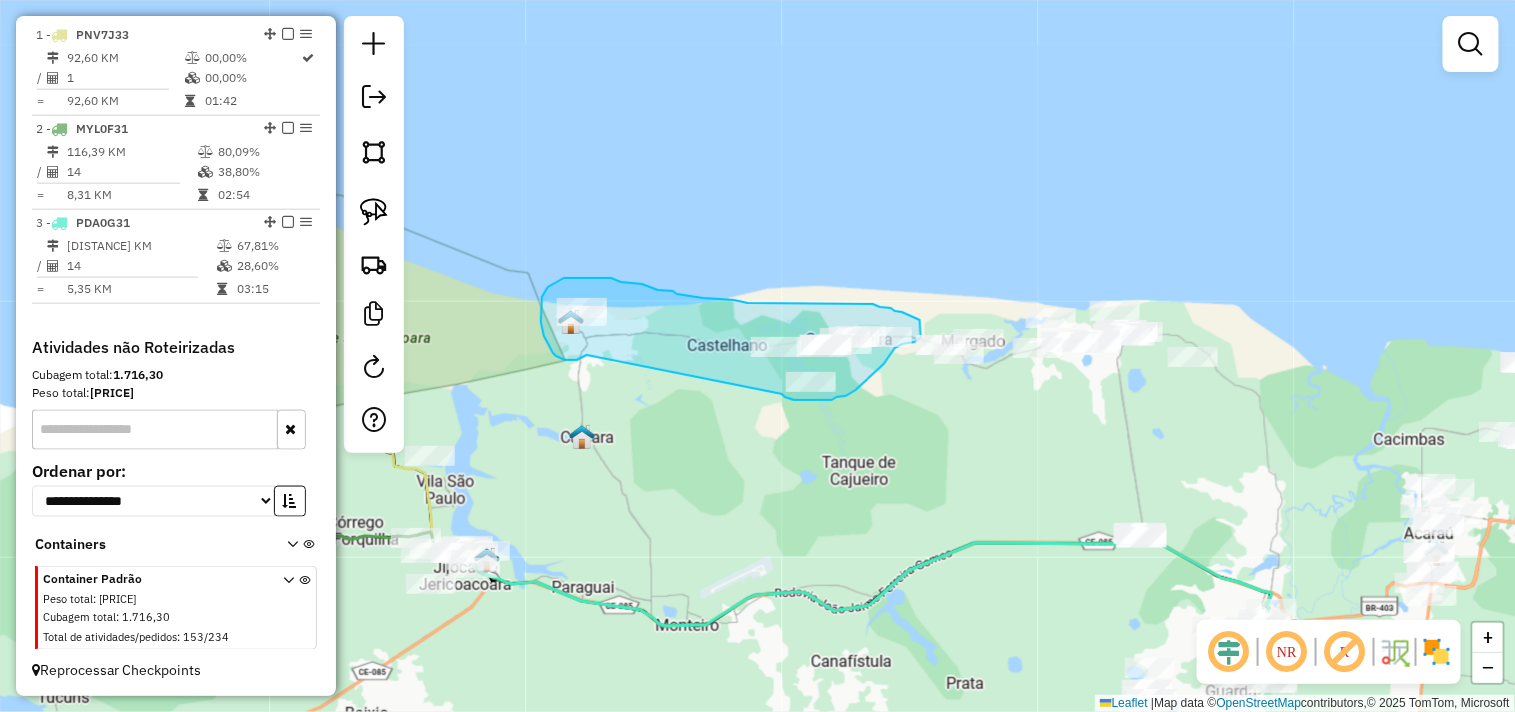 drag, startPoint x: 565, startPoint y: 360, endPoint x: 782, endPoint y: 394, distance: 219.64745 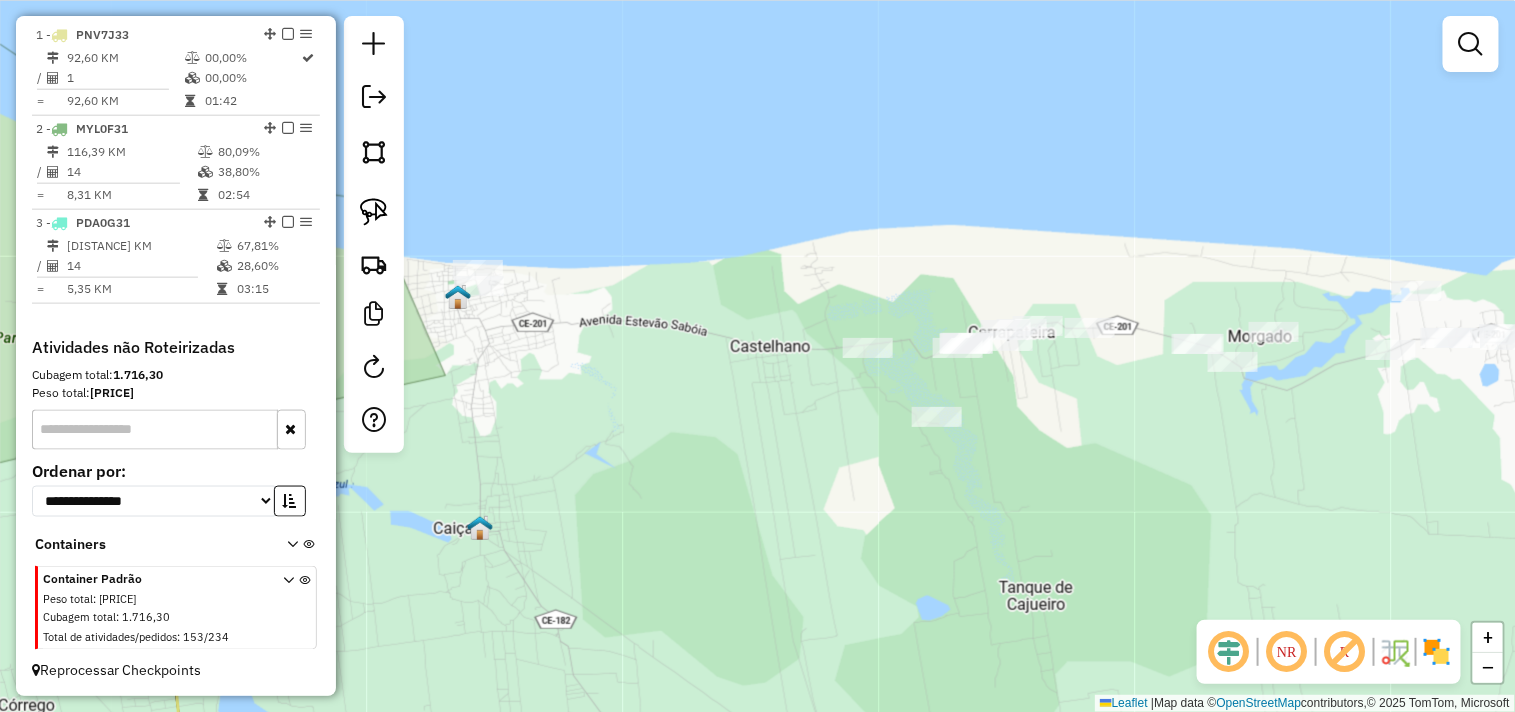 click on "Janela de atendimento Grade de atendimento Capacidade Transportadoras Veículos Cliente Pedidos  Rotas Selecione os dias de semana para filtrar as janelas de atendimento  Seg   Ter   Qua   Qui   Sex   Sáb   Dom  Informe o período da janela de atendimento: De: Até:  Filtrar exatamente a janela do cliente  Considerar janela de atendimento padrão  Selecione os dias de semana para filtrar as grades de atendimento  Seg   Ter   Qua   Qui   Sex   Sáb   Dom   Considerar clientes sem dia de atendimento cadastrado  Clientes fora do dia de atendimento selecionado Filtrar as atividades entre os valores definidos abaixo:  Peso mínimo:   Peso máximo:   Cubagem mínima:   Cubagem máxima:   De:   Até:  Filtrar as atividades entre o tempo de atendimento definido abaixo:  De:   Até:   Considerar capacidade total dos clientes não roteirizados Transportadora: Selecione um ou mais itens Tipo de veículo: Selecione um ou mais itens Veículo: Selecione um ou mais itens Motorista: Selecione um ou mais itens Nome: Rótulo:" 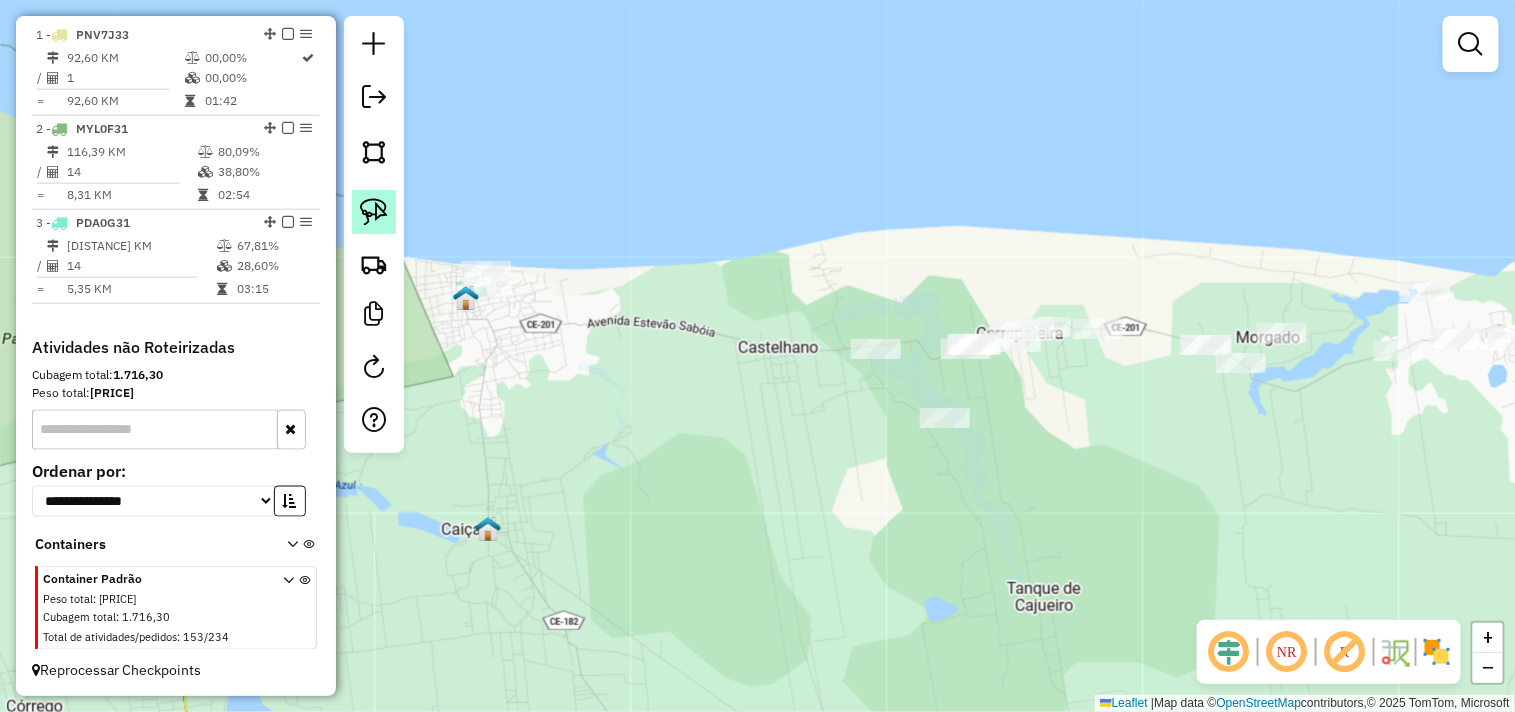 click 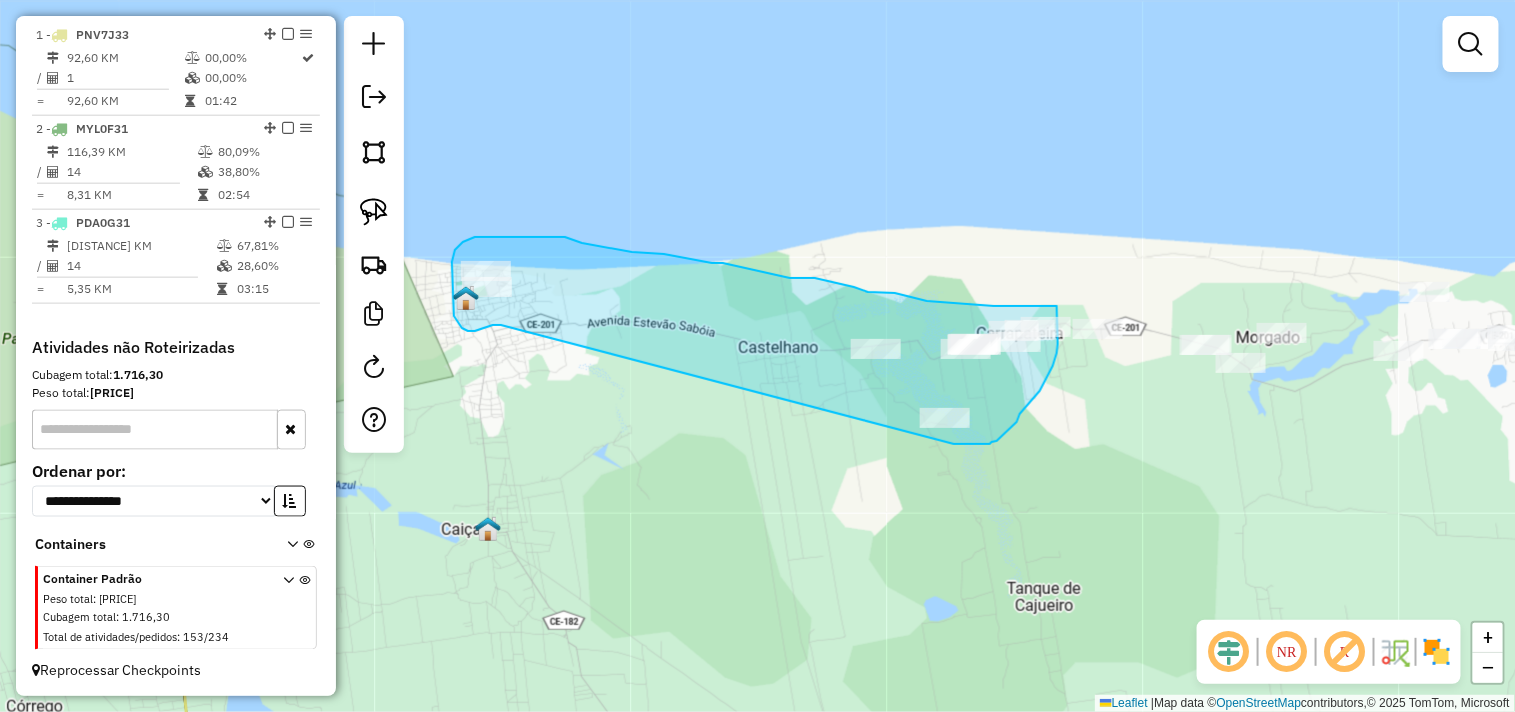 drag, startPoint x: 495, startPoint y: 325, endPoint x: 954, endPoint y: 444, distance: 474.17508 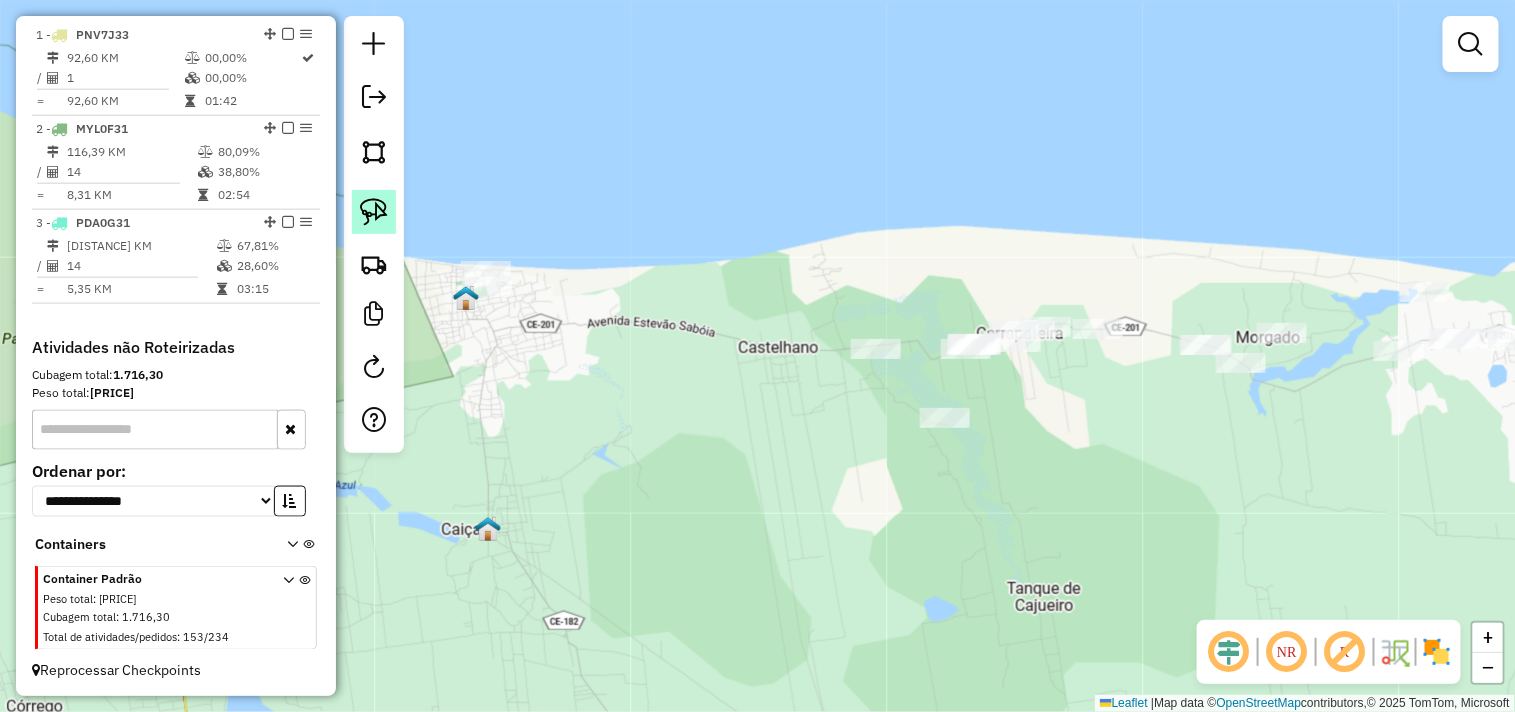 click 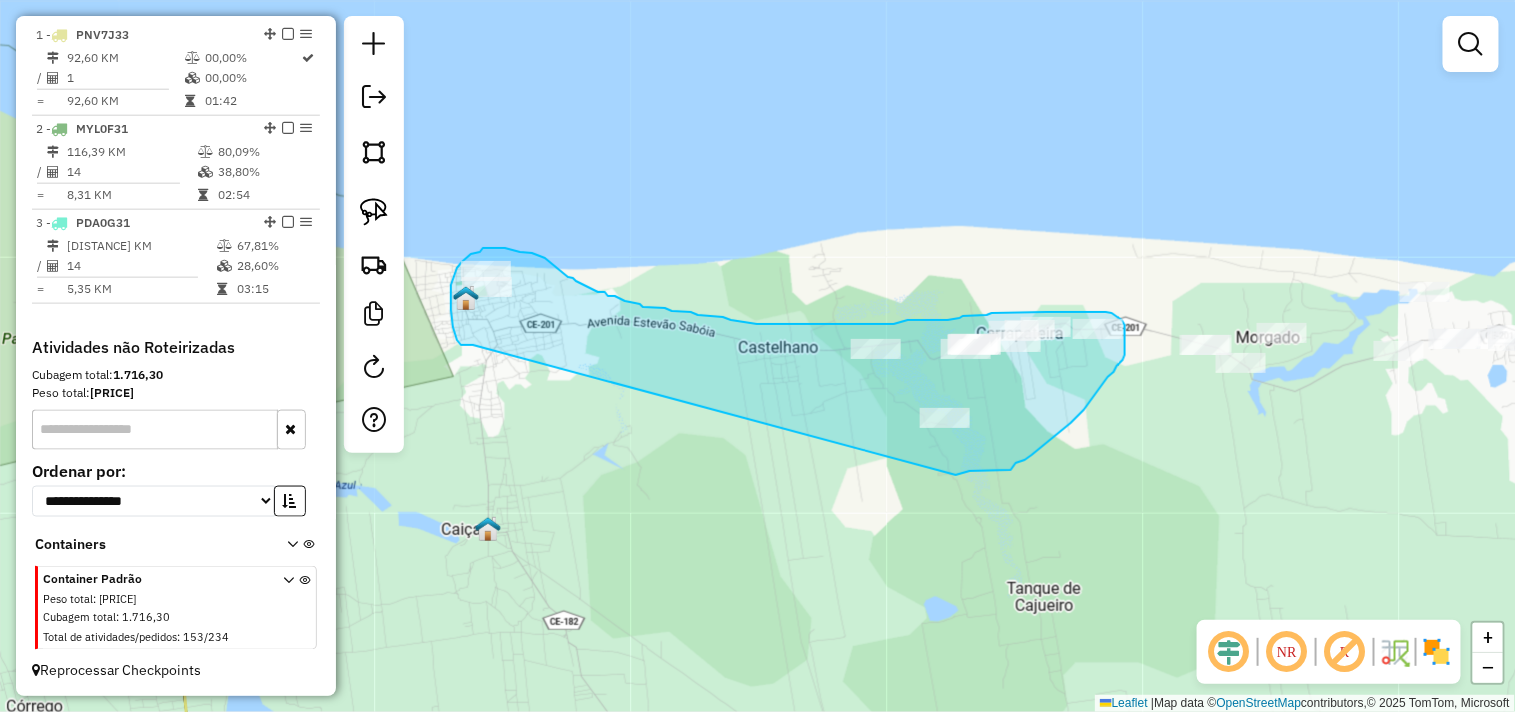 drag, startPoint x: 473, startPoint y: 345, endPoint x: 956, endPoint y: 475, distance: 500.18896 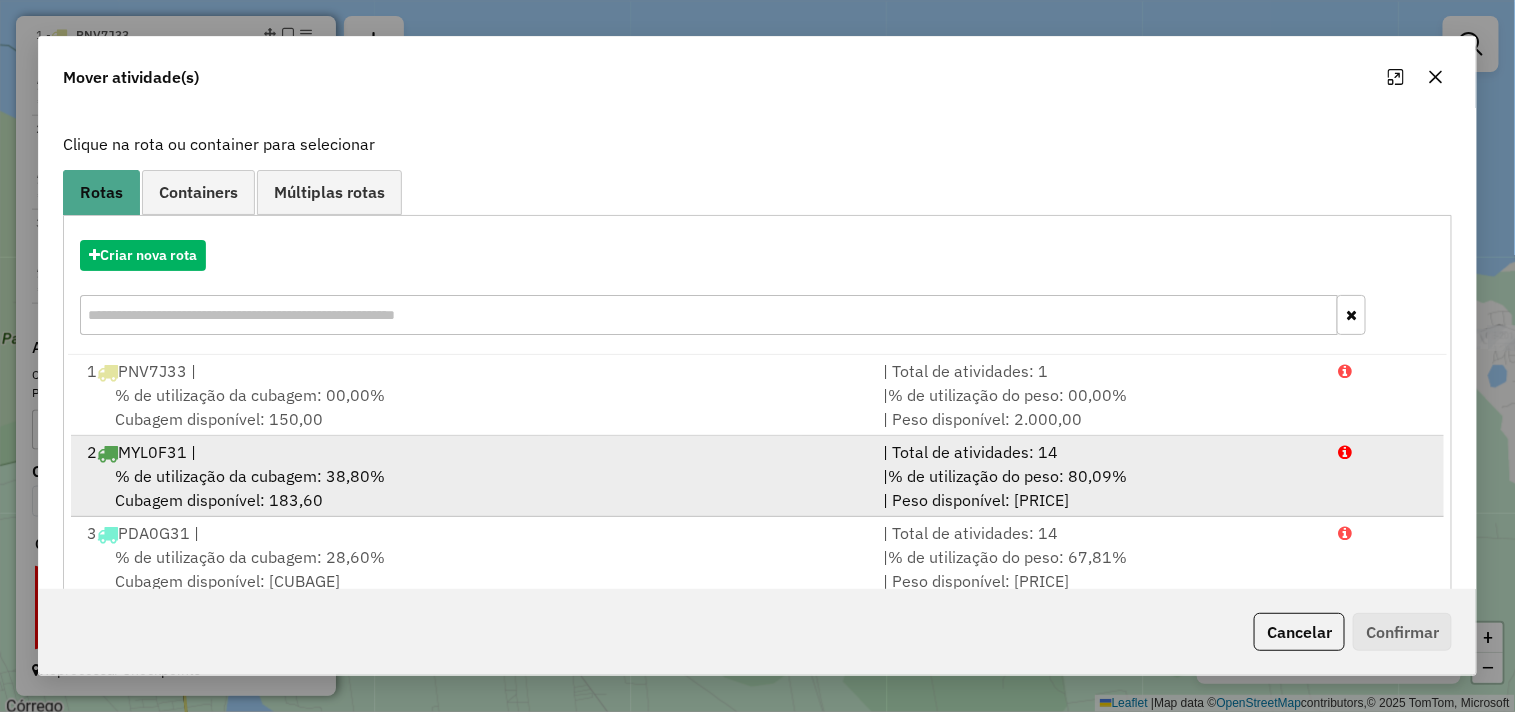 scroll, scrollTop: 145, scrollLeft: 0, axis: vertical 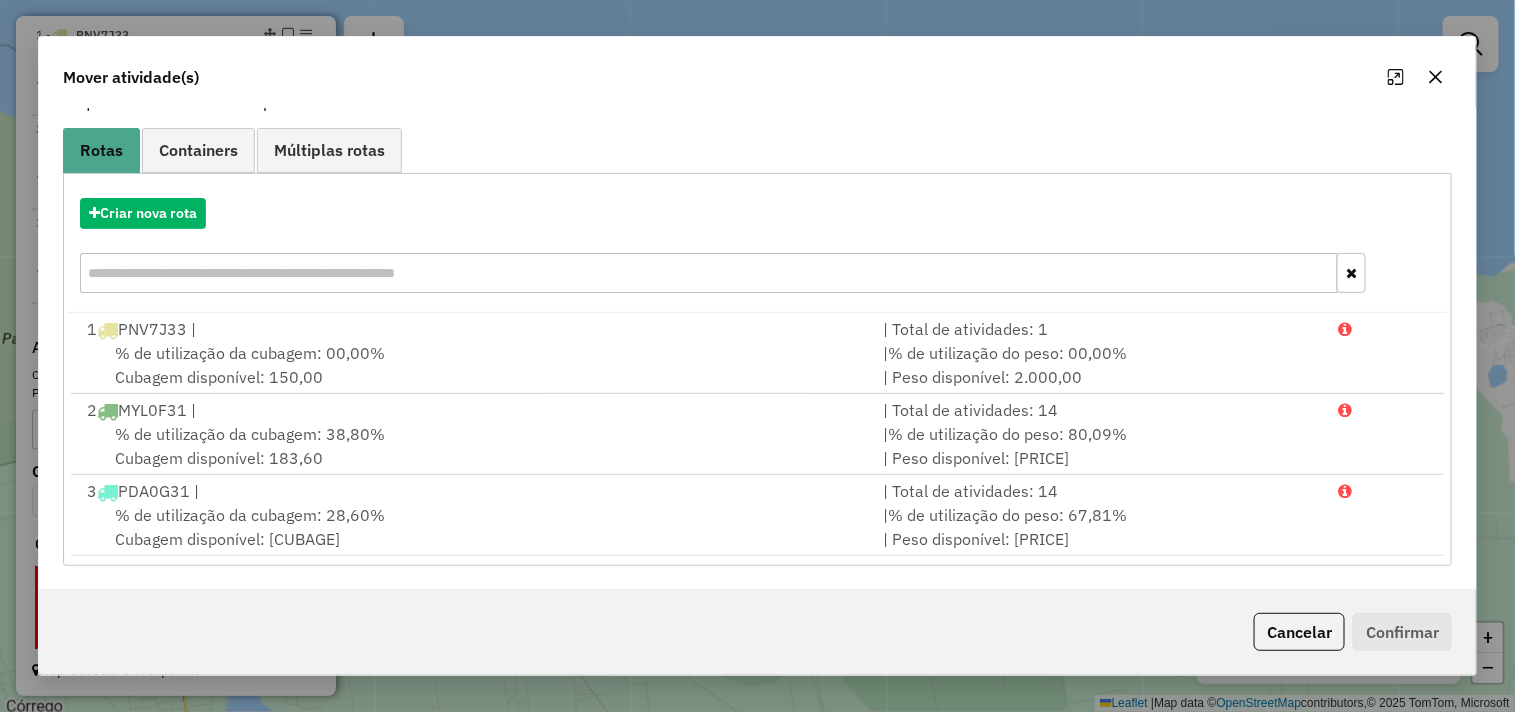 click on "Criar nova rota" at bounding box center [757, 248] 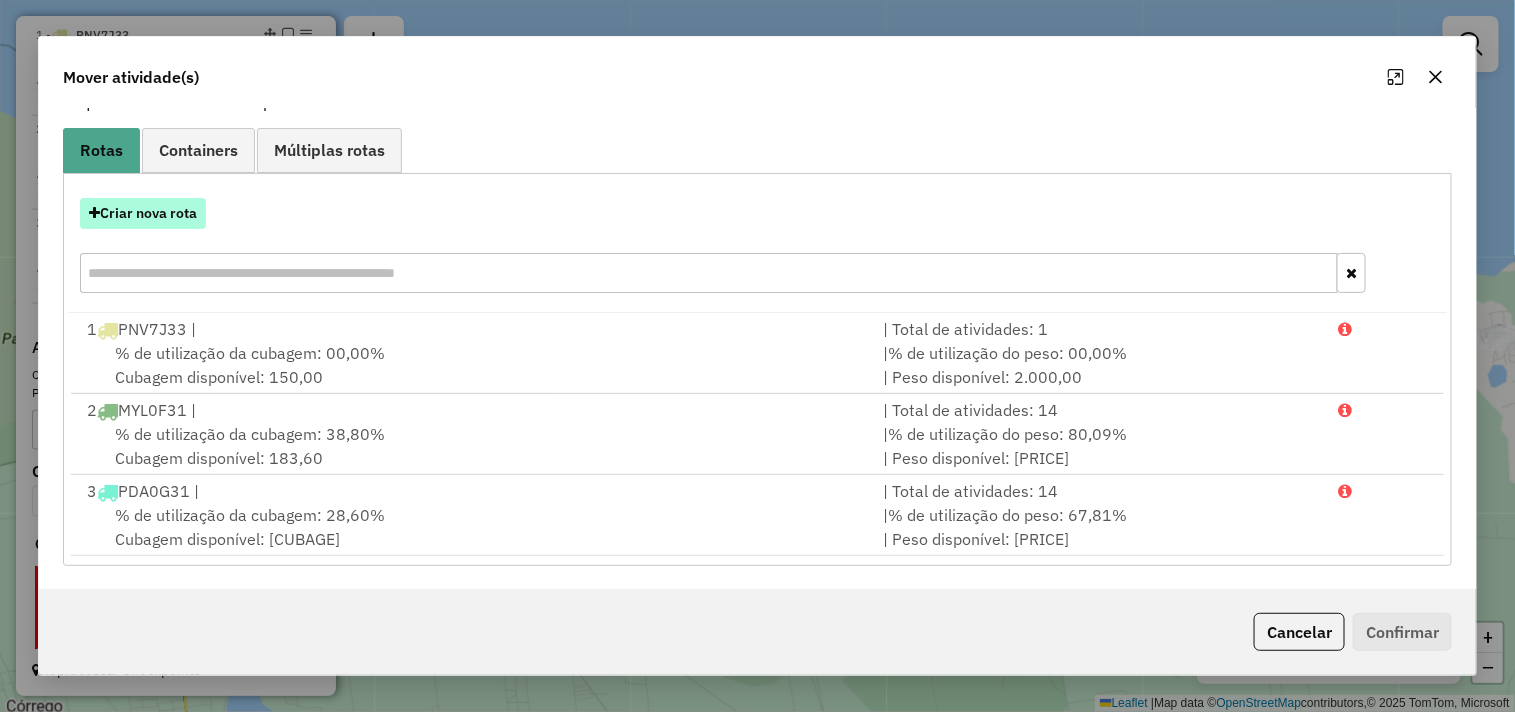 click on "Criar nova rota" at bounding box center (143, 213) 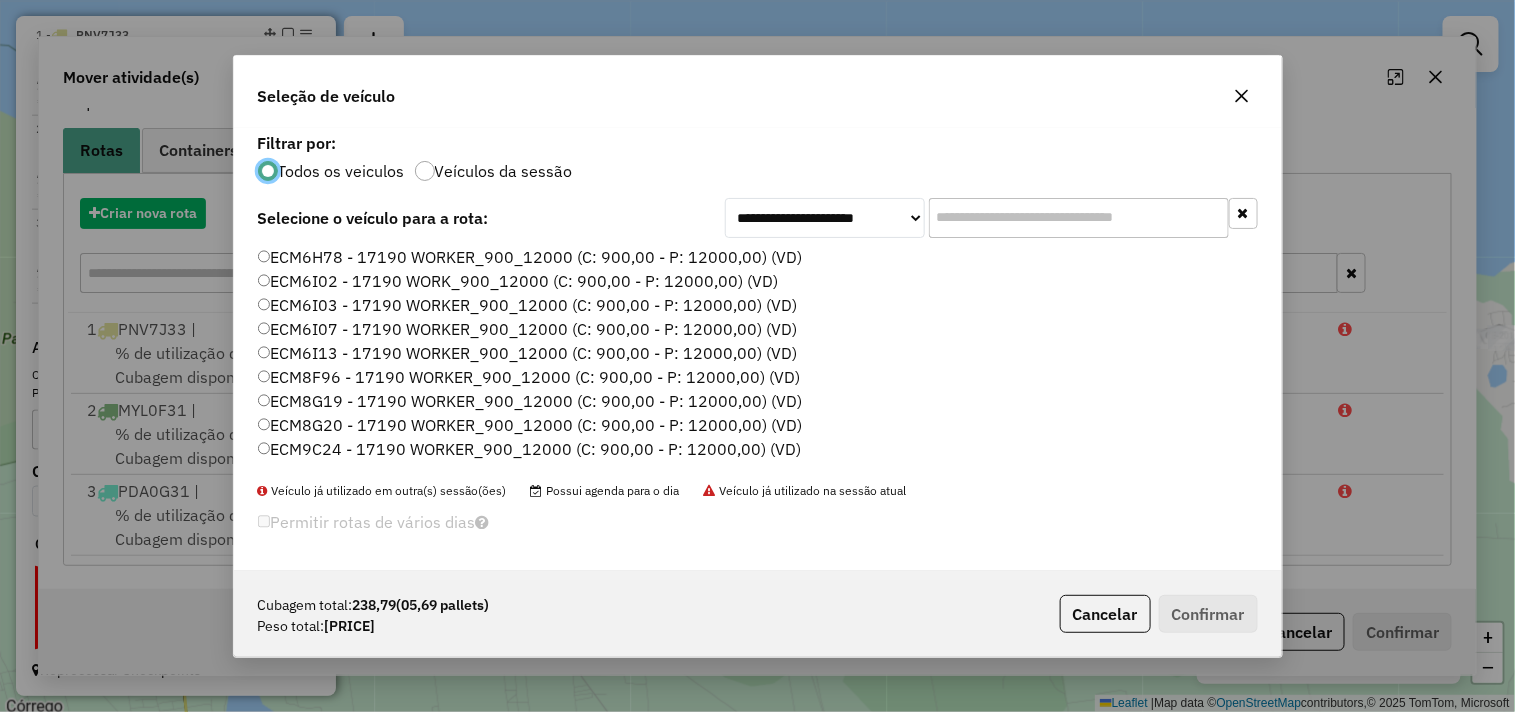 scroll, scrollTop: 11, scrollLeft: 5, axis: both 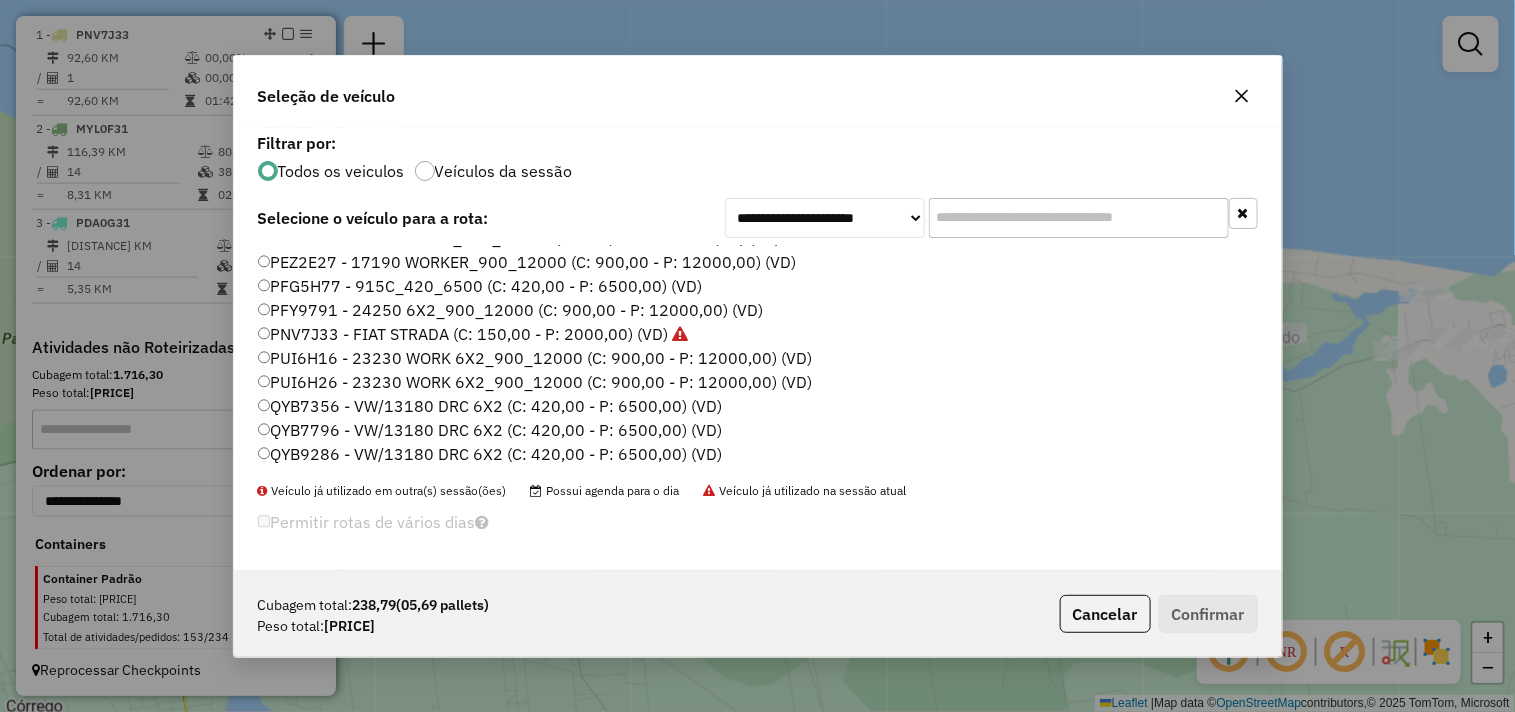 click on "QYB9286 - VW/13180 DRC 6X2 (C: 420,00 - P: 6500,00) (VD)" 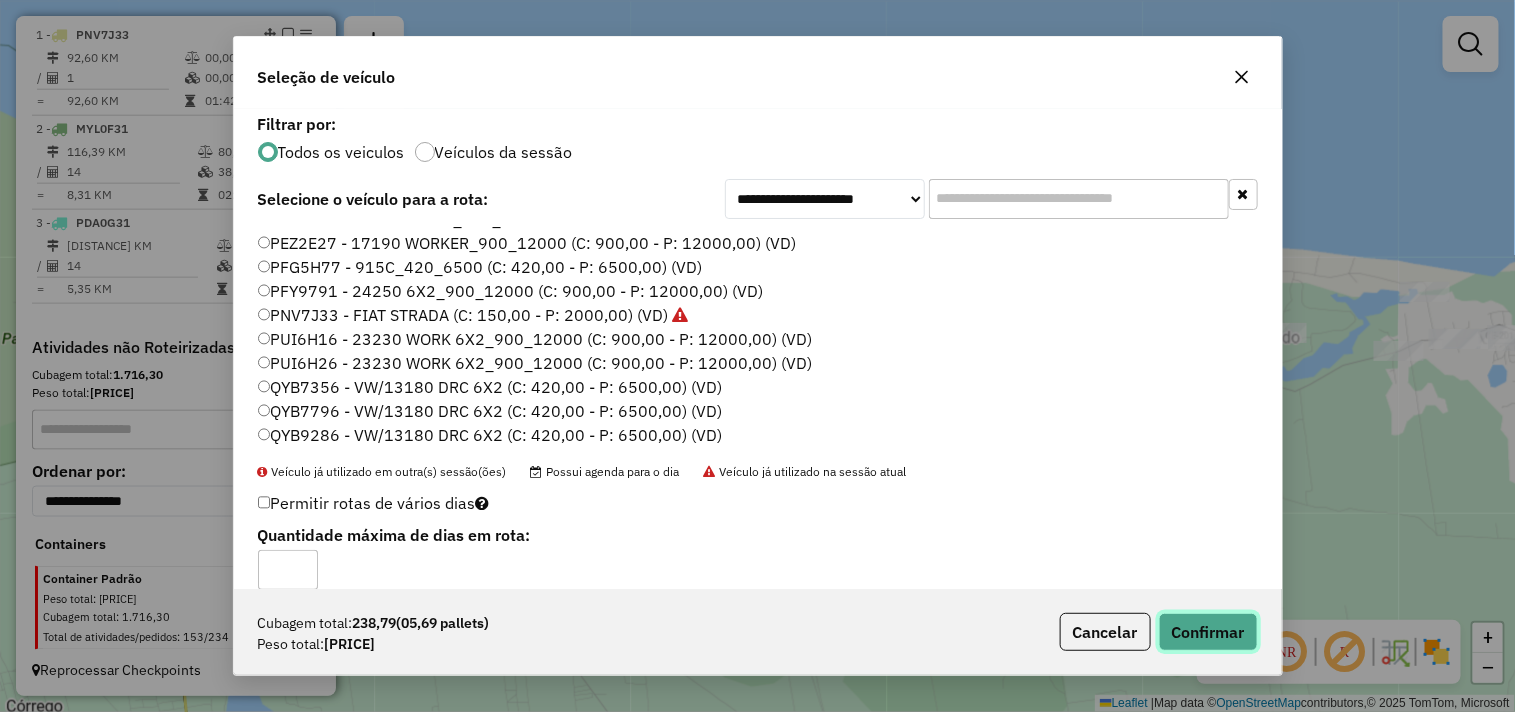 click on "Confirmar" 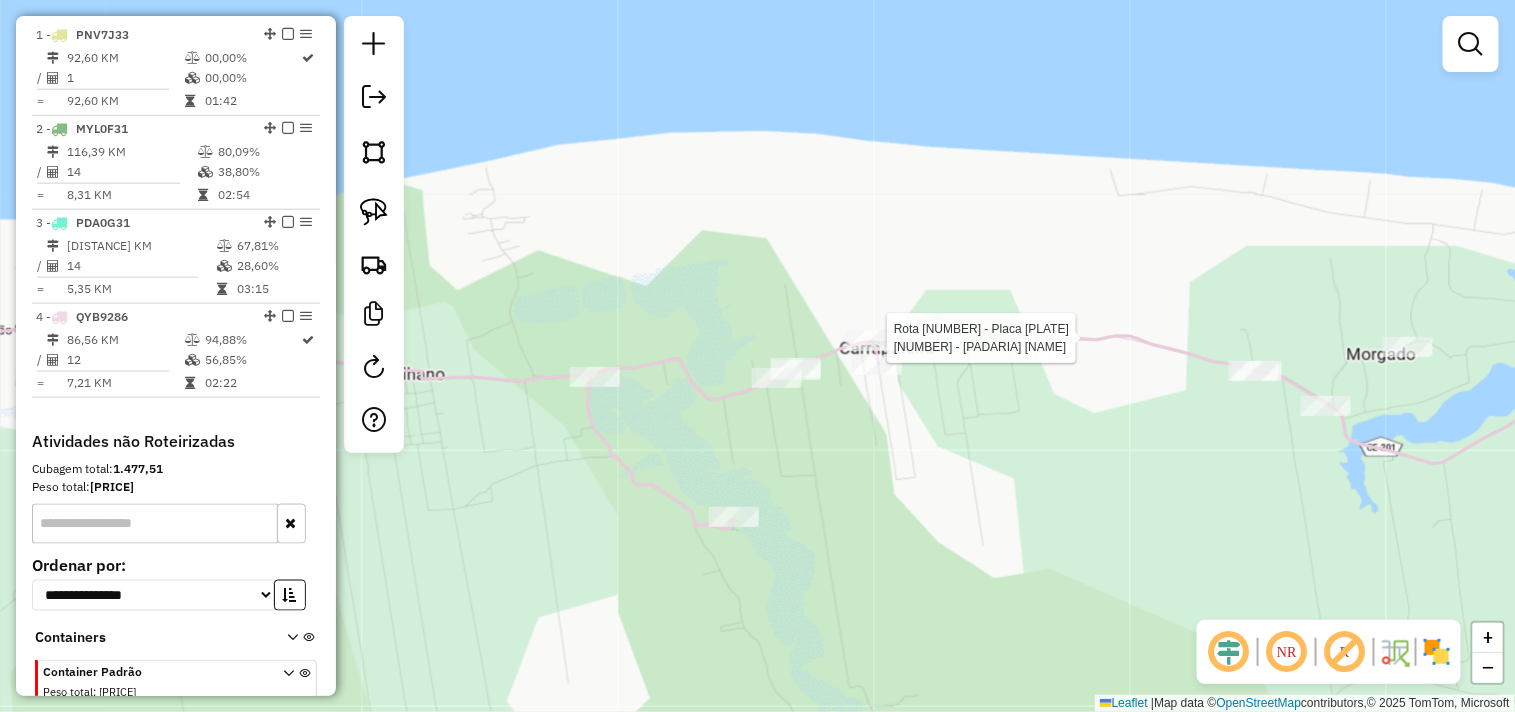select on "**********" 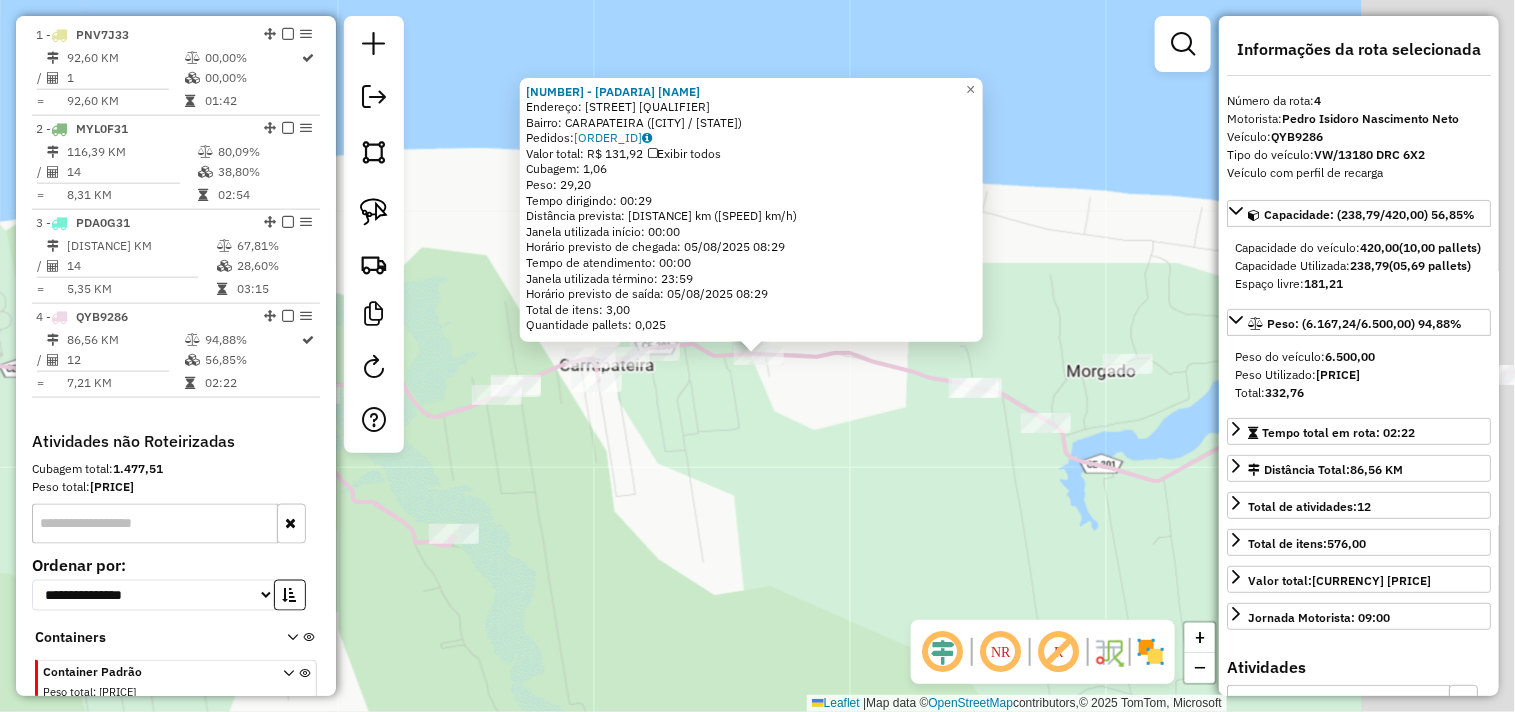 scroll, scrollTop: 863, scrollLeft: 0, axis: vertical 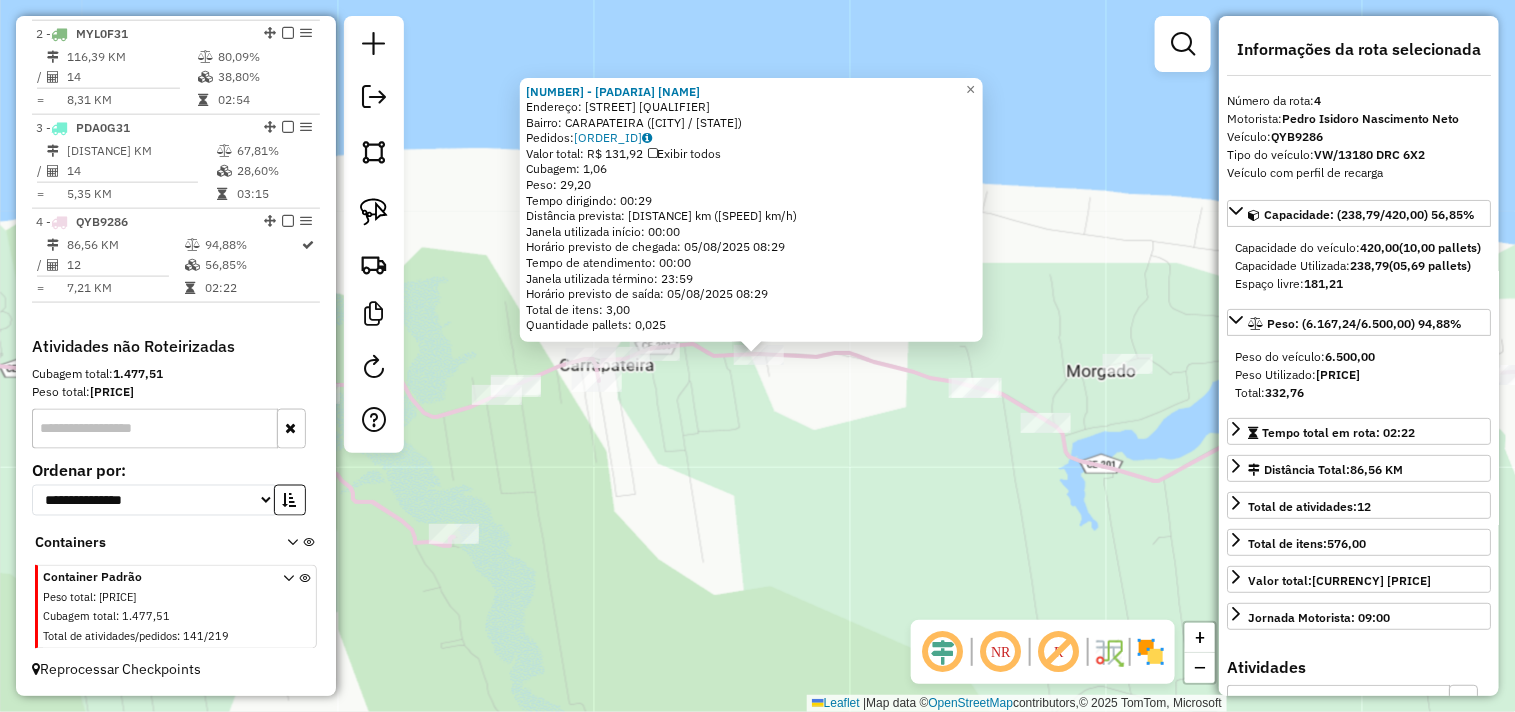 click on "[NUMBER] - [NAME] Endereço: [STREET] [NUMBER] Bairro: [NEIGHBORHOOD] ([CITY] / [STATE]) Pedidos: [ORDER_ID] Valor total: [CURRENCY] [PRICE] Exibir todos Cubagem: [CUBAGE] Peso: [WEIGHT] Tempo dirigindo: [TIME] Distância prevista: [DISTANCE] km ([SPEED] km/h) Janela utilizada início: [TIME] Horário previsto de chegada: [DATE] [TIME] Tempo de atendimento: [TIME] Janela utilizada término: [TIME] Horário previsto de saída: [DATE] [TIME] Total de itens: [ITEMS] Quantidade pallets: [PALLETS] × Janela de atendimento Grade de atendimento Capacidade Transportadoras Veículos Cliente Pedidos Rotas Selecione os dias de semana para filtrar as janelas de atendimento Seg Ter Qua Qui Sex Sáb Dom Informe o período da janela de atendimento: De: Até: Filtrar exatamente a janela do cliente Considerar janela de atendimento padrão Selecione os dias de semana para filtrar as grades de atendimento Seg Ter Qua Qui Sex Sáb Dom Peso mínimo: Peso máximo: De: De:" 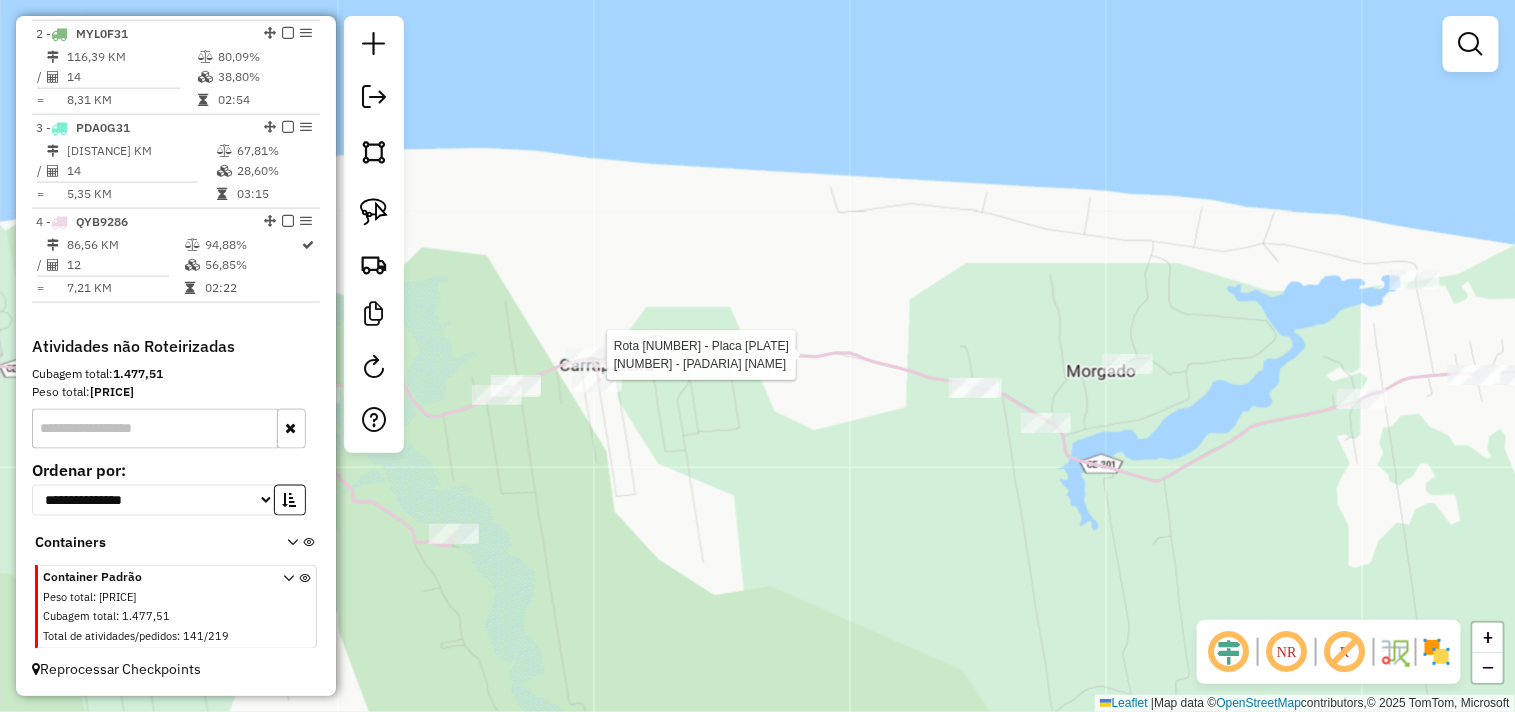 select on "**********" 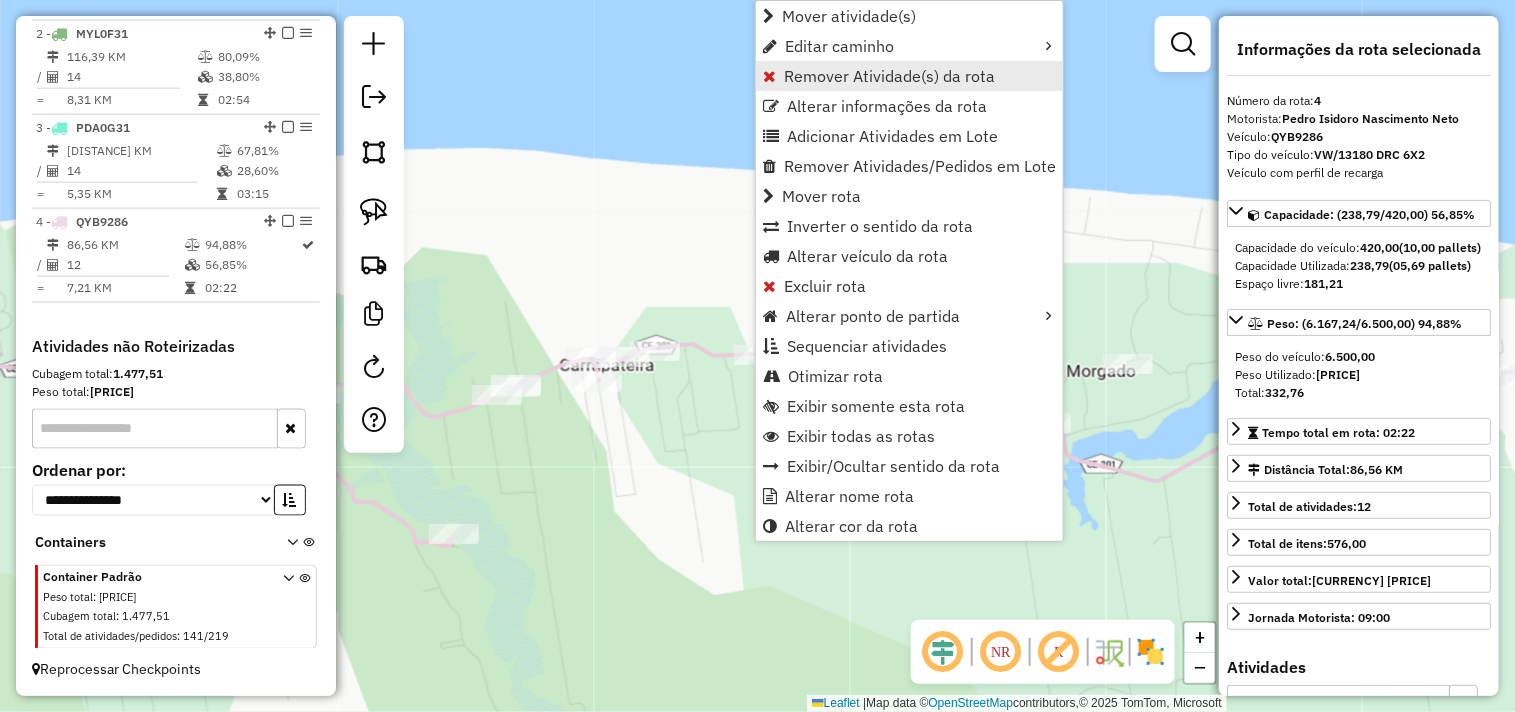 click on "Remover Atividade(s) da rota" at bounding box center (889, 76) 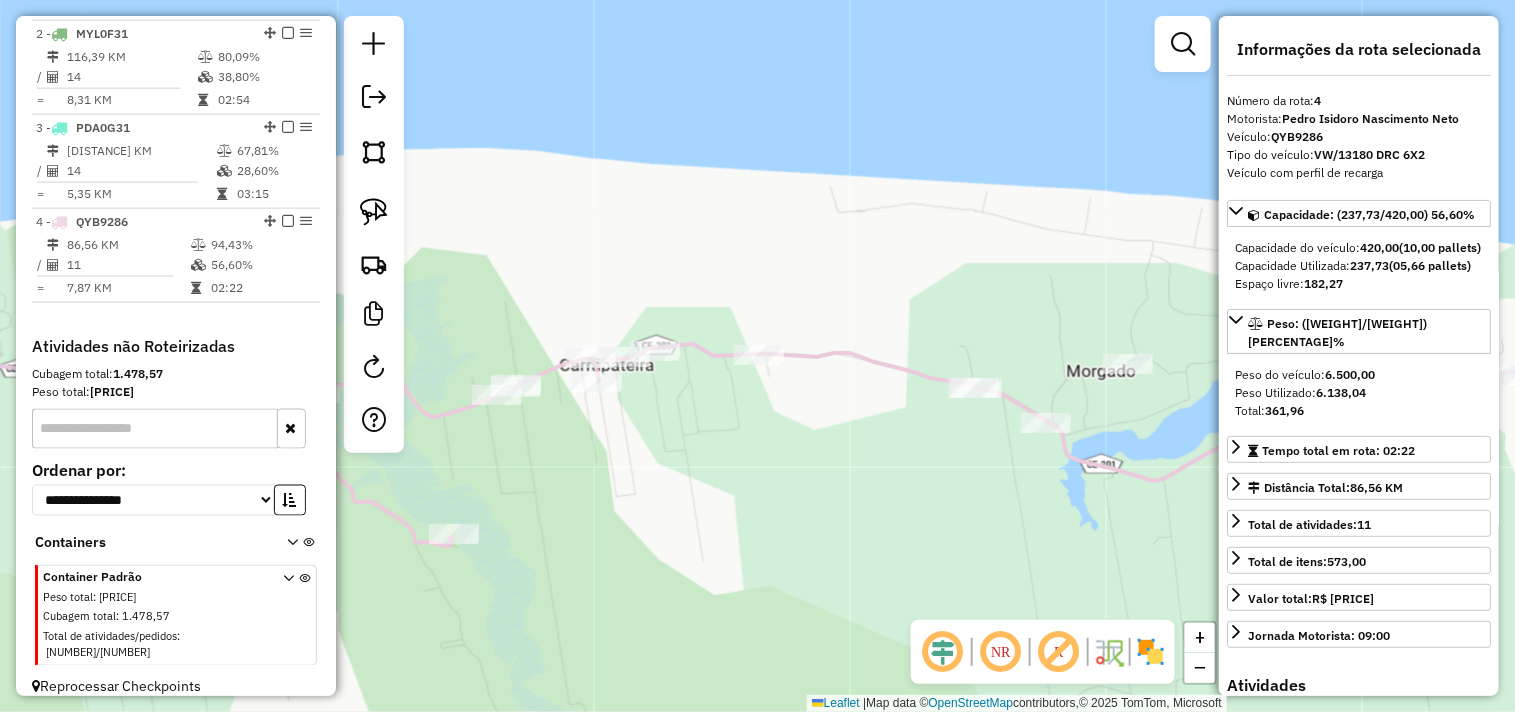 click on "Janela de atendimento Grade de atendimento Capacidade Transportadoras Veículos Cliente Pedidos  Rotas Selecione os dias de semana para filtrar as janelas de atendimento  Seg   Ter   Qua   Qui   Sex   Sáb   Dom  Informe o período da janela de atendimento: De: Até:  Filtrar exatamente a janela do cliente  Considerar janela de atendimento padrão  Selecione os dias de semana para filtrar as grades de atendimento  Seg   Ter   Qua   Qui   Sex   Sáb   Dom   Considerar clientes sem dia de atendimento cadastrado  Clientes fora do dia de atendimento selecionado Filtrar as atividades entre os valores definidos abaixo:  Peso mínimo:   Peso máximo:   Cubagem mínima:   Cubagem máxima:   De:   Até:  Filtrar as atividades entre o tempo de atendimento definido abaixo:  De:   Até:   Considerar capacidade total dos clientes não roteirizados Transportadora: Selecione um ou mais itens Tipo de veículo: Selecione um ou mais itens Veículo: Selecione um ou mais itens Motorista: Selecione um ou mais itens Nome: Rótulo:" 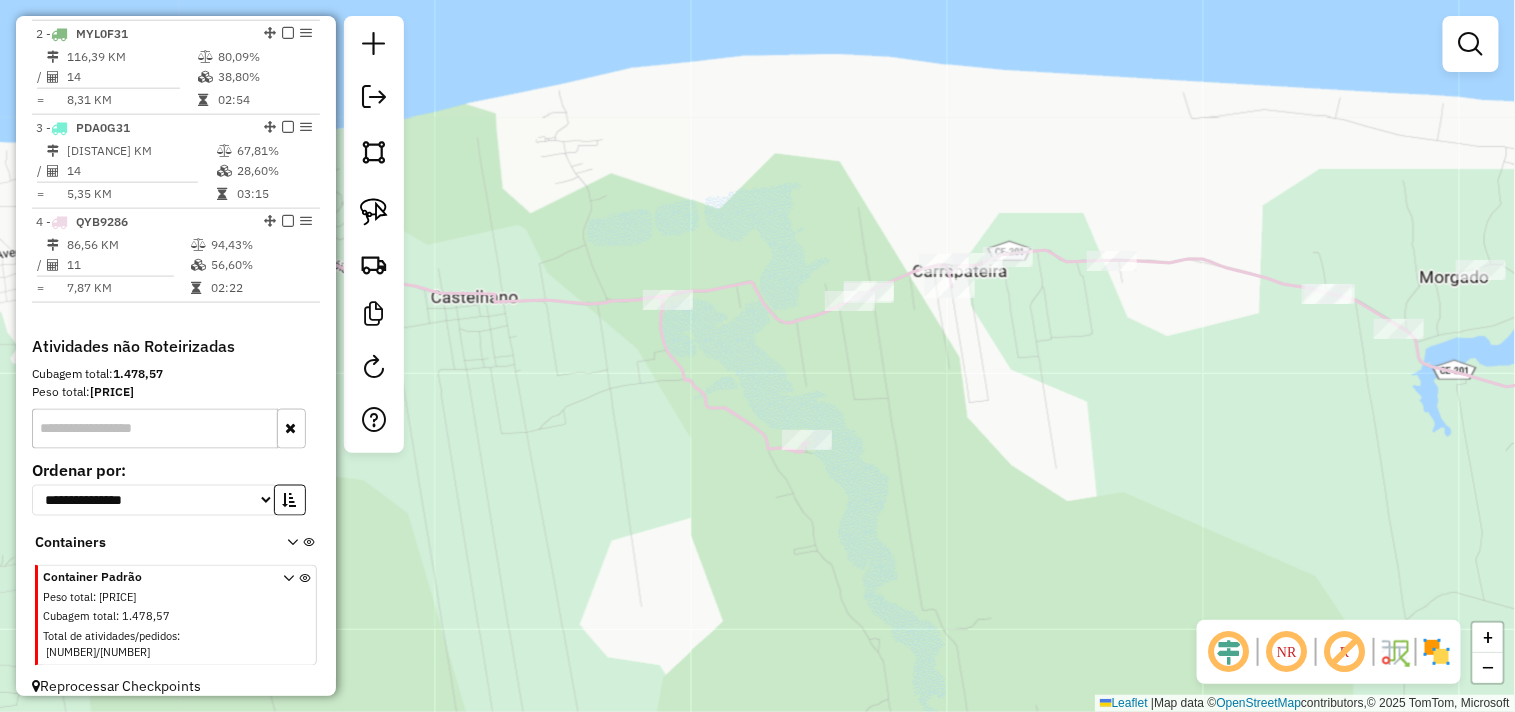 click on "Janela de atendimento Grade de atendimento Capacidade Transportadoras Veículos Cliente Pedidos  Rotas Selecione os dias de semana para filtrar as janelas de atendimento  Seg   Ter   Qua   Qui   Sex   Sáb   Dom  Informe o período da janela de atendimento: De: Até:  Filtrar exatamente a janela do cliente  Considerar janela de atendimento padrão  Selecione os dias de semana para filtrar as grades de atendimento  Seg   Ter   Qua   Qui   Sex   Sáb   Dom   Considerar clientes sem dia de atendimento cadastrado  Clientes fora do dia de atendimento selecionado Filtrar as atividades entre os valores definidos abaixo:  Peso mínimo:   Peso máximo:   Cubagem mínima:   Cubagem máxima:   De:   Até:  Filtrar as atividades entre o tempo de atendimento definido abaixo:  De:   Até:   Considerar capacidade total dos clientes não roteirizados Transportadora: Selecione um ou mais itens Tipo de veículo: Selecione um ou mais itens Veículo: Selecione um ou mais itens Motorista: Selecione um ou mais itens Nome: Rótulo:" 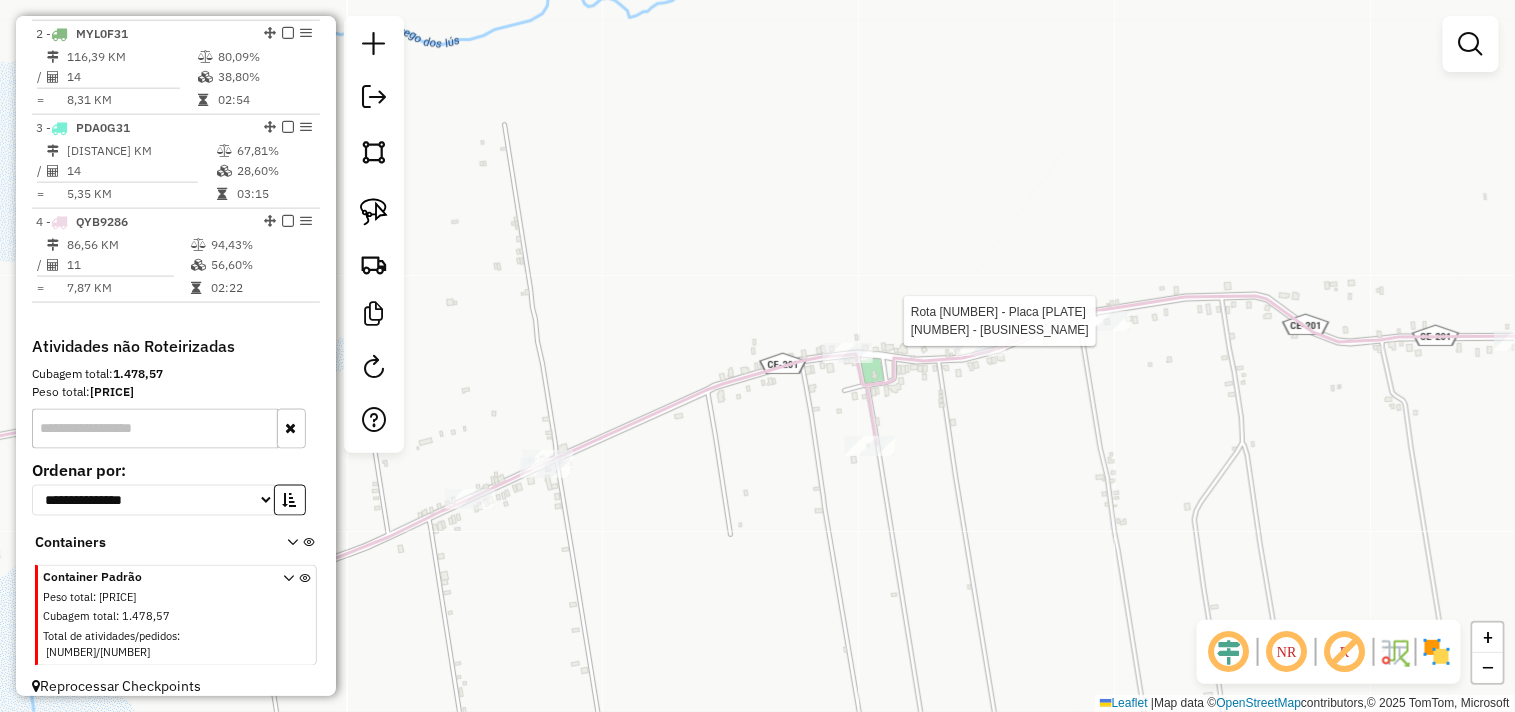 select on "**********" 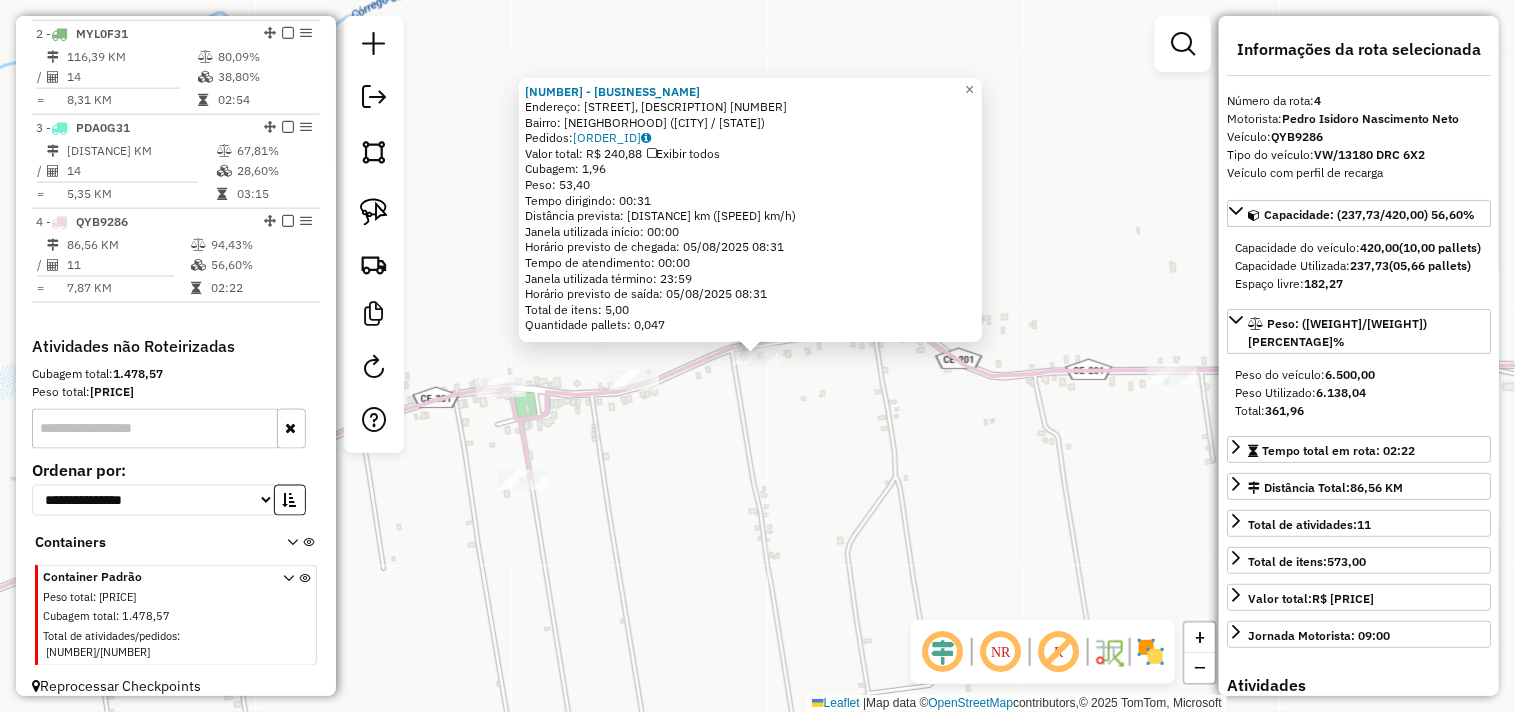 click on "[NUMBER] - [MERCHANT_NAME] [MERCHANT_NAME]  Endereço:  [STREET] , DEPOIS DA PRACA [NUMBER]   Bairro: [NEIGHBORHOOD] ([CITY] / [STATE])   Pedidos:  [ORDER_ID]   Valor total: [CURRENCY] [AMOUNT]   Exibir todos   Cubagem: [CUBAGE]  Peso: [WEIGHT]  Tempo dirigindo: [TIME]   Distância prevista: [DISTANCE] km ([SPEED] km/h)   Janela utilizada início: [TIME]   Horário previsto de chegada: [DATE] [TIME]   Tempo de atendimento: [TIME]   Janela utilizada término: [TIME]   Horário previsto de saída: [DATE] [TIME]   Total de itens: [ITEMS]   Quantidade pallets: [PALLETS]  × Janela de atendimento Grade de atendimento Capacidade Transportadoras Veículos Cliente Pedidos  Rotas Selecione os dias de semana para filtrar as janelas de atendimento  Seg   Ter   Qua   Qui   Sex   Sáb   Dom  Informe o período da janela de atendimento: De: Até:  Filtrar exatamente a janela do cliente  Considerar janela de atendimento padrão  Selecione os dias de semana para filtrar as grades de atendimento  Seg   Ter   Qua   Qui   Sex   Sáb   Dom   Peso mínimo:   Peso máximo:   De:  De:" 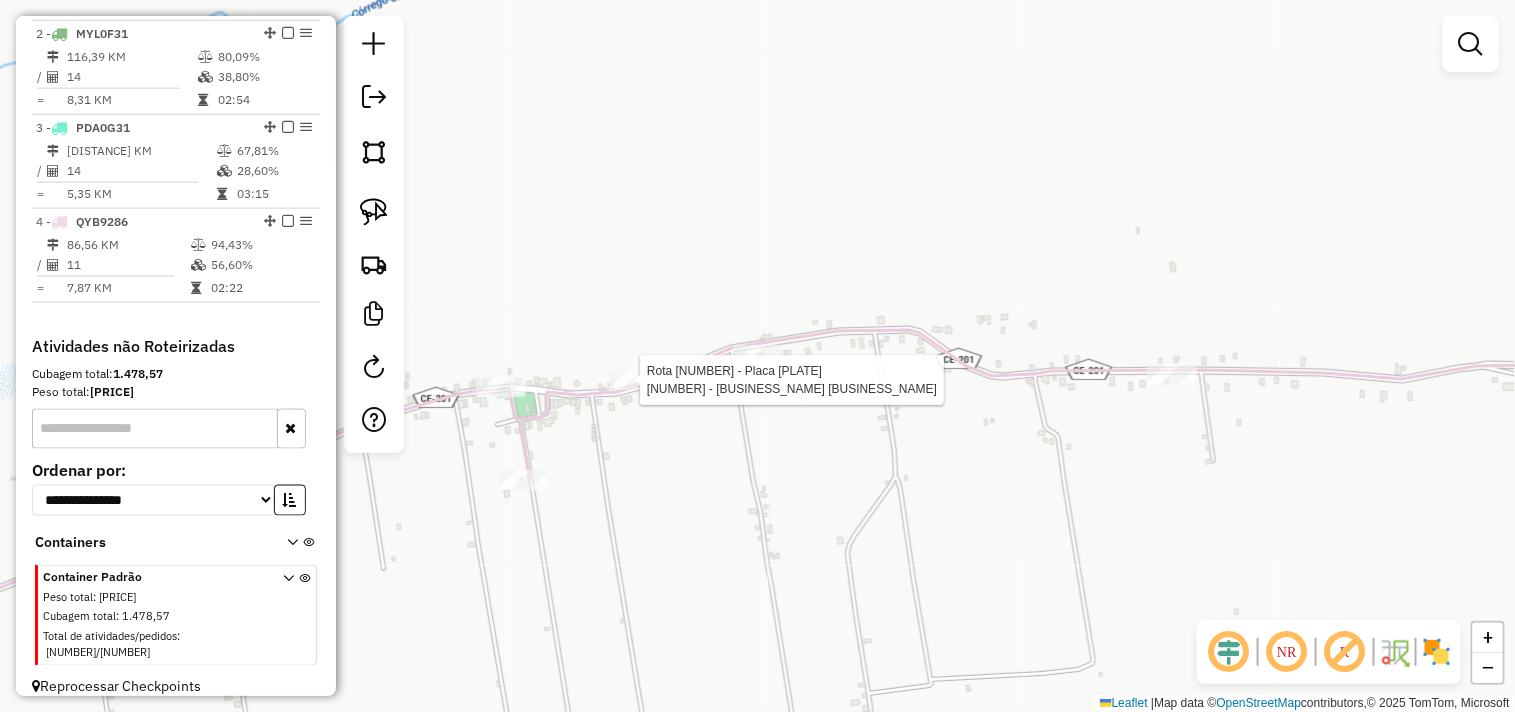 select on "**********" 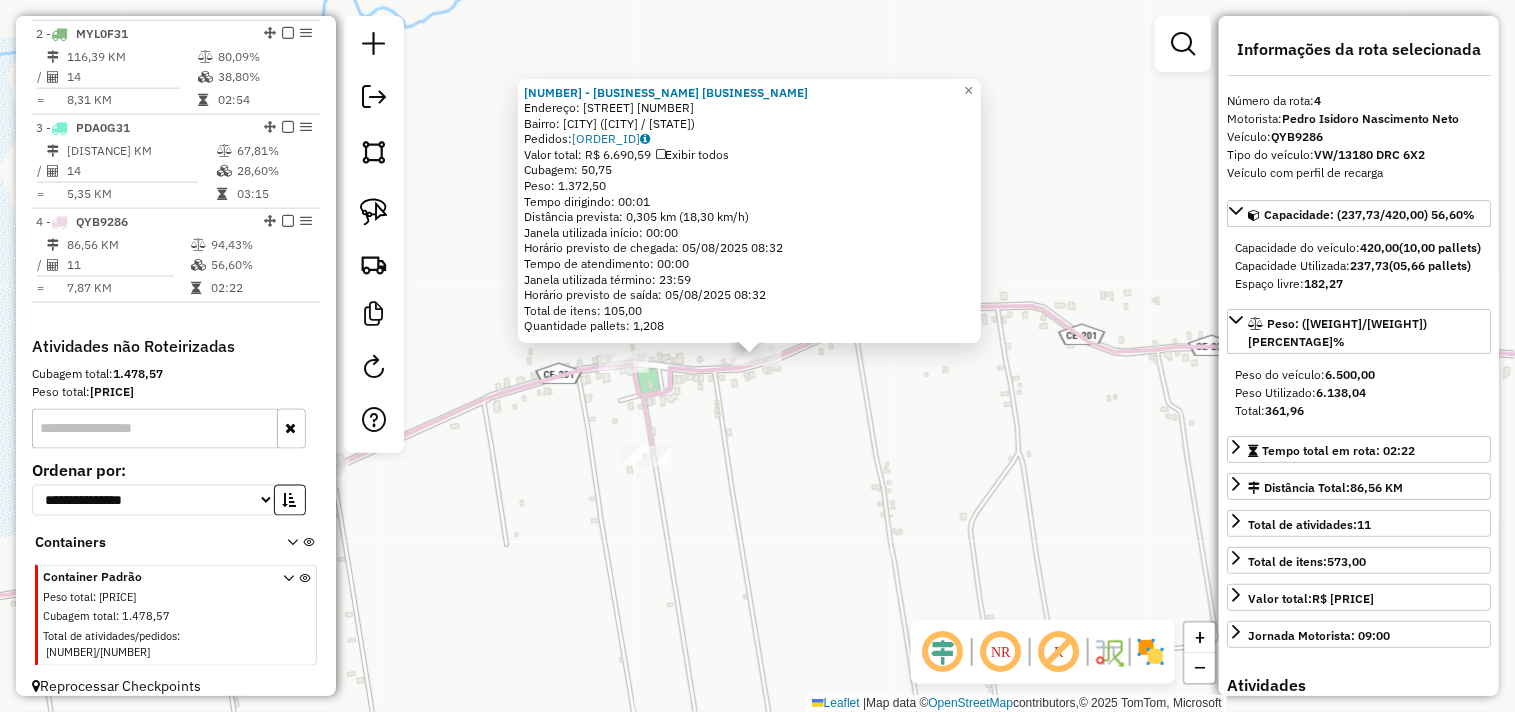 click on "522 - ARANAU BEBIDAS  ARAN  Endereço:  SITIO CARRAPATERIAS SN   Bairro: CARRAPATEIRAS ([CITY] / [STATE])   Pedidos:  04065456   Valor total: R$ 6.690,59   Exibir todos   Cubagem: 50,75  Peso: 1.372,50  Tempo dirigindo: 00:01   Distância prevista: 0,305 km (18,30 km/h)   Janela utilizada início: 00:00   Horário previsto de chegada: 05/08/2025 08:32   Tempo de atendimento: 00:00   Janela utilizada término: 23:59   Horário previsto de saída: 05/08/2025 08:32   Total de itens: 105,00   Quantidade pallets: 1,208  × Janela de atendimento Grade de atendimento Capacidade Transportadoras Veículos Cliente Pedidos  Rotas Selecione os dias de semana para filtrar as janelas de atendimento  Seg   Ter   Qua   Qui   Sex   Sáb   Dom  Informe o período da janela de atendimento: De: Até:  Filtrar exatamente a janela do cliente  Considerar janela de atendimento padrão  Selecione os dias de semana para filtrar as grades de atendimento  Seg   Ter   Qua   Qui   Sex   Sáb   Dom   Peso mínimo:   Peso máximo:   De:   Até:" 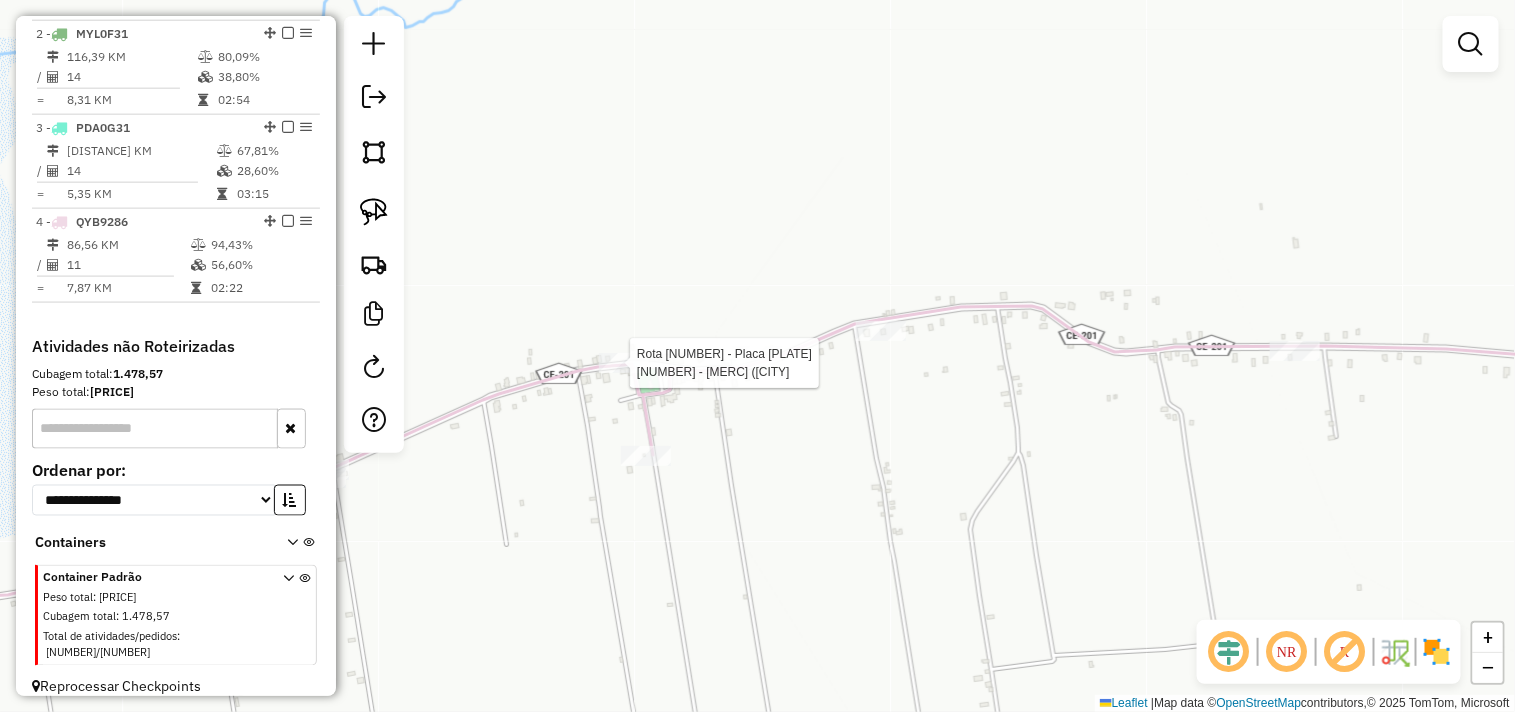 select on "**********" 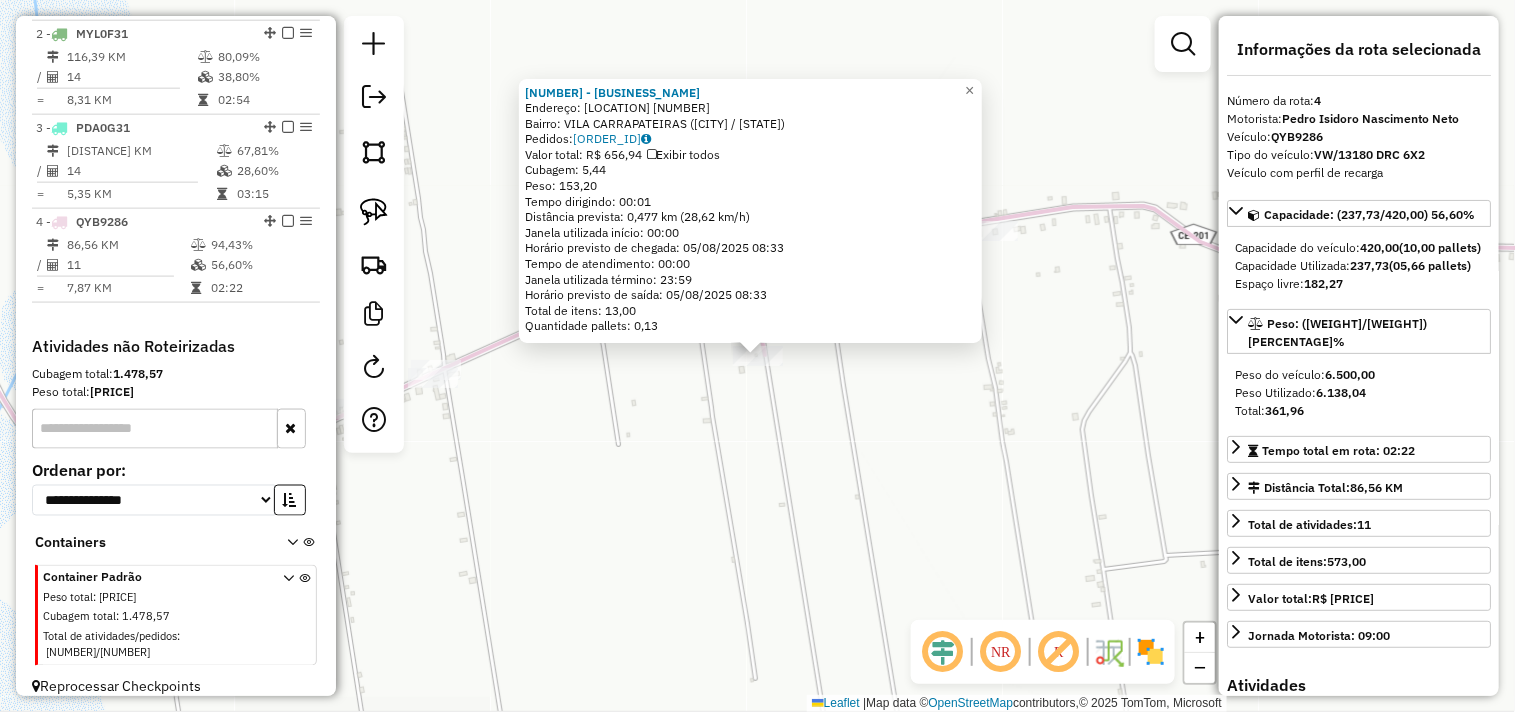 click on "[NUMBER] - ARENAS BAR  Endereço:  ACUDE NOVO [NUMBER]   Bairro: VILA CARRAPATEIRAS ([CITY] / [STATE])   Pedidos:  [ORDER_ID]   Valor total: R$ [PRICE]   Exibir todos   Cubagem: [CUBAGE]  Peso: [WEIGHT]  Tempo dirigindo: [TIME]   Distância prevista: [DISTANCE] km ([SPEED] km/h)   Janela utilizada início: [TIME]   Horário previsto de chegada: [DATE] [TIME]   Tempo de atendimento: [TIME]   Janela utilizada término: [TIME]   Horário previsto de saída: [DATE] [TIME]   Total de itens: [ITEMS]   Quantidade pallets: [PALLETS]  × Janela de atendimento Grade de atendimento Capacidade Transportadoras Veículos Cliente Pedidos  Rotas Selecione os dias de semana para filtrar as janelas de atendimento  Seg   Ter   Qua   Qui   Sex   Sáb   Dom  Informe o período da janela de atendimento: De: [DATE] Até: [DATE]  Filtrar exatamente a janela do cliente  Considerar janela de atendimento padrão  Selecione os dias de semana para filtrar as grades de atendimento  Seg   Ter   Qua   Qui   Sex   Sáb   Dom   Considerar clientes sem dia de atendimento cadastrado  De: [DATE]   De: [DATE]" 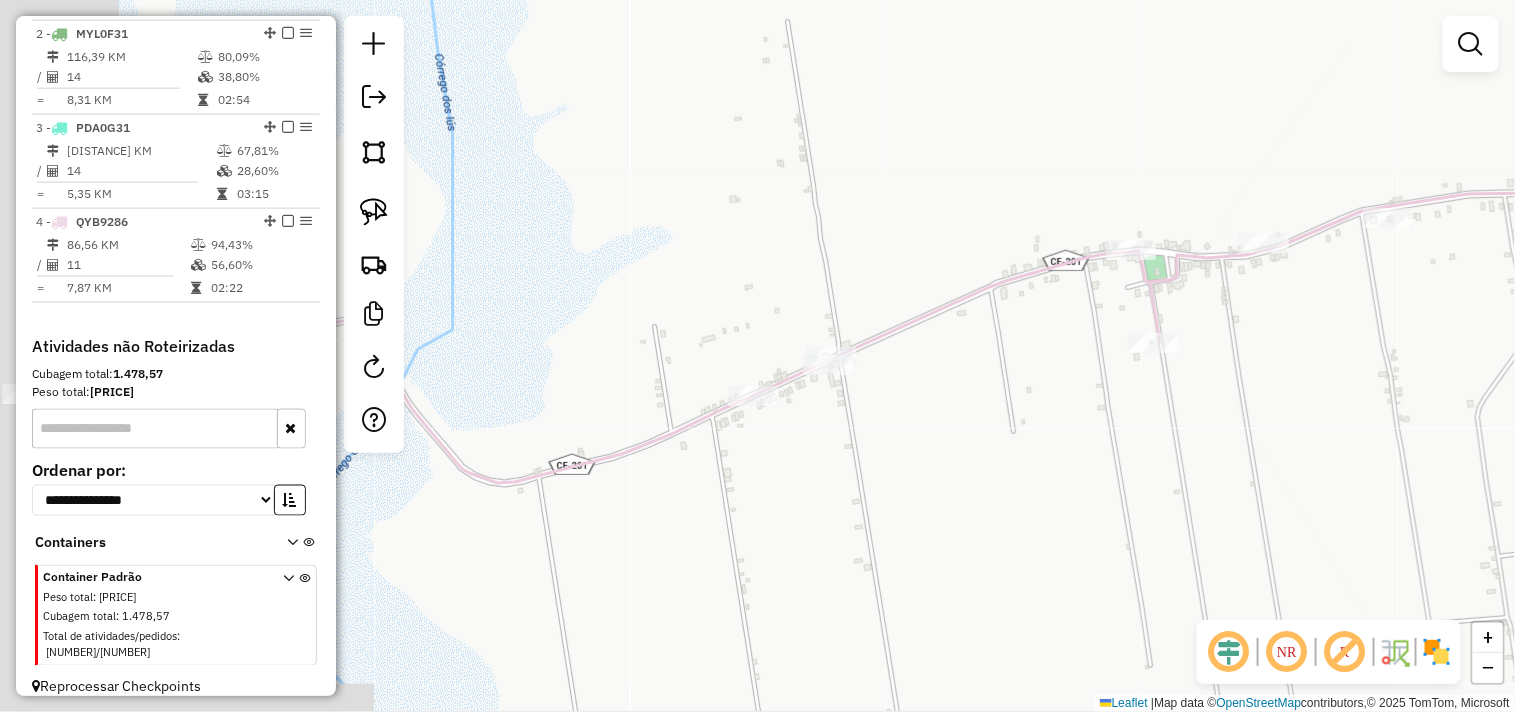 drag, startPoint x: 1052, startPoint y: 403, endPoint x: 953, endPoint y: 406, distance: 99.04544 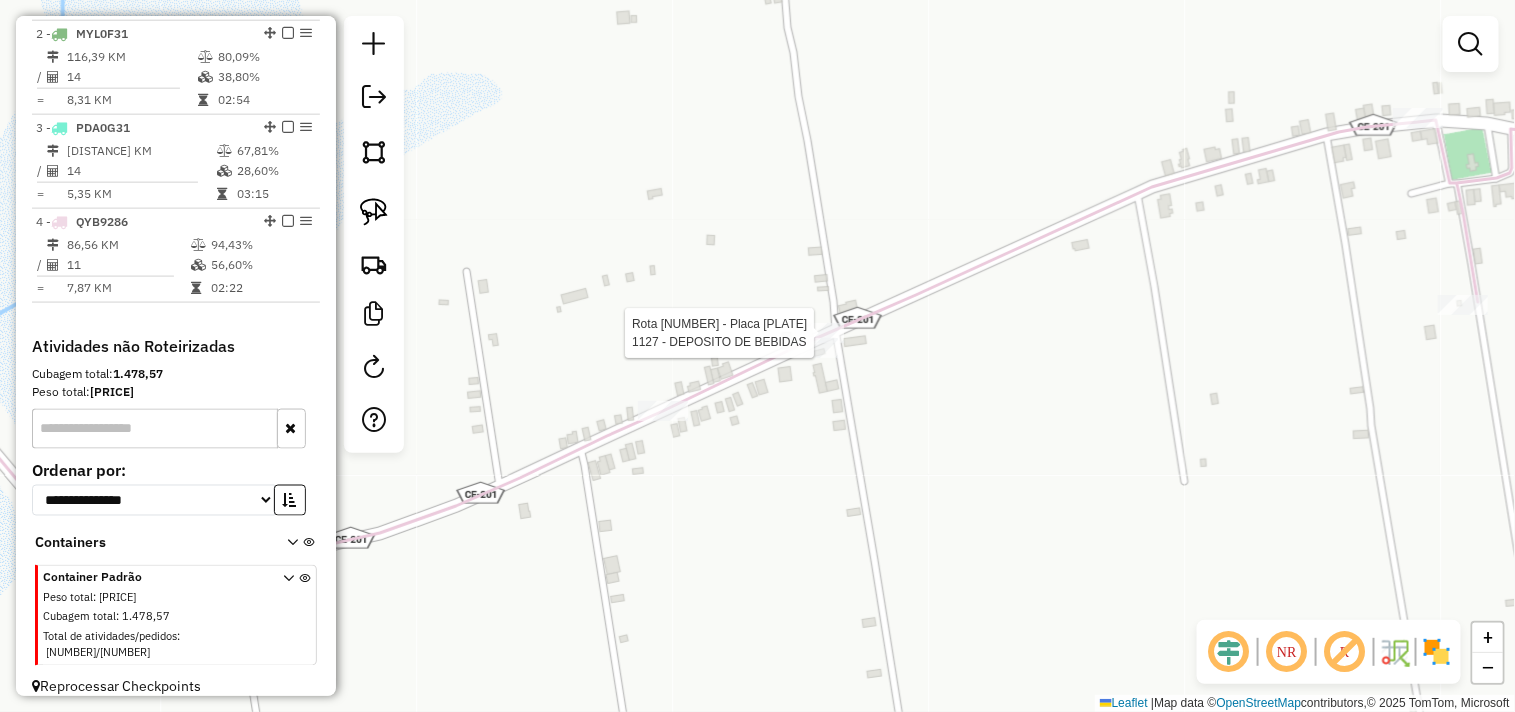 select on "**********" 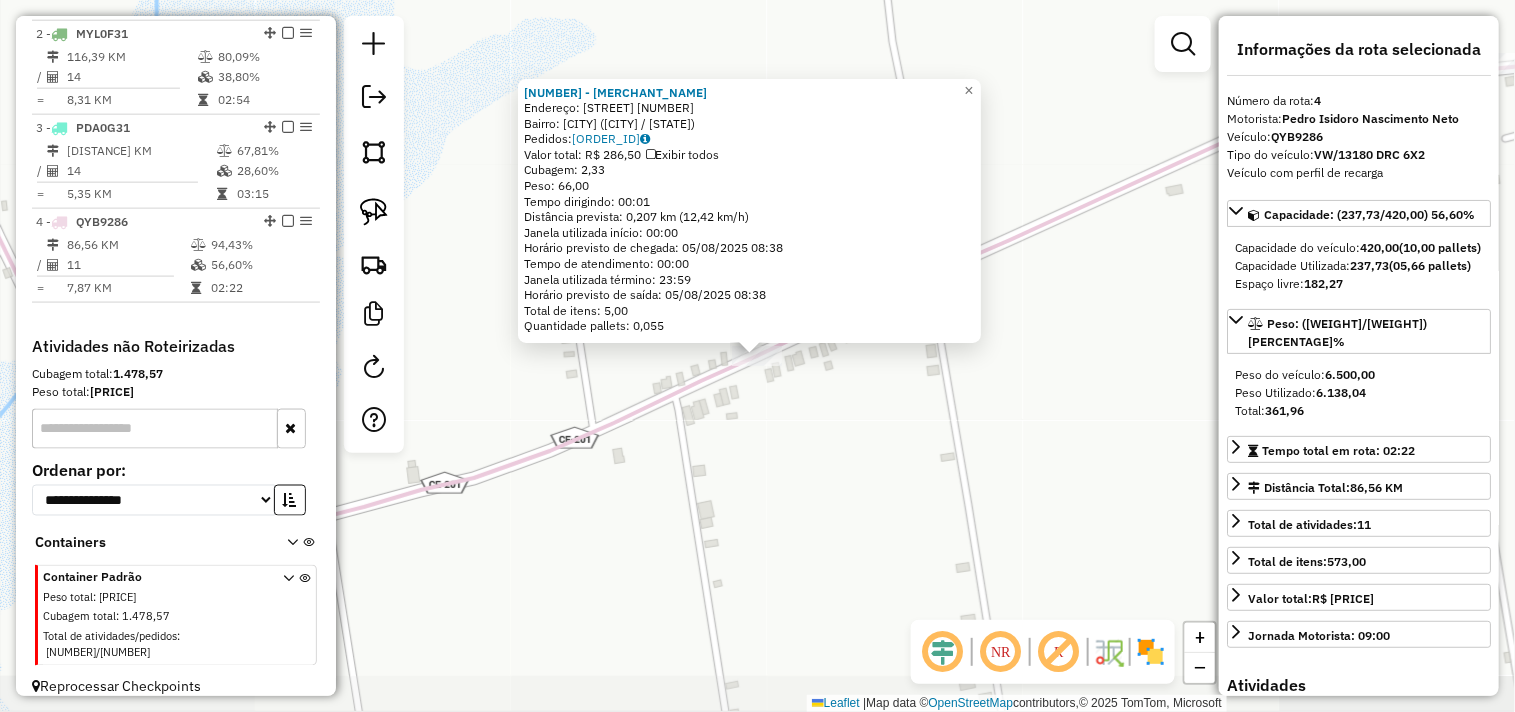 click on "[NUMBER] - [BRAND] Endereço: [STREET] [NUMBER] Bairro: [CITY] ([CITY] / [STATE]) Pedidos: [ORDER_ID] Valor total: R$ [PRICE] Exibir todos Cubagem: [CUBAGE] Peso: [WEIGHT] Tempo dirigindo: [TIME] Distância prevista: [DISTANCE] km ([SPEED] km/h) Janela utilizada início: [TIME] Horário previsto de chegada: [DATE] [TIME] Tempo de atendimento: [TIME] Janela utilizada término: [TIME] Horário previsto de saída: [DATE] [TIME] Total de itens: [ITEMS] Quantidade pallets: [PALLETS] × Janela de atendimento Grade de atendimento Capacidade Transportadoras Veículos Cliente Pedidos Rotas Selecione os dias de semana para filtrar as janelas de atendimento Seg Ter Qua Qui Sex Sáb Dom Informe o período da janela de atendimento: De: Até: Filtrar exatamente a janela do cliente Considerar janela de atendimento padrão Selecione os dias de semana para filtrar as grades de atendimento Seg Ter Qua Qui Sex Sáb Dom Considerar clientes sem dia de atendimento cadastrado De: De:" 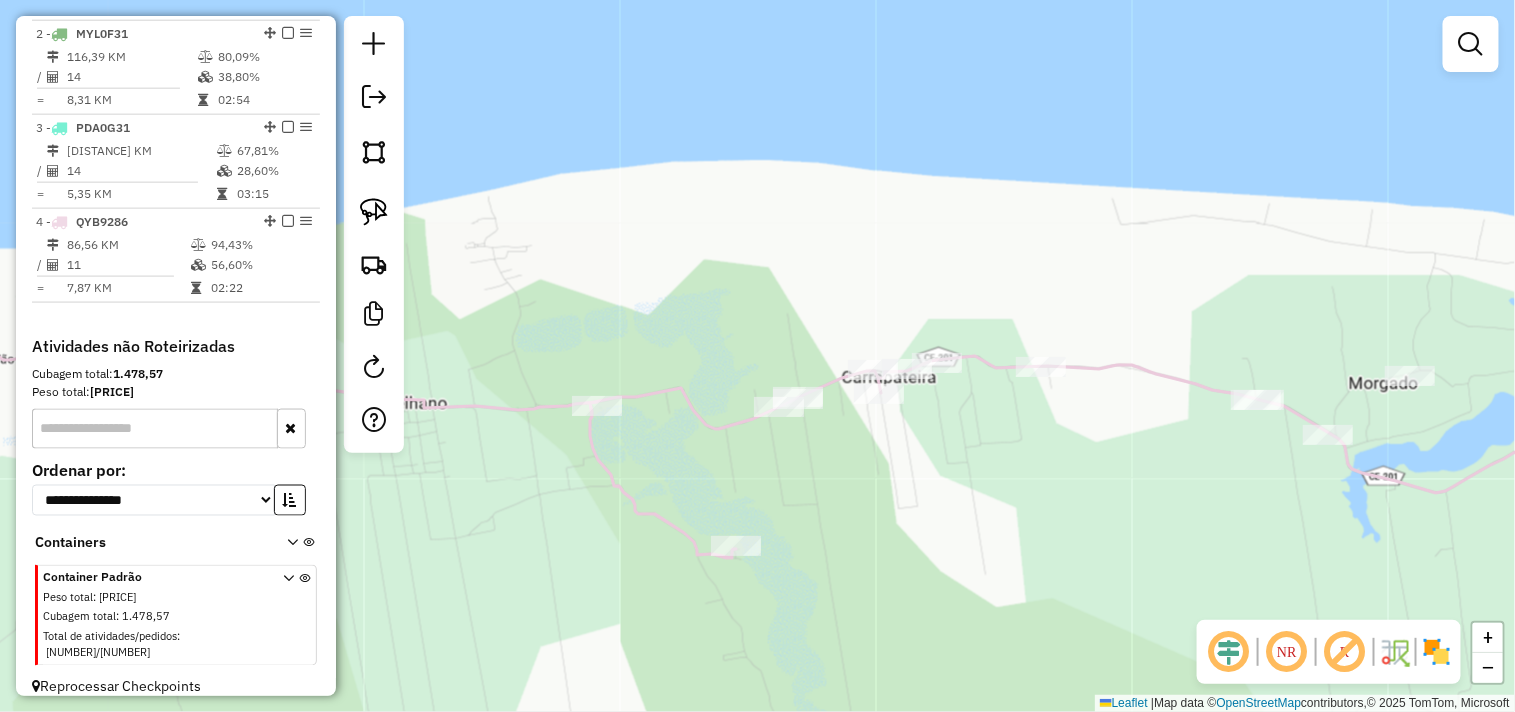 drag, startPoint x: 1018, startPoint y: 442, endPoint x: 974, endPoint y: 421, distance: 48.754486 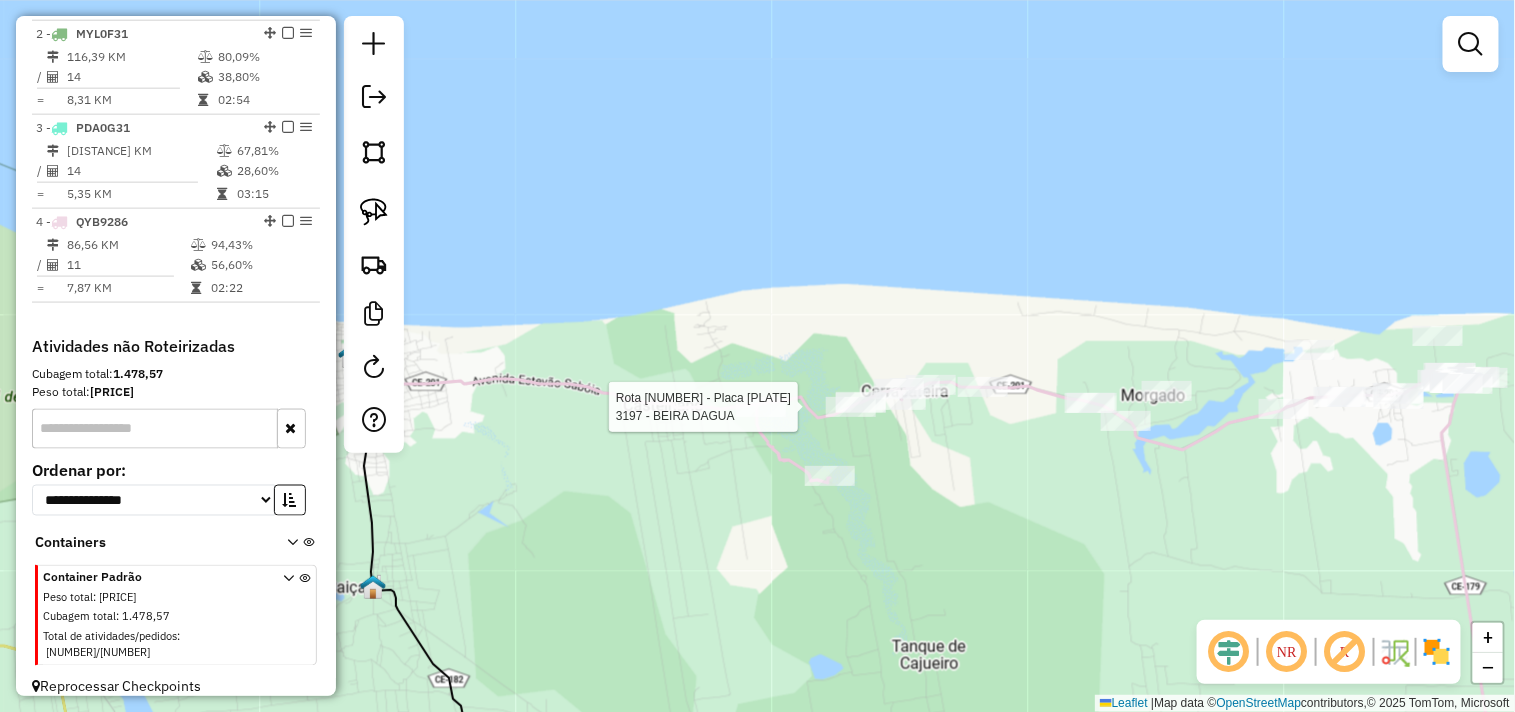 select on "**********" 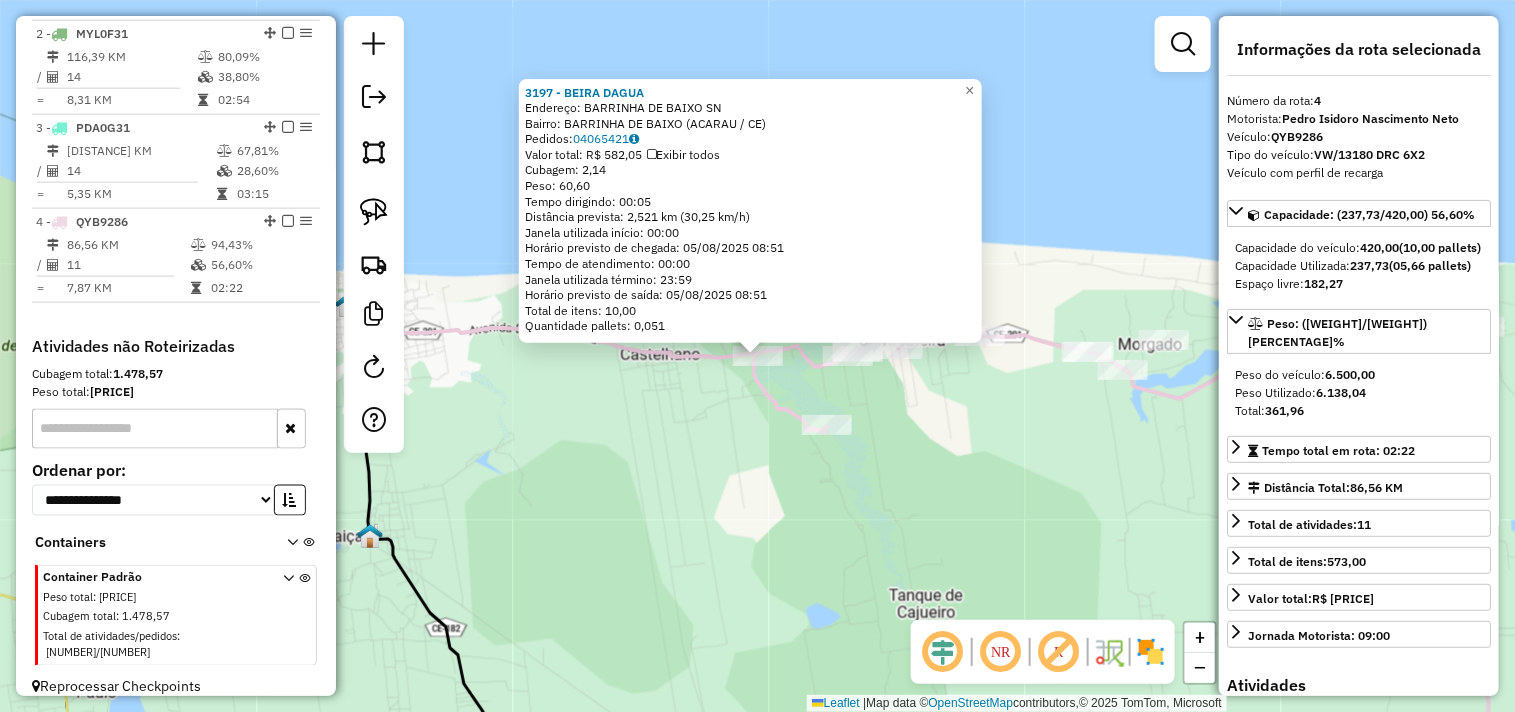 click on "[NUMBER] - [MERCHANT_NAME]  Endereço:  [STREET] [NUMBER]   Bairro: [NEIGHBORHOOD] ([CITY] / [STATE])   Pedidos:  [ORDER_ID]   Valor total: [CURRENCY] [AMOUNT]   Exibir todos   Cubagem: [CUBAGE]  Peso: [WEIGHT]  Tempo dirigindo: [TIME]   Distância prevista: [DISTANCE] km ([SPEED] km/h)   Janela utilizada início: [TIME]   Horário previsto de chegada: [DATE] [TIME]   Tempo de atendimento: [TIME]   Janela utilizada término: [TIME]   Horário previsto de saída: [DATE] [TIME]   Total de itens: [ITEMS]   Quantidade pallets: [PALLETS]  × Janela de atendimento Grade de atendimento Capacidade Transportadoras Veículos Cliente Pedidos  Rotas Selecione os dias de semana para filtrar as janelas de atendimento  Seg   Ter   Qua   Qui   Sex   Sáb   Dom  Informe o período da janela de atendimento: De: Até:  Filtrar exatamente a janela do cliente  Considerar janela de atendimento padrão  Selecione os dias de semana para filtrar as grades de atendimento  Seg   Ter   Qua   Qui   Sex   Sáb   Dom   Considerar clientes sem dia de atendimento cadastrado  Clientes fora do dia de atendimento selecionado De:" 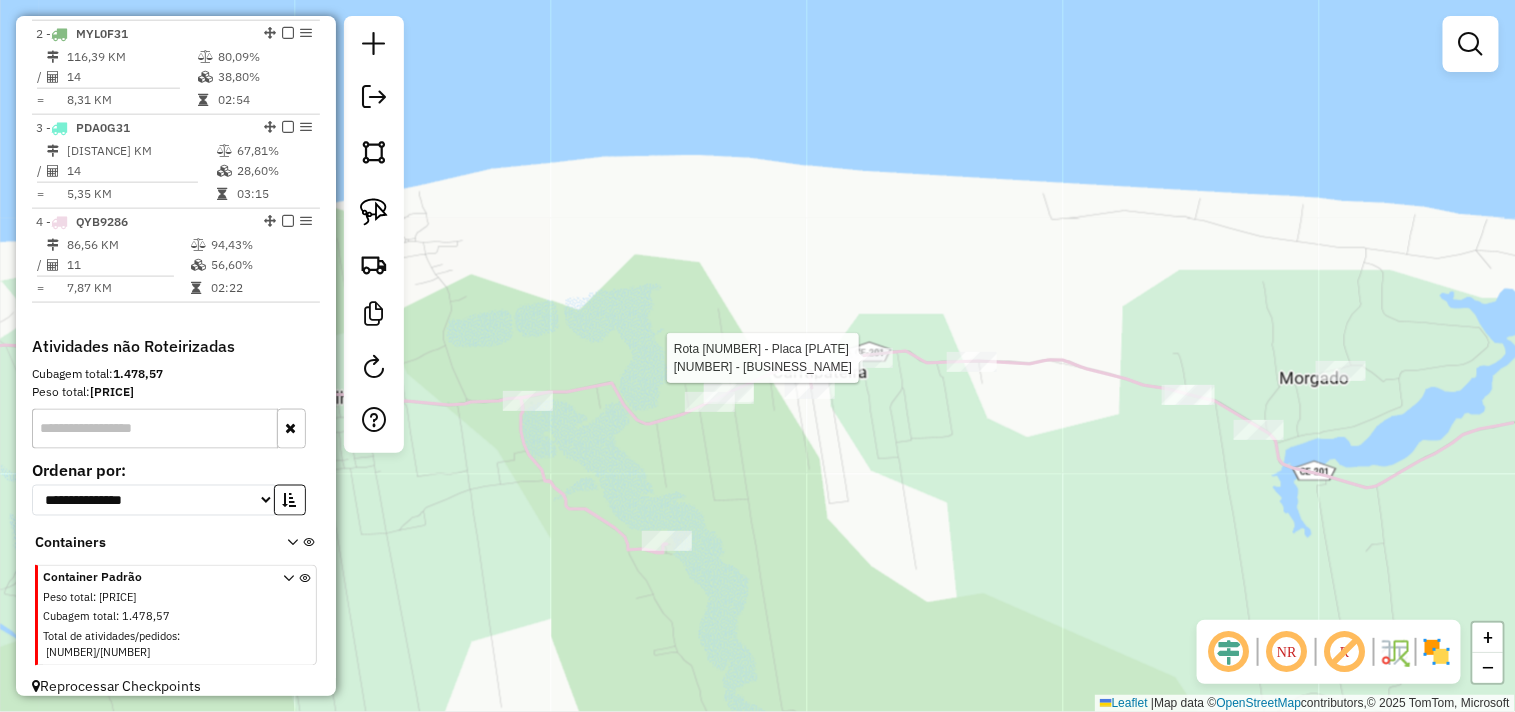 select on "**********" 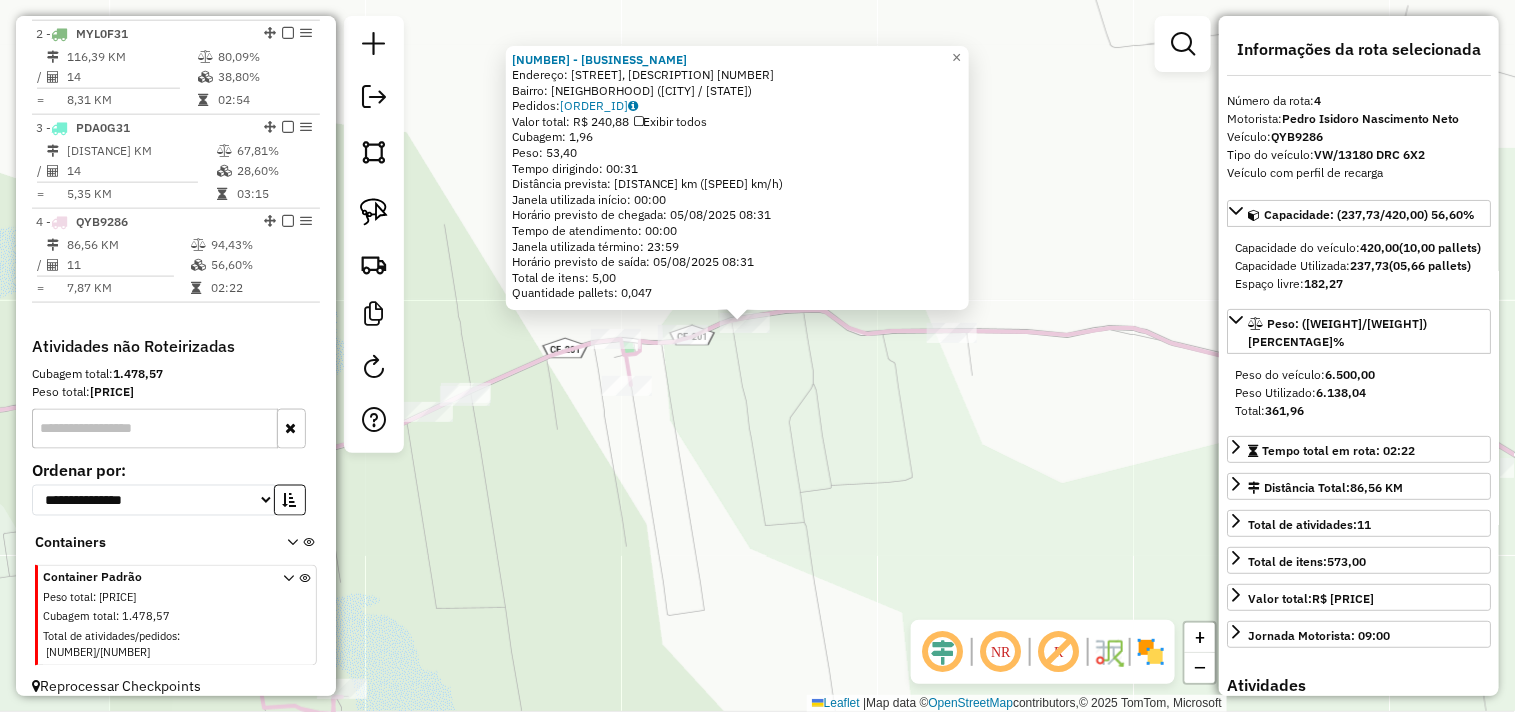 click on "[NUMBER] - [MERCHANT_NAME] [MERCHANT_NAME]  Endereço:  [STREET] , DEPOIS DA PRACA [NUMBER]   Bairro: [NEIGHBORHOOD] ([CITY] / [STATE])   Pedidos:  [ORDER_ID]   Valor total: [CURRENCY] [AMOUNT]   Exibir todos   Cubagem: [CUBAGE]  Peso: [WEIGHT]  Tempo dirigindo: [TIME]   Distância prevista: [DISTANCE] km ([SPEED] km/h)   Janela utilizada início: [TIME]   Horário previsto de chegada: [DATE] [TIME]   Tempo de atendimento: [TIME]   Janela utilizada término: [TIME]   Horário previsto de saída: [DATE] [TIME]   Total de itens: [ITEMS]   Quantidade pallets: [PALLETS]  × Janela de atendimento Grade de atendimento Capacidade Transportadoras Veículos Cliente Pedidos  Rotas Selecione os dias de semana para filtrar as janelas de atendimento  Seg   Ter   Qua   Qui   Sex   Sáb   Dom  Informe o período da janela de atendimento: De: Até:  Filtrar exatamente a janela do cliente  Considerar janela de atendimento padrão  Selecione os dias de semana para filtrar as grades de atendimento  Seg   Ter   Qua   Qui   Sex   Sáb   Dom   Peso mínimo:   Peso máximo:   De:  De:" 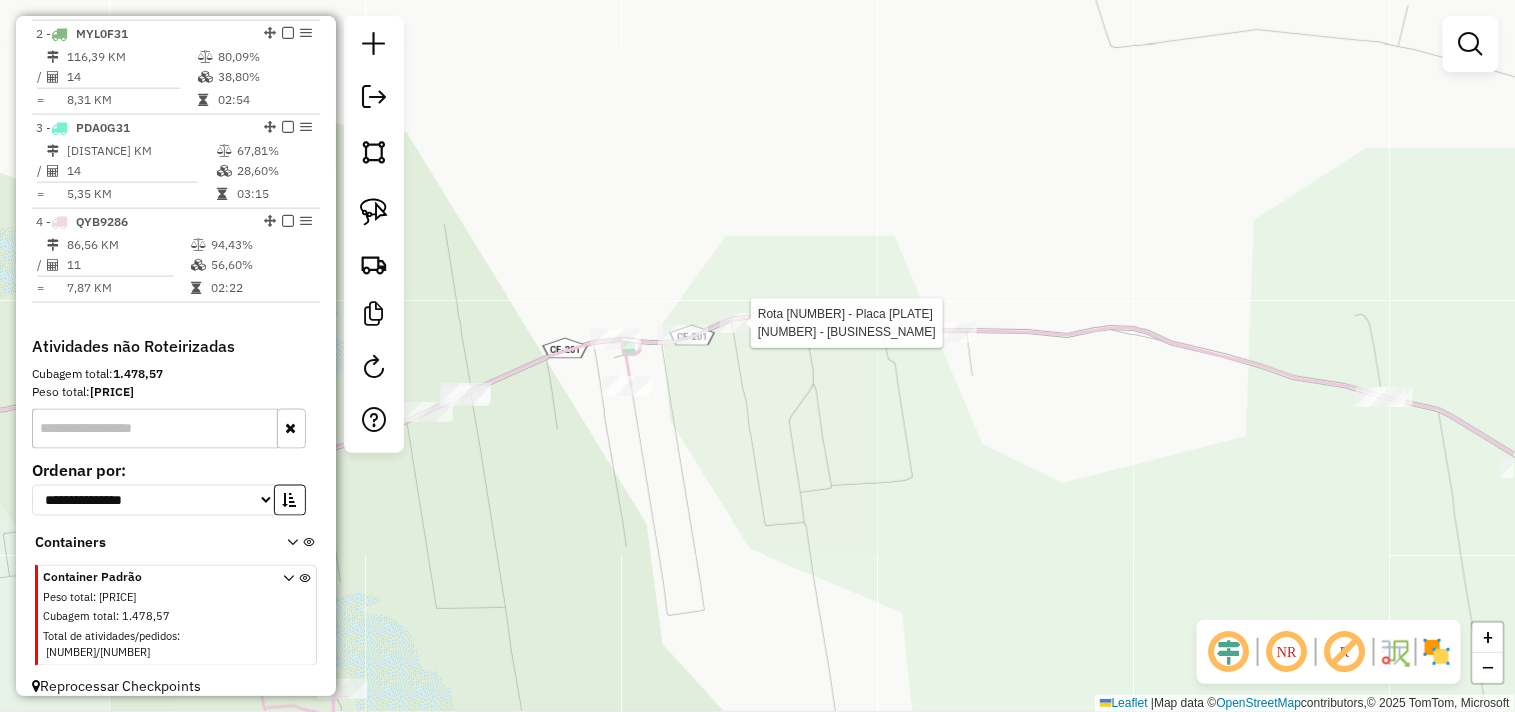 select on "**********" 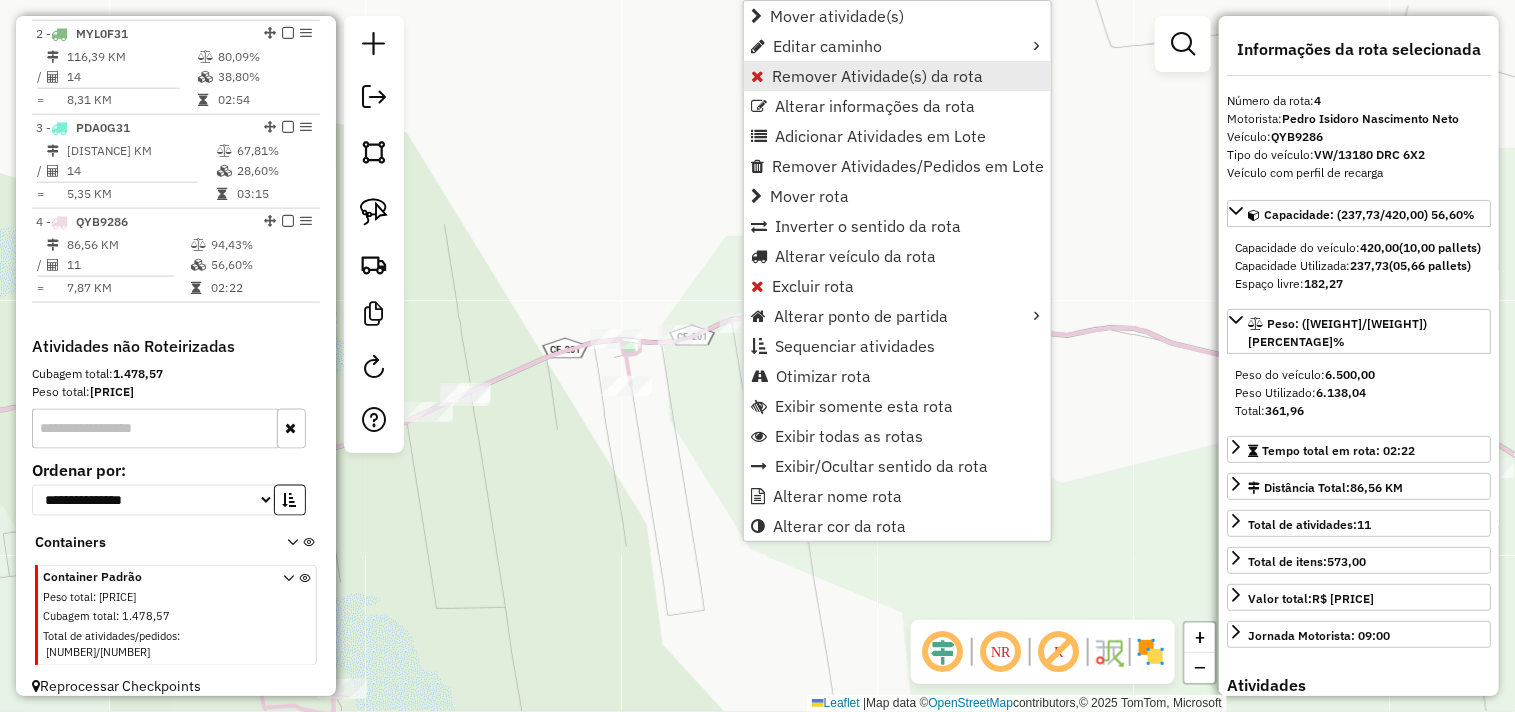 click on "Remover Atividade(s) da rota" at bounding box center (877, 76) 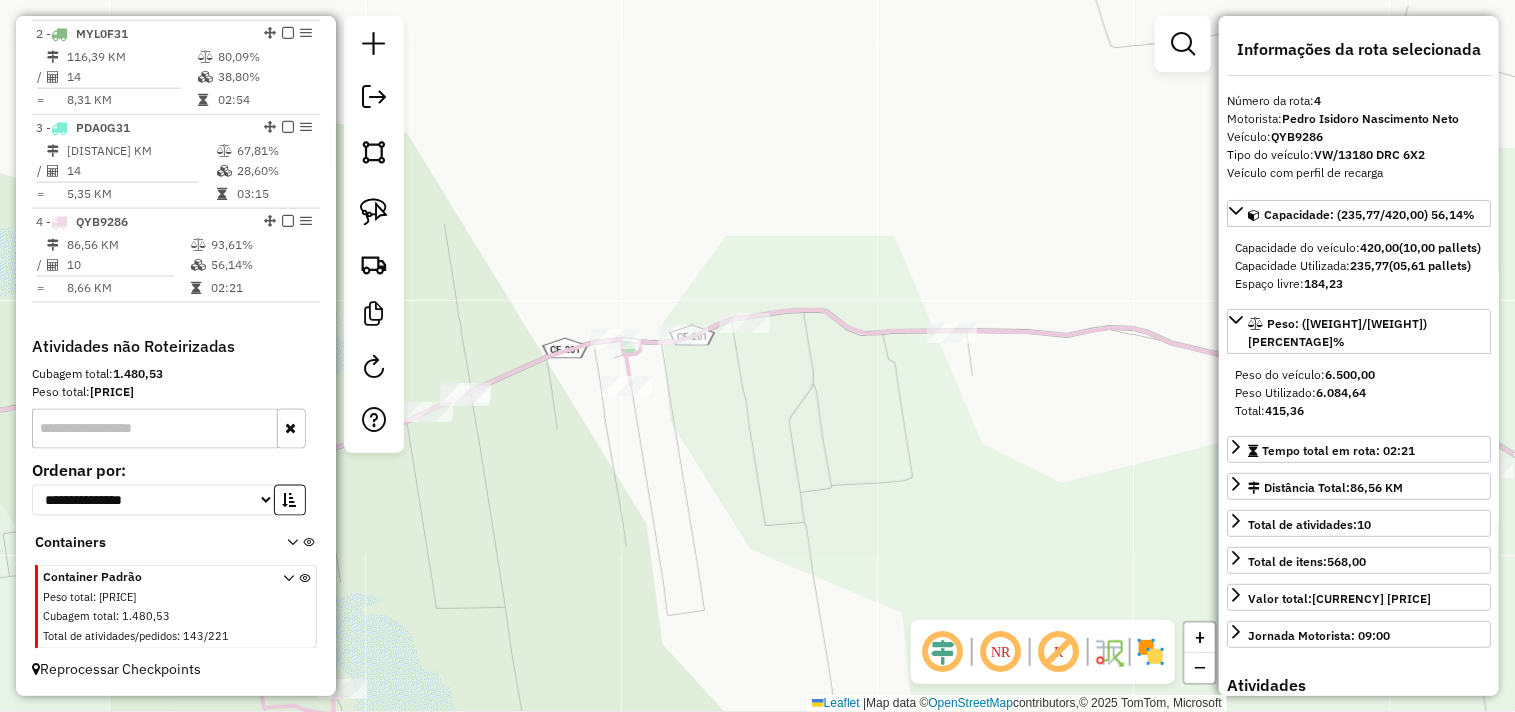 click on "Janela de atendimento Grade de atendimento Capacidade Transportadoras Veículos Cliente Pedidos  Rotas Selecione os dias de semana para filtrar as janelas de atendimento  Seg   Ter   Qua   Qui   Sex   Sáb   Dom  Informe o período da janela de atendimento: De: Até:  Filtrar exatamente a janela do cliente  Considerar janela de atendimento padrão  Selecione os dias de semana para filtrar as grades de atendimento  Seg   Ter   Qua   Qui   Sex   Sáb   Dom   Considerar clientes sem dia de atendimento cadastrado  Clientes fora do dia de atendimento selecionado Filtrar as atividades entre os valores definidos abaixo:  Peso mínimo:   Peso máximo:   Cubagem mínima:   Cubagem máxima:   De:   Até:  Filtrar as atividades entre o tempo de atendimento definido abaixo:  De:   Até:   Considerar capacidade total dos clientes não roteirizados Transportadora: Selecione um ou mais itens Tipo de veículo: Selecione um ou mais itens Veículo: Selecione um ou mais itens Motorista: Selecione um ou mais itens Nome: Rótulo:" 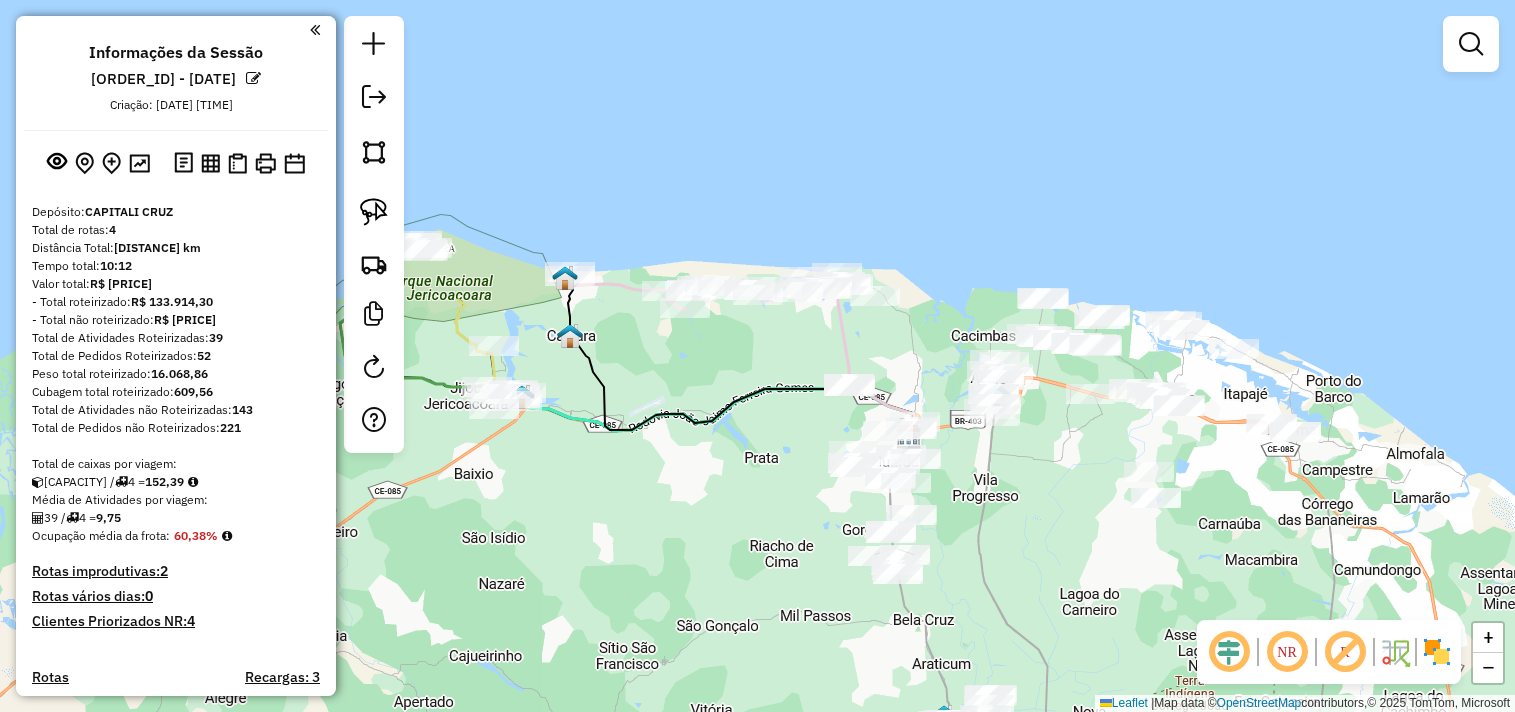 scroll, scrollTop: 0, scrollLeft: 0, axis: both 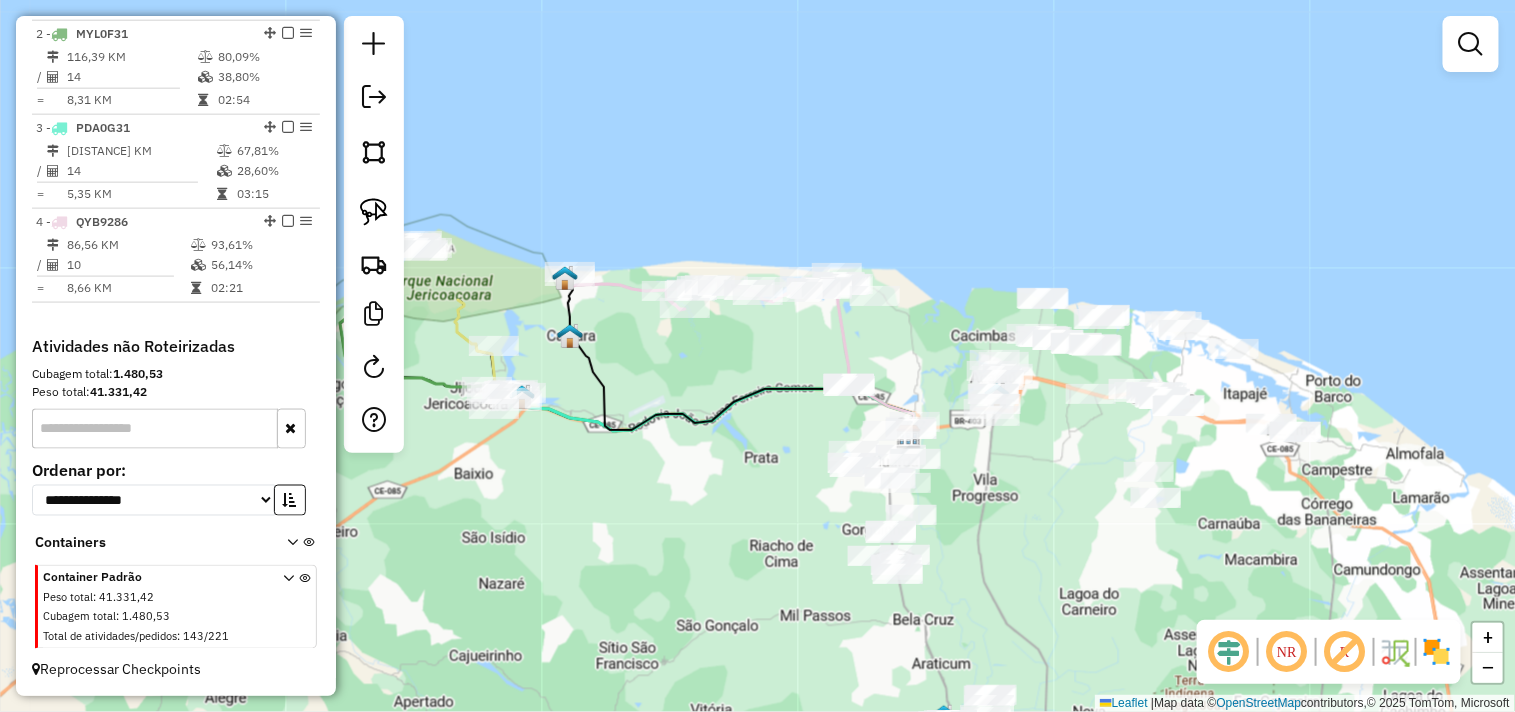 select on "**********" 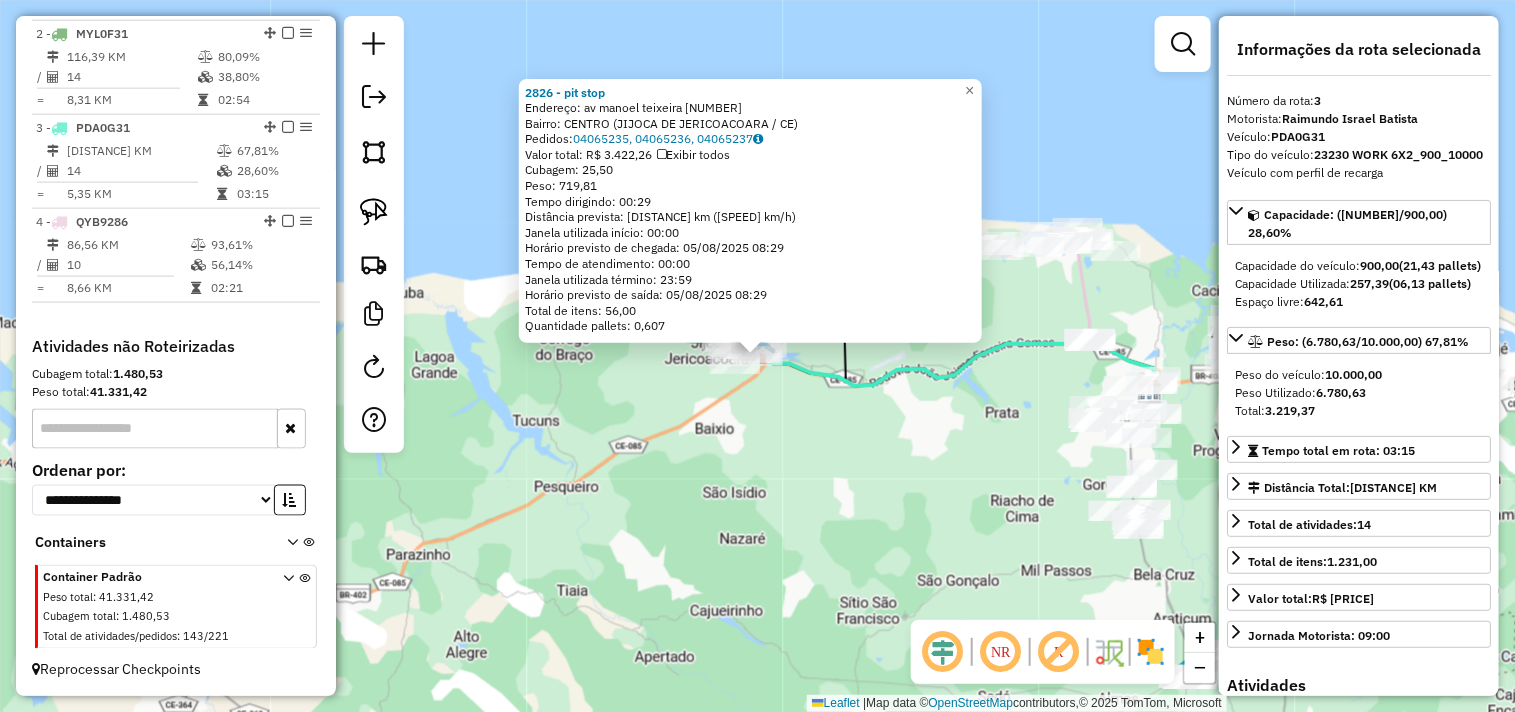 click on "[NUMBER] - [NAME] Endereço: [STREET] [NUMBER] Bairro: [NEIGHBORHOOD] ([CITY] / [STATE]) Pedidos: [ORDER_ID], [ORDER_ID], [ORDER_ID] Valor total: [CURRENCY] [PRICE] Exibir todos Cubagem: [CUBAGE] Peso: [WEIGHT] Tempo dirigindo: [TIME] Distância prevista: [DISTANCE] km ([SPEED] km/h) Janela utilizada início: [TIME] Horário previsto de chegada: [DATE] [TIME] Tempo de atendimento: [TIME] Janela utilizada término: [TIME] Horário previsto de saída: [DATE] [TIME] Total de itens: [ITEMS] Quantidade pallets: [PALLETS] × Janela de atendimento Grade de atendimento Capacidade Transportadoras Veículos Cliente Pedidos Rotas Selecione os dias de semana para filtrar as janelas de atendimento Seg Ter Qua Qui Sex Sáb Dom Informe o período da janela de atendimento: De: Até: Filtrar exatamente a janela do cliente Considerar janela de atendimento padrão Selecione os dias de semana para filtrar as grades de atendimento Seg Ter Qua Qui Sex Sáb Dom Peso mínimo: De: Até:" 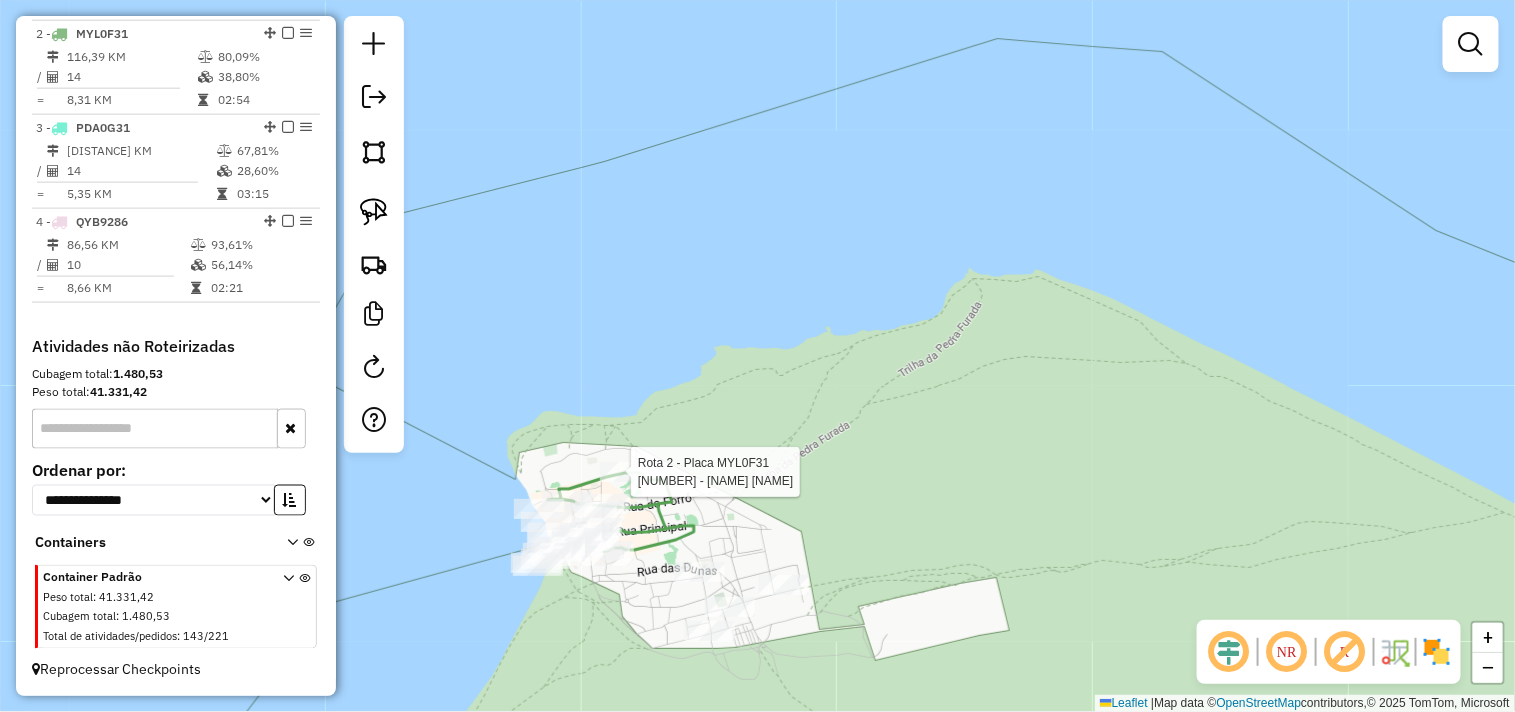 select on "**********" 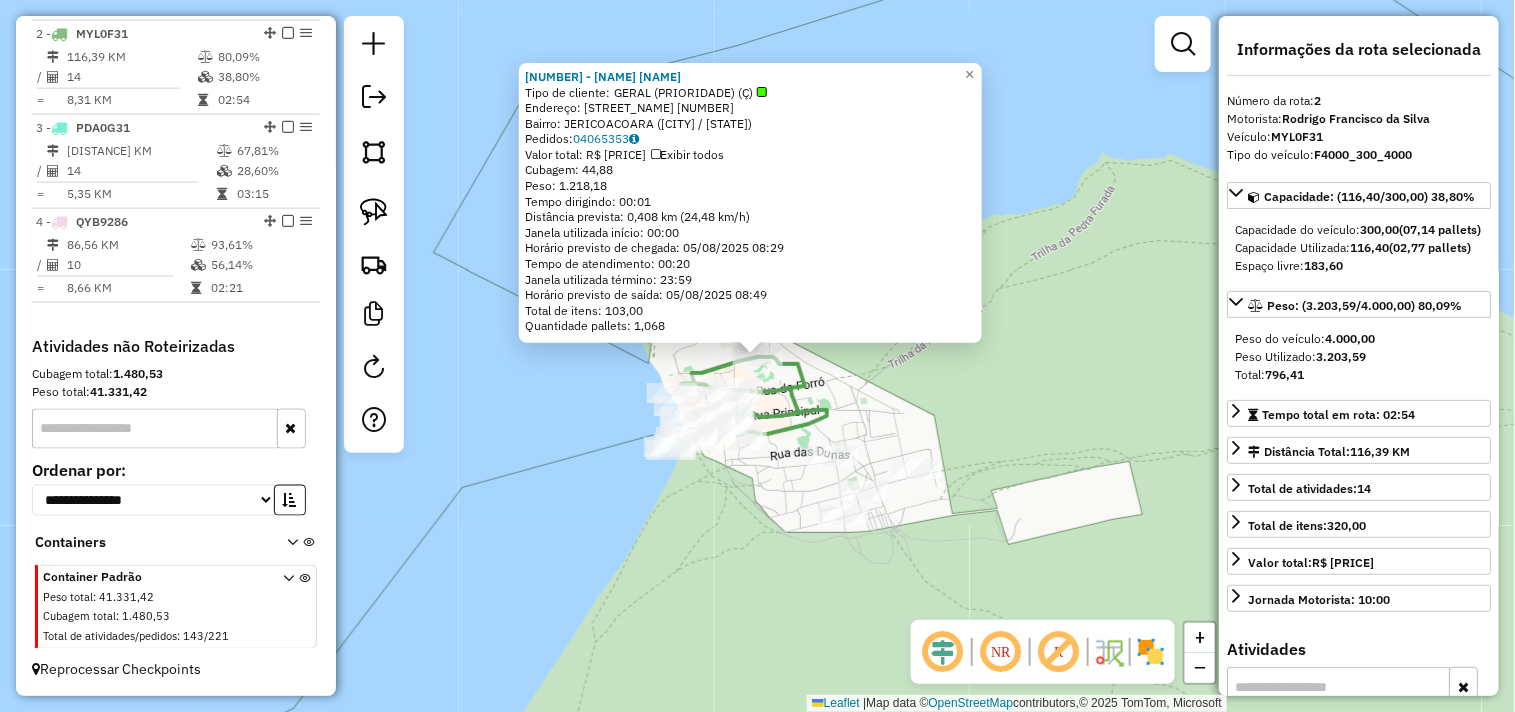 click on "[NUMBER] - [NAME]  JE  Tipo de cliente:   GERAL (PRIORIDADE) (Ç)   Endereço:  RUA BERTOLDO ALVES DE LIMA [NUMBER]   Bairro: JERICOACARA ([CITY] / [STATE])   Pedidos:  [ORDER_ID]   Valor total: R$ [PRICE]   Exibir todos   Cubagem: [CUBAGE]  Peso: [WEIGHT]  Tempo dirigindo: [TIME]   Distância prevista: [DISTANCE] km ([SPEED] km/h)   Janela utilizada início: [TIME]   Horário previsto de chegada: [DATE] [TIME]   Tempo de atendimento: [TIME]   Janela utilizada término: [TIME]   Horário previsto de saída: [DATE] [TIME]   Total de itens: [ITEMS]   Quantidade pallets: [PALLETS]  × Janela de atendimento Grade de atendimento Capacidade Transportadoras Veículos Cliente Pedidos  Rotas Selecione os dias de semana para filtrar as janelas de atendimento  Seg   Ter   Qua   Qui   Sex   Sáb   Dom  Informe o período da janela de atendimento: De: [DATE] Até: [DATE]  Filtrar exatamente a janela do cliente  Considerar janela de atendimento padrão  Selecione os dias de semana para filtrar as grades de atendimento  Seg   Ter   Qua  +" 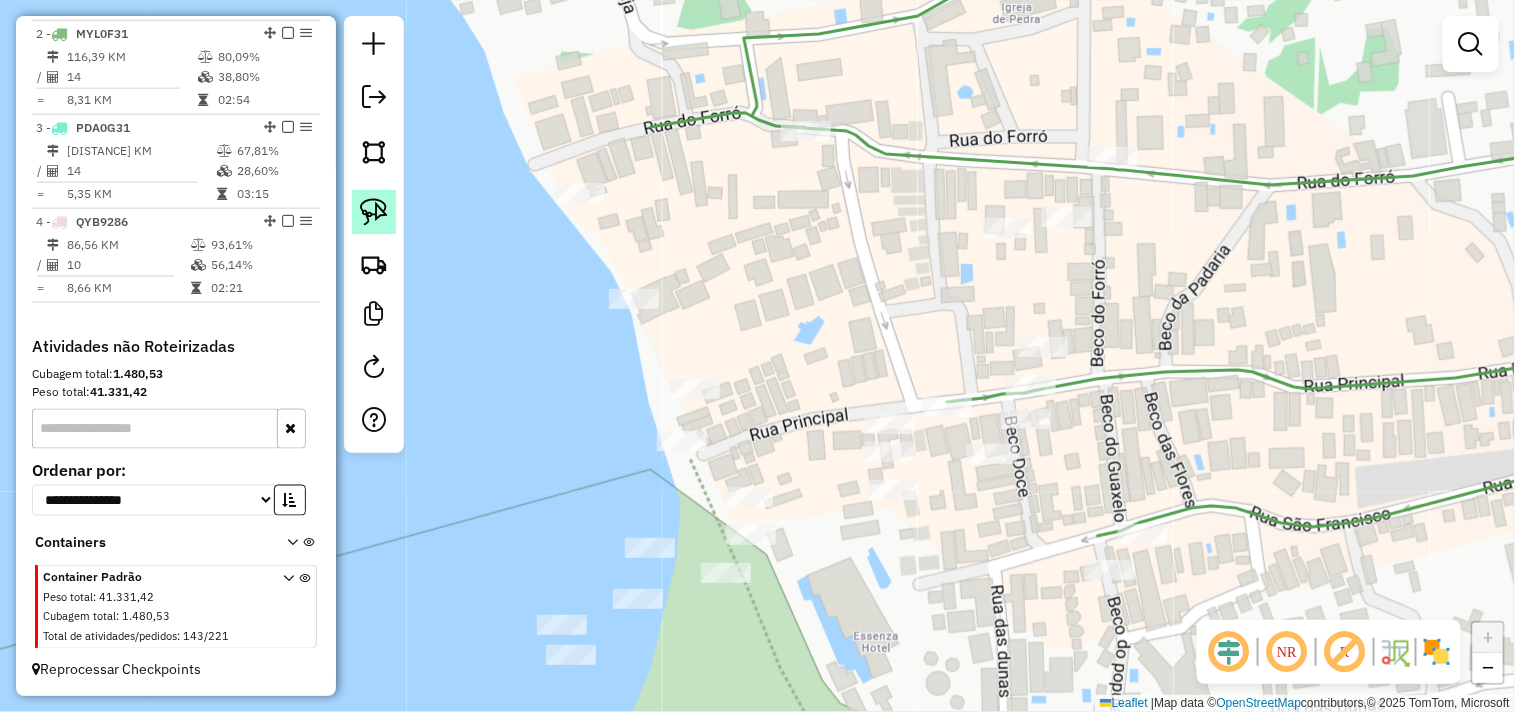 click 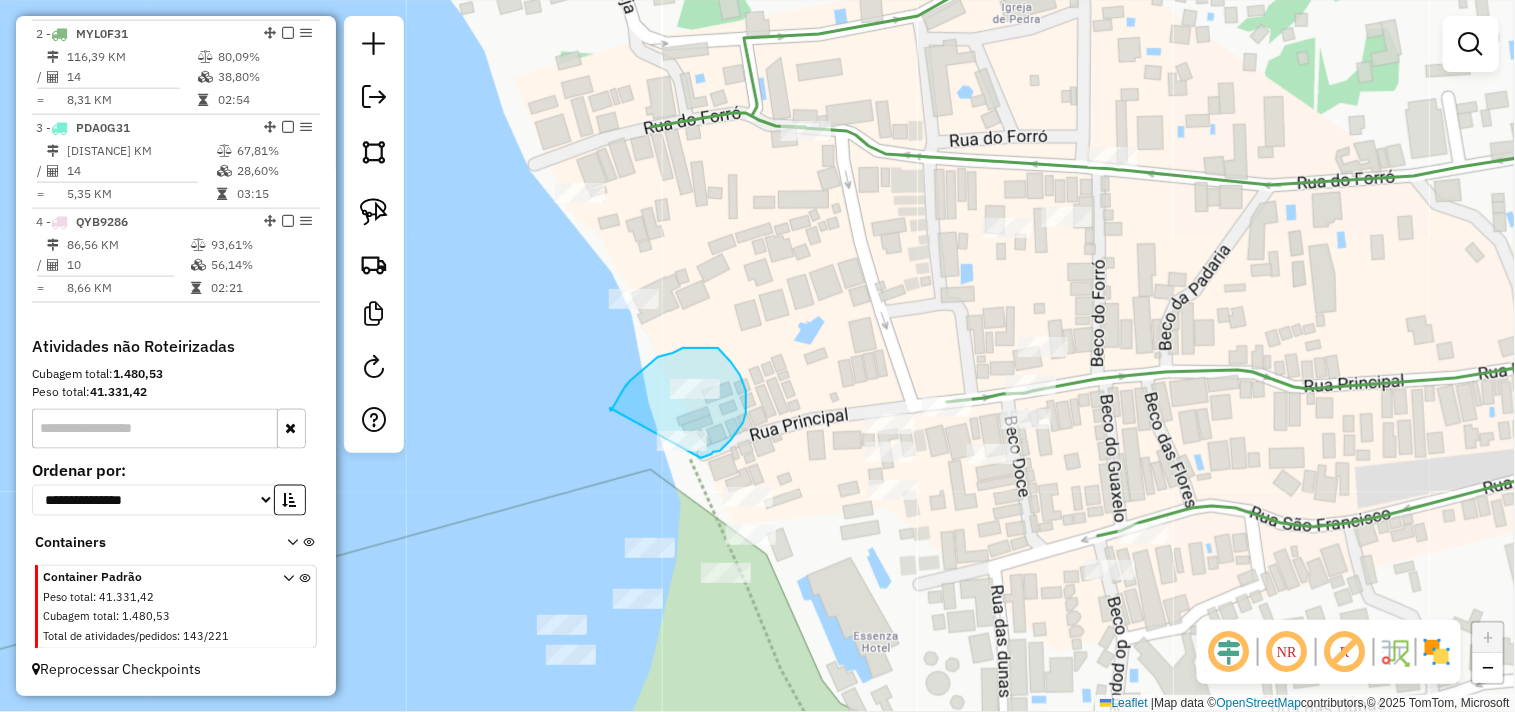 drag, startPoint x: 610, startPoint y: 408, endPoint x: 691, endPoint y: 458, distance: 95.189285 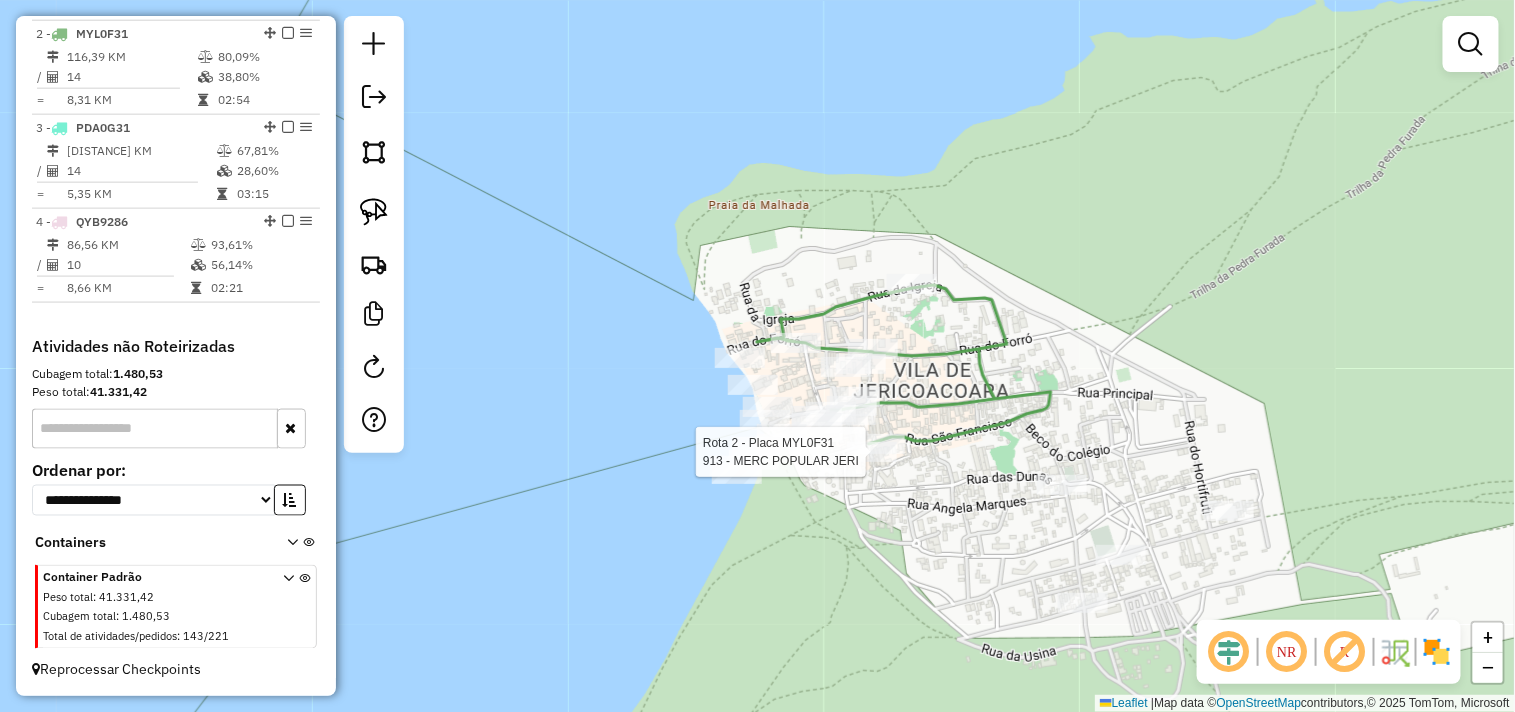 click 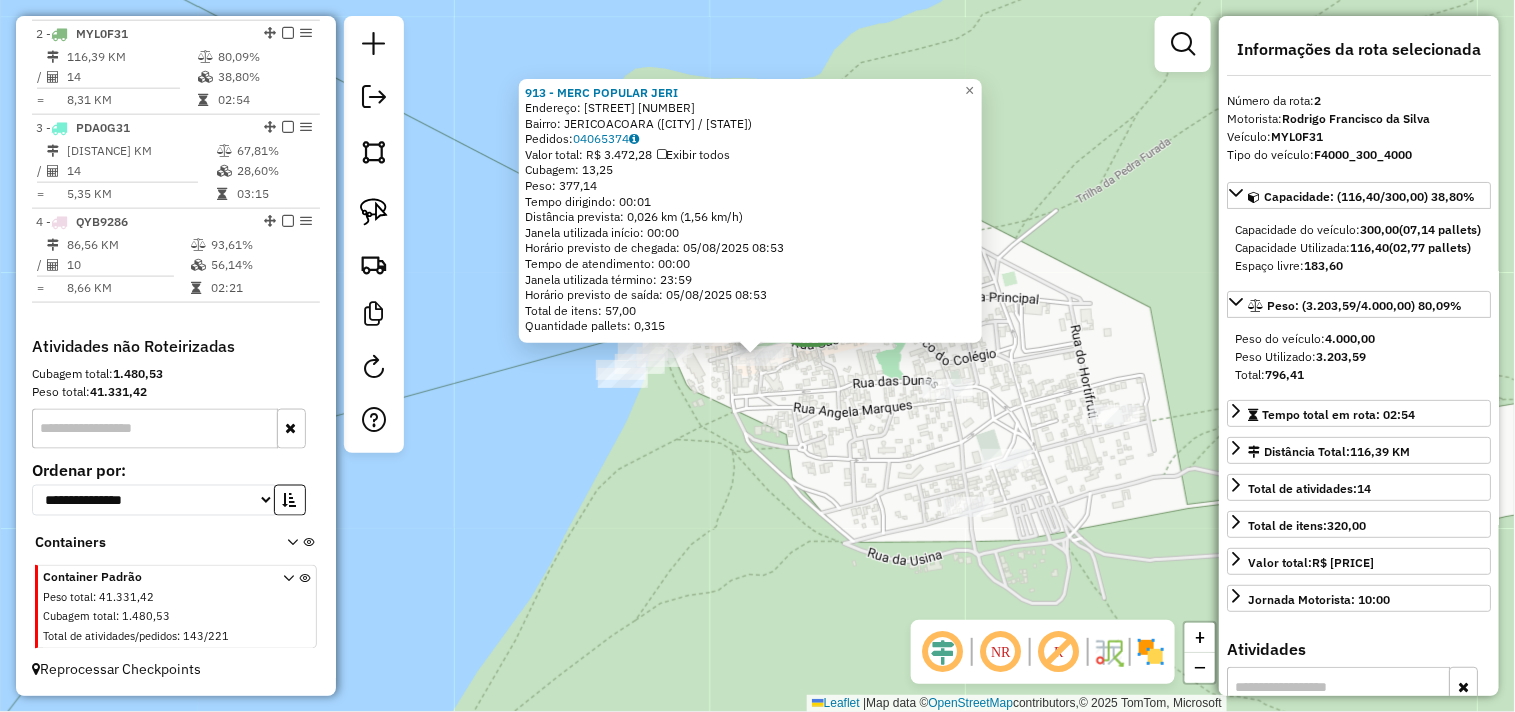 click on "[NUMBER] - [MERC] [NAME] [CITY] Endereço: [STREET] [NUMBER] Bairro: [CITY] ([CITY] / [STATE]) Pedidos: [ORDER_NUMBER] Valor total: [PRICE] Exibir todos Cubagem: [CUBAGE] Peso: [WEIGHT] Tempo dirigindo: [TIME] Distância prevista: [DISTANCE] km ([SPEED] km/h) Janela utilizada início: [TIME] Horário previsto de chegada: [DATE] [TIME] Tempo de atendimento: [TIME] Janela utilizada término: [TIME] Horário previsto de saída: [DATE] [TIME] Total de itens: [ITEMS] Quantidade pallets: [PALLETS]" 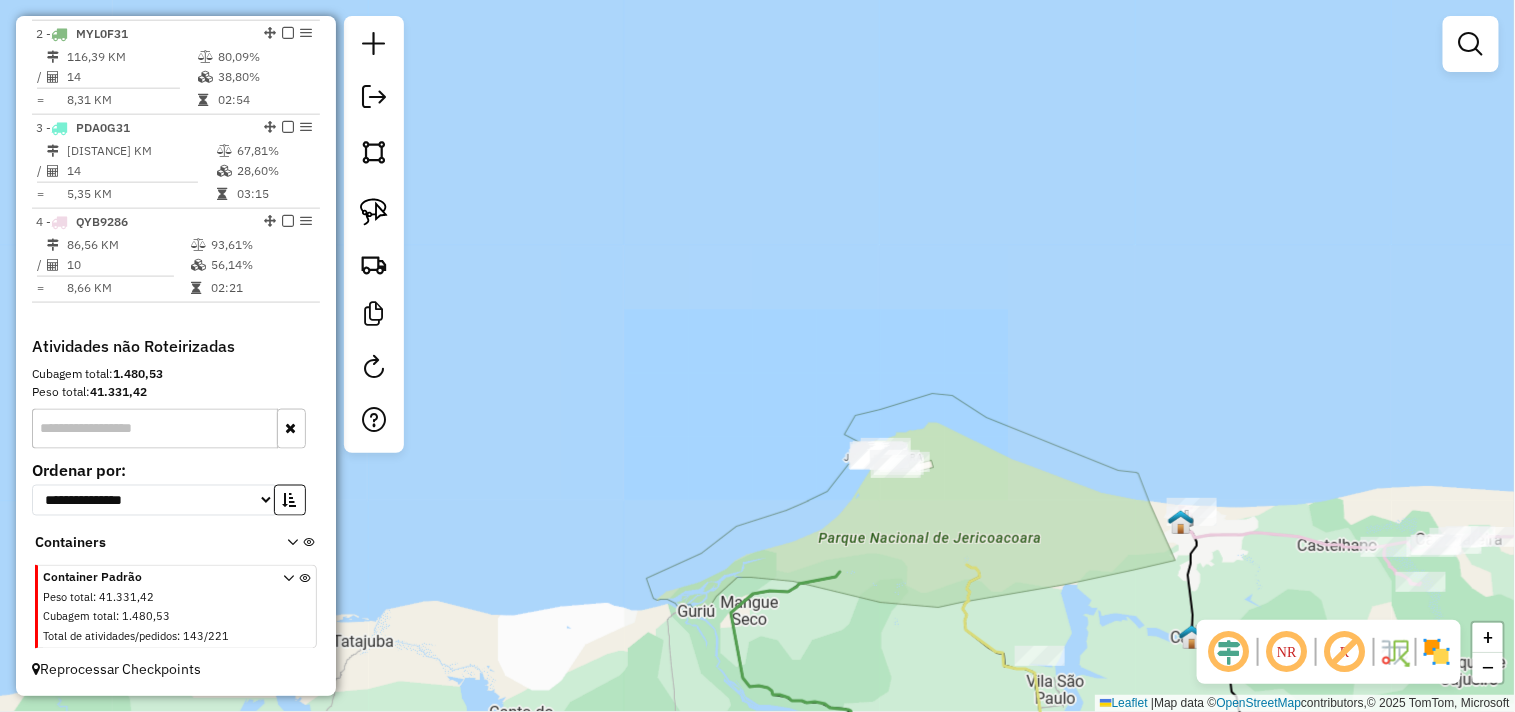 drag, startPoint x: 986, startPoint y: 541, endPoint x: 781, endPoint y: 416, distance: 240.10414 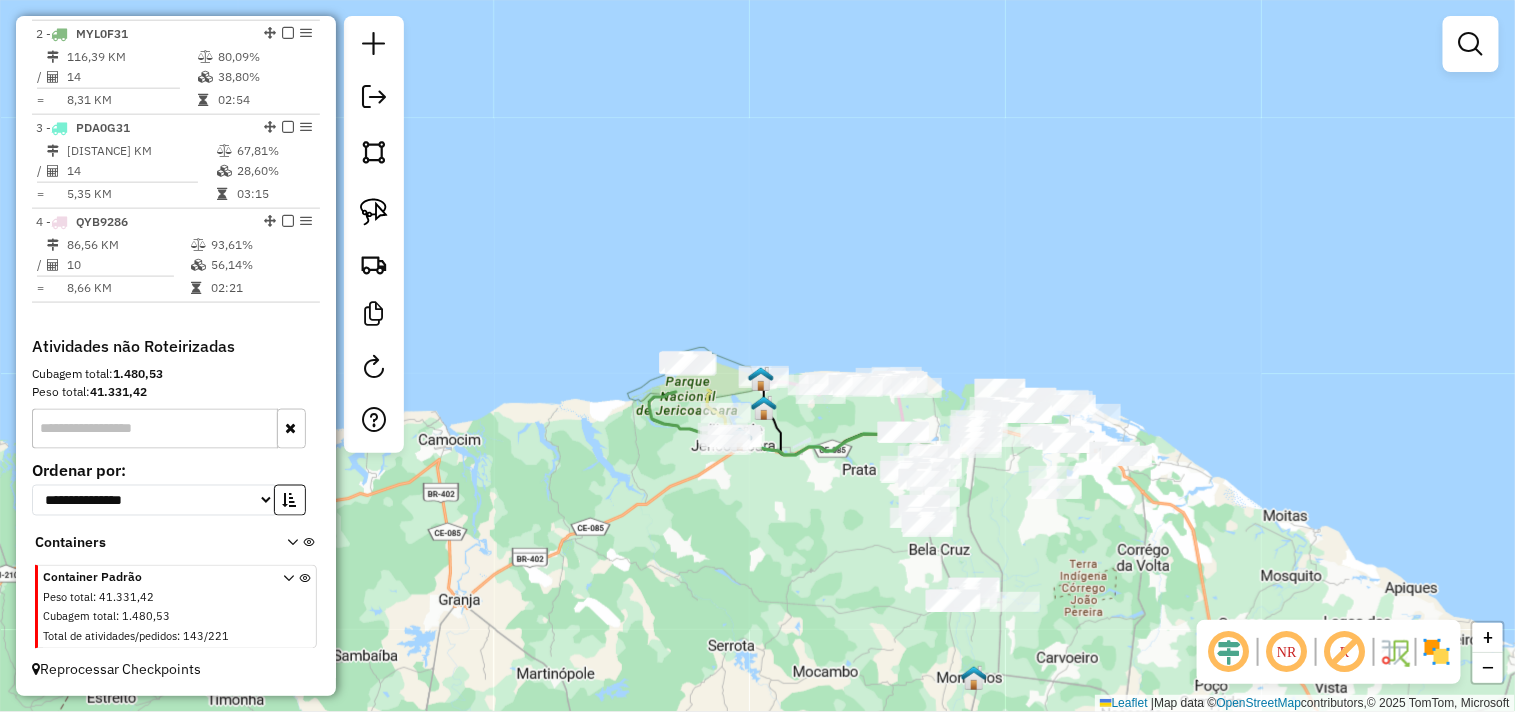 drag, startPoint x: 912, startPoint y: 551, endPoint x: 773, endPoint y: 473, distance: 159.38947 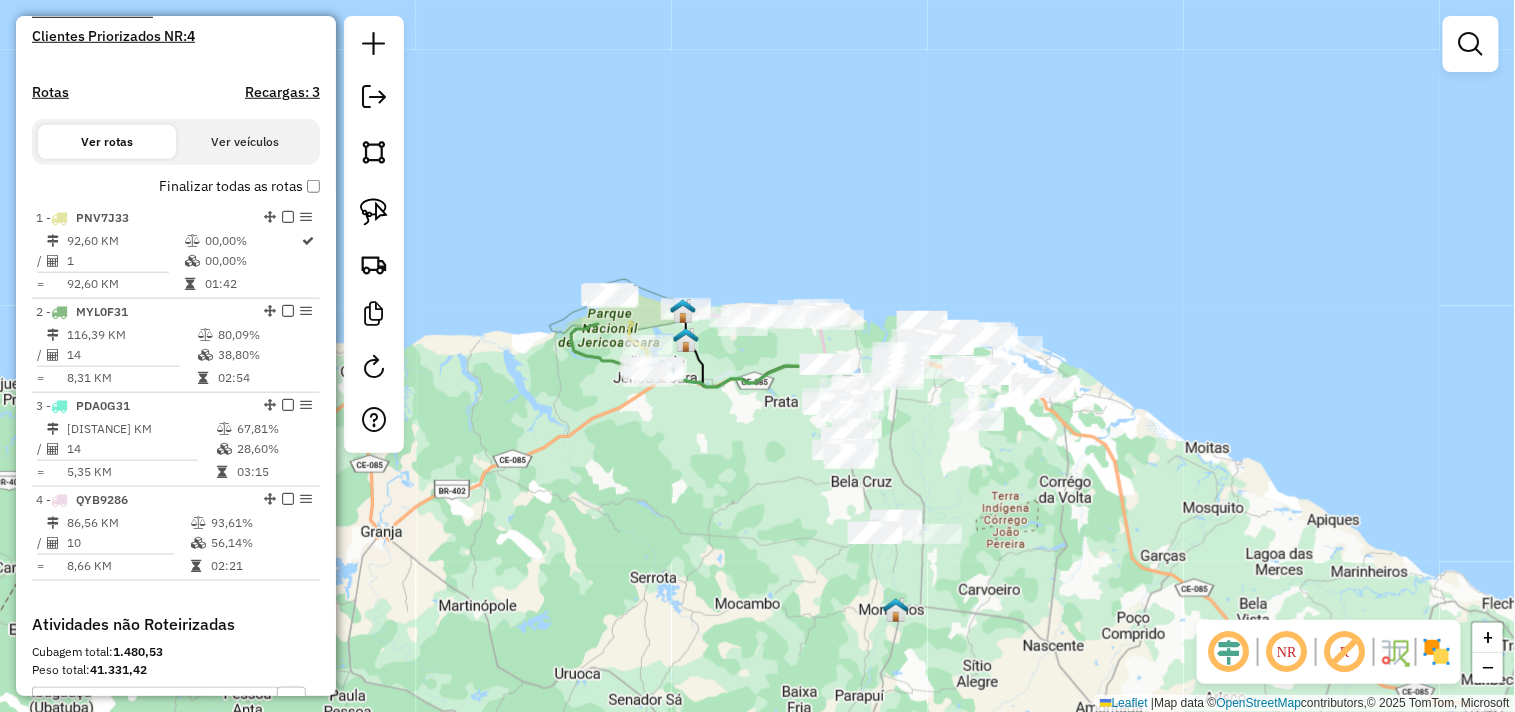 scroll, scrollTop: 641, scrollLeft: 0, axis: vertical 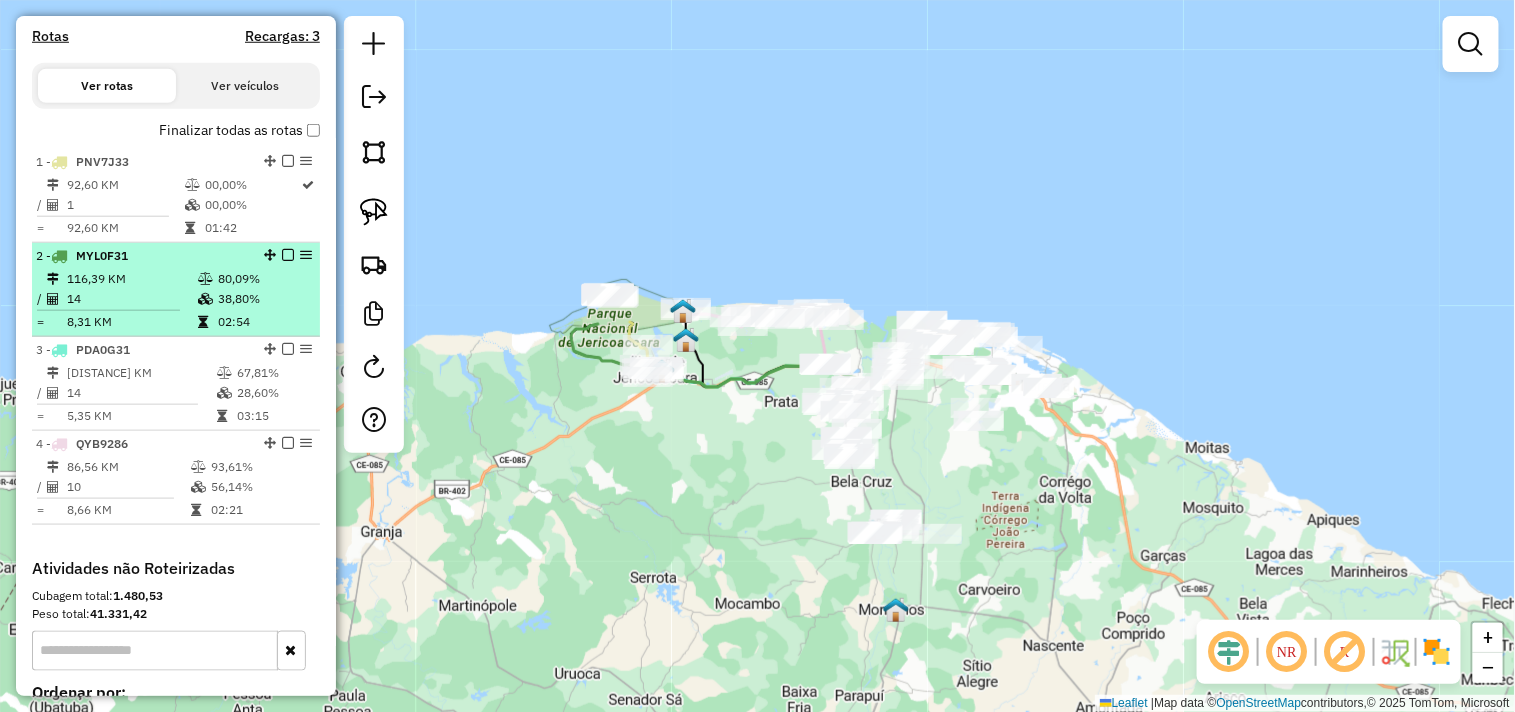 click on "116,39 KM" at bounding box center (131, 279) 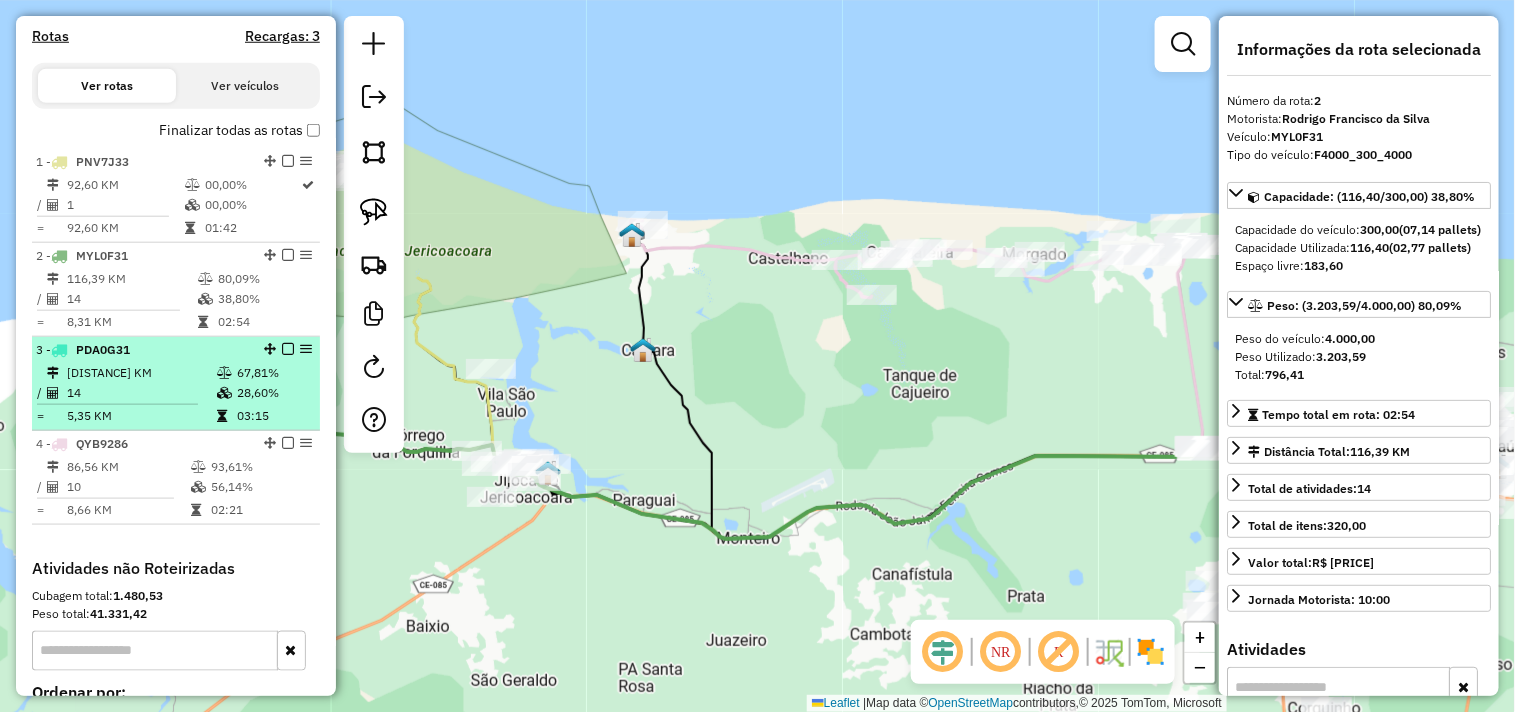 click on "3 -       PDA0G31" at bounding box center (142, 350) 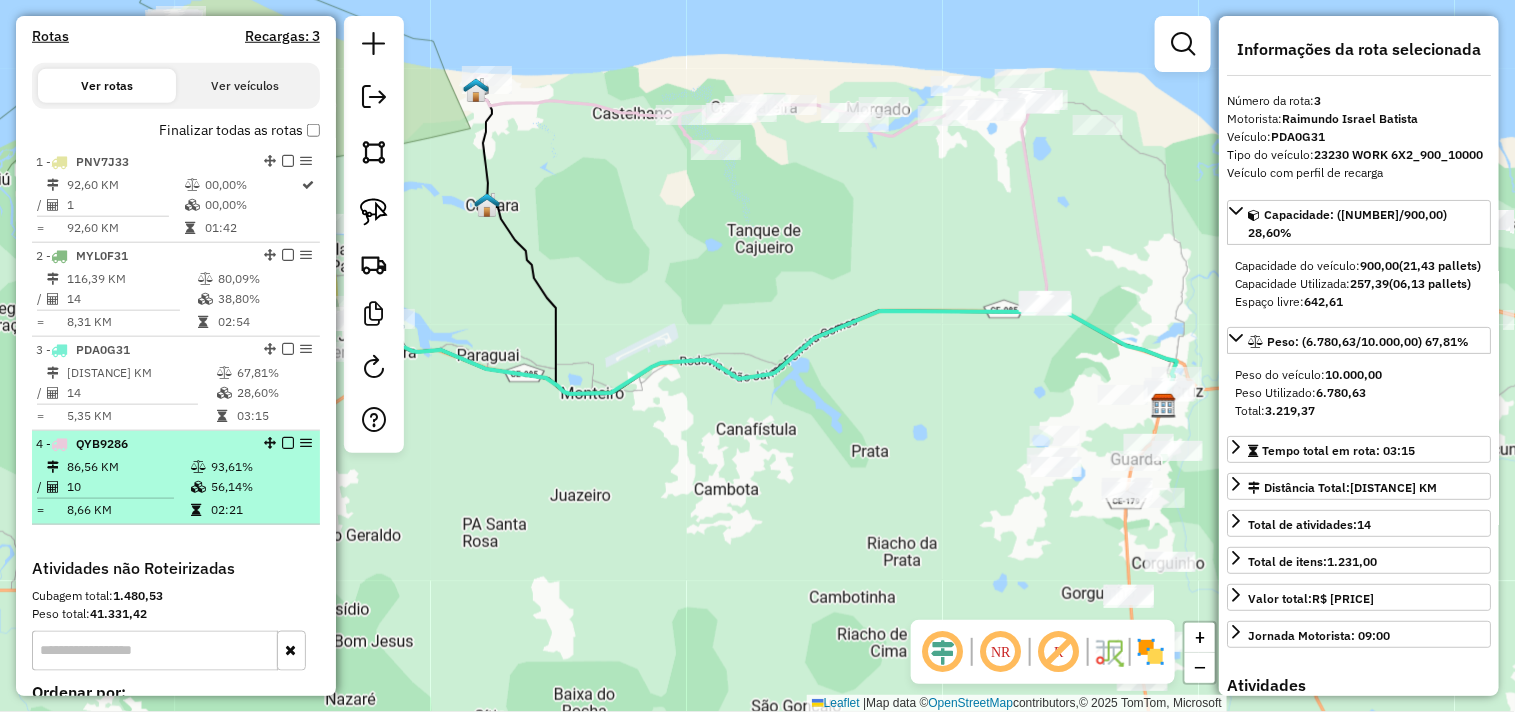 click on "86,56 KM" at bounding box center [128, 467] 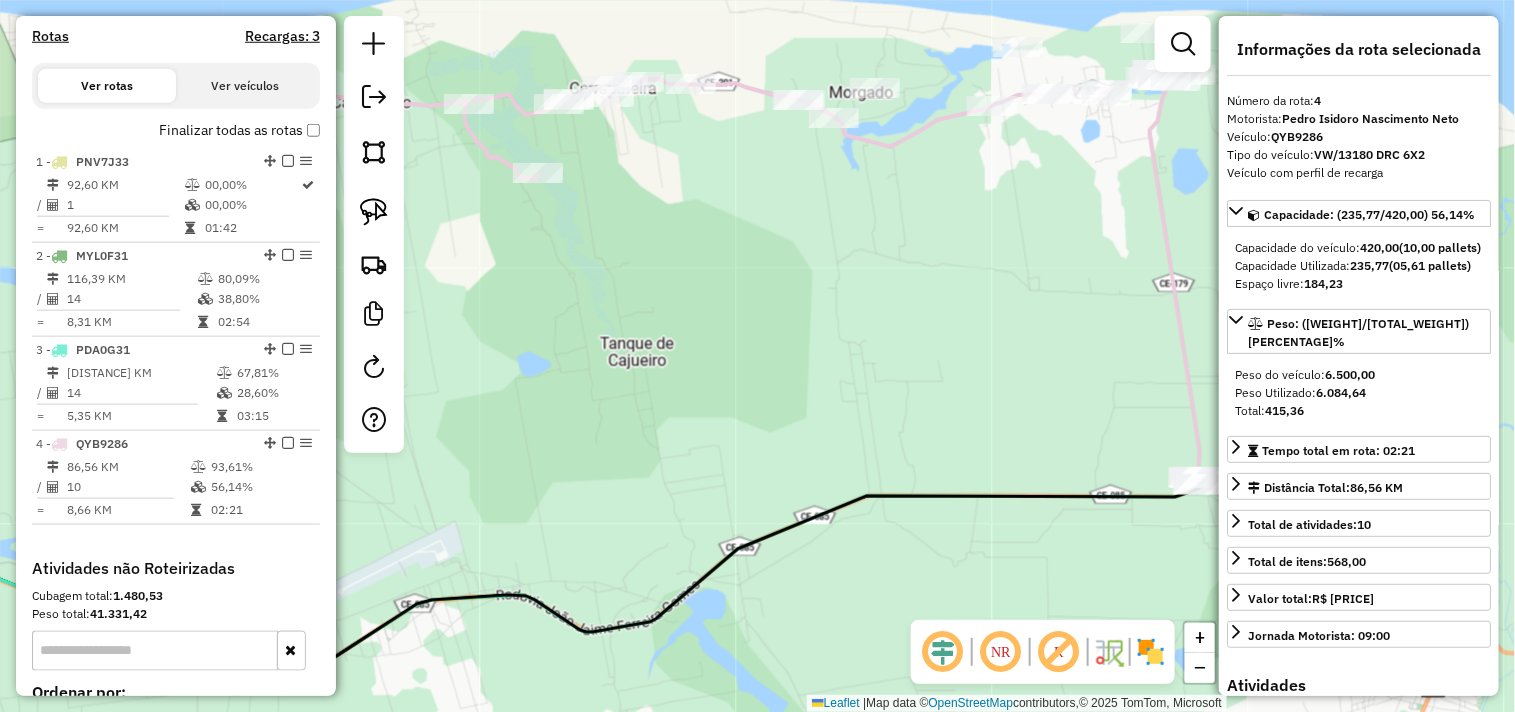 click on "Janela de atendimento Grade de atendimento Capacidade Transportadoras Veículos Cliente Pedidos  Rotas Selecione os dias de semana para filtrar as janelas de atendimento  Seg   Ter   Qua   Qui   Sex   Sáb   Dom  Informe o período da janela de atendimento: De: Até:  Filtrar exatamente a janela do cliente  Considerar janela de atendimento padrão  Selecione os dias de semana para filtrar as grades de atendimento  Seg   Ter   Qua   Qui   Sex   Sáb   Dom   Considerar clientes sem dia de atendimento cadastrado  Clientes fora do dia de atendimento selecionado Filtrar as atividades entre os valores definidos abaixo:  Peso mínimo:   Peso máximo:   Cubagem mínima:   Cubagem máxima:   De:   Até:  Filtrar as atividades entre o tempo de atendimento definido abaixo:  De:   Até:   Considerar capacidade total dos clientes não roteirizados Transportadora: Selecione um ou mais itens Tipo de veículo: Selecione um ou mais itens Veículo: Selecione um ou mais itens Motorista: Selecione um ou mais itens Nome: Rótulo:" 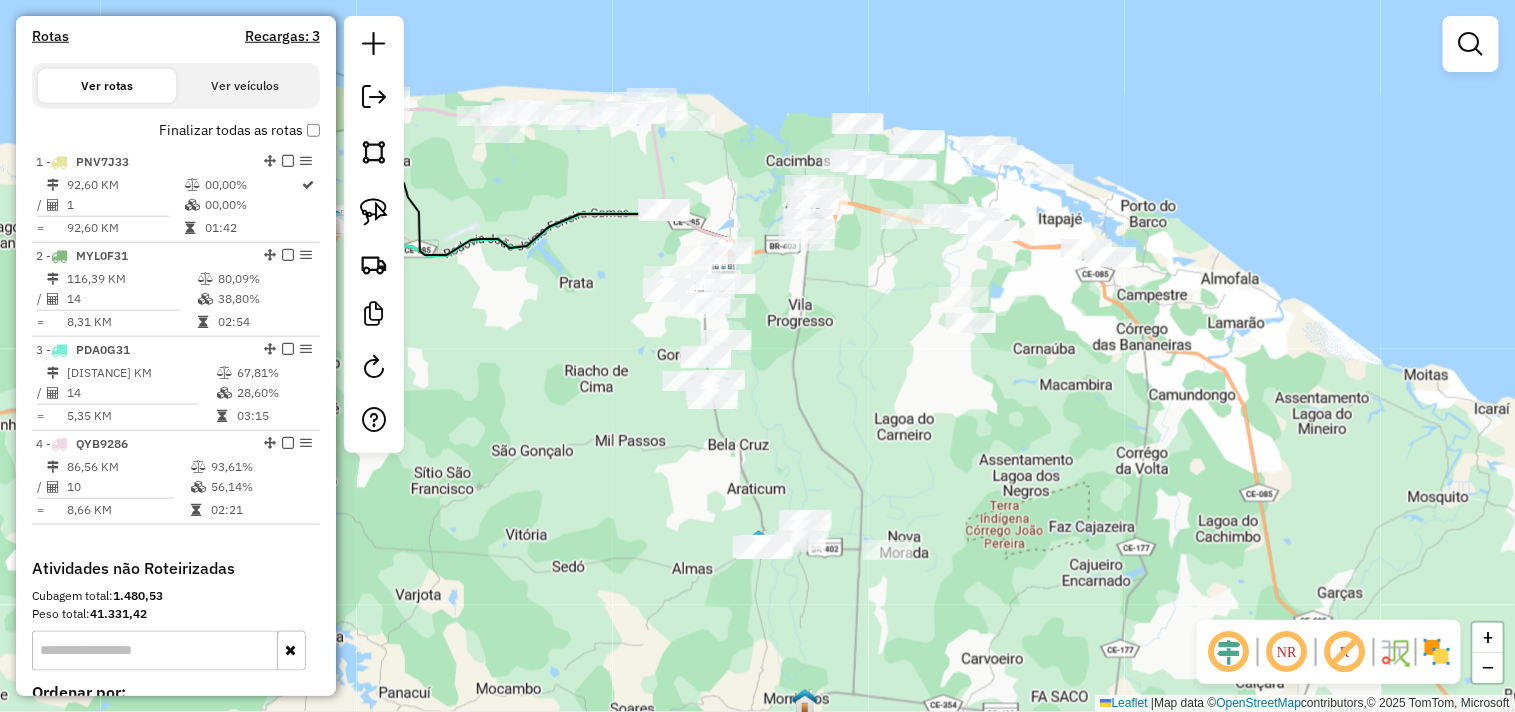 drag, startPoint x: 792, startPoint y: 461, endPoint x: 597, endPoint y: 194, distance: 330.62668 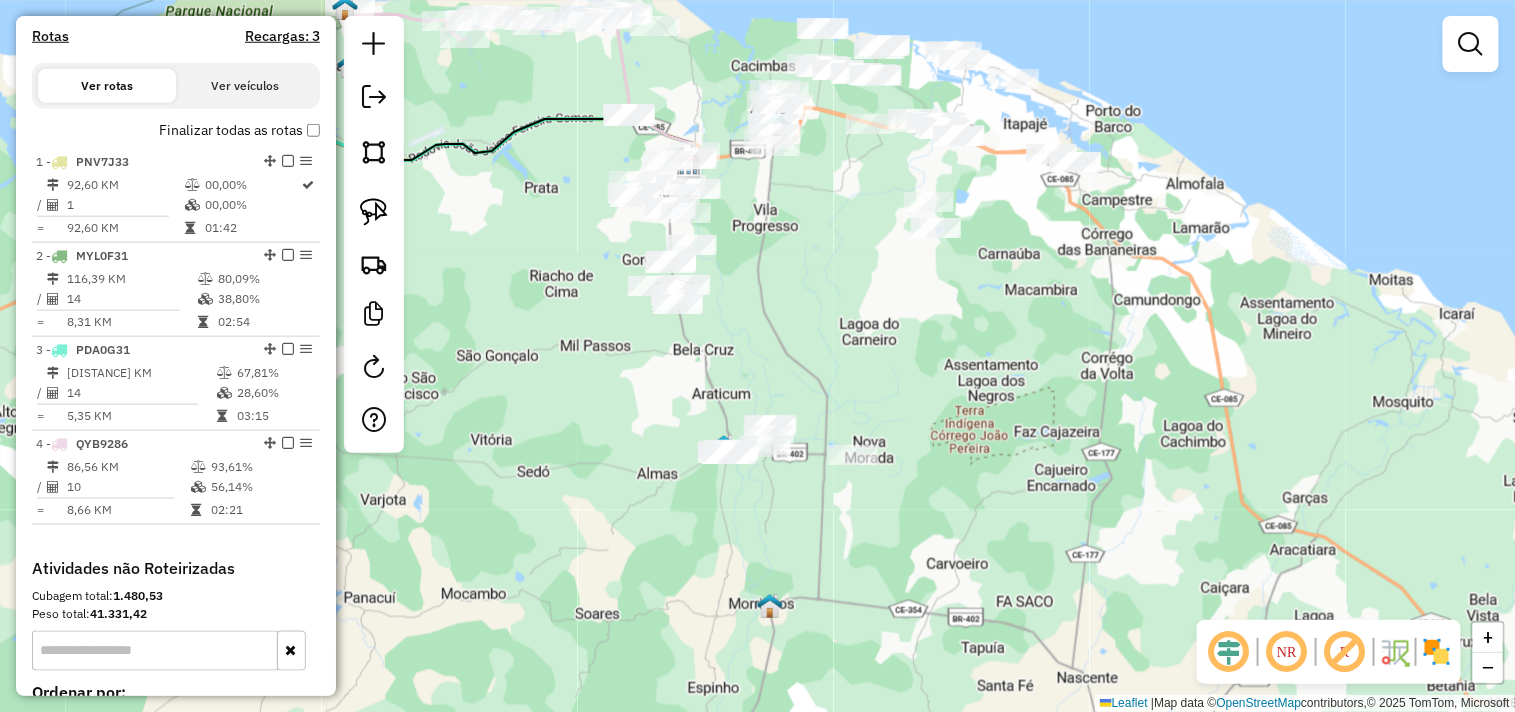 drag, startPoint x: 614, startPoint y: 412, endPoint x: 587, endPoint y: 303, distance: 112.29426 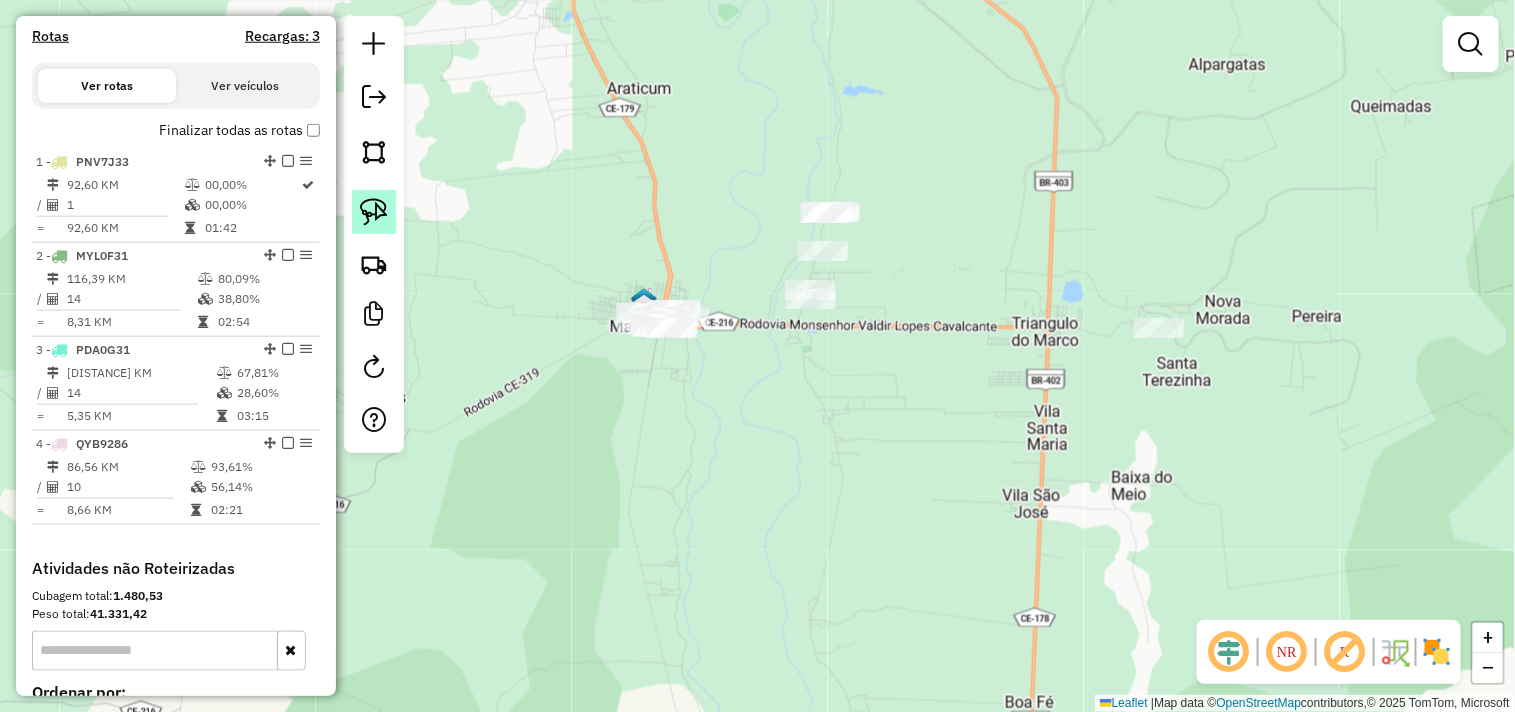 click 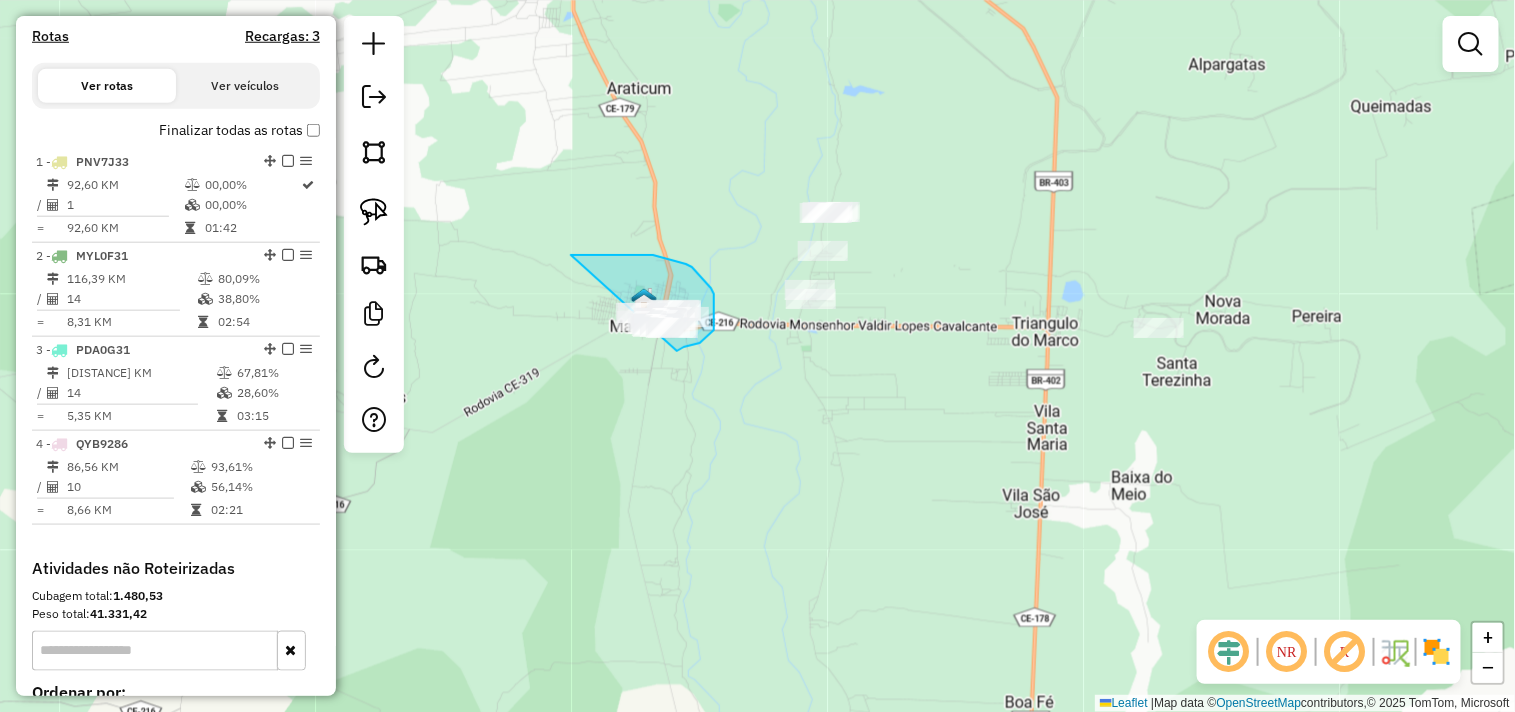 drag, startPoint x: 571, startPoint y: 255, endPoint x: 594, endPoint y: 338, distance: 86.127815 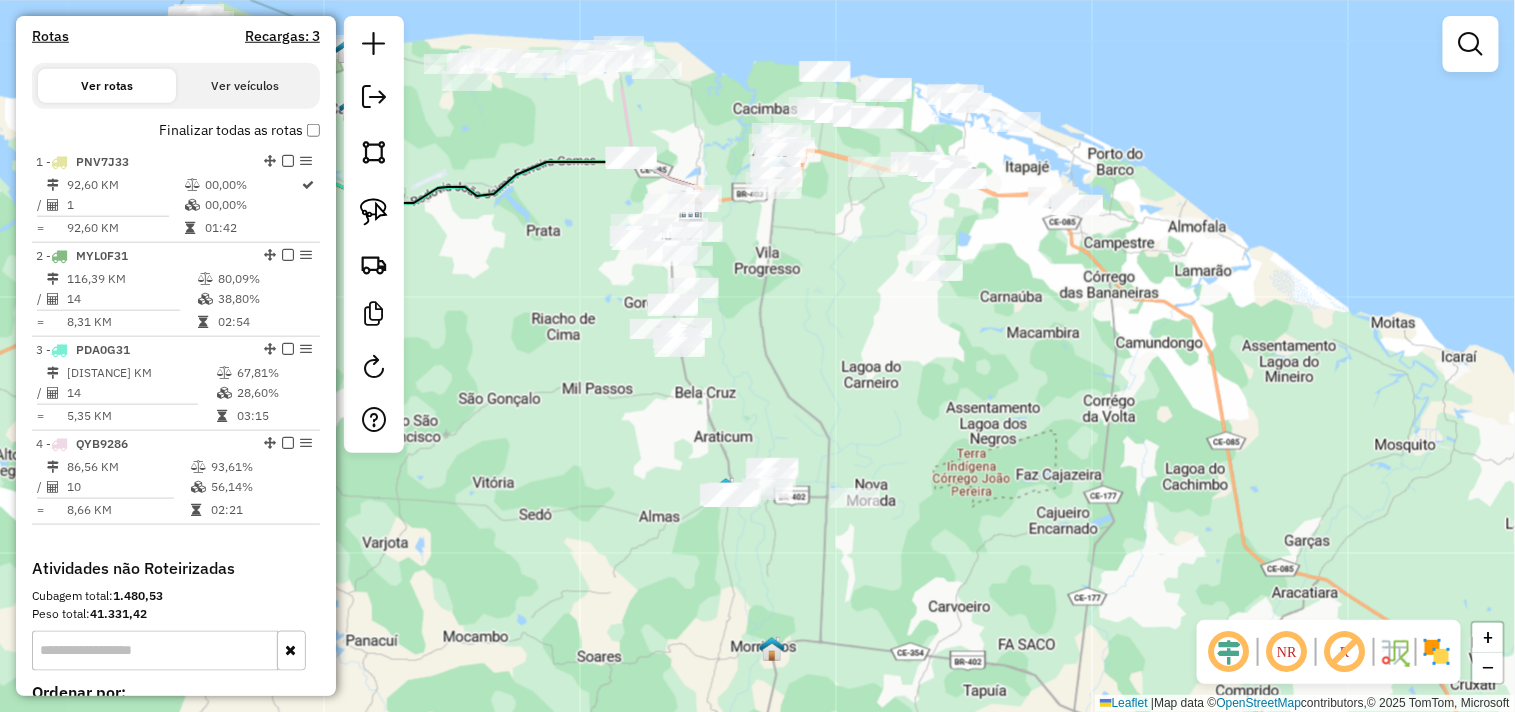 drag, startPoint x: 670, startPoint y: 245, endPoint x: 737, endPoint y: 404, distance: 172.53986 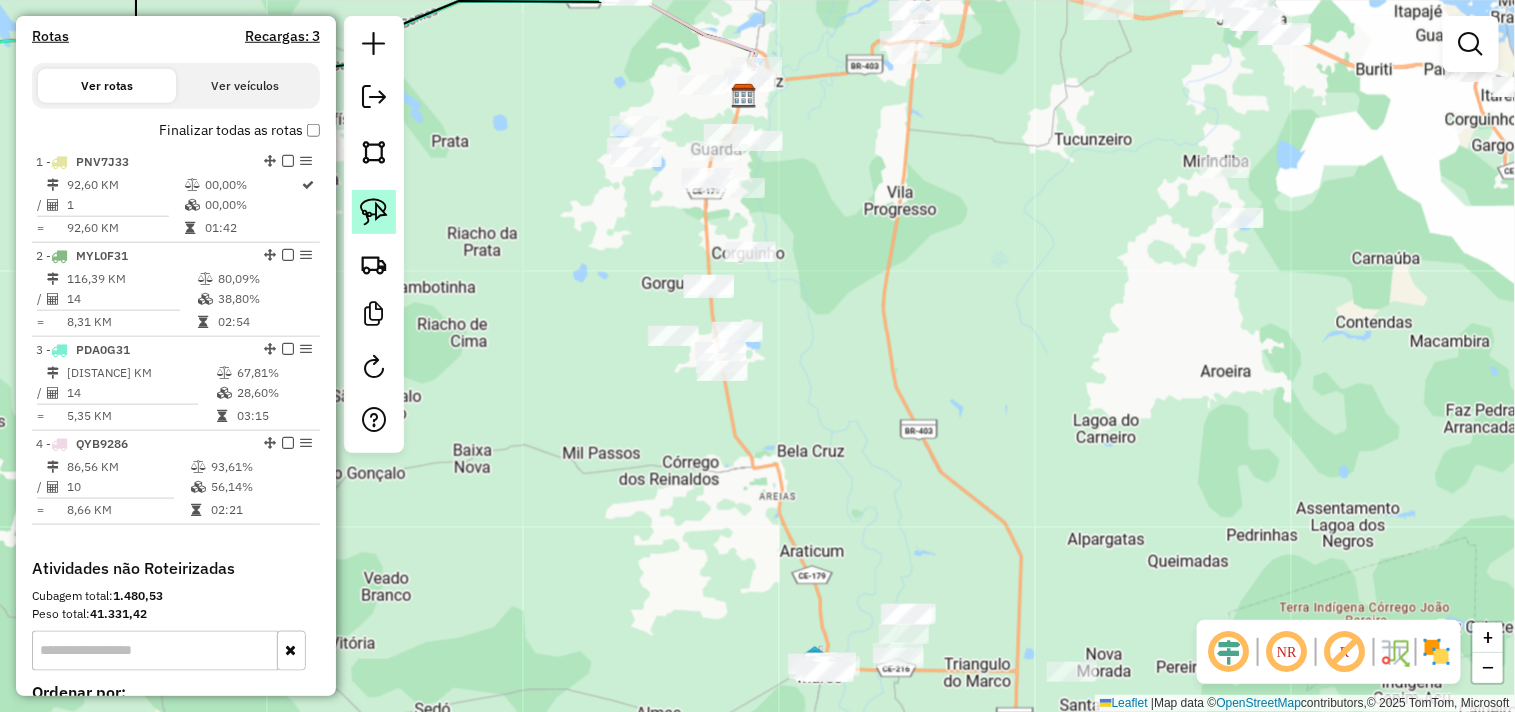 click 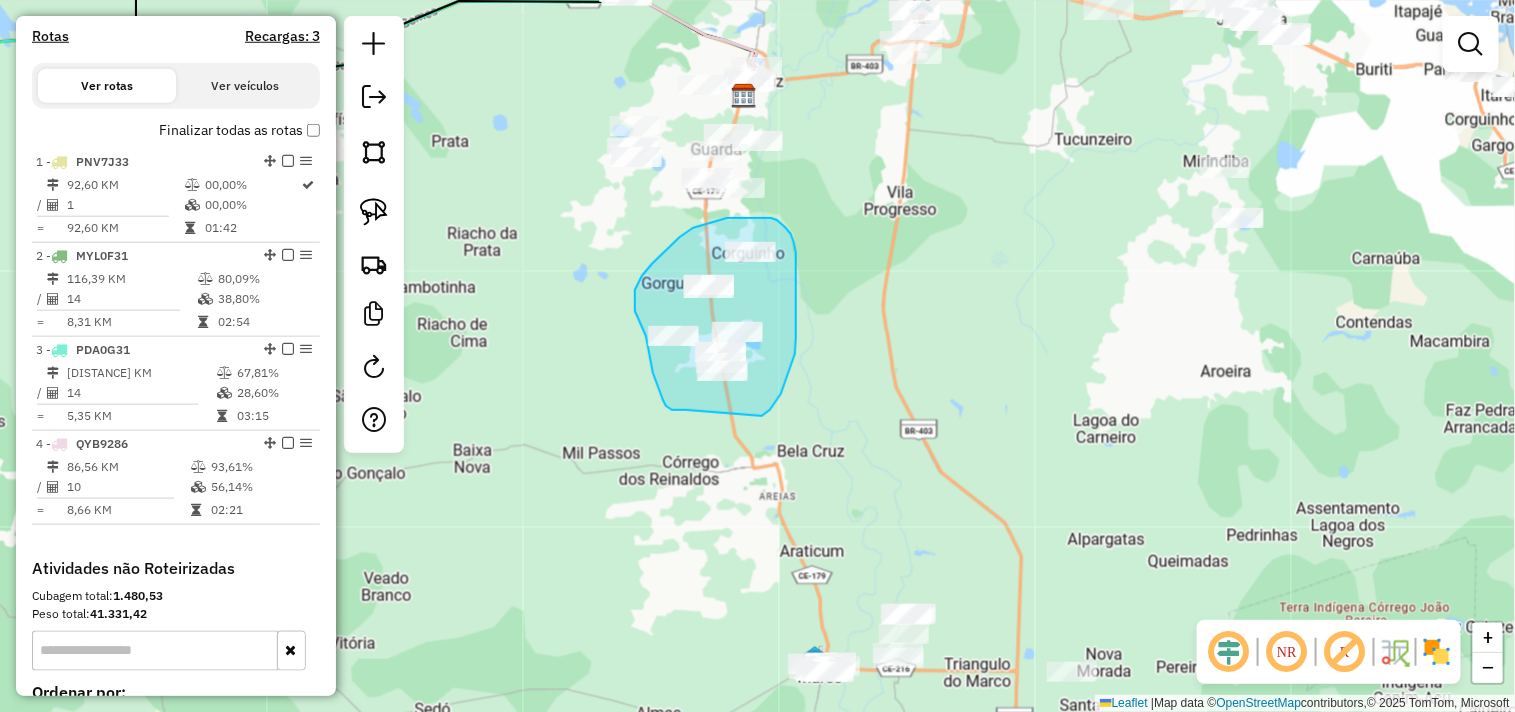 drag, startPoint x: 686, startPoint y: 410, endPoint x: 762, endPoint y: 416, distance: 76.23647 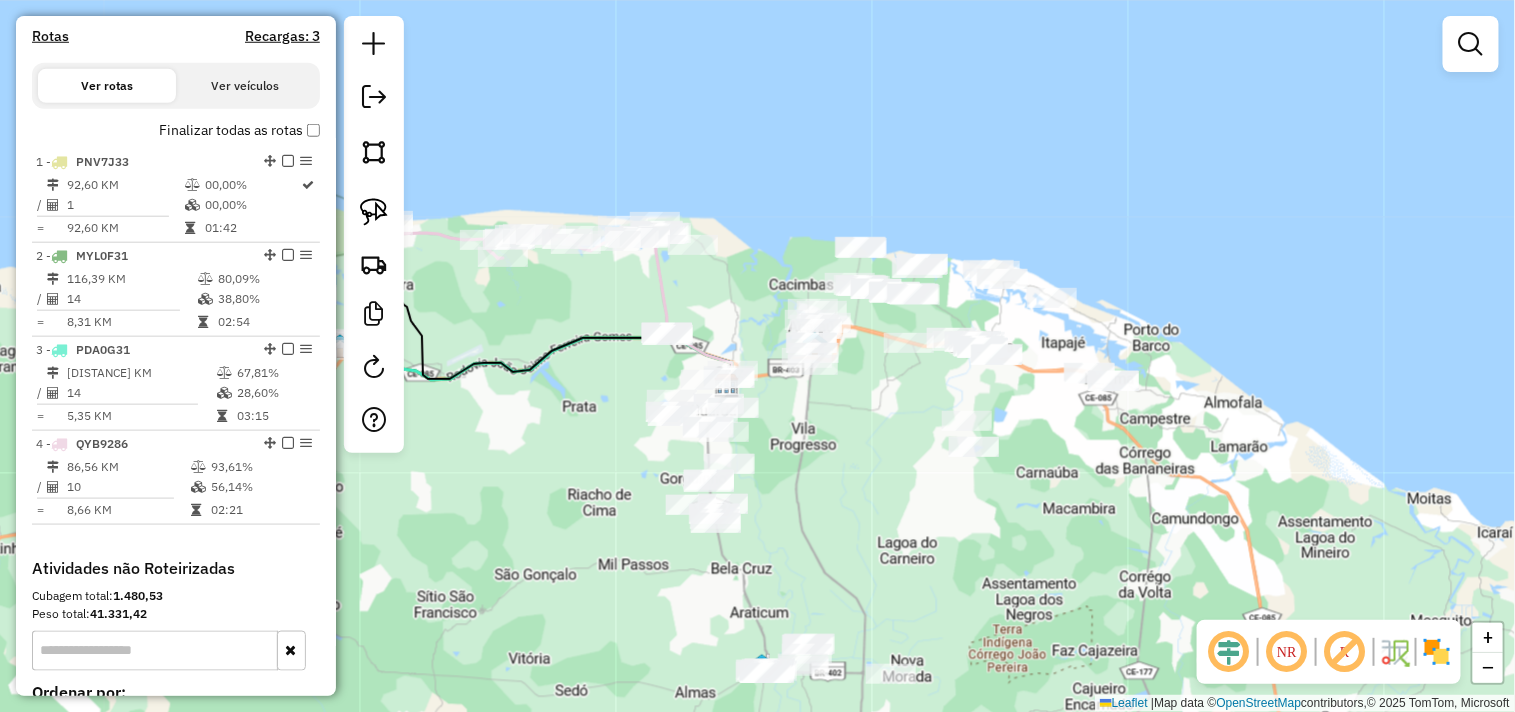 drag, startPoint x: 892, startPoint y: 443, endPoint x: 911, endPoint y: 573, distance: 131.38112 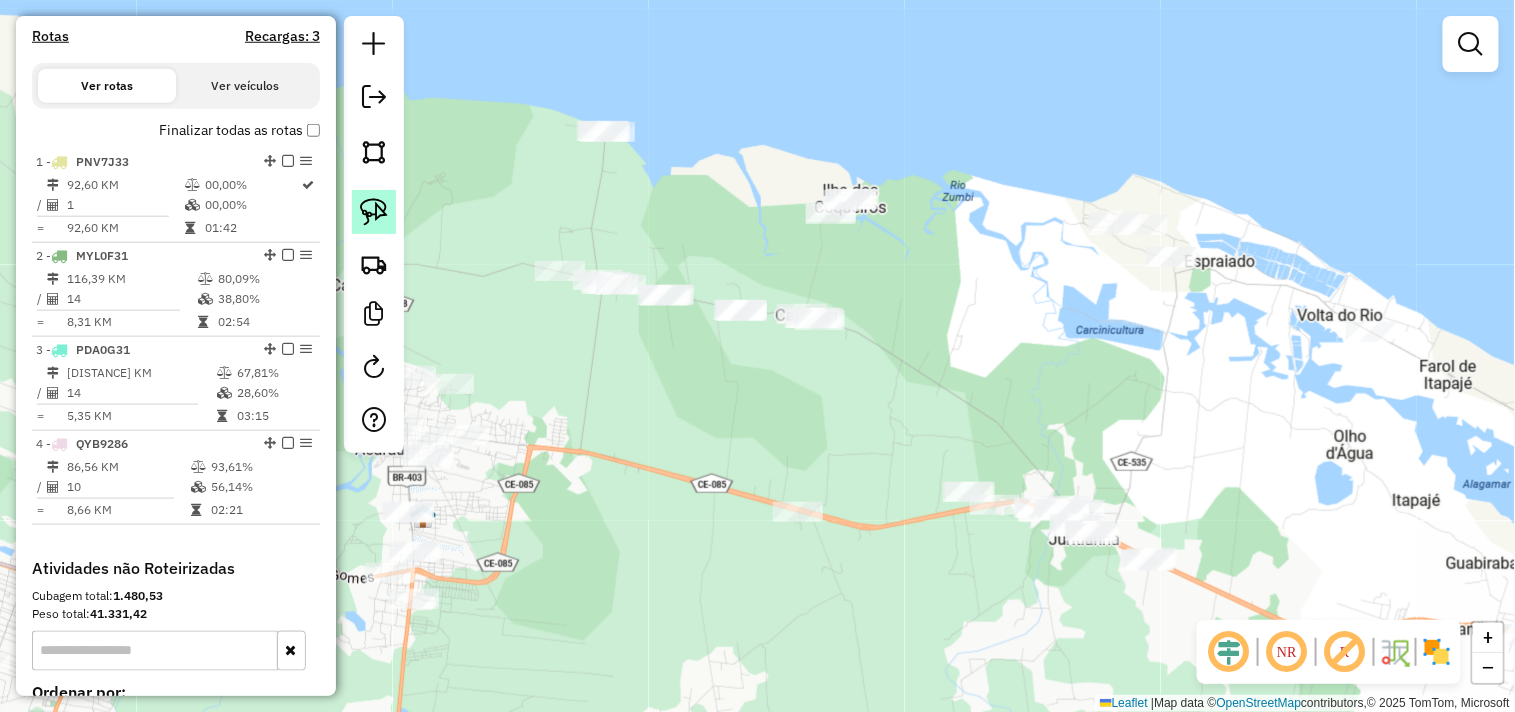 click 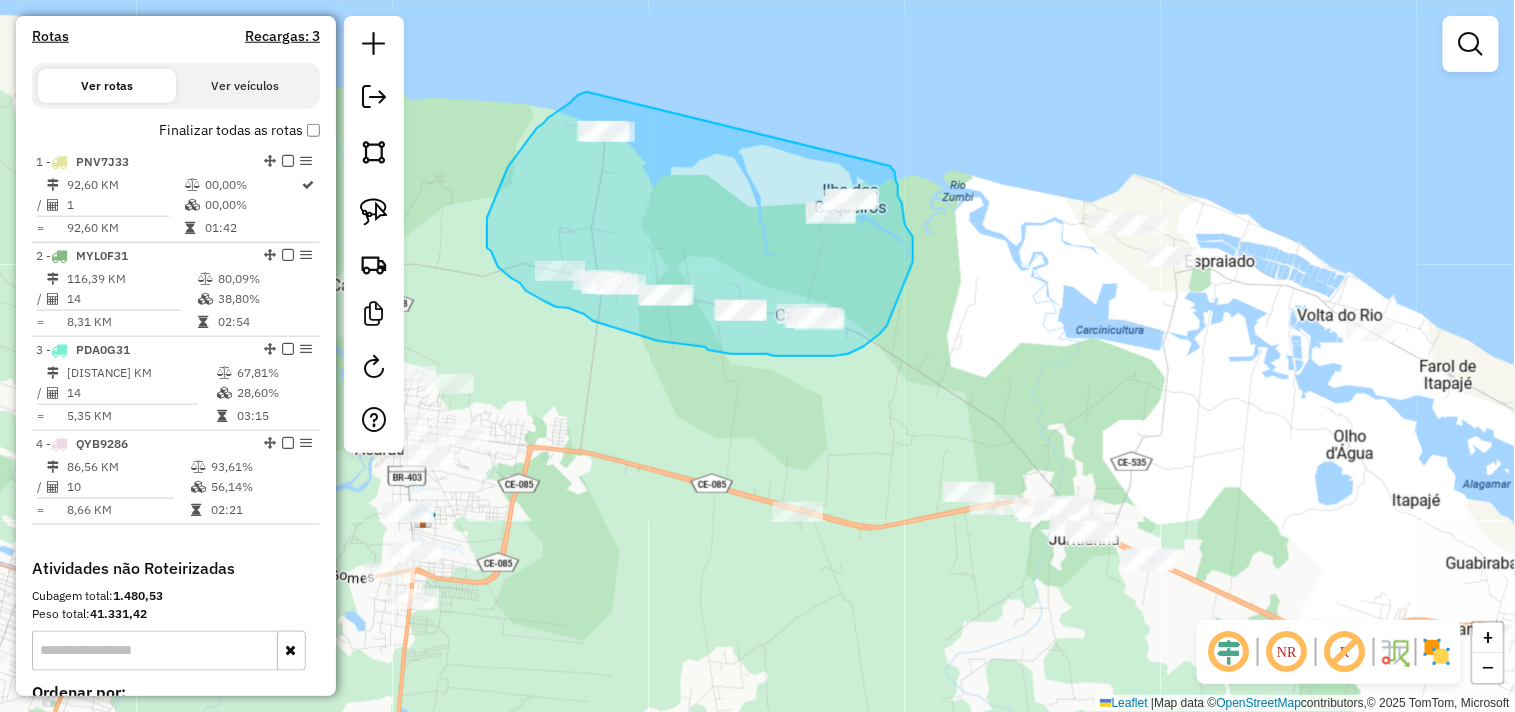 drag, startPoint x: 577, startPoint y: 96, endPoint x: 890, endPoint y: 166, distance: 320.73196 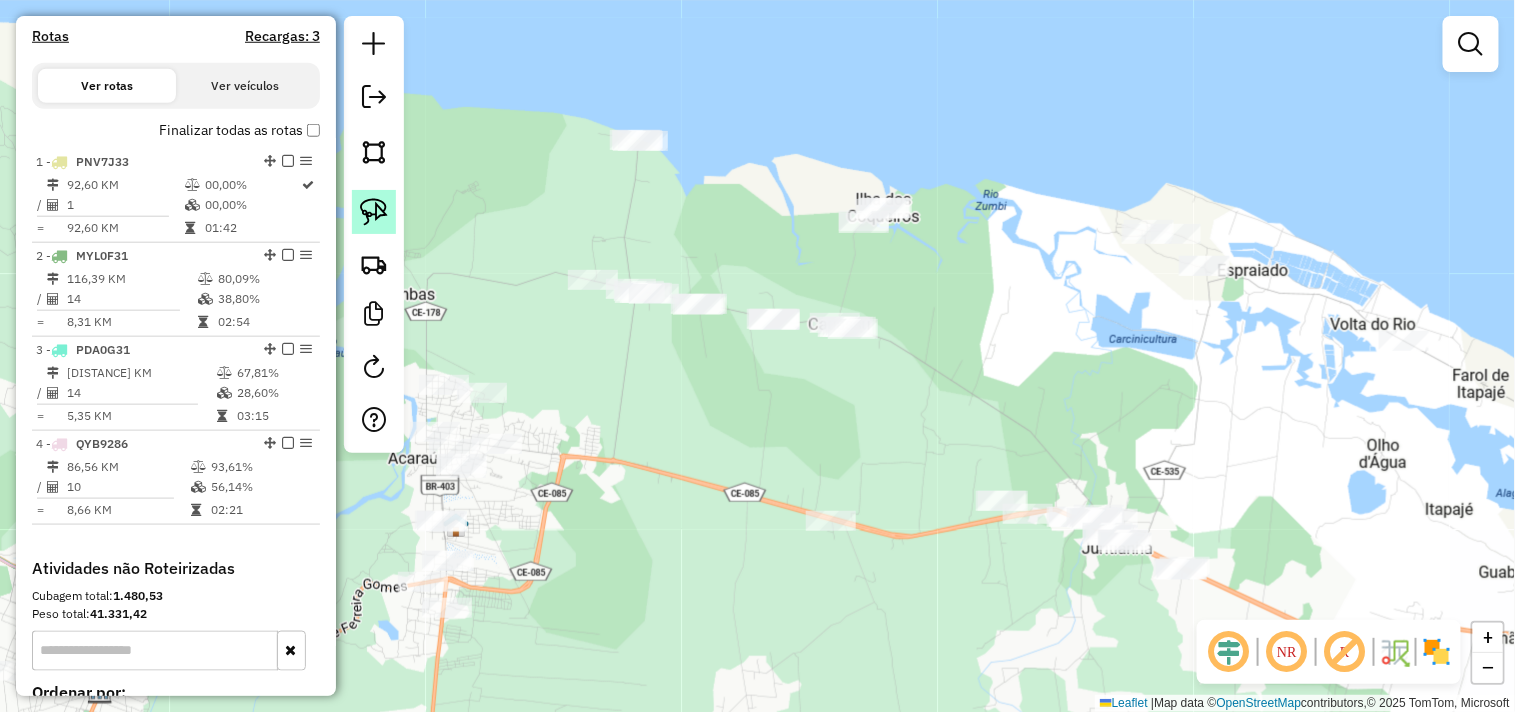 click 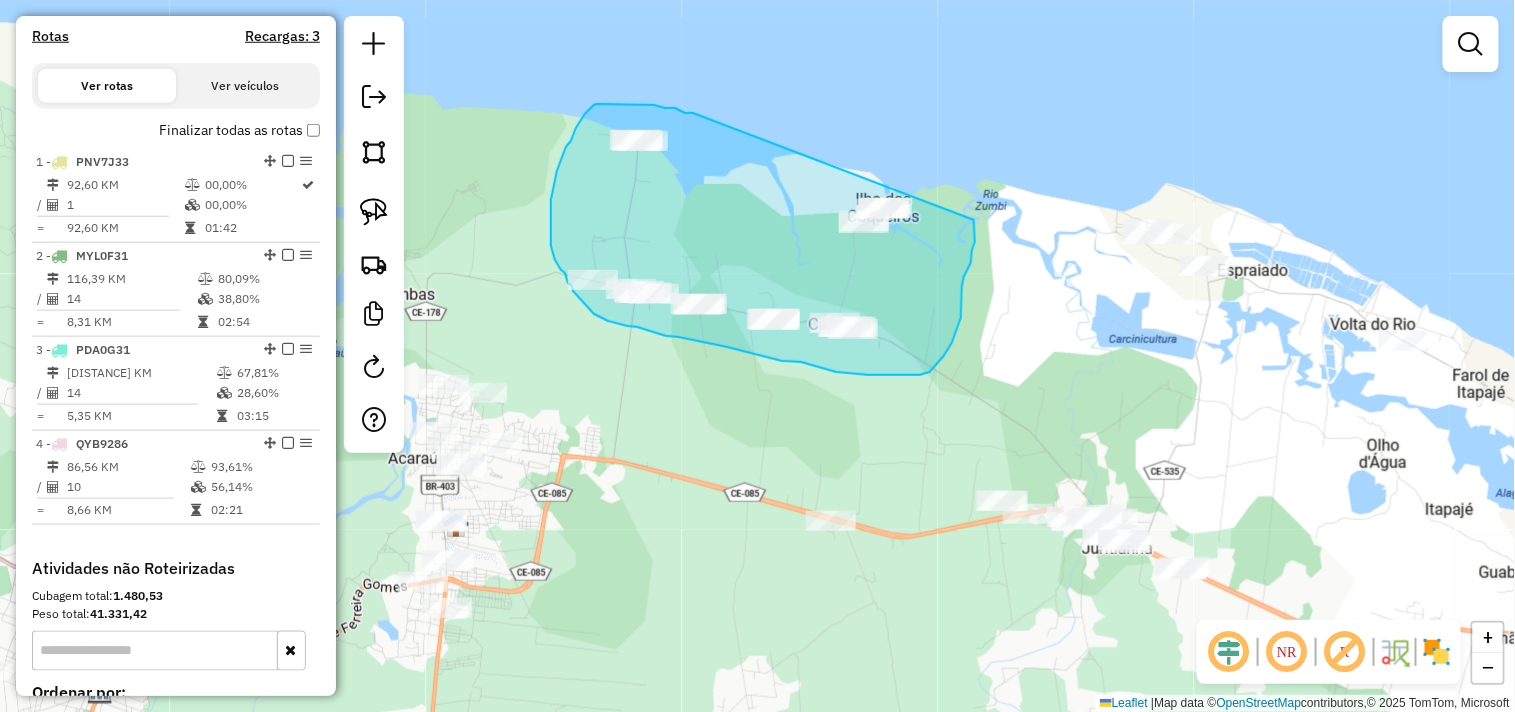 drag, startPoint x: 693, startPoint y: 113, endPoint x: 925, endPoint y: 148, distance: 234.62523 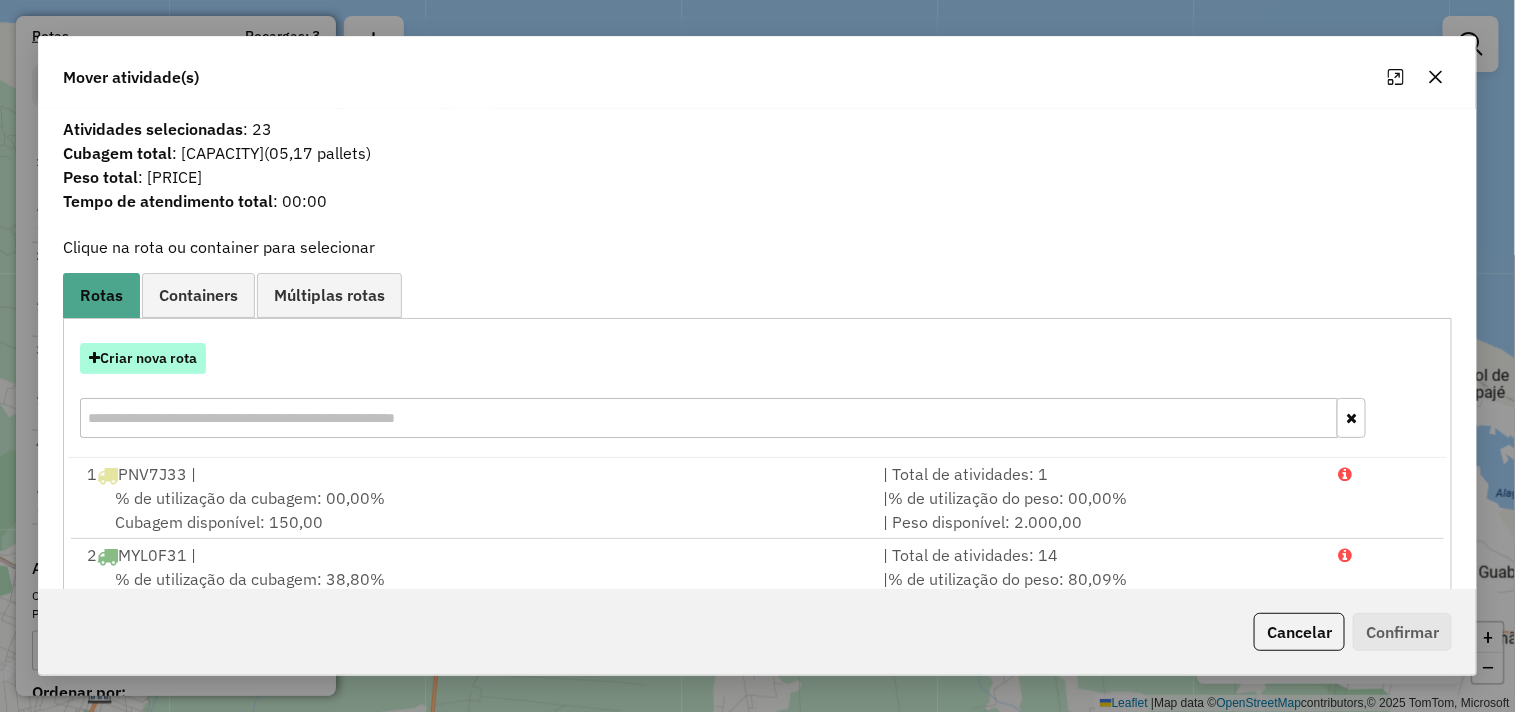 click on "Criar nova rota" at bounding box center [143, 358] 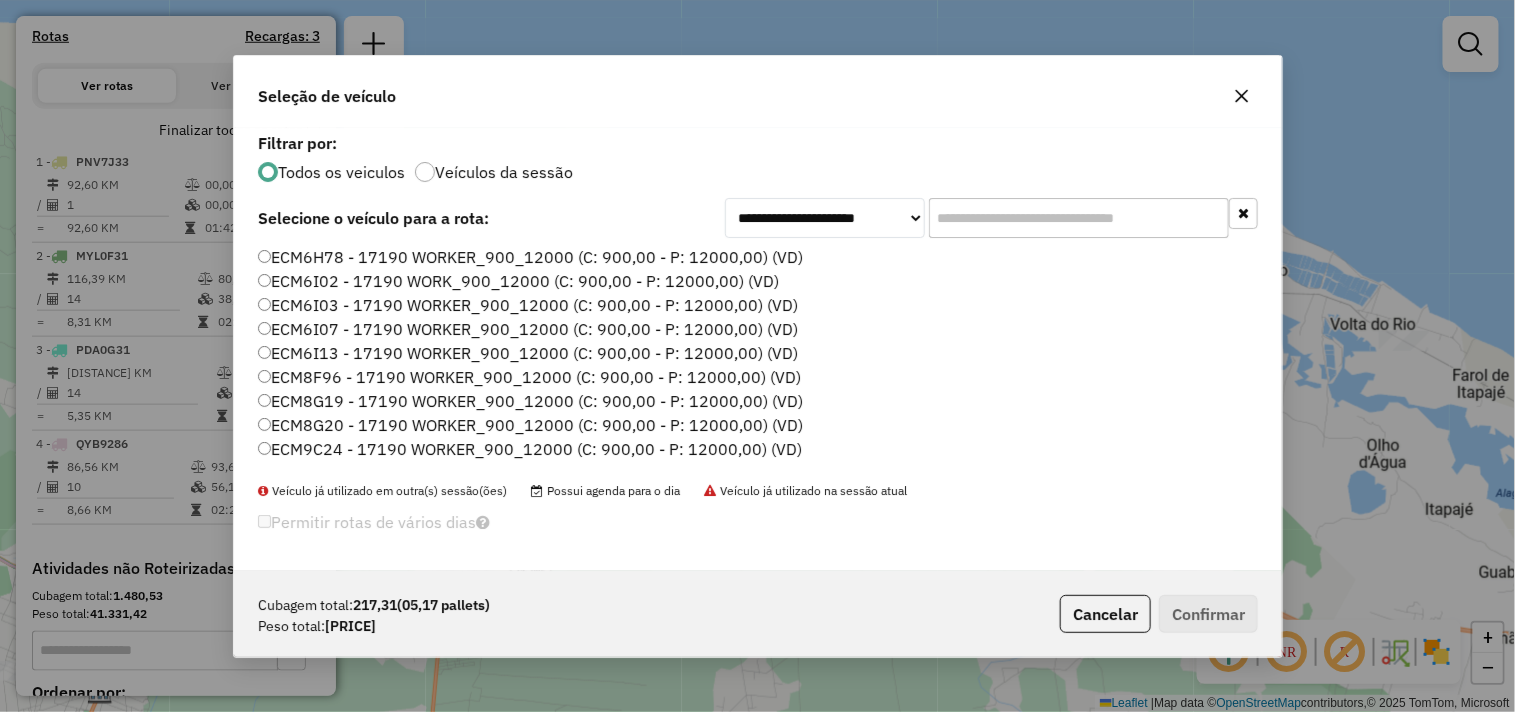 scroll, scrollTop: 11, scrollLeft: 5, axis: both 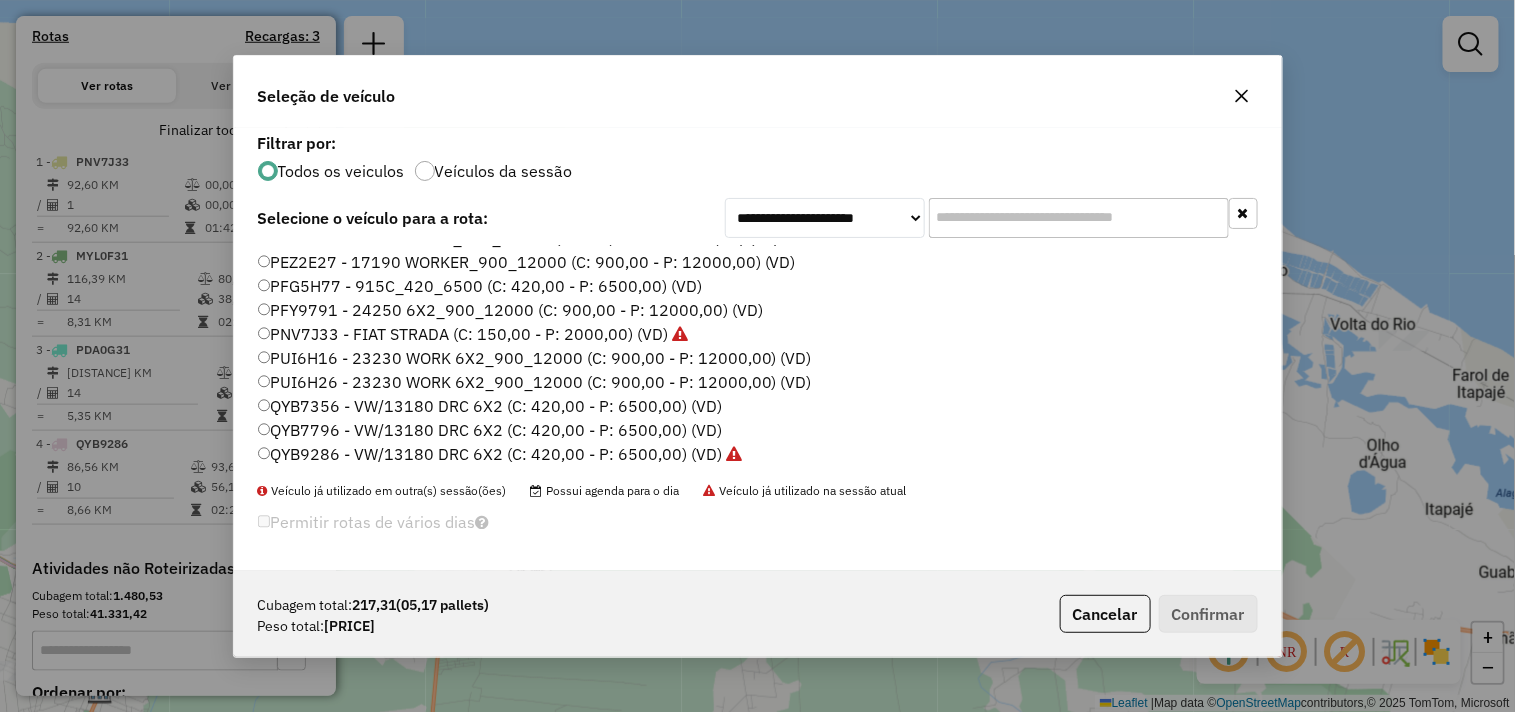 click on "QYB7796 - VW/13180 DRC 6X2 (C: 420,00 - P: 6500,00) (VD)" 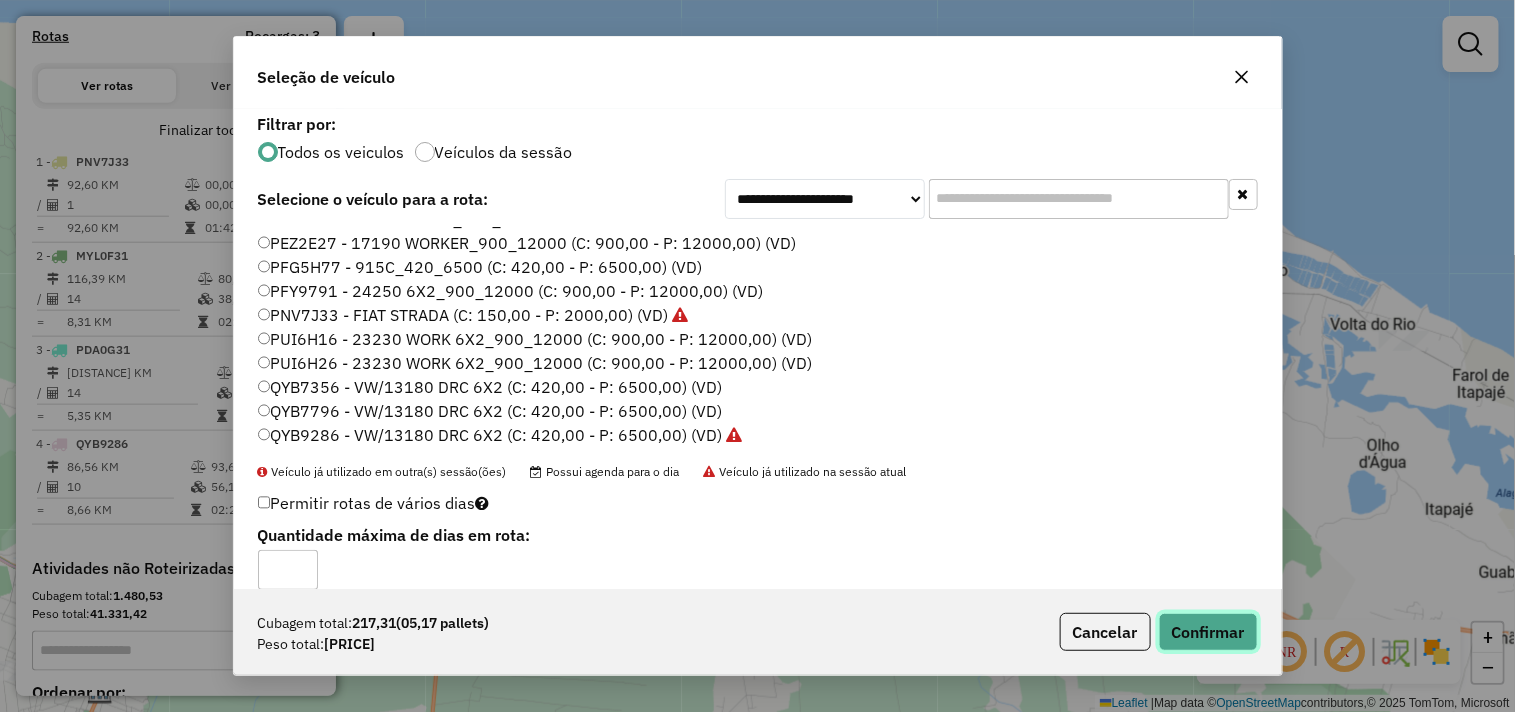 click on "Confirmar" 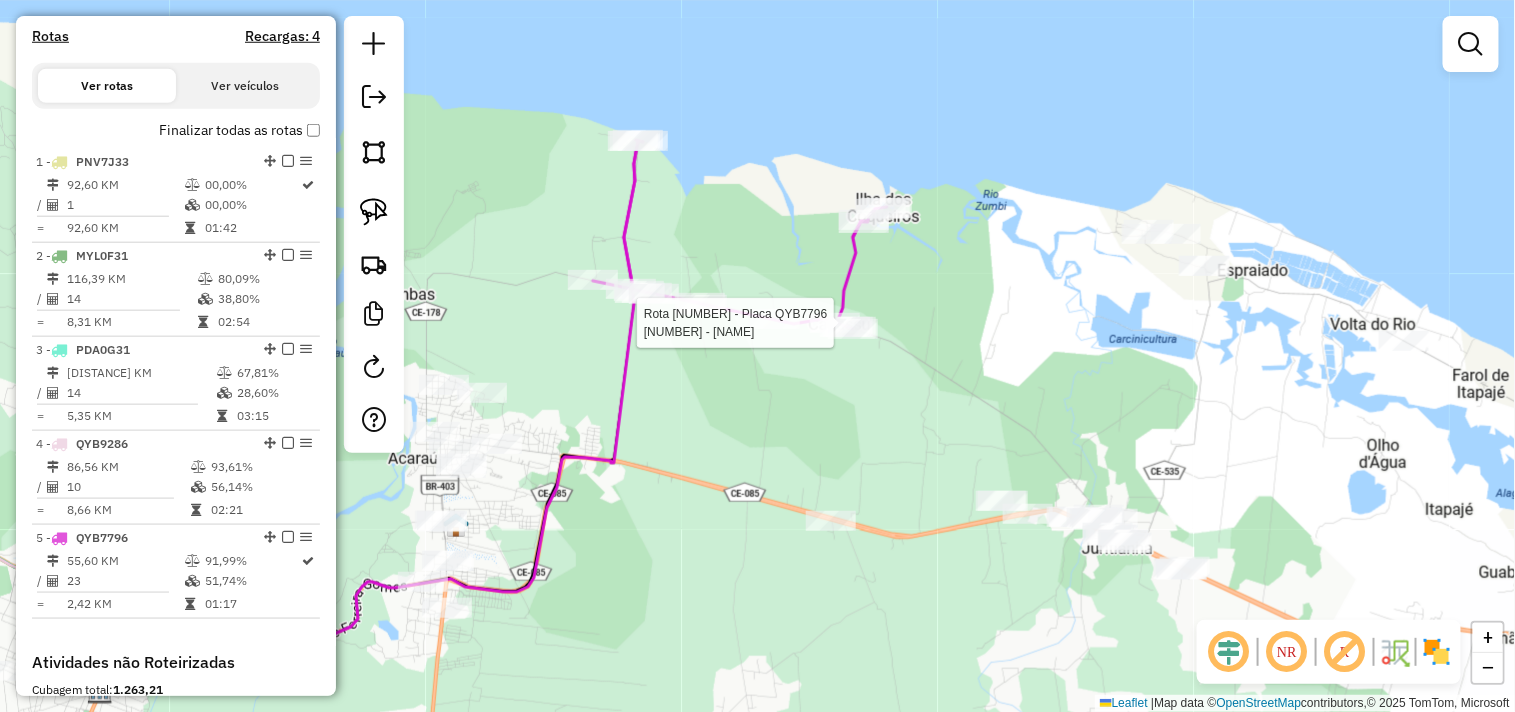 select on "**********" 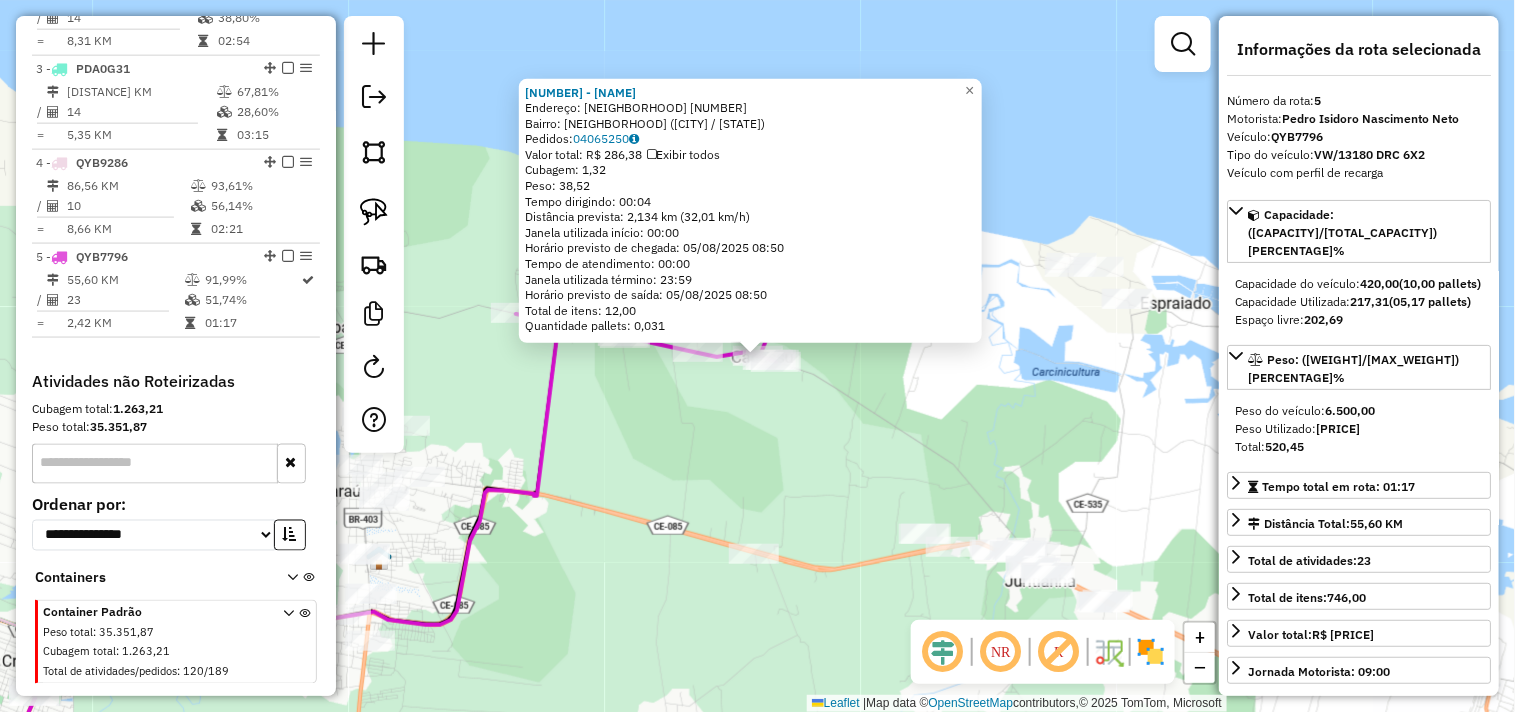 scroll, scrollTop: 956, scrollLeft: 0, axis: vertical 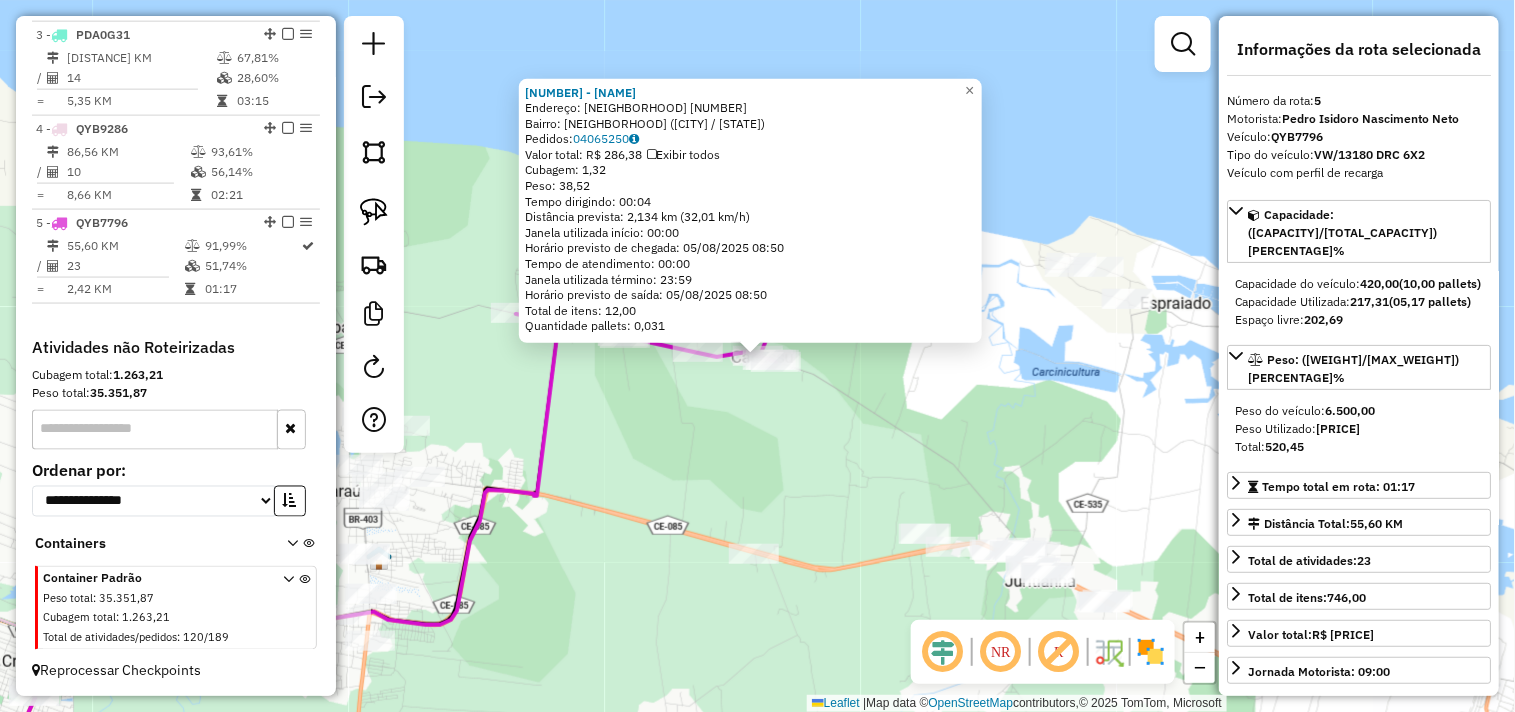 click on "556 - COMERCIAL TEM DE TUD  Endereço:  CAUASSU 10000   Bairro: CURRAL VELHO (ACARAU / CE)   Pedidos:  04065250   Valor total: R$ 286,38   Exibir todos   Cubagem: 1,32  Peso: 38,52  Tempo dirigindo: 00:04   Distância prevista: 2,134 km (32,01 km/h)   Janela utilizada início: 00:00   Horário previsto de chegada: 05/08/2025 08:50   Tempo de atendimento: 00:00   Janela utilizada término: 23:59   Horário previsto de saída: 05/08/2025 08:50   Total de itens: 12,00   Quantidade pallets: 0,031  × Janela de atendimento Grade de atendimento Capacidade Transportadoras Veículos Cliente Pedidos  Rotas Selecione os dias de semana para filtrar as janelas de atendimento  Seg   Ter   Qua   Qui   Sex   Sáb   Dom  Informe o período da janela de atendimento: De: Até:  Filtrar exatamente a janela do cliente  Considerar janela de atendimento padrão  Selecione os dias de semana para filtrar as grades de atendimento  Seg   Ter   Qua   Qui   Sex   Sáb   Dom   Considerar clientes sem dia de atendimento cadastrado  De:  +" 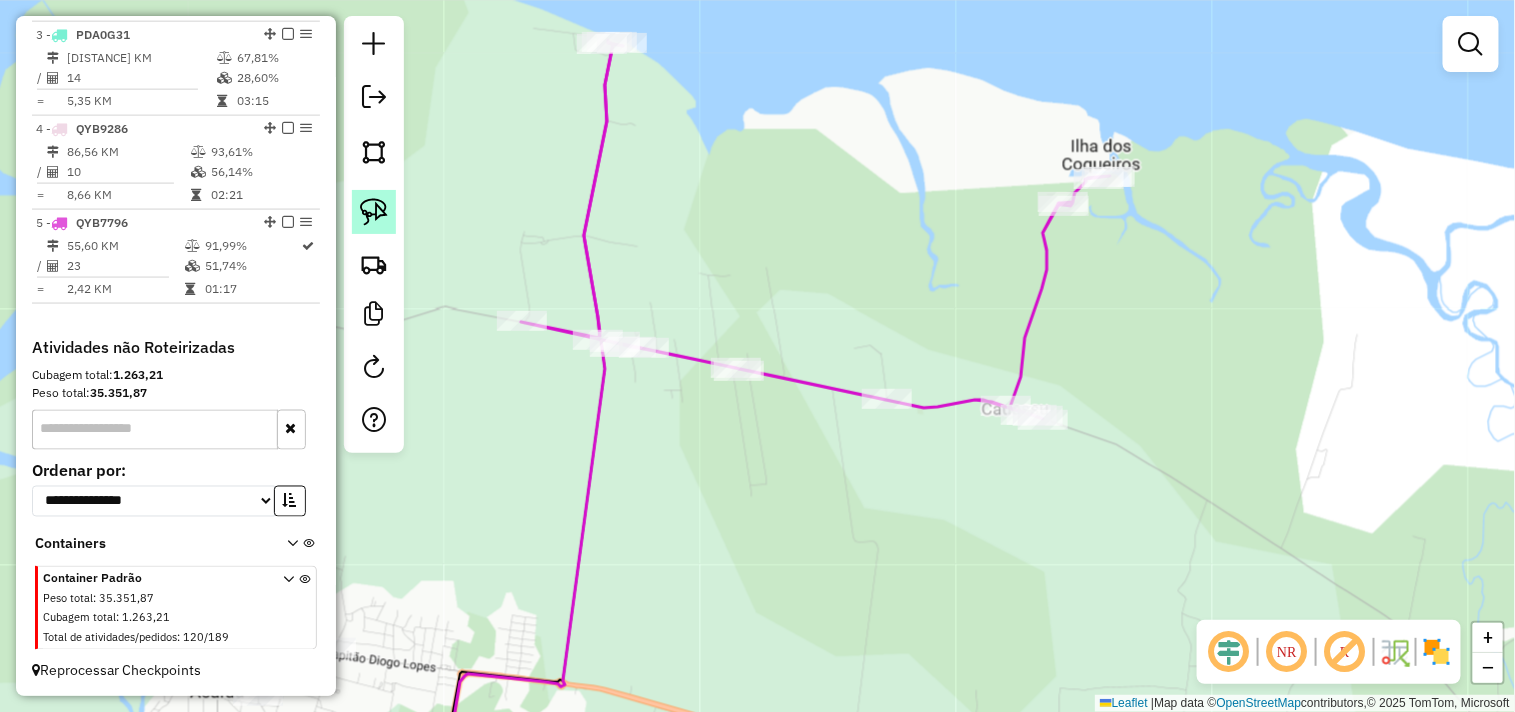 click 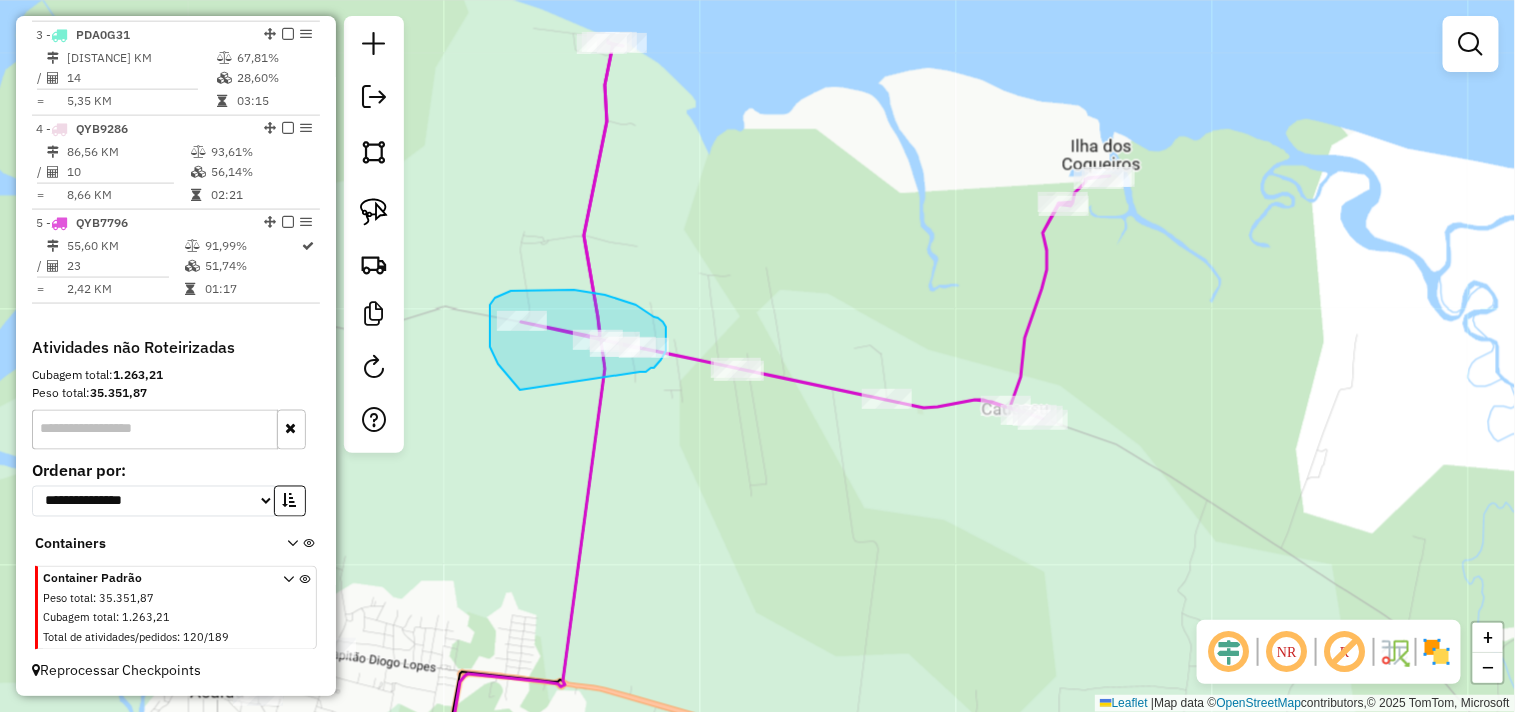 drag, startPoint x: 490, startPoint y: 347, endPoint x: 630, endPoint y: 375, distance: 142.77255 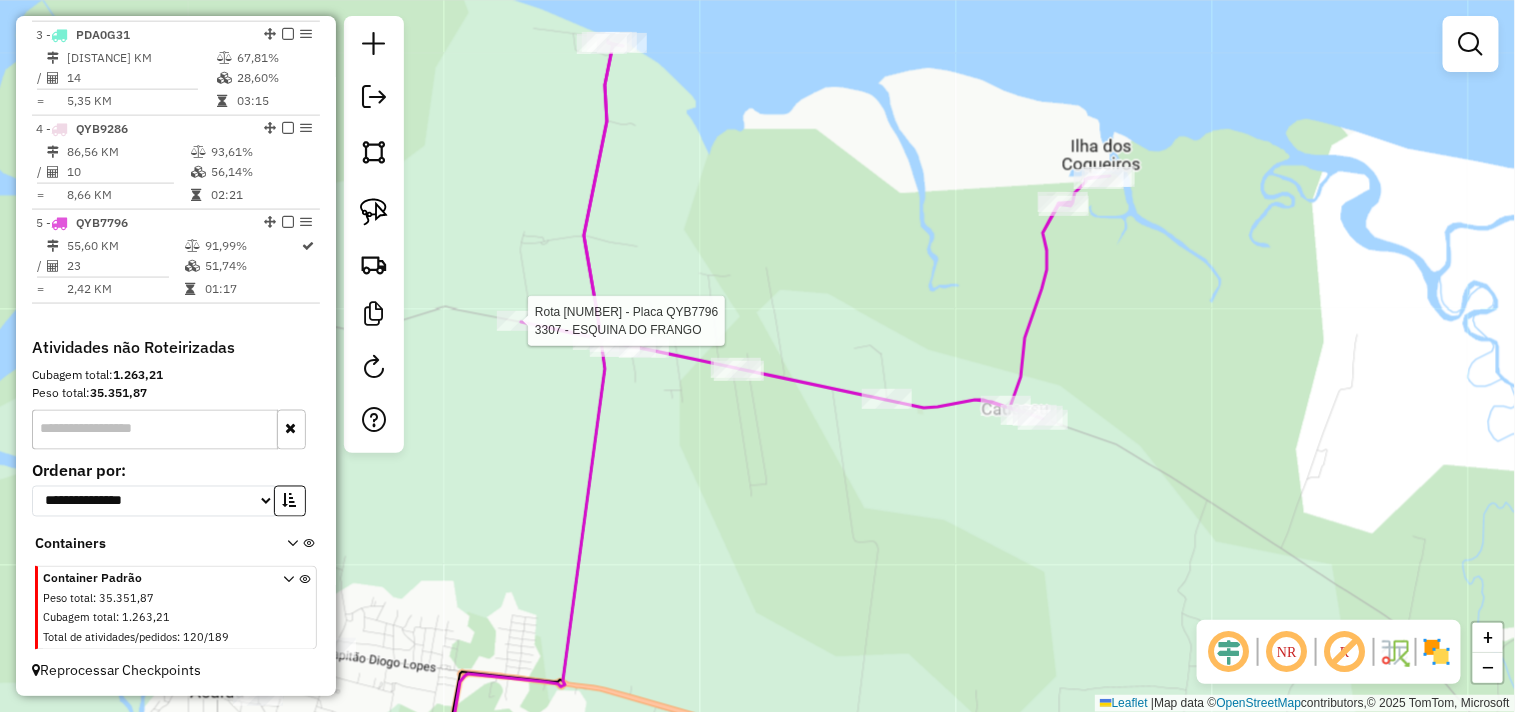 click on "Rota 5 - Placa QYB7796  3307 - ESQUINA DO FRANGO Janela de atendimento Grade de atendimento Capacidade Transportadoras Veículos Cliente Pedidos  Rotas Selecione os dias de semana para filtrar as janelas de atendimento  Seg   Ter   Qua   Qui   Sex   Sáb   Dom  Informe o período da janela de atendimento: De: Até:  Filtrar exatamente a janela do cliente  Considerar janela de atendimento padrão  Selecione os dias de semana para filtrar as grades de atendimento  Seg   Ter   Qua   Qui   Sex   Sáb   Dom   Considerar clientes sem dia de atendimento cadastrado  Clientes fora do dia de atendimento selecionado Filtrar as atividades entre os valores definidos abaixo:  Peso mínimo:   Peso máximo:   Cubagem mínima:   Cubagem máxima:   De:   Até:  Filtrar as atividades entre o tempo de atendimento definido abaixo:  De:   Até:   Considerar capacidade total dos clientes não roteirizados Transportadora: Selecione um ou mais itens Tipo de veículo: Selecione um ou mais itens Veículo: Selecione um ou mais itens De:" 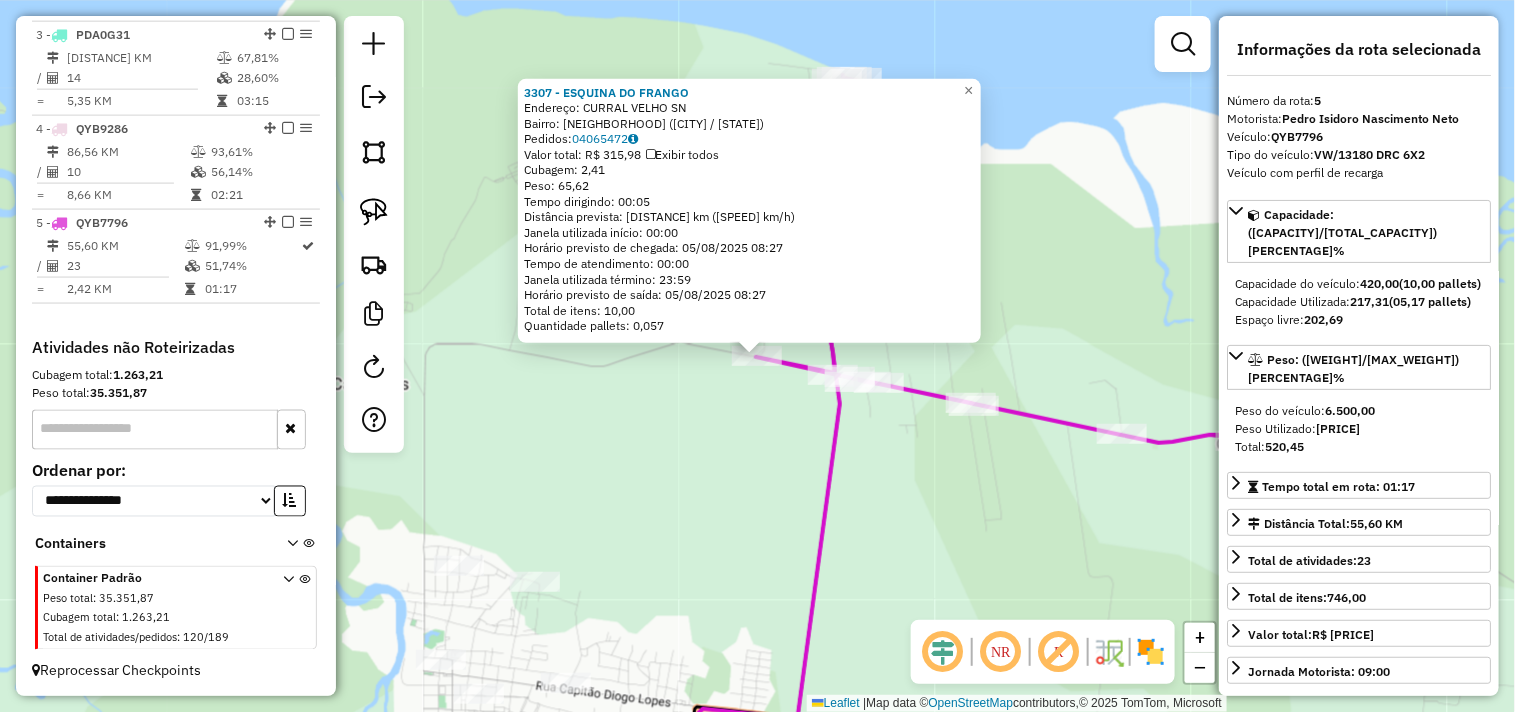click on "3307 - ESQUINA DO FRANGO  Endereço:  CURRAL VELHO SN   Bairro: CURRAL VELHO (ACARAU / CE)   Pedidos:  04065472   Valor total: R$ 315,98   Exibir todos   Cubagem: 2,41  Peso: 65,62  Tempo dirigindo: 00:05   Distância prevista: 3,634 km (43,61 km/h)   Janela utilizada início: 00:00   Horário previsto de chegada: 05/08/2025 08:27   Tempo de atendimento: 00:00   Janela utilizada término: 23:59   Horário previsto de saída: 05/08/2025 08:27   Total de itens: 10,00   Quantidade pallets: 0,057  × Janela de atendimento Grade de atendimento Capacidade Transportadoras Veículos Cliente Pedidos  Rotas Selecione os dias de semana para filtrar as janelas de atendimento  Seg   Ter   Qua   Qui   Sex   Sáb   Dom  Informe o período da janela de atendimento: De: Até:  Filtrar exatamente a janela do cliente  Considerar janela de atendimento padrão  Selecione os dias de semana para filtrar as grades de atendimento  Seg   Ter   Qua   Qui   Sex   Sáb   Dom   Considerar clientes sem dia de atendimento cadastrado  De:  +" 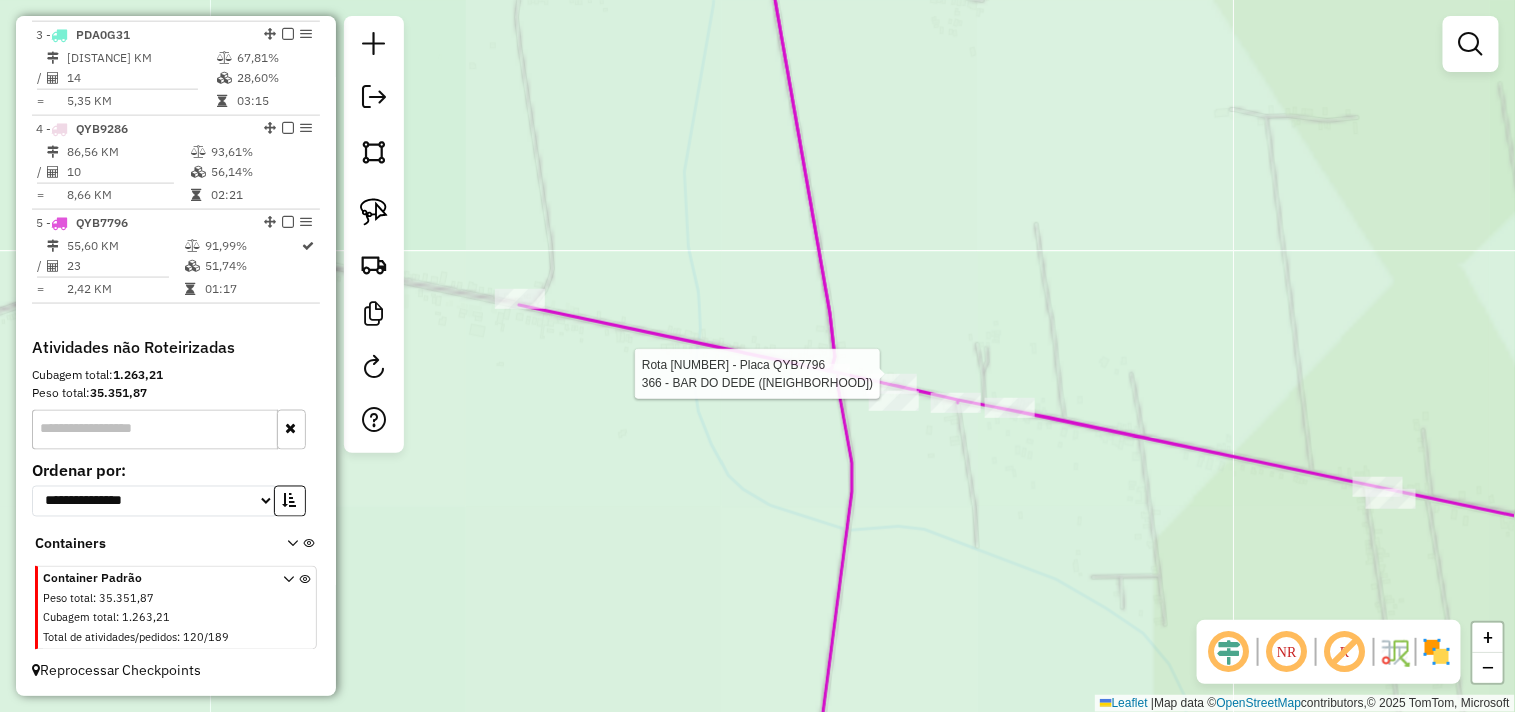 select on "**********" 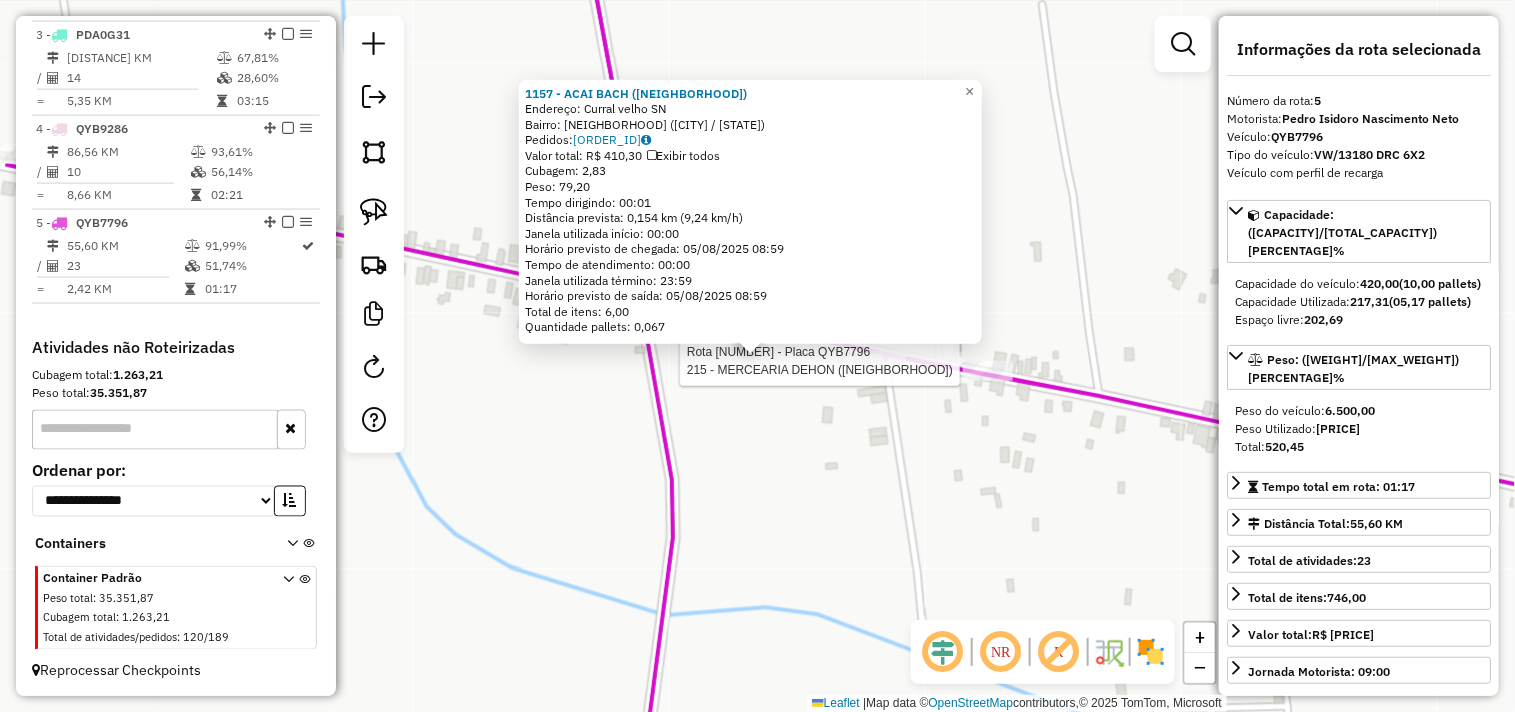 drag, startPoint x: 864, startPoint y: 373, endPoint x: 866, endPoint y: 401, distance: 28.071337 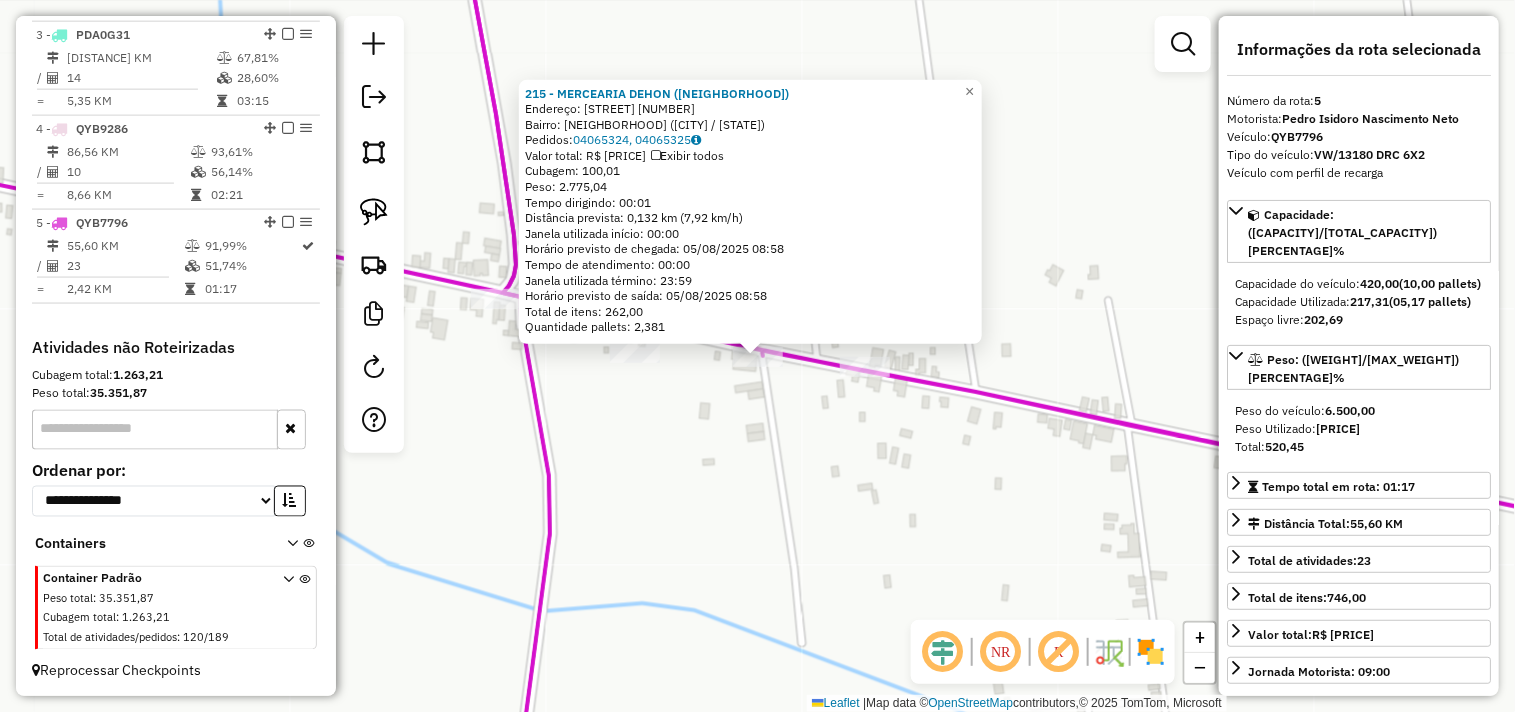 click on "215 - MERCEARIA DEHON (CUR  Endereço:  CURRAL VELHO 10000   Bairro: CURRAL VELHO (ACARAU / CE)   Pedidos:  04065324, 04065325   Valor total: R$ 12.340,35   Exibir todos   Cubagem: 100,01  Peso: 2.775,04  Tempo dirigindo: 00:01   Distância prevista: 0,132 km (7,92 km/h)   Janela utilizada início: 00:00   Horário previsto de chegada: 05/08/2025 08:58   Tempo de atendimento: 00:00   Janela utilizada término: 23:59   Horário previsto de saída: 05/08/2025 08:58   Total de itens: 262,00   Quantidade pallets: 2,381  × Janela de atendimento Grade de atendimento Capacidade Transportadoras Veículos Cliente Pedidos  Rotas Selecione os dias de semana para filtrar as janelas de atendimento  Seg   Ter   Qua   Qui   Sex   Sáb   Dom  Informe o período da janela de atendimento: De: Até:  Filtrar exatamente a janela do cliente  Considerar janela de atendimento padrão  Selecione os dias de semana para filtrar as grades de atendimento  Seg   Ter   Qua   Qui   Sex   Sáb   Dom   Peso mínimo:   Peso máximo:   De:  +" 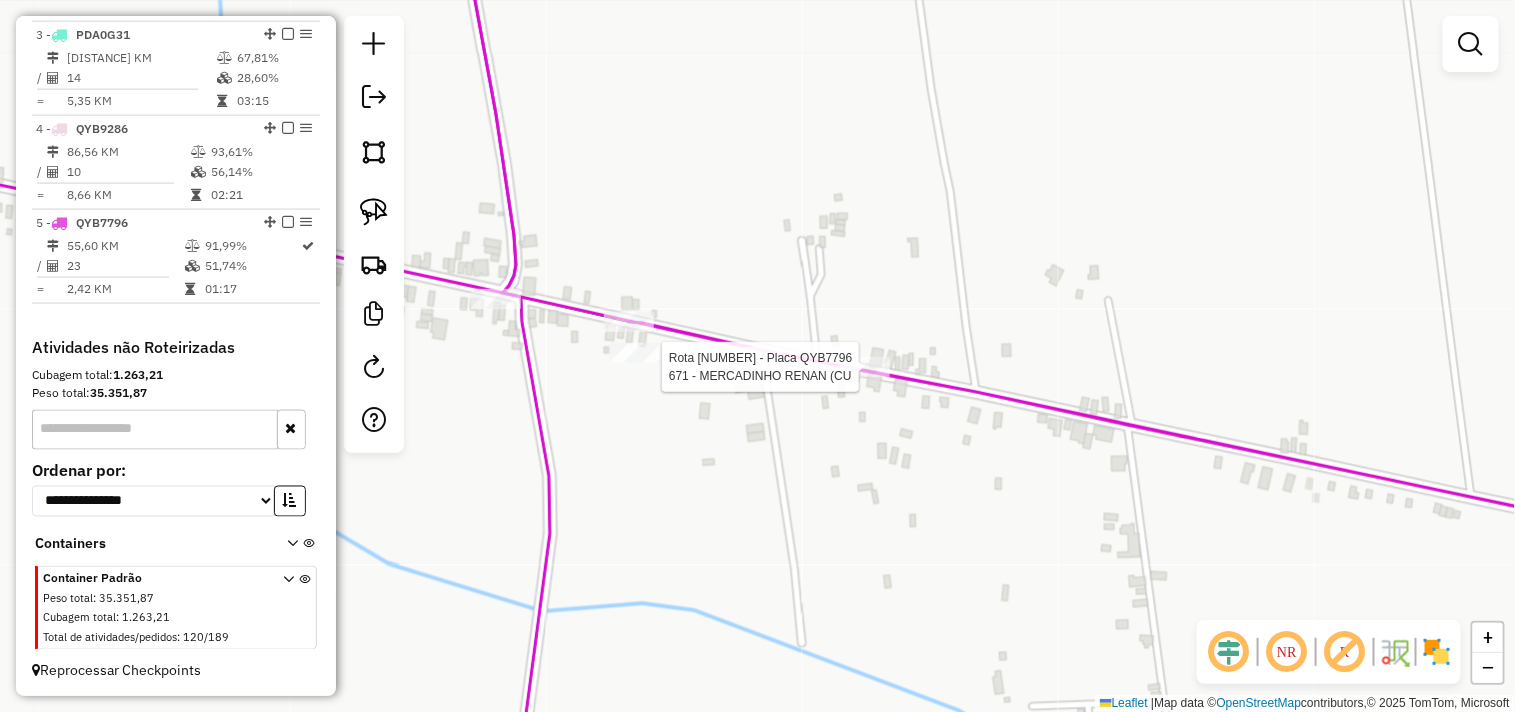 select on "**********" 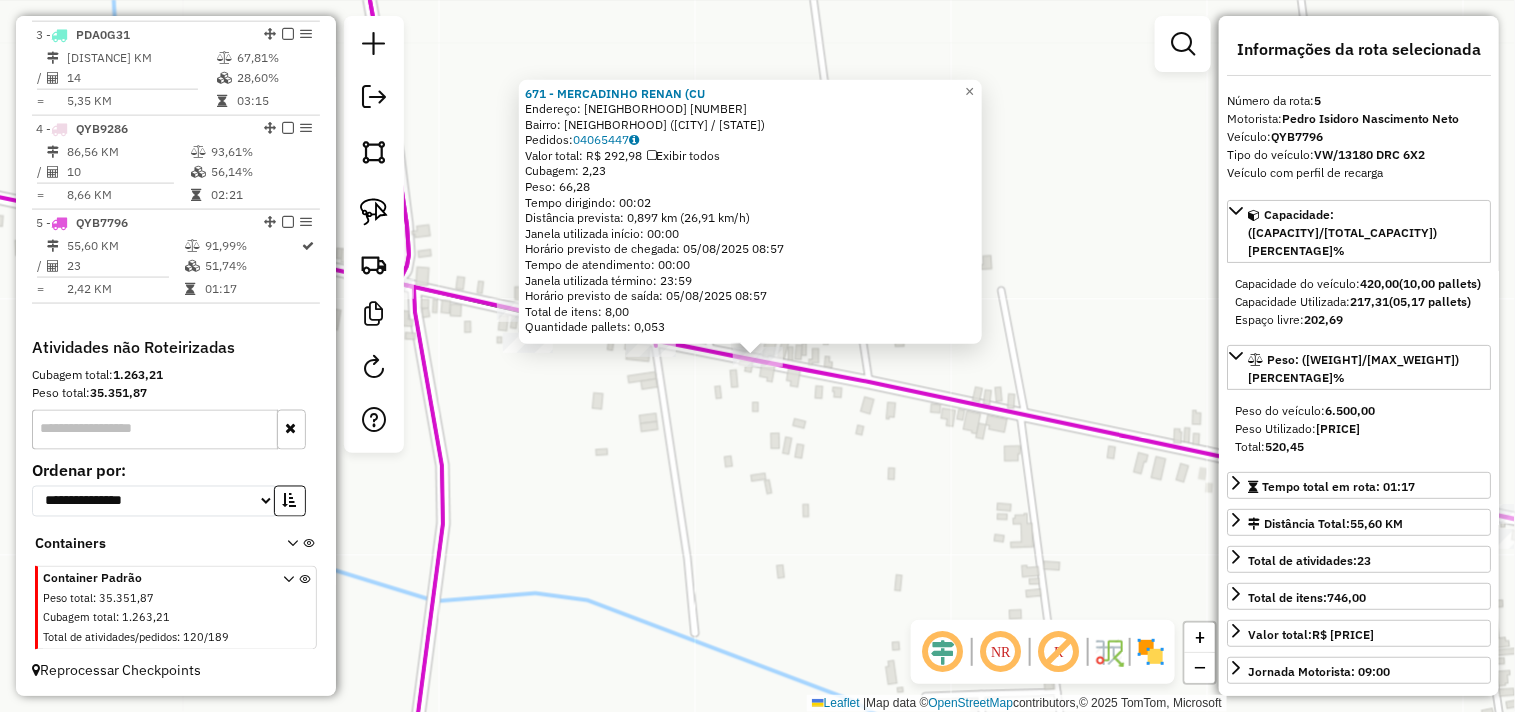 click on "671 - MERCADINHO RENAN (CU  Endereço:  CURRAL VELHO 1000   Bairro: CURRAL VELHO (ACARAU / CE)   Pedidos:  04065447   Valor total: R$ 292,98   Exibir todos   Cubagem: 2,23  Peso: 66,28  Tempo dirigindo: 00:02   Distância prevista: 0,897 km (26,91 km/h)   Janela utilizada início: 00:00   Horário previsto de chegada: 05/08/2025 08:57   Tempo de atendimento: 00:00   Janela utilizada término: 23:59   Horário previsto de saída: 05/08/2025 08:57   Total de itens: 8,00   Quantidade pallets: 0,053  × Janela de atendimento Grade de atendimento Capacidade Transportadoras Veículos Cliente Pedidos  Rotas Selecione os dias de semana para filtrar as janelas de atendimento  Seg   Ter   Qua   Qui   Sex   Sáb   Dom  Informe o período da janela de atendimento: De: Até:  Filtrar exatamente a janela do cliente  Considerar janela de atendimento padrão  Selecione os dias de semana para filtrar as grades de atendimento  Seg   Ter   Qua   Qui   Sex   Sáb   Dom   Considerar clientes sem dia de atendimento cadastrado De:" 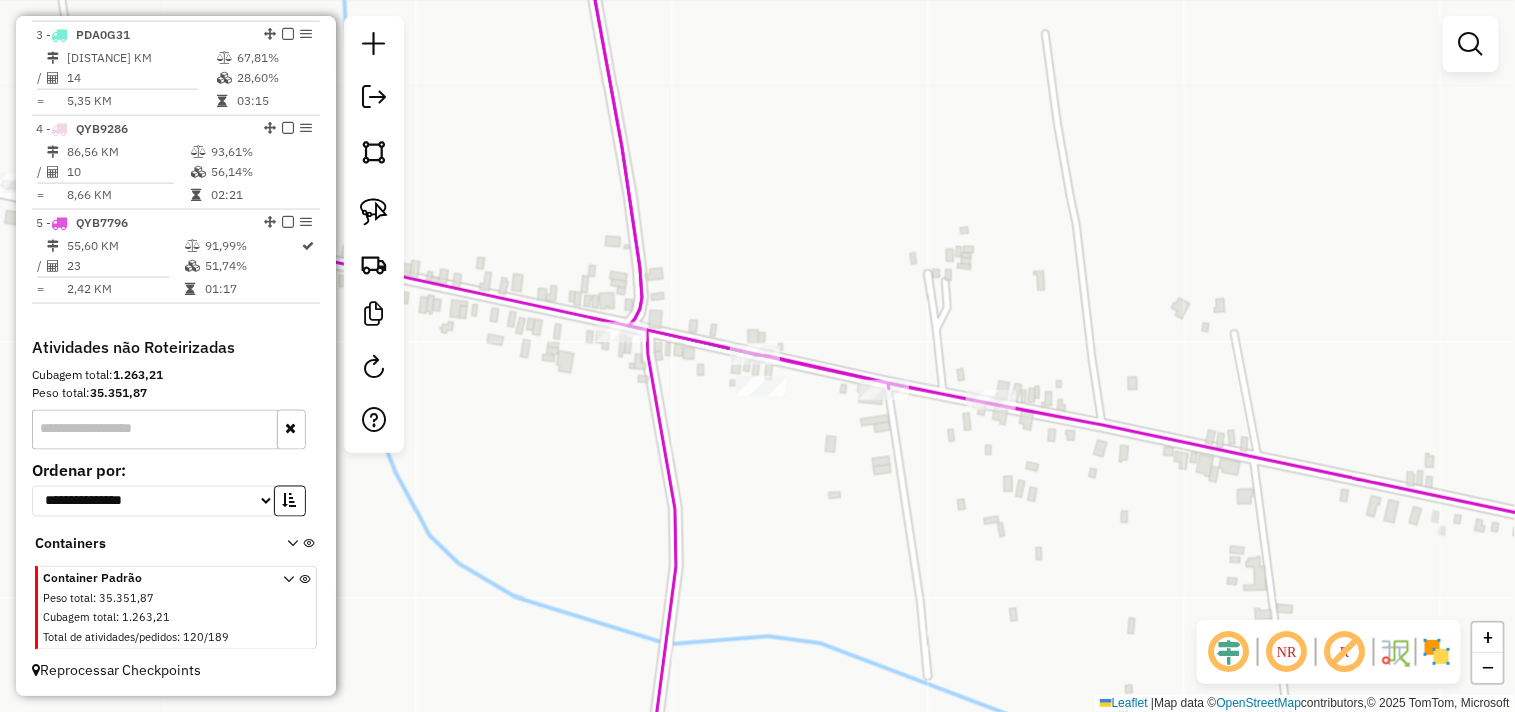 drag, startPoint x: 671, startPoint y: 423, endPoint x: 904, endPoint y: 466, distance: 236.93459 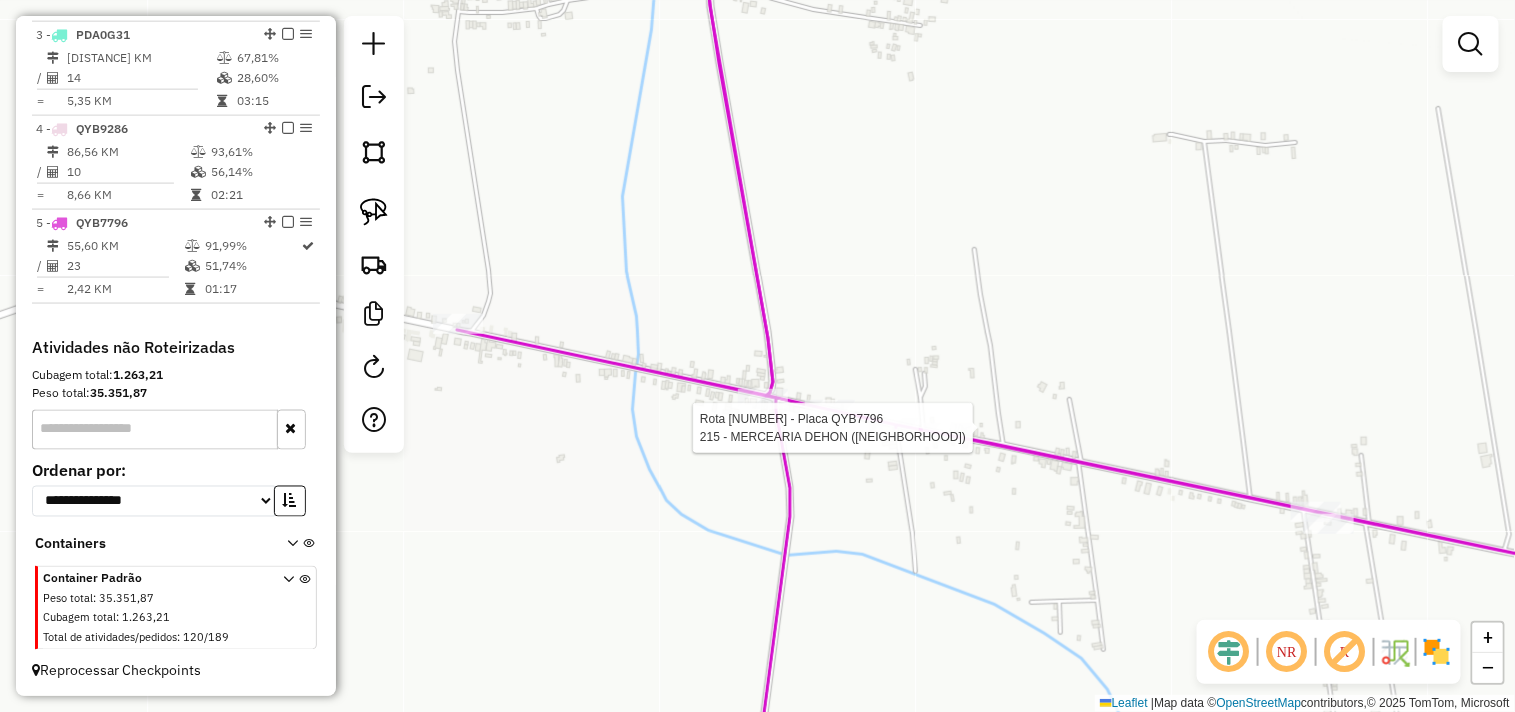 select on "**********" 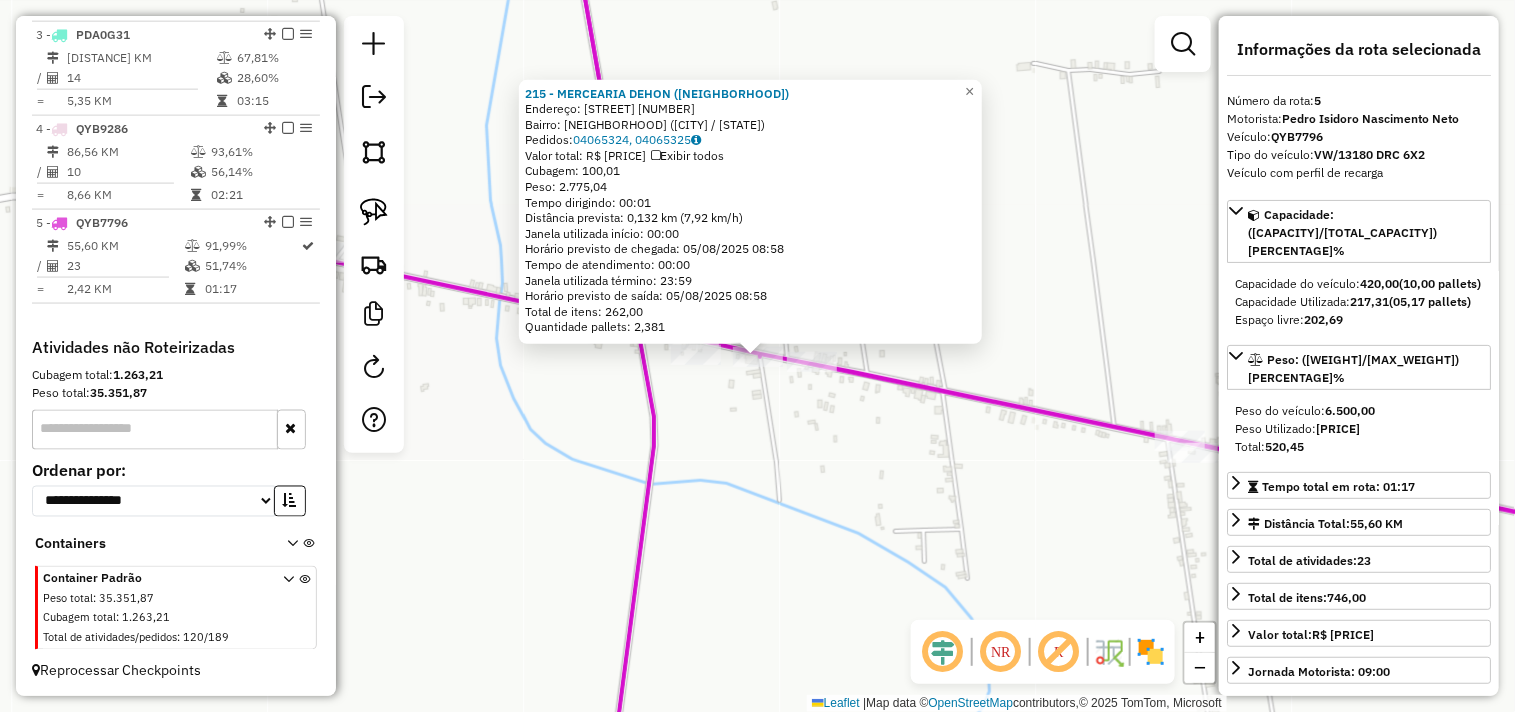click on "215 - MERCEARIA DEHON (CUR  Endereço:  CURRAL VELHO 10000   Bairro: CURRAL VELHO (ACARAU / CE)   Pedidos:  04065324, 04065325   Valor total: R$ 12.340,35   Exibir todos   Cubagem: 100,01  Peso: 2.775,04  Tempo dirigindo: 00:01   Distância prevista: 0,132 km (7,92 km/h)   Janela utilizada início: 00:00   Horário previsto de chegada: 05/08/2025 08:58   Tempo de atendimento: 00:00   Janela utilizada término: 23:59   Horário previsto de saída: 05/08/2025 08:58   Total de itens: 262,00   Quantidade pallets: 2,381  × Janela de atendimento Grade de atendimento Capacidade Transportadoras Veículos Cliente Pedidos  Rotas Selecione os dias de semana para filtrar as janelas de atendimento  Seg   Ter   Qua   Qui   Sex   Sáb   Dom  Informe o período da janela de atendimento: De: Até:  Filtrar exatamente a janela do cliente  Considerar janela de atendimento padrão  Selecione os dias de semana para filtrar as grades de atendimento  Seg   Ter   Qua   Qui   Sex   Sáb   Dom   Peso mínimo:   Peso máximo:   De:  +" 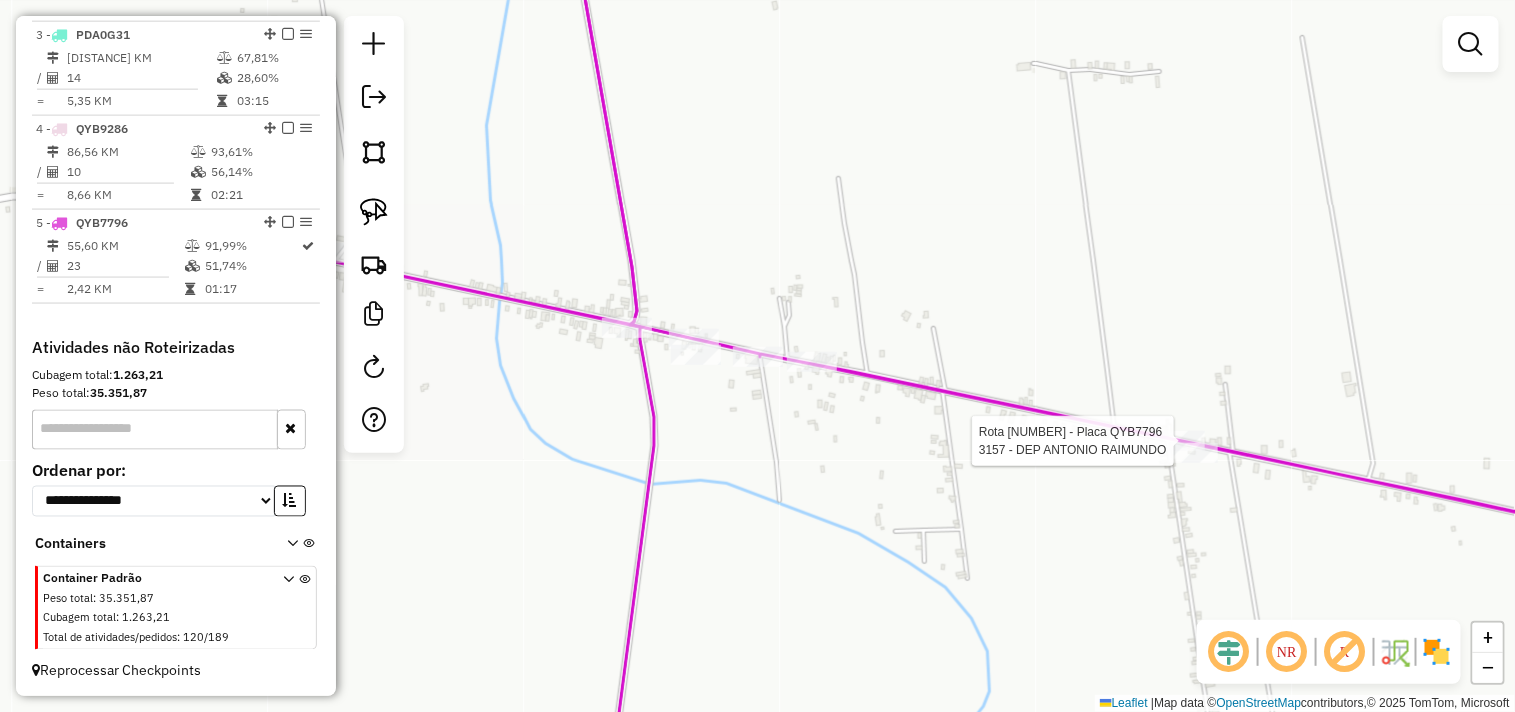 select on "**********" 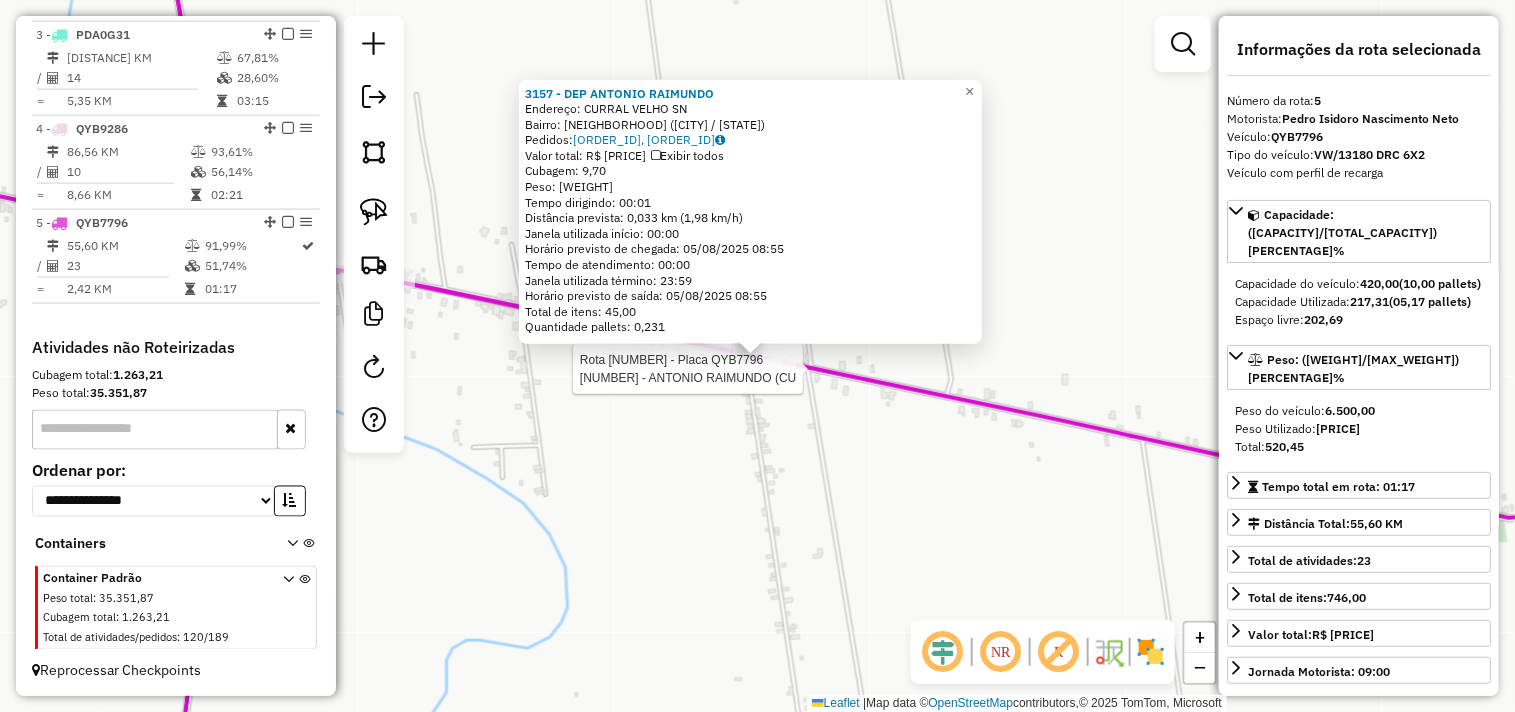 click 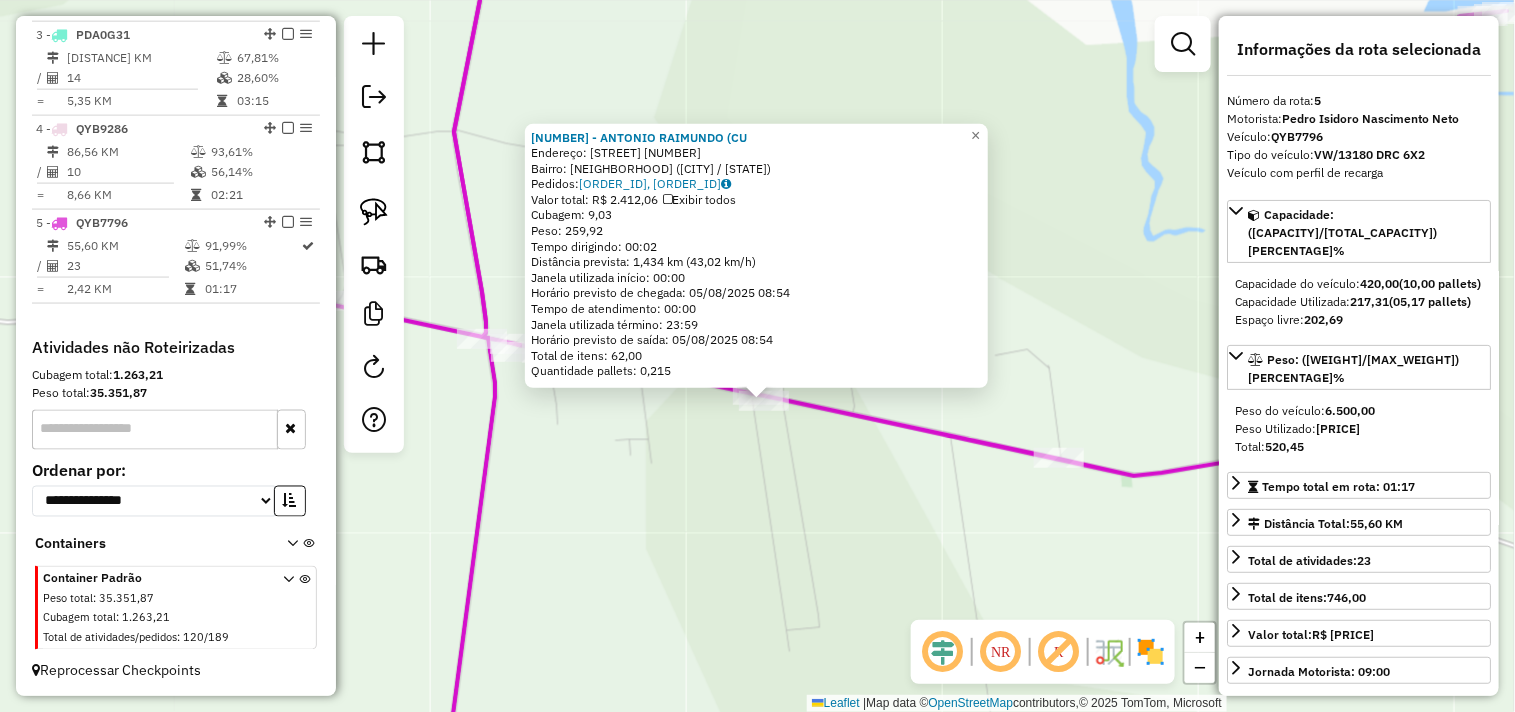 click on "308 - ANTONIO RAIMUNDO (CU  Endereço:  CURRAL VELHO 10000   Bairro: CURRAL VELHO (ACARAU / CE)   Pedidos:  04065435, 04065436   Valor total: R$ 2.412,06   Exibir todos   Cubagem: 9,03  Peso: 259,92  Tempo dirigindo: 00:02   Distância prevista: 1,434 km (43,02 km/h)   Janela utilizada início: 00:00   Horário previsto de chegada: 05/08/2025 08:54   Tempo de atendimento: 00:00   Janela utilizada término: 23:59   Horário previsto de saída: 05/08/2025 08:54   Total de itens: 62,00   Quantidade pallets: 0,215  × Janela de atendimento Grade de atendimento Capacidade Transportadoras Veículos Cliente Pedidos  Rotas Selecione os dias de semana para filtrar as janelas de atendimento  Seg   Ter   Qua   Qui   Sex   Sáb   Dom  Informe o período da janela de atendimento: De: Até:  Filtrar exatamente a janela do cliente  Considerar janela de atendimento padrão  Selecione os dias de semana para filtrar as grades de atendimento  Seg   Ter   Qua   Qui   Sex   Sáb   Dom   Peso mínimo:   Peso máximo:   De:   De:" 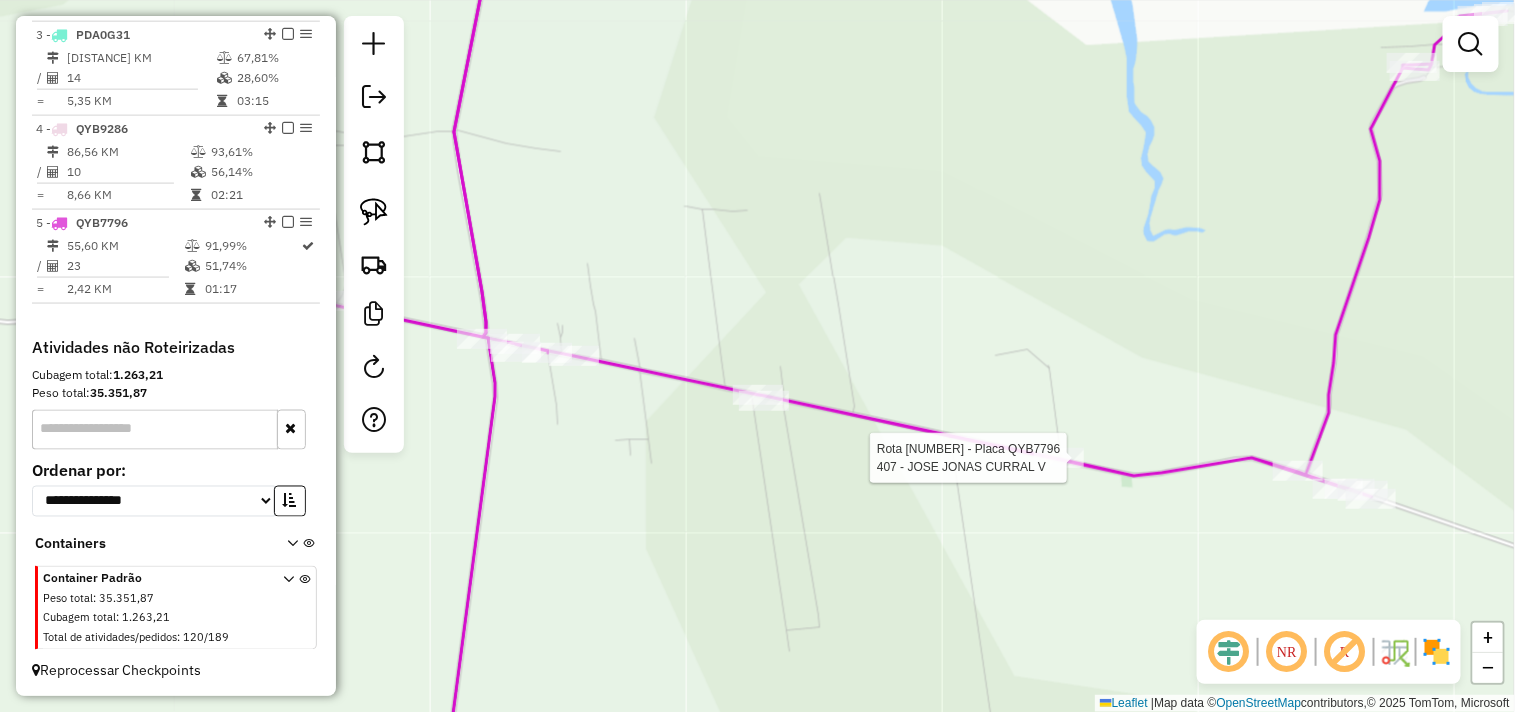 select on "**********" 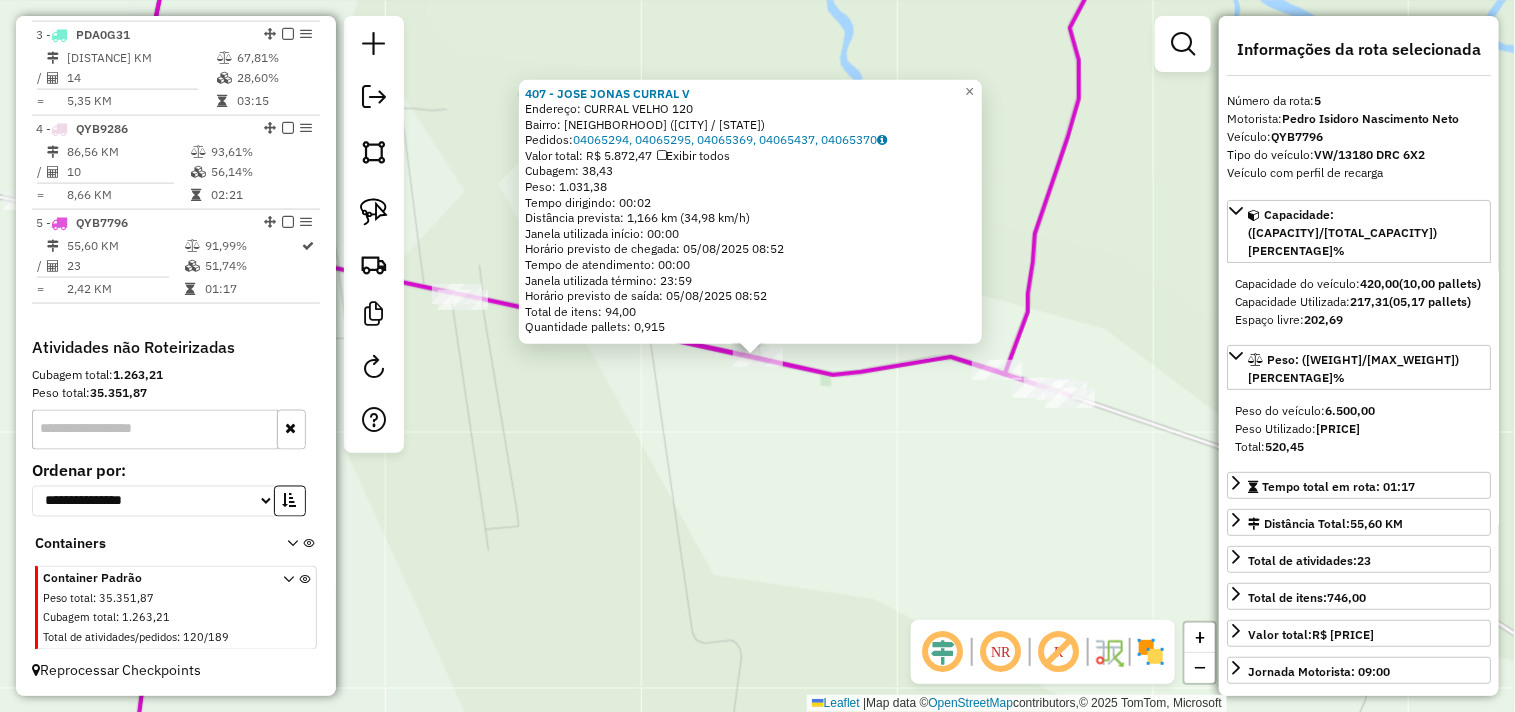 click on "407 - JOSE JONAS  CURRAL V  Endereço:  CURRAL VELHO 120   Bairro: CURRAL VELHO (ACARAU / CE)   Pedidos:  04065294, 04065295, 04065369, 04065437, 04065370   Valor total: R$ 5.872,47   Exibir todos   Cubagem: 38,43  Peso: 1.031,38  Tempo dirigindo: 00:02   Distância prevista: 1,166 km (34,98 km/h)   Janela utilizada início: 00:00   Horário previsto de chegada: 05/08/2025 08:52   Tempo de atendimento: 00:00   Janela utilizada término: 23:59   Horário previsto de saída: 05/08/2025 08:52   Total de itens: 94,00   Quantidade pallets: 0,915  × Janela de atendimento Grade de atendimento Capacidade Transportadoras Veículos Cliente Pedidos  Rotas Selecione os dias de semana para filtrar as janelas de atendimento  Seg   Ter   Qua   Qui   Sex   Sáb   Dom  Informe o período da janela de atendimento: De: Até:  Filtrar exatamente a janela do cliente  Considerar janela de atendimento padrão  Selecione os dias de semana para filtrar as grades de atendimento  Seg   Ter   Qua   Qui   Sex   Sáb   Dom   De:   Até:" 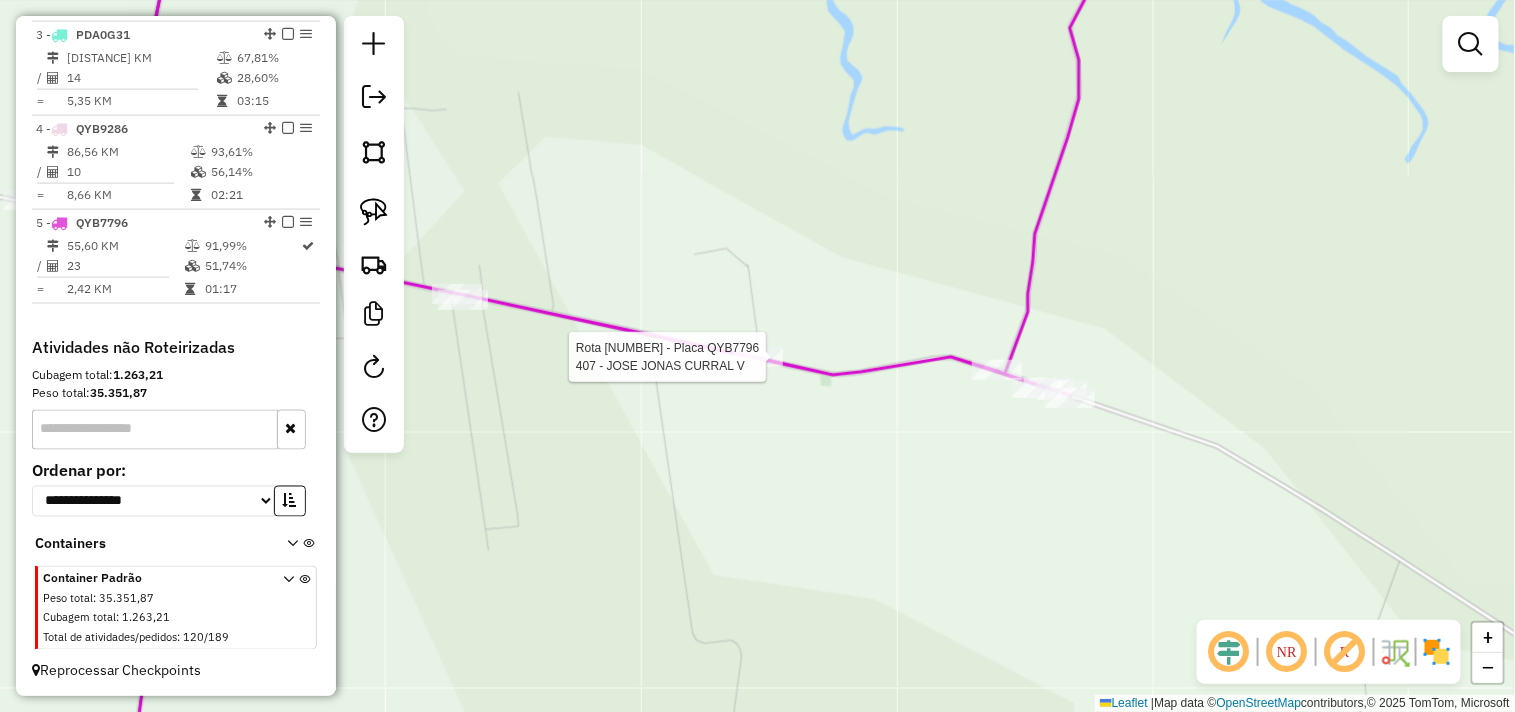 select on "**********" 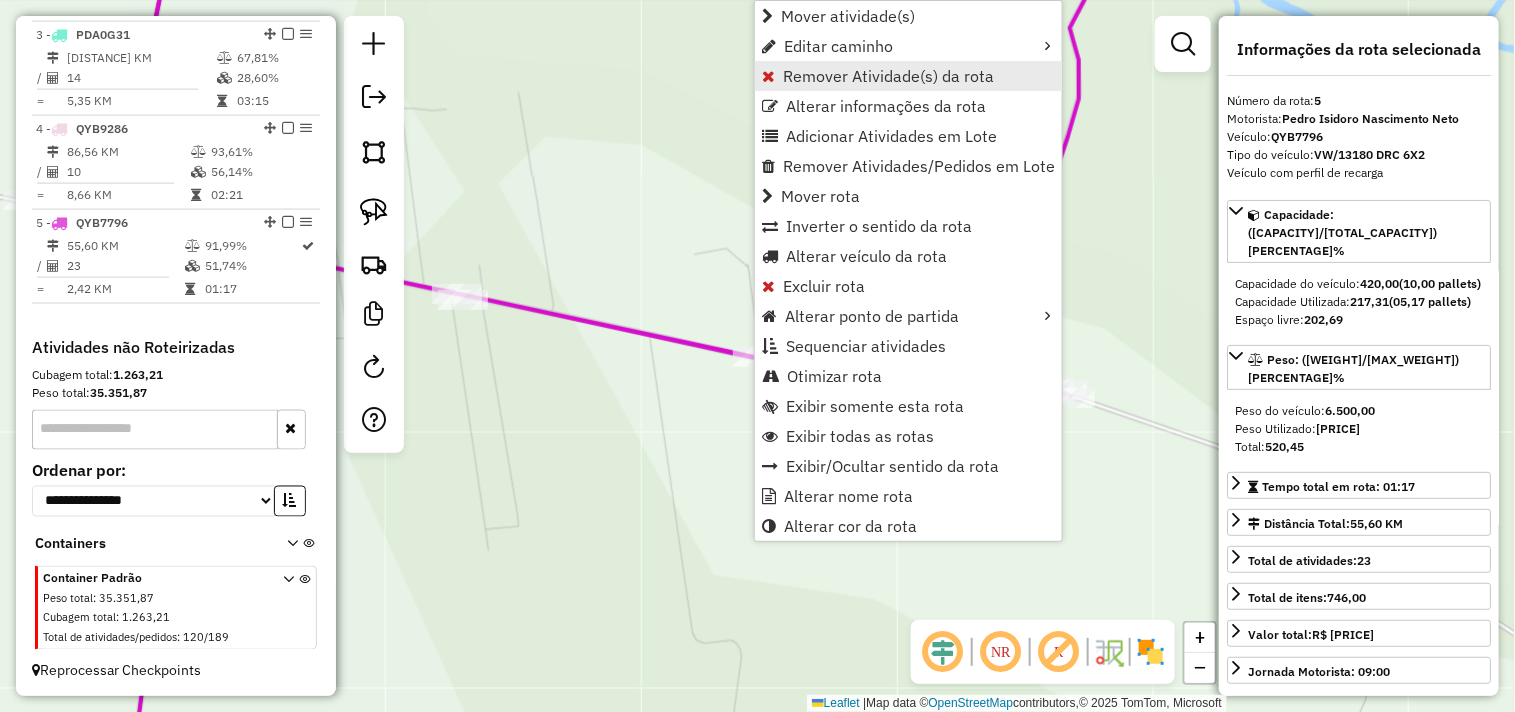 click on "Remover Atividade(s) da rota" at bounding box center [888, 76] 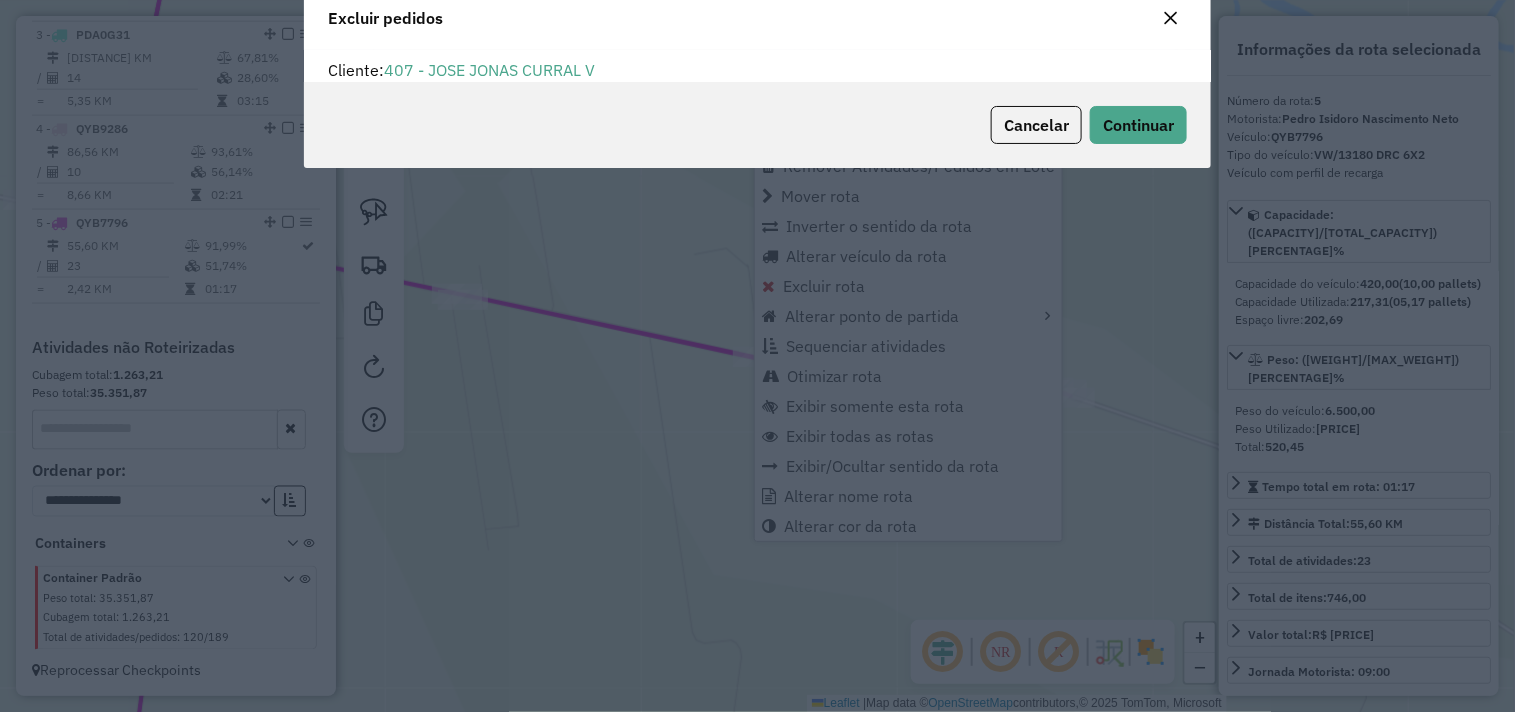 scroll, scrollTop: 68, scrollLeft: 0, axis: vertical 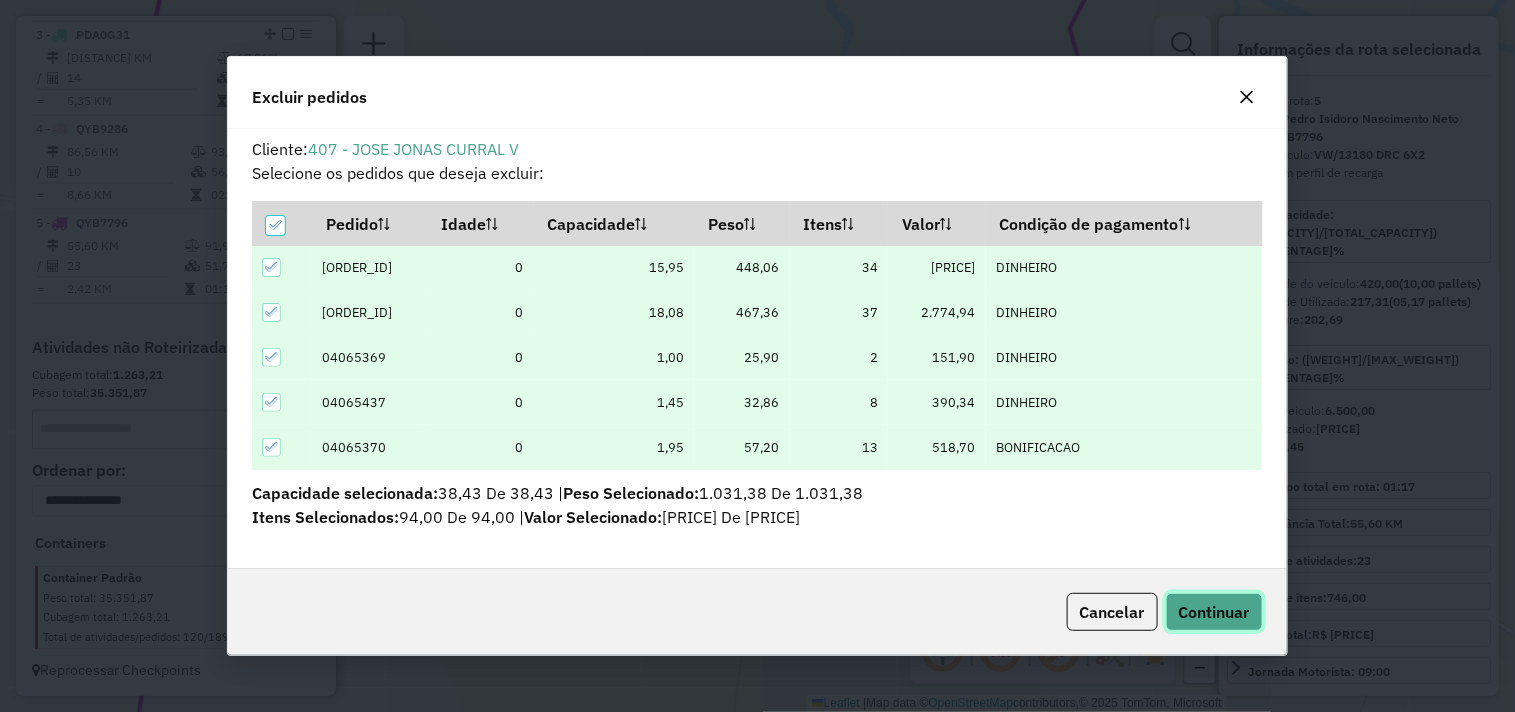 click on "Continuar" 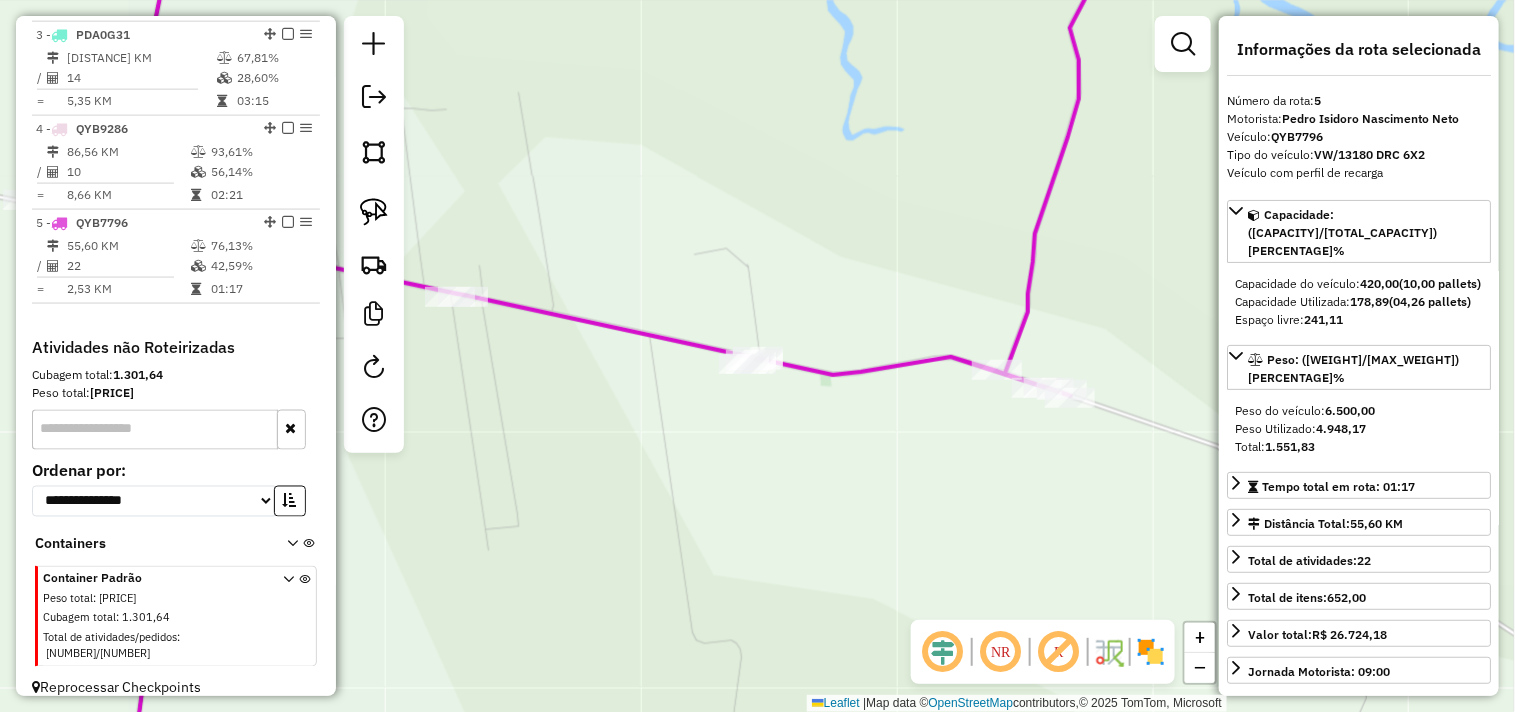 click on "Janela de atendimento Grade de atendimento Capacidade Transportadoras Veículos Cliente Pedidos  Rotas Selecione os dias de semana para filtrar as janelas de atendimento  Seg   Ter   Qua   Qui   Sex   Sáb   Dom  Informe o período da janela de atendimento: De: Até:  Filtrar exatamente a janela do cliente  Considerar janela de atendimento padrão  Selecione os dias de semana para filtrar as grades de atendimento  Seg   Ter   Qua   Qui   Sex   Sáb   Dom   Considerar clientes sem dia de atendimento cadastrado  Clientes fora do dia de atendimento selecionado Filtrar as atividades entre os valores definidos abaixo:  Peso mínimo:   Peso máximo:   Cubagem mínima:   Cubagem máxima:   De:   Até:  Filtrar as atividades entre o tempo de atendimento definido abaixo:  De:   Até:   Considerar capacidade total dos clientes não roteirizados Transportadora: Selecione um ou mais itens Tipo de veículo: Selecione um ou mais itens Veículo: Selecione um ou mais itens Motorista: Selecione um ou mais itens Nome: Rótulo:" 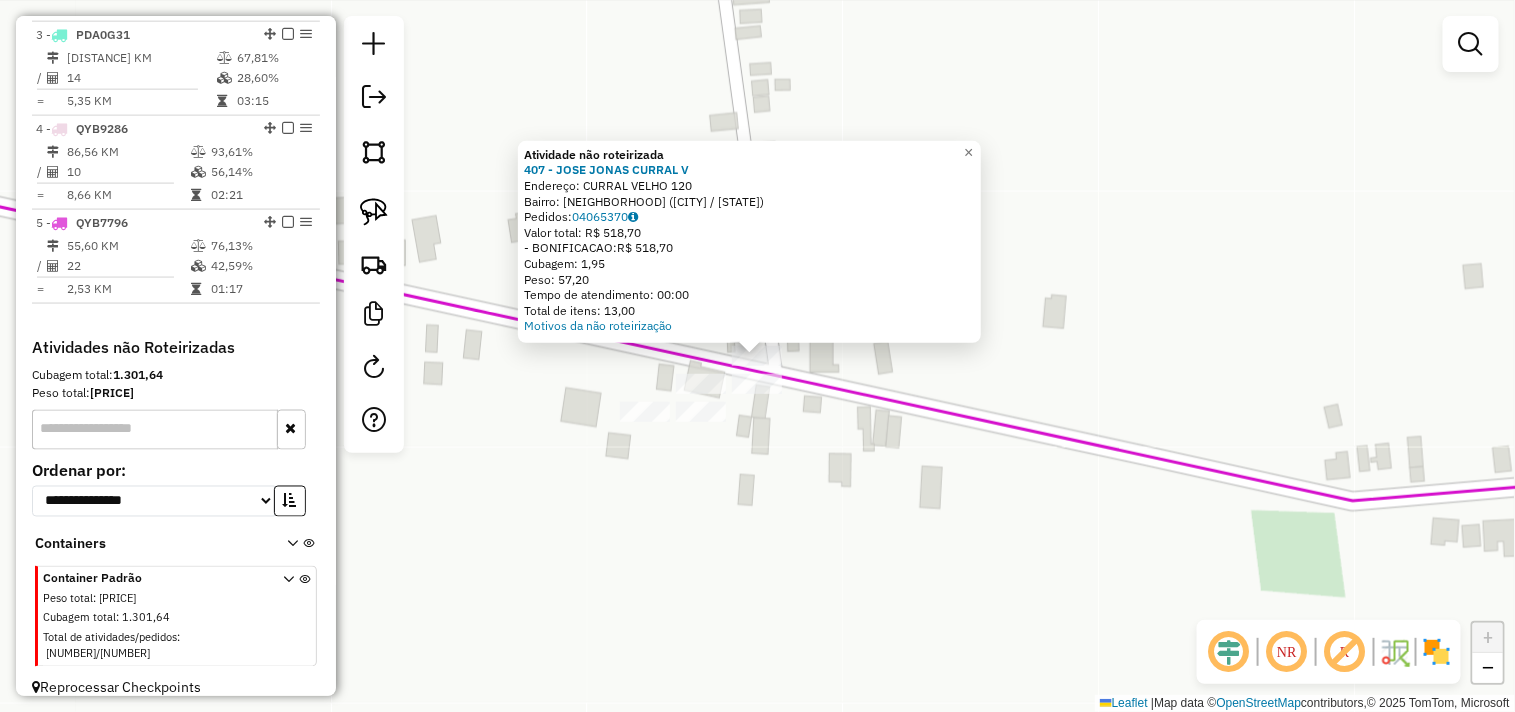 click 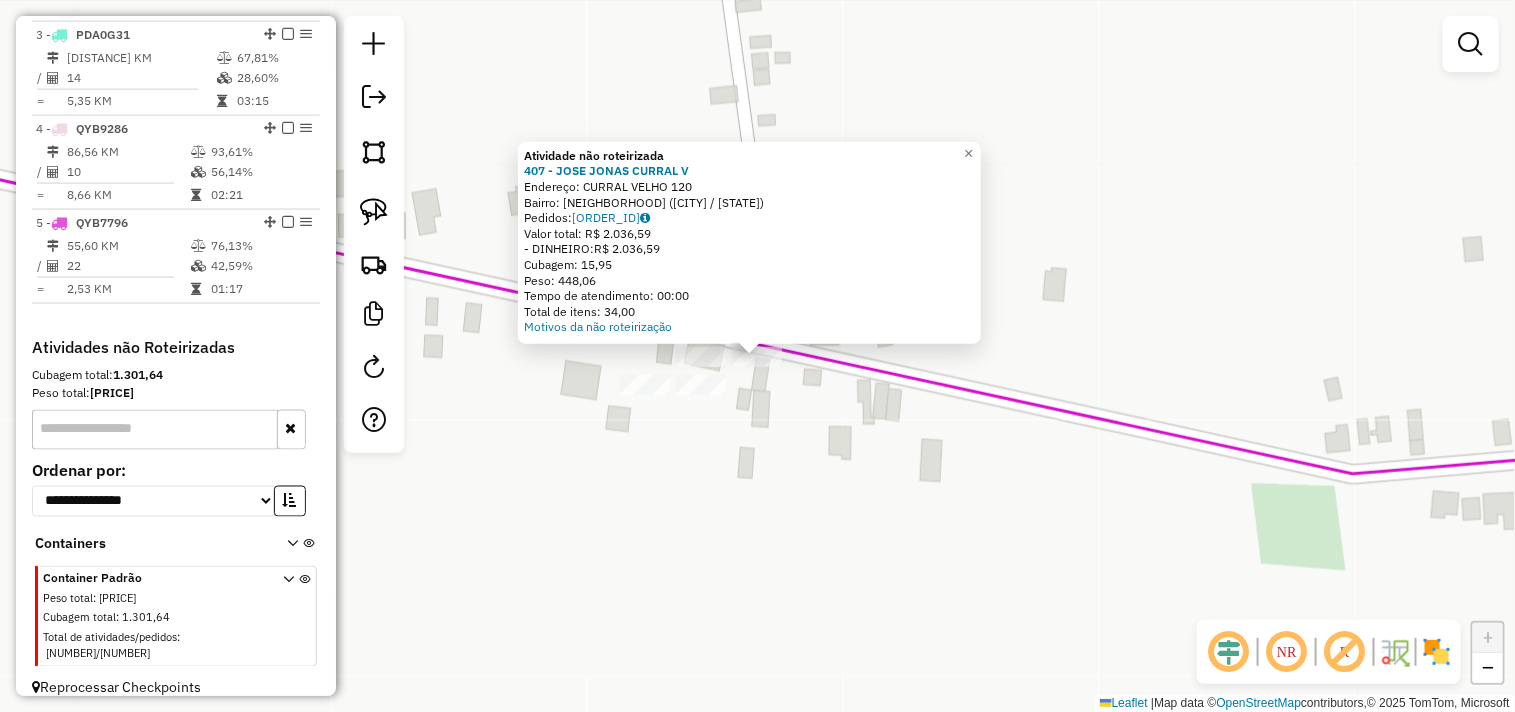 click on "Atividade não roteirizada 407 - JOSE JONAS  CURRAL V  Endereço:  CURRAL VELHO 120   Bairro: CURRAL VELHO (ACARAU / CE)   Pedidos:  04065294   Valor total: R$ 2.036,59   - DINHEIRO:  R$ 2.036,59   Cubagem: 15,95   Peso: 448,06   Tempo de atendimento: 00:00   Total de itens: 34,00  Motivos da não roteirização × Janela de atendimento Grade de atendimento Capacidade Transportadoras Veículos Cliente Pedidos  Rotas Selecione os dias de semana para filtrar as janelas de atendimento  Seg   Ter   Qua   Qui   Sex   Sáb   Dom  Informe o período da janela de atendimento: De: Até:  Filtrar exatamente a janela do cliente  Considerar janela de atendimento padrão  Selecione os dias de semana para filtrar as grades de atendimento  Seg   Ter   Qua   Qui   Sex   Sáb   Dom   Considerar clientes sem dia de atendimento cadastrado  Clientes fora do dia de atendimento selecionado Filtrar as atividades entre os valores definidos abaixo:  Peso mínimo:   Peso máximo:   Cubagem mínima:   Cubagem máxima:   De:   Até:  +" 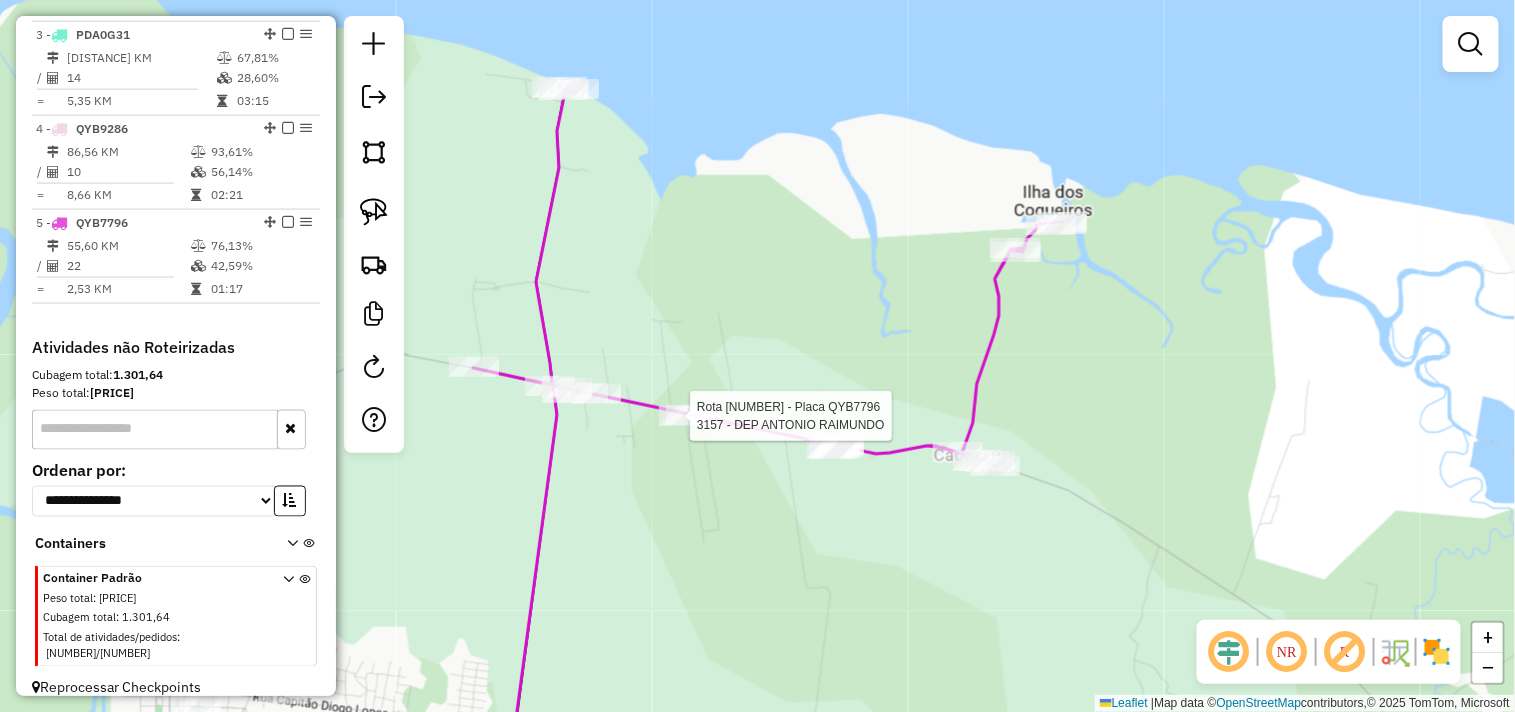 select on "**********" 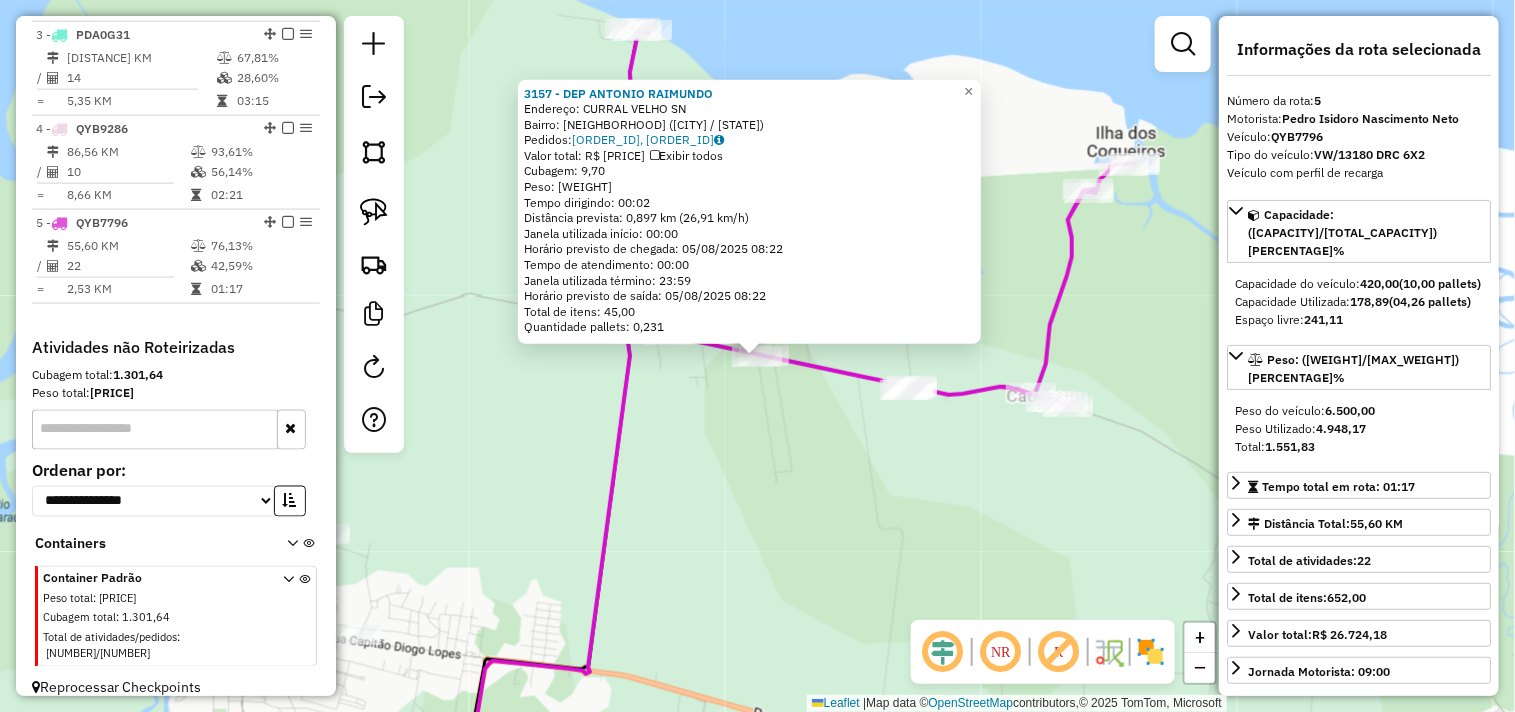 click on "3157 - DEP ANTONIO RAIMUNDO  Endereço:  CURRAL VELHO SN   Bairro: CURRAL VELHO (ACARAU / CE)   Pedidos:  04065407, 04065408   Valor total: R$ 2.219,48   Exibir todos   Cubagem: 9,70  Peso: 252,52  Tempo dirigindo: 00:02   Distância prevista: 0,897 km (26,91 km/h)   Janela utilizada início: 00:00   Horário previsto de chegada: 05/08/2025 08:22   Tempo de atendimento: 00:00   Janela utilizada término: 23:59   Horário previsto de saída: 05/08/2025 08:22   Total de itens: 45,00   Quantidade pallets: 0,231  × Janela de atendimento Grade de atendimento Capacidade Transportadoras Veículos Cliente Pedidos  Rotas Selecione os dias de semana para filtrar as janelas de atendimento  Seg   Ter   Qua   Qui   Sex   Sáb   Dom  Informe o período da janela de atendimento: De: Até:  Filtrar exatamente a janela do cliente  Considerar janela de atendimento padrão  Selecione os dias de semana para filtrar as grades de atendimento  Seg   Ter   Qua   Qui   Sex   Sáb   Dom   Peso mínimo:   Peso máximo:   De:   Até:" 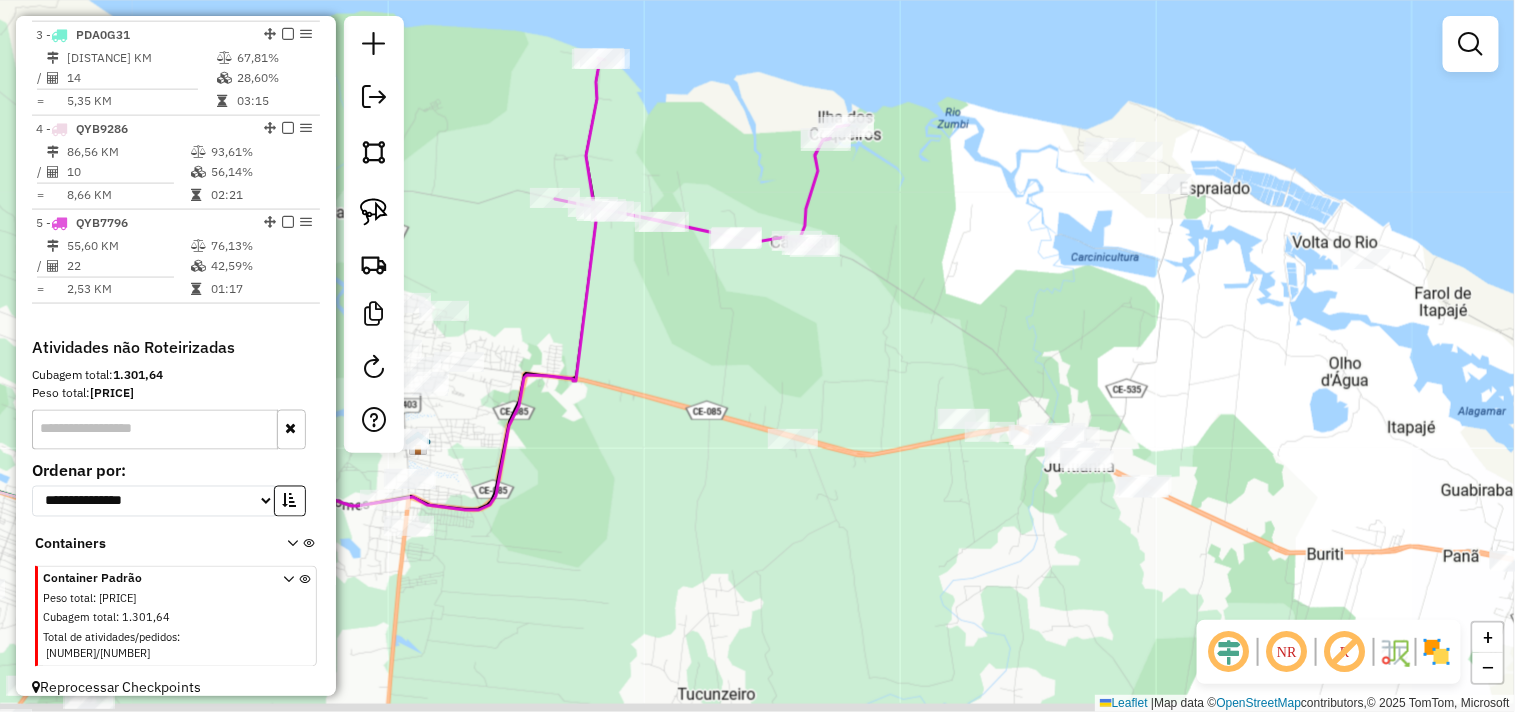drag, startPoint x: 853, startPoint y: 546, endPoint x: 744, endPoint y: 334, distance: 238.37994 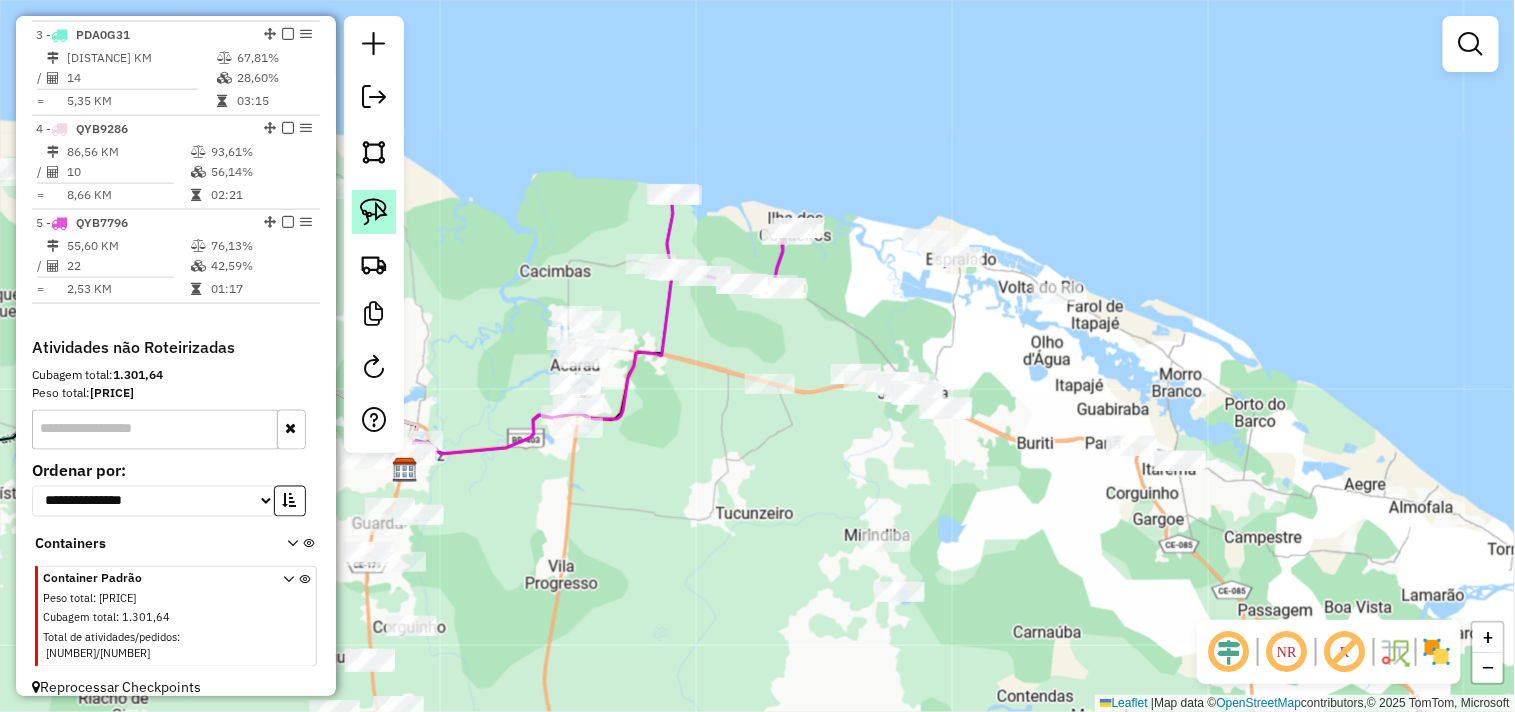 click 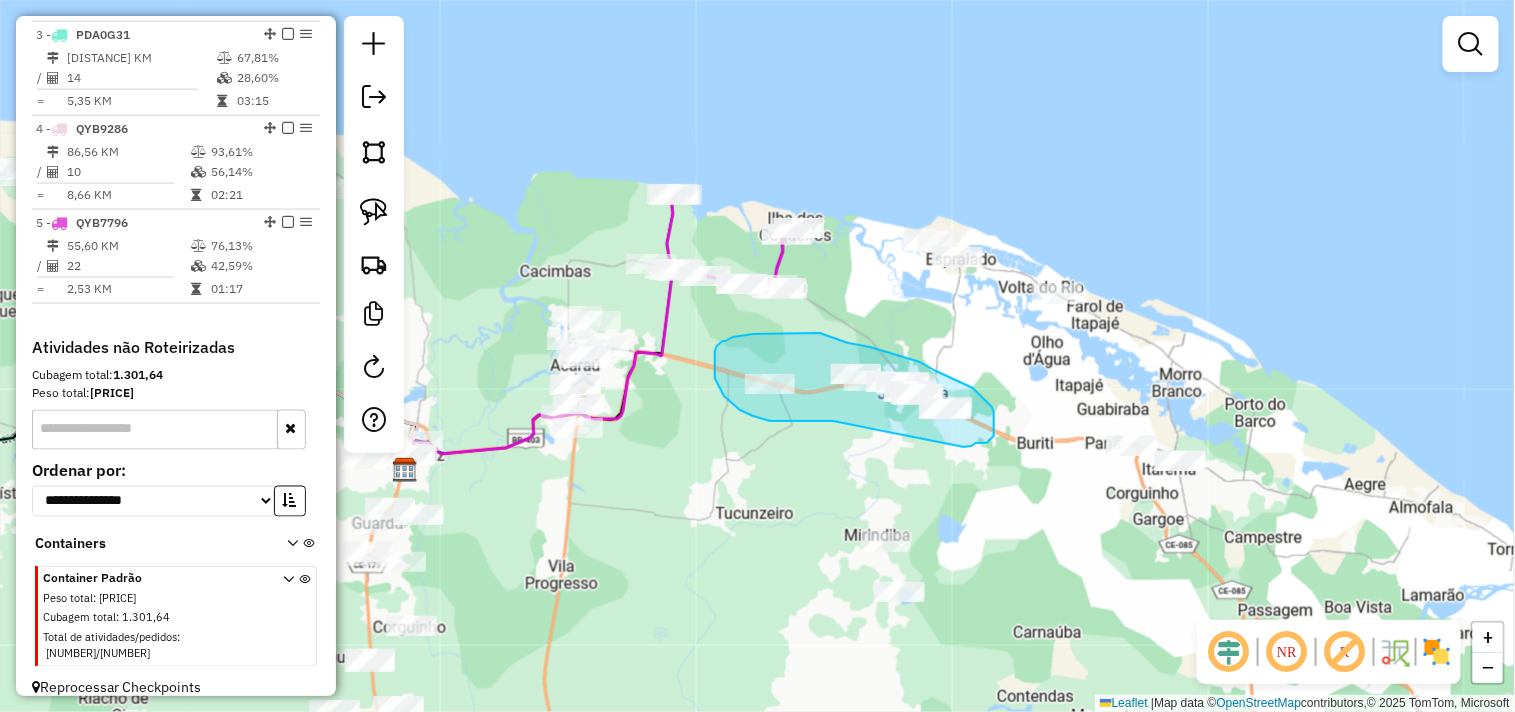 drag, startPoint x: 815, startPoint y: 422, endPoint x: 964, endPoint y: 447, distance: 151.08276 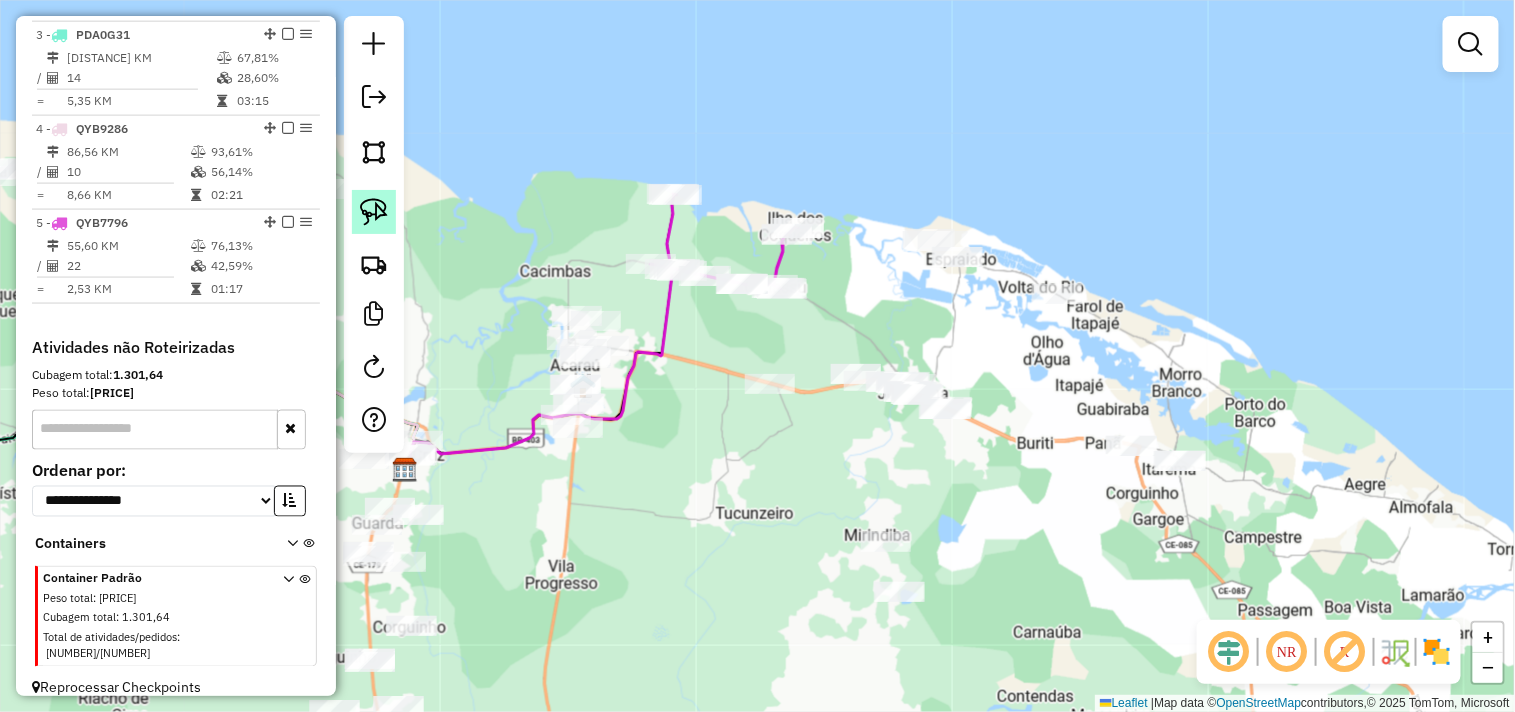 click 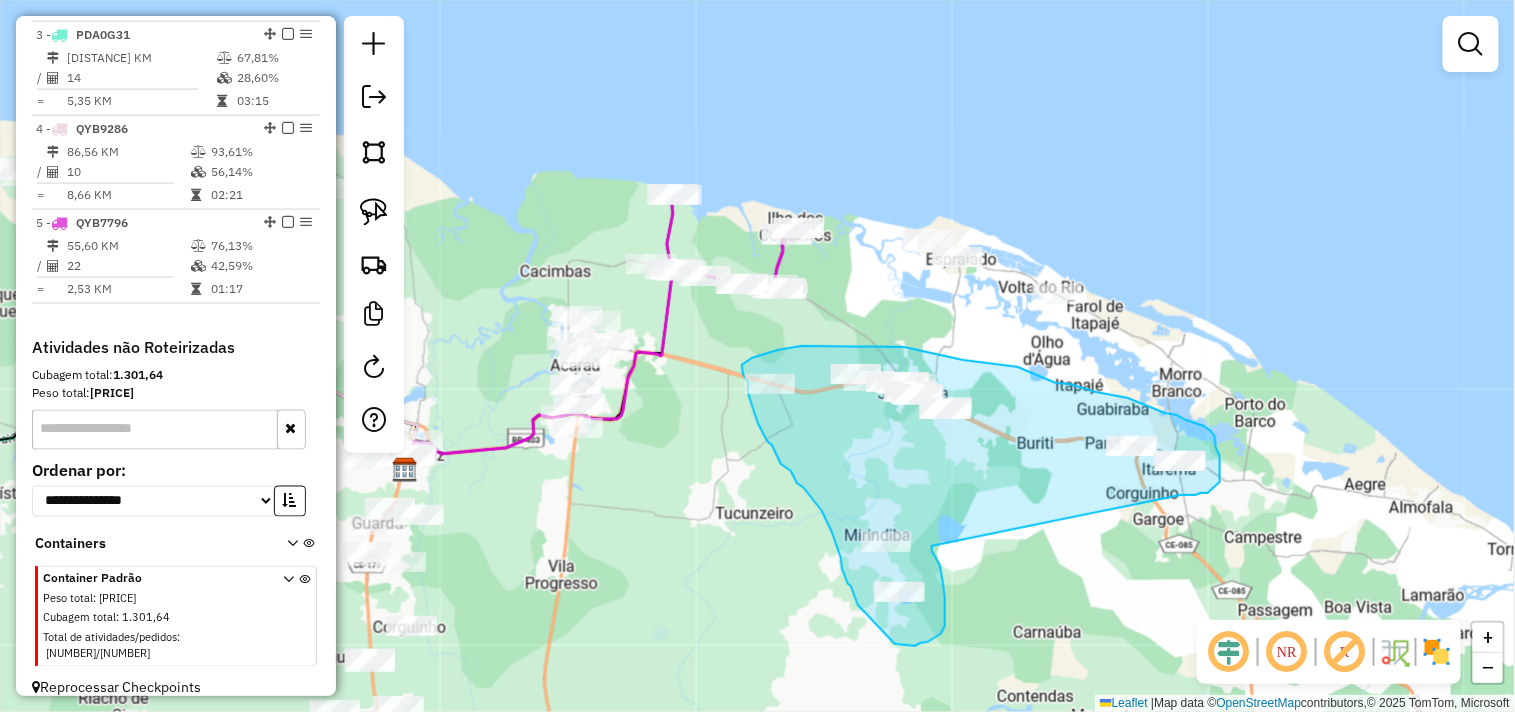 drag, startPoint x: 941, startPoint y: 572, endPoint x: 1171, endPoint y: 492, distance: 243.51591 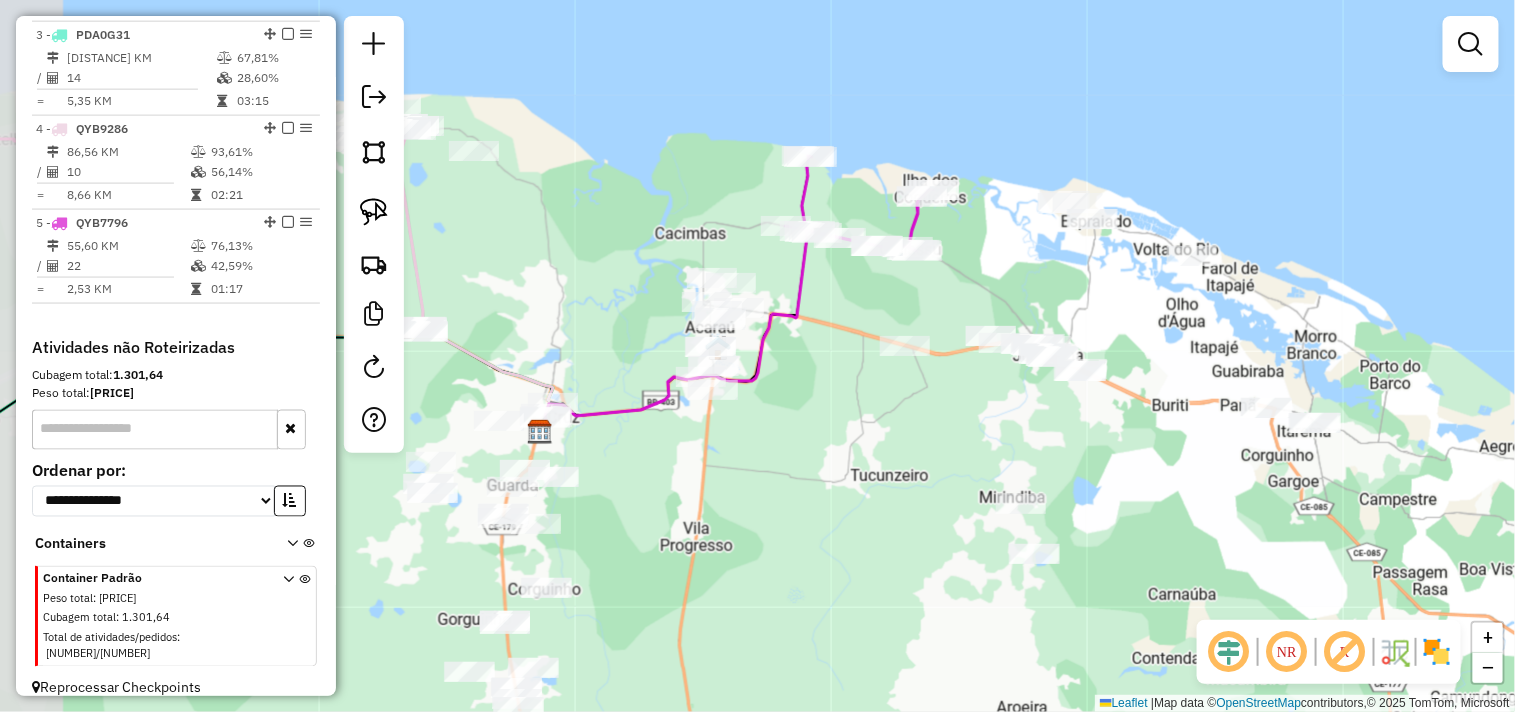 drag, startPoint x: 701, startPoint y: 544, endPoint x: 793, endPoint y: 485, distance: 109.29318 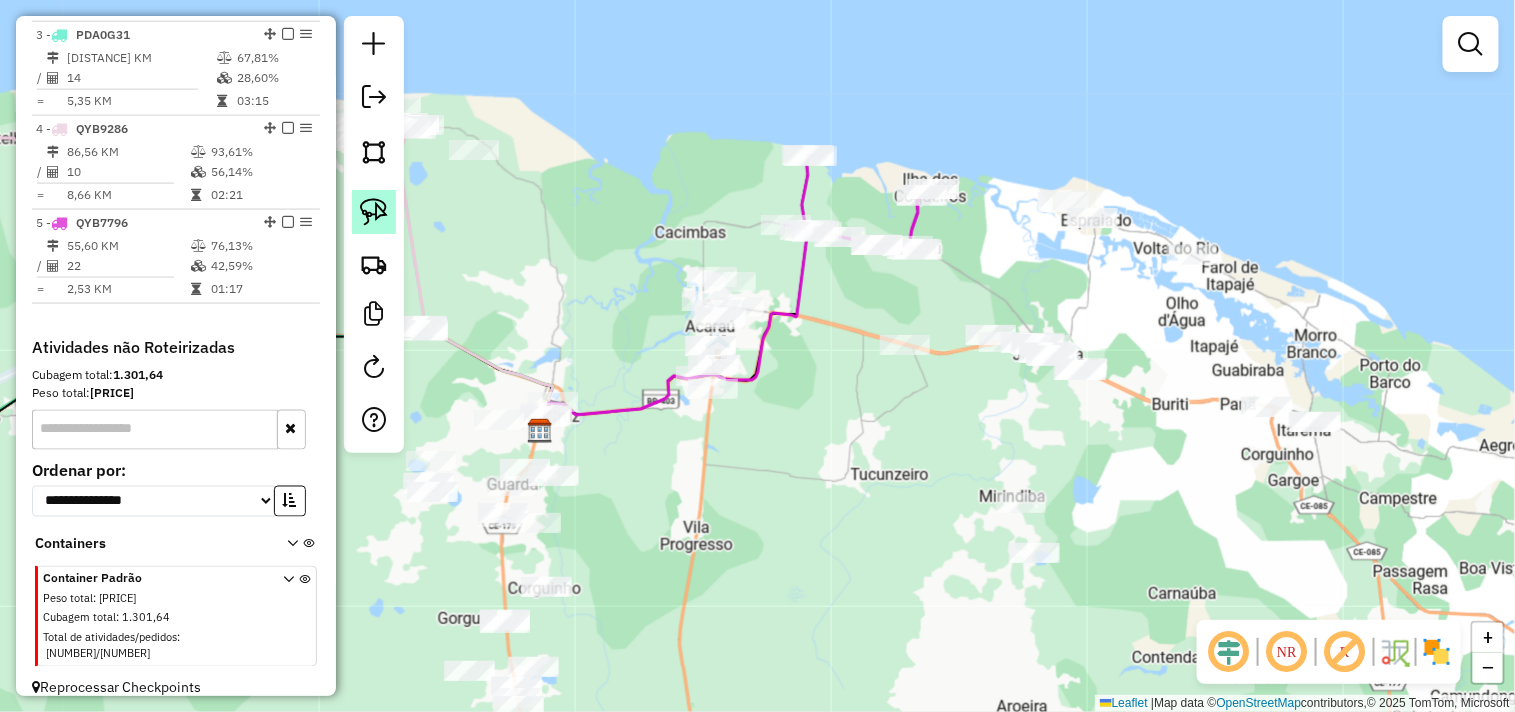 click 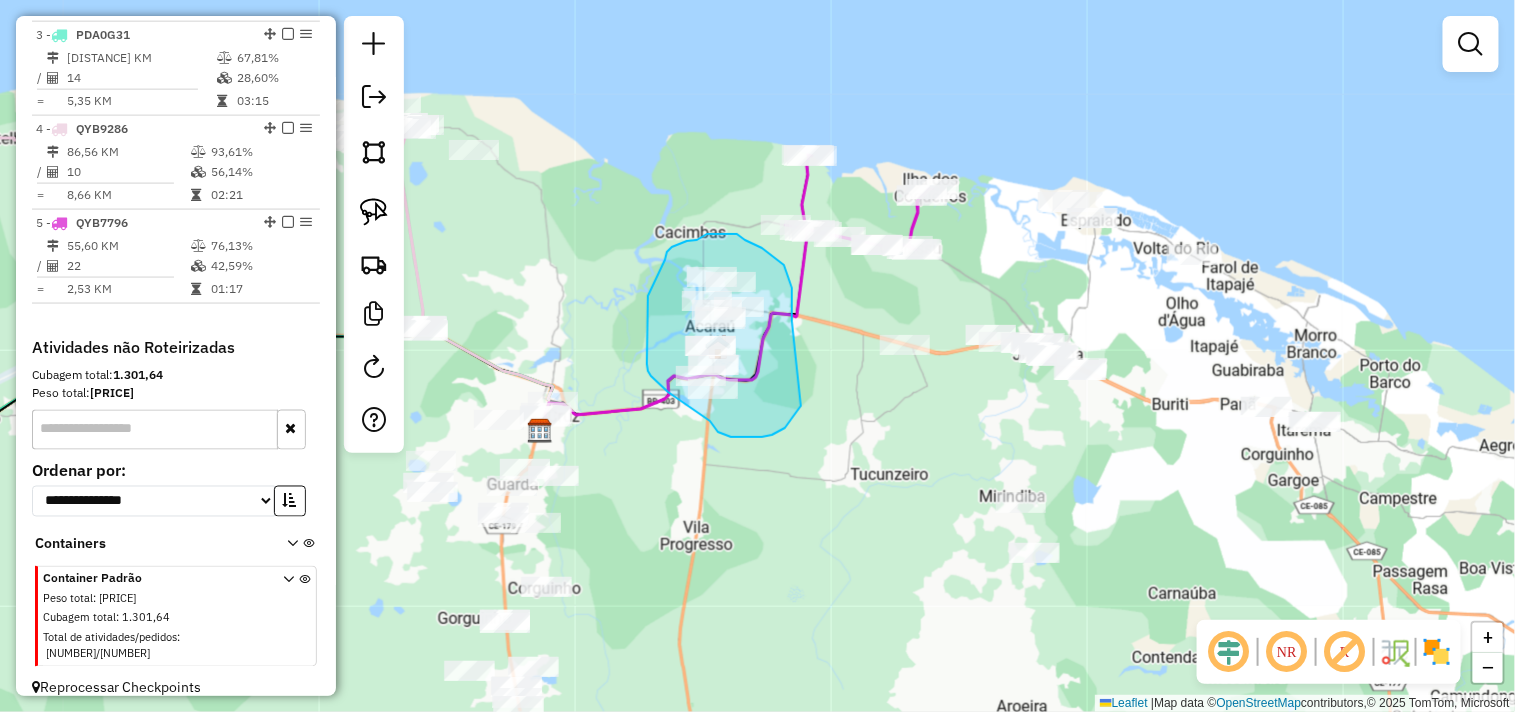 drag, startPoint x: 801, startPoint y: 406, endPoint x: 778, endPoint y: 362, distance: 49.648766 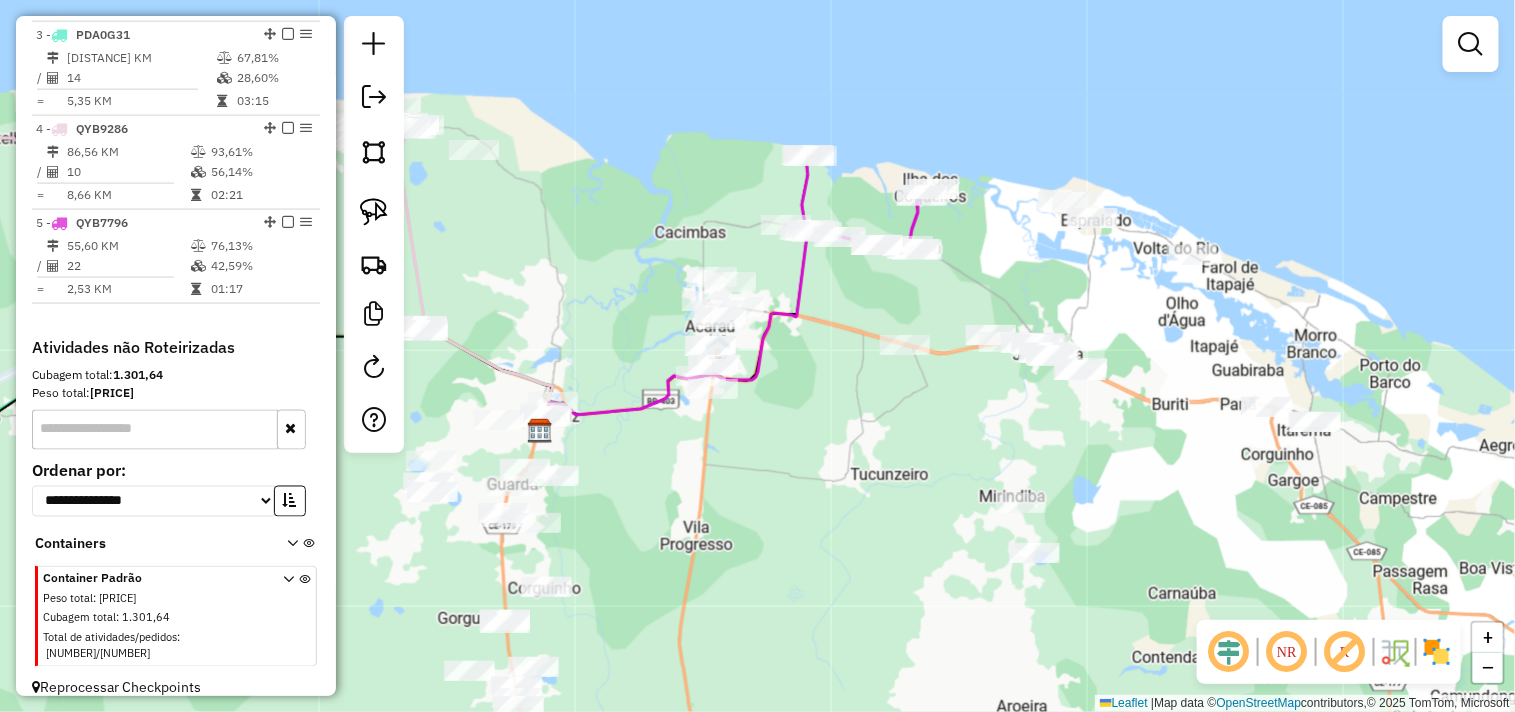 drag, startPoint x: 831, startPoint y: 381, endPoint x: 853, endPoint y: 352, distance: 36.40055 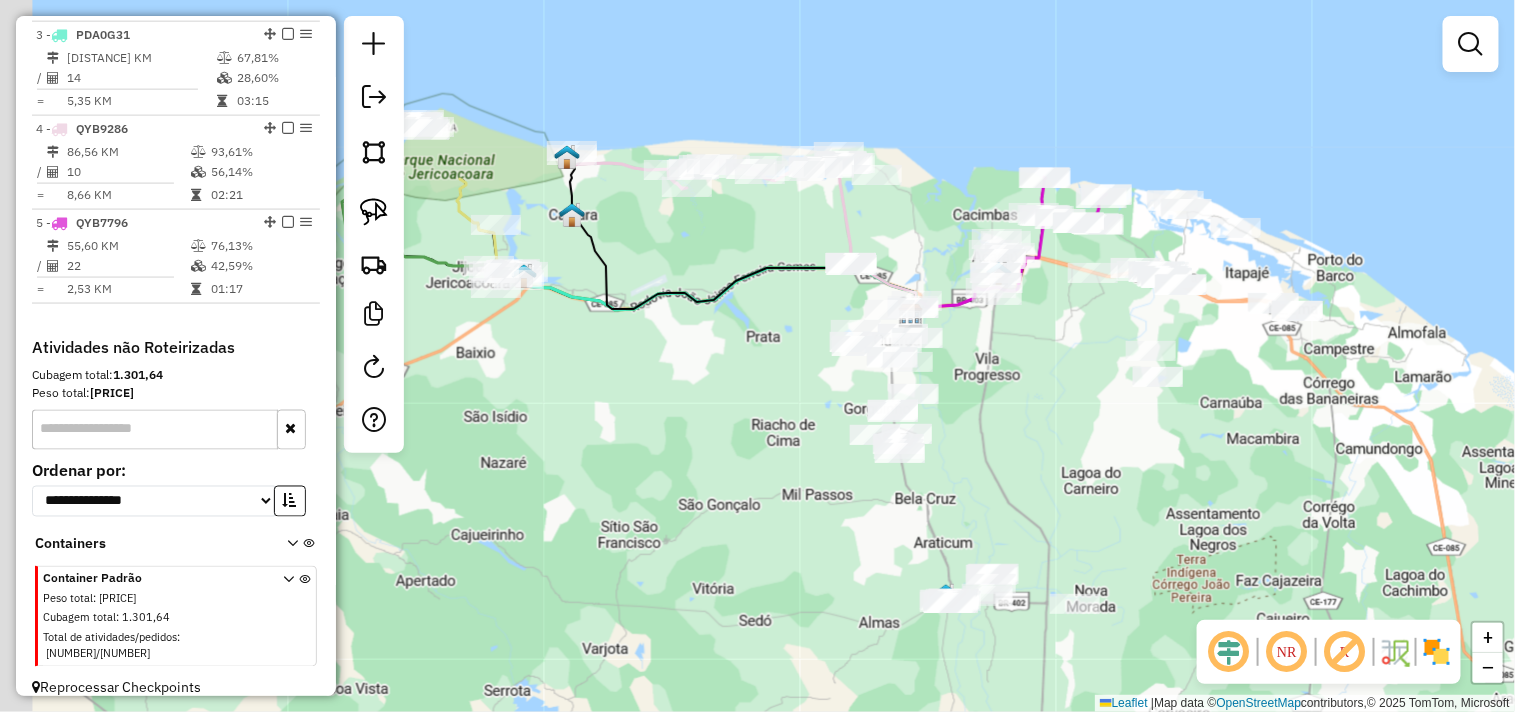 drag, startPoint x: 597, startPoint y: 465, endPoint x: 805, endPoint y: 460, distance: 208.06009 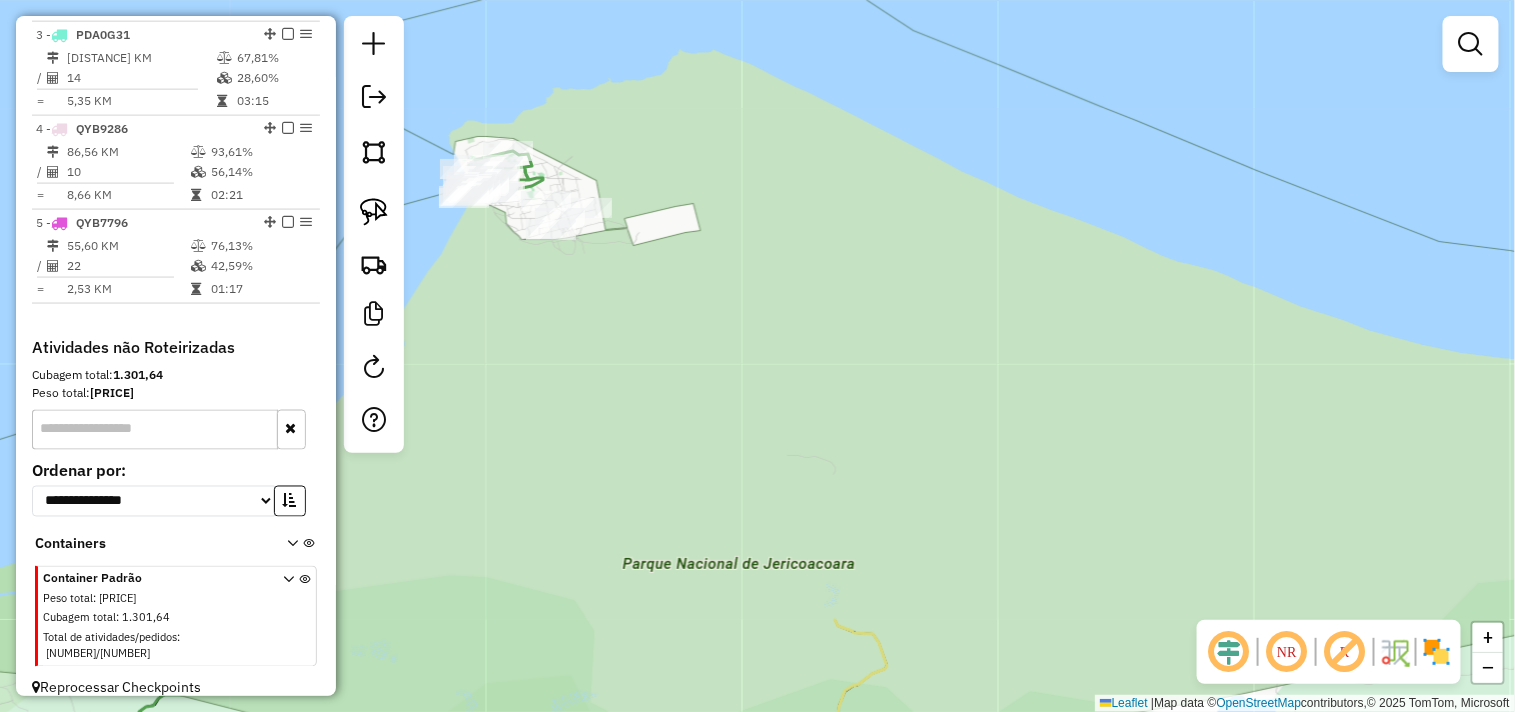 drag, startPoint x: 660, startPoint y: 146, endPoint x: 706, endPoint y: 160, distance: 48.08326 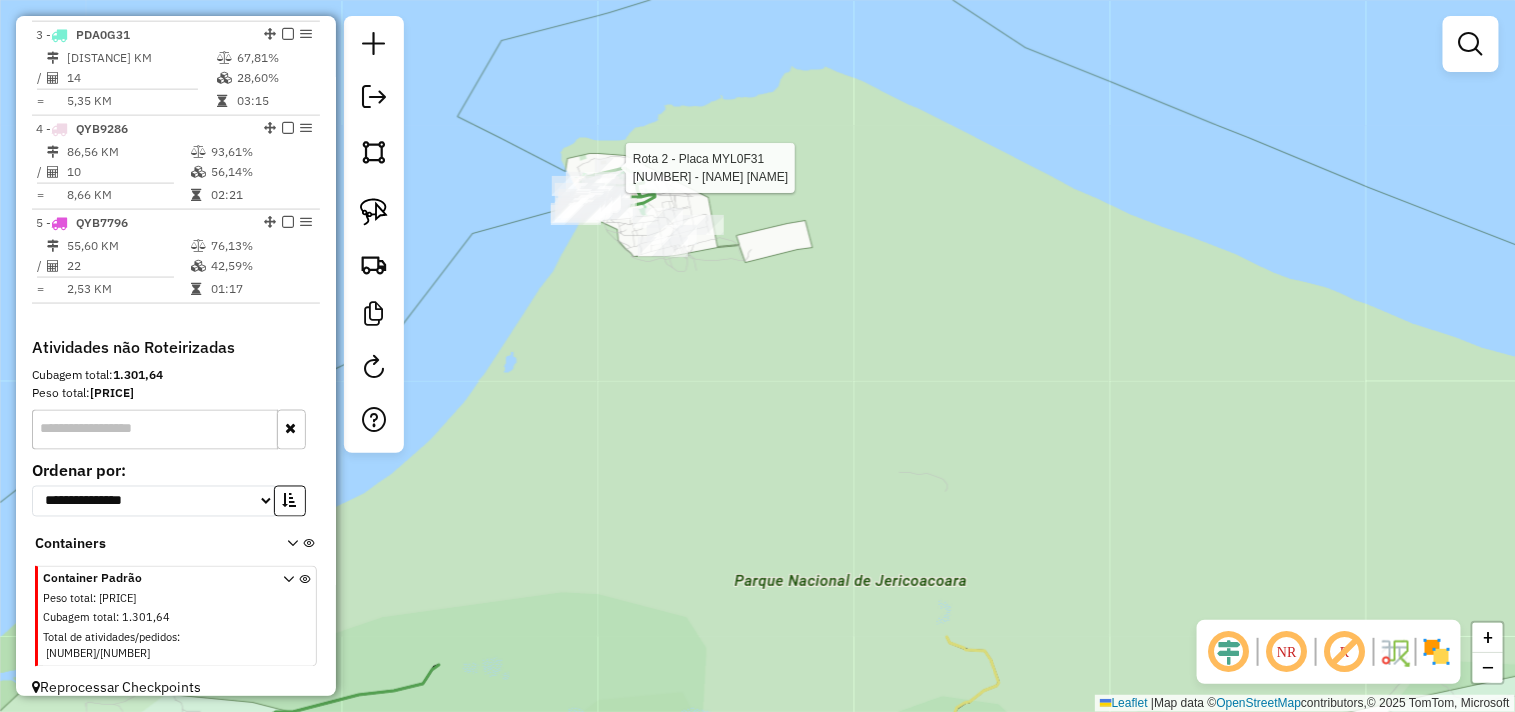 select on "**********" 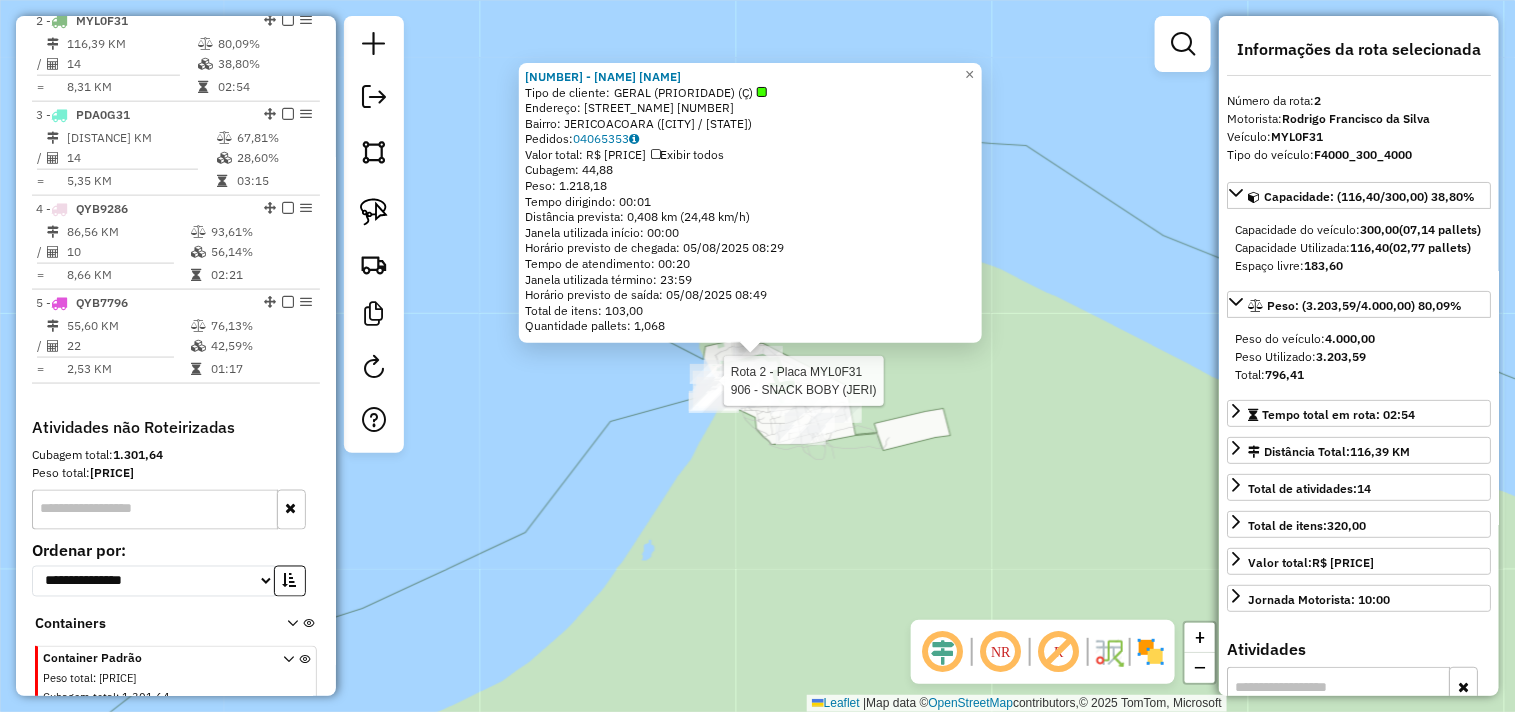 scroll, scrollTop: 866, scrollLeft: 0, axis: vertical 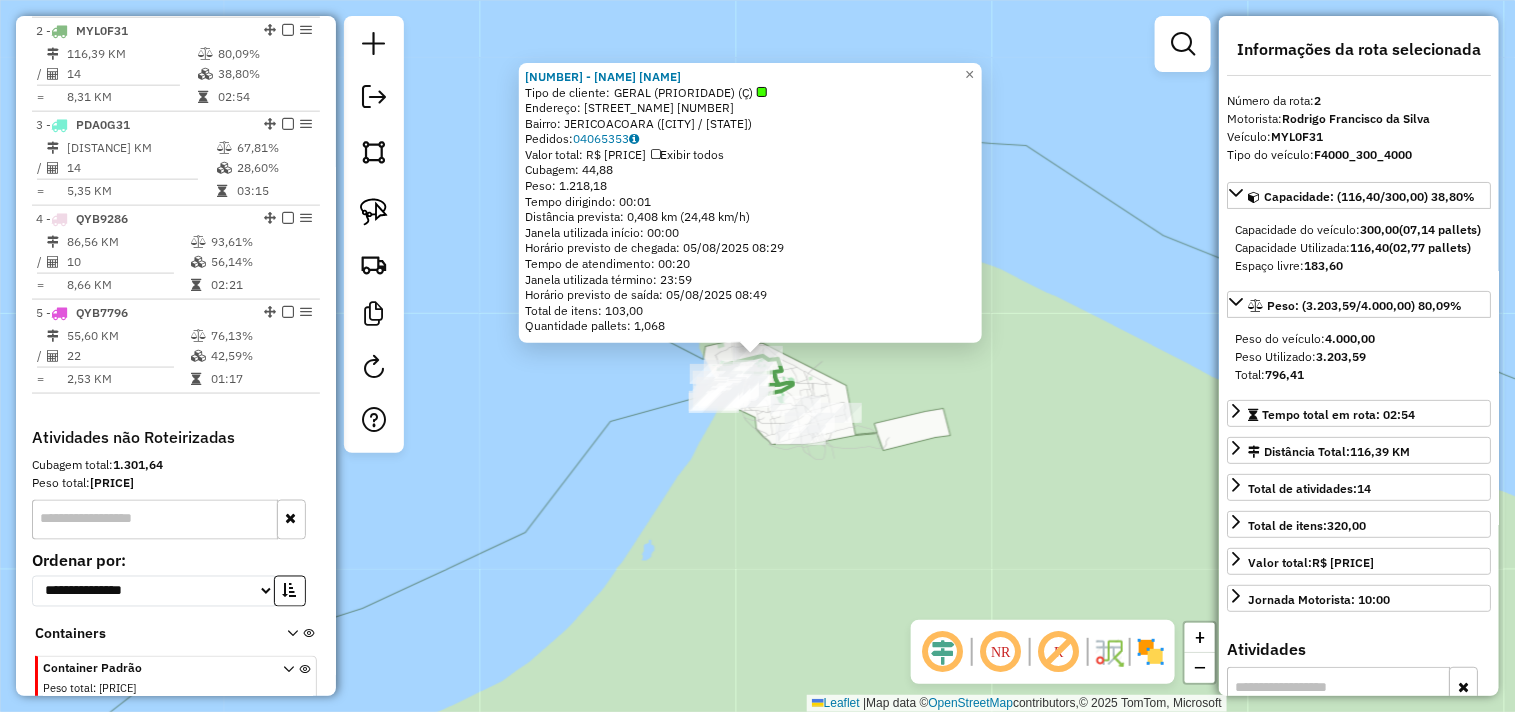 click on "[NUMBER] - [NAME]  JE  Tipo de cliente:   GERAL (PRIORIDADE) (Ç)   Endereço:  RUA BERTOLDO ALVES DE LIMA [NUMBER]   Bairro: JERICOACARA ([CITY] / [STATE])   Pedidos:  [ORDER_ID]   Valor total: R$ [PRICE]   Exibir todos   Cubagem: [CUBAGE]  Peso: [WEIGHT]  Tempo dirigindo: [TIME]   Distância prevista: [DISTANCE] km ([SPEED] km/h)   Janela utilizada início: [TIME]   Horário previsto de chegada: [DATE] [TIME]   Tempo de atendimento: [TIME]   Janela utilizada término: [TIME]   Horário previsto de saída: [DATE] [TIME]   Total de itens: [ITEMS]   Quantidade pallets: [PALLETS]  × Janela de atendimento Grade de atendimento Capacidade Transportadoras Veículos Cliente Pedidos  Rotas Selecione os dias de semana para filtrar as janelas de atendimento  Seg   Ter   Qua   Qui   Sex   Sáb   Dom  Informe o período da janela de atendimento: De: [DATE] Até: [DATE]  Filtrar exatamente a janela do cliente  Considerar janela de atendimento padrão  Selecione os dias de semana para filtrar as grades de atendimento  Seg   Ter   Qua  +" 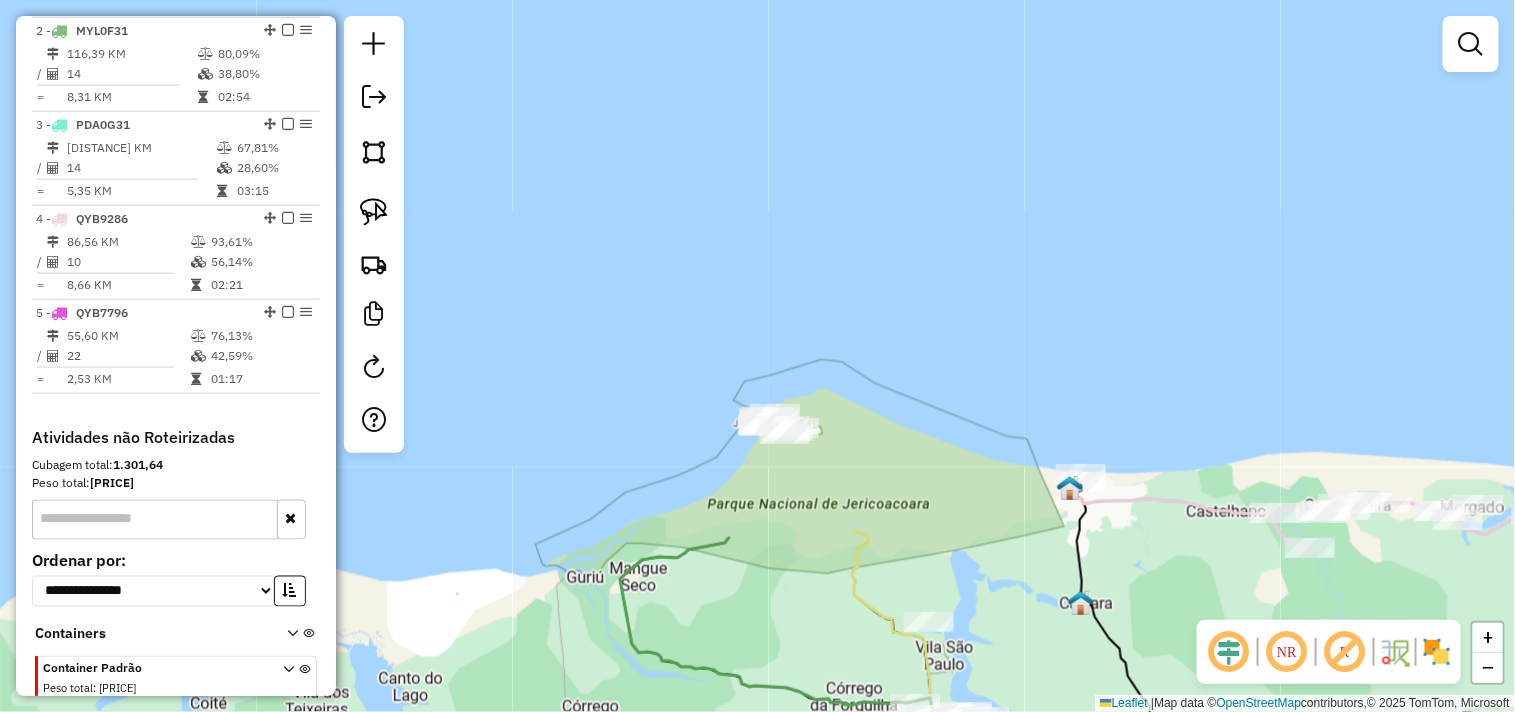 drag, startPoint x: 933, startPoint y: 480, endPoint x: 743, endPoint y: 187, distance: 349.21198 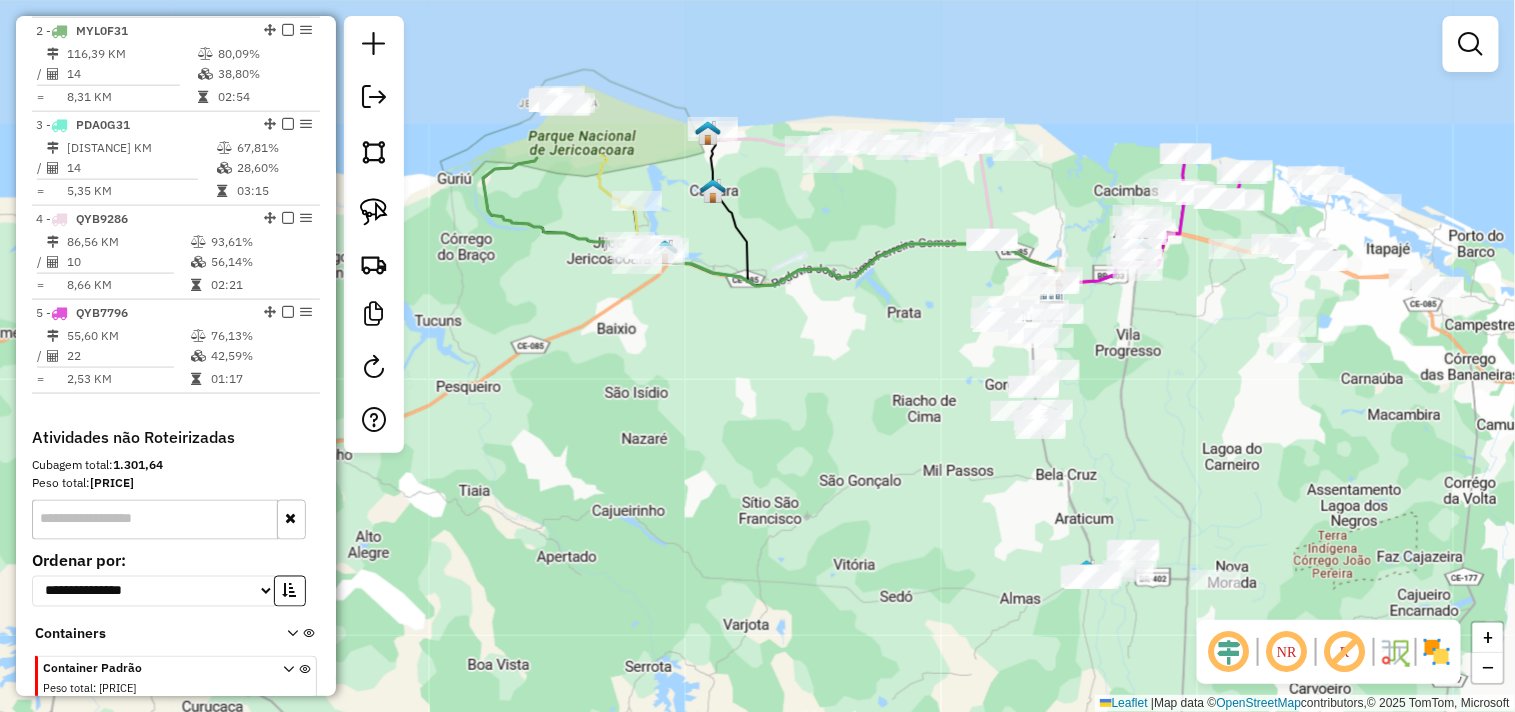 drag, startPoint x: 767, startPoint y: 241, endPoint x: 788, endPoint y: 388, distance: 148.49243 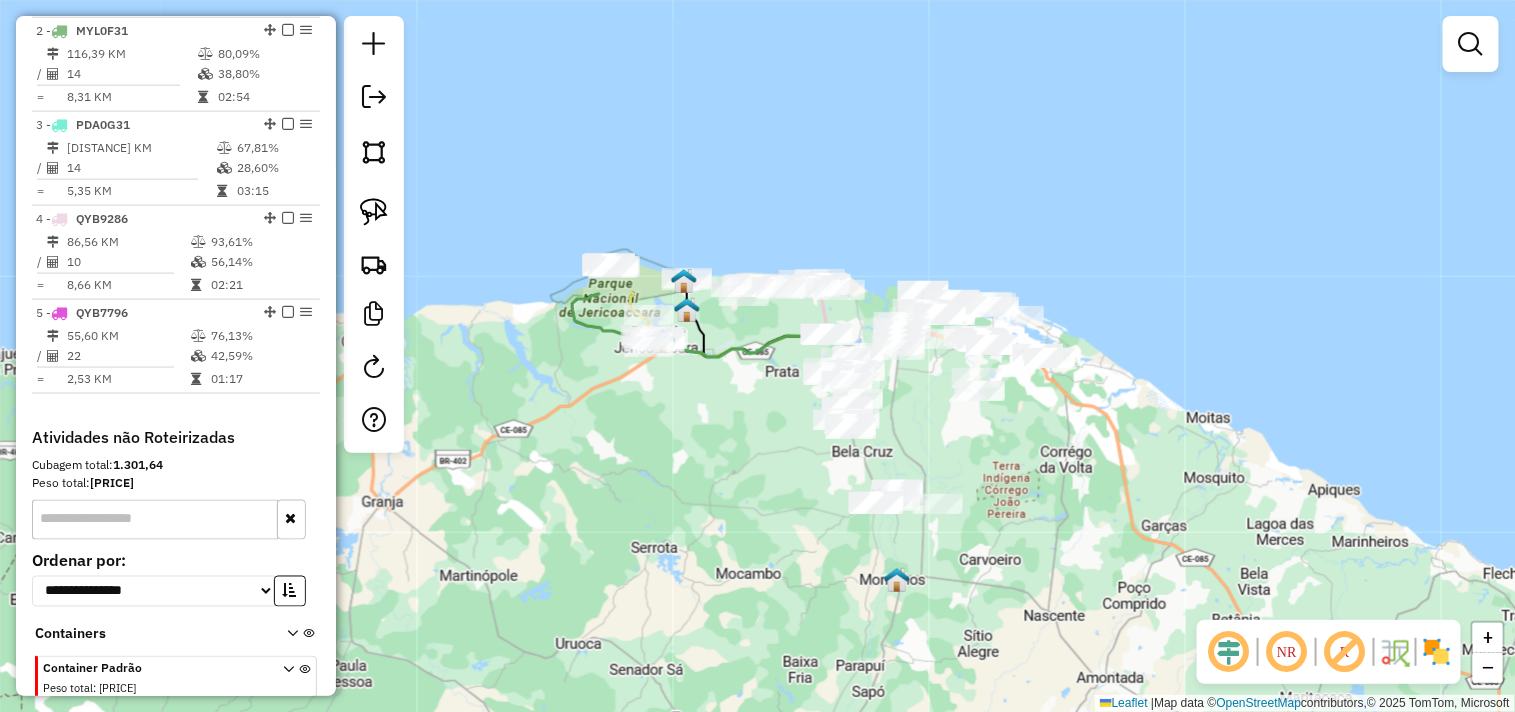 drag, startPoint x: 805, startPoint y: 404, endPoint x: 731, endPoint y: 424, distance: 76.655075 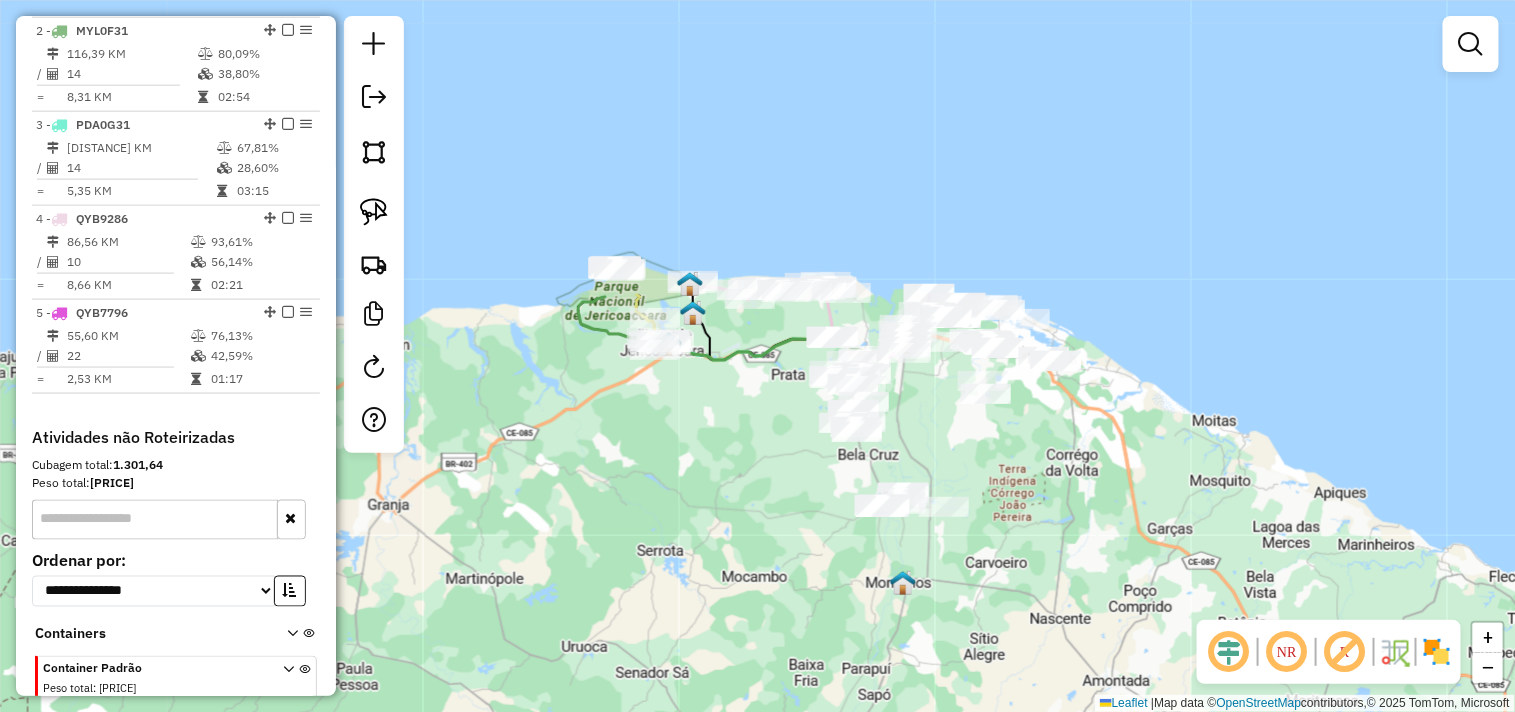 drag, startPoint x: 671, startPoint y: 445, endPoint x: 687, endPoint y: 445, distance: 16 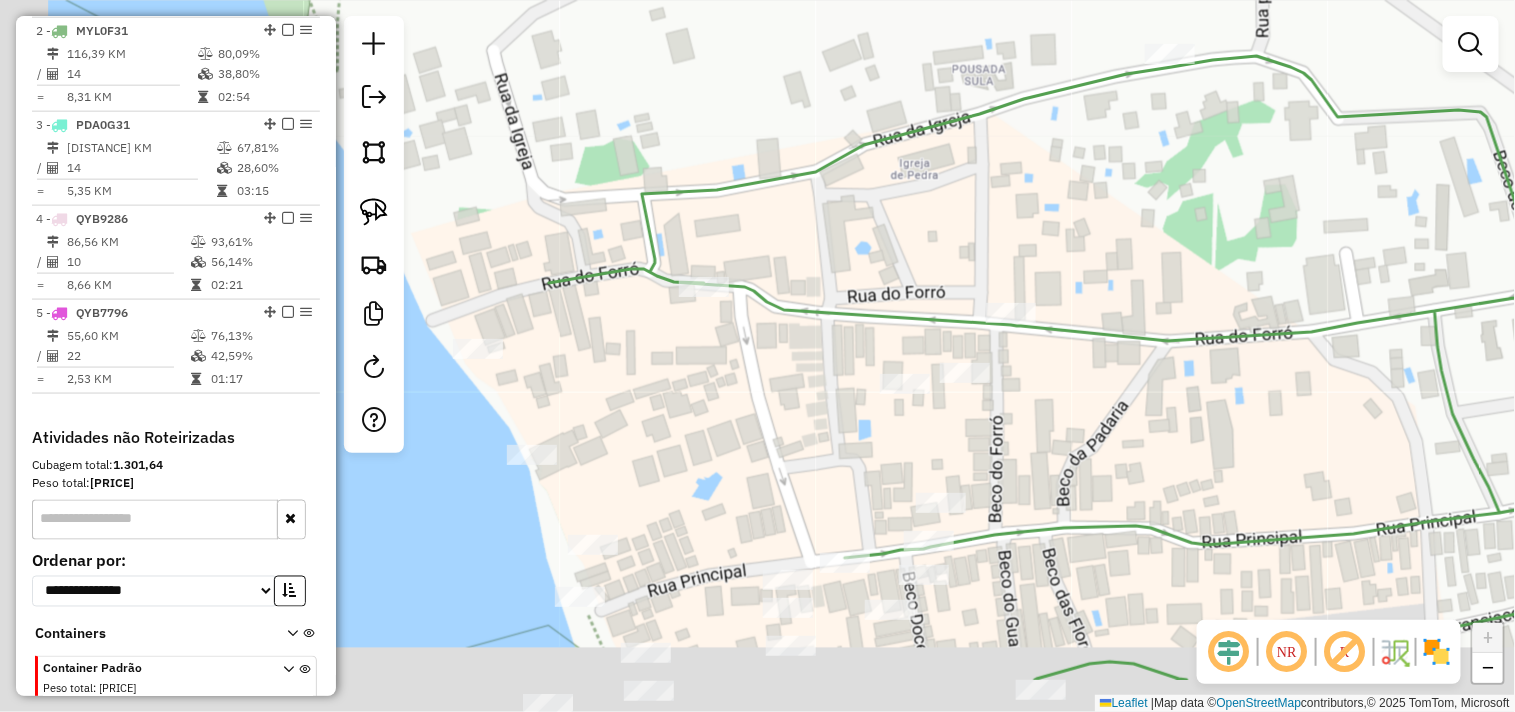 drag, startPoint x: 554, startPoint y: 518, endPoint x: 717, endPoint y: 377, distance: 215.52261 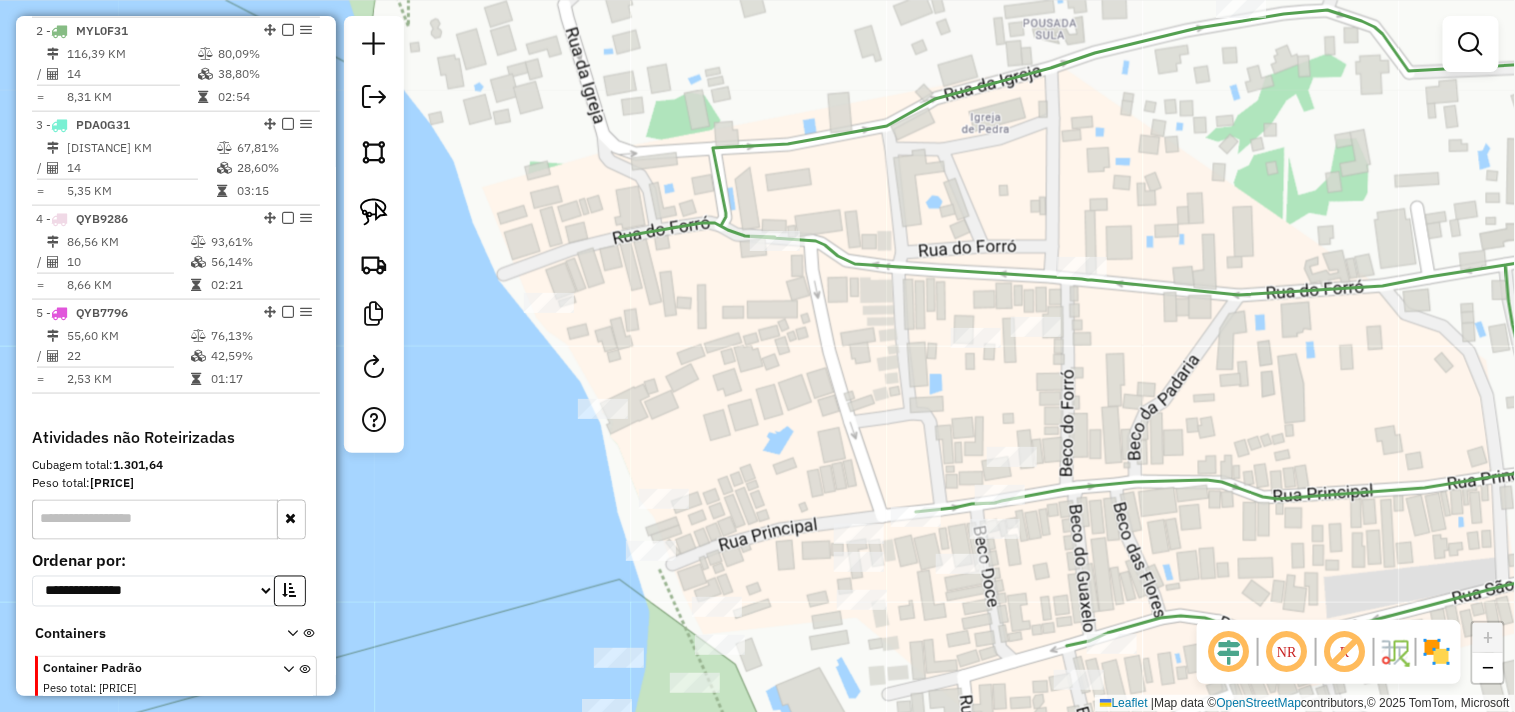 select on "**********" 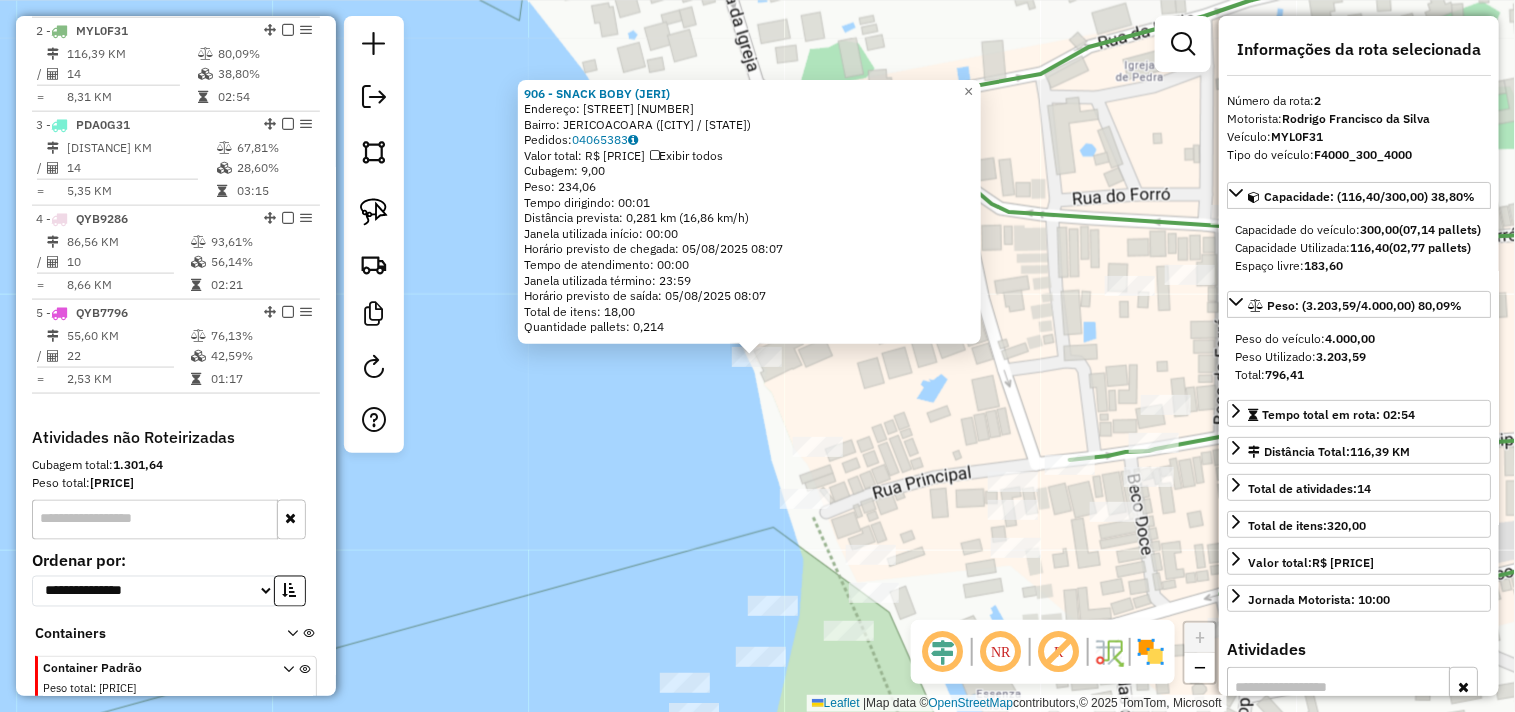 click on "906 - SNACK  BOBY (JERI)  Endereço:  AV BEIRA MAR 11   Bairro: JERICOACOARA (JIJOCA DE JERICOACOARA / CE)   Pedidos:  04065383   Valor total: R$ 2.256,96   Exibir todos   Cubagem: 9,00  Peso: 234,06  Tempo dirigindo: 00:01   Distância prevista: 0,281 km (16,86 km/h)   Janela utilizada início: 00:00   Horário previsto de chegada: 05/08/2025 08:07   Tempo de atendimento: 00:00   Janela utilizada término: 23:59   Horário previsto de saída: 05/08/2025 08:07   Total de itens: 18,00   Quantidade pallets: 0,214  × Janela de atendimento Grade de atendimento Capacidade Transportadoras Veículos Cliente Pedidos  Rotas Selecione os dias de semana para filtrar as janelas de atendimento  Seg   Ter   Qua   Qui   Sex   Sáb   Dom  Informe o período da janela de atendimento: De: Até:  Filtrar exatamente a janela do cliente  Considerar janela de atendimento padrão  Selecione os dias de semana para filtrar as grades de atendimento  Seg   Ter   Qua   Qui   Sex   Sáb   Dom   Peso mínimo:   Peso máximo:   De:   De:" 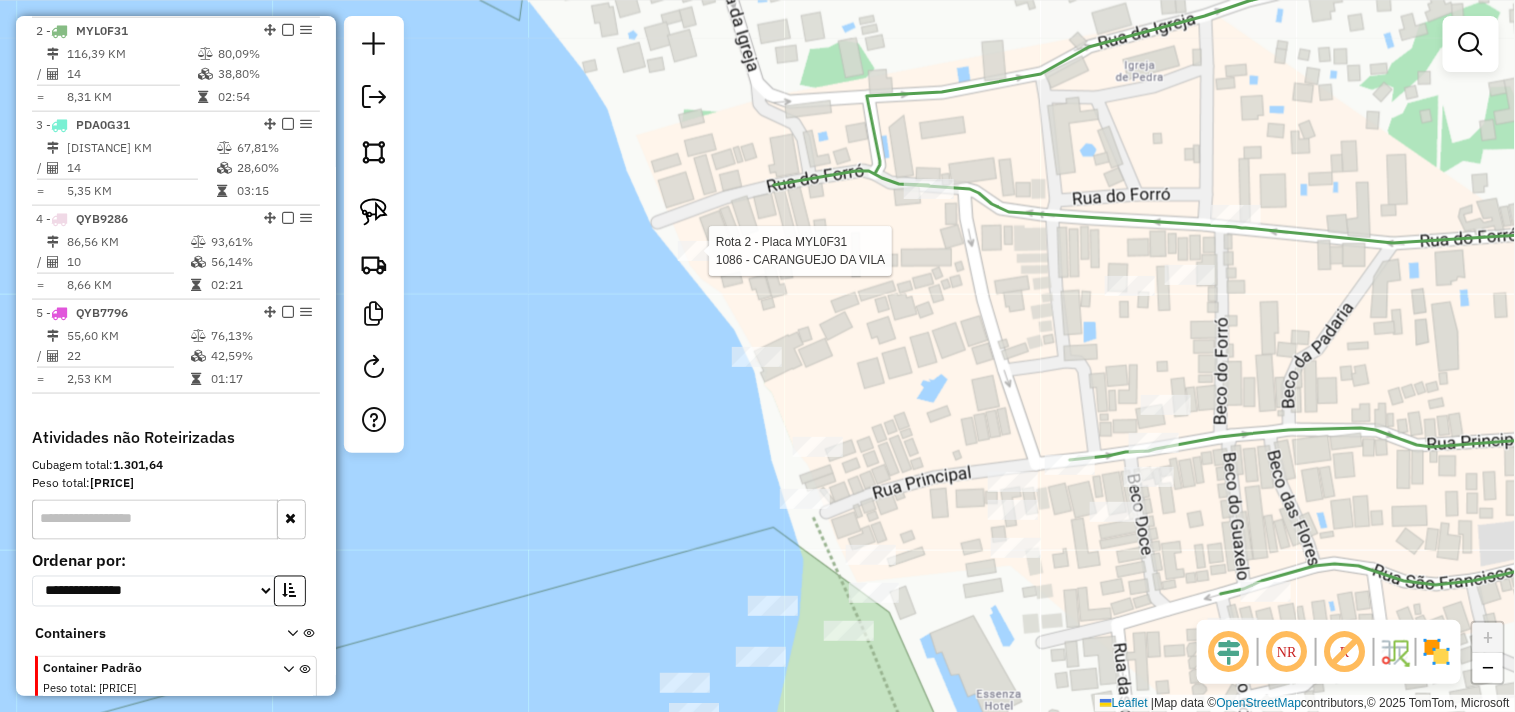 select on "**********" 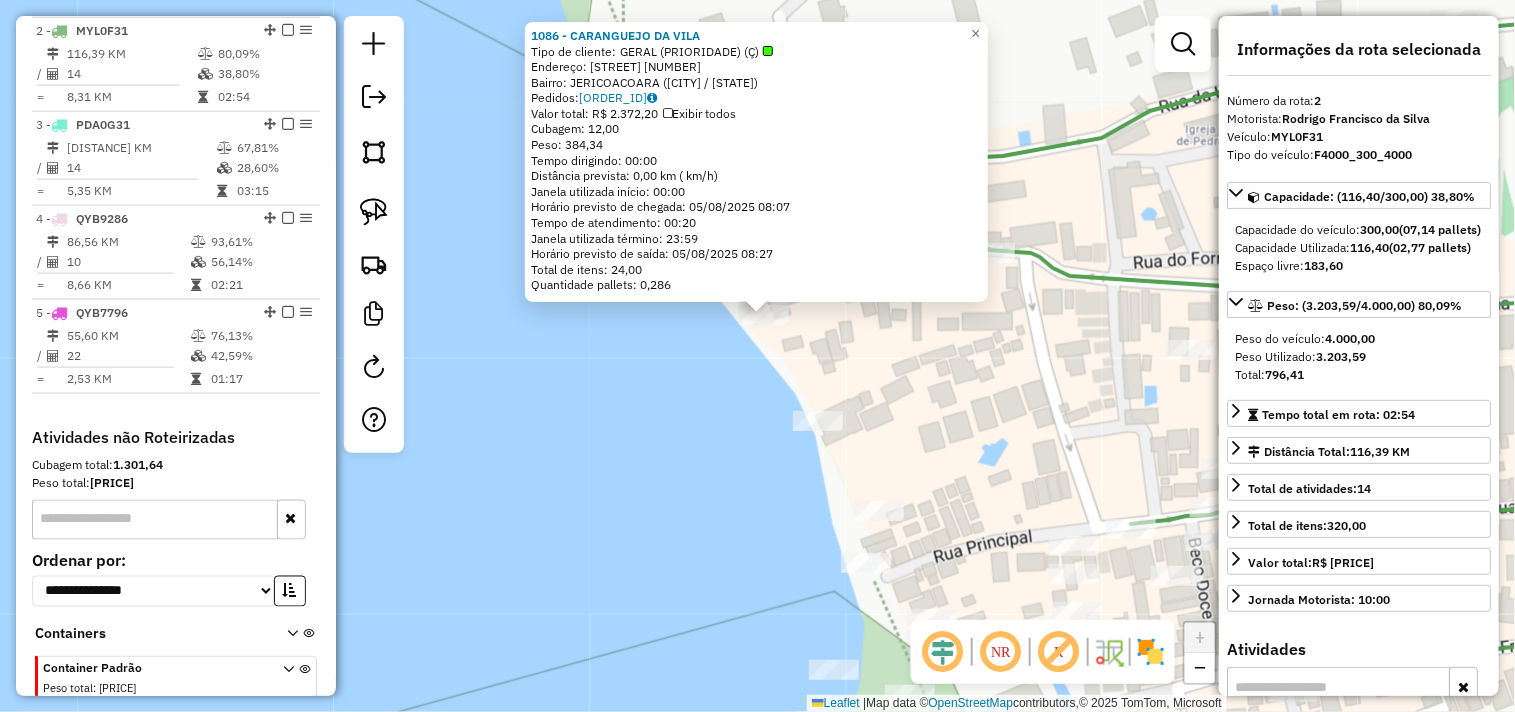 drag, startPoint x: 675, startPoint y: 523, endPoint x: 663, endPoint y: 317, distance: 206.34921 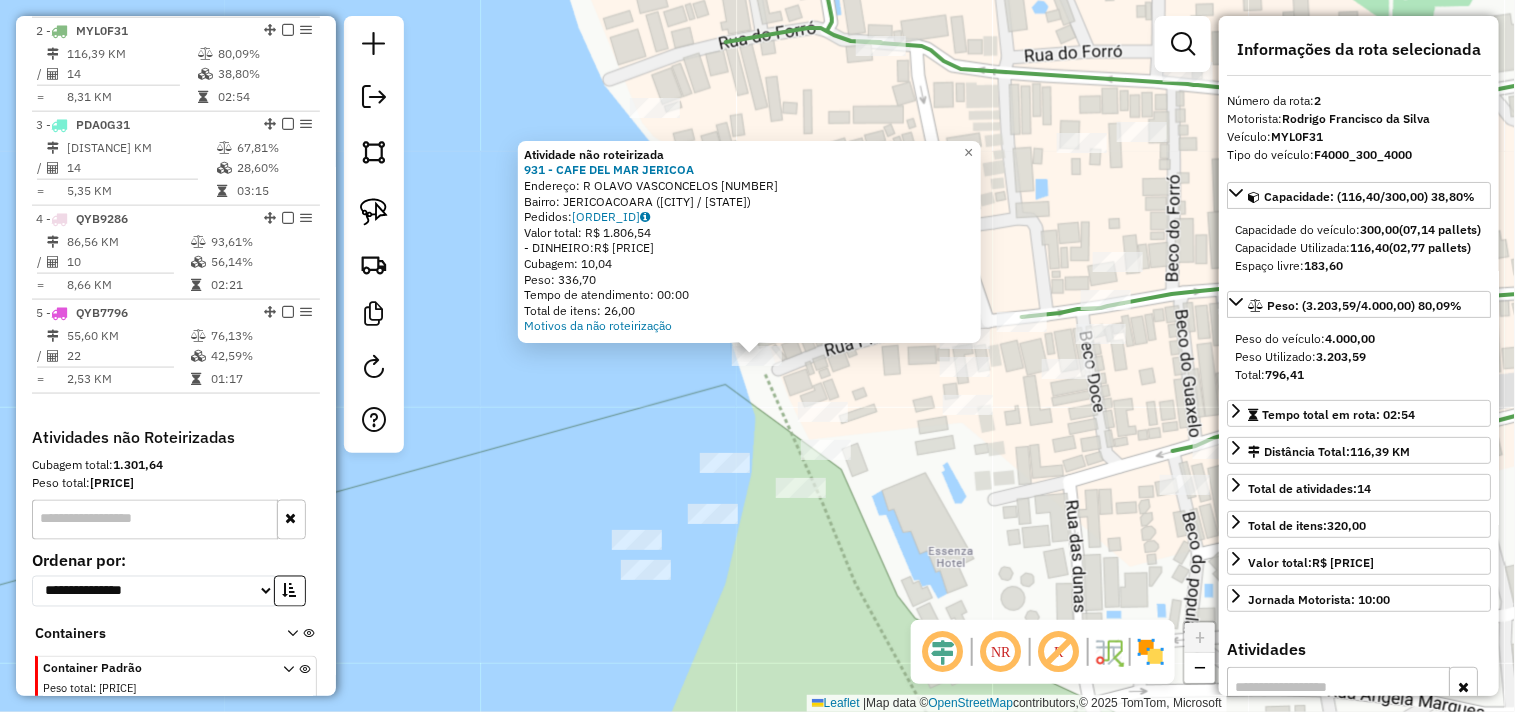 click on "Atividade não roteirizada [NUMBER] - [MERCHANT_NAME]  Endereço:  [STREET] [NUMBER]   Bairro: [NEIGHBORHOOD] ([CITY] / [STATE])   Pedidos:  [ORDER_ID]   Valor total: [CURRENCY] [AMOUNT]   - [PAYMENT_METHOD]: [CURRENCY] [AMOUNT]   Cubagem: [CUBAGE]   Peso: [WEIGHT]   Tempo de atendimento: [TIME]   Total de itens: [ITEMS]  Motivos da não roteirização × Janela de atendimento Grade de atendimento Capacidade Transportadoras Veículos Cliente Pedidos  Rotas Selecione os dias de semana para filtrar as janelas de atendimento  Seg   Ter   Qua   Qui   Sex   Sáb   Dom  Informe o período da janela de atendimento: De: Até:  Filtrar exatamente a janela do cliente  Considerar janela de atendimento padrão  Selecione os dias de semana para filtrar as grades de atendimento  Seg   Ter   Qua   Qui   Sex   Sáb   Dom   Considerar clientes sem dia de atendimento cadastrado  Clientes fora do dia de atendimento selecionado Filtrar as atividades entre os valores definidos abaixo:  Peso mínimo:   Peso máximo:   Cubagem mínima:   De:   Até:" 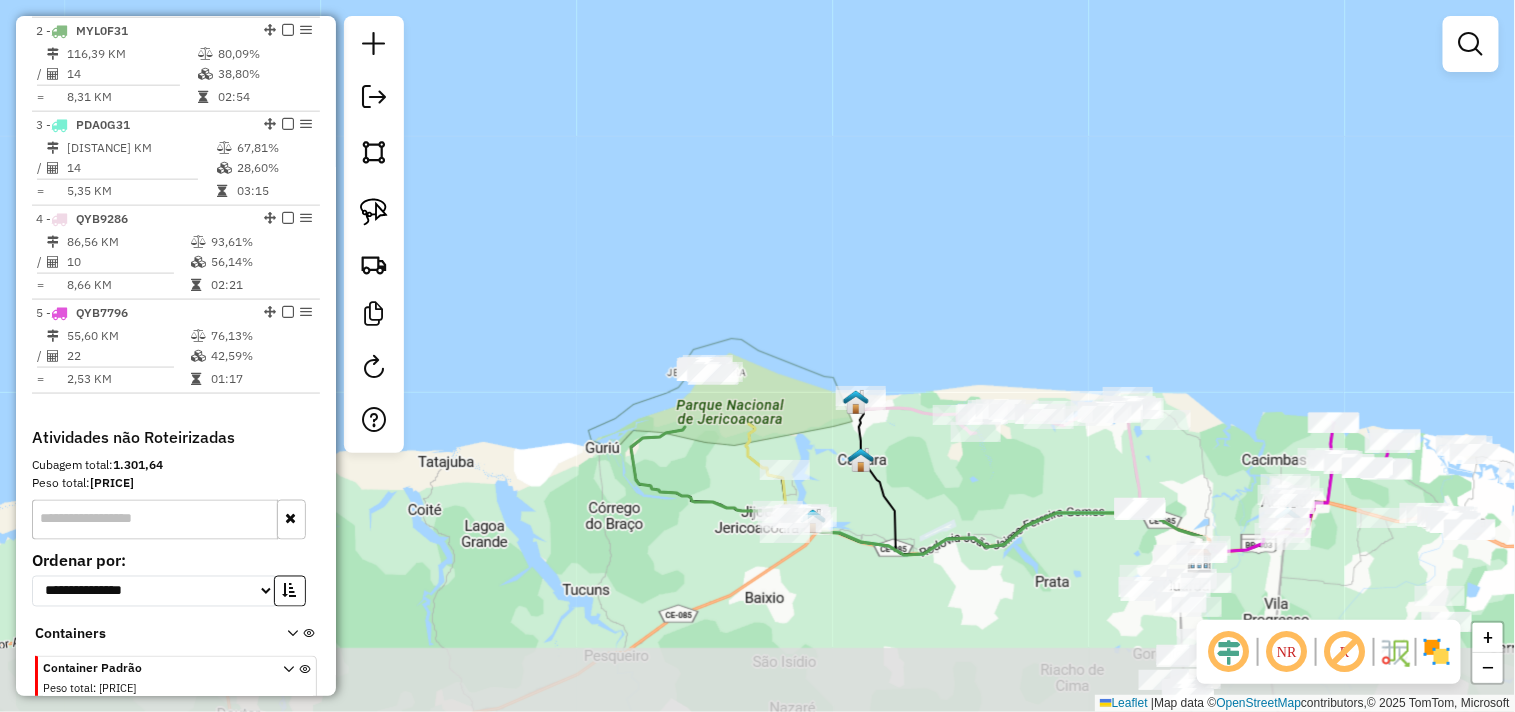 drag, startPoint x: 777, startPoint y: 524, endPoint x: 546, endPoint y: 182, distance: 412.7045 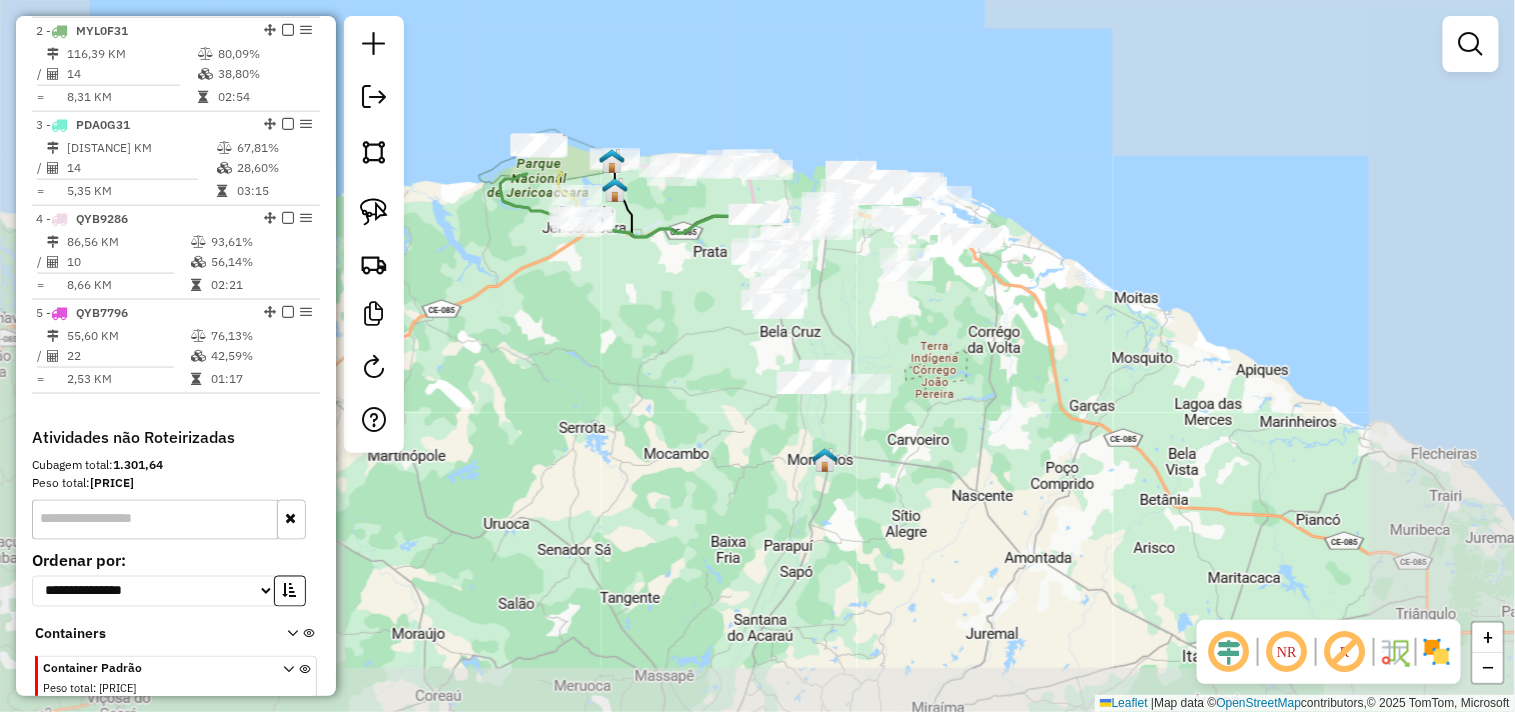 drag, startPoint x: 697, startPoint y: 405, endPoint x: 686, endPoint y: 437, distance: 33.83785 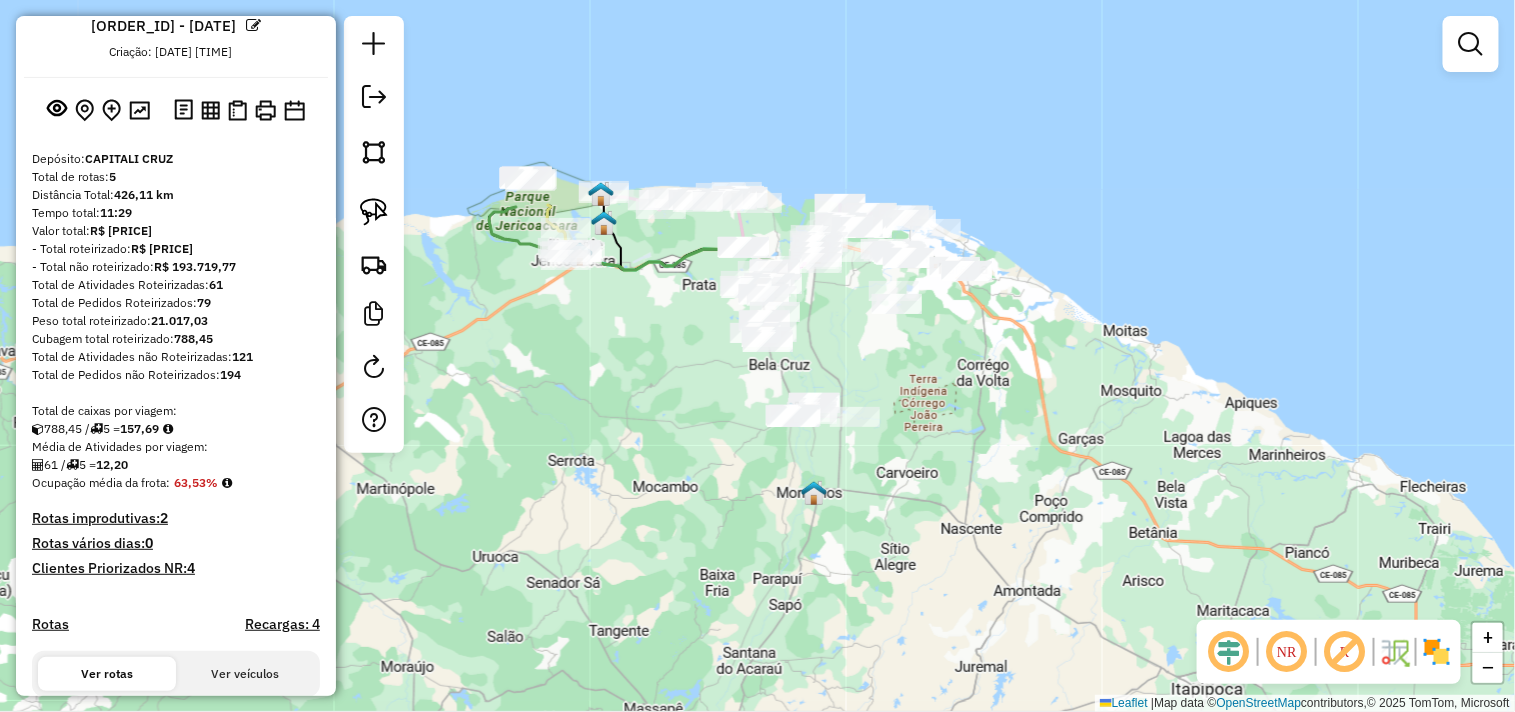 scroll, scrollTop: 0, scrollLeft: 0, axis: both 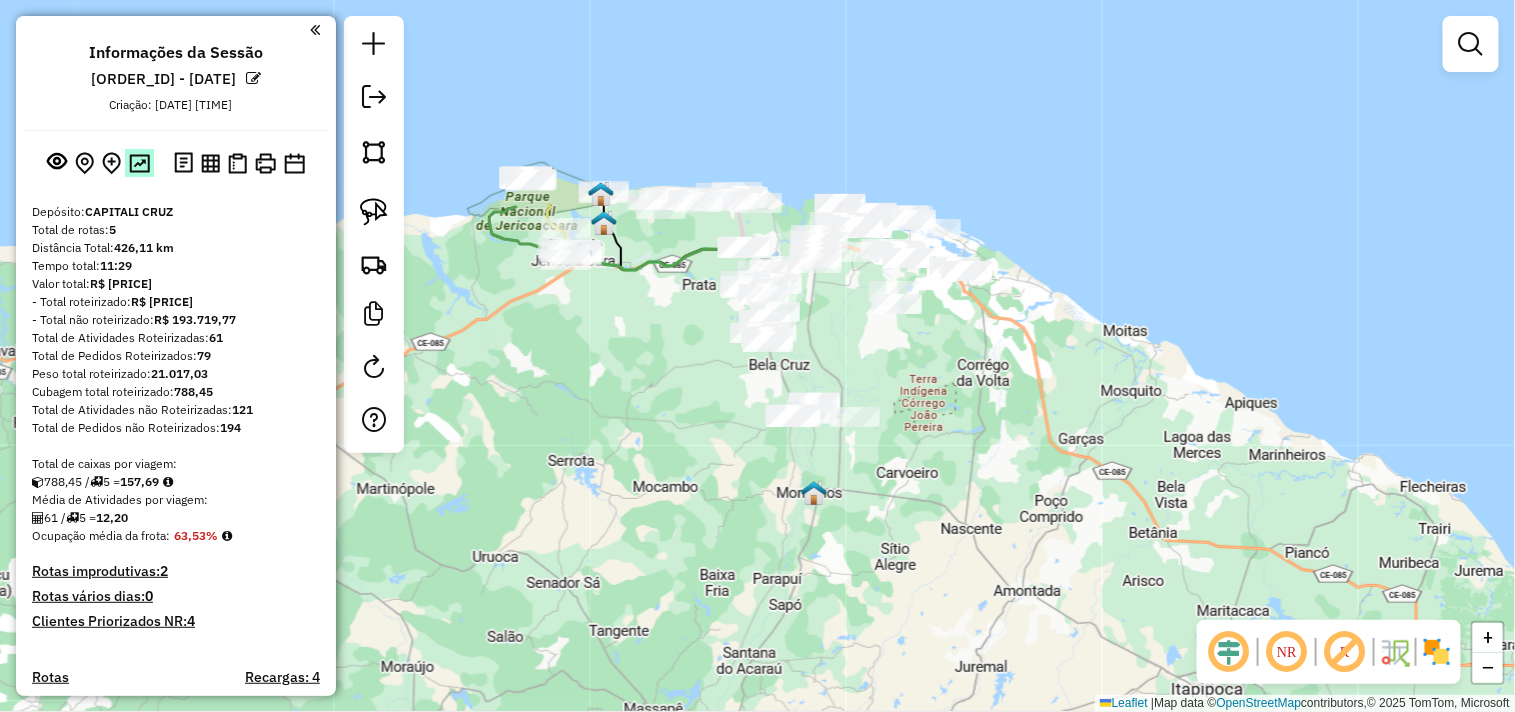 click at bounding box center (139, 162) 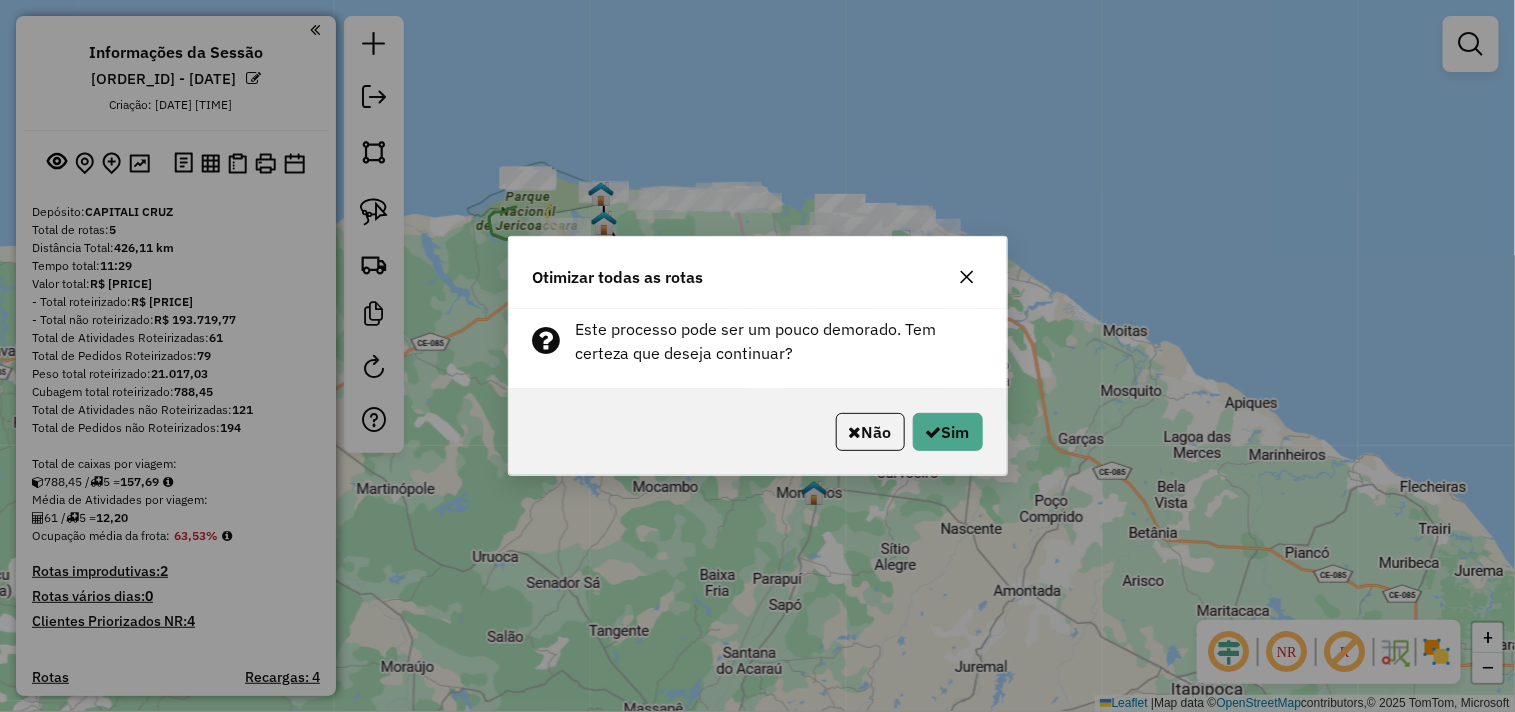 click on "Otimizar todas as rotas Este processo pode ser um pouco demorado. Tem certeza que deseja continuar?  Não   Sim" 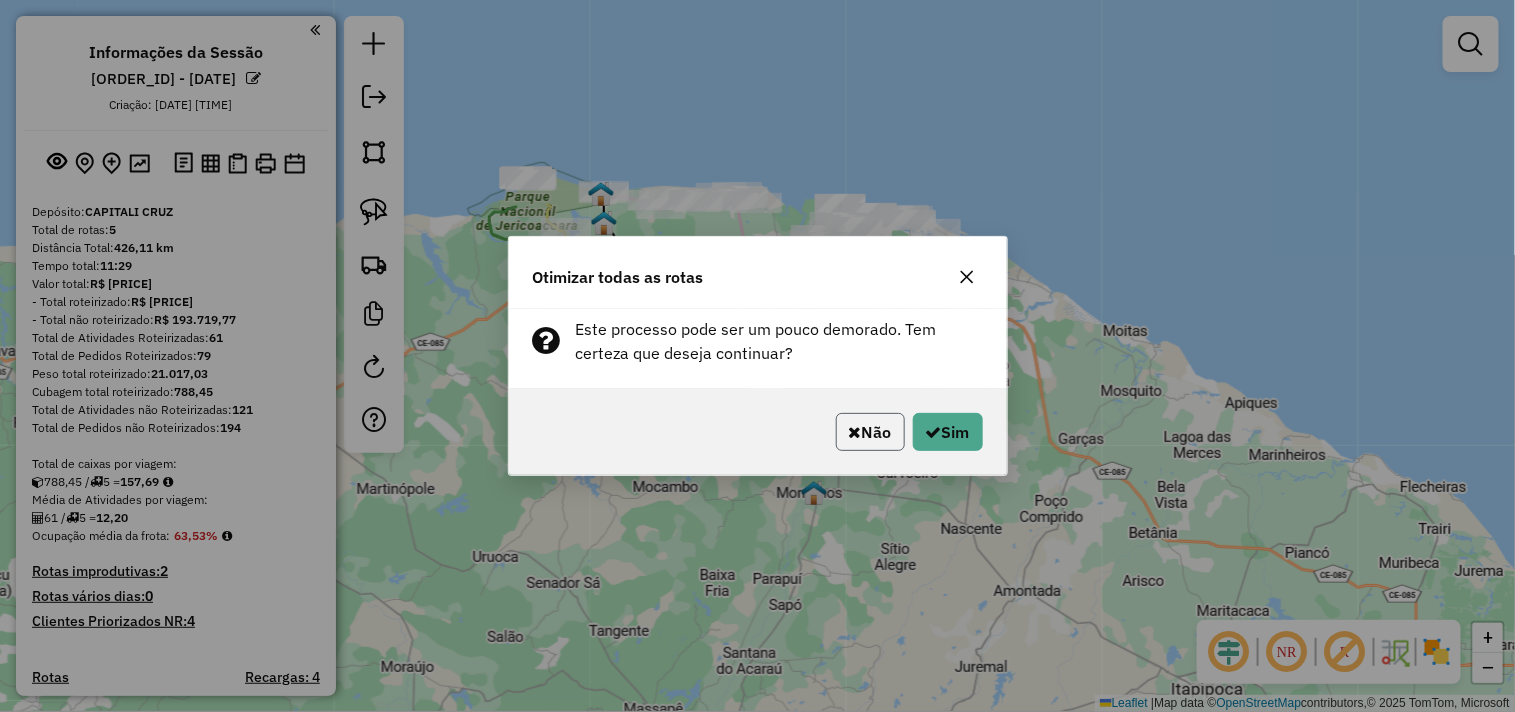 click on "Não" 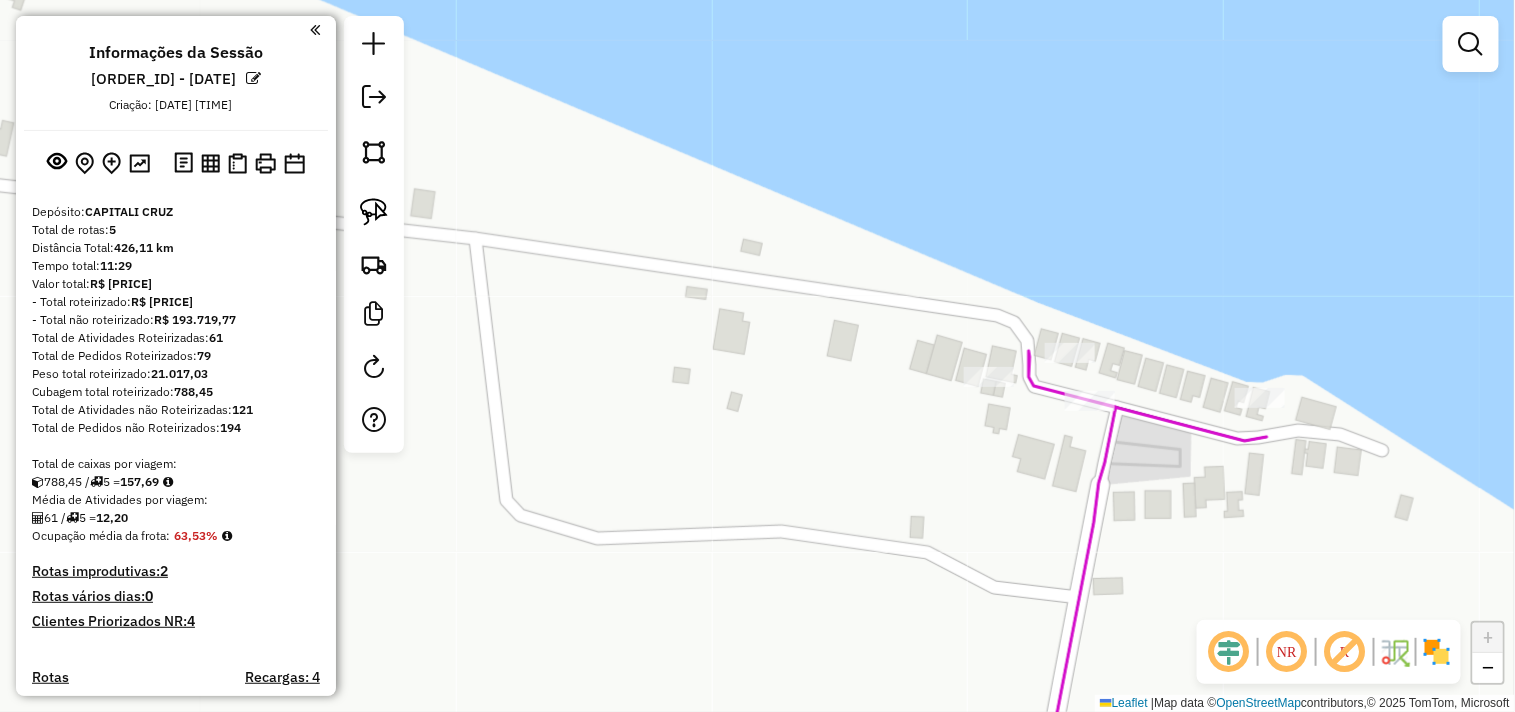 click on "Rota 5 - Placa QYB7796  3105 - BARRACA POR DO SOL Janela de atendimento Grade de atendimento Capacidade Transportadoras Veículos Cliente Pedidos  Rotas Selecione os dias de semana para filtrar as janelas de atendimento  Seg   Ter   Qua   Qui   Sex   Sáb   Dom  Informe o período da janela de atendimento: De: Até:  Filtrar exatamente a janela do cliente  Considerar janela de atendimento padrão  Selecione os dias de semana para filtrar as grades de atendimento  Seg   Ter   Qua   Qui   Sex   Sáb   Dom   Considerar clientes sem dia de atendimento cadastrado  Clientes fora do dia de atendimento selecionado Filtrar as atividades entre os valores definidos abaixo:  Peso mínimo:   Peso máximo:   Cubagem mínima:   Cubagem máxima:   De:   Até:  Filtrar as atividades entre o tempo de atendimento definido abaixo:  De:   Até:   Considerar capacidade total dos clientes não roteirizados Transportadora: Selecione um ou mais itens Tipo de veículo: Selecione um ou mais itens Veículo: Selecione um ou mais itens +" 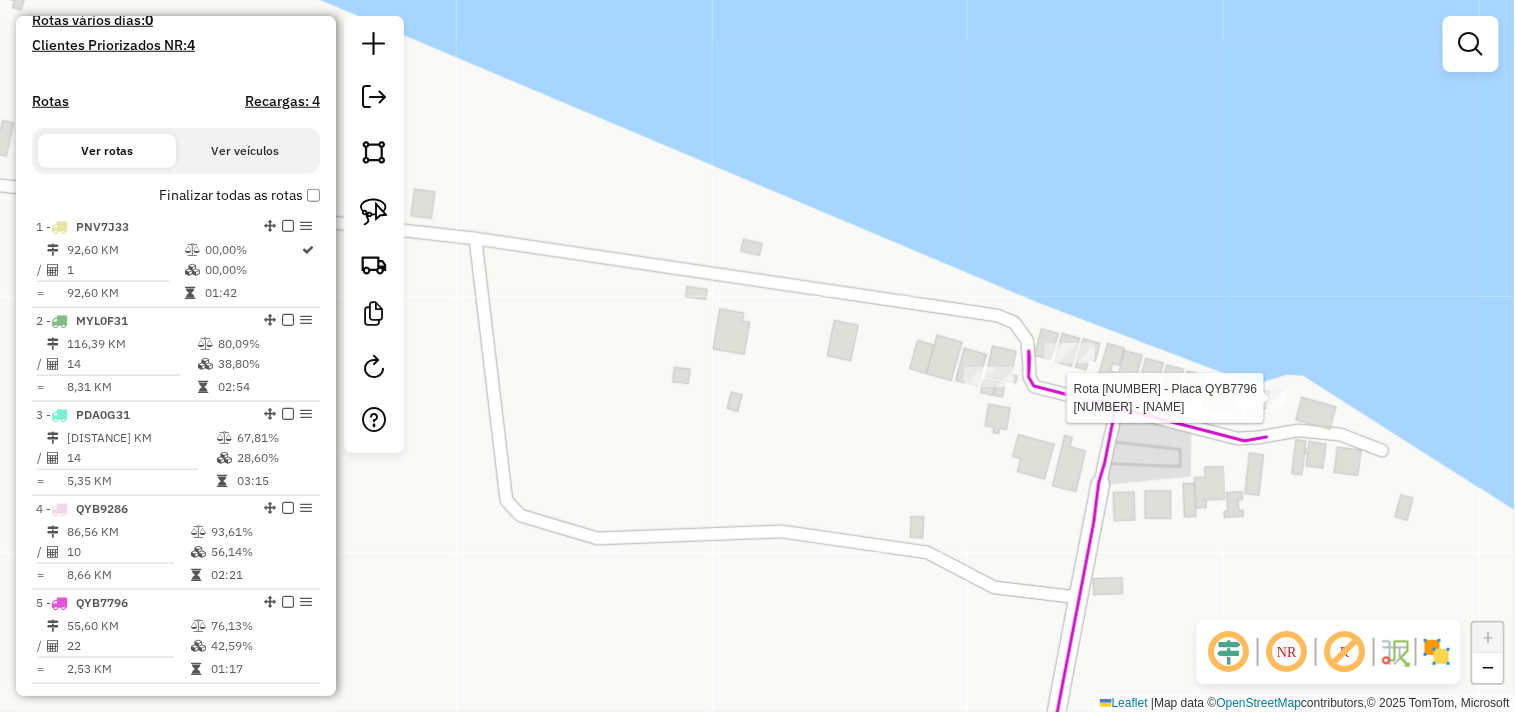 select on "**********" 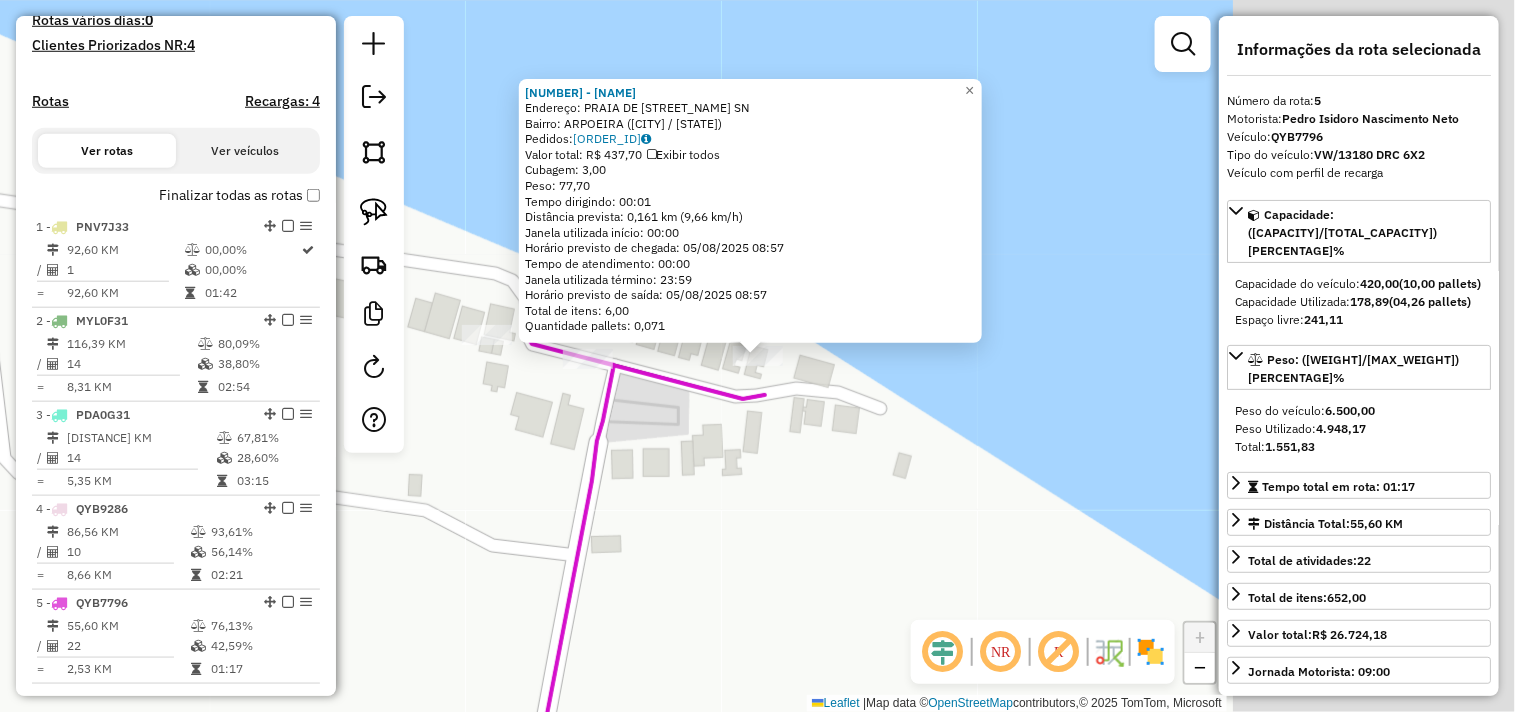 scroll, scrollTop: 956, scrollLeft: 0, axis: vertical 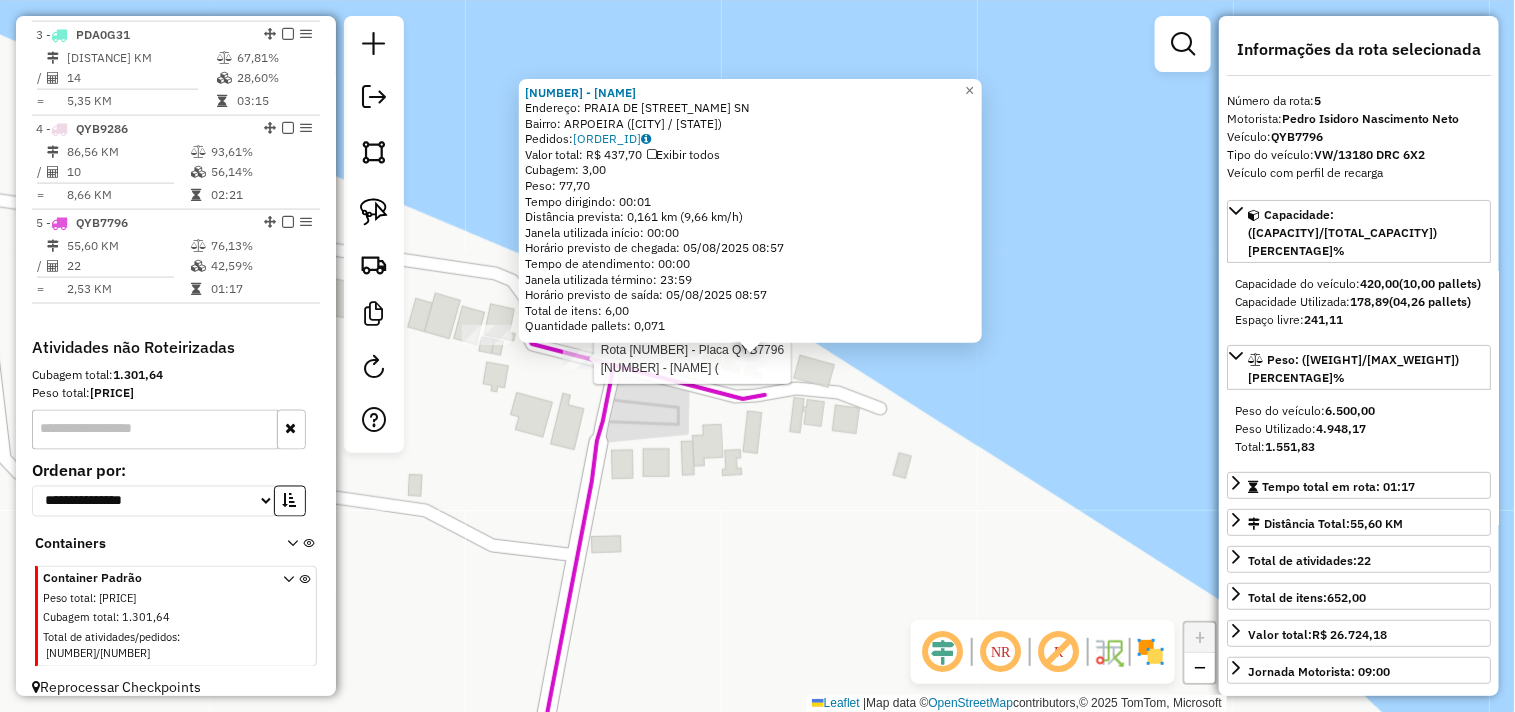 click 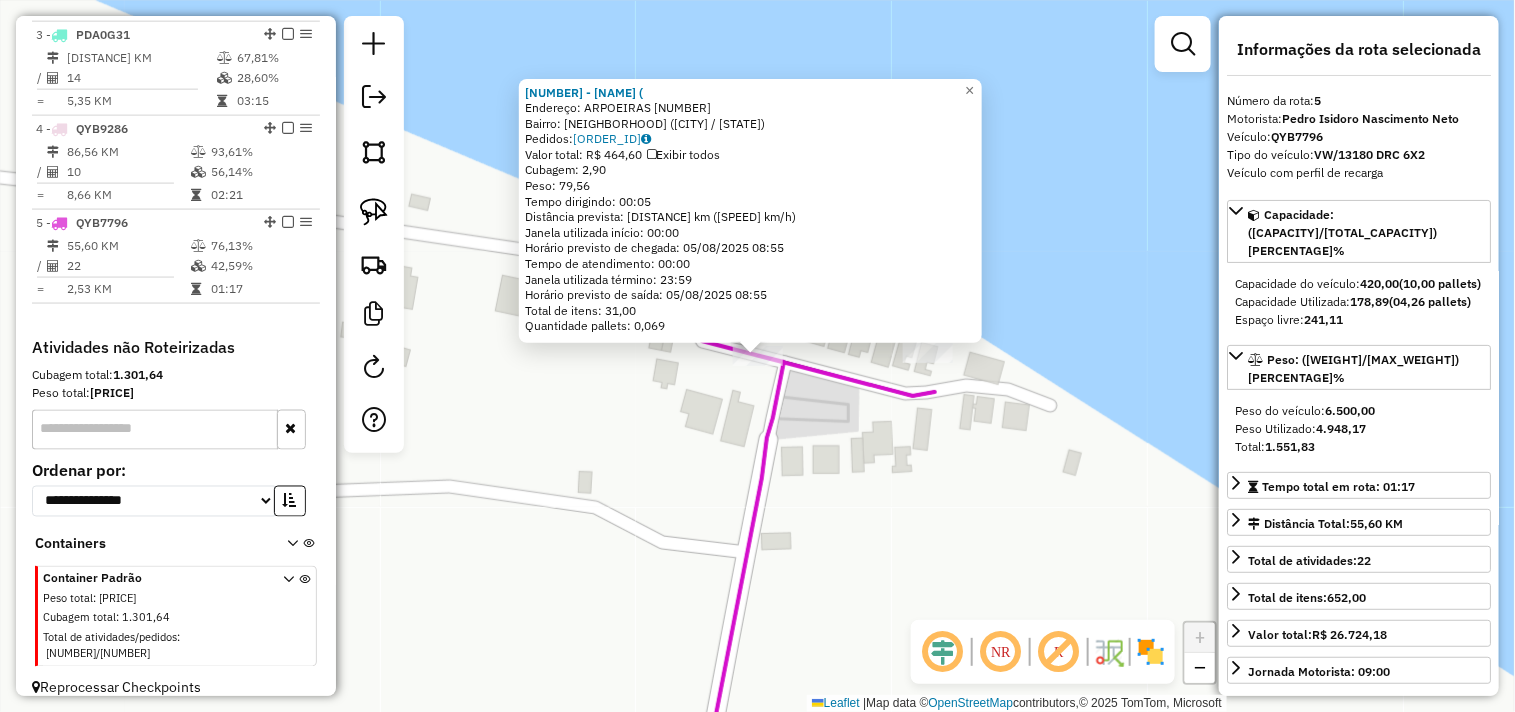 click on "Rota 5 - Placa QYB7796  408 - POUSADA DAS CANOAS ( 408 - POUSADA DAS CANOAS (  Endereço:  ARPOEIRAS 100   Bairro: CURRAL VELHO (ACARAU / CE)   Pedidos:  04065296   Valor total: R$ 464,60   Exibir todos   Cubagem: 2,90  Peso: 79,56  Tempo dirigindo: 00:05   Distância prevista: 3,634 km (43,61 km/h)   Janela utilizada início: 00:00   Horário previsto de chegada: 05/08/2025 08:55   Tempo de atendimento: 00:00   Janela utilizada término: 23:59   Horário previsto de saída: 05/08/2025 08:55   Total de itens: 31,00   Quantidade pallets: 0,069  × Janela de atendimento Grade de atendimento Capacidade Transportadoras Veículos Cliente Pedidos  Rotas Selecione os dias de semana para filtrar as janelas de atendimento  Seg   Ter   Qua   Qui   Sex   Sáb   Dom  Informe o período da janela de atendimento: De: Até:  Filtrar exatamente a janela do cliente  Considerar janela de atendimento padrão  Selecione os dias de semana para filtrar as grades de atendimento  Seg   Ter   Qua   Qui   Sex   Sáb   Dom   De:   De:" 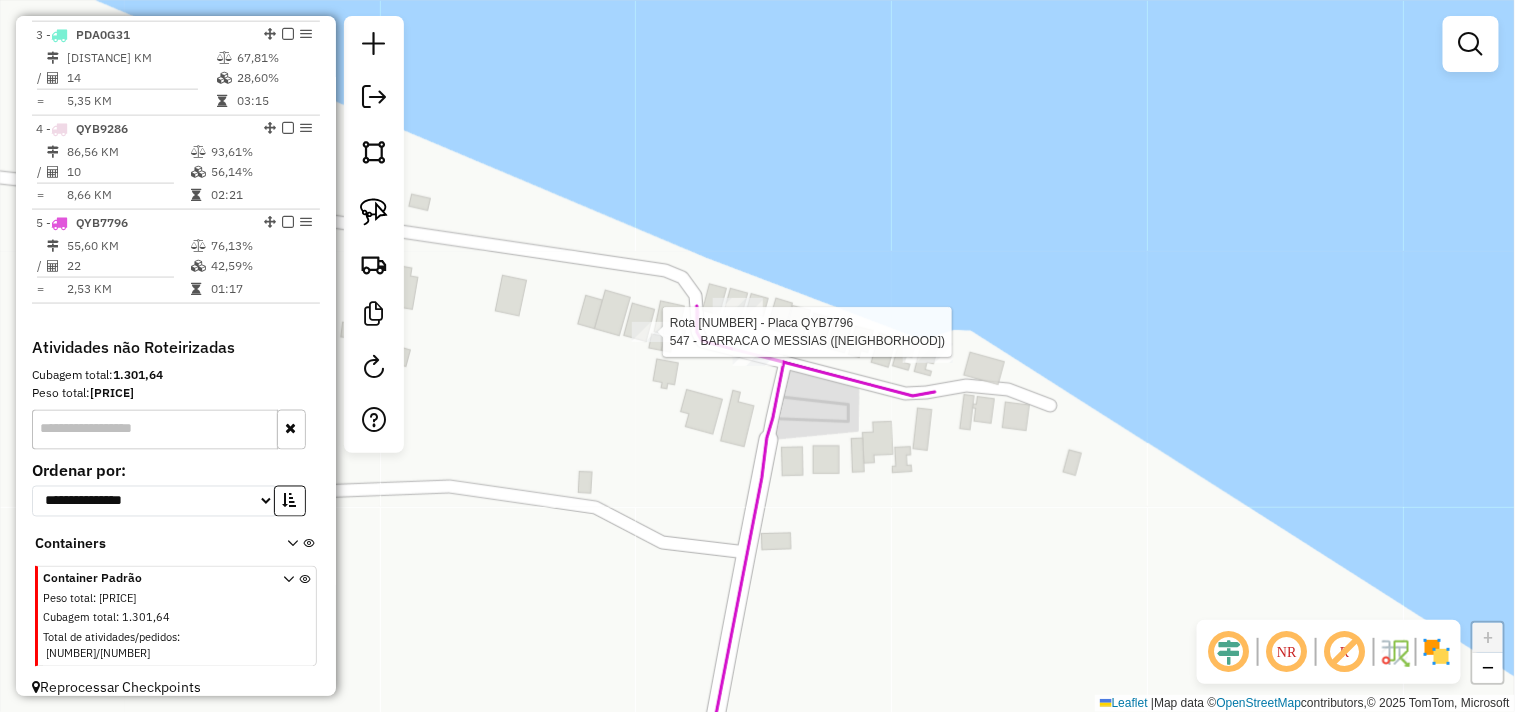 select on "**********" 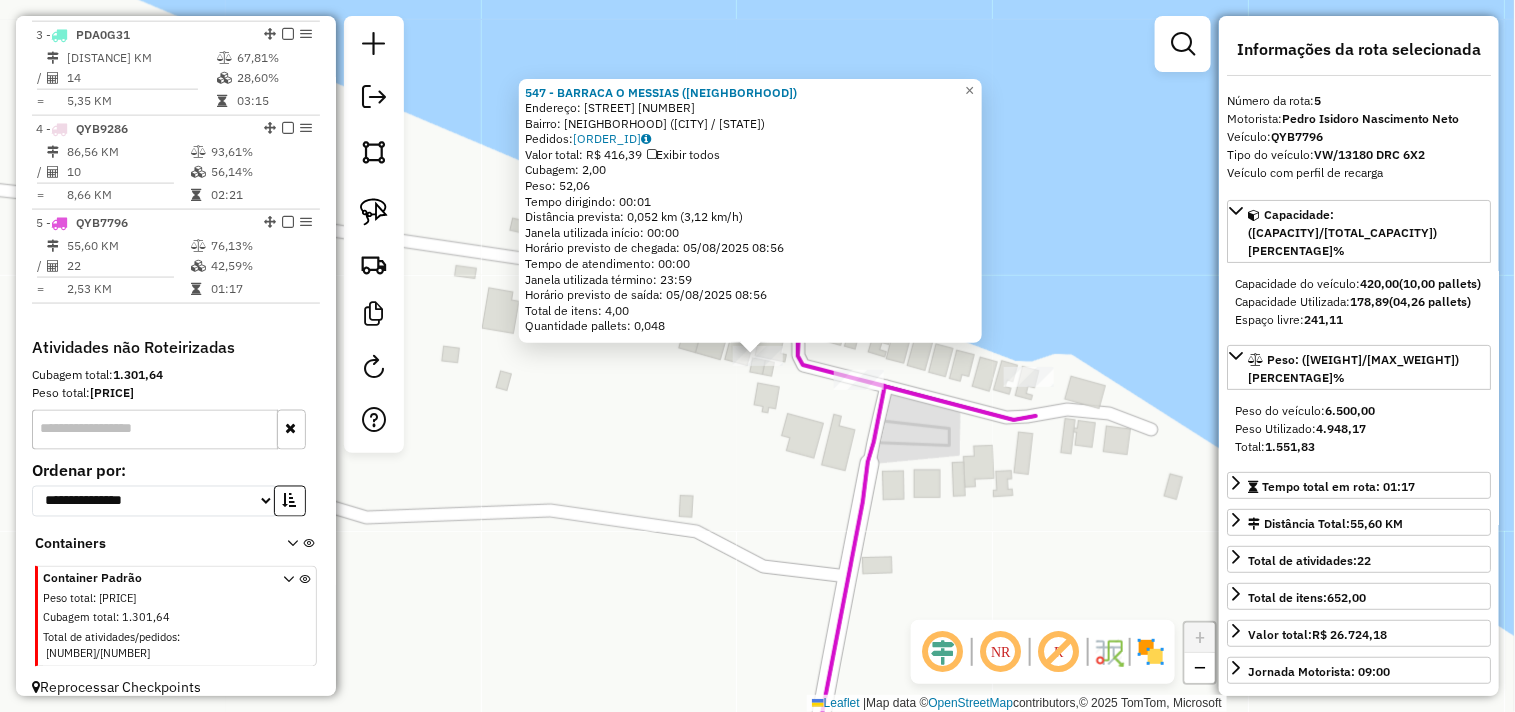 click on "547 - BARRACA O MESSIAS (A  Endereço:  ARPOEIRAS 1   Bairro: CURRAL VELHO (ACARAU / CE)   Pedidos:  04065371   Valor total: R$ 416,39   Exibir todos   Cubagem: 2,00  Peso: 52,06  Tempo dirigindo: 00:01   Distância prevista: 0,052 km (3,12 km/h)   Janela utilizada início: 00:00   Horário previsto de chegada: 05/08/2025 08:56   Tempo de atendimento: 00:00   Janela utilizada término: 23:59   Horário previsto de saída: 05/08/2025 08:56   Total de itens: 4,00   Quantidade pallets: 0,048  × Janela de atendimento Grade de atendimento Capacidade Transportadoras Veículos Cliente Pedidos  Rotas Selecione os dias de semana para filtrar as janelas de atendimento  Seg   Ter   Qua   Qui   Sex   Sáb   Dom  Informe o período da janela de atendimento: De: Até:  Filtrar exatamente a janela do cliente  Considerar janela de atendimento padrão  Selecione os dias de semana para filtrar as grades de atendimento  Seg   Ter   Qua   Qui   Sex   Sáb   Dom   Considerar clientes sem dia de atendimento cadastrado  De:   De:" 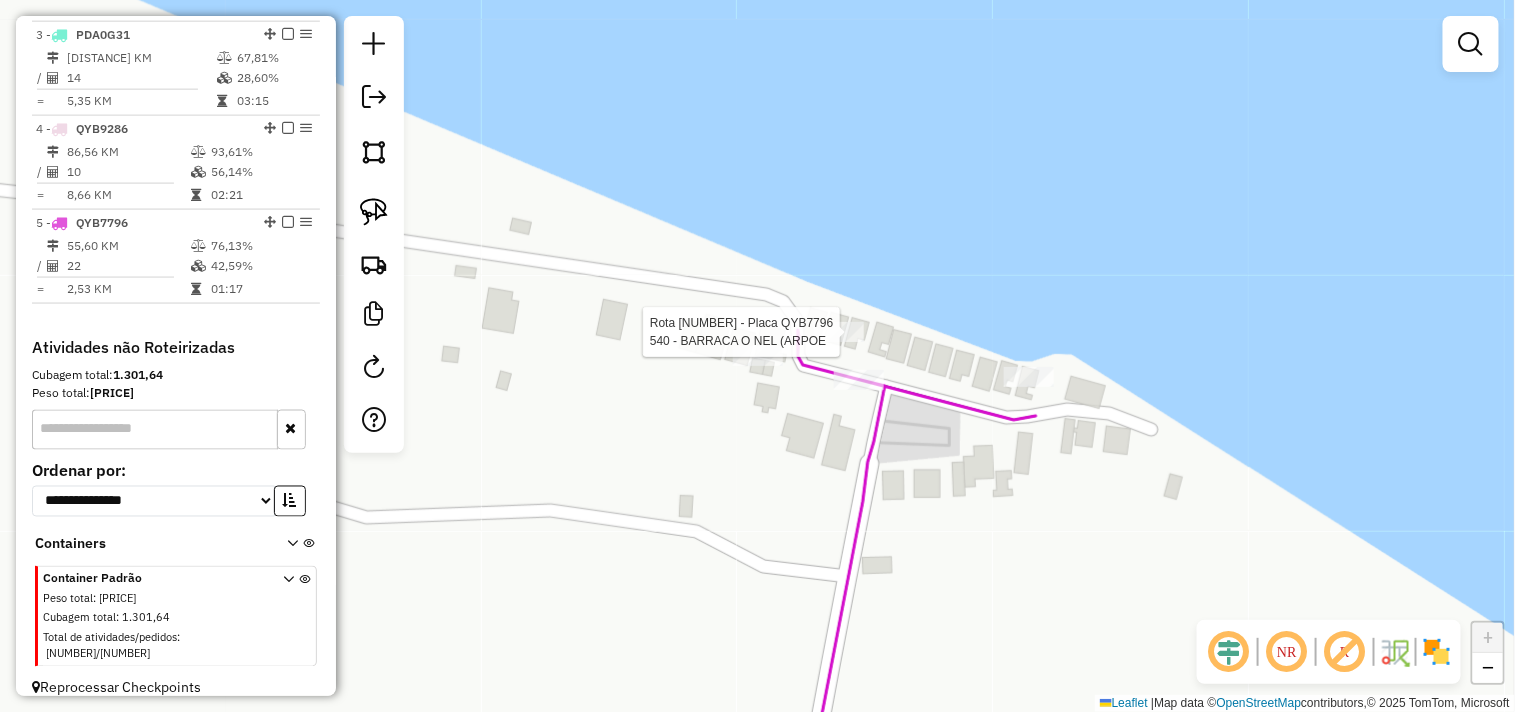select on "**********" 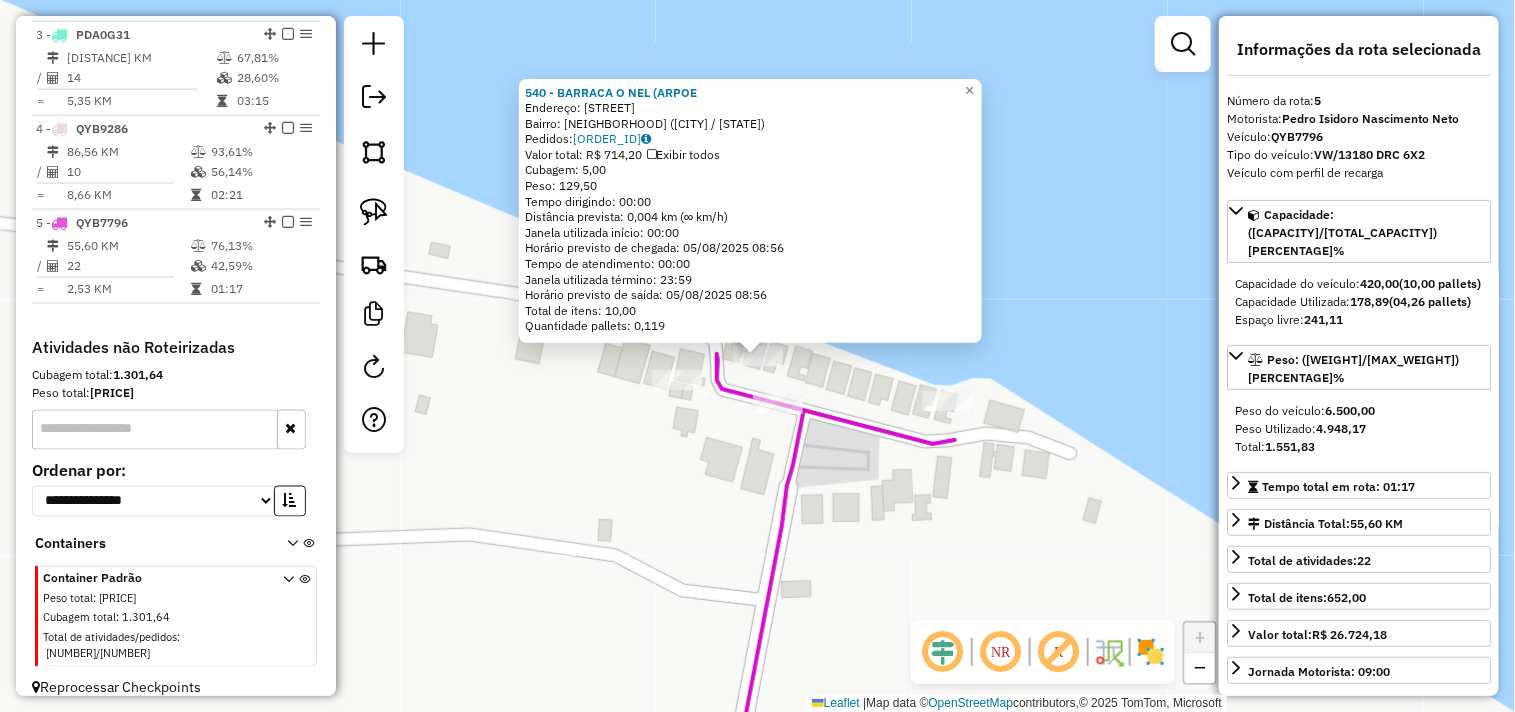 click on "540 - BARRACA O NEL (ARPOE  Endereço:  ARPOEIRAS 2   Bairro: CURRAL VELHO (ACARAU / CE)   Pedidos:  04065410   Valor total: R$ 714,20   Exibir todos   Cubagem: 5,00  Peso: 129,50  Tempo dirigindo: 00:00   Distância prevista: 0,004 km (∞ km/h)   Janela utilizada início: 00:00   Horário previsto de chegada: 05/08/2025 08:56   Tempo de atendimento: 00:00   Janela utilizada término: 23:59   Horário previsto de saída: 05/08/2025 08:56   Total de itens: 10,00   Quantidade pallets: 0,119  × Janela de atendimento Grade de atendimento Capacidade Transportadoras Veículos Cliente Pedidos  Rotas Selecione os dias de semana para filtrar as janelas de atendimento  Seg   Ter   Qua   Qui   Sex   Sáb   Dom  Informe o período da janela de atendimento: De: Até:  Filtrar exatamente a janela do cliente  Considerar janela de atendimento padrão  Selecione os dias de semana para filtrar as grades de atendimento  Seg   Ter   Qua   Qui   Sex   Sáb   Dom   Considerar clientes sem dia de atendimento cadastrado  De:  De:" 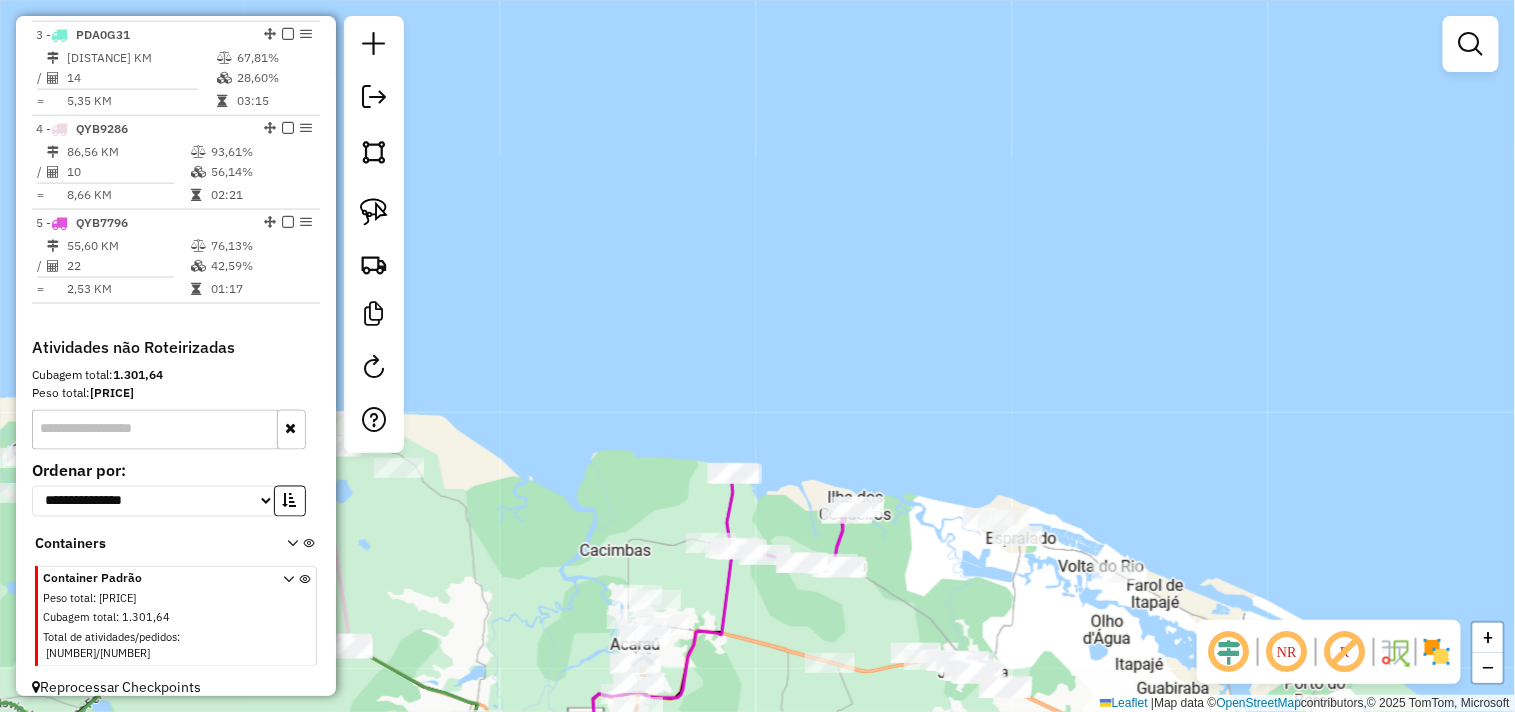 drag, startPoint x: 960, startPoint y: 547, endPoint x: 931, endPoint y: 535, distance: 31.38471 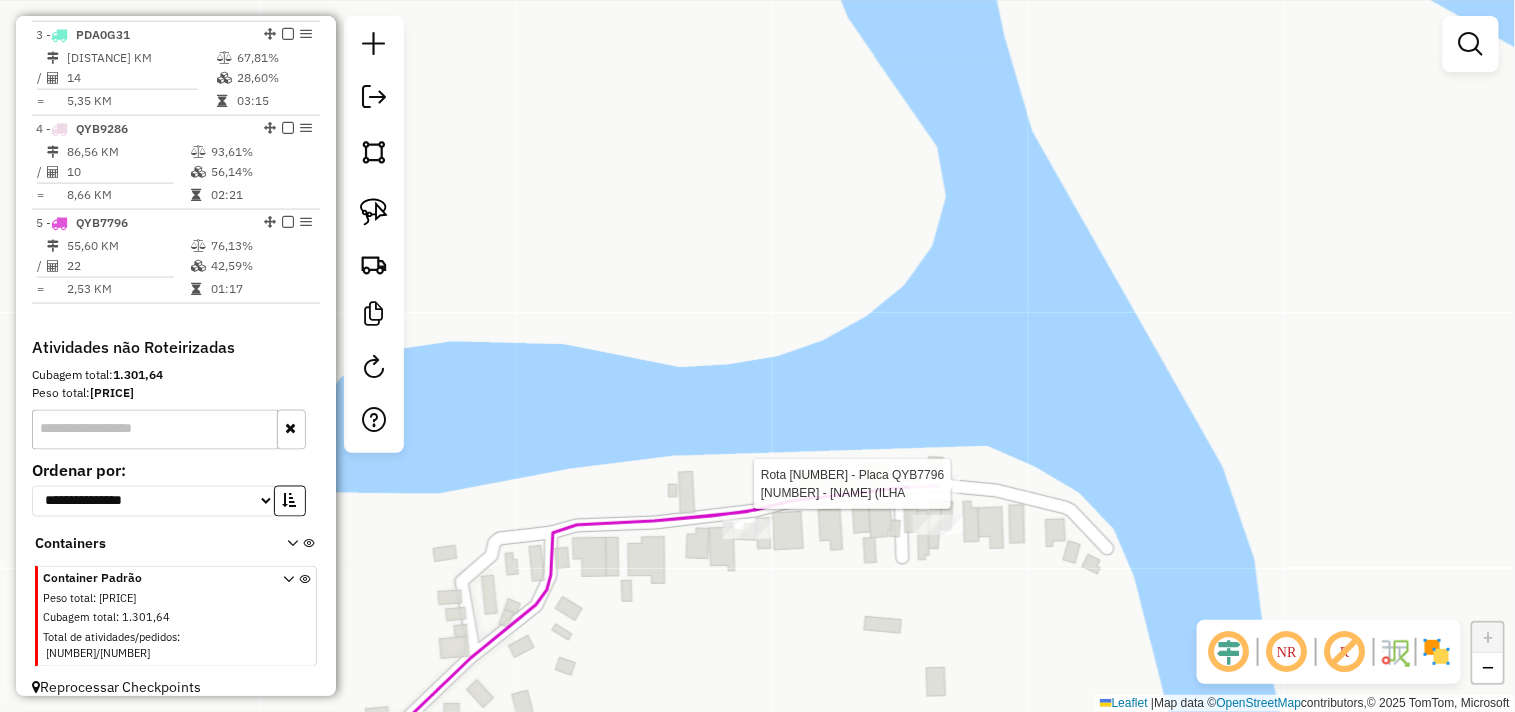 select on "**********" 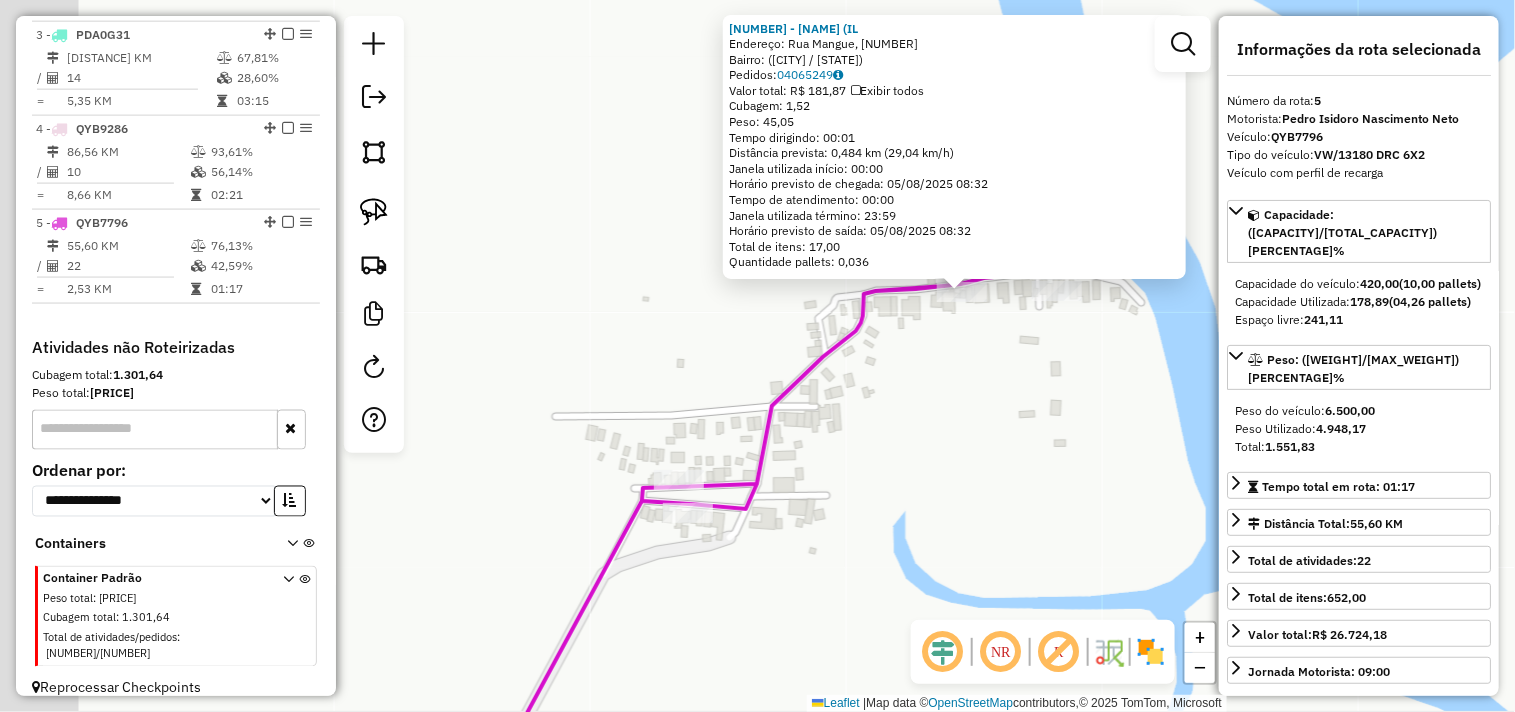 drag, startPoint x: 776, startPoint y: 472, endPoint x: 818, endPoint y: 460, distance: 43.68066 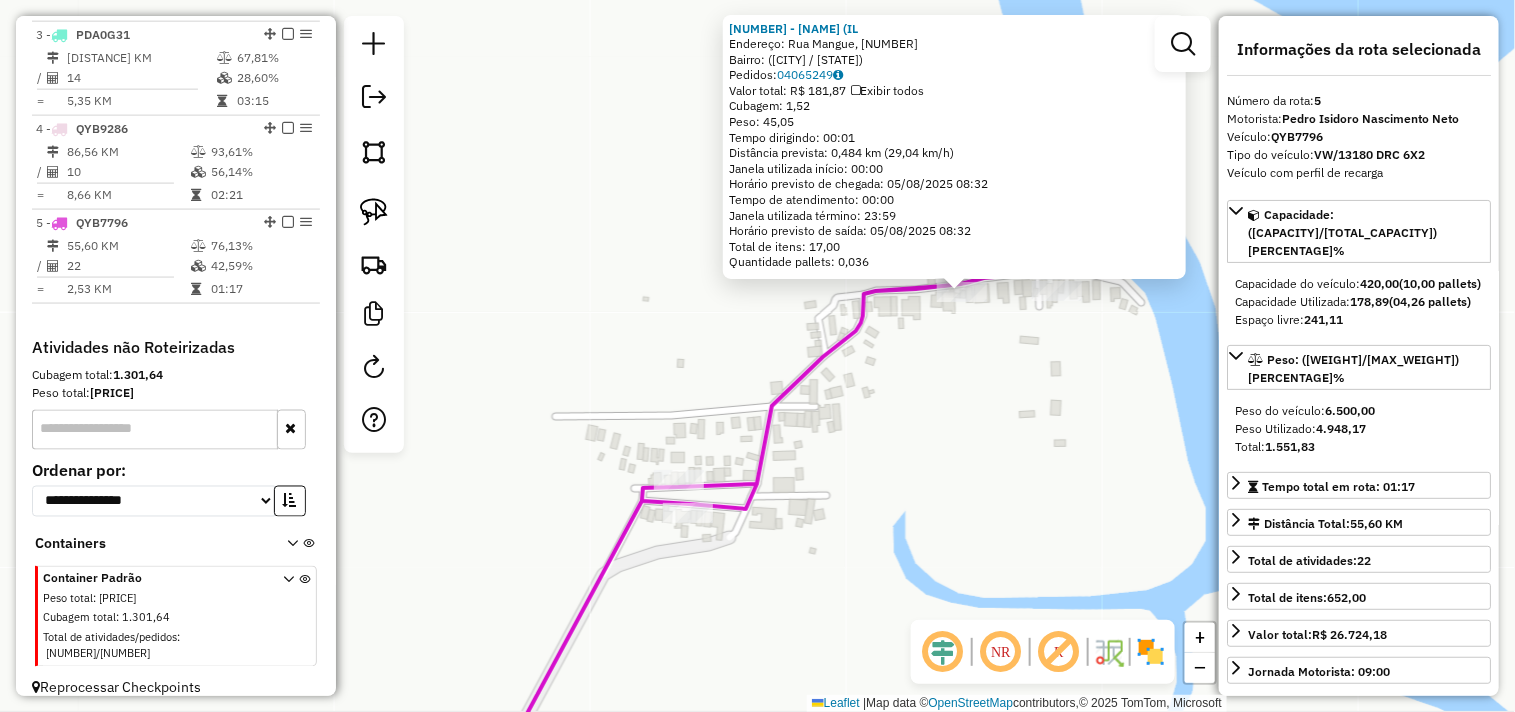 click on "502 - MERC LUIS CARLOS (IL  Endereço: Rua Mangue,    Bairro:  (Acaraú / CE)   Pedidos:  04065249   Valor total: R$ 181,87   Exibir todos   Cubagem: 1,52  Peso: 45,05  Tempo dirigindo: 00:01   Distância prevista: 0,484 km (29,04 km/h)   Janela utilizada início: 00:00   Horário previsto de chegada: 05/08/2025 08:32   Tempo de atendimento: 00:00   Janela utilizada término: 23:59   Horário previsto de saída: 05/08/2025 08:32   Total de itens: 17,00   Quantidade pallets: 0,036  × Janela de atendimento Grade de atendimento Capacidade Transportadoras Veículos Cliente Pedidos  Rotas Selecione os dias de semana para filtrar as janelas de atendimento  Seg   Ter   Qua   Qui   Sex   Sáb   Dom  Informe o período da janela de atendimento: De: Até:  Filtrar exatamente a janela do cliente  Considerar janela de atendimento padrão  Selecione os dias de semana para filtrar as grades de atendimento  Seg   Ter   Qua   Qui   Sex   Sáb   Dom   Considerar clientes sem dia de atendimento cadastrado  Peso mínimo:  De:" 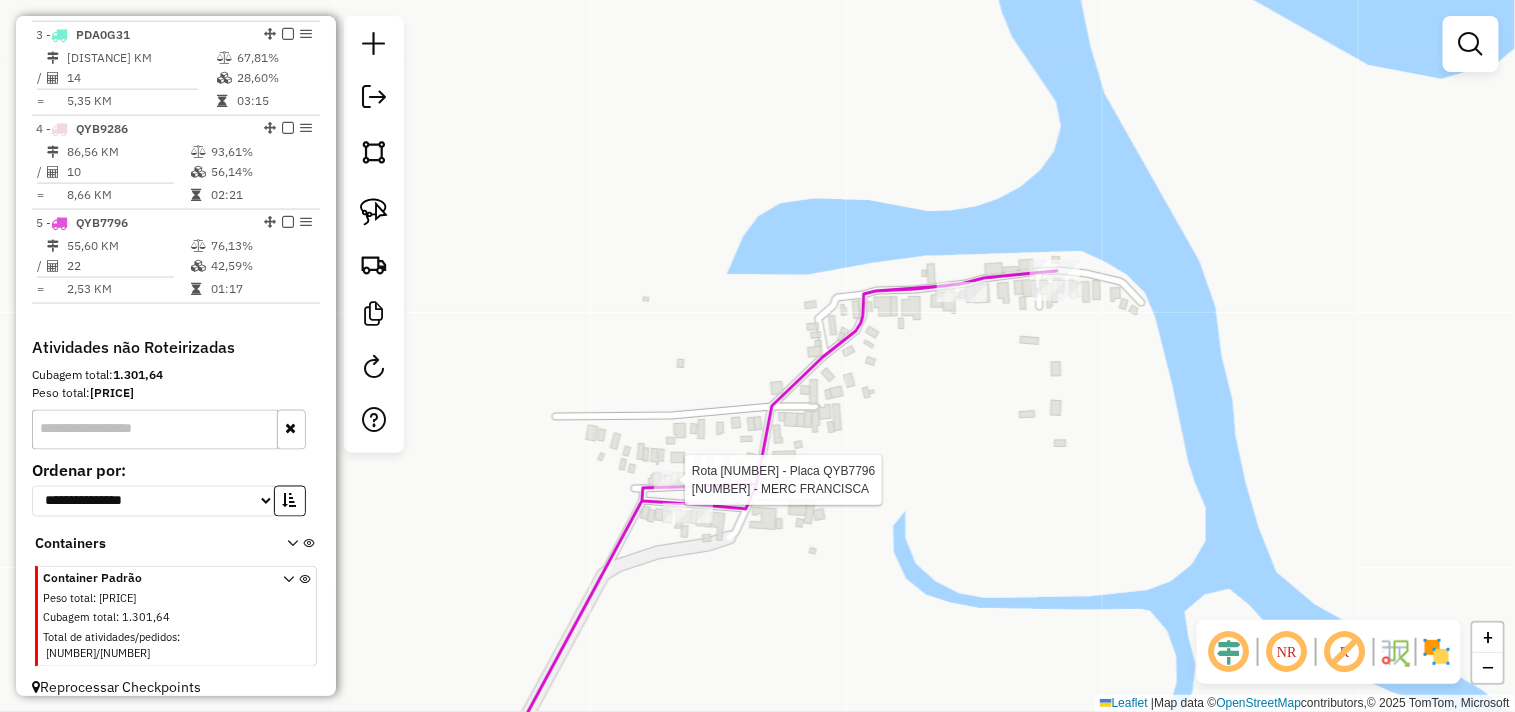 select on "**********" 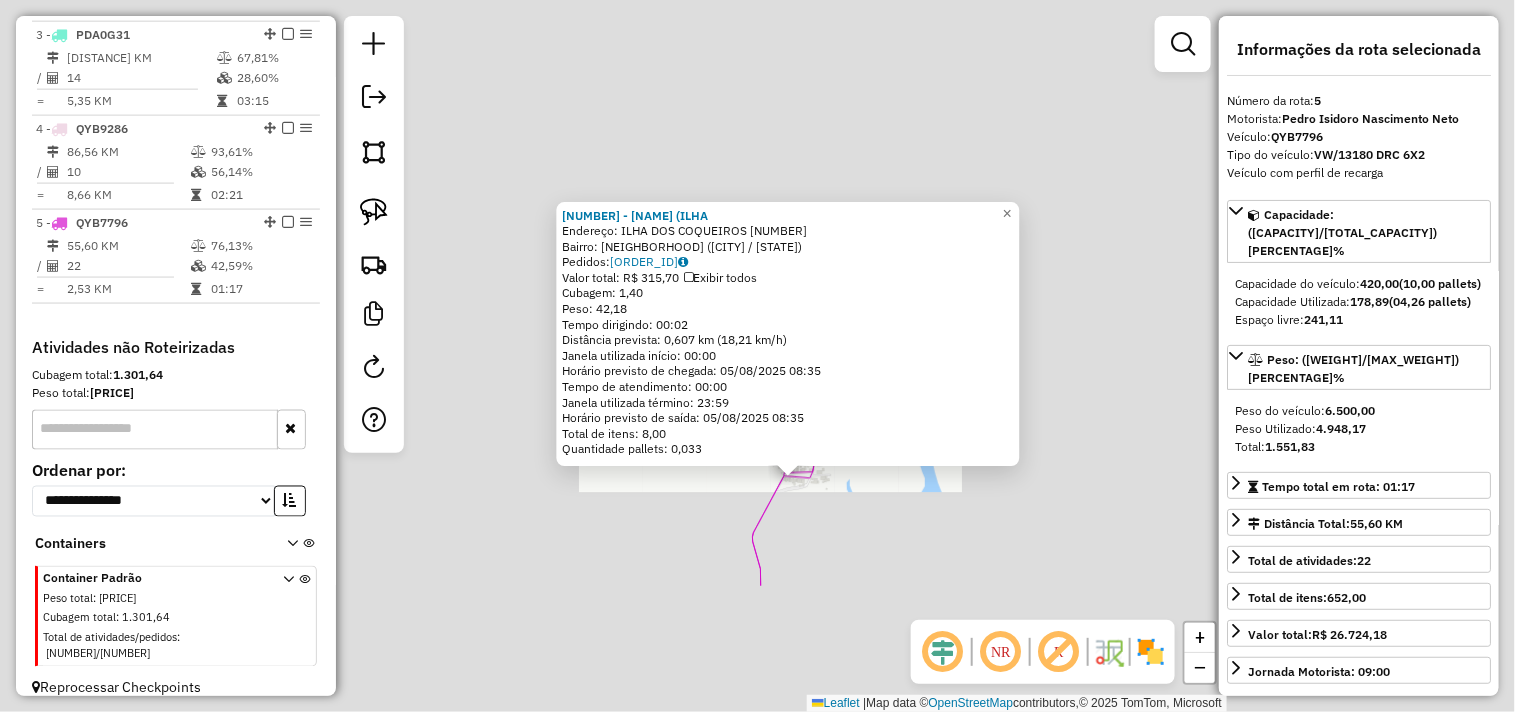 click on "270 - MERC IVAN (ILHA DOS  Endereço:  ILHA DOS COQUEIROS 10000   Bairro: ILHA DOS COQUEIROS (ACARAU / CE)   Pedidos:  04065242   Valor total: R$ 315,70   Exibir todos   Cubagem: 1,40  Peso: 42,18  Tempo dirigindo: 00:02   Distância prevista: 0,607 km (18,21 km/h)   Janela utilizada início: 00:00   Horário previsto de chegada: 05/08/2025 08:35   Tempo de atendimento: 00:00   Janela utilizada término: 23:59   Horário previsto de saída: 05/08/2025 08:35   Total de itens: 8,00   Quantidade pallets: 0,033  × Janela de atendimento Grade de atendimento Capacidade Transportadoras Veículos Cliente Pedidos  Rotas Selecione os dias de semana para filtrar as janelas de atendimento  Seg   Ter   Qua   Qui   Sex   Sáb   Dom  Informe o período da janela de atendimento: De: Até:  Filtrar exatamente a janela do cliente  Considerar janela de atendimento padrão  Selecione os dias de semana para filtrar as grades de atendimento  Seg   Ter   Qua   Qui   Sex   Sáb   Dom   Peso mínimo:   Peso máximo:   De:   Até:  +" 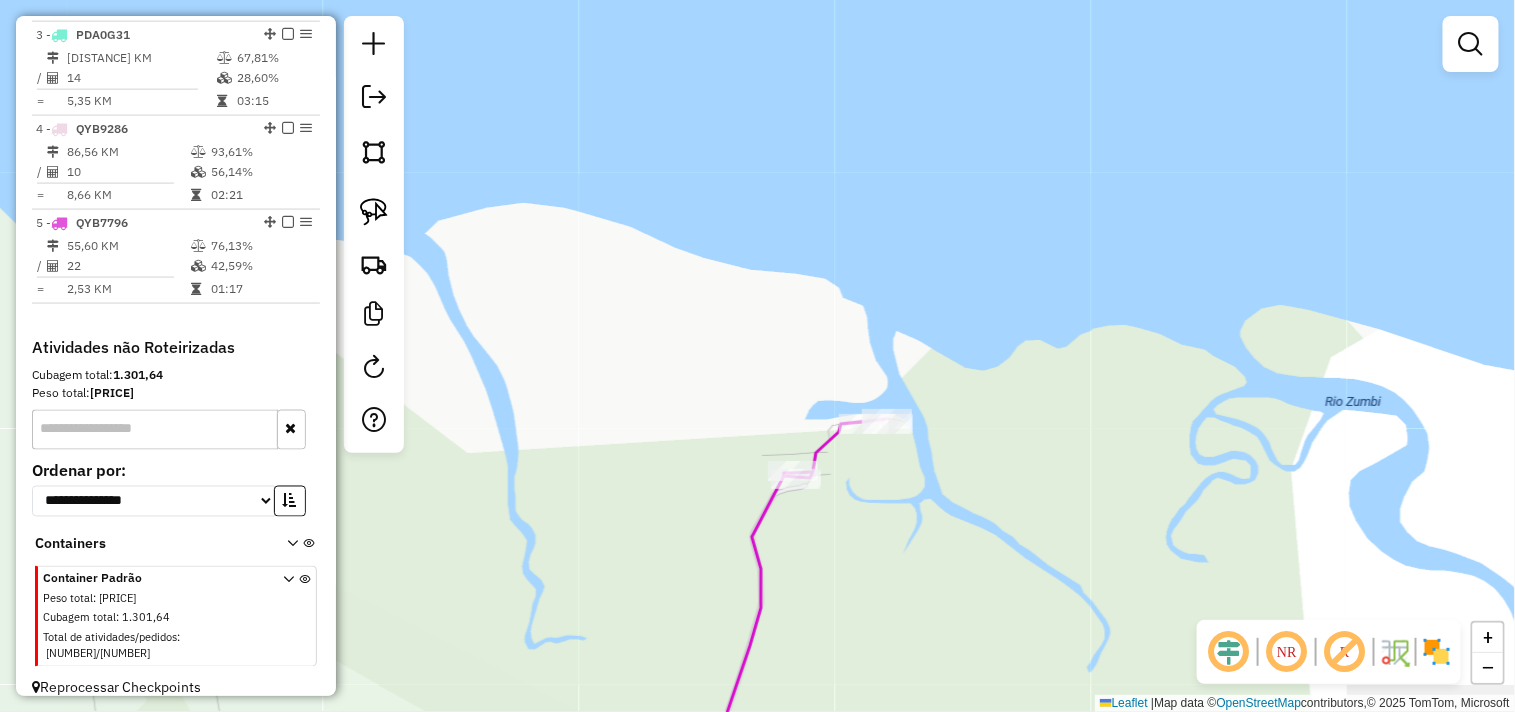 drag, startPoint x: 878, startPoint y: 571, endPoint x: 921, endPoint y: 356, distance: 219.25784 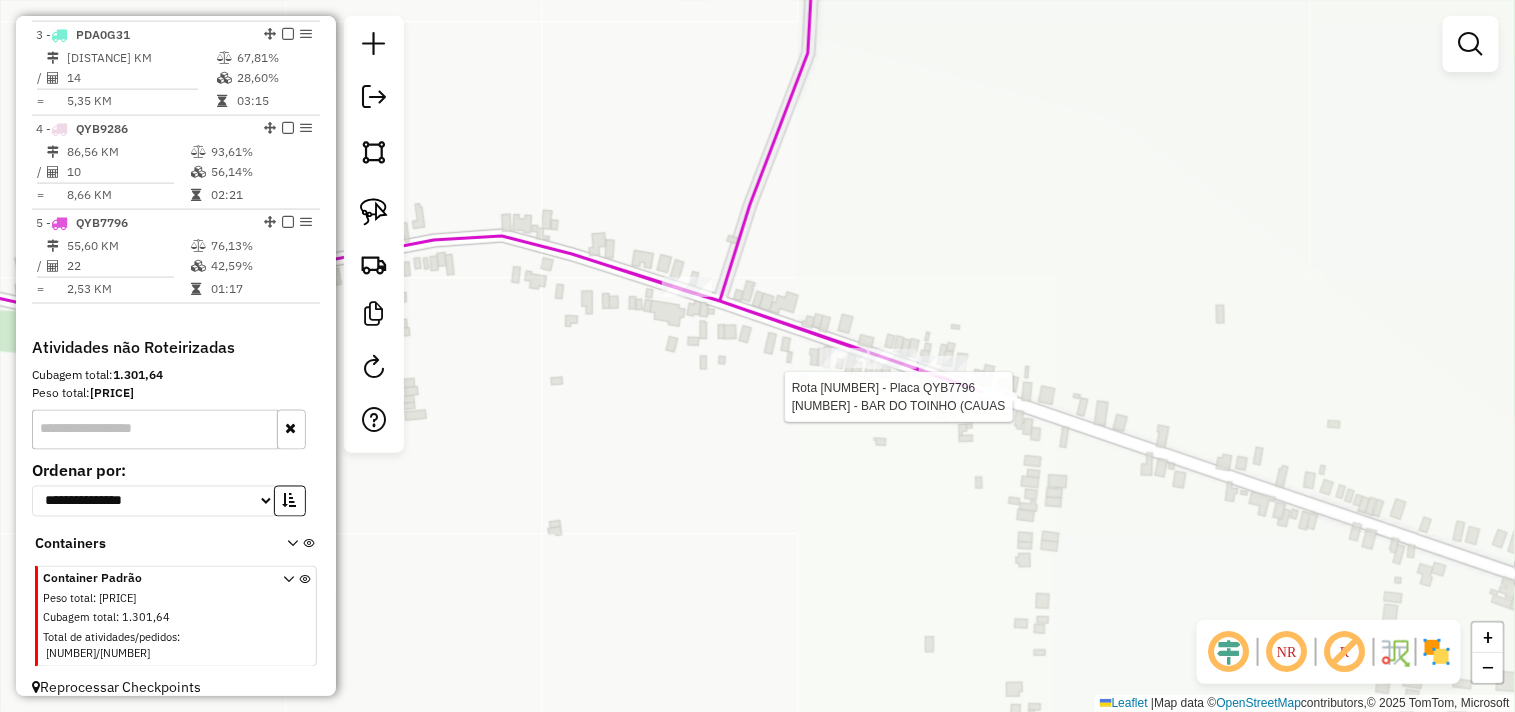 select on "**********" 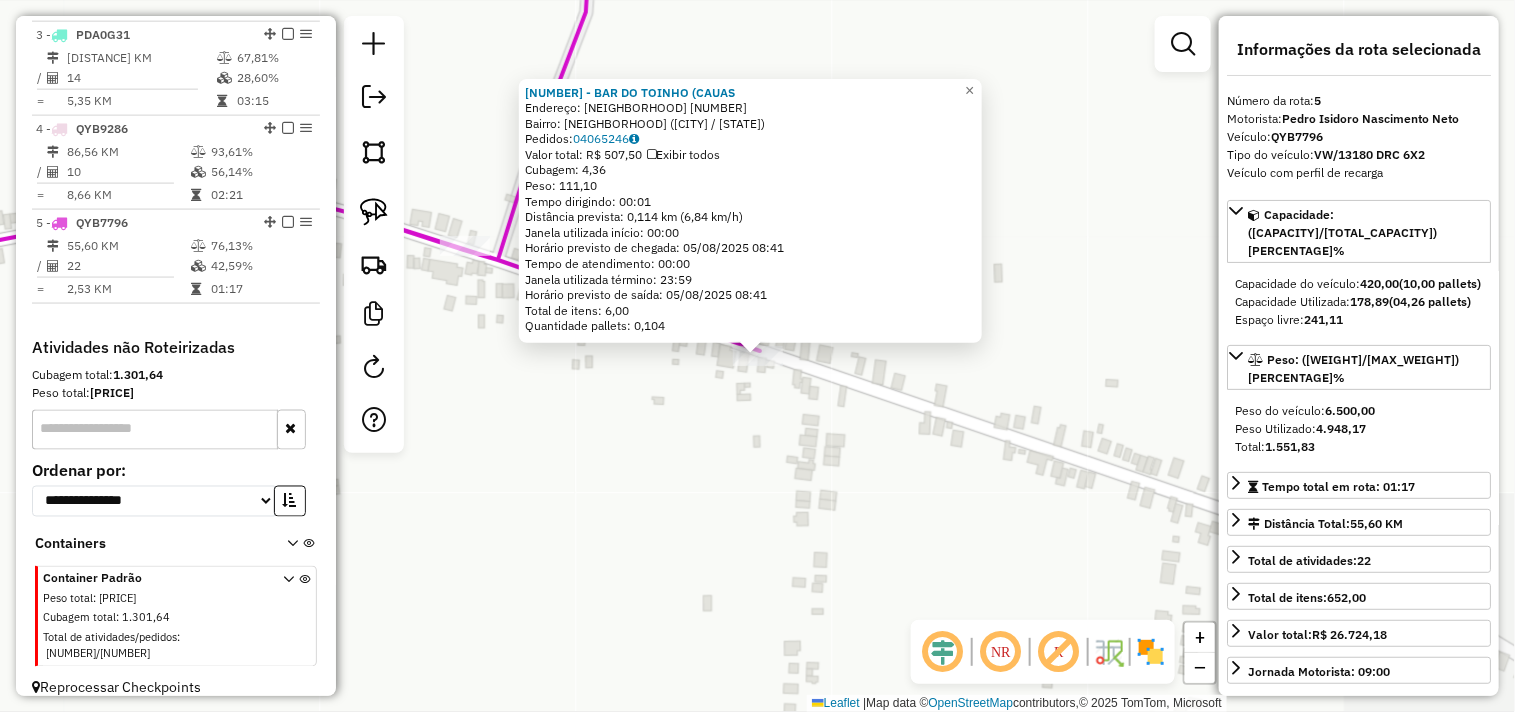 click on "401 - BAR DO TOINHO (CAUAS  Endereço:  CAUASSU 10000   Bairro: CAUASSU (ACARAU / CE)   Pedidos:  04065246   Valor total: R$ 507,50   Exibir todos   Cubagem: 4,36  Peso: 111,10  Tempo dirigindo: 00:01   Distância prevista: 0,114 km (6,84 km/h)   Janela utilizada início: 00:00   Horário previsto de chegada: 05/08/2025 08:41   Tempo de atendimento: 00:00   Janela utilizada término: 23:59   Horário previsto de saída: 05/08/2025 08:41   Total de itens: 6,00   Quantidade pallets: 0,104  × Janela de atendimento Grade de atendimento Capacidade Transportadoras Veículos Cliente Pedidos  Rotas Selecione os dias de semana para filtrar as janelas de atendimento  Seg   Ter   Qua   Qui   Sex   Sáb   Dom  Informe o período da janela de atendimento: De: Até:  Filtrar exatamente a janela do cliente  Considerar janela de atendimento padrão  Selecione os dias de semana para filtrar as grades de atendimento  Seg   Ter   Qua   Qui   Sex   Sáb   Dom   Considerar clientes sem dia de atendimento cadastrado  De:   Até:" 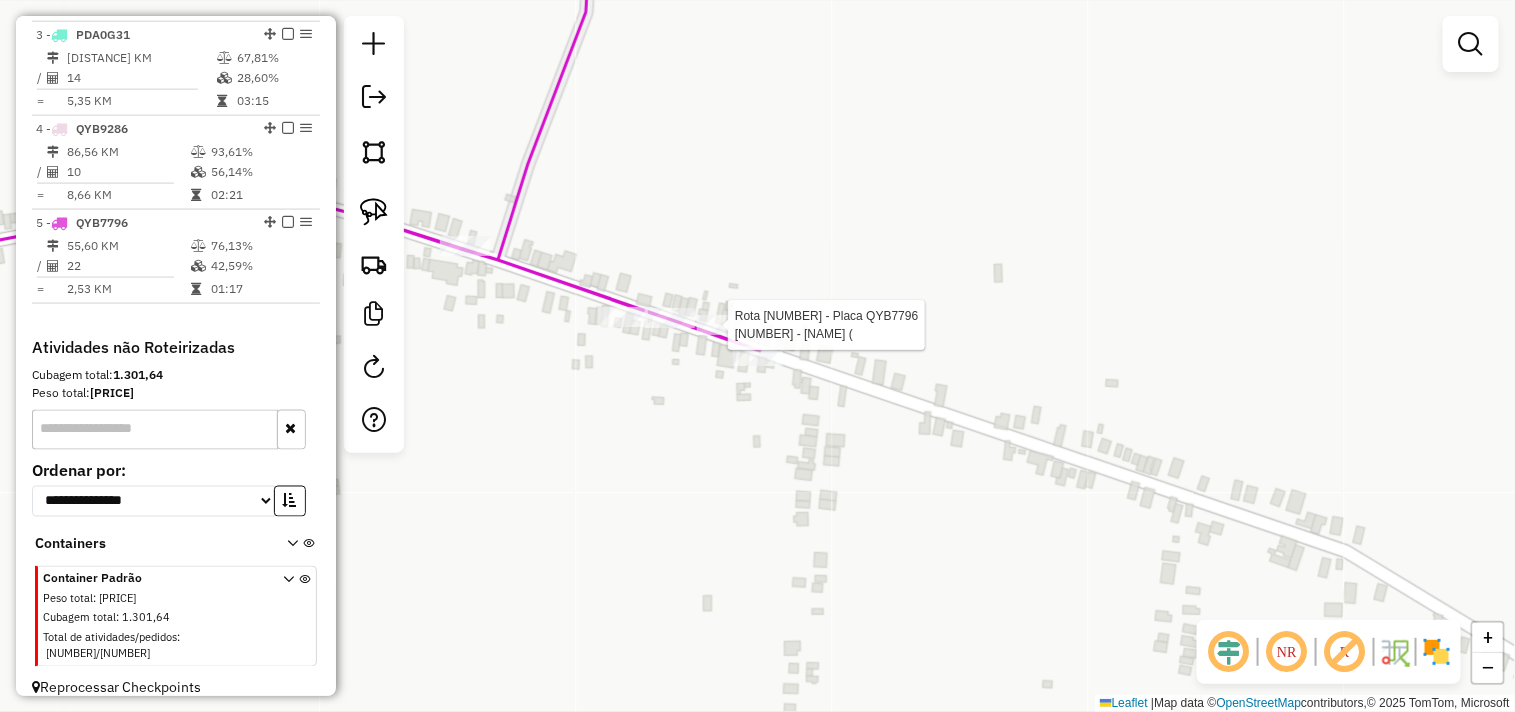 click on "Rota 5 - Placa QYB7796  815 - COMERCIAL VITESSY (A Janela de atendimento Grade de atendimento Capacidade Transportadoras Veículos Cliente Pedidos  Rotas Selecione os dias de semana para filtrar as janelas de atendimento  Seg   Ter   Qua   Qui   Sex   Sáb   Dom  Informe o período da janela de atendimento: De: Até:  Filtrar exatamente a janela do cliente  Considerar janela de atendimento padrão  Selecione os dias de semana para filtrar as grades de atendimento  Seg   Ter   Qua   Qui   Sex   Sáb   Dom   Considerar clientes sem dia de atendimento cadastrado  Clientes fora do dia de atendimento selecionado Filtrar as atividades entre os valores definidos abaixo:  Peso mínimo:   Peso máximo:   Cubagem mínima:   Cubagem máxima:   De:   Até:  Filtrar as atividades entre o tempo de atendimento definido abaixo:  De:   Até:   Considerar capacidade total dos clientes não roteirizados Transportadora: Selecione um ou mais itens Tipo de veículo: Selecione um ou mais itens Veículo: Selecione um ou mais itens +" 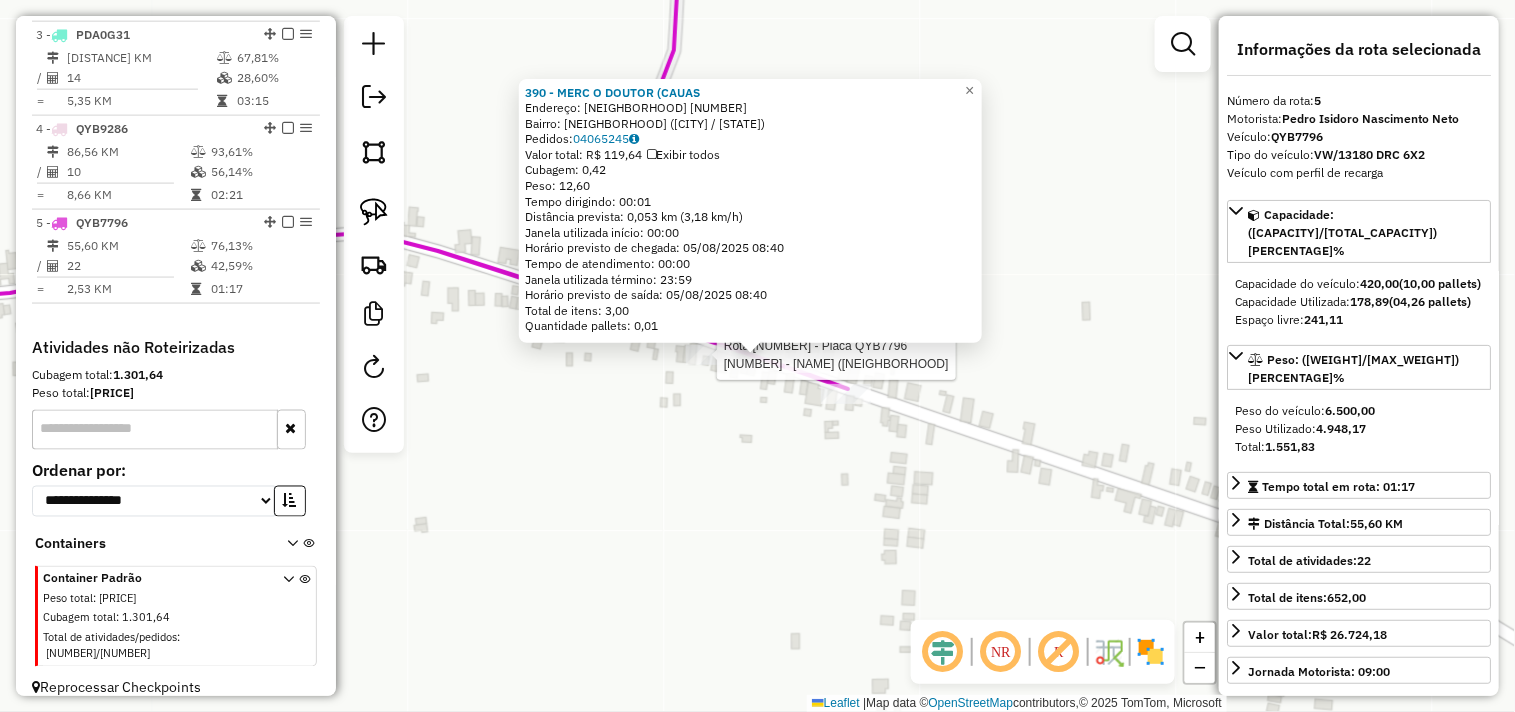 click 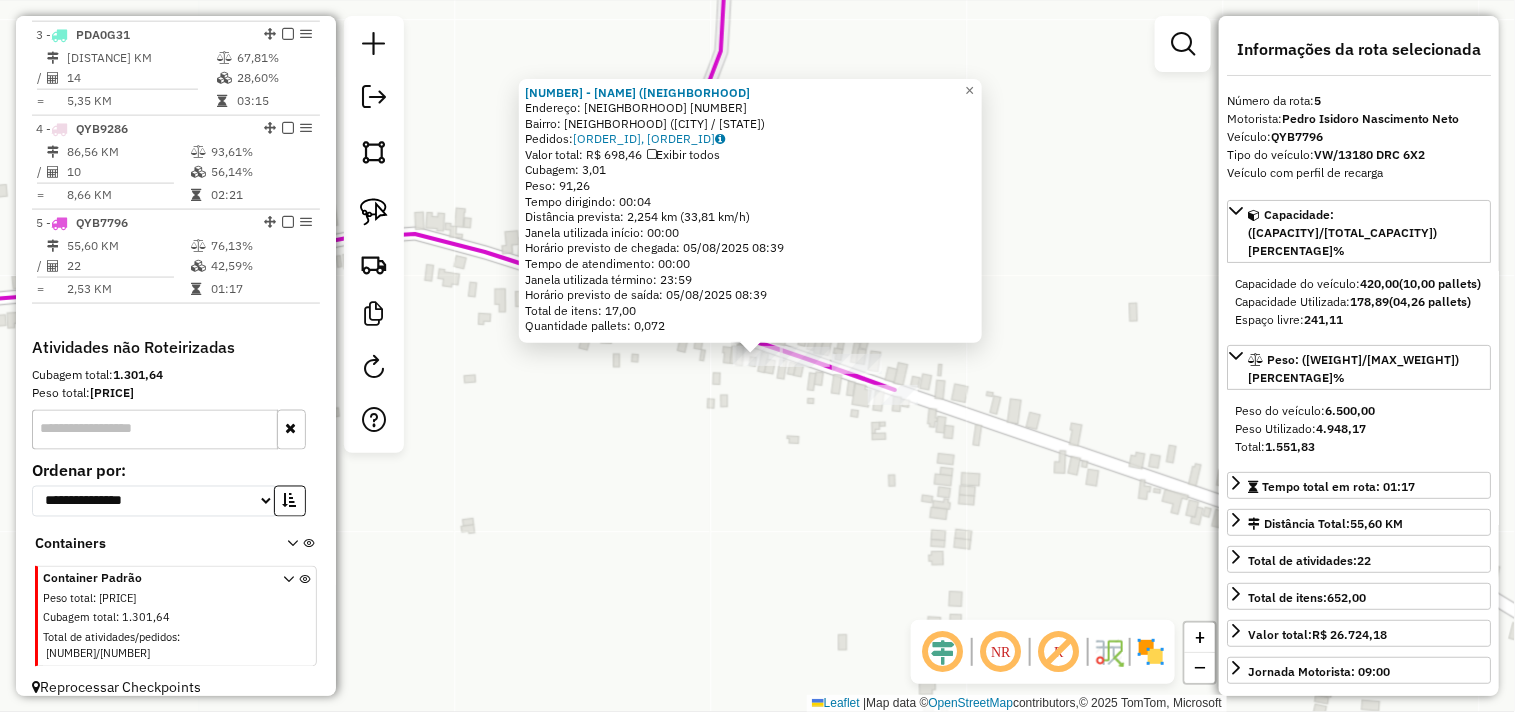 click on "225 - MERC EUGENIO (CAUASS  Endereço:  CAUASSU 10000   Bairro: CAUASSU (ACARAU / CE)   Pedidos:  04065416, 04065417   Valor total: R$ 698,46   Exibir todos   Cubagem: 3,01  Peso: 91,26  Tempo dirigindo: 00:04   Distância prevista: 2,254 km (33,81 km/h)   Janela utilizada início: 00:00   Horário previsto de chegada: 05/08/2025 08:39   Tempo de atendimento: 00:00   Janela utilizada término: 23:59   Horário previsto de saída: 05/08/2025 08:39   Total de itens: 17,00   Quantidade pallets: 0,072  × Janela de atendimento Grade de atendimento Capacidade Transportadoras Veículos Cliente Pedidos  Rotas Selecione os dias de semana para filtrar as janelas de atendimento  Seg   Ter   Qua   Qui   Sex   Sáb   Dom  Informe o período da janela de atendimento: De: Até:  Filtrar exatamente a janela do cliente  Considerar janela de atendimento padrão  Selecione os dias de semana para filtrar as grades de atendimento  Seg   Ter   Qua   Qui   Sex   Sáb   Dom   Considerar clientes sem dia de atendimento cadastrado +" 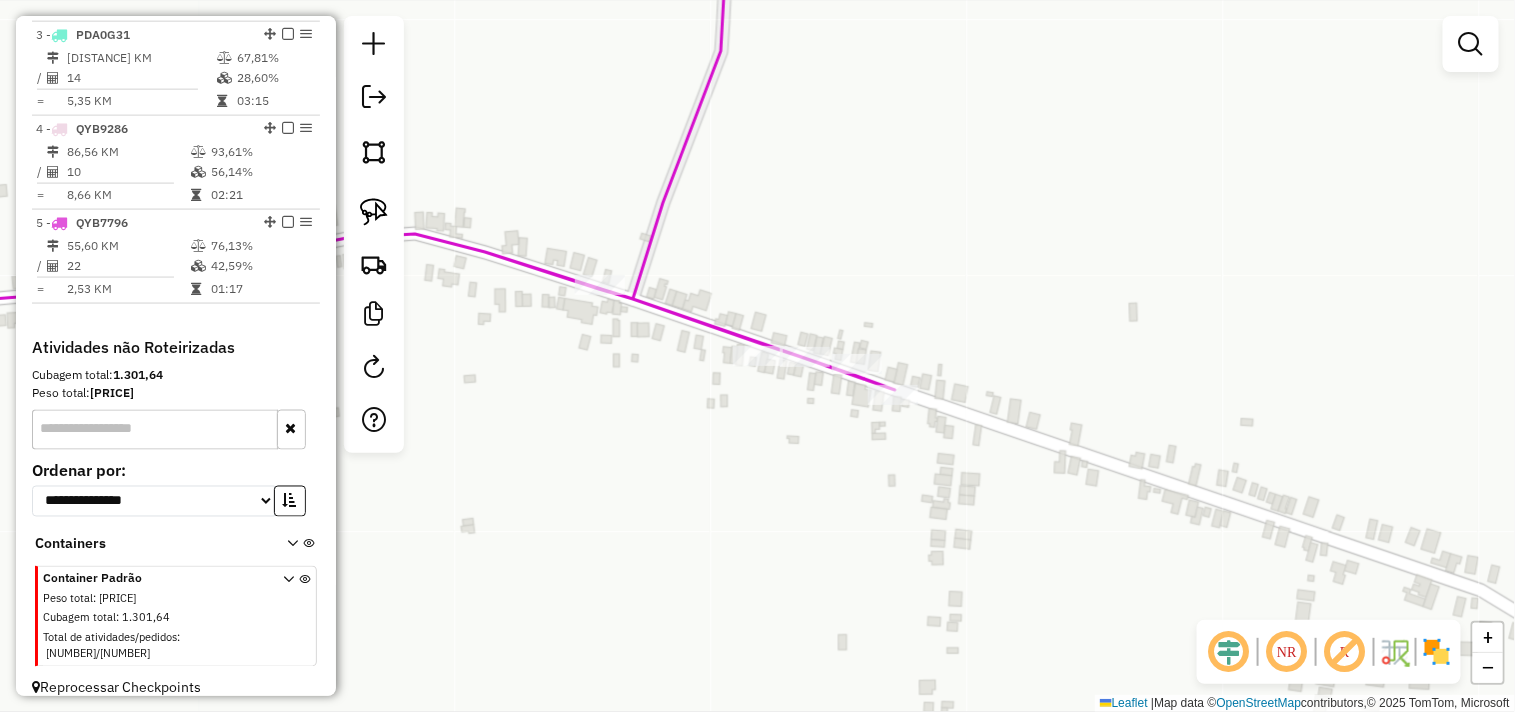 select on "**********" 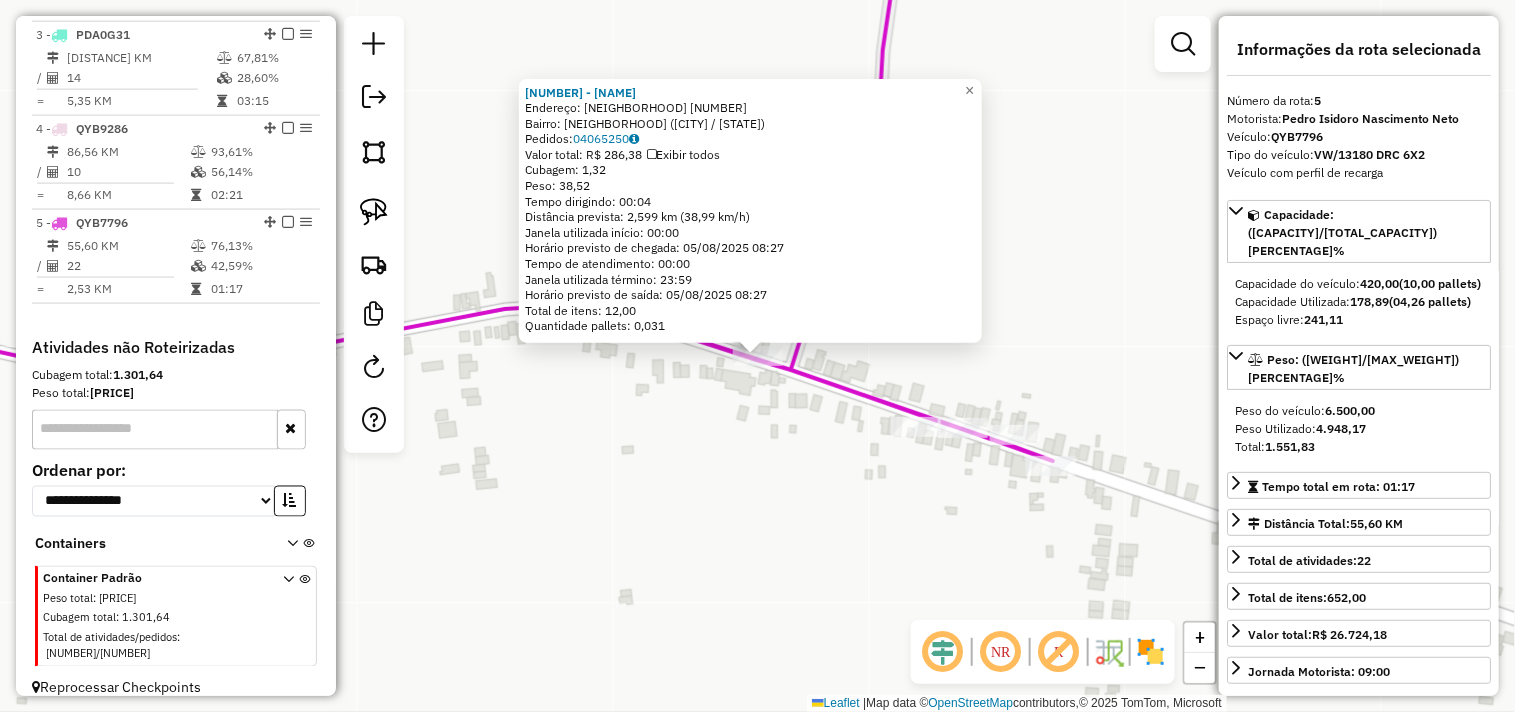 click on "556 - COMERCIAL TEM DE TUD  Endereço:  CAUASSU 10000   Bairro: CURRAL VELHO (ACARAU / CE)   Pedidos:  04065250   Valor total: R$ 286,38   Exibir todos   Cubagem: 1,32  Peso: 38,52  Tempo dirigindo: 00:04   Distância prevista: 2,599 km (38,99 km/h)   Janela utilizada início: 00:00   Horário previsto de chegada: 05/08/2025 08:27   Tempo de atendimento: 00:00   Janela utilizada término: 23:59   Horário previsto de saída: 05/08/2025 08:27   Total de itens: 12,00   Quantidade pallets: 0,031  × Janela de atendimento Grade de atendimento Capacidade Transportadoras Veículos Cliente Pedidos  Rotas Selecione os dias de semana para filtrar as janelas de atendimento  Seg   Ter   Qua   Qui   Sex   Sáb   Dom  Informe o período da janela de atendimento: De: Até:  Filtrar exatamente a janela do cliente  Considerar janela de atendimento padrão  Selecione os dias de semana para filtrar as grades de atendimento  Seg   Ter   Qua   Qui   Sex   Sáb   Dom   Considerar clientes sem dia de atendimento cadastrado  De:  +" 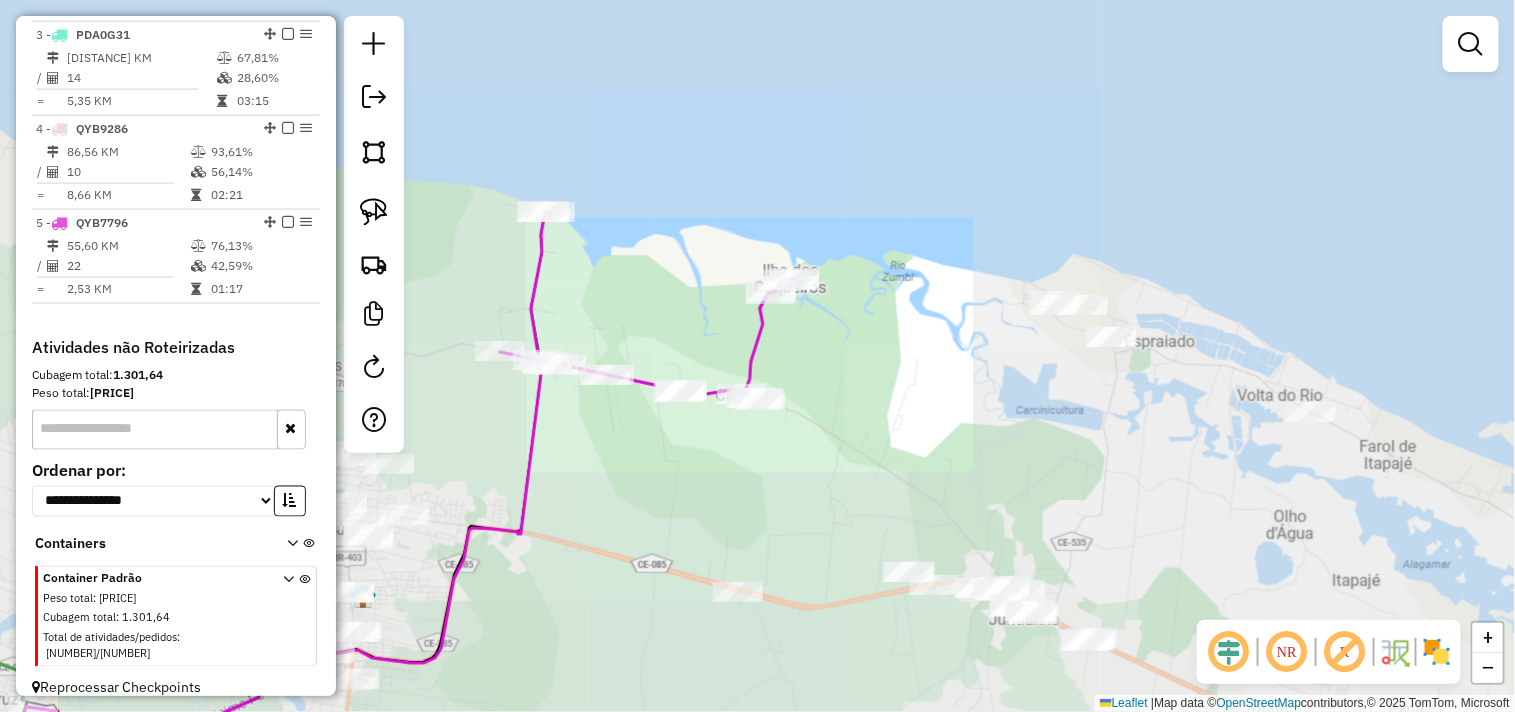 drag, startPoint x: 798, startPoint y: 448, endPoint x: 765, endPoint y: 347, distance: 106.25441 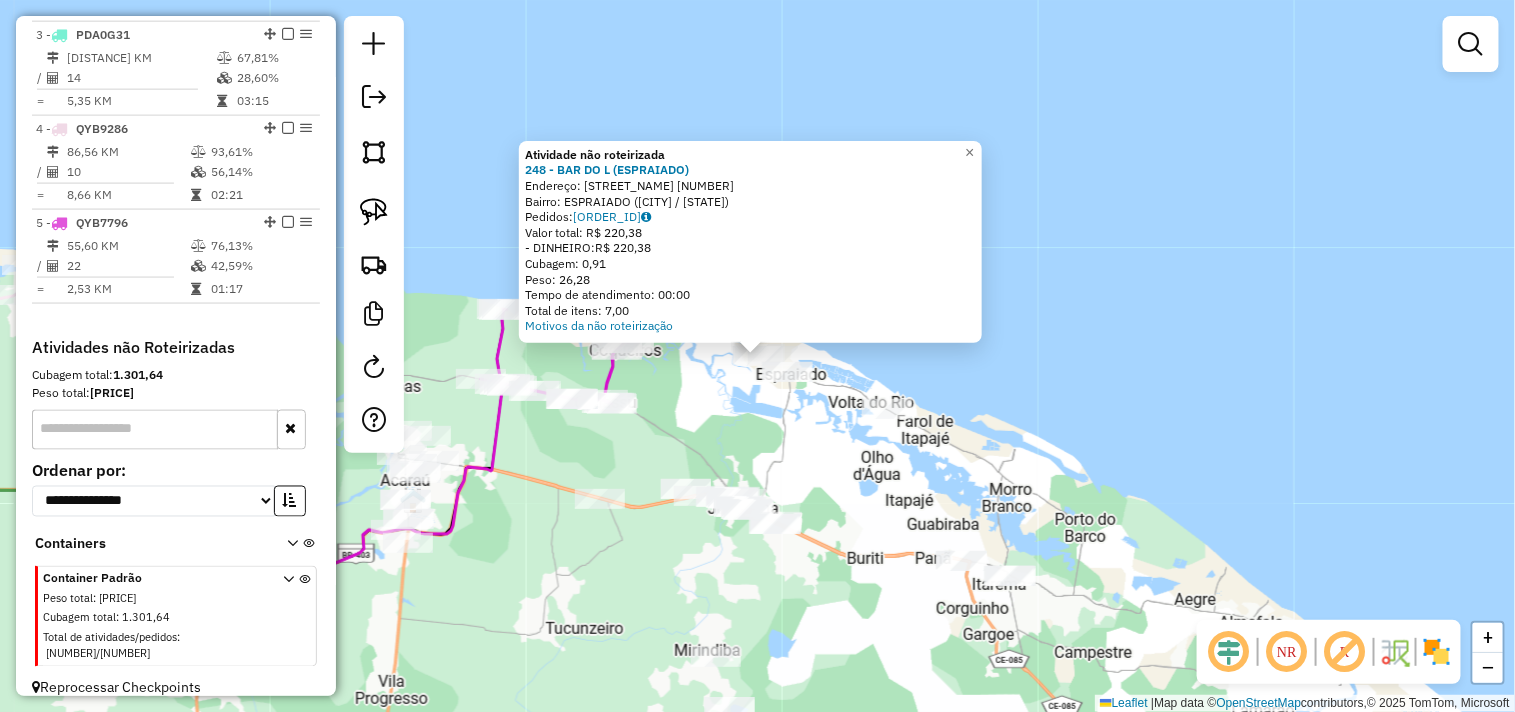 click on "Atividade não roteirizada 248 - BAR DO L (ESPRAIADO)  Endereço:  DT ESPRAIADO 10000   Bairro: ESPRAIADO (ACARAU / CE)   Pedidos:  04065241   Valor total: R$ 220,38   - DINHEIRO:  R$ 220,38   Cubagem: 0,91   Peso: 26,28   Tempo de atendimento: 00:00   Total de itens: 7,00  Motivos da não roteirização × Janela de atendimento Grade de atendimento Capacidade Transportadoras Veículos Cliente Pedidos  Rotas Selecione os dias de semana para filtrar as janelas de atendimento  Seg   Ter   Qua   Qui   Sex   Sáb   Dom  Informe o período da janela de atendimento: De: Até:  Filtrar exatamente a janela do cliente  Considerar janela de atendimento padrão  Selecione os dias de semana para filtrar as grades de atendimento  Seg   Ter   Qua   Qui   Sex   Sáb   Dom   Considerar clientes sem dia de atendimento cadastrado  Clientes fora do dia de atendimento selecionado Filtrar as atividades entre os valores definidos abaixo:  Peso mínimo:   Peso máximo:   Cubagem mínima:   Cubagem máxima:   De:   Até:   De:  De:" 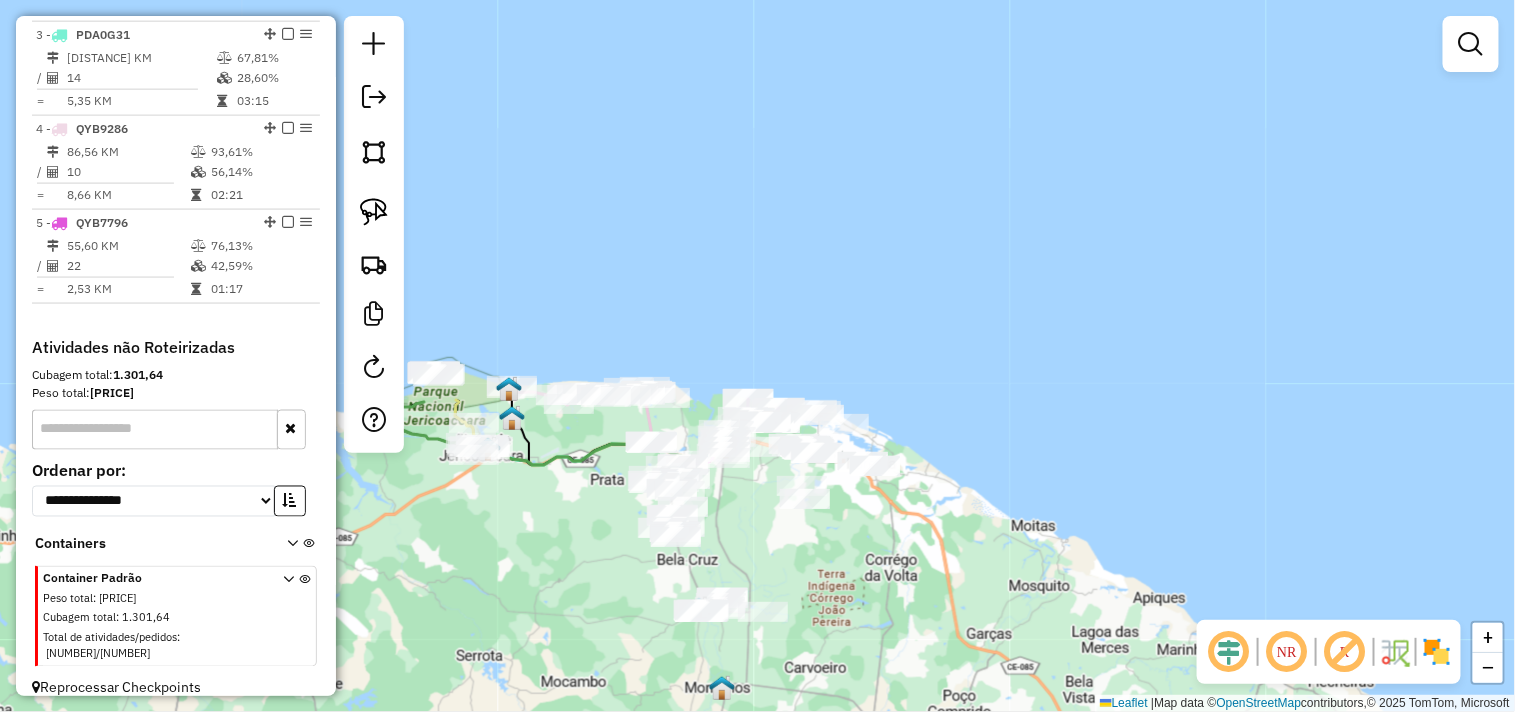 drag, startPoint x: 842, startPoint y: 558, endPoint x: 962, endPoint y: 432, distance: 174 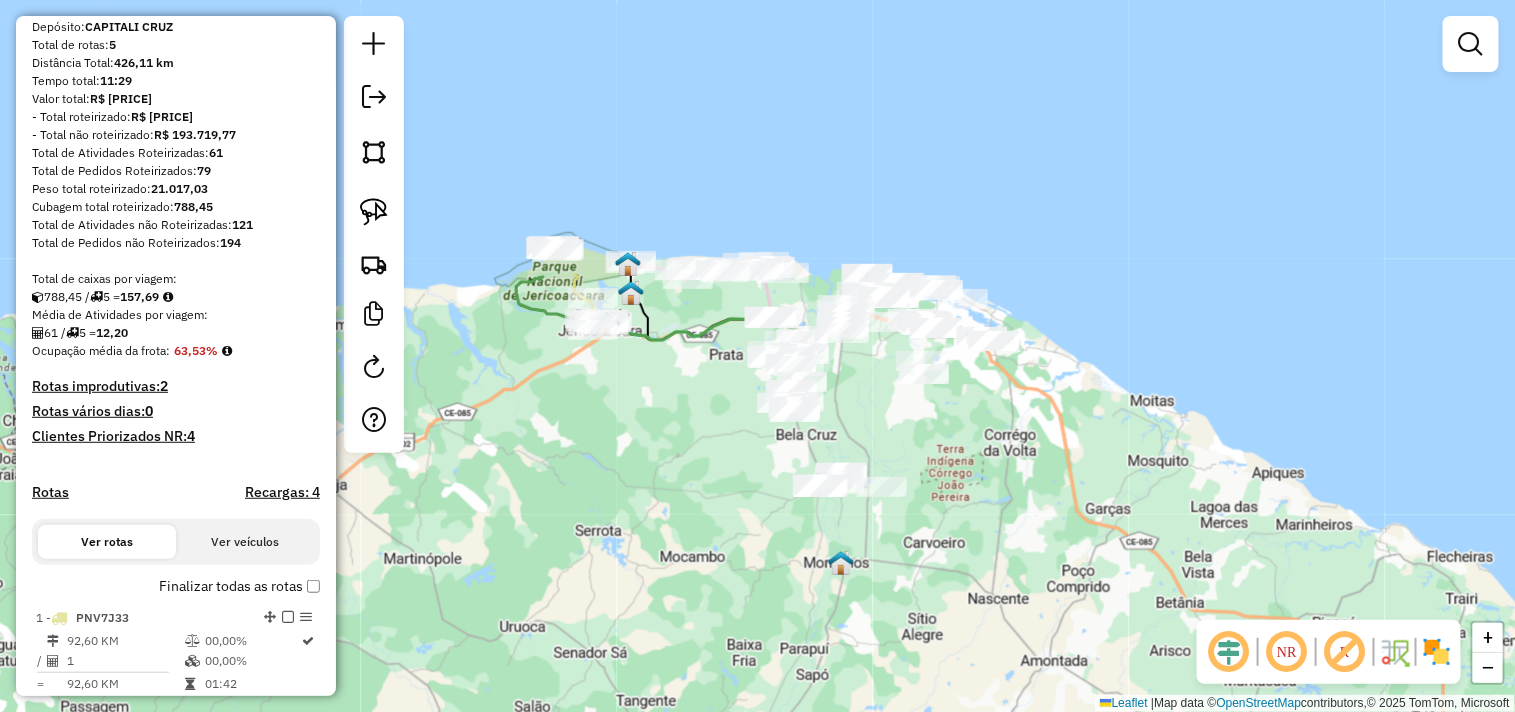 scroll, scrollTop: 0, scrollLeft: 0, axis: both 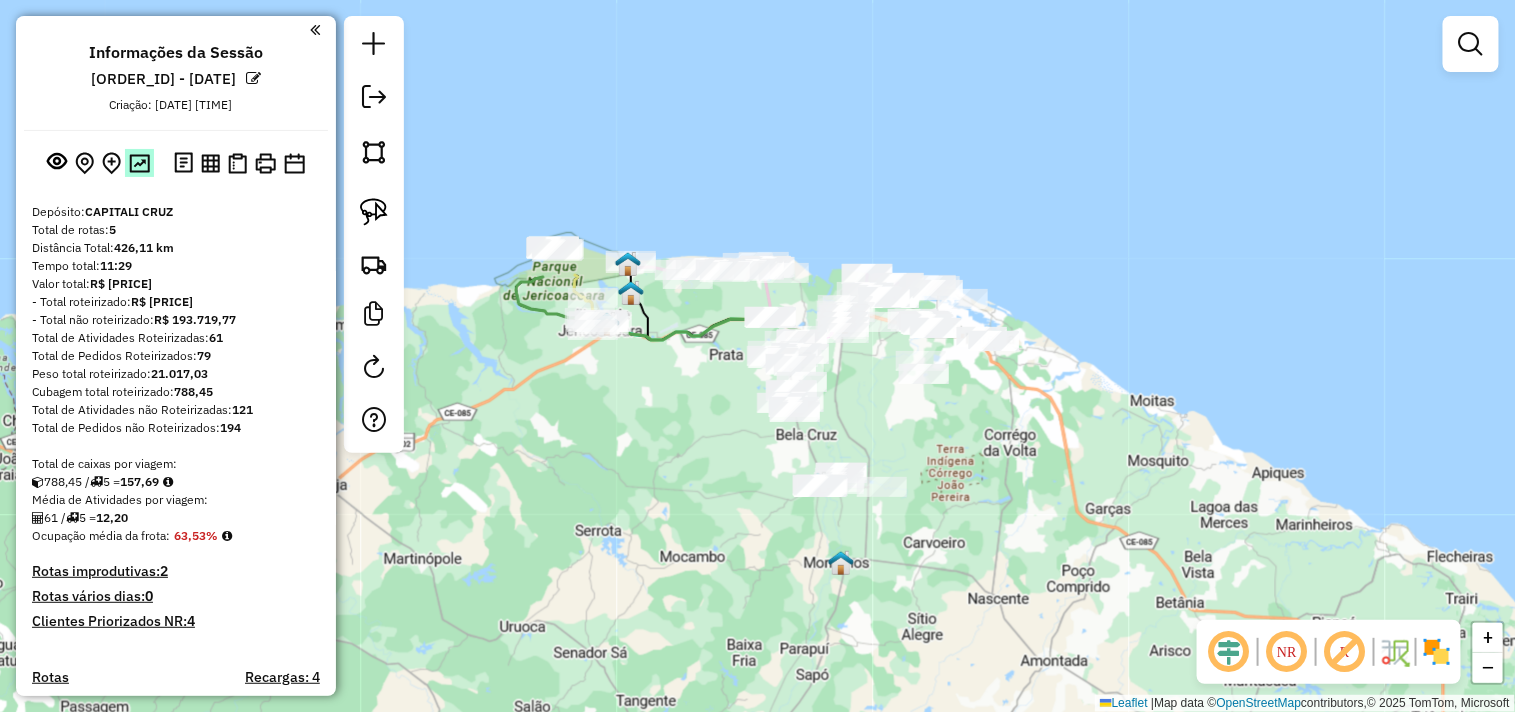 click at bounding box center (139, 163) 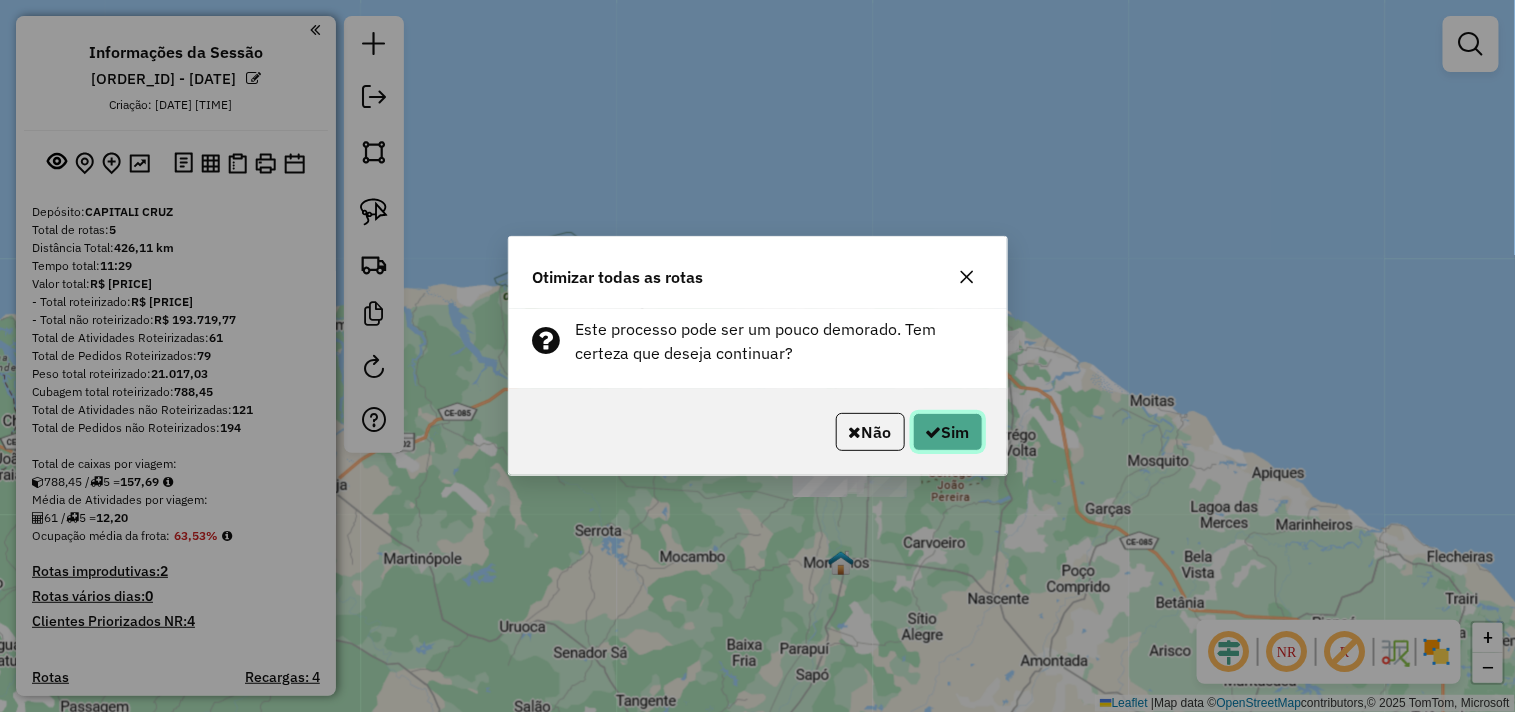 click on "Sim" 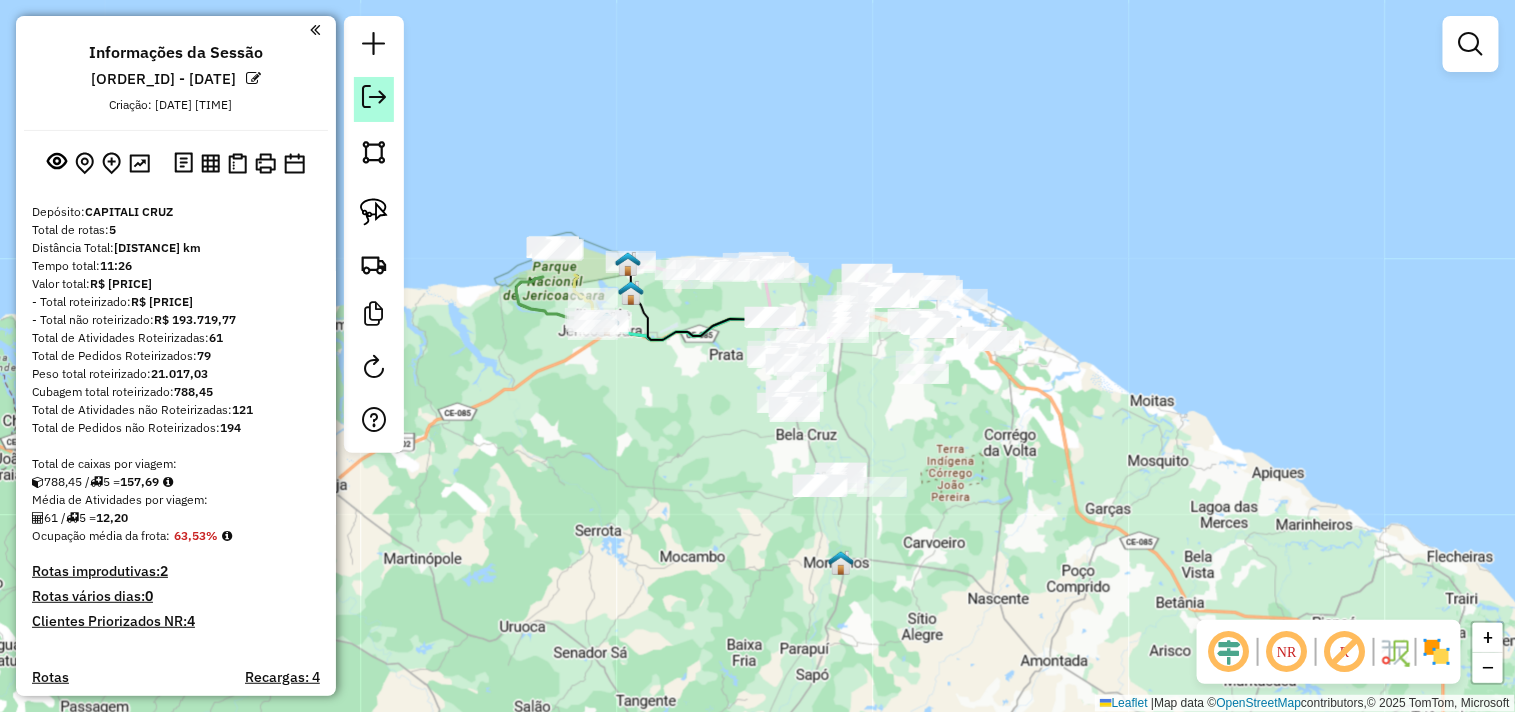 click 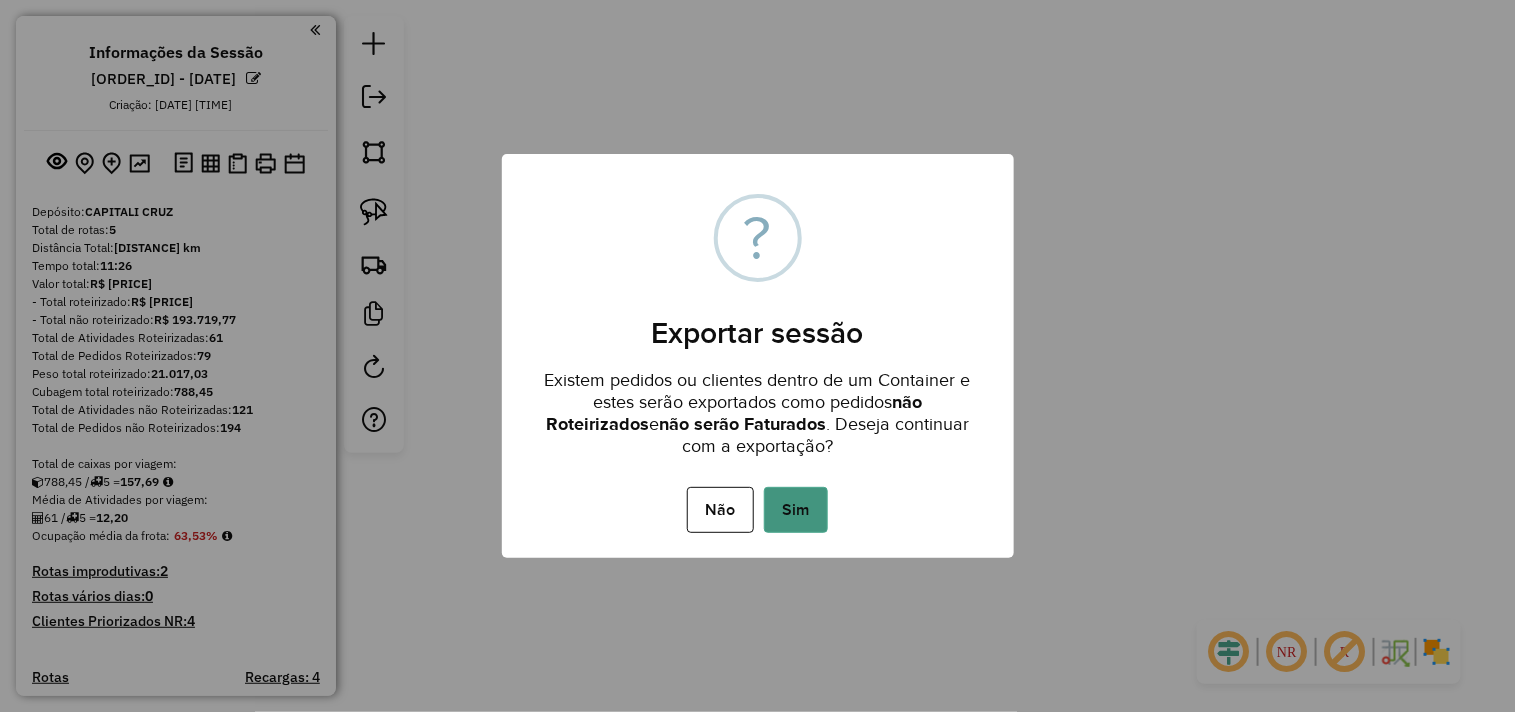 click on "Sim" at bounding box center [796, 510] 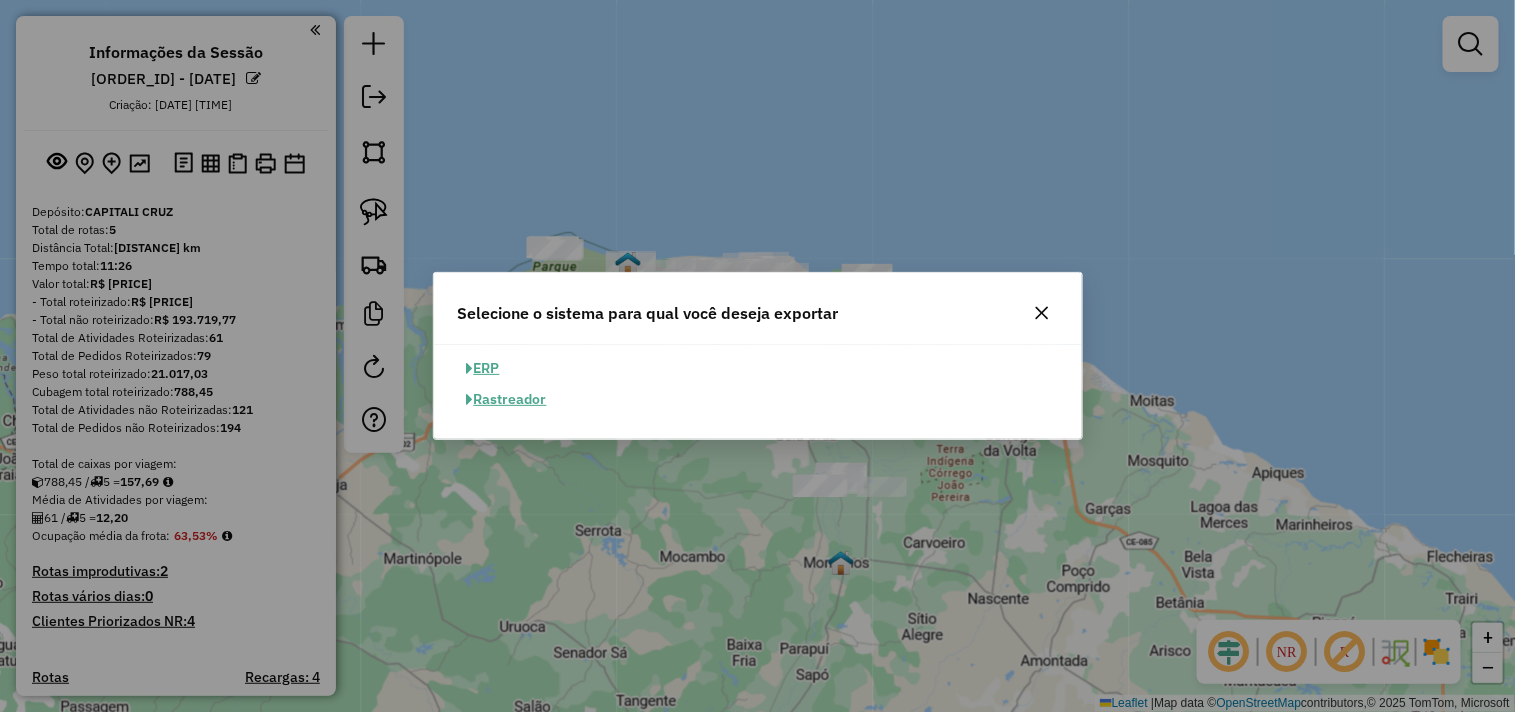 click on "ERP" 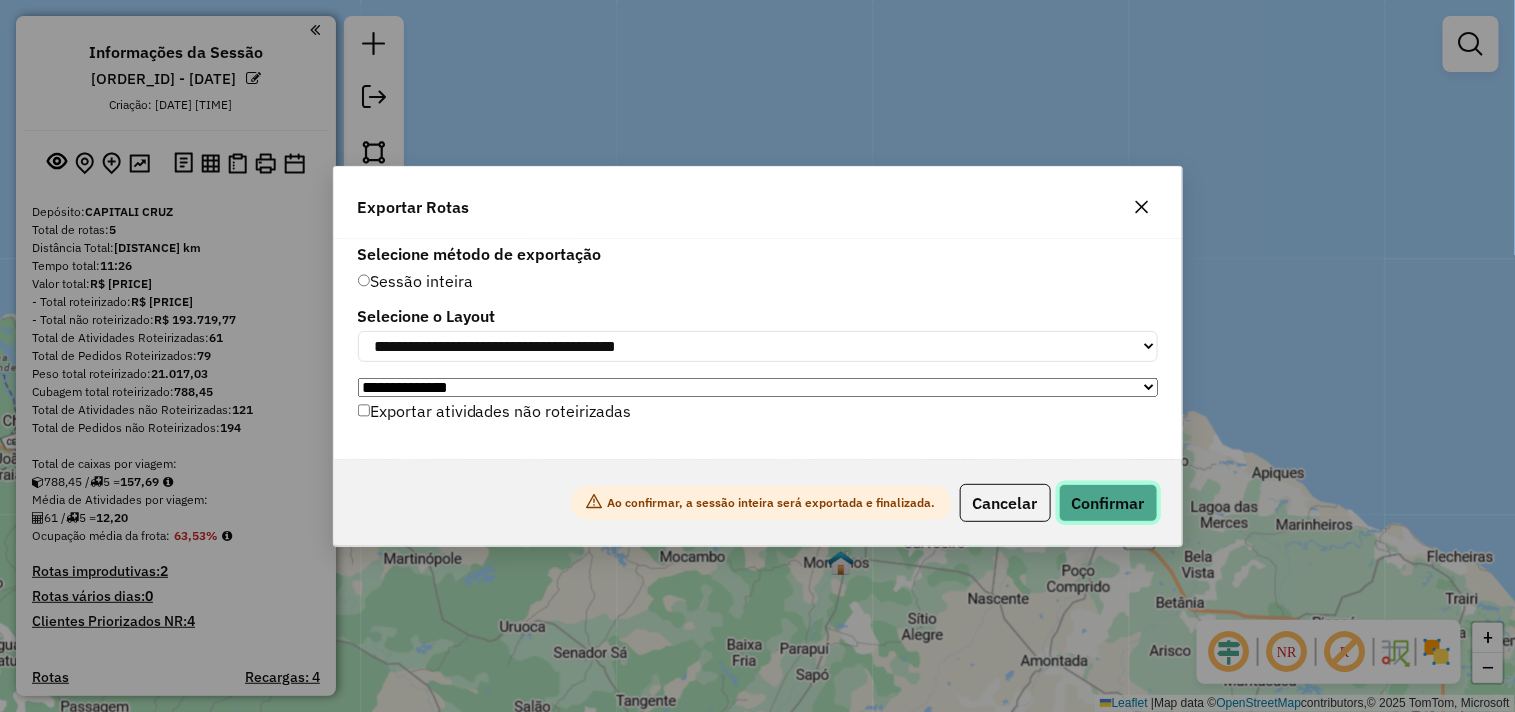 click on "Confirmar" 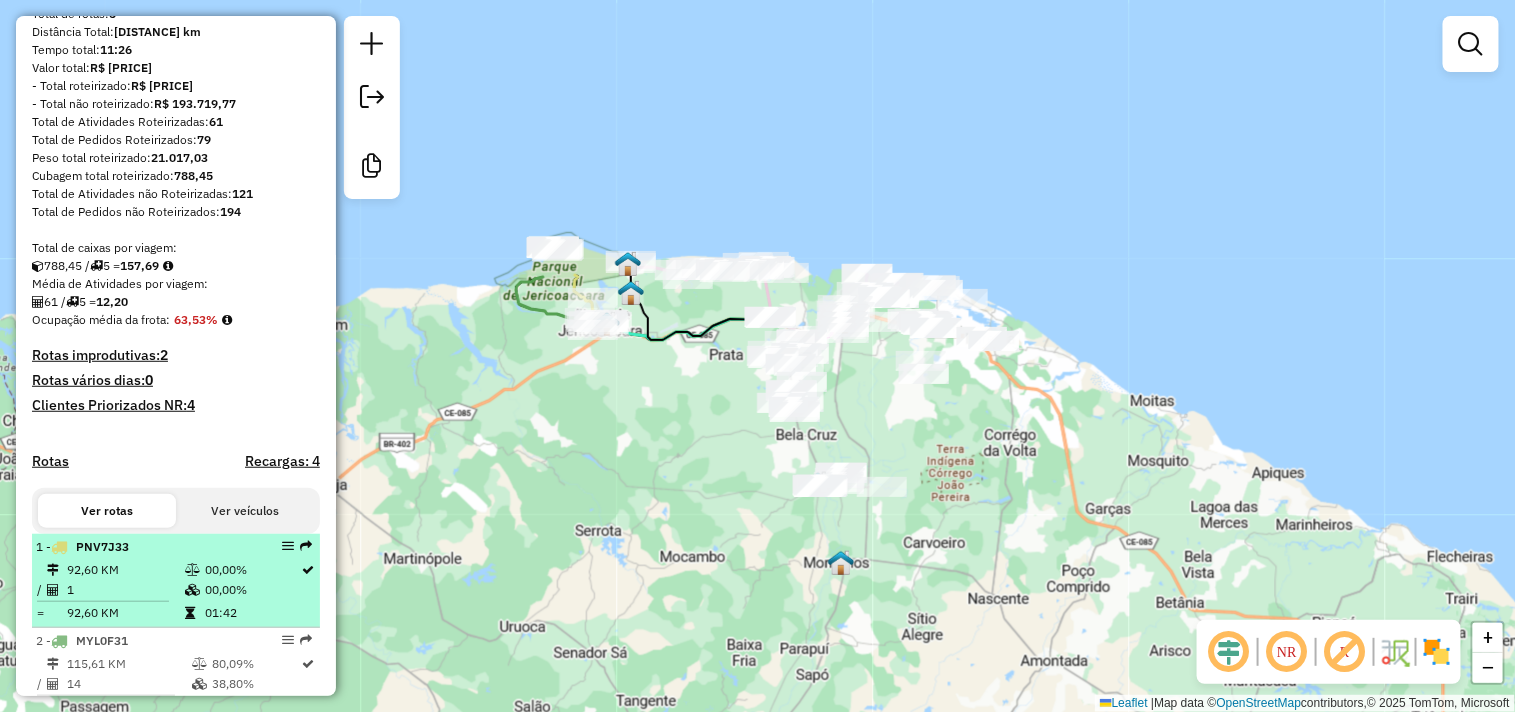 scroll, scrollTop: 444, scrollLeft: 0, axis: vertical 